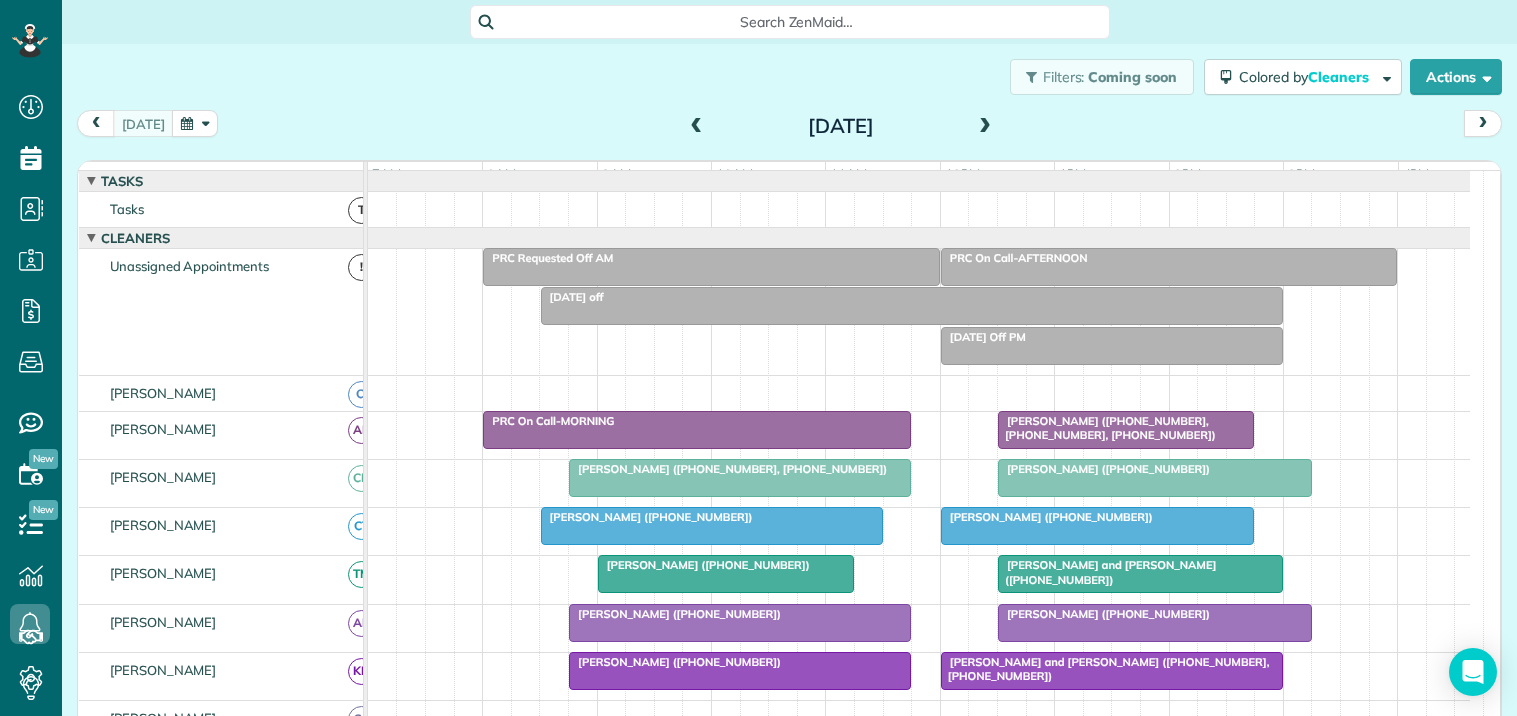 scroll, scrollTop: 0, scrollLeft: 0, axis: both 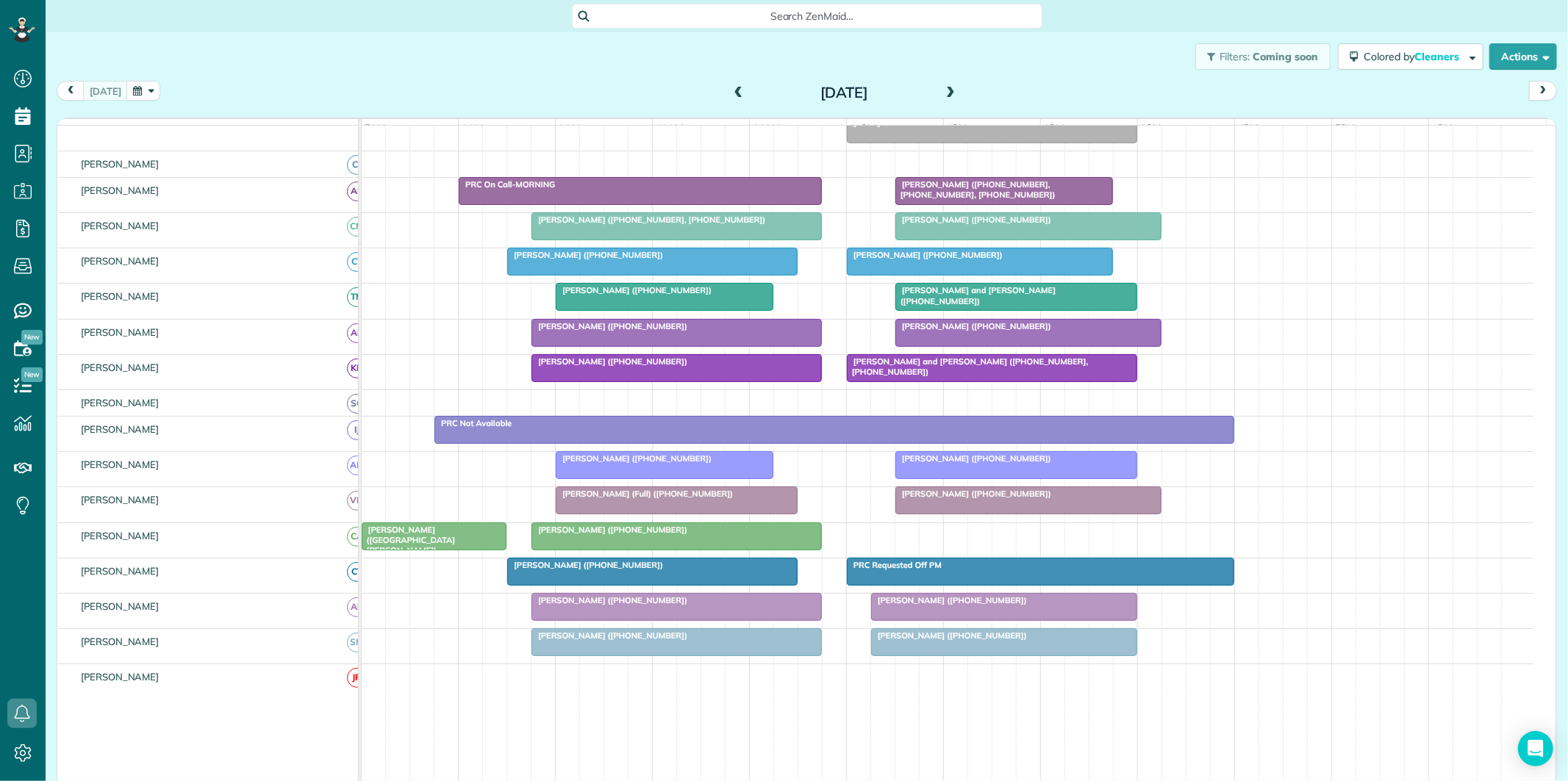 click on "Filters:   Coming soon
Colored by  Cleaners
Color by Cleaner
Color by Team
Color by Status
Color by Recurrence
Color by Paid/Unpaid
Filters  Default
Schedule Changes
Actions
Create Appointment
Create Task
Clock In/Out
Send Work Orders
Print Route Sheets
Today's Emails/Texts
Export data.." at bounding box center (806, 57) 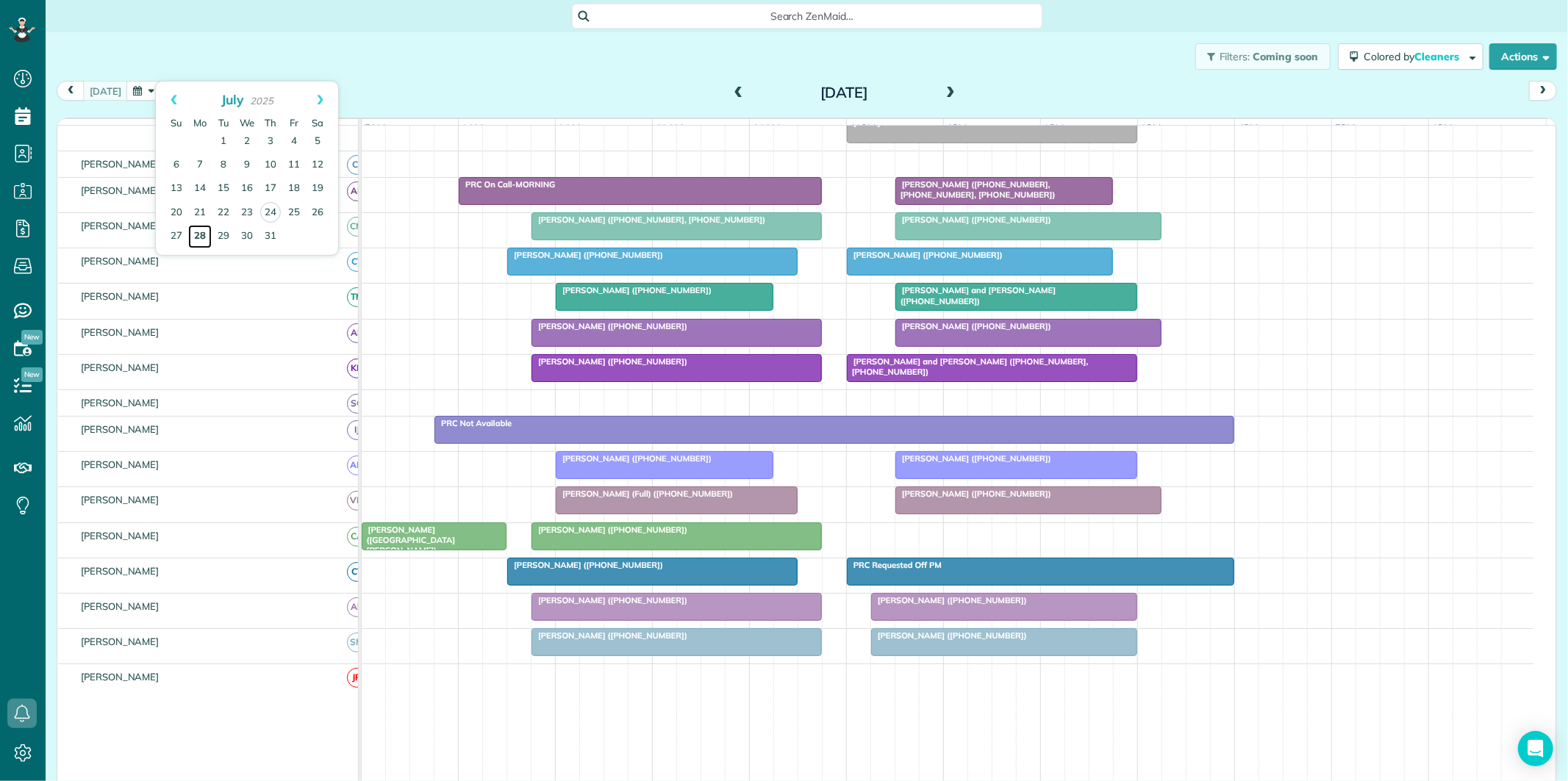 click on "28" at bounding box center (200, 237) 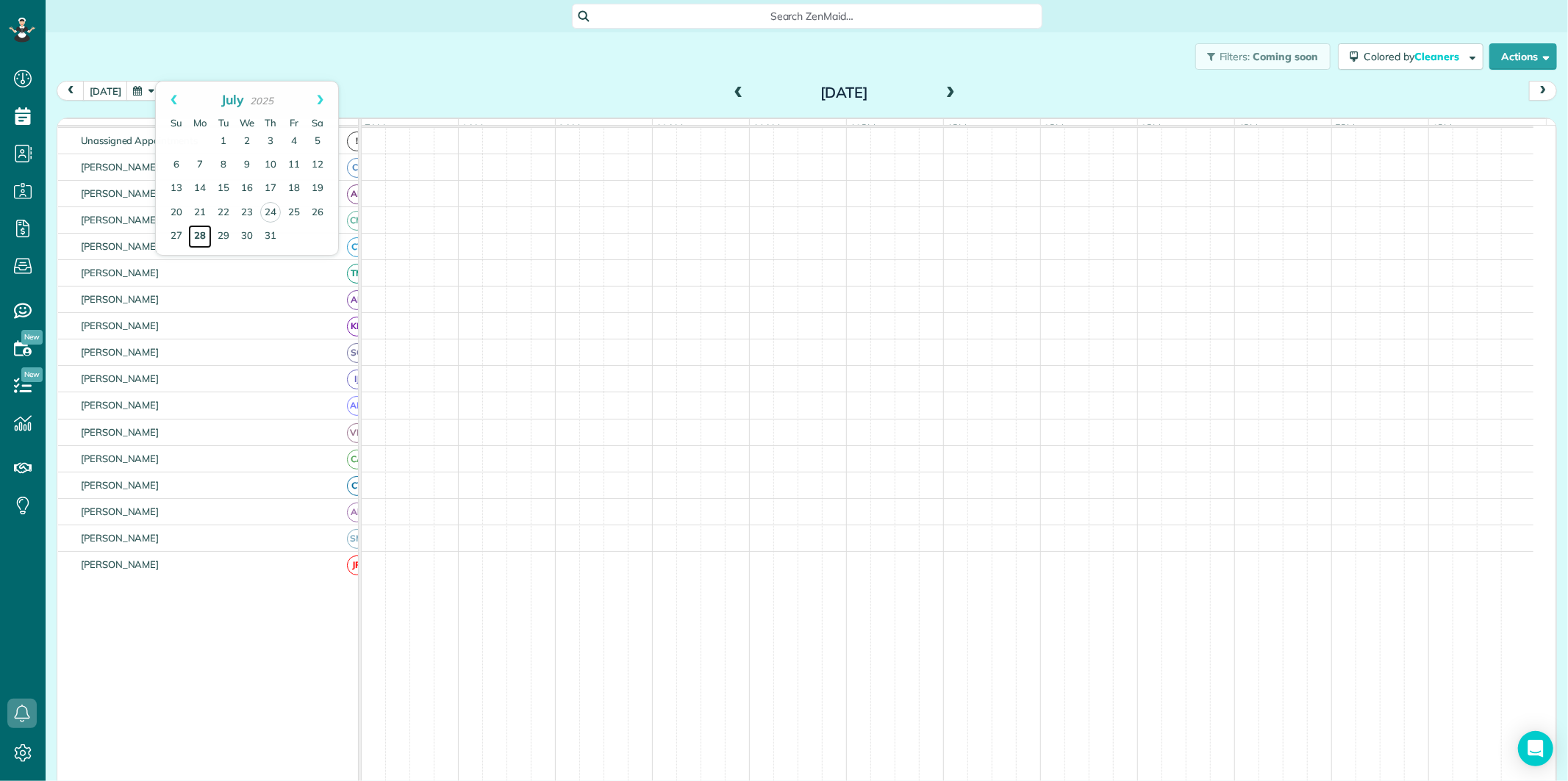 scroll, scrollTop: 55, scrollLeft: 0, axis: vertical 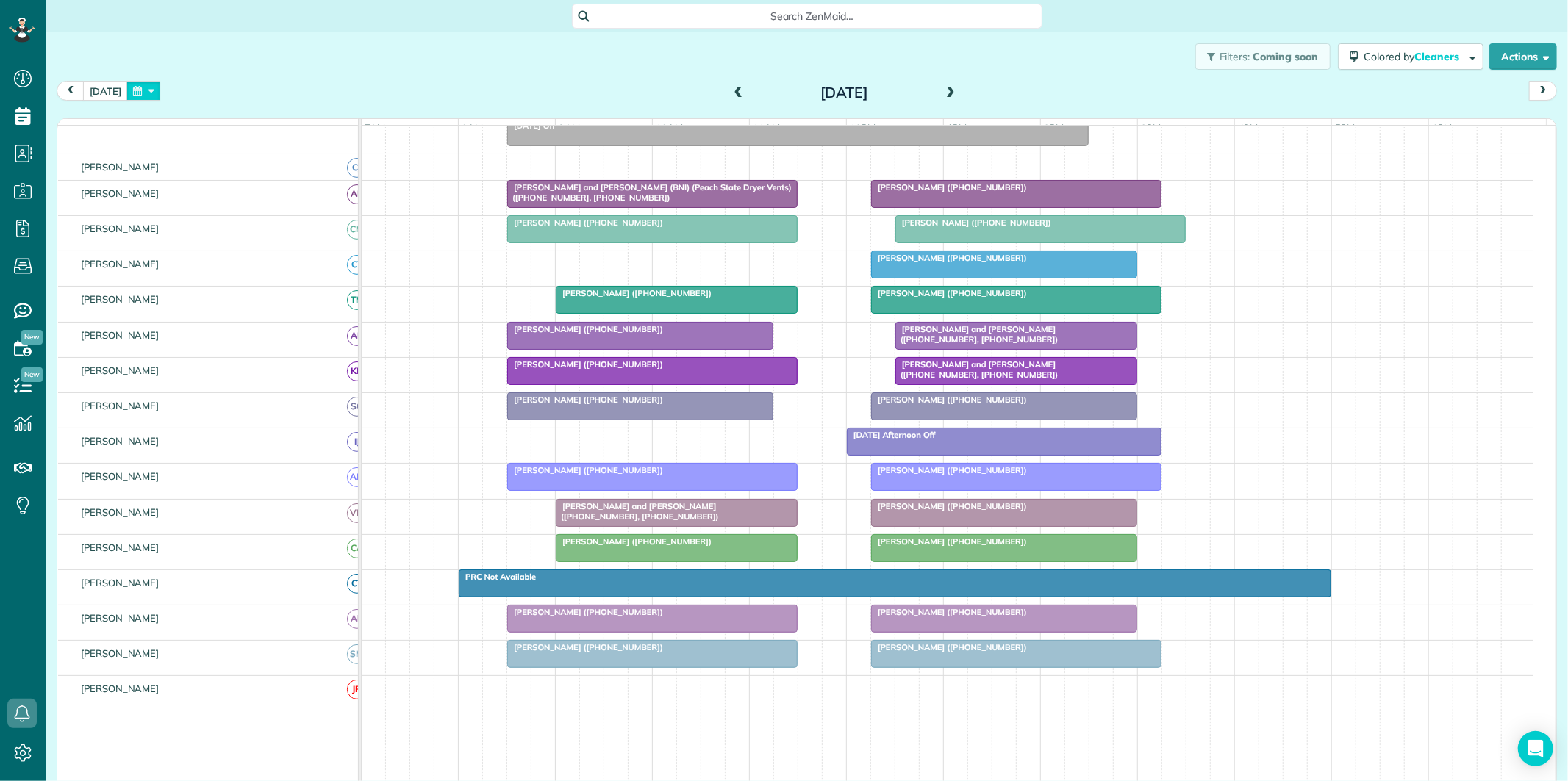 click at bounding box center [143, 90] 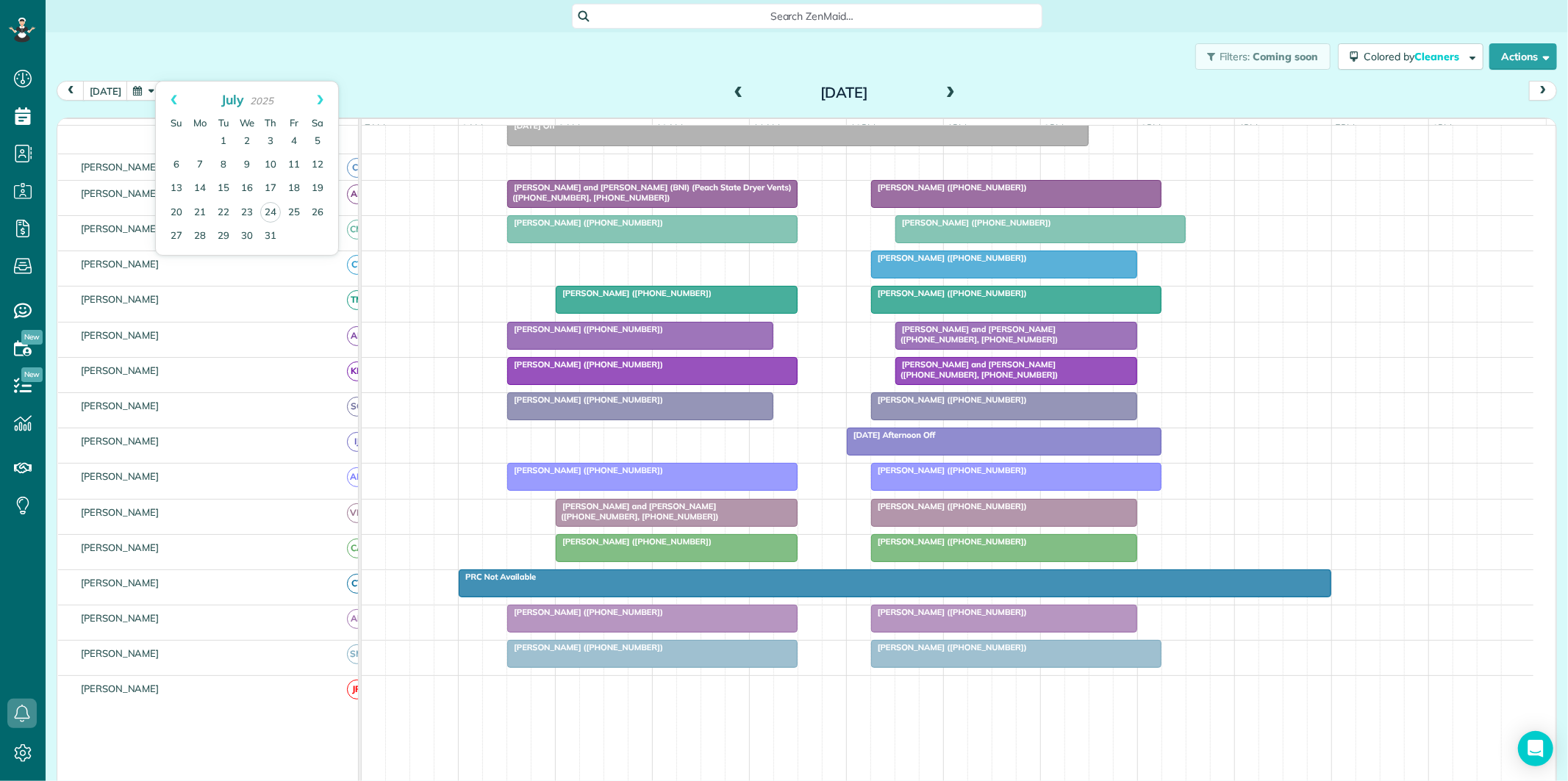 click on "Filters:   Coming soon
Colored by  Cleaners
Color by Cleaner
Color by Team
Color by Status
Color by Recurrence
Color by Paid/Unpaid
Filters  Default
Schedule Changes
Actions
Create Appointment
Create Task
Clock In/Out
Send Work Orders
Print Route Sheets
Today's Emails/Texts
Export data.." at bounding box center [806, 57] 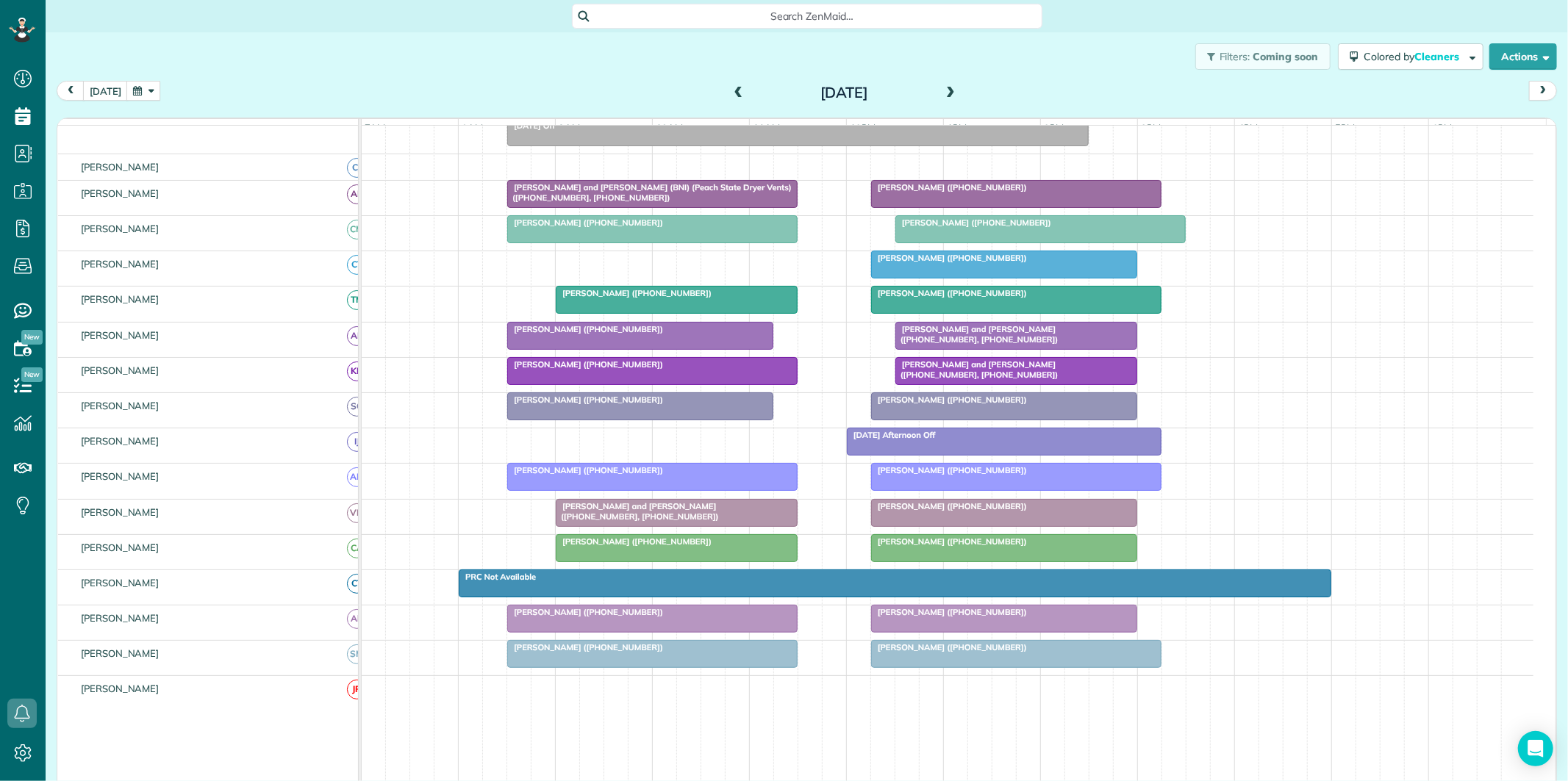 click at bounding box center [951, 93] 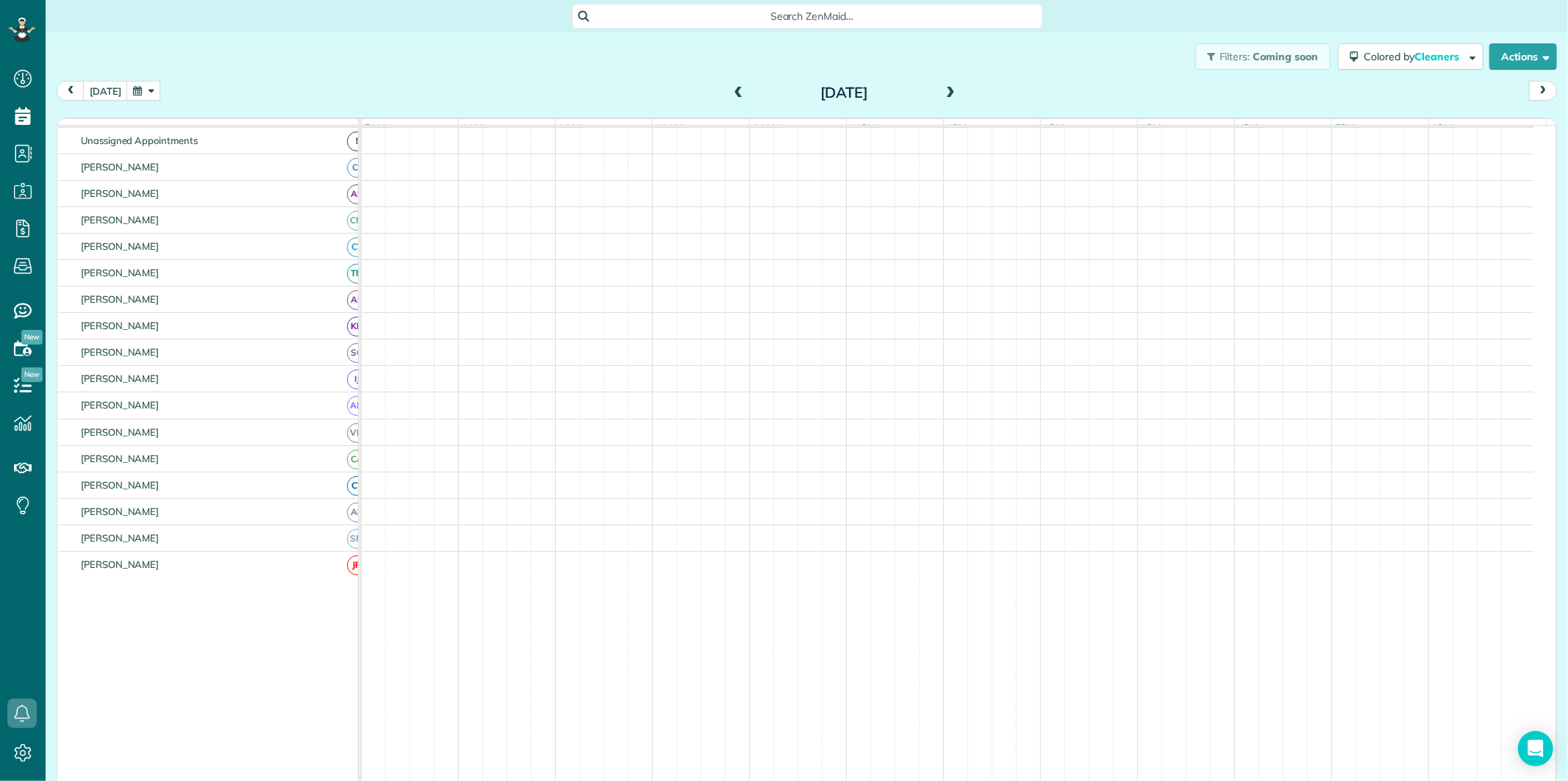 scroll, scrollTop: 122, scrollLeft: 0, axis: vertical 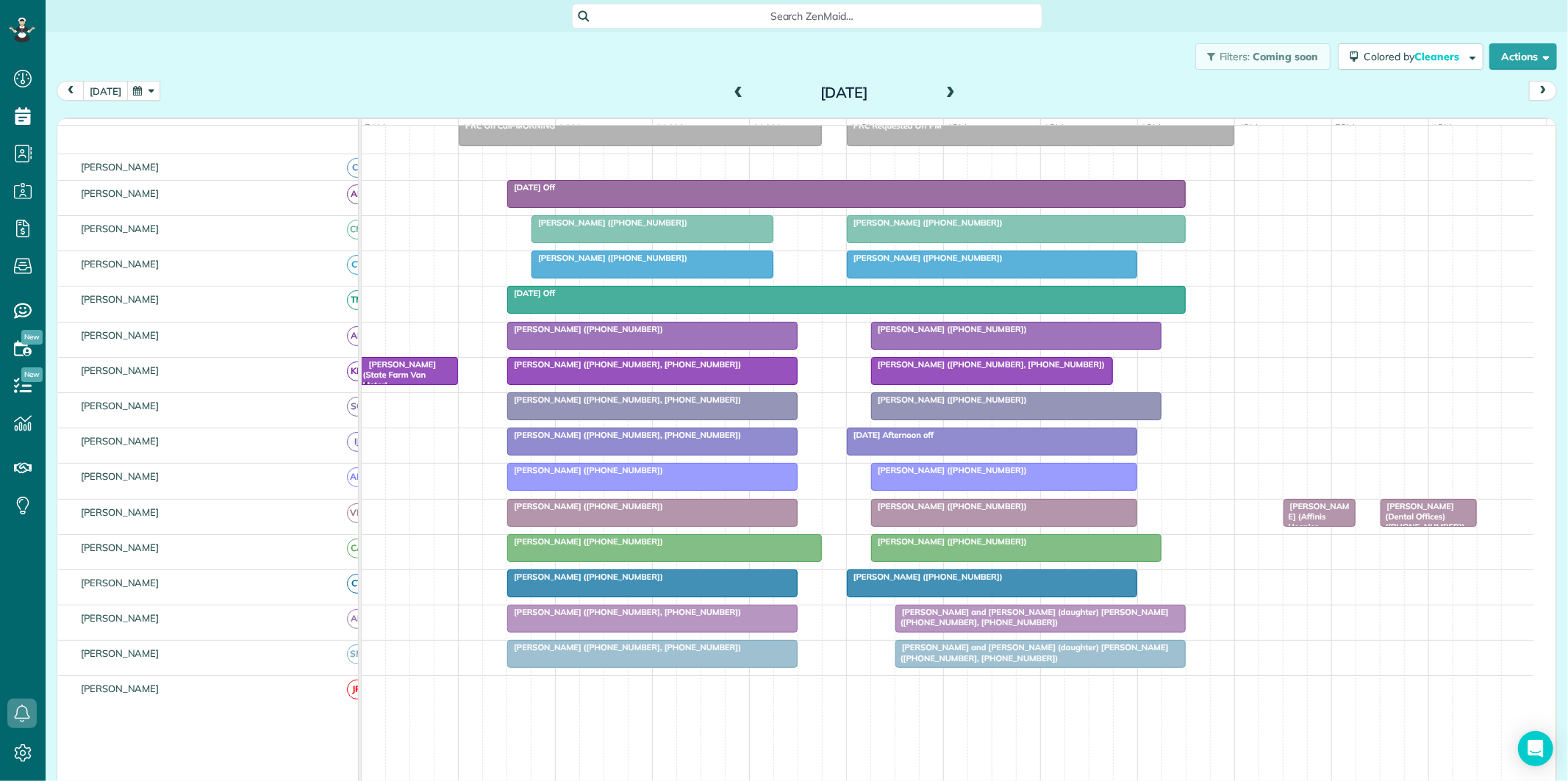 click on "today" at bounding box center [105, 90] 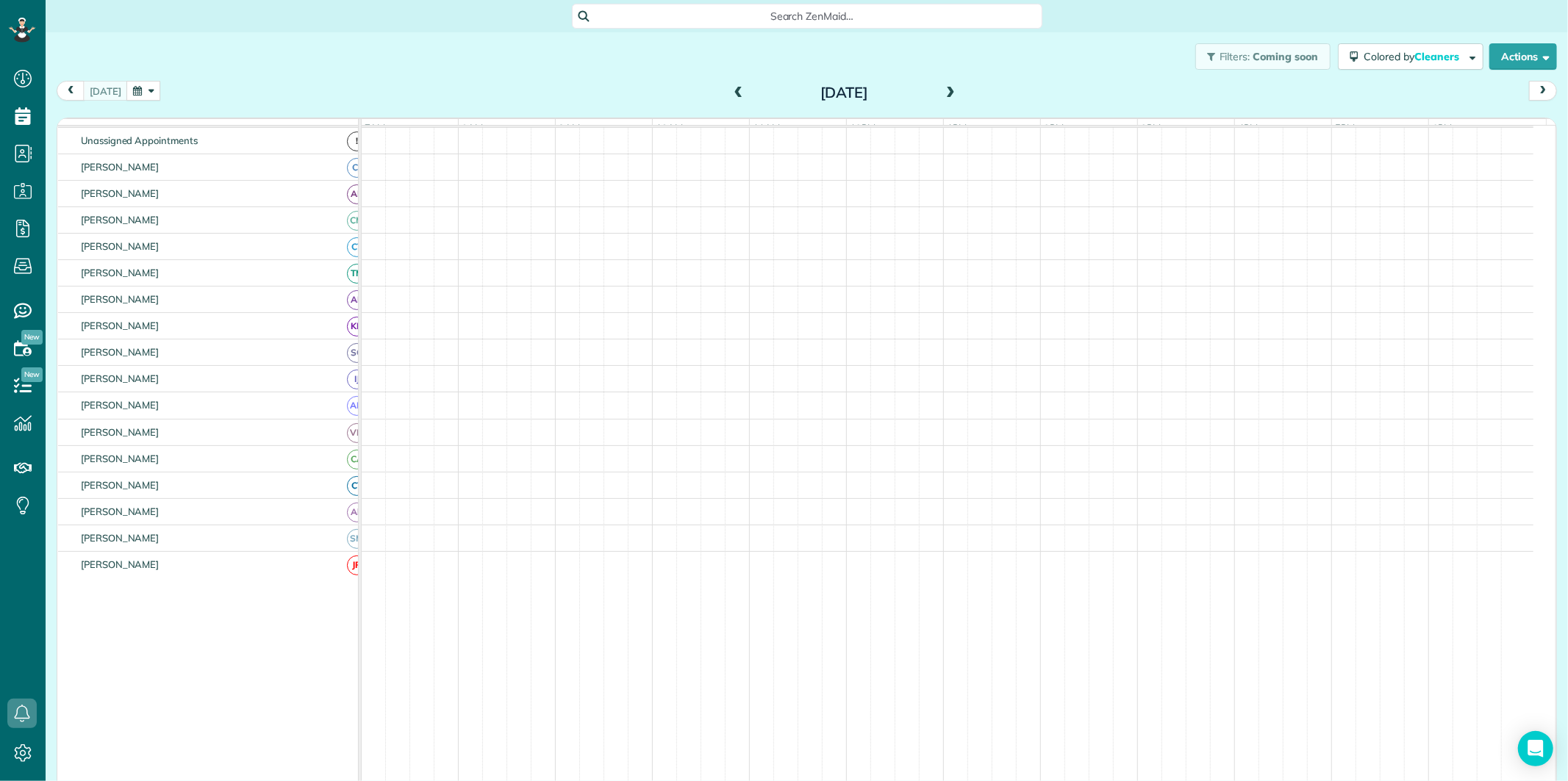 scroll, scrollTop: 55, scrollLeft: 0, axis: vertical 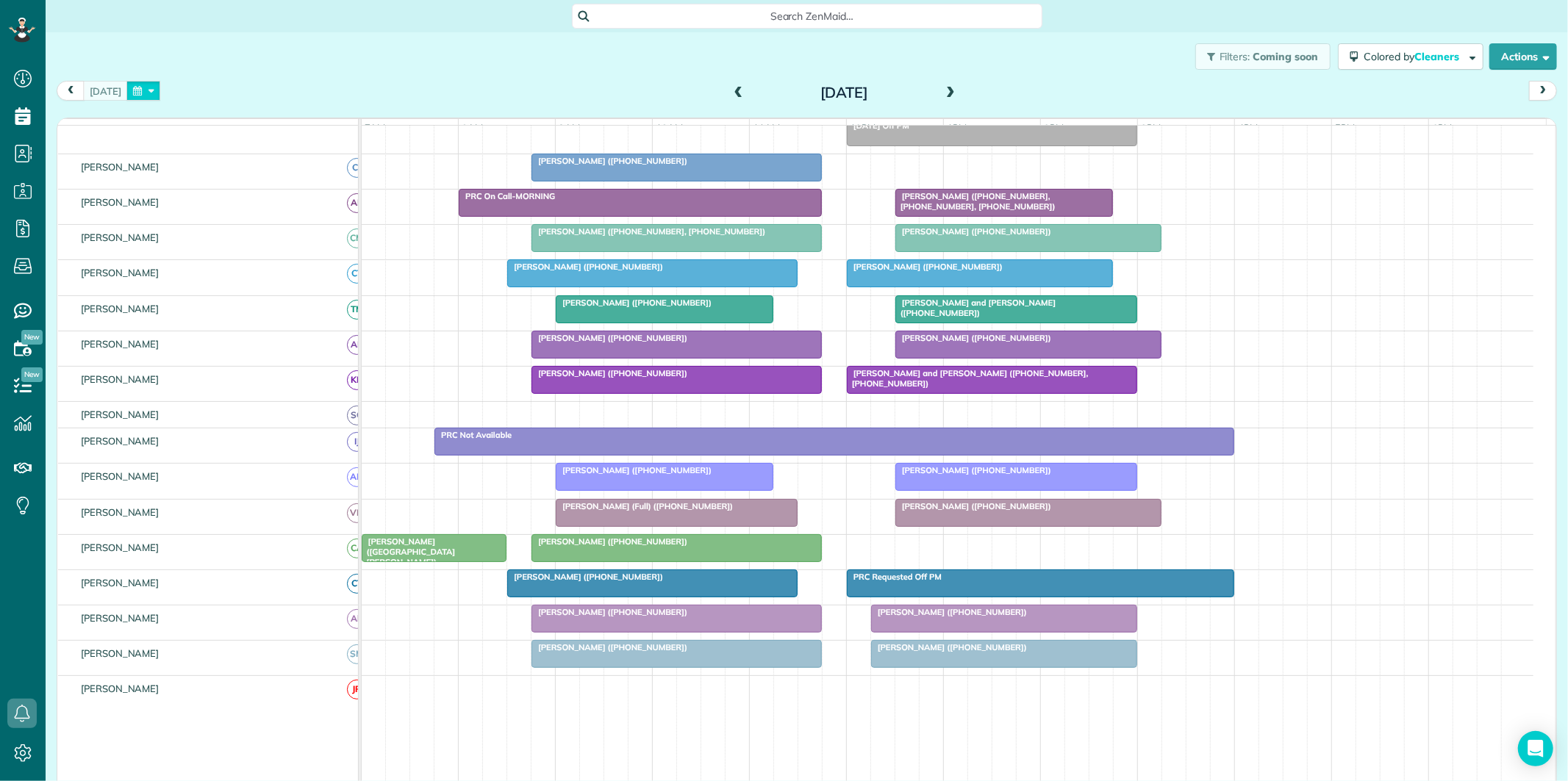 click at bounding box center (143, 90) 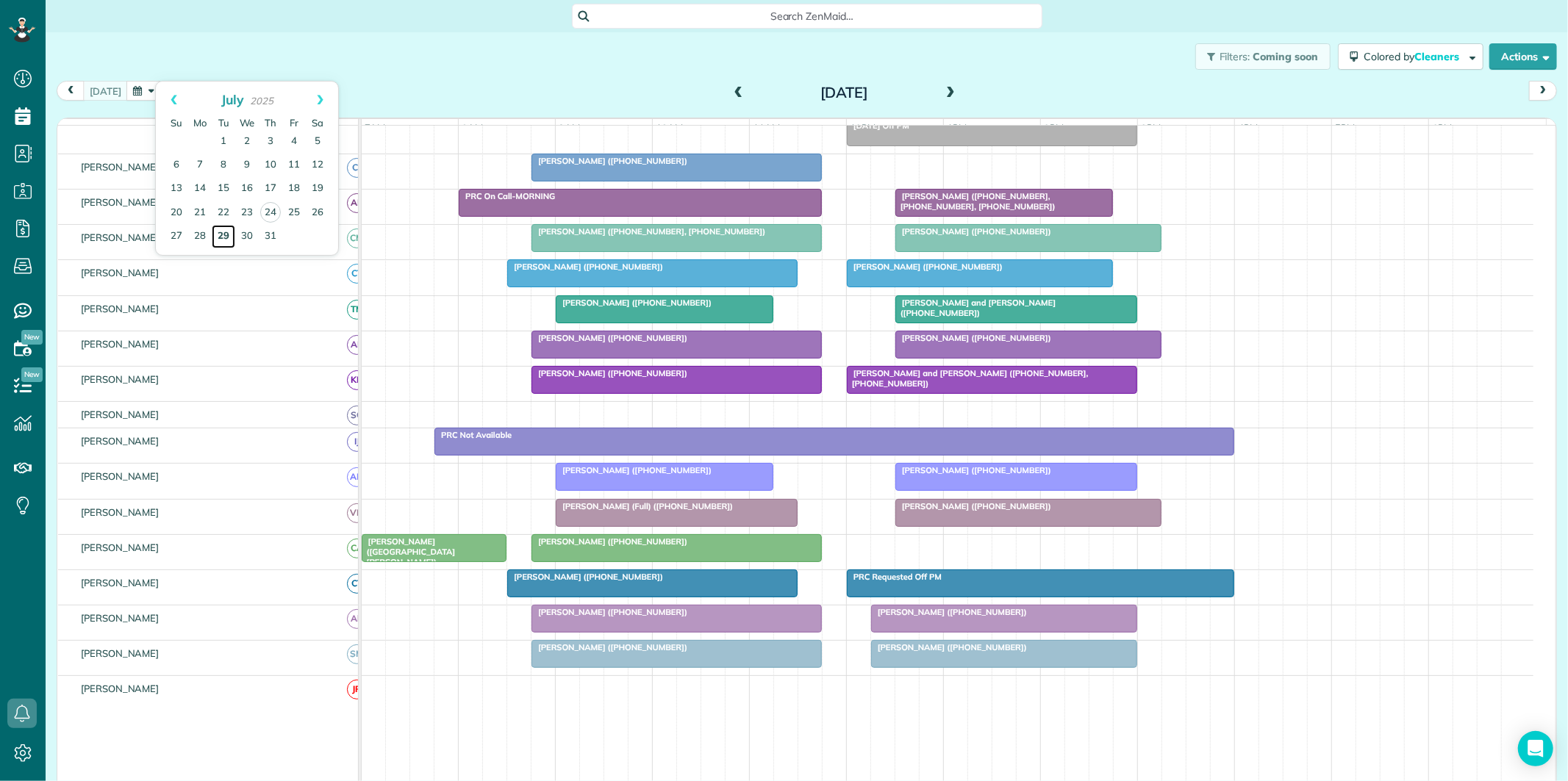 click on "29" at bounding box center (223, 237) 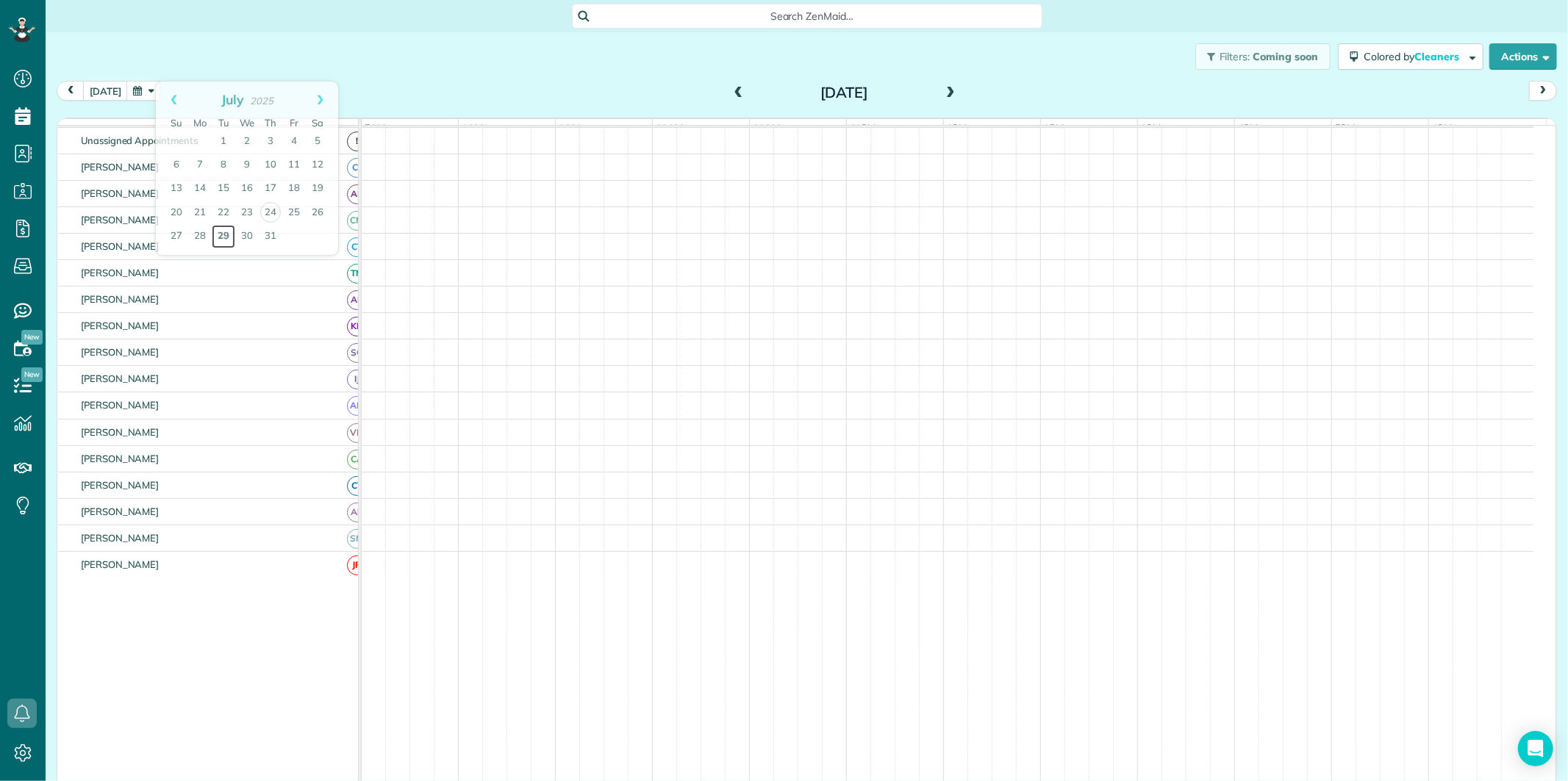scroll, scrollTop: 55, scrollLeft: 0, axis: vertical 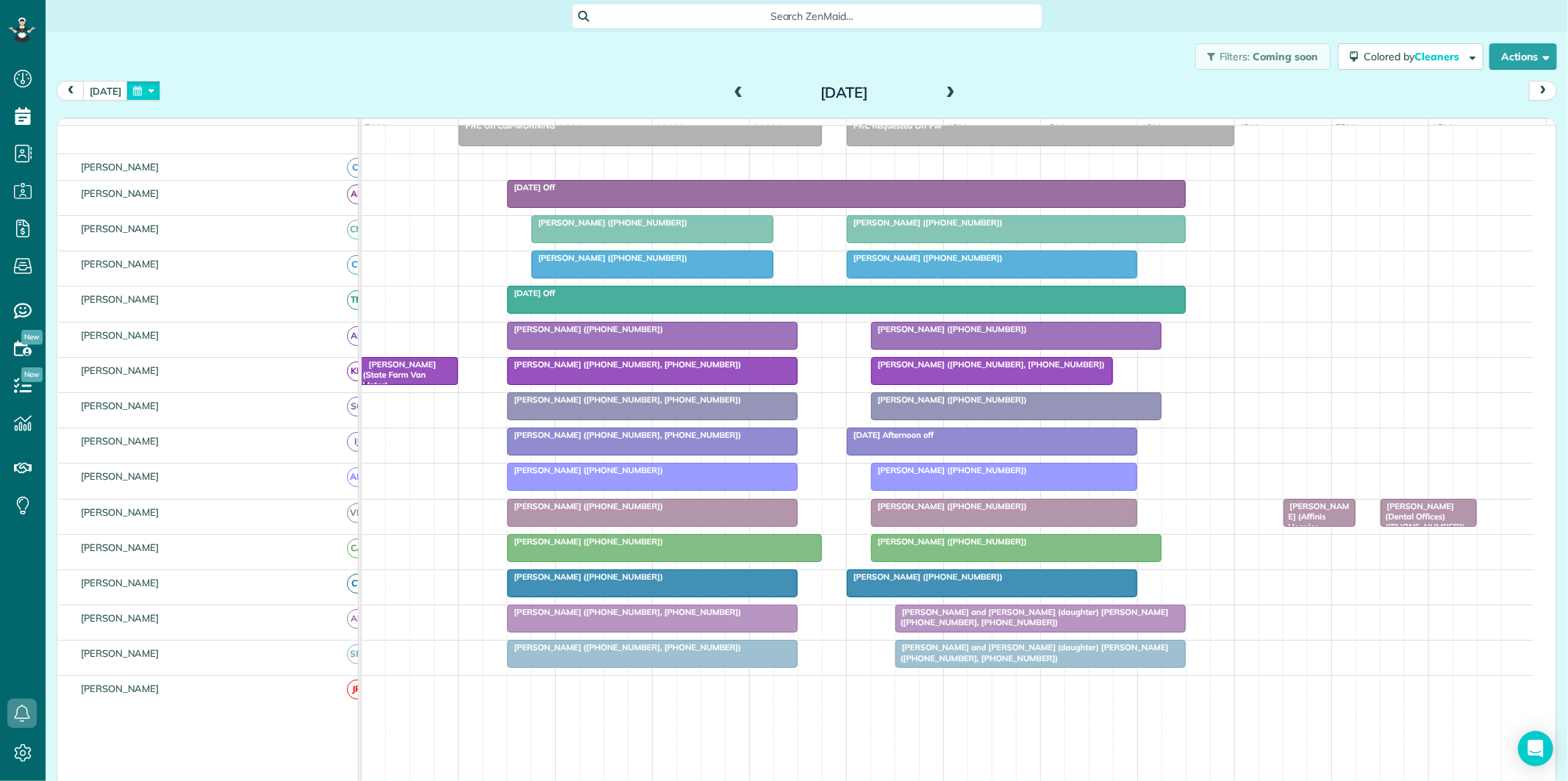 click at bounding box center (143, 90) 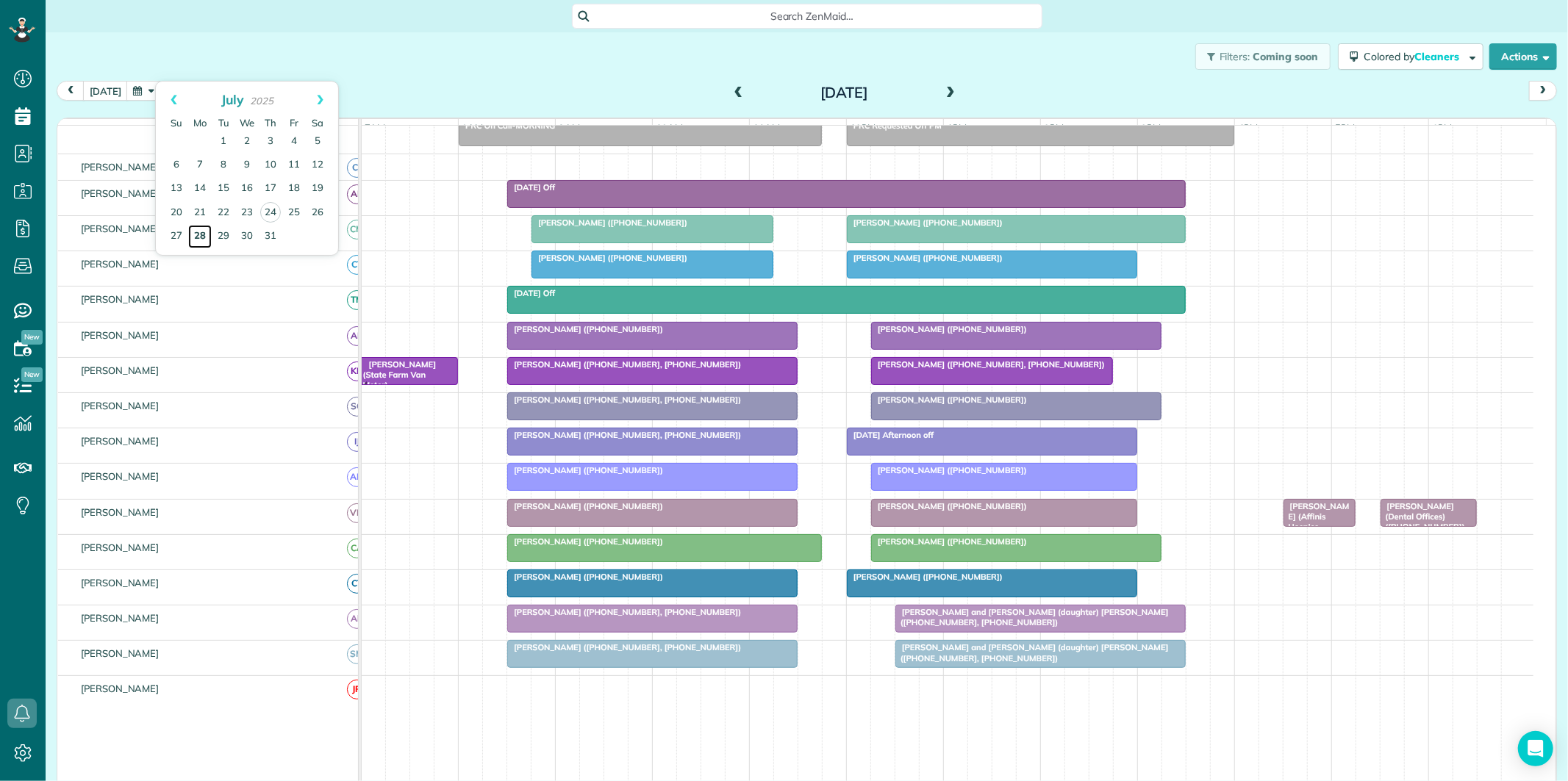 click on "28" at bounding box center [200, 237] 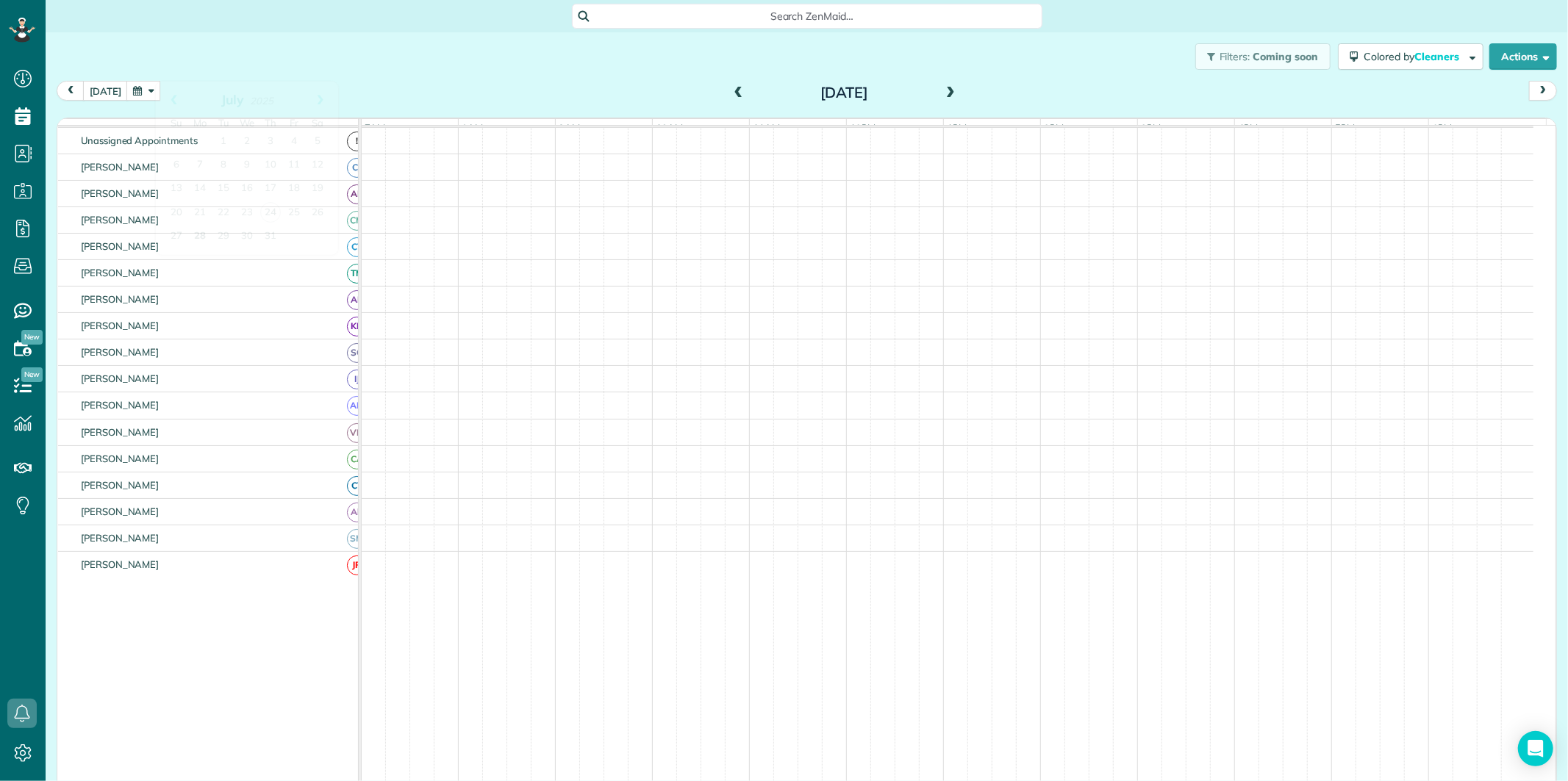 scroll, scrollTop: 122, scrollLeft: 0, axis: vertical 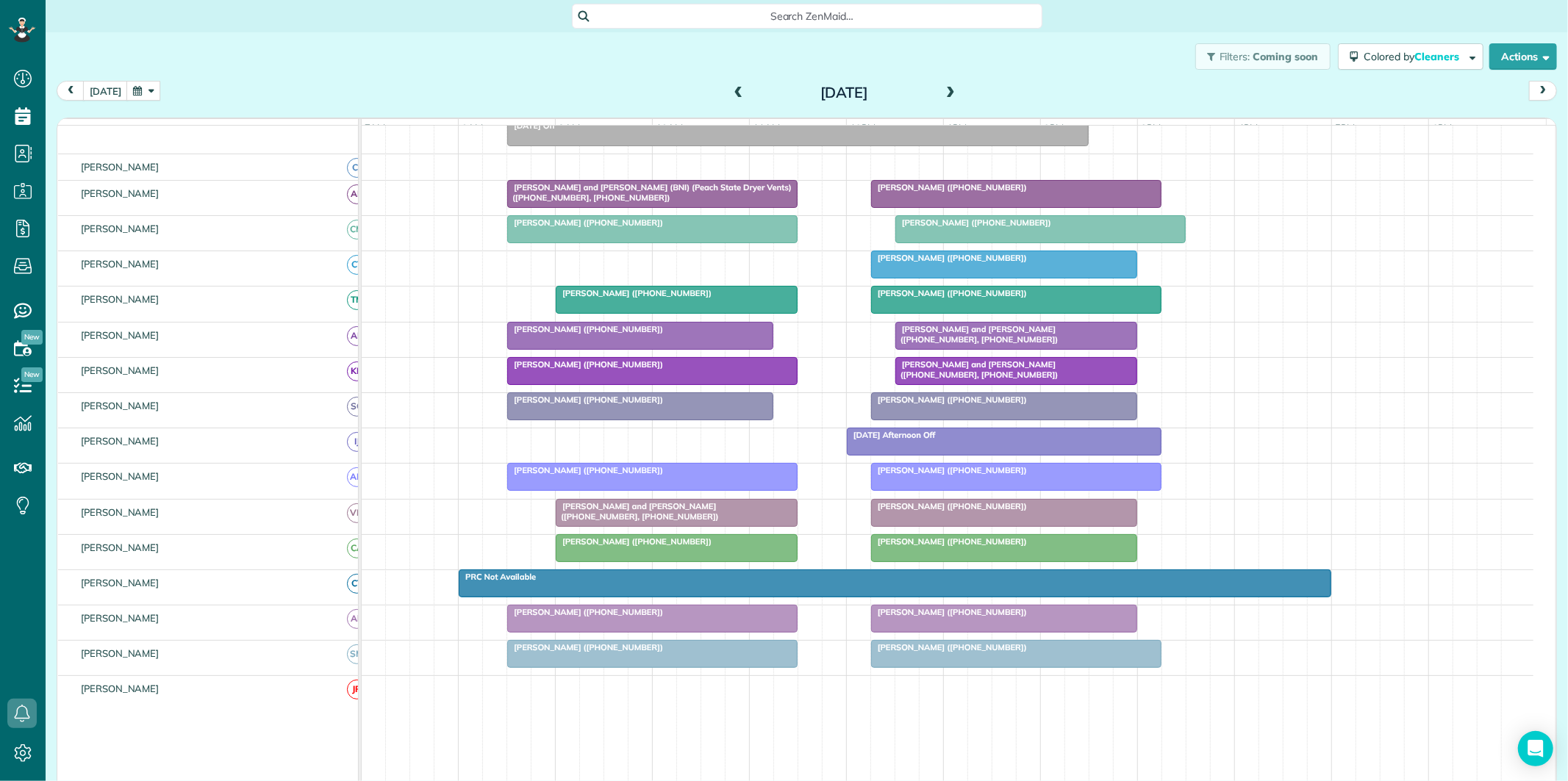 click at bounding box center [951, 93] 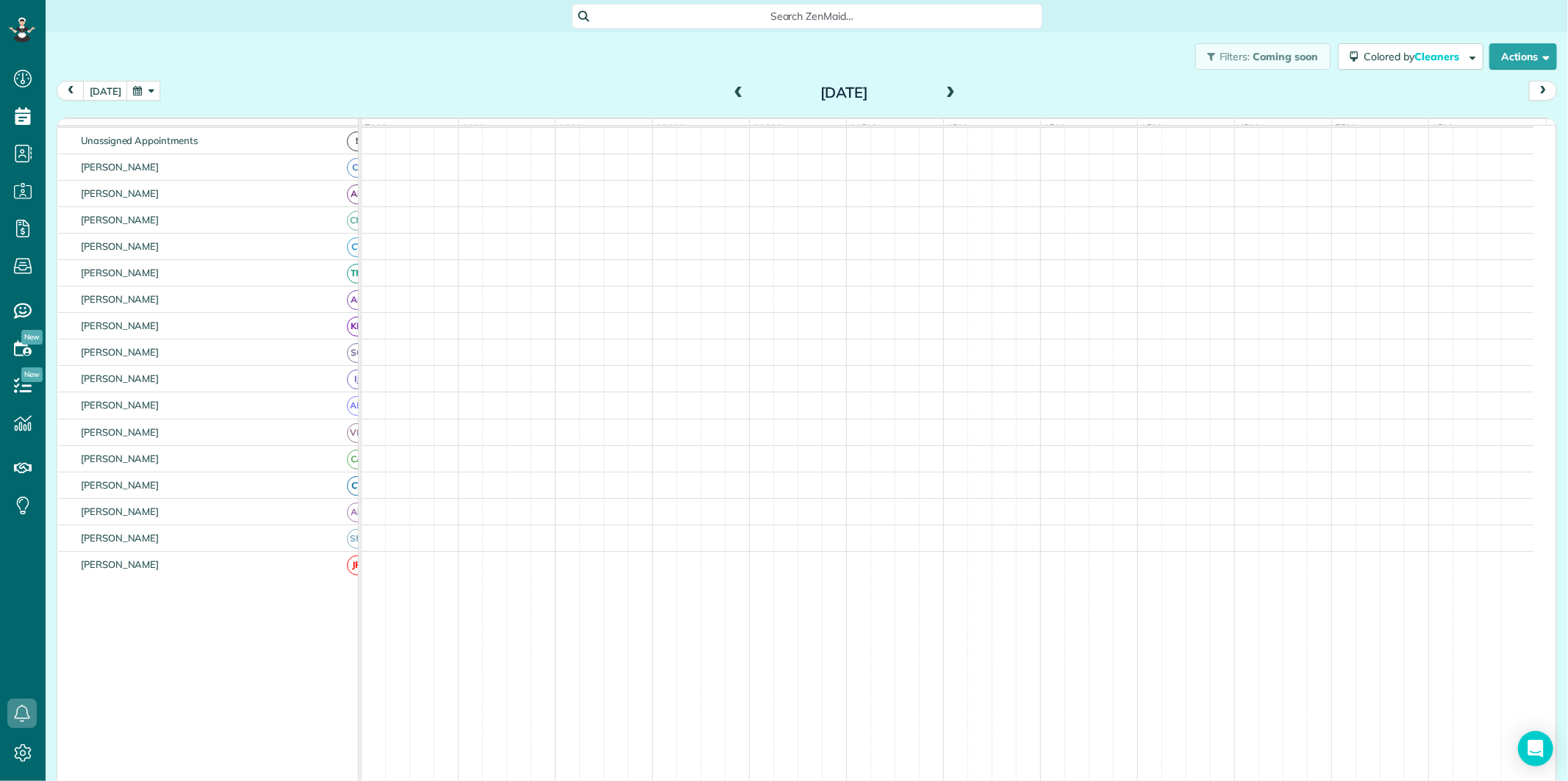 scroll, scrollTop: 55, scrollLeft: 0, axis: vertical 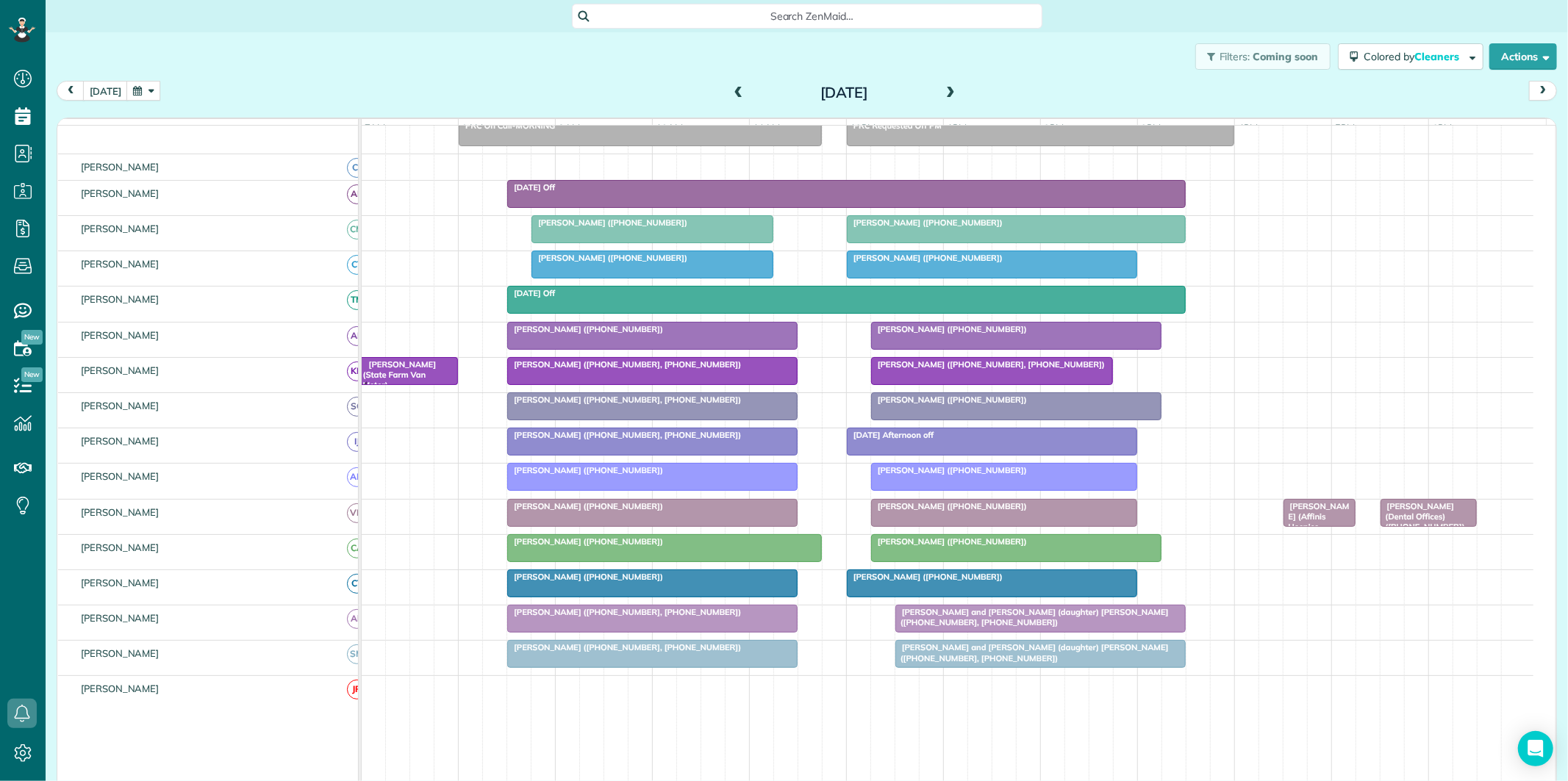 click at bounding box center (951, 93) 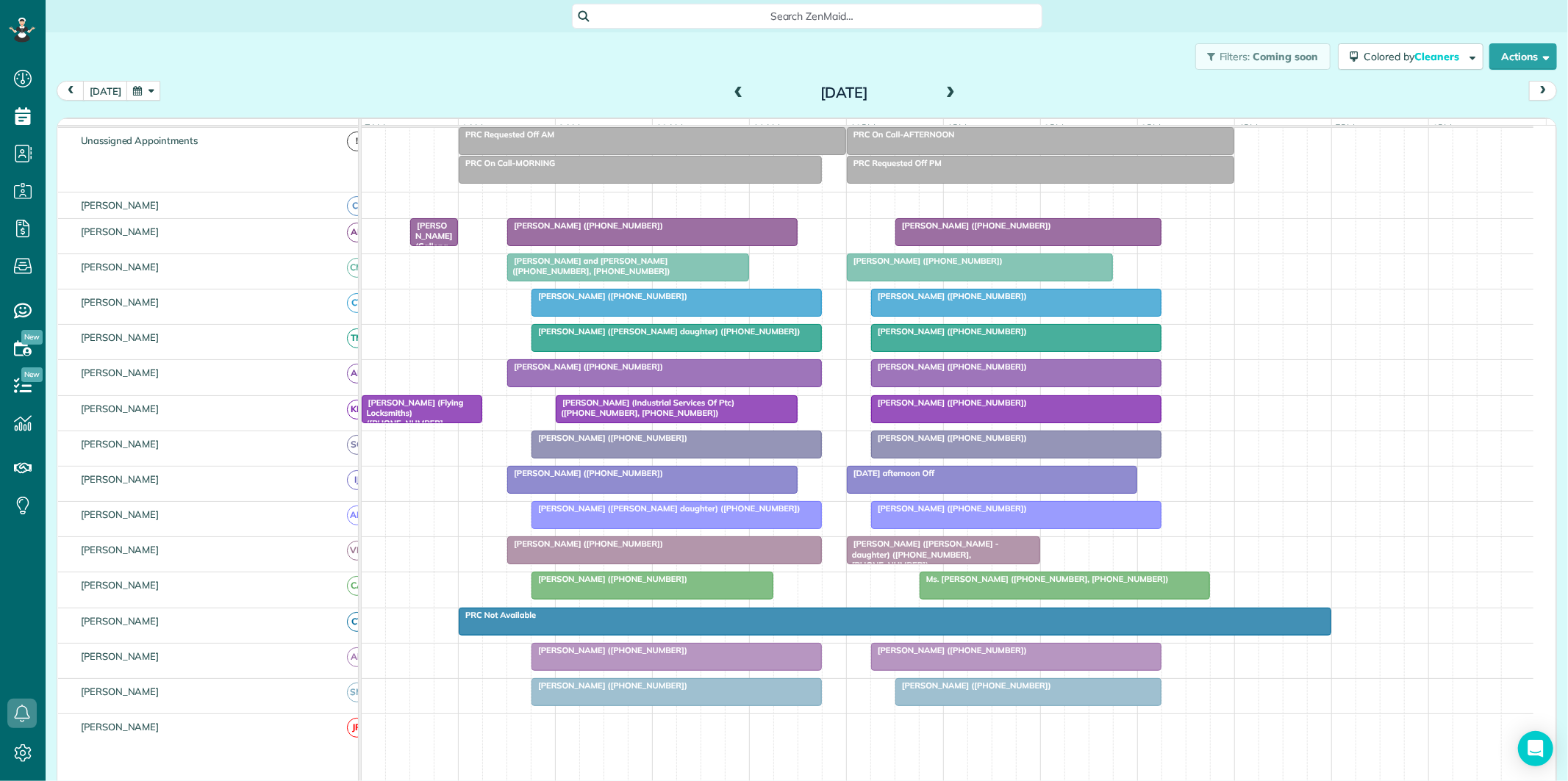 scroll, scrollTop: 93, scrollLeft: 0, axis: vertical 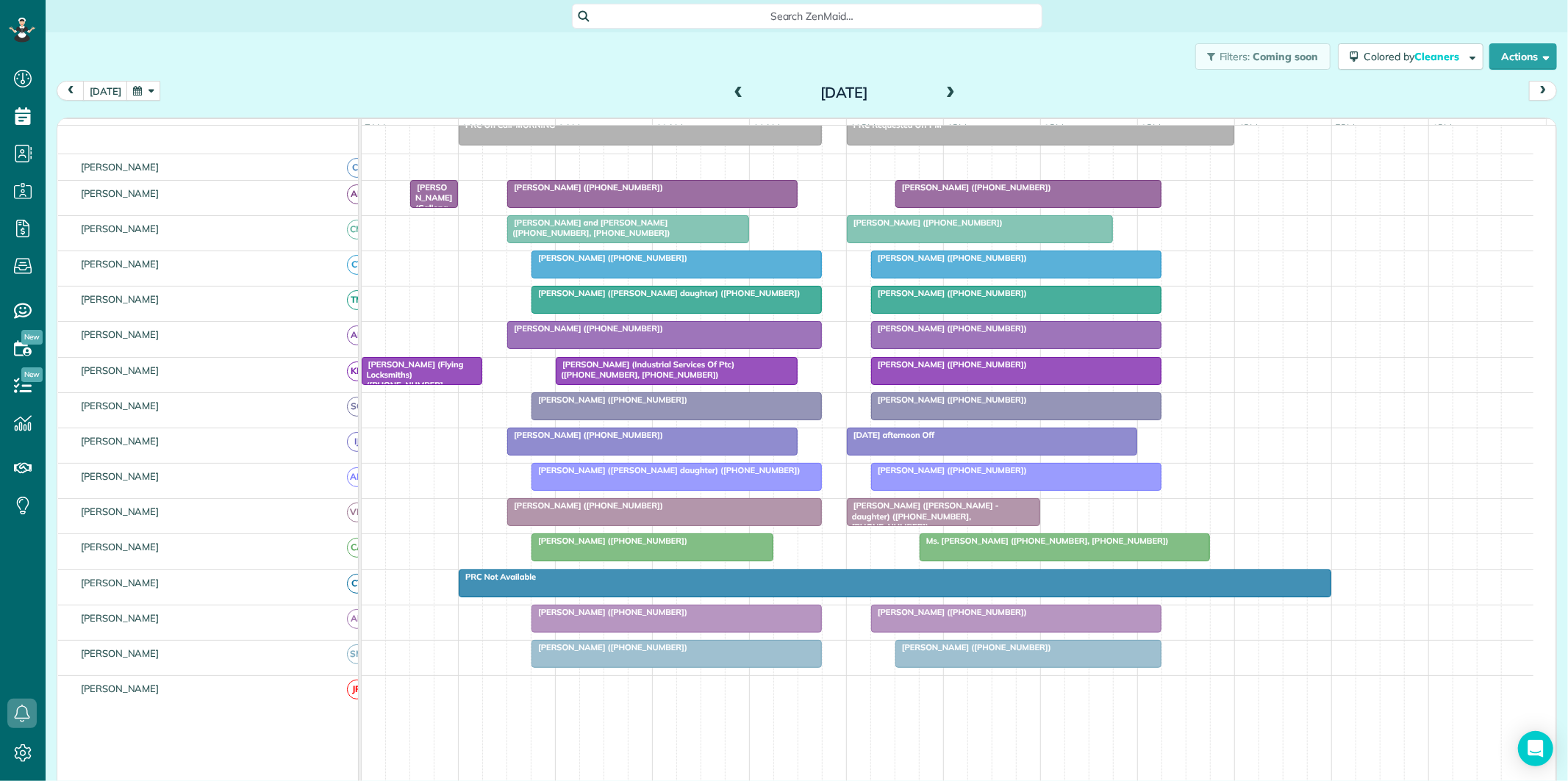 click at bounding box center [951, 93] 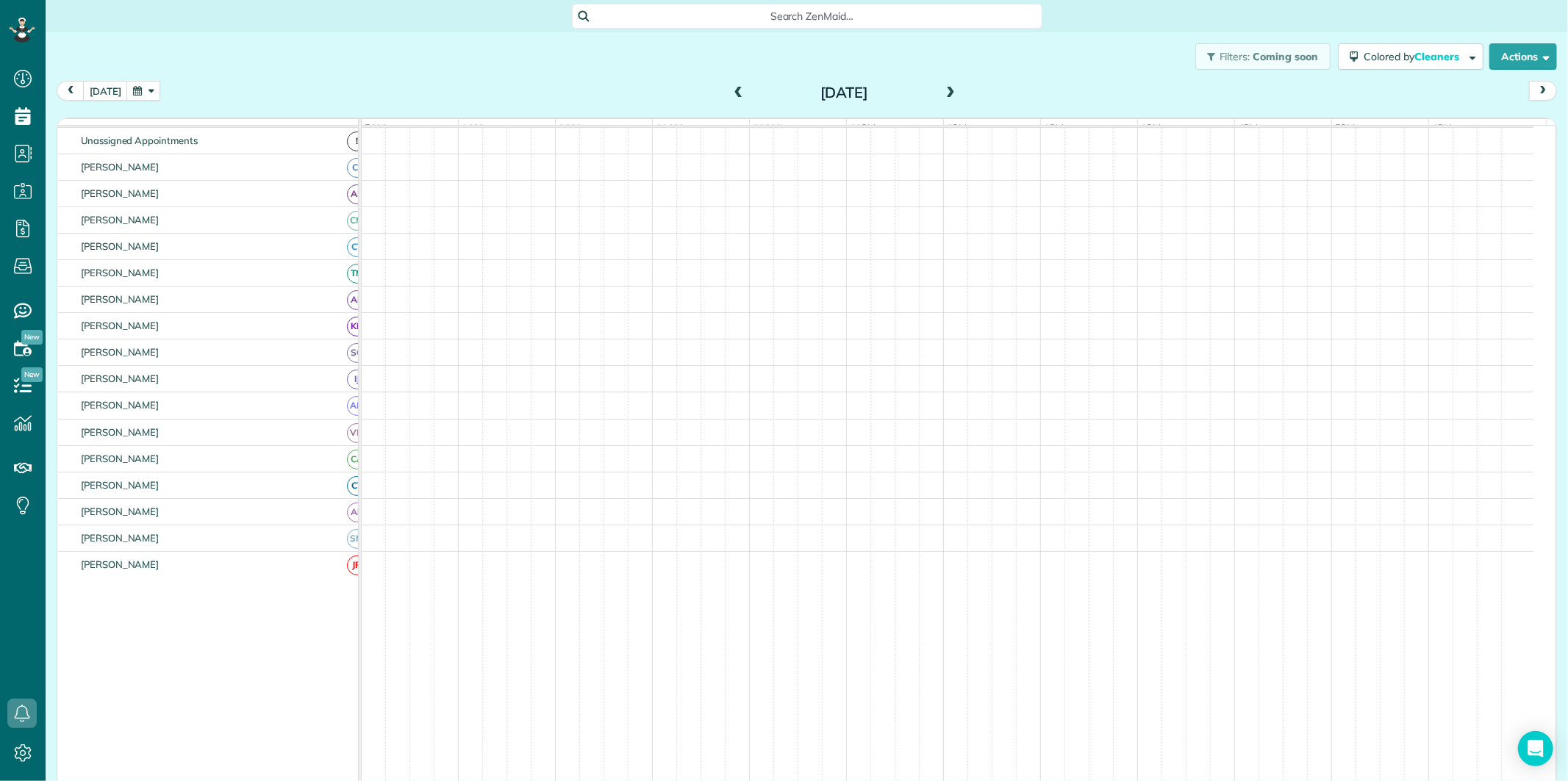 scroll, scrollTop: 55, scrollLeft: 0, axis: vertical 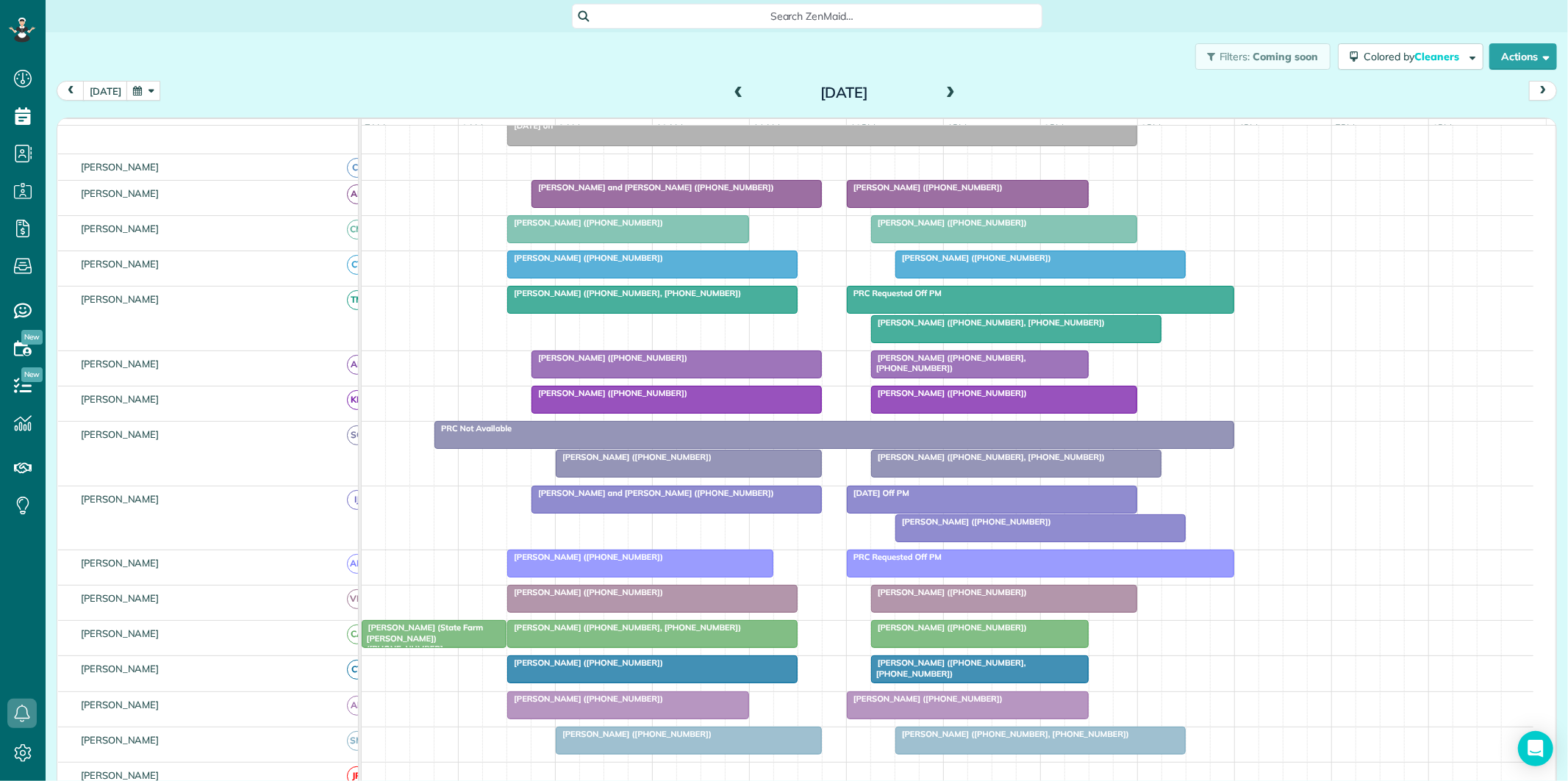 click at bounding box center (951, 93) 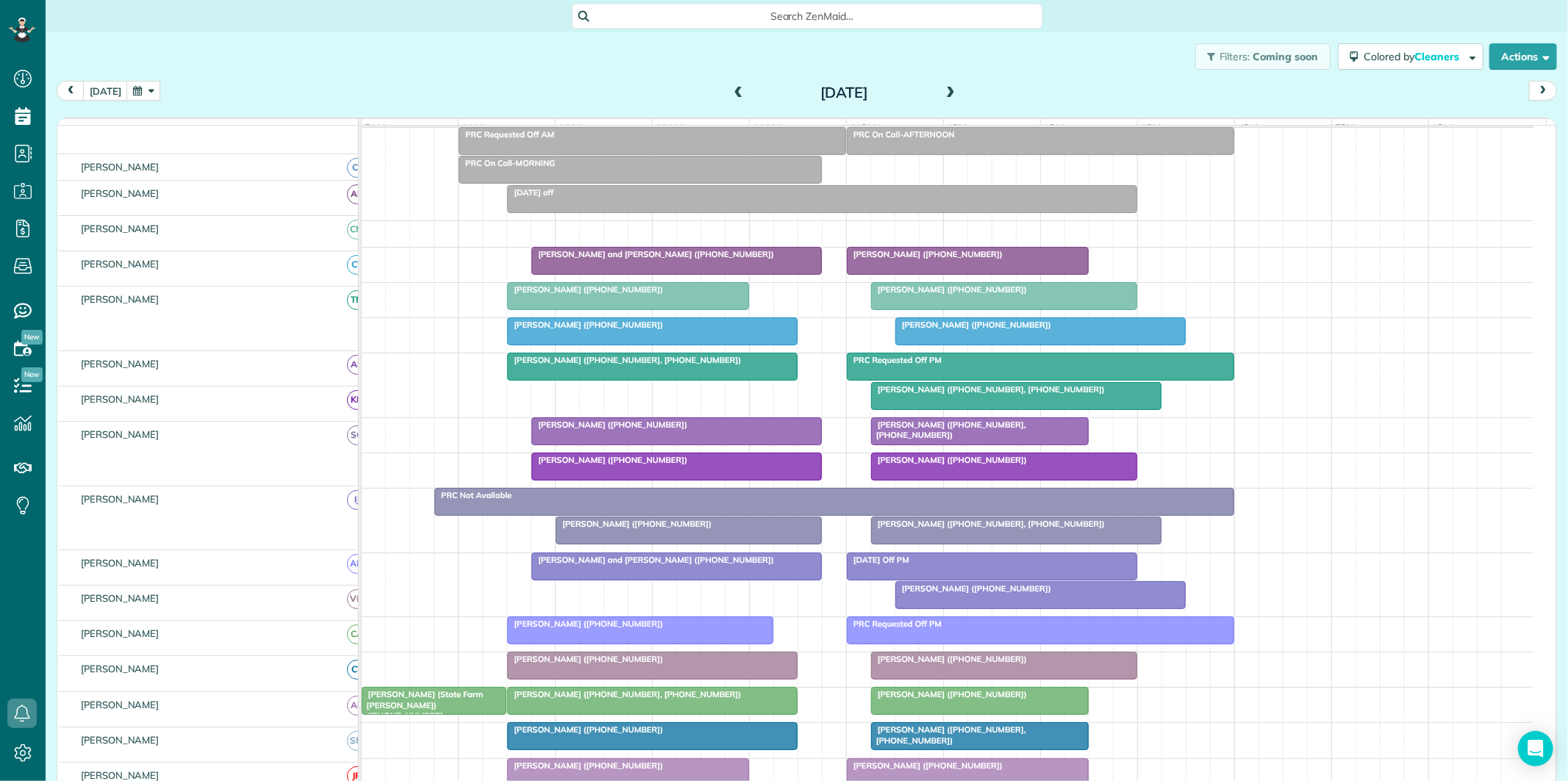 scroll, scrollTop: 55, scrollLeft: 0, axis: vertical 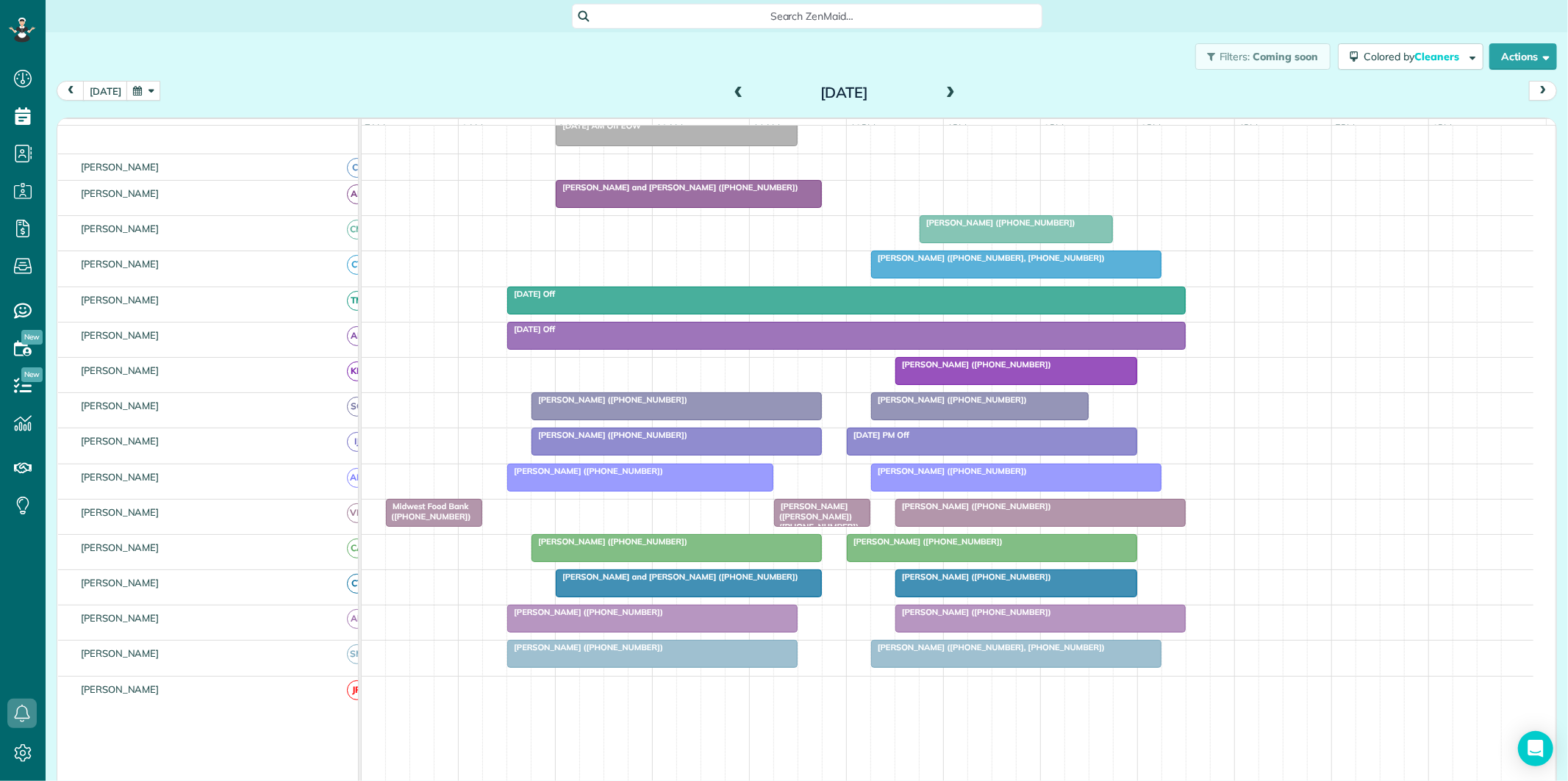 click at bounding box center (739, 93) 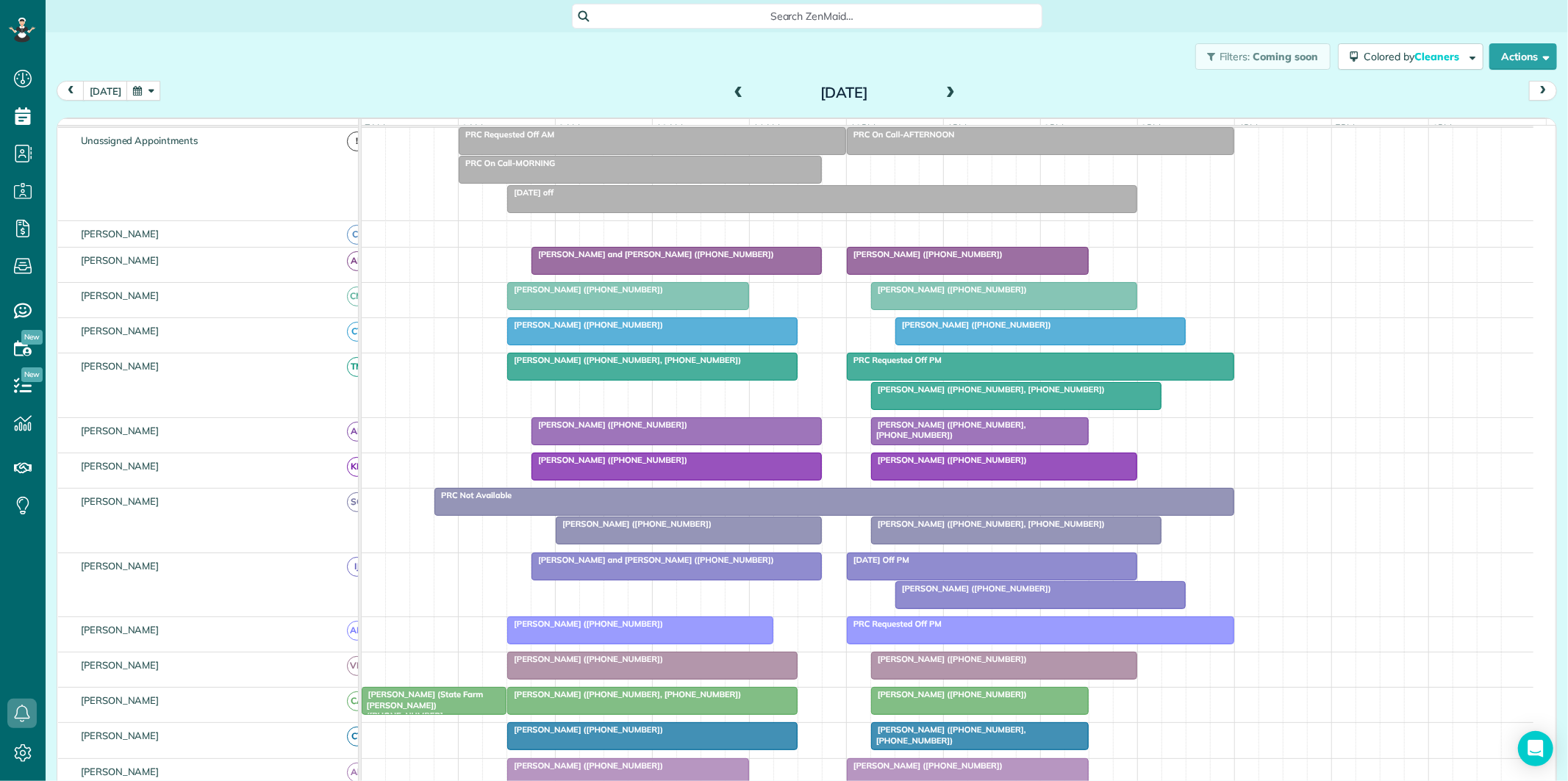 scroll, scrollTop: 122, scrollLeft: 0, axis: vertical 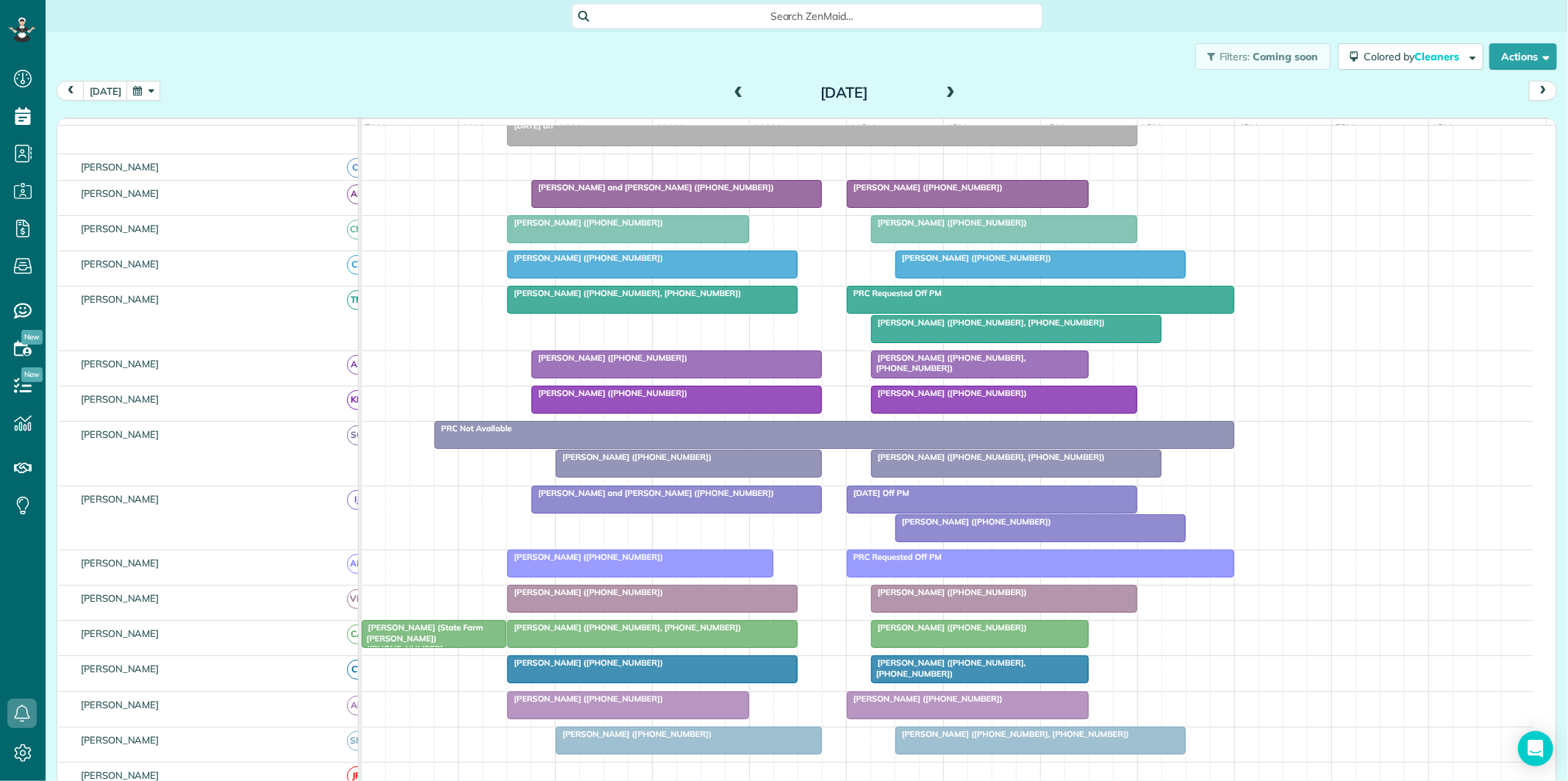 click on "Filters:   Coming soon
Colored by  Cleaners
Color by Cleaner
Color by Team
Color by Status
Color by Recurrence
Color by Paid/Unpaid
Filters  Default
Schedule Changes
Actions
Create Appointment
Create Task
Clock In/Out
Send Work Orders
Print Route Sheets
Today's Emails/Texts
Export data.." at bounding box center [806, 57] 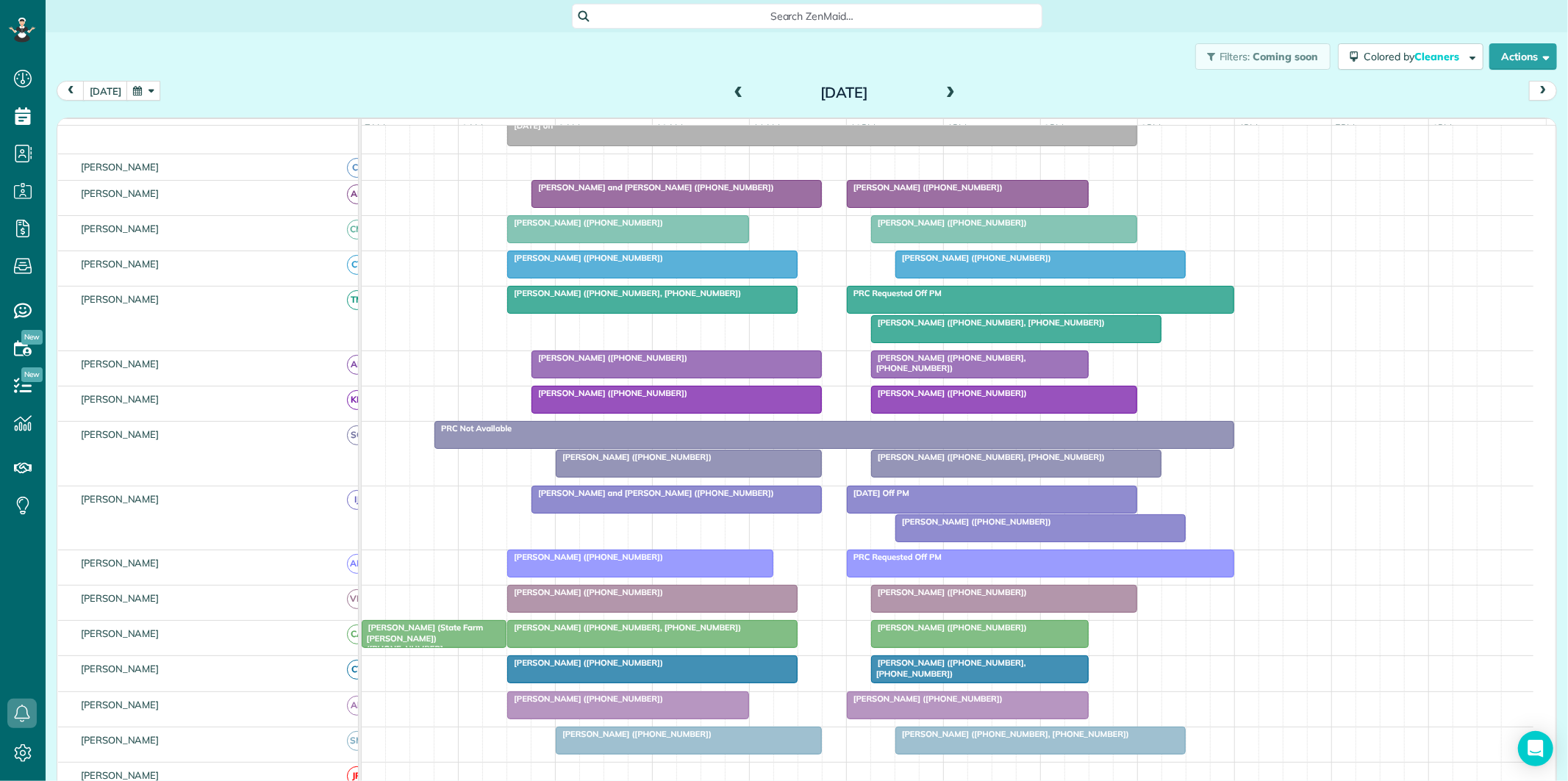 scroll, scrollTop: 285, scrollLeft: 0, axis: vertical 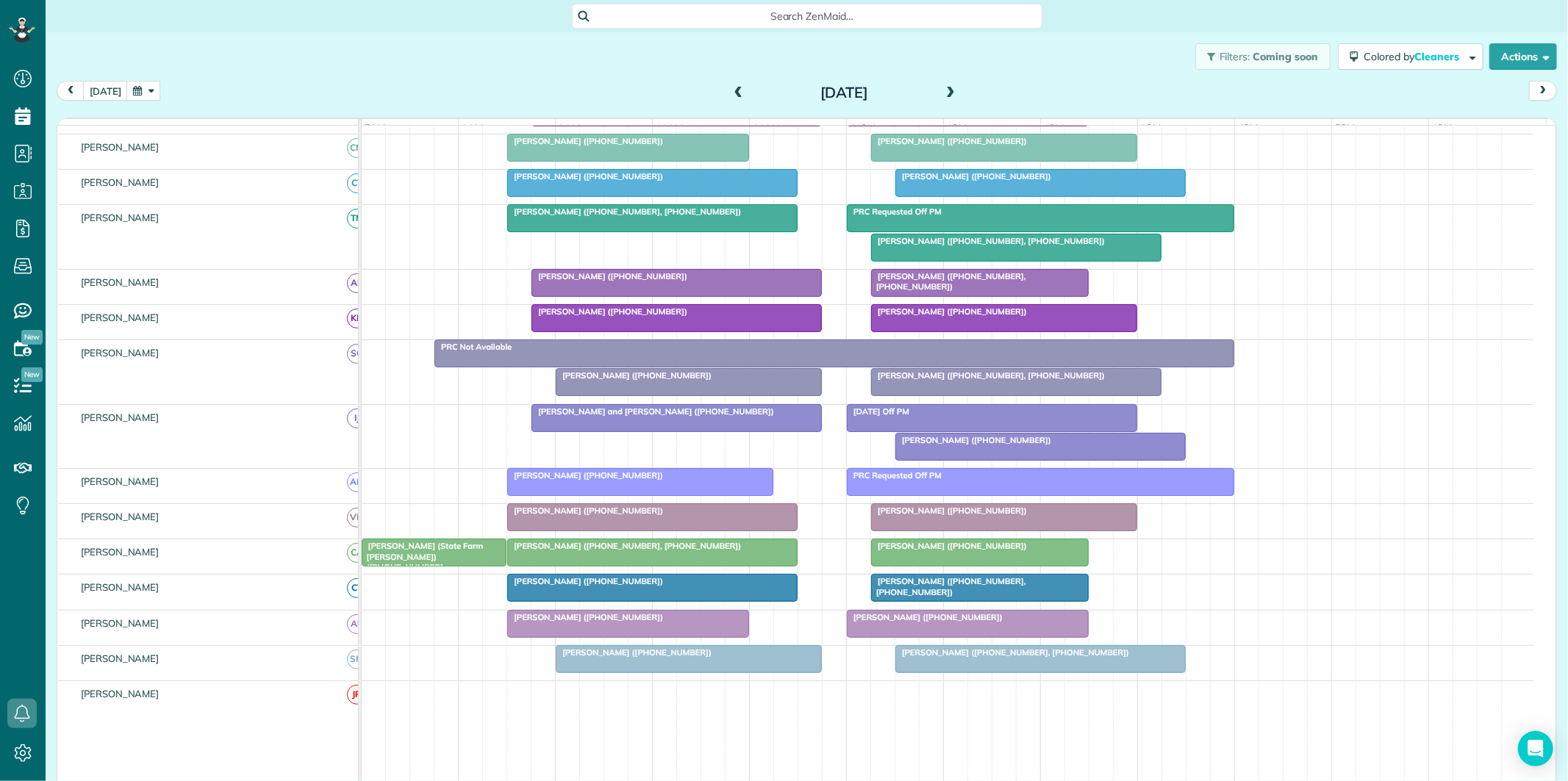click at bounding box center (951, 93) 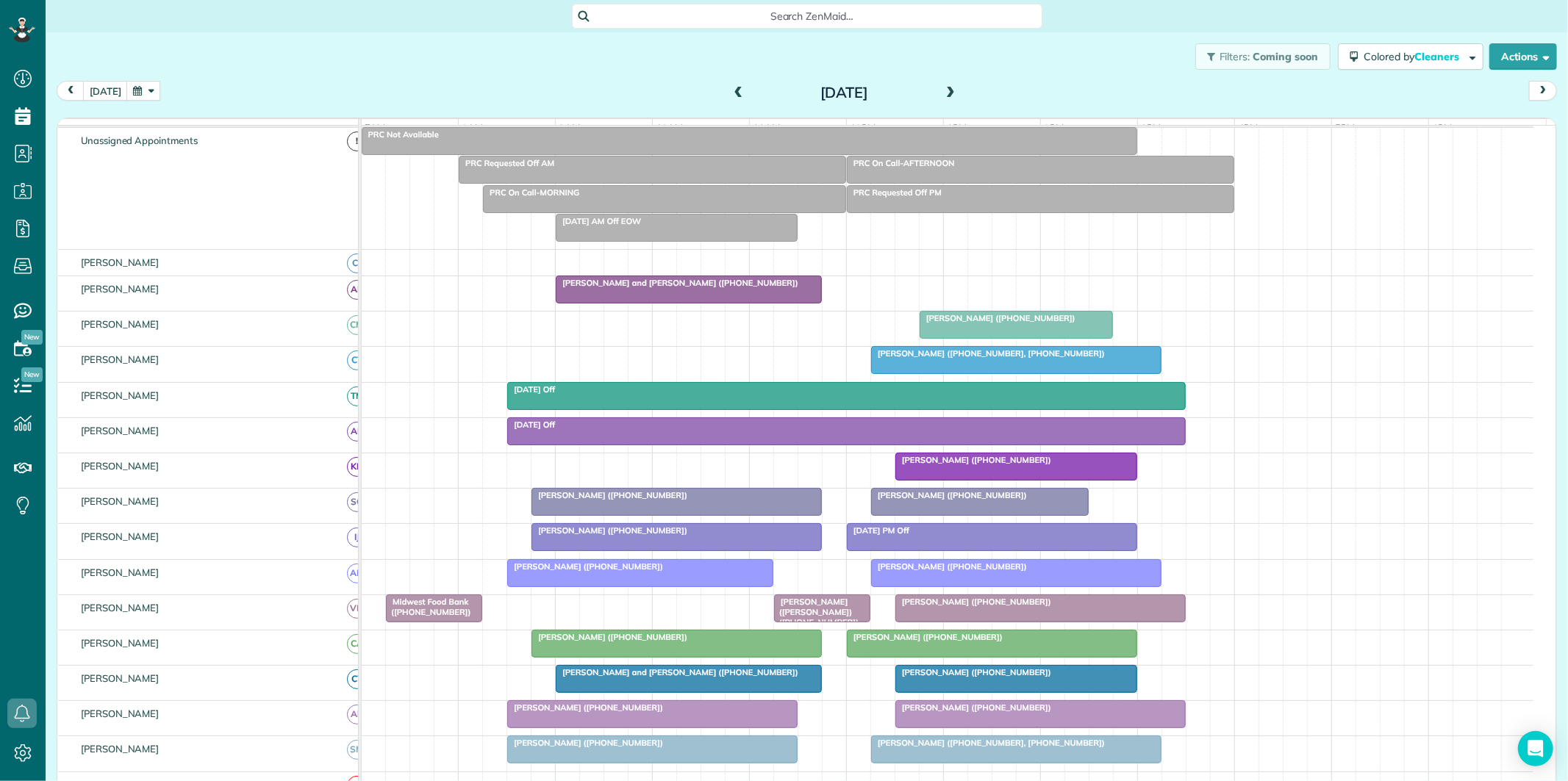 scroll, scrollTop: 151, scrollLeft: 0, axis: vertical 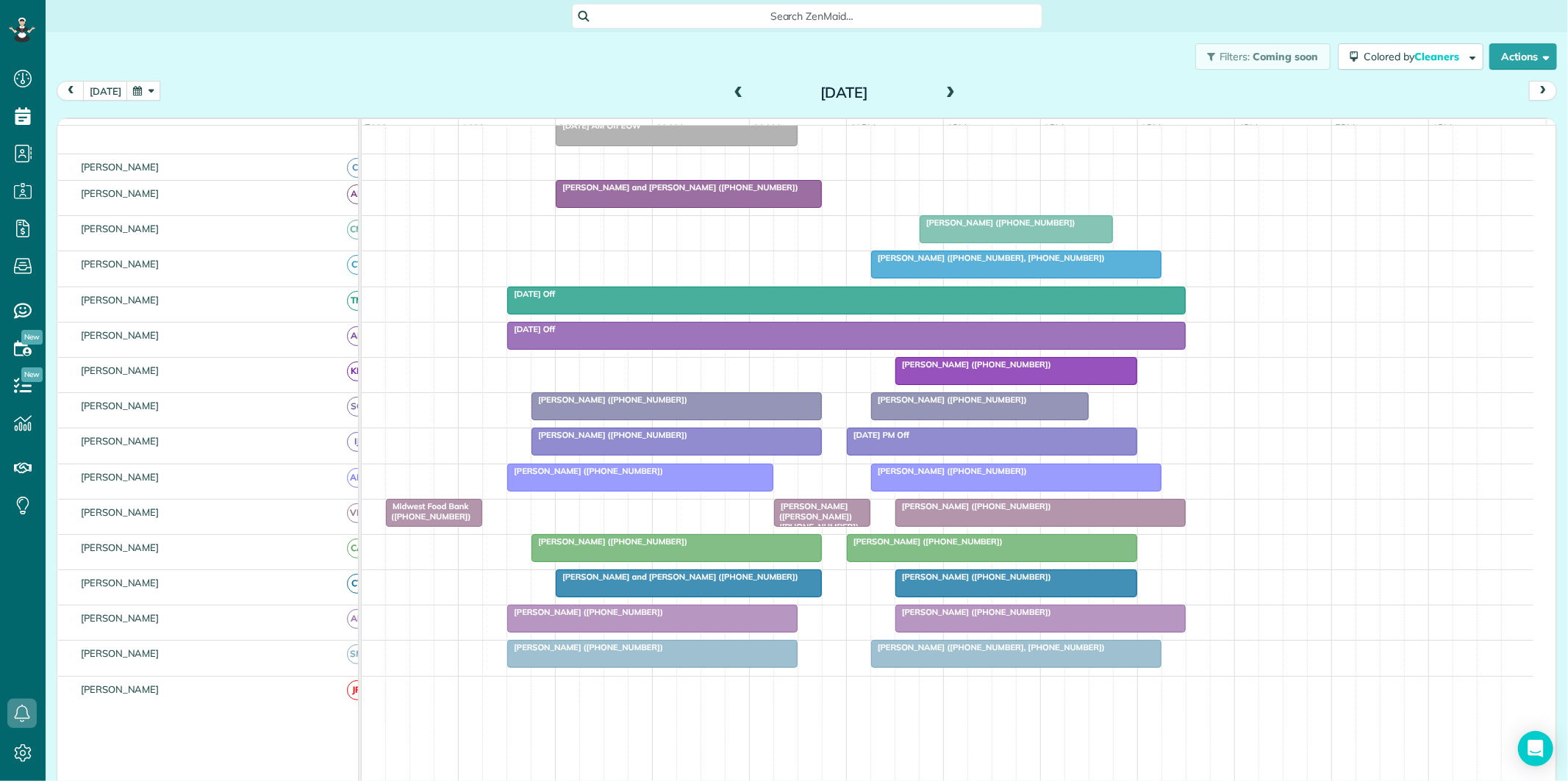 click at bounding box center (739, 93) 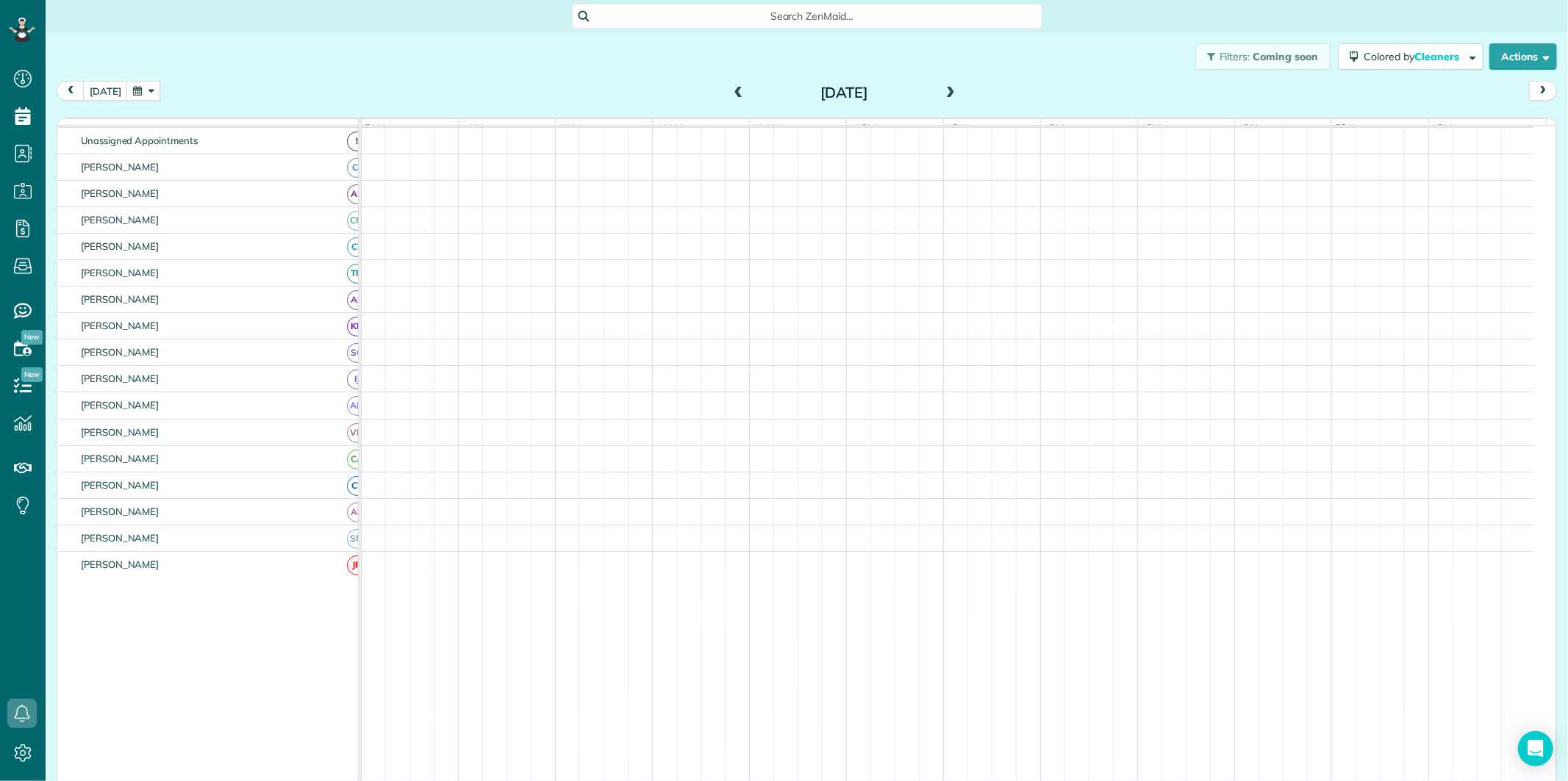 scroll, scrollTop: 55, scrollLeft: 0, axis: vertical 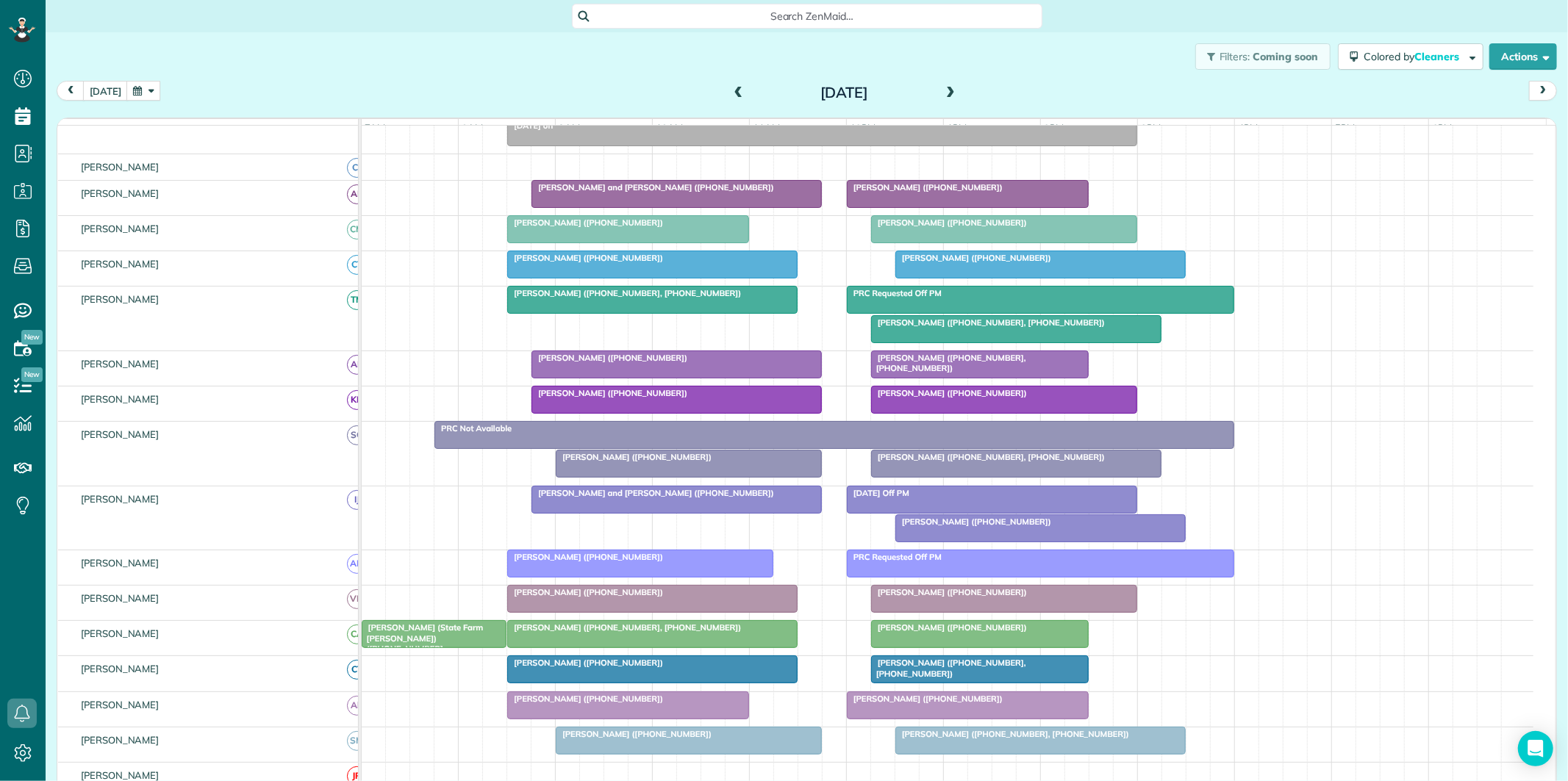 click at bounding box center [739, 93] 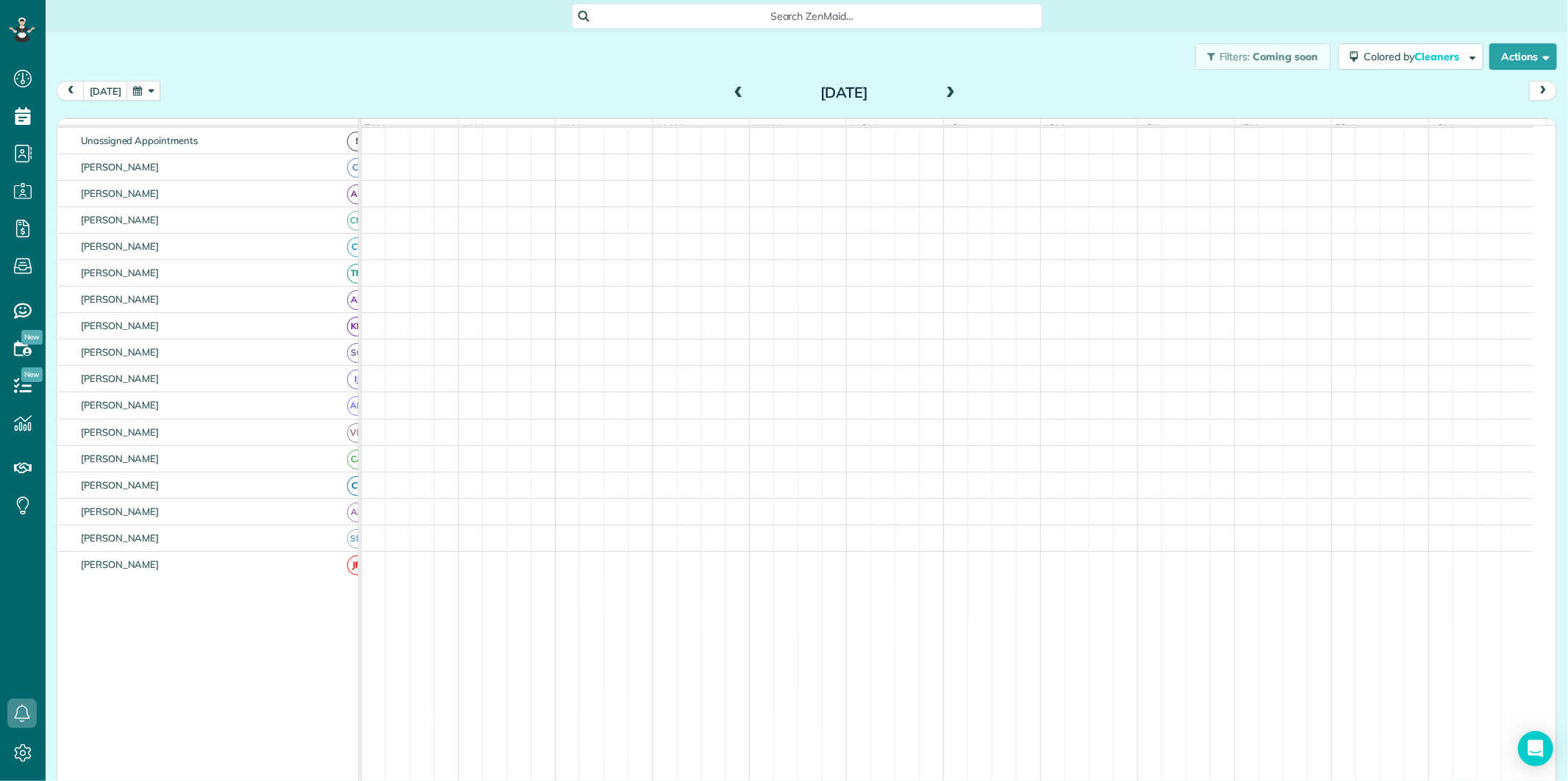 scroll, scrollTop: 55, scrollLeft: 0, axis: vertical 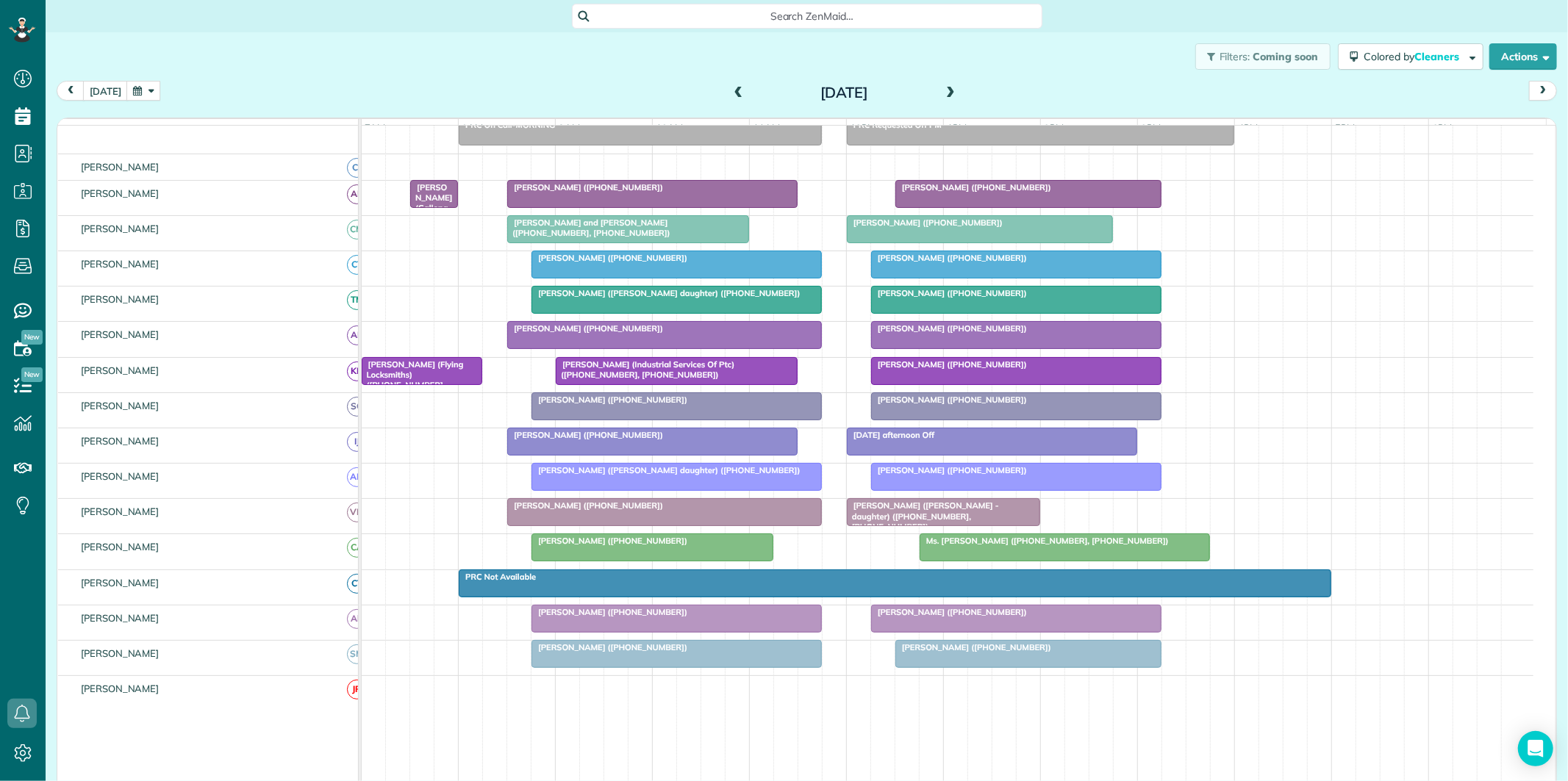 click at bounding box center (739, 93) 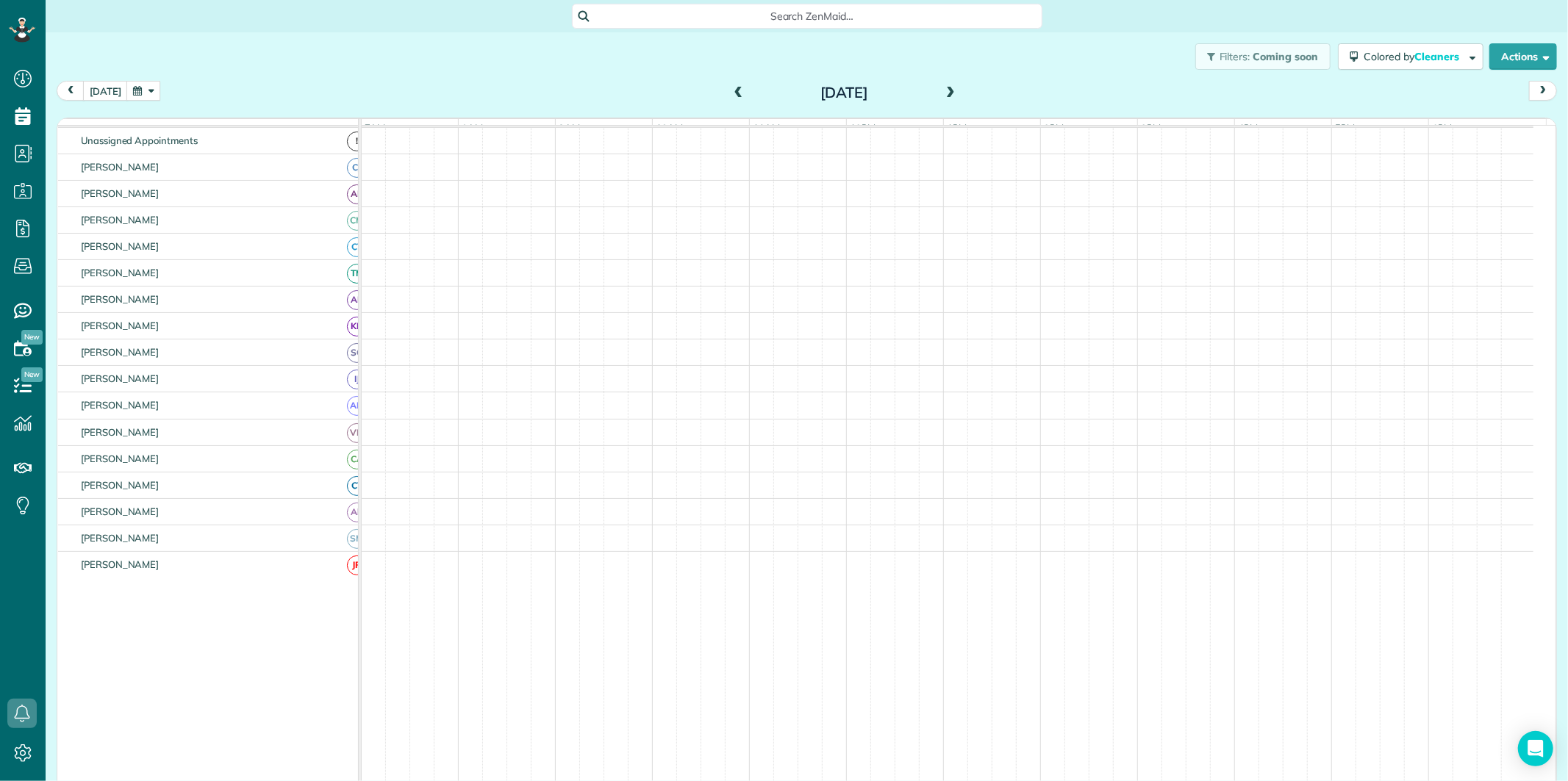 scroll, scrollTop: 122, scrollLeft: 0, axis: vertical 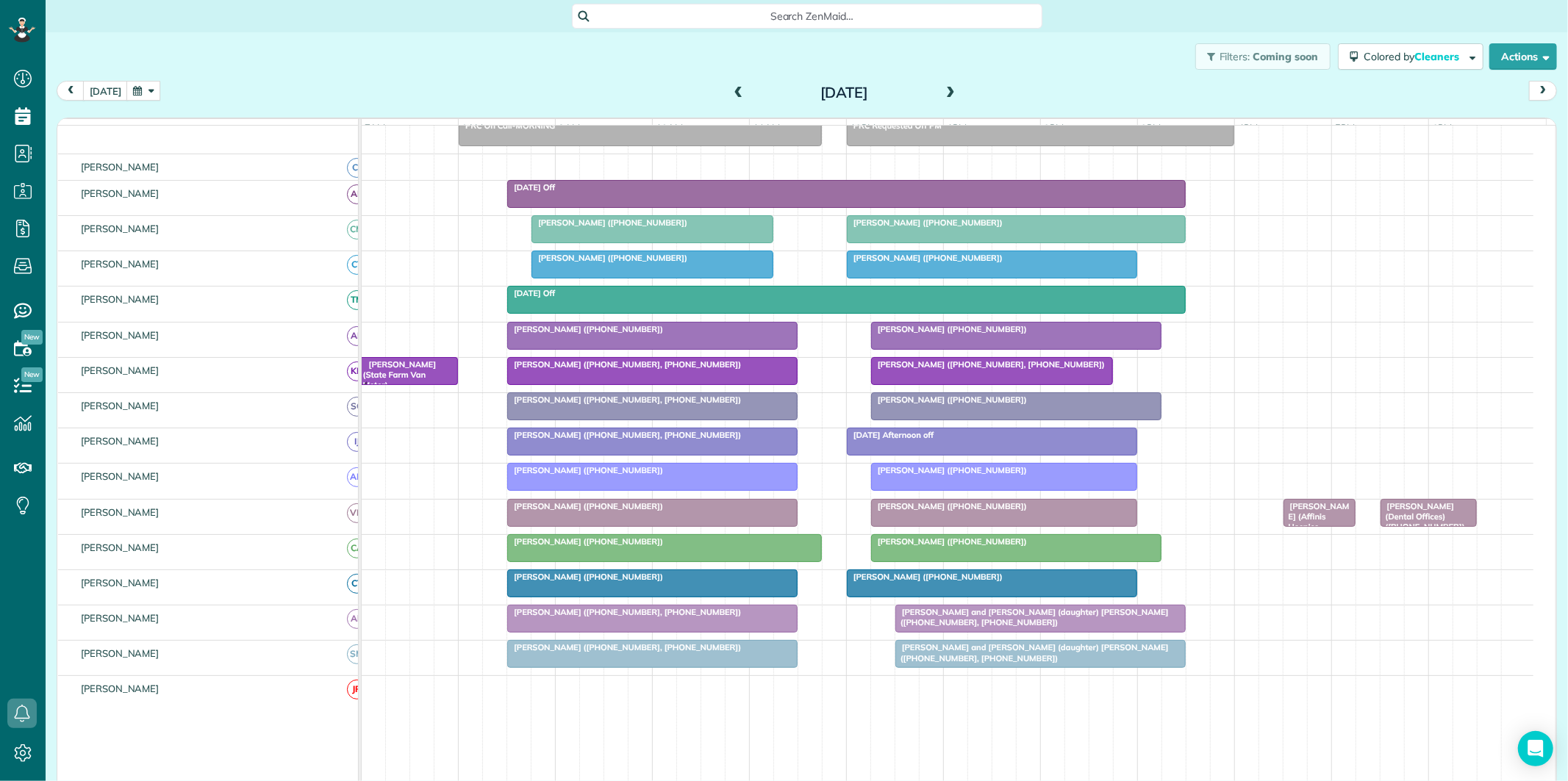 click at bounding box center [739, 93] 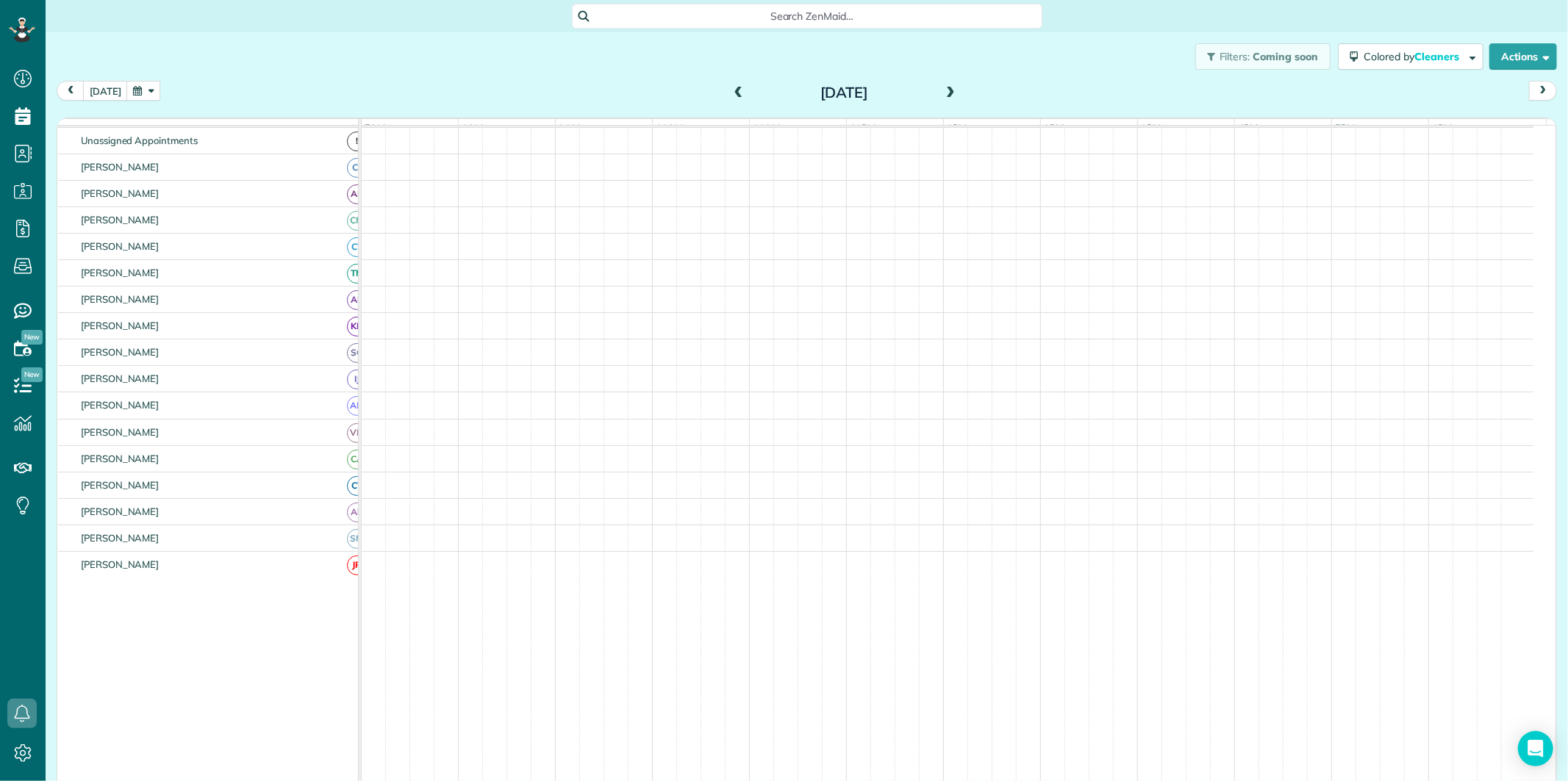 scroll, scrollTop: 55, scrollLeft: 0, axis: vertical 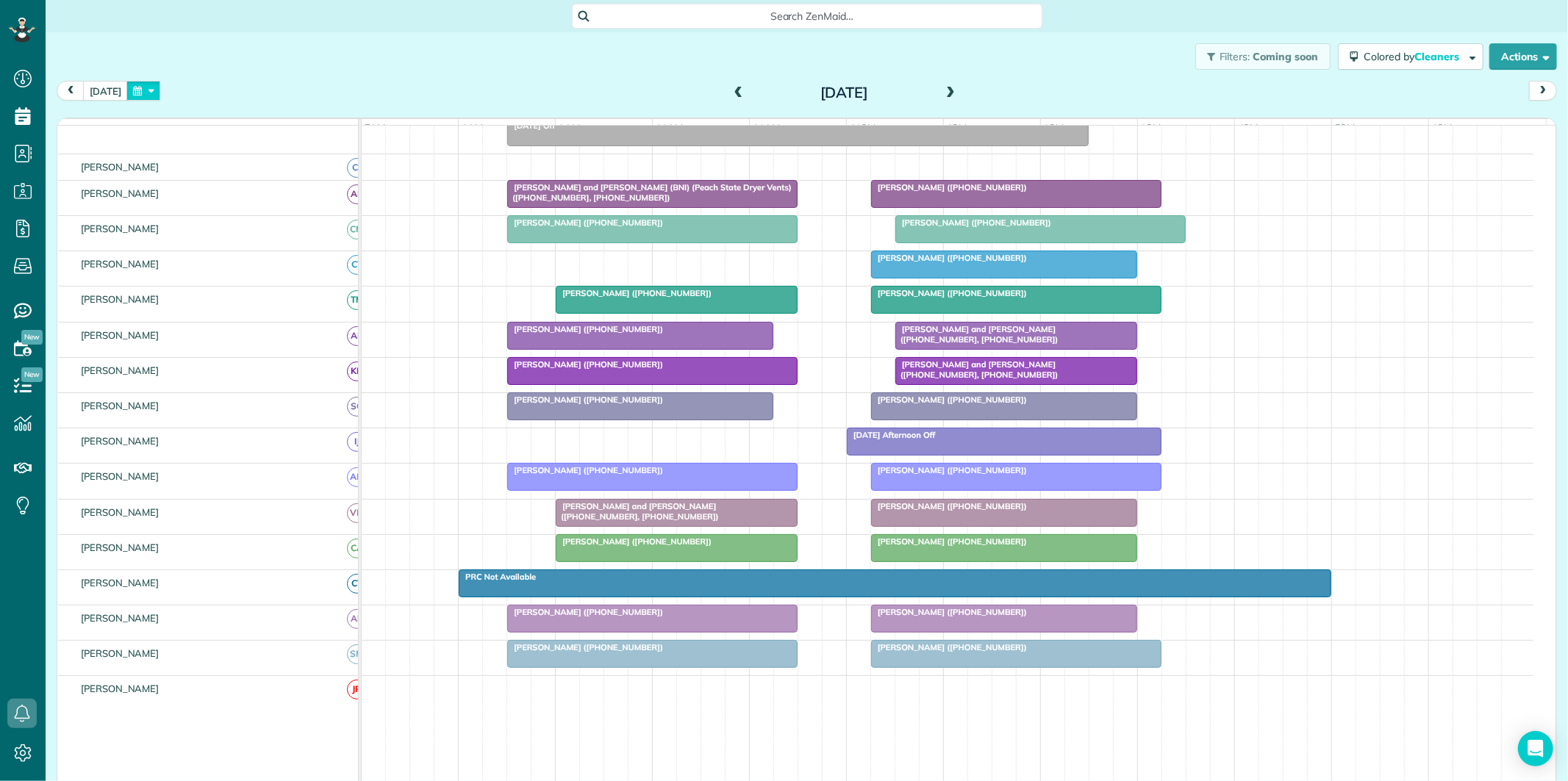 click at bounding box center [143, 90] 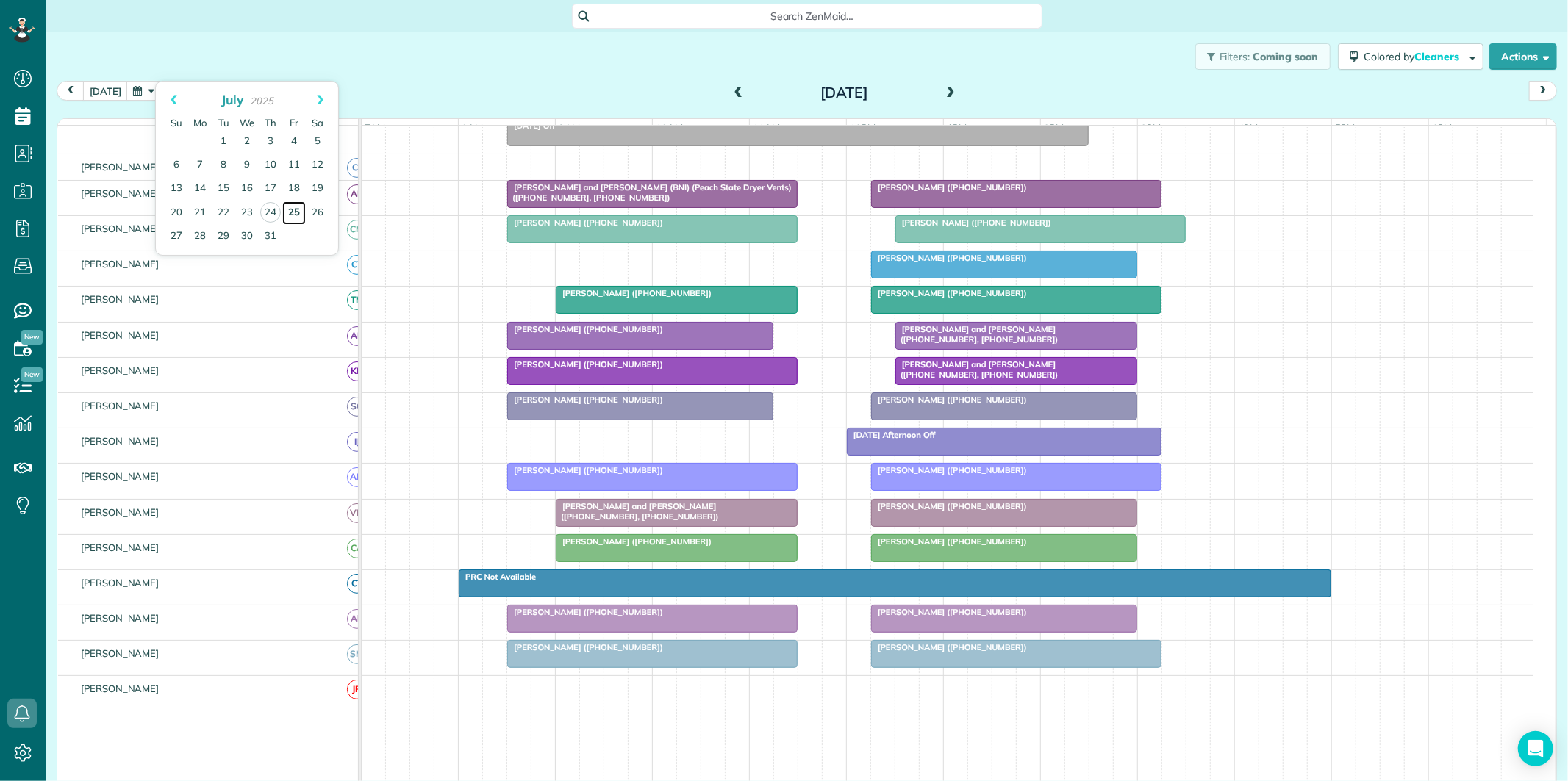 click on "25" at bounding box center (294, 213) 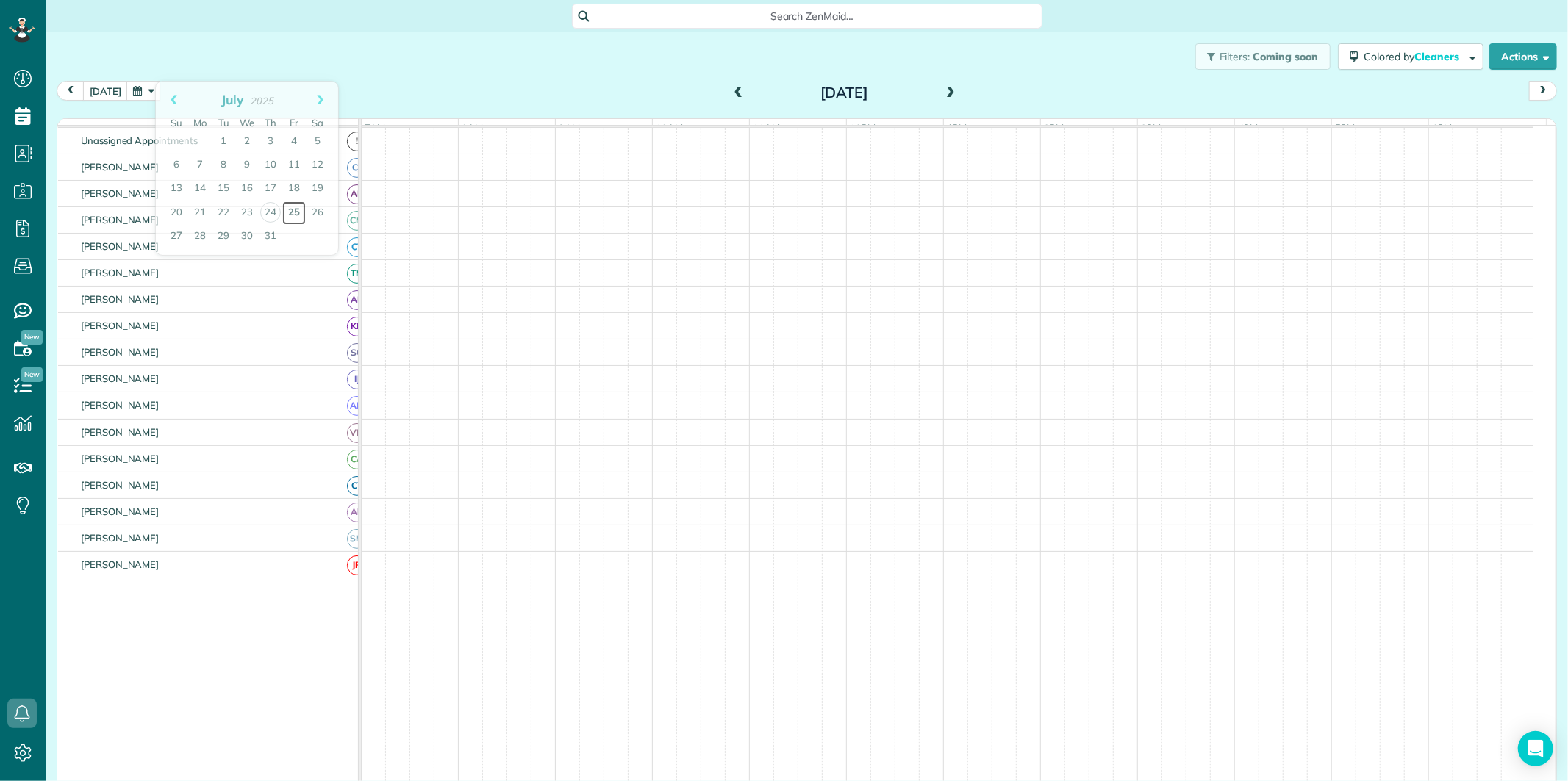 scroll, scrollTop: 55, scrollLeft: 0, axis: vertical 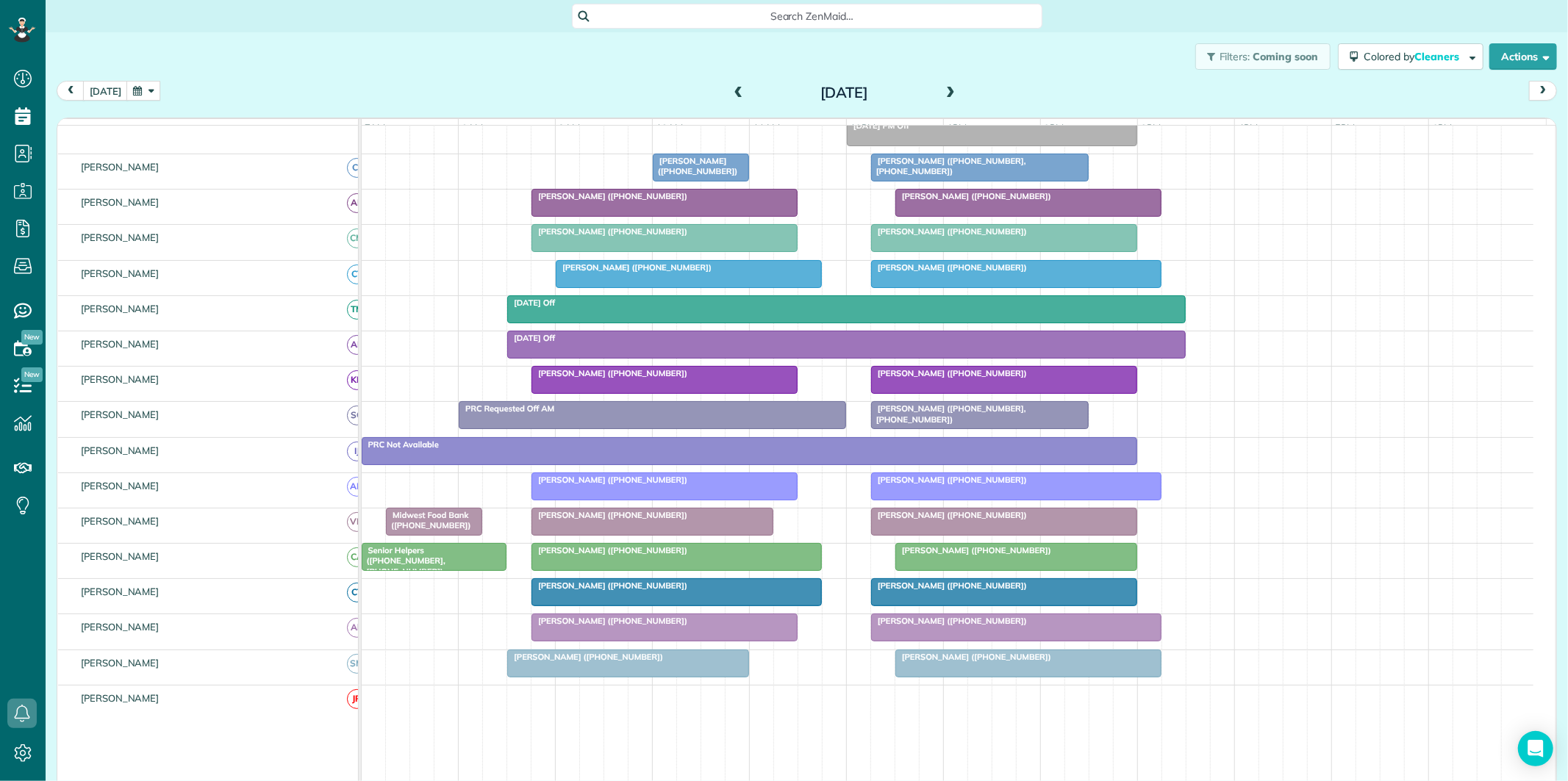 click at bounding box center (143, 90) 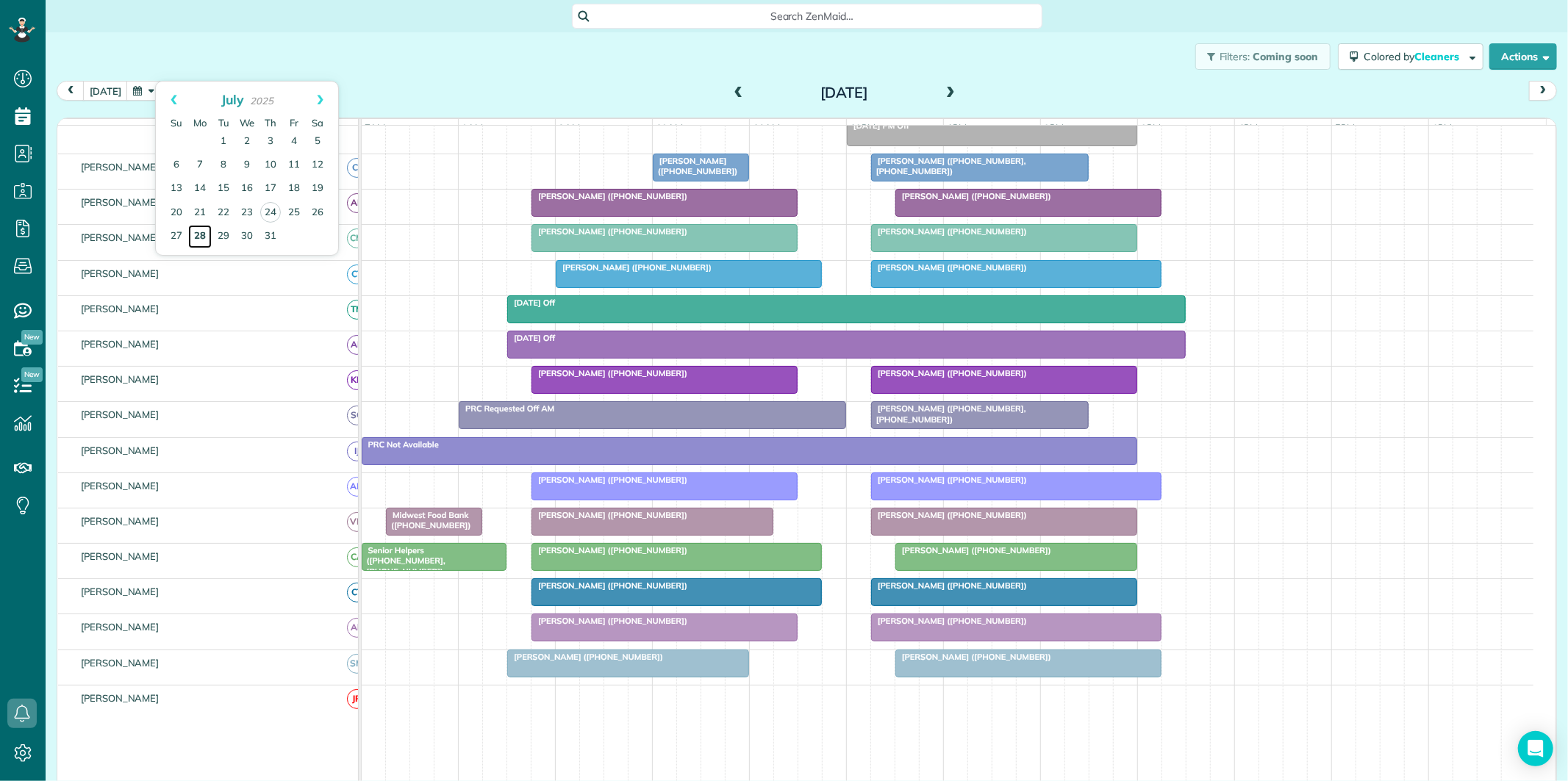 click on "28" at bounding box center (200, 237) 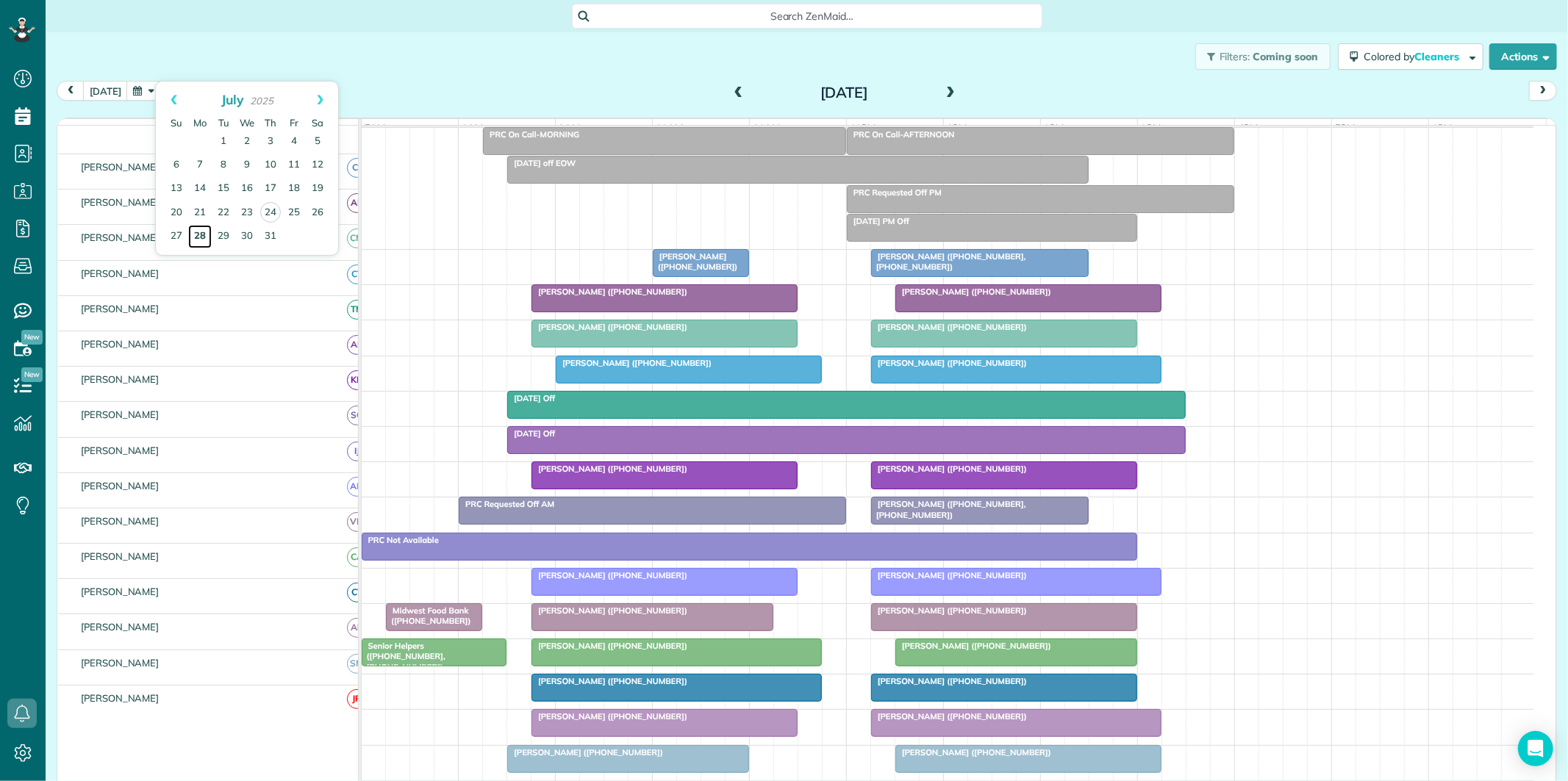 scroll, scrollTop: 55, scrollLeft: 0, axis: vertical 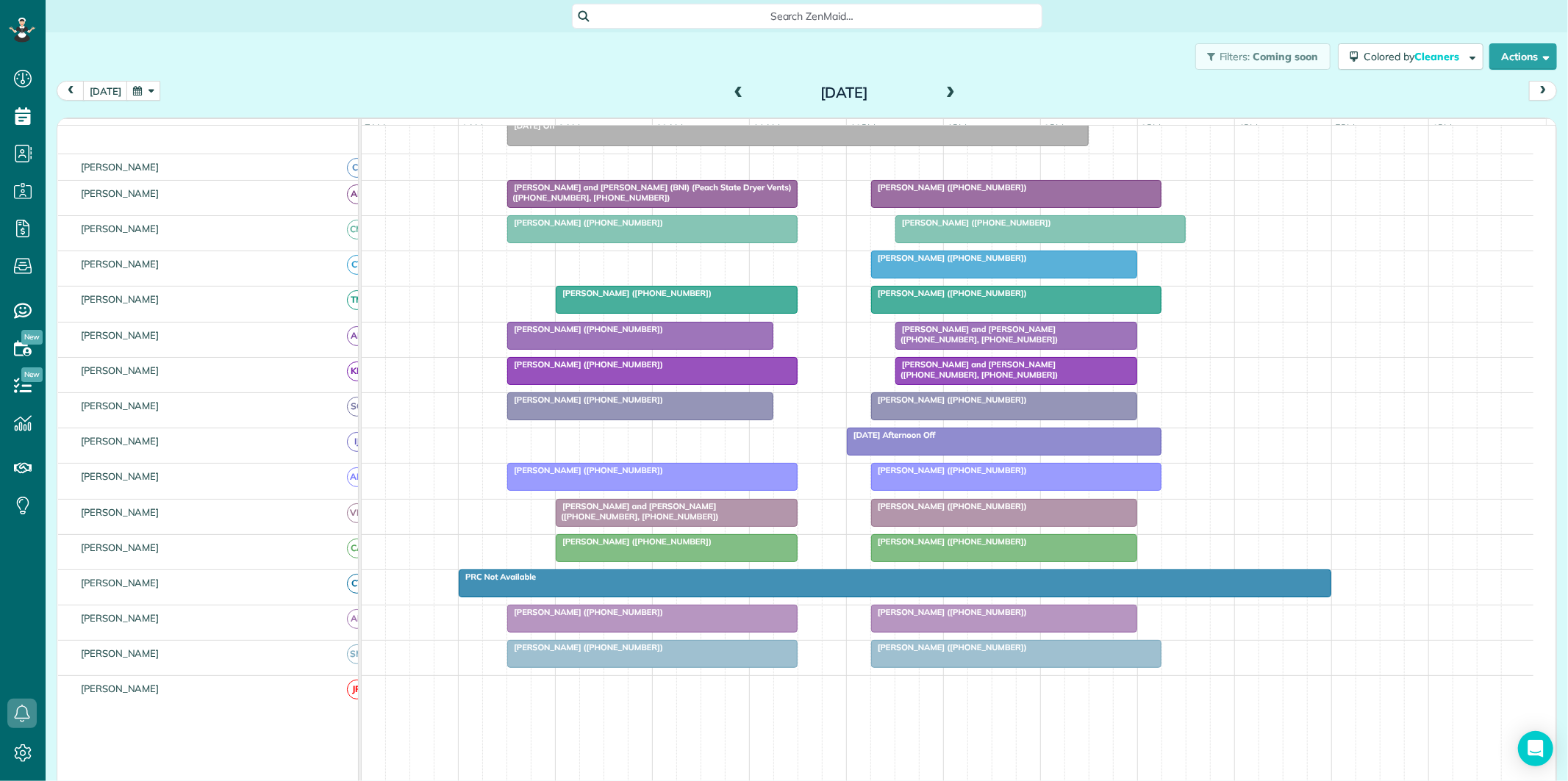 click at bounding box center (951, 93) 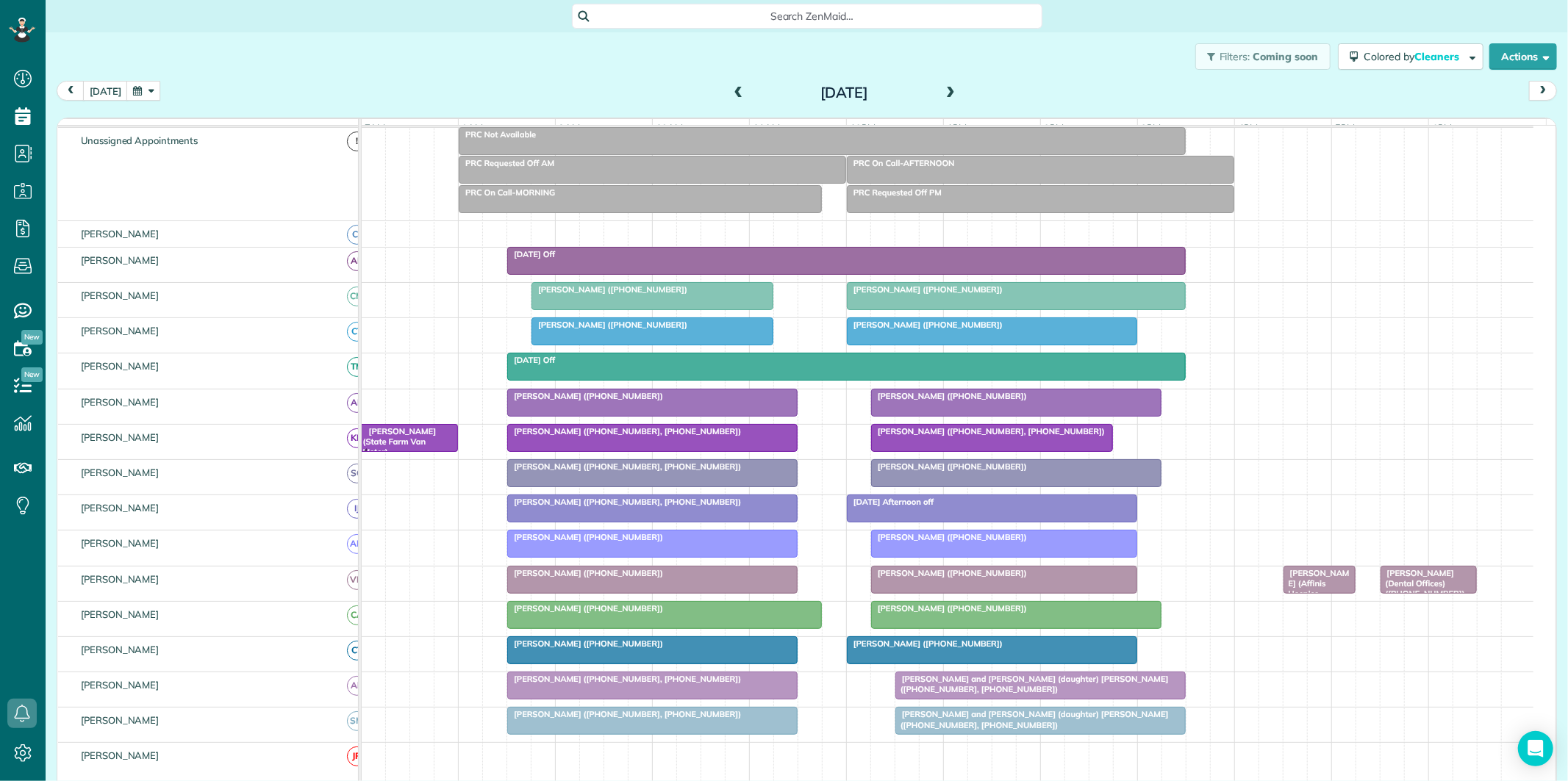 scroll, scrollTop: 122, scrollLeft: 0, axis: vertical 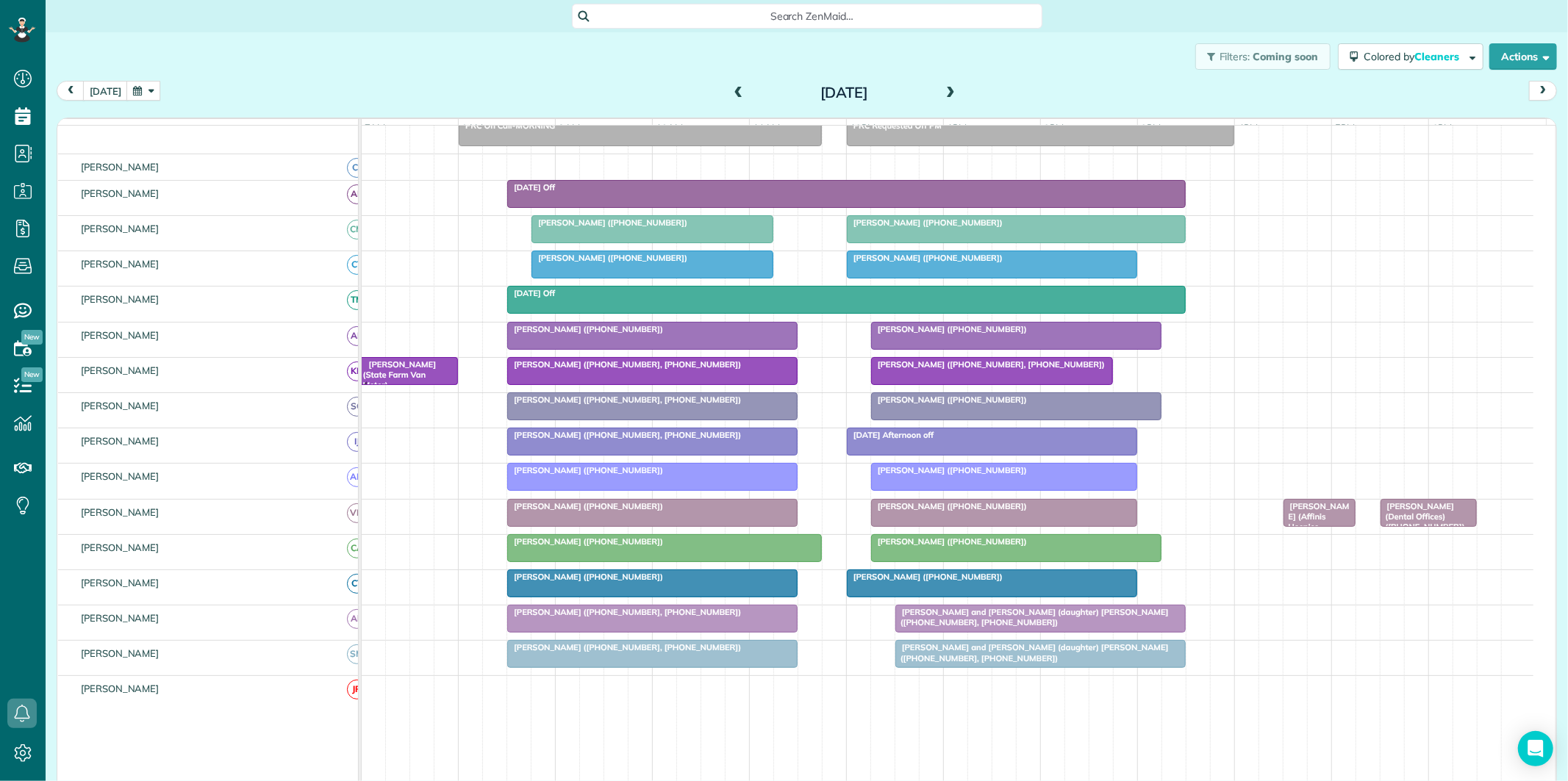 click at bounding box center (951, 93) 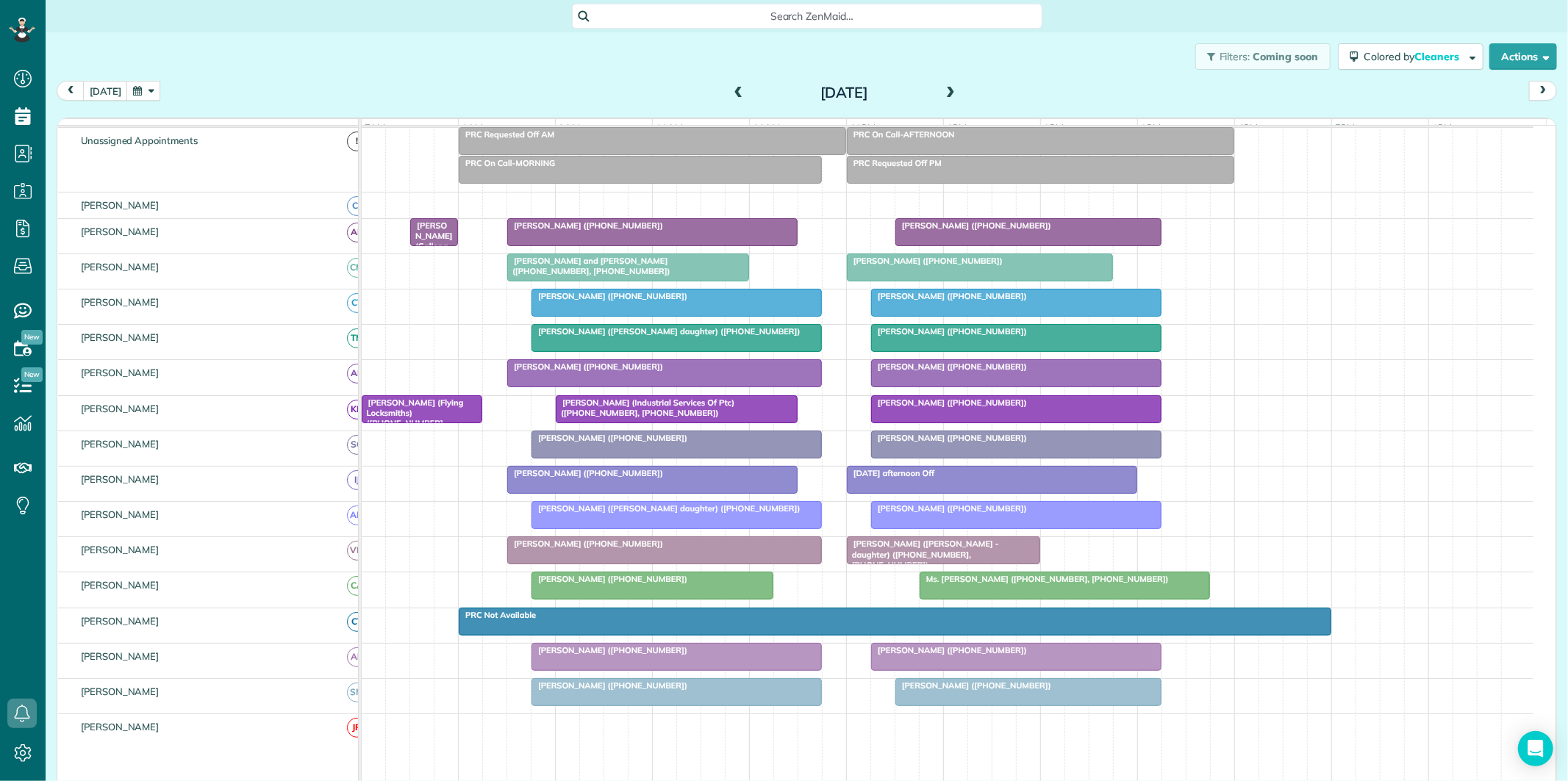 scroll, scrollTop: 93, scrollLeft: 0, axis: vertical 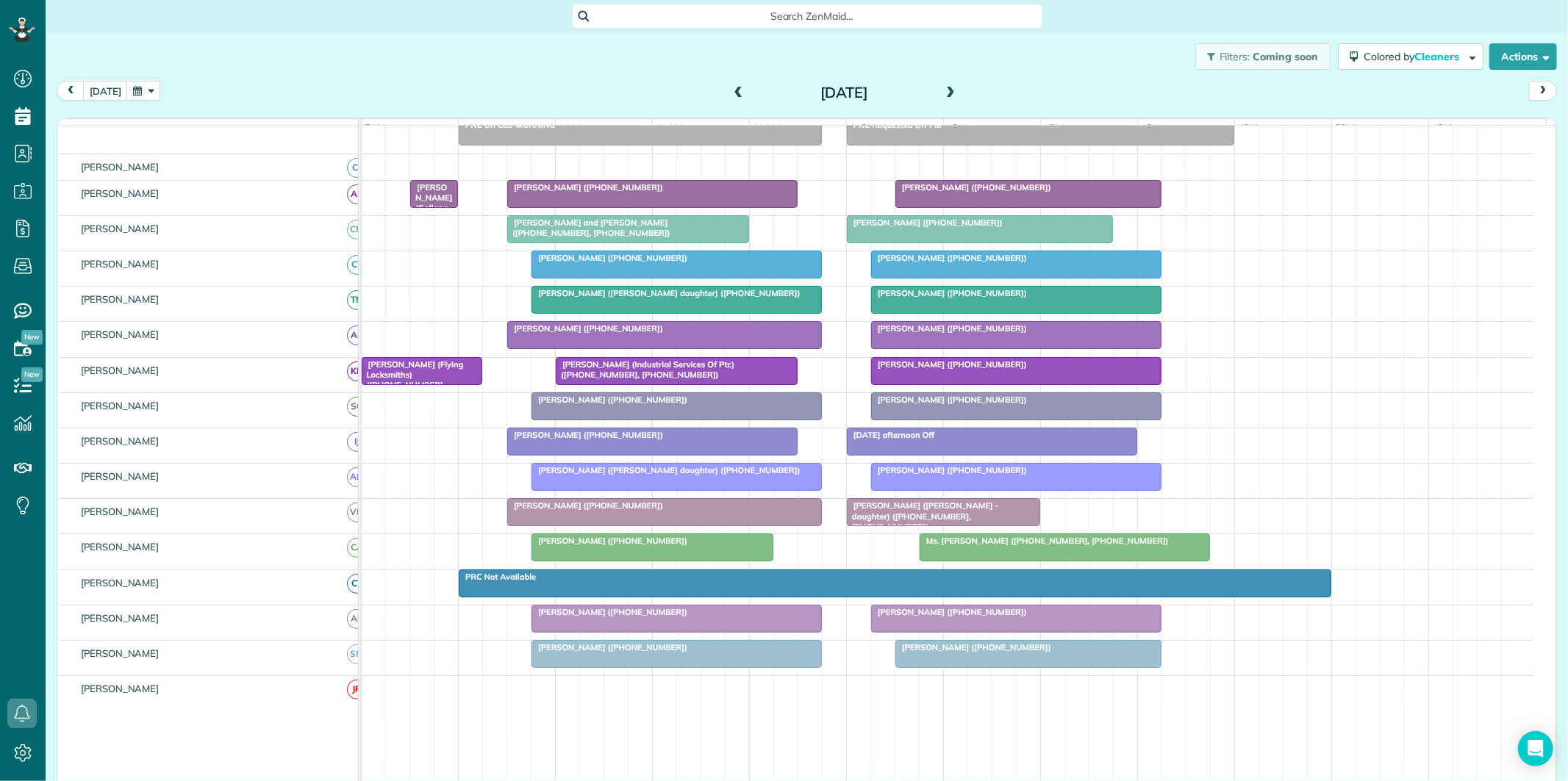click at bounding box center (951, 93) 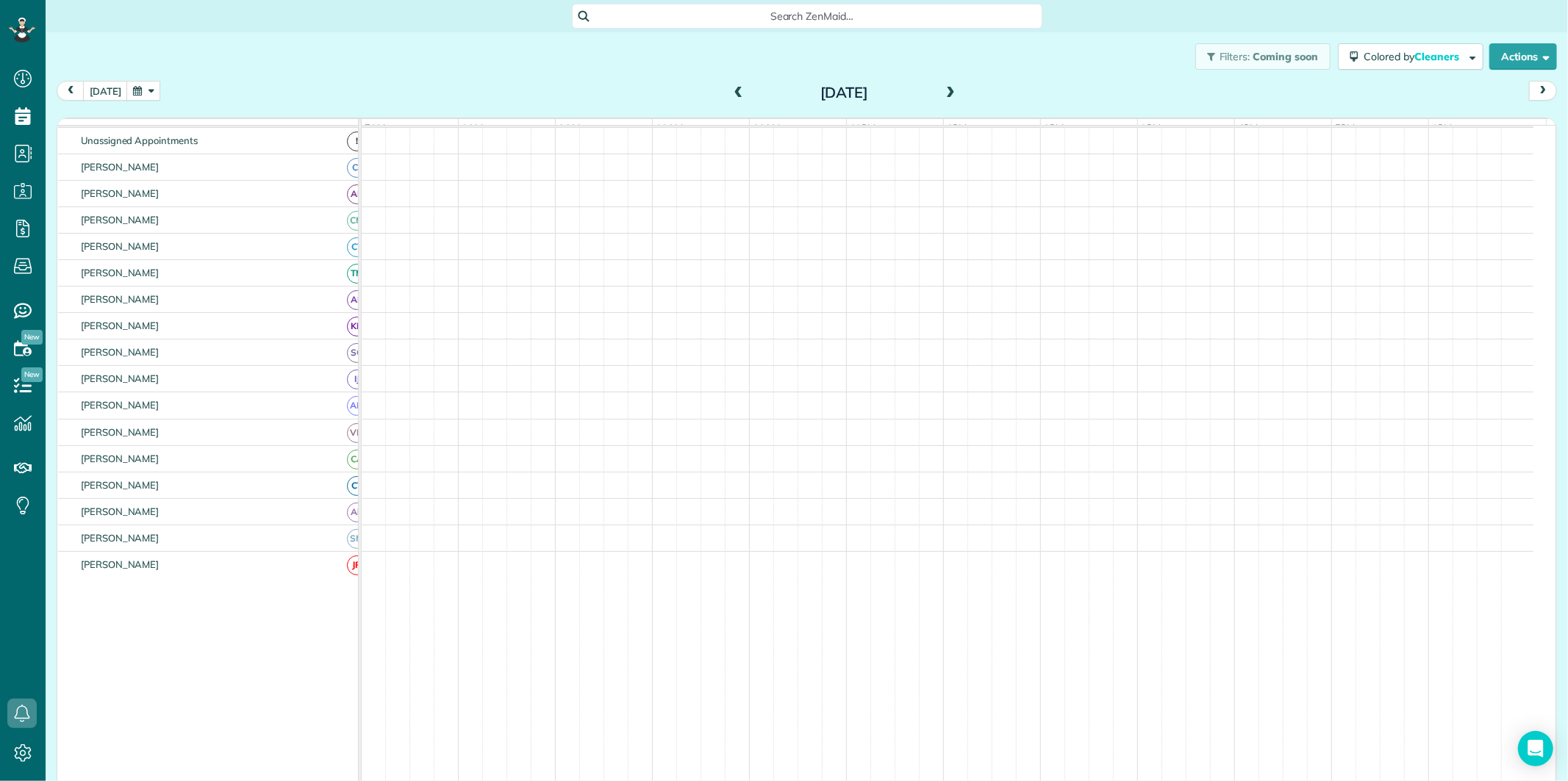 scroll, scrollTop: 55, scrollLeft: 0, axis: vertical 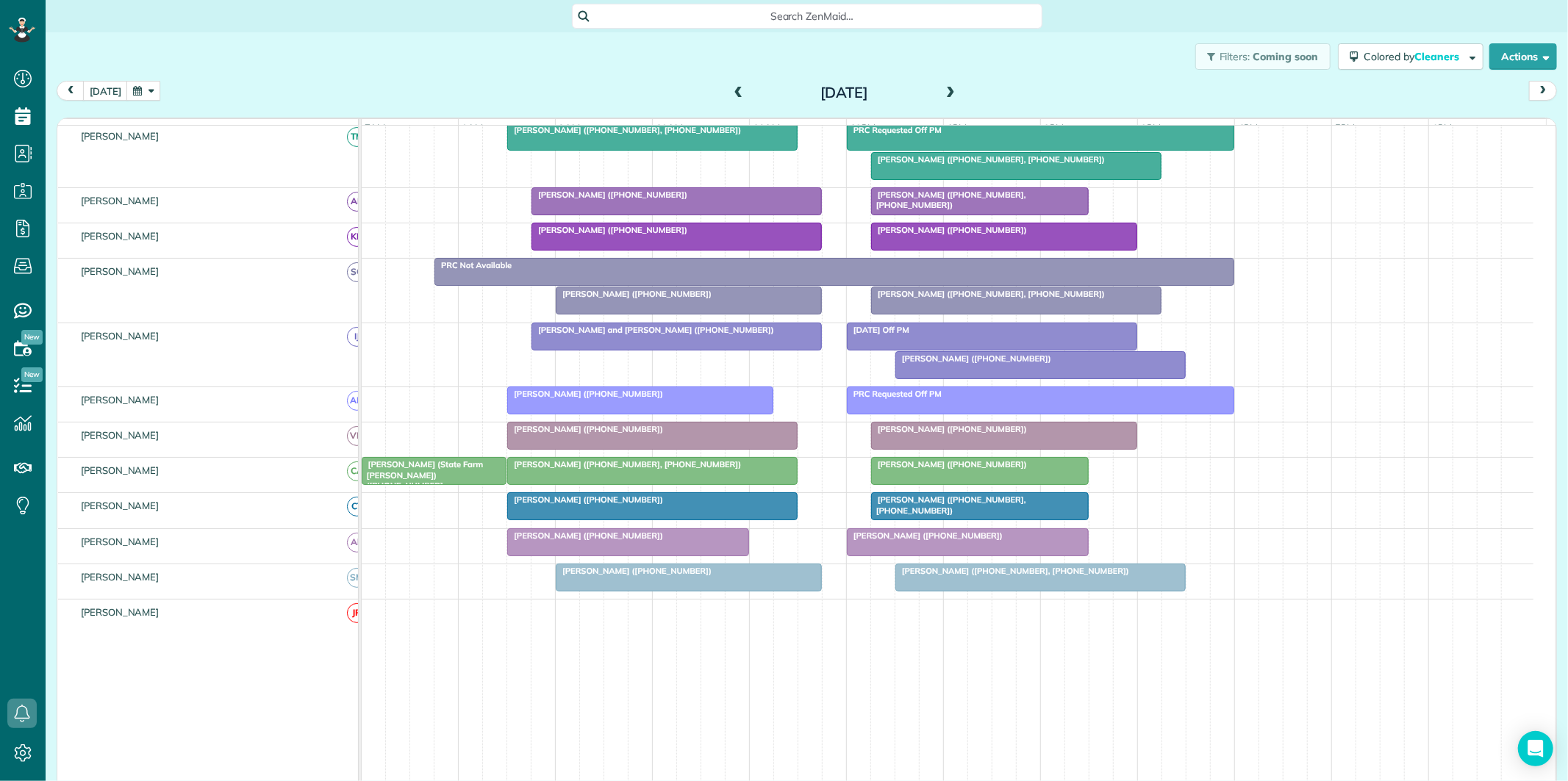 click at bounding box center (951, 93) 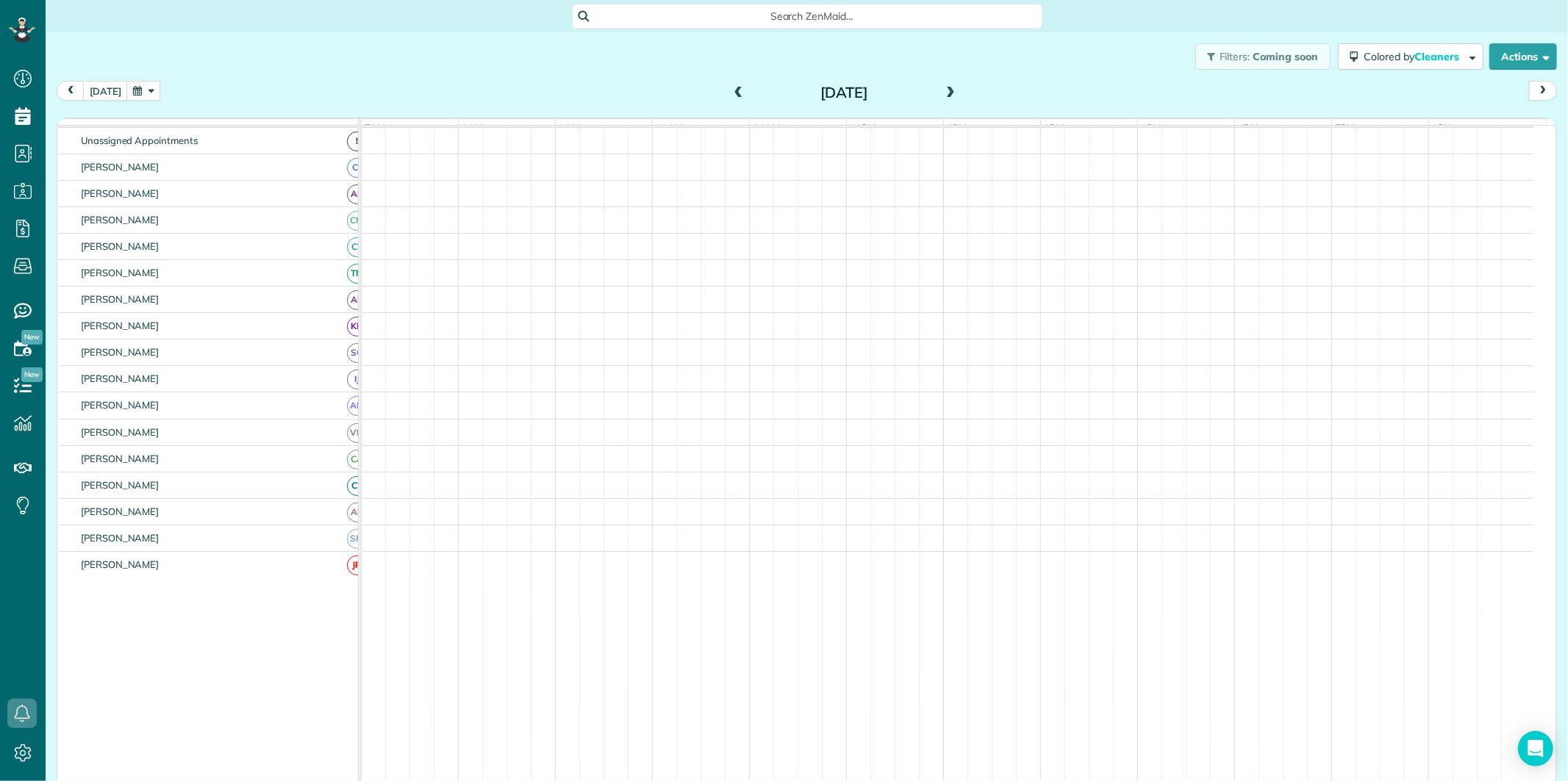scroll, scrollTop: 151, scrollLeft: 0, axis: vertical 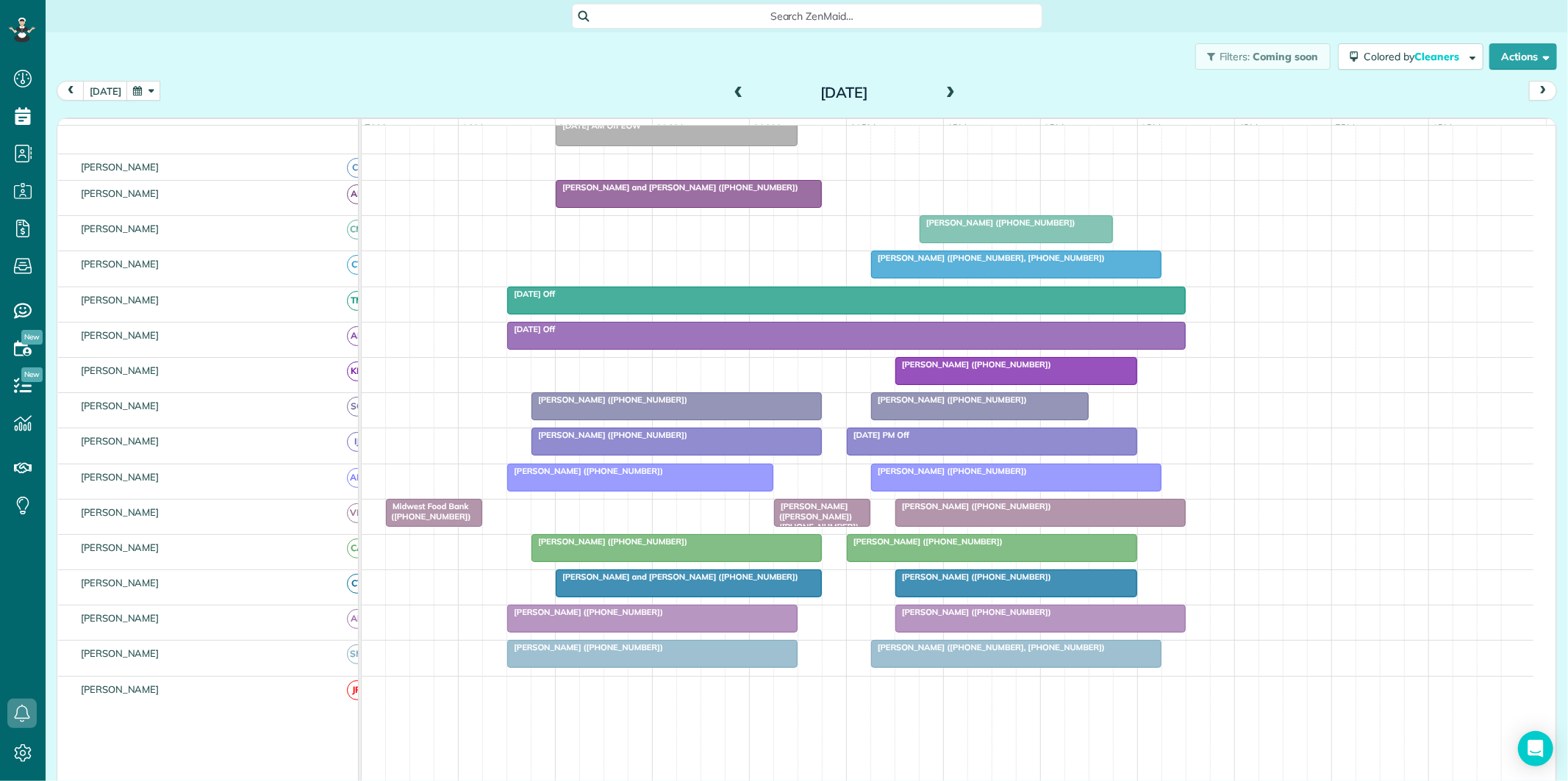 click at bounding box center [739, 93] 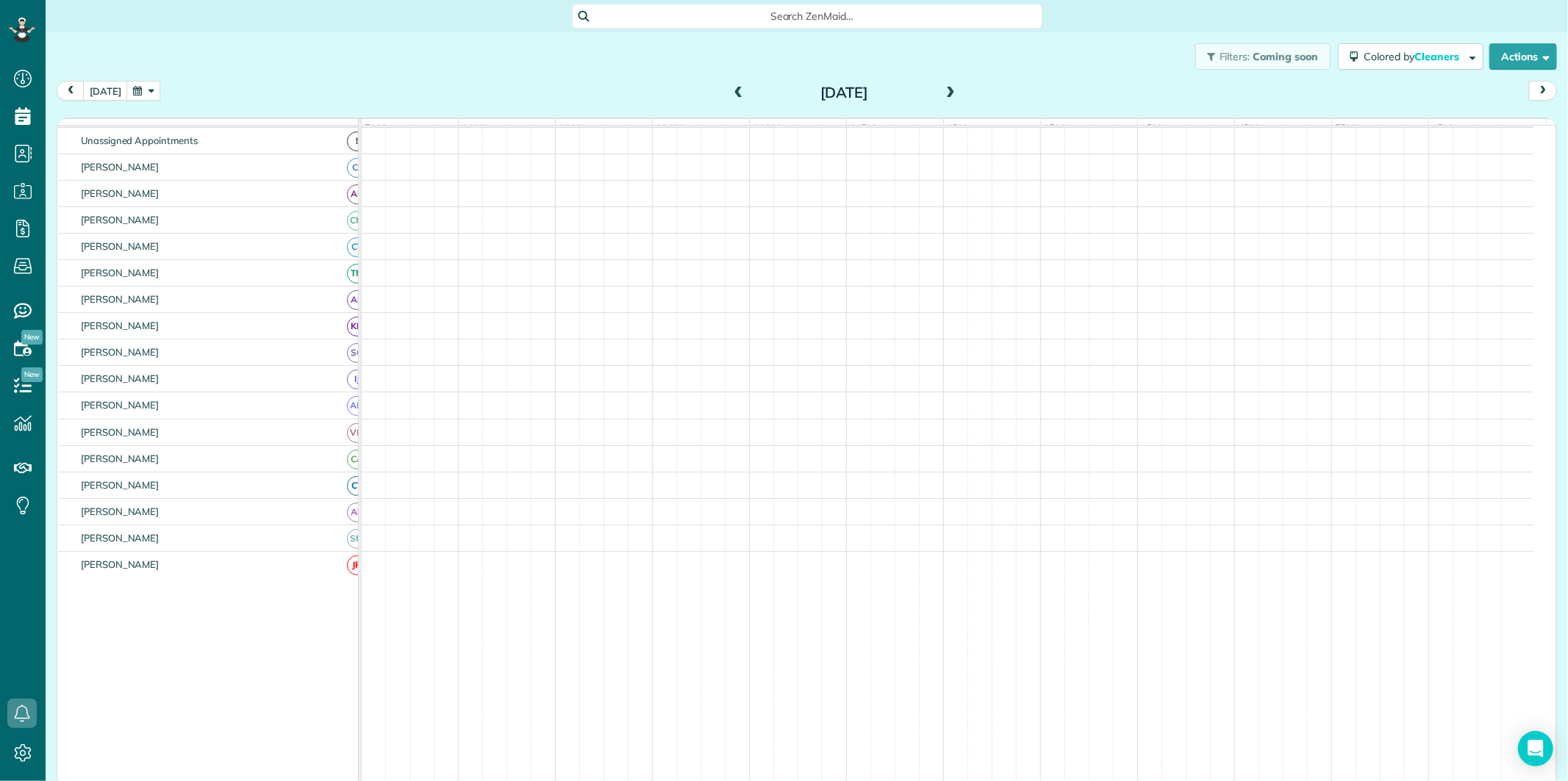 scroll, scrollTop: 55, scrollLeft: 0, axis: vertical 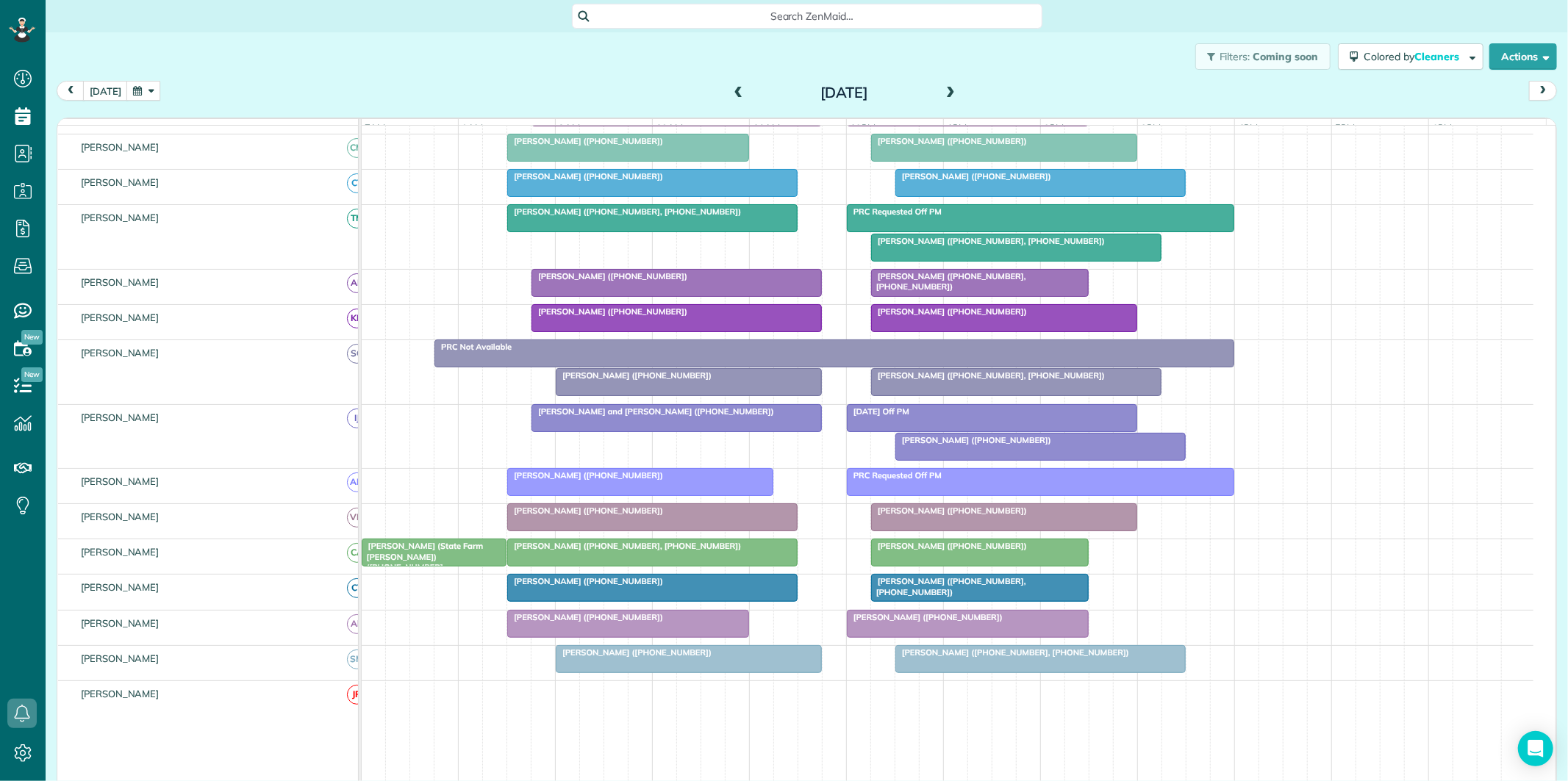 click at bounding box center (951, 93) 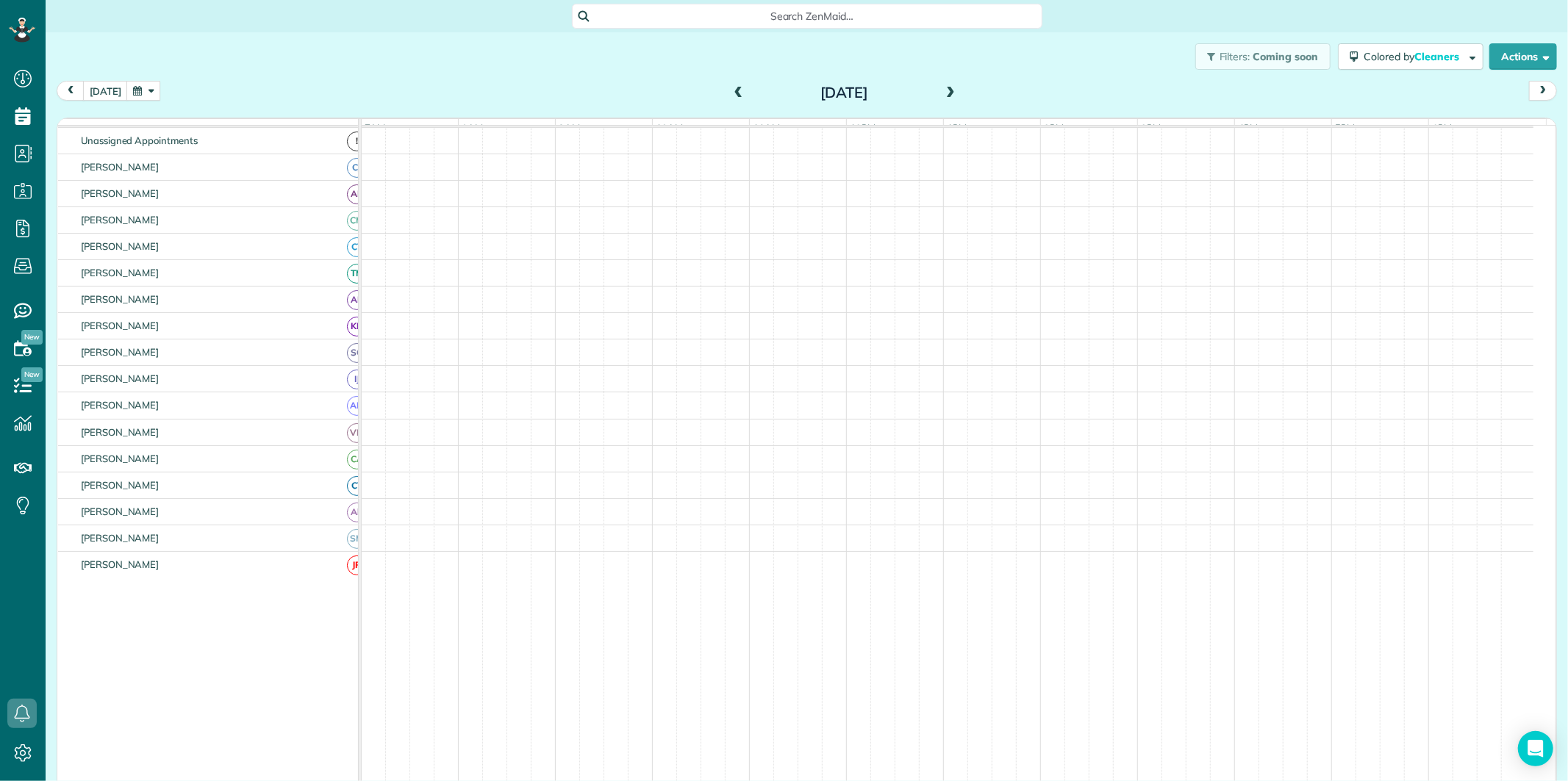 scroll, scrollTop: 55, scrollLeft: 0, axis: vertical 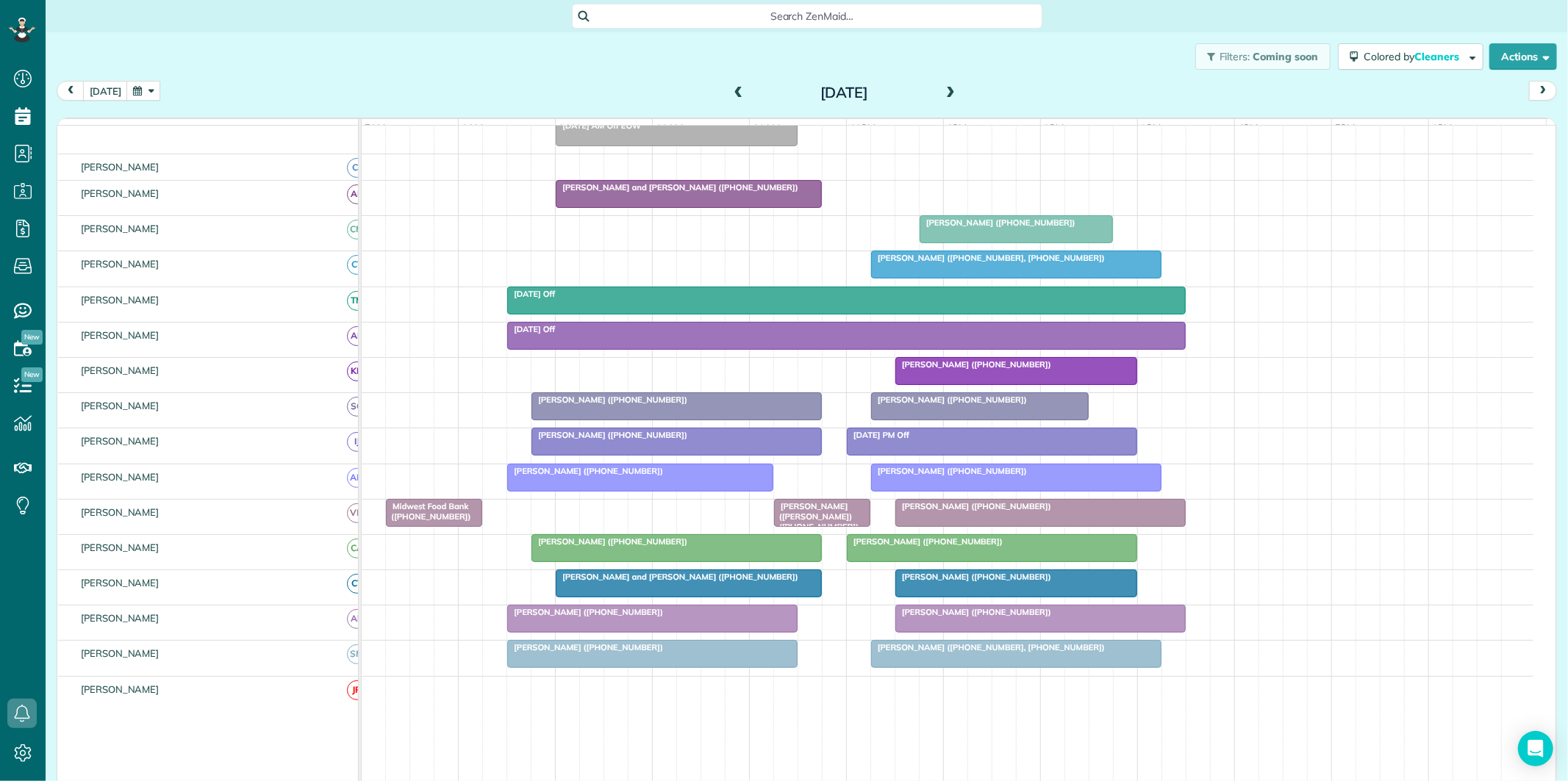 click at bounding box center [739, 93] 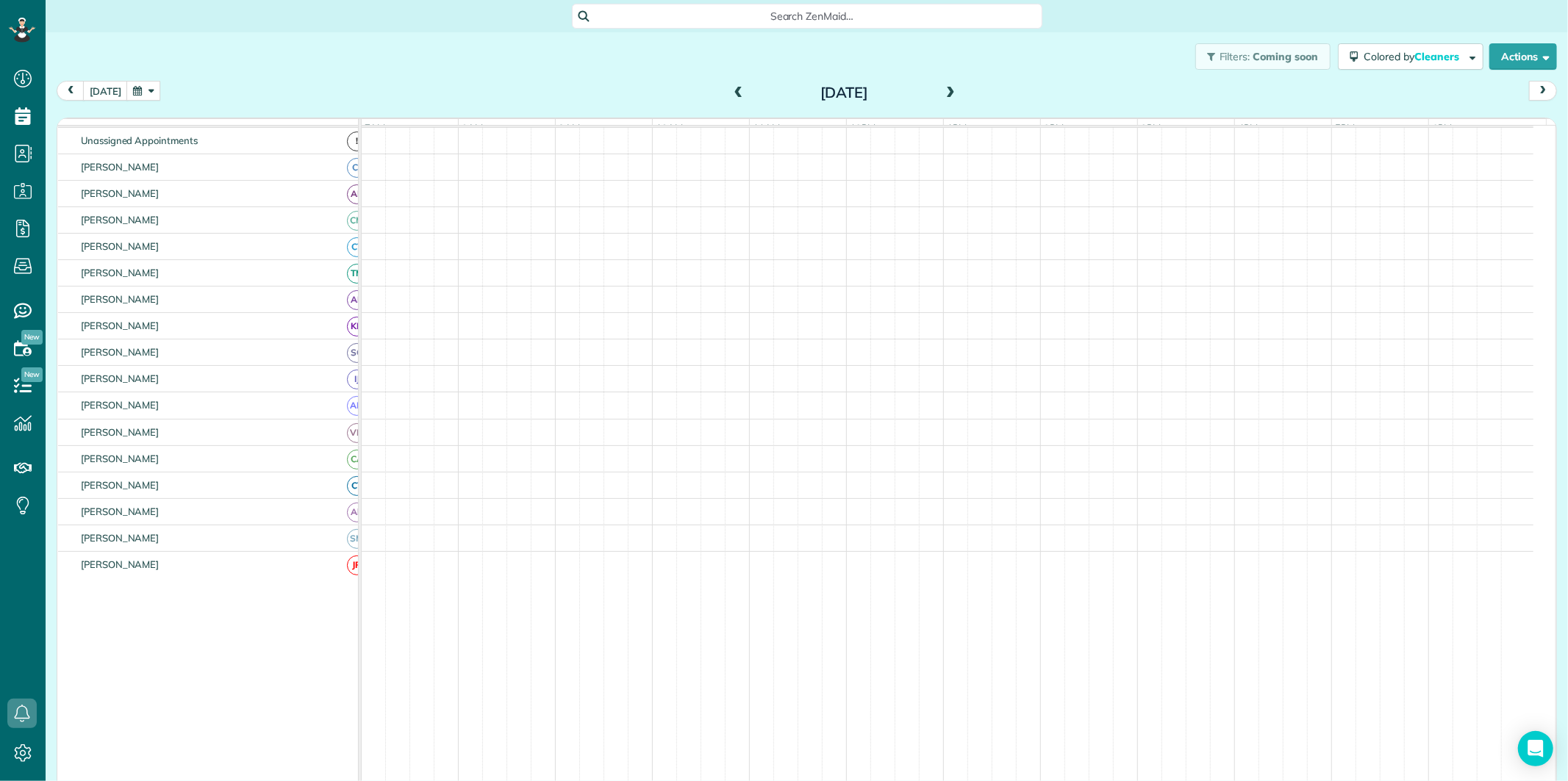 scroll, scrollTop: 122, scrollLeft: 0, axis: vertical 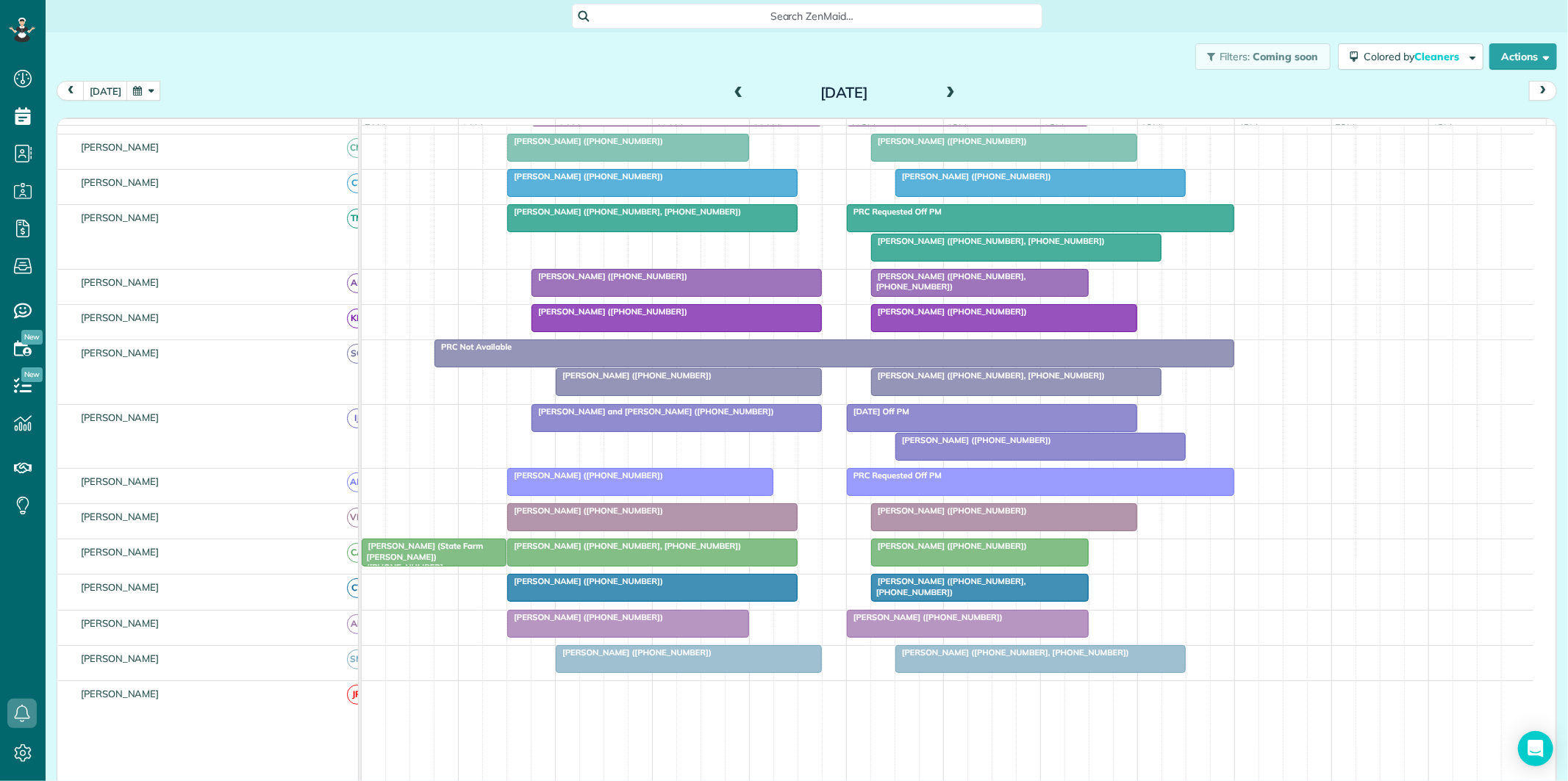 click at bounding box center [951, 93] 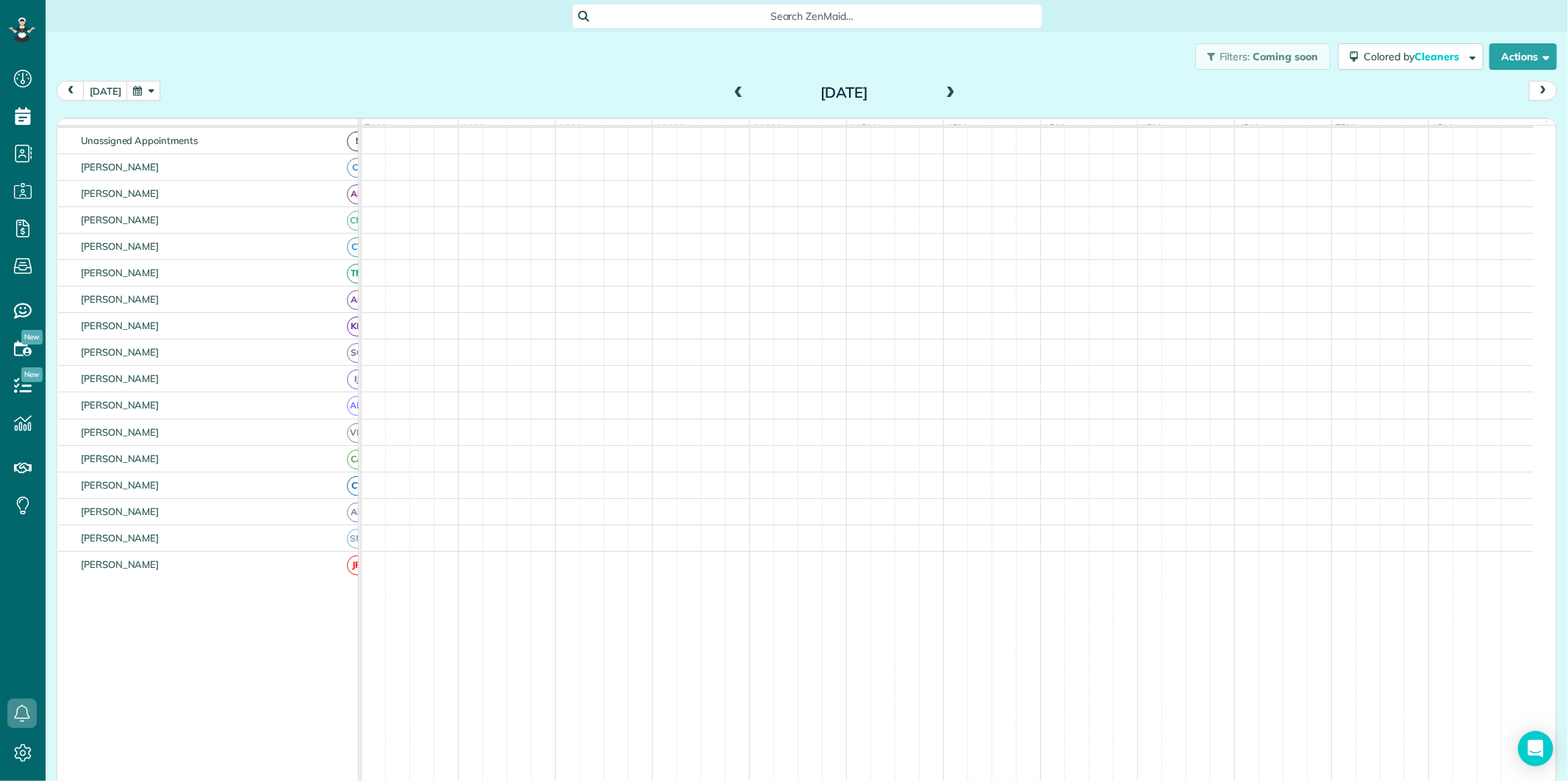 scroll, scrollTop: 55, scrollLeft: 0, axis: vertical 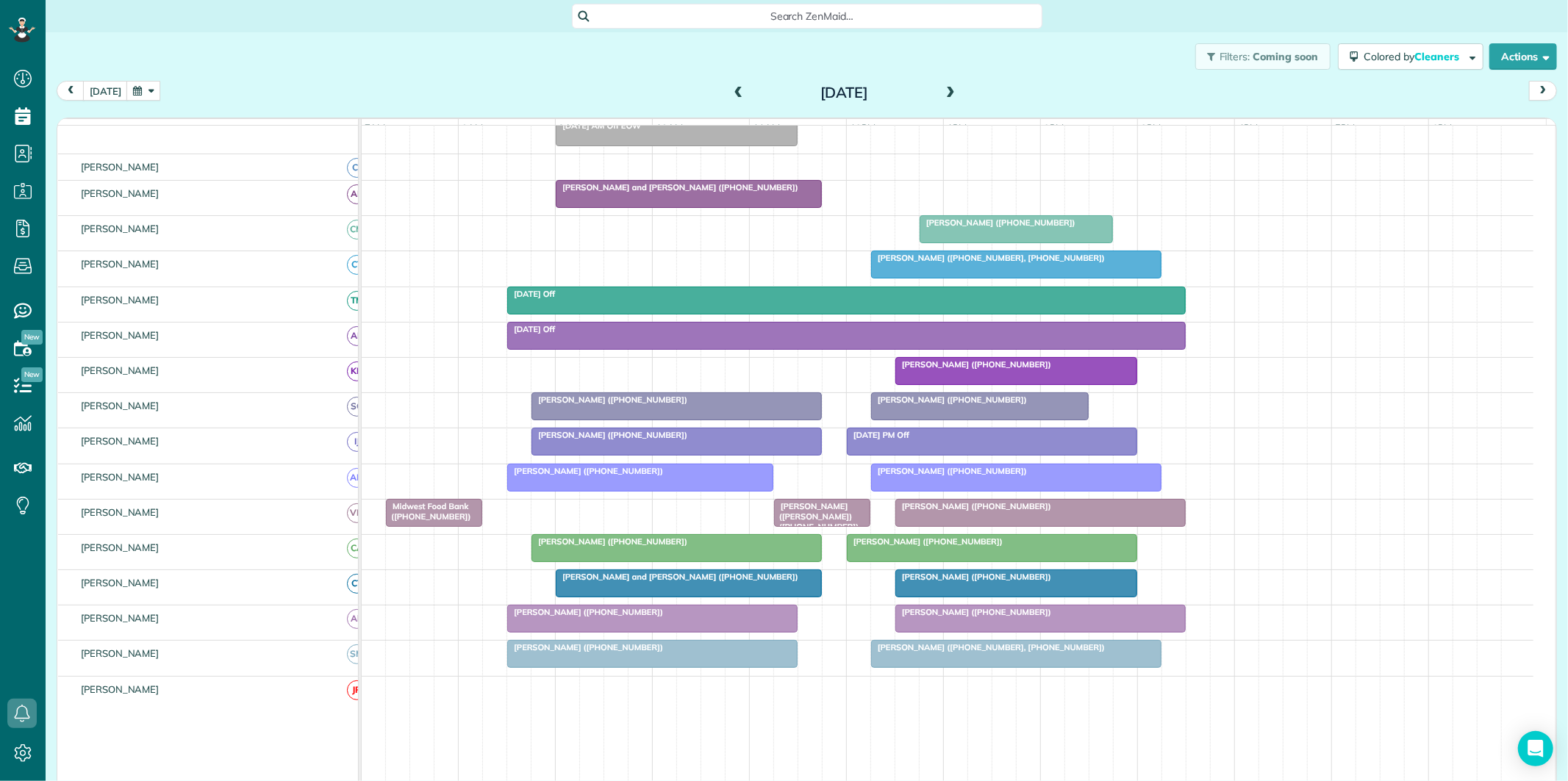 click at bounding box center (739, 93) 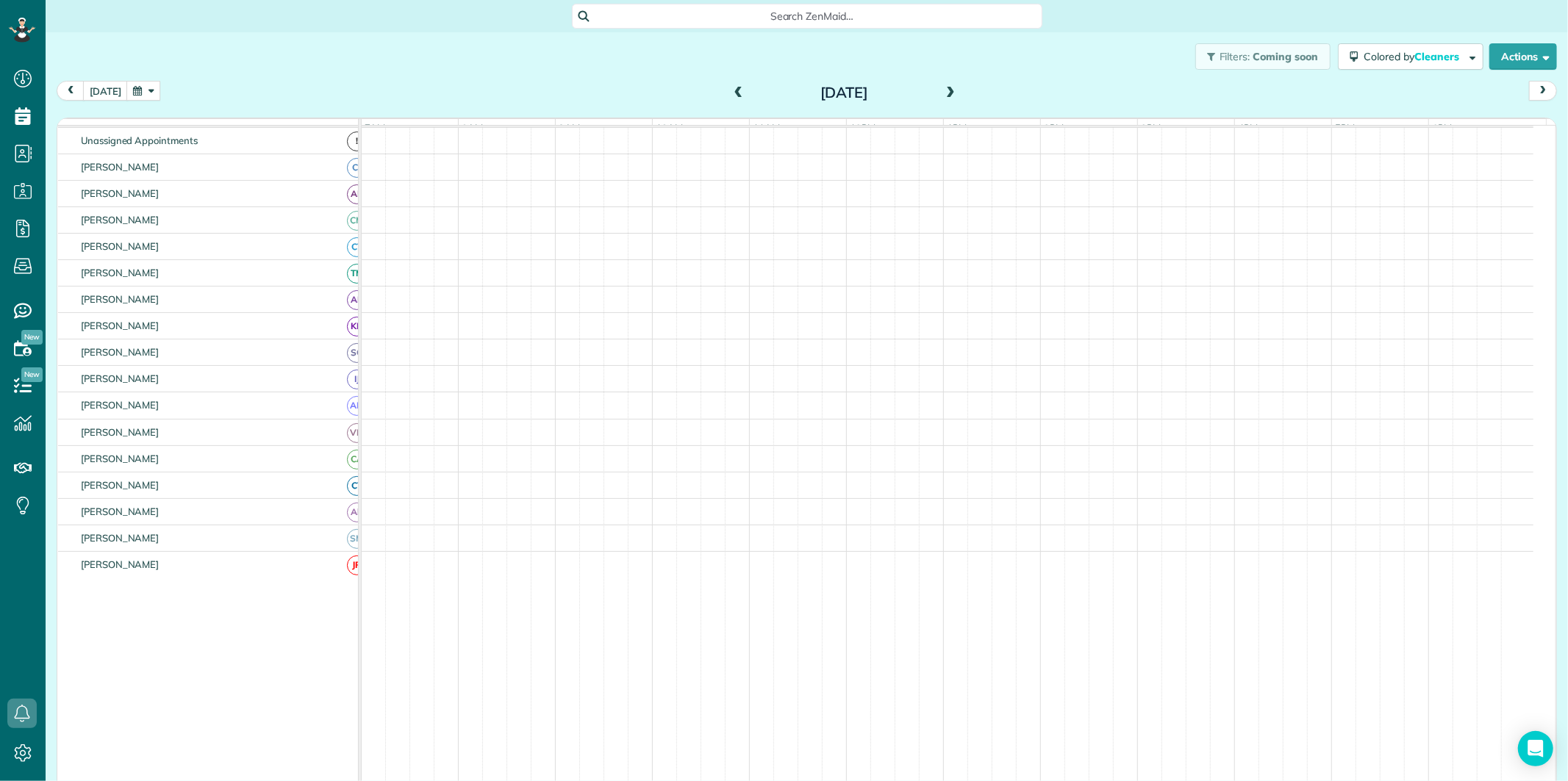 scroll, scrollTop: 122, scrollLeft: 0, axis: vertical 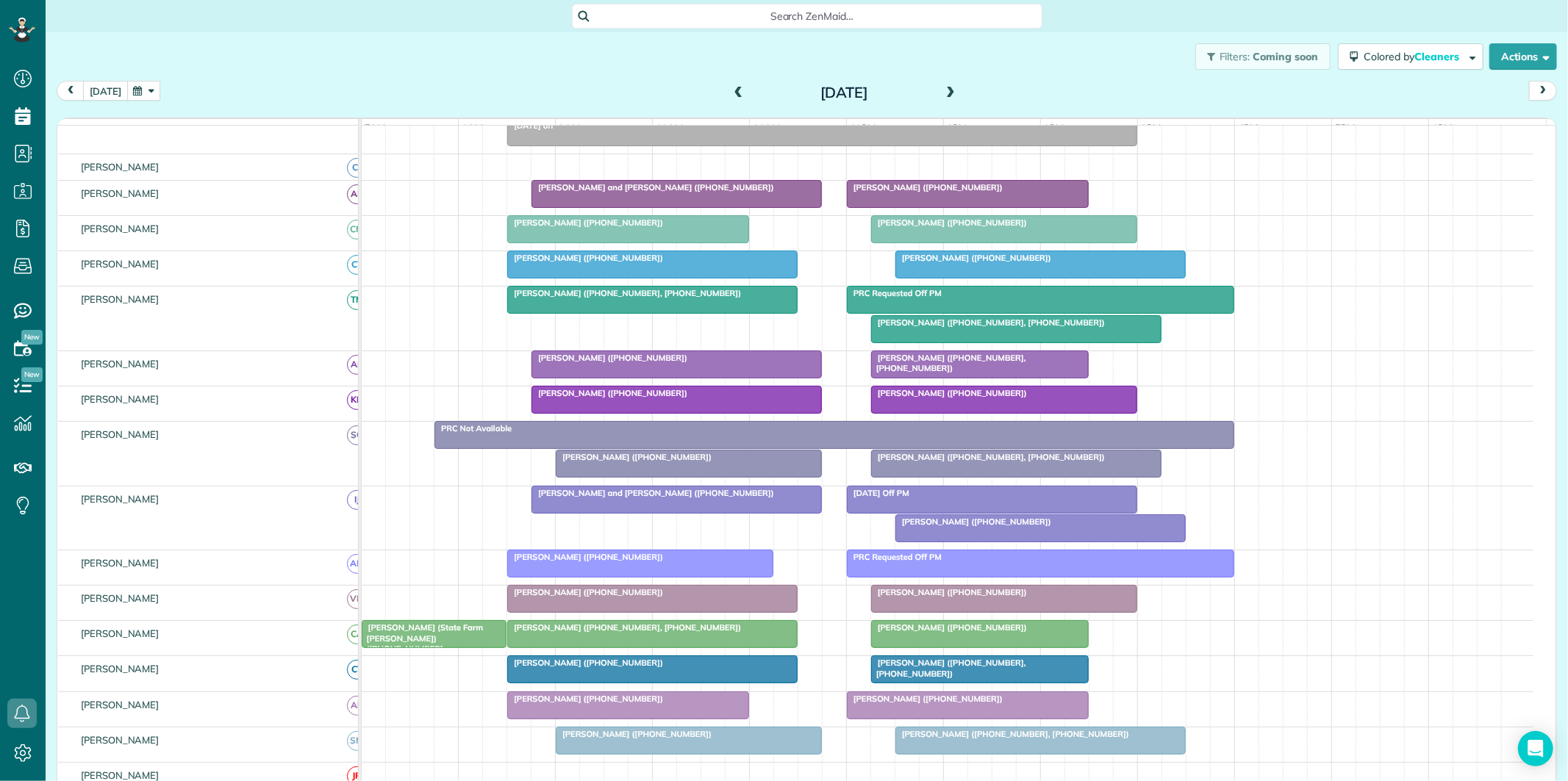 click on "today" at bounding box center [105, 90] 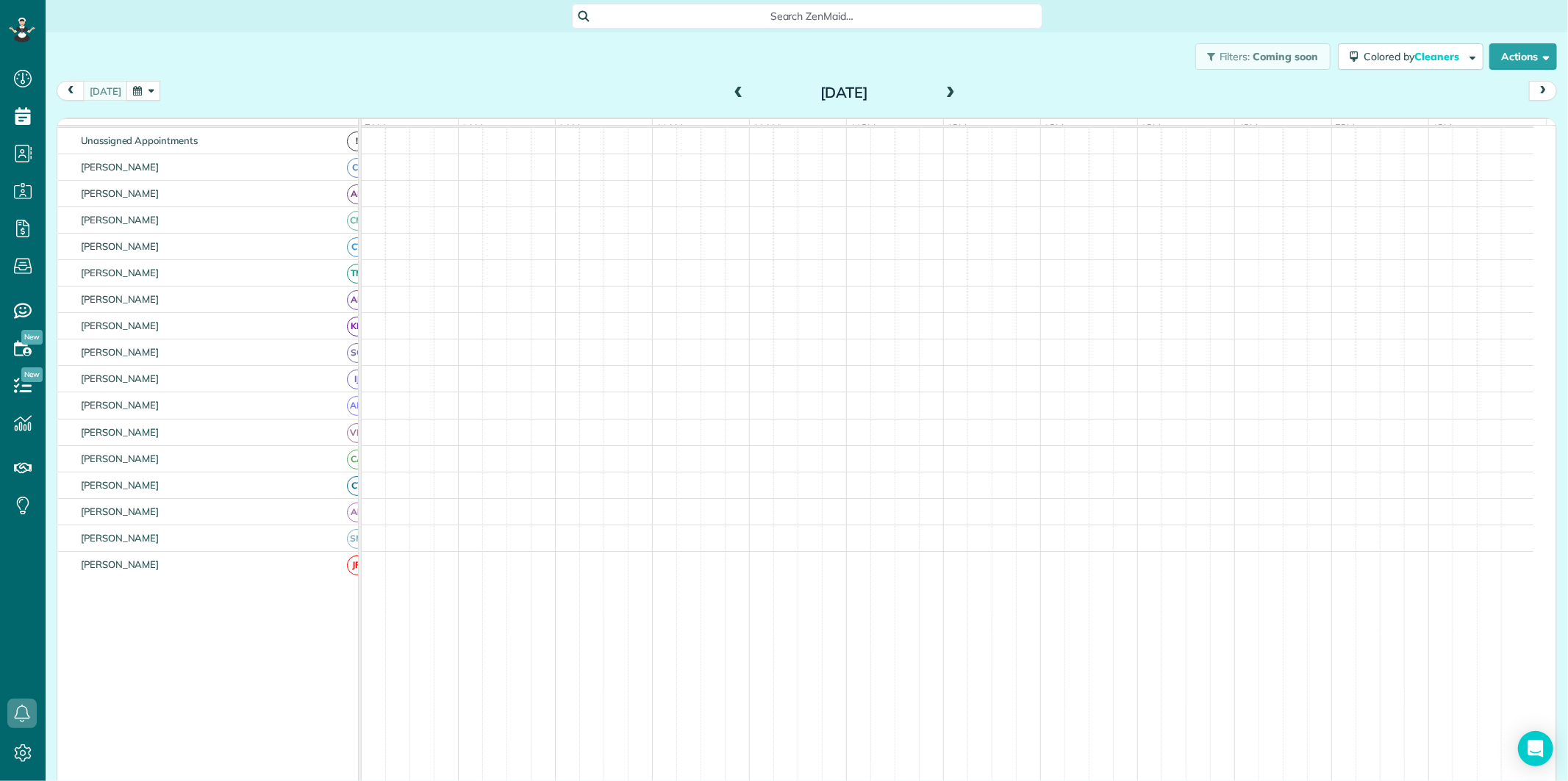scroll, scrollTop: 55, scrollLeft: 0, axis: vertical 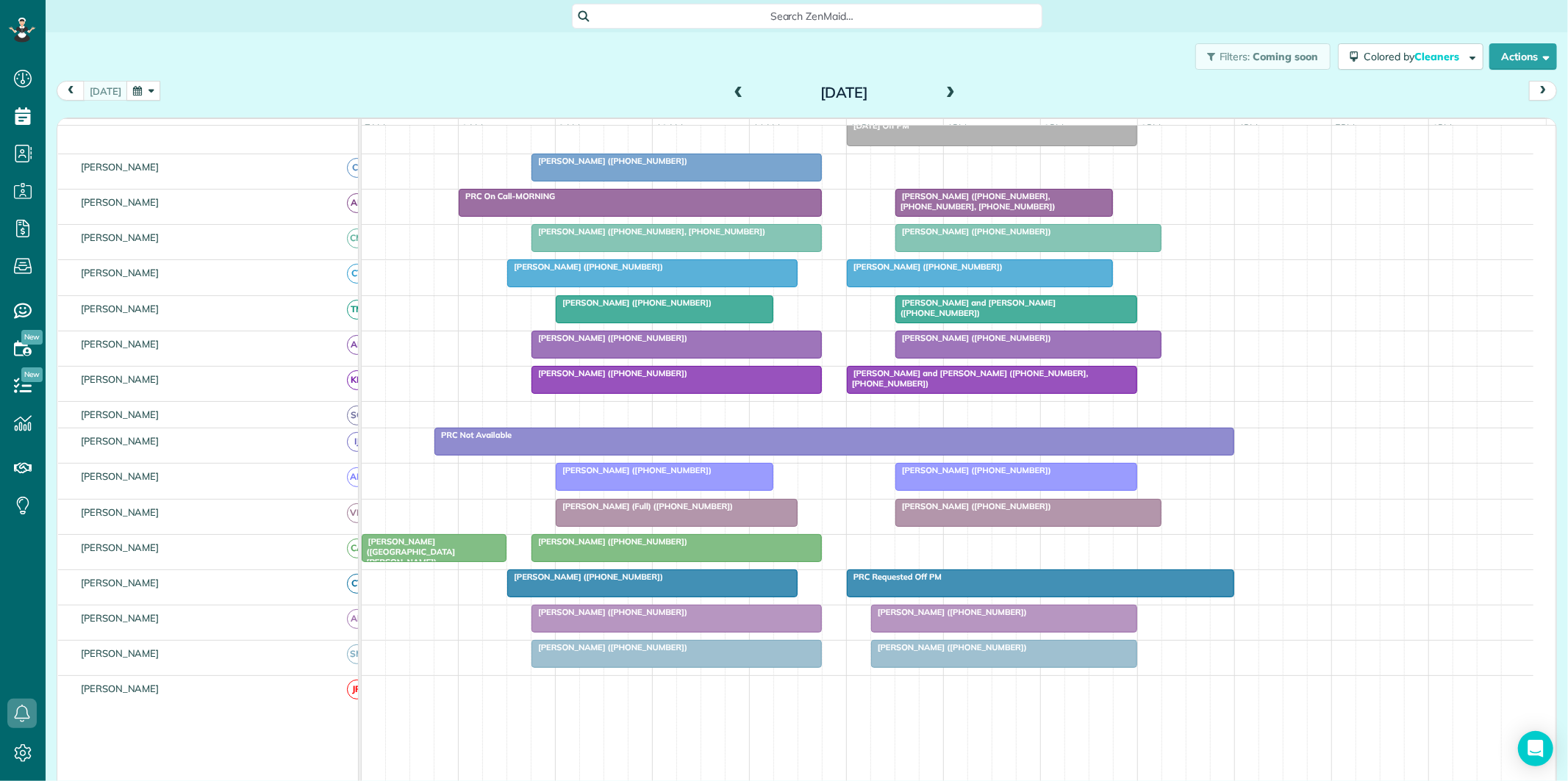 click at bounding box center (951, 93) 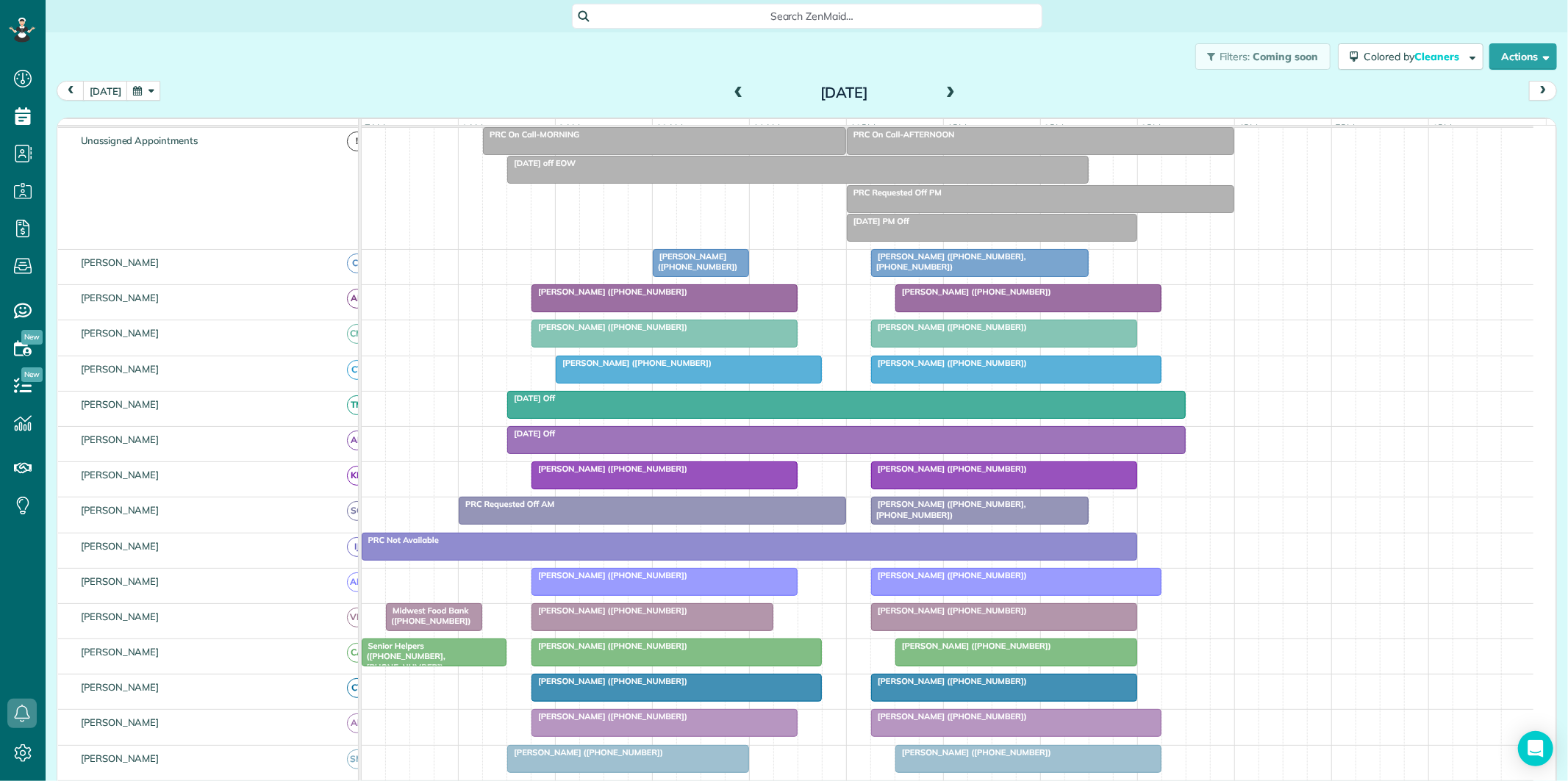 scroll, scrollTop: 151, scrollLeft: 0, axis: vertical 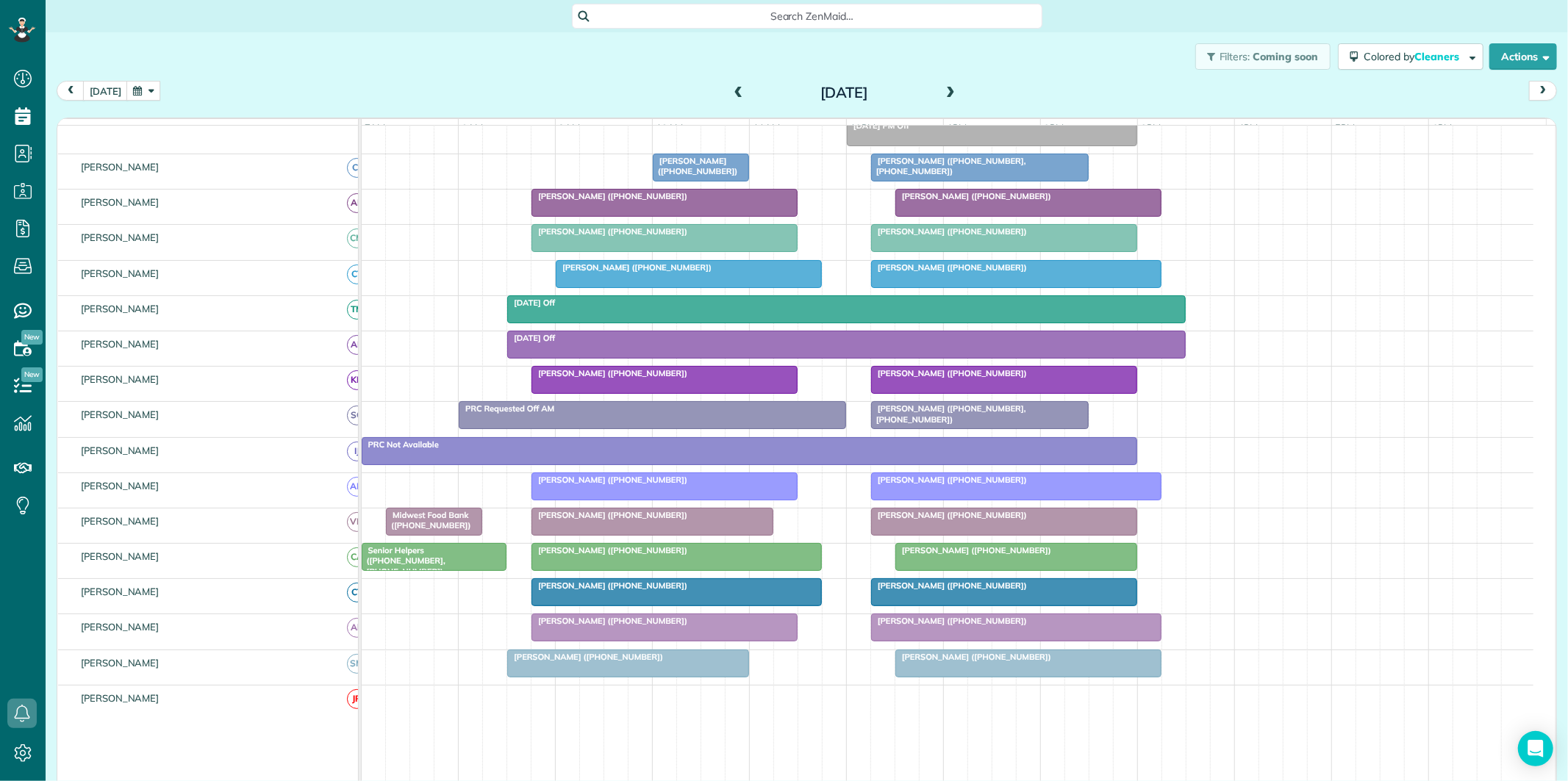 click at bounding box center (951, 93) 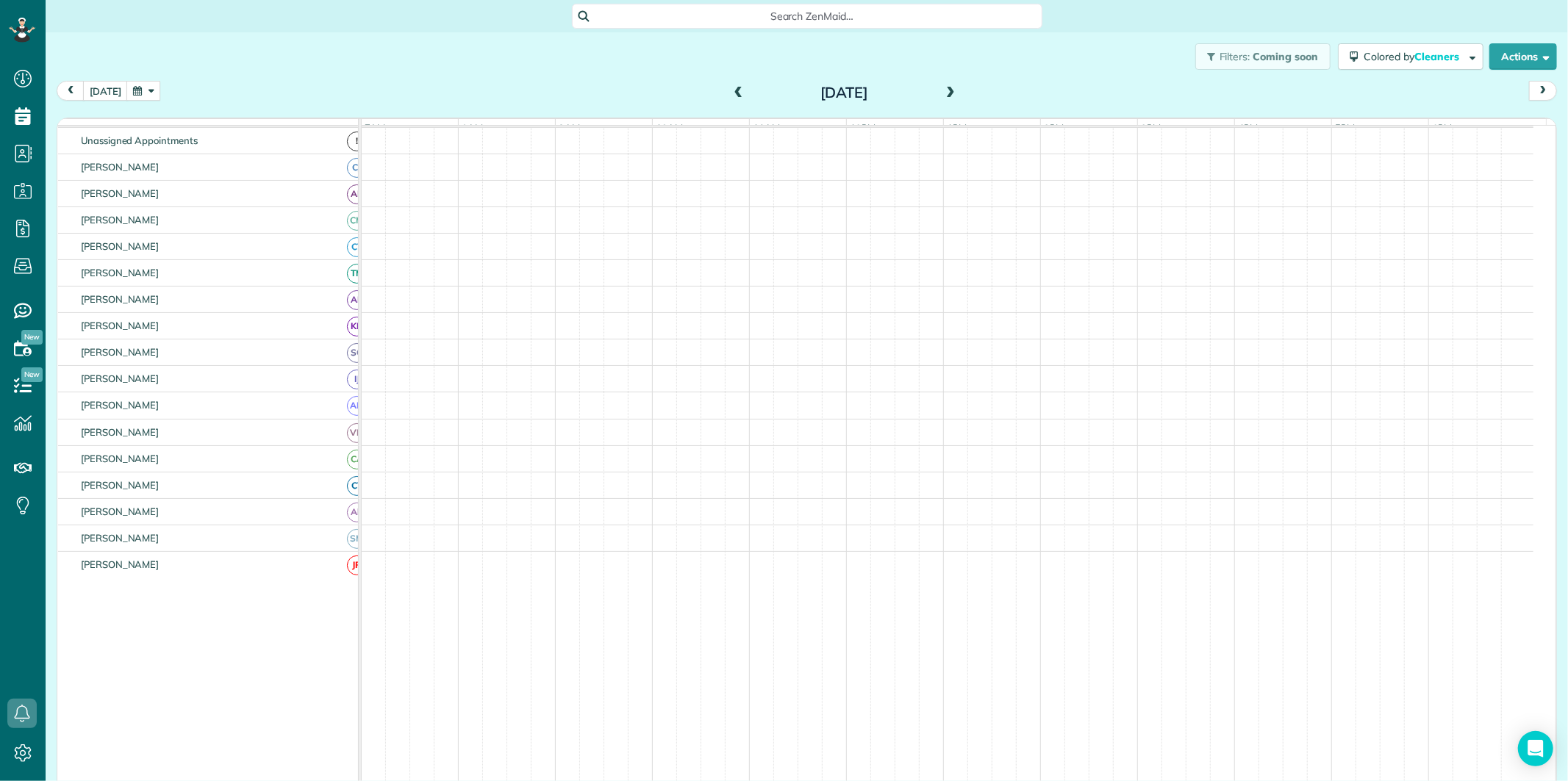 scroll, scrollTop: 55, scrollLeft: 0, axis: vertical 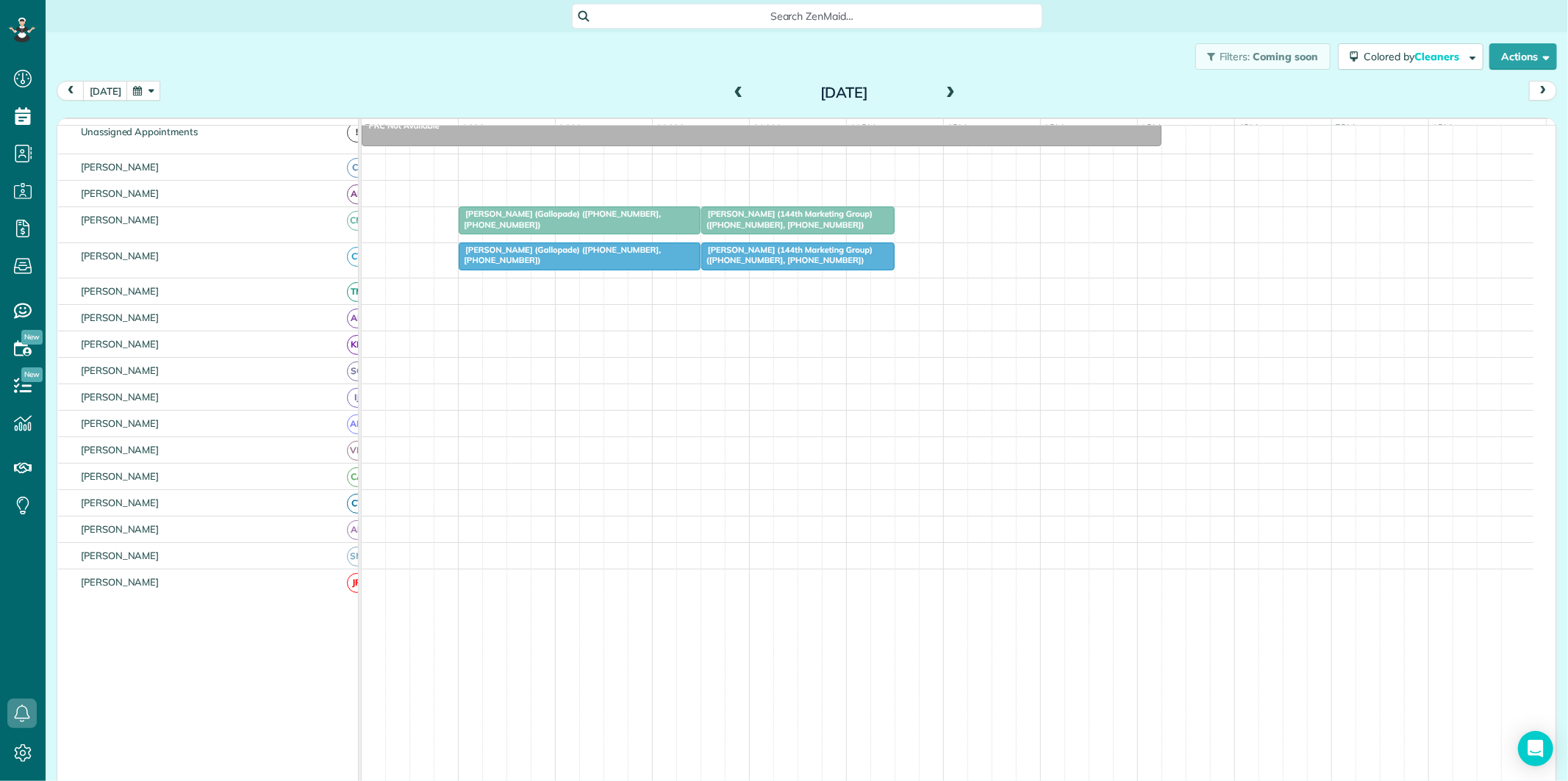 click at bounding box center [951, 93] 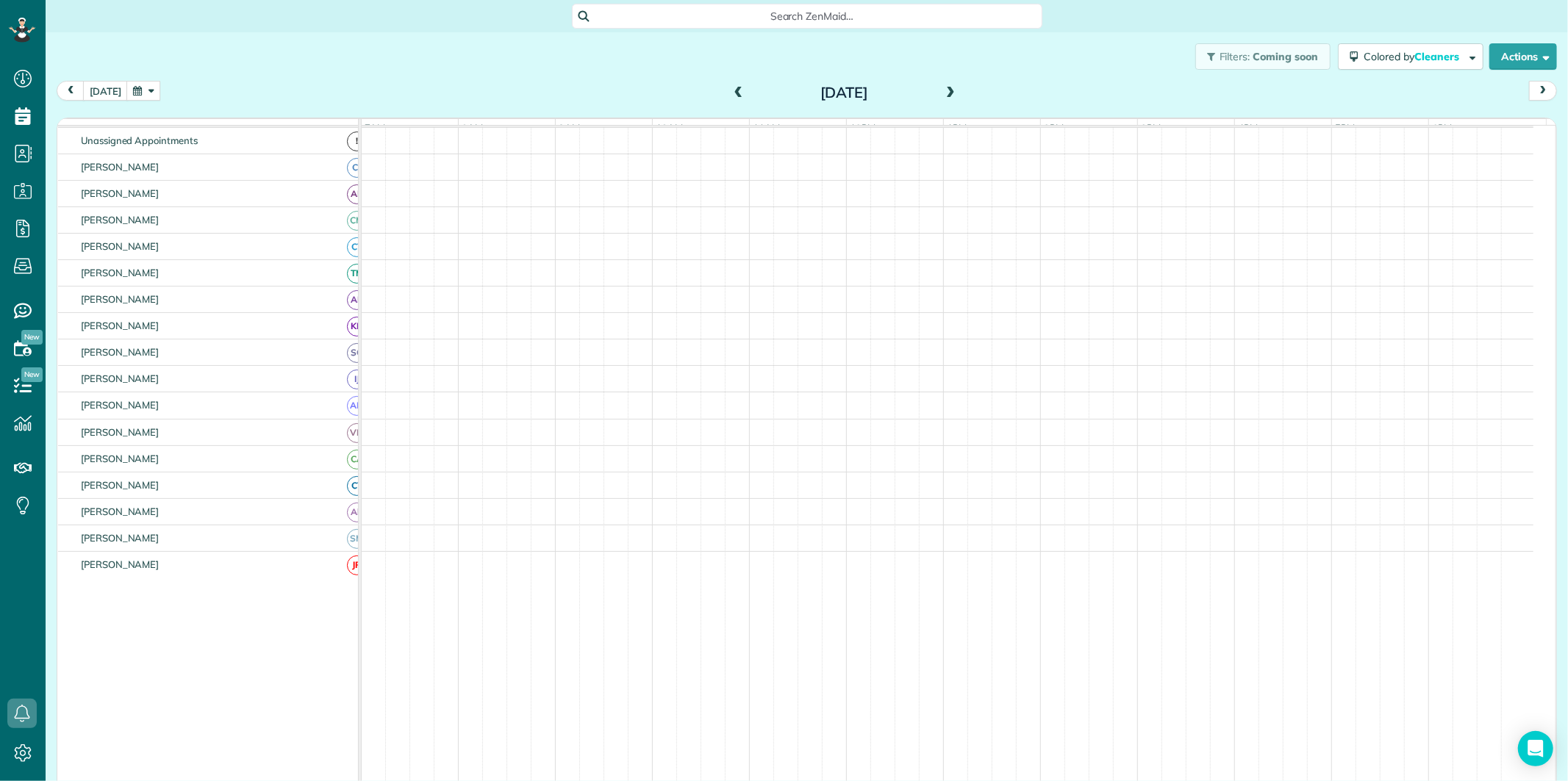 scroll, scrollTop: 55, scrollLeft: 0, axis: vertical 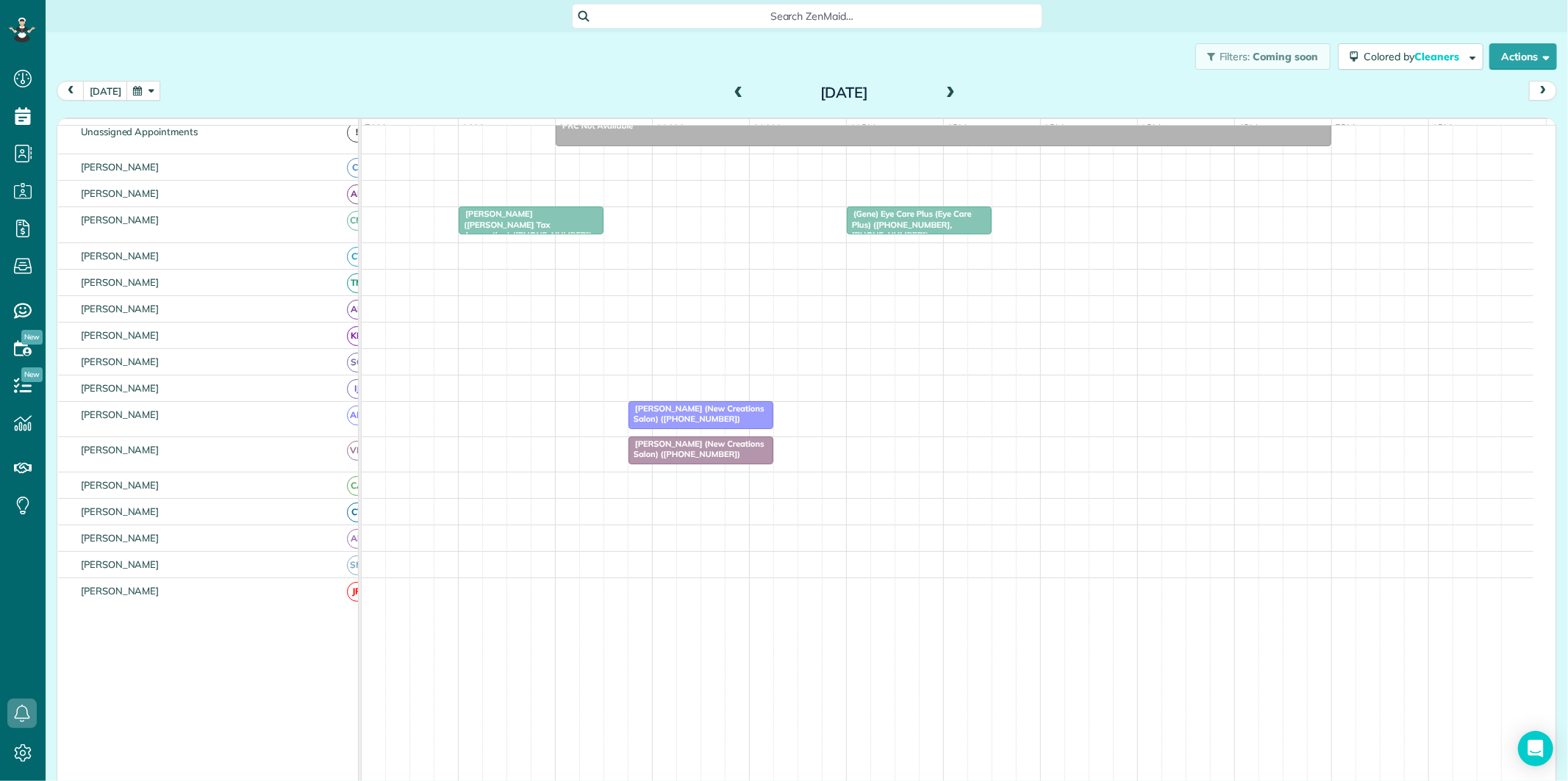 click at bounding box center [951, 93] 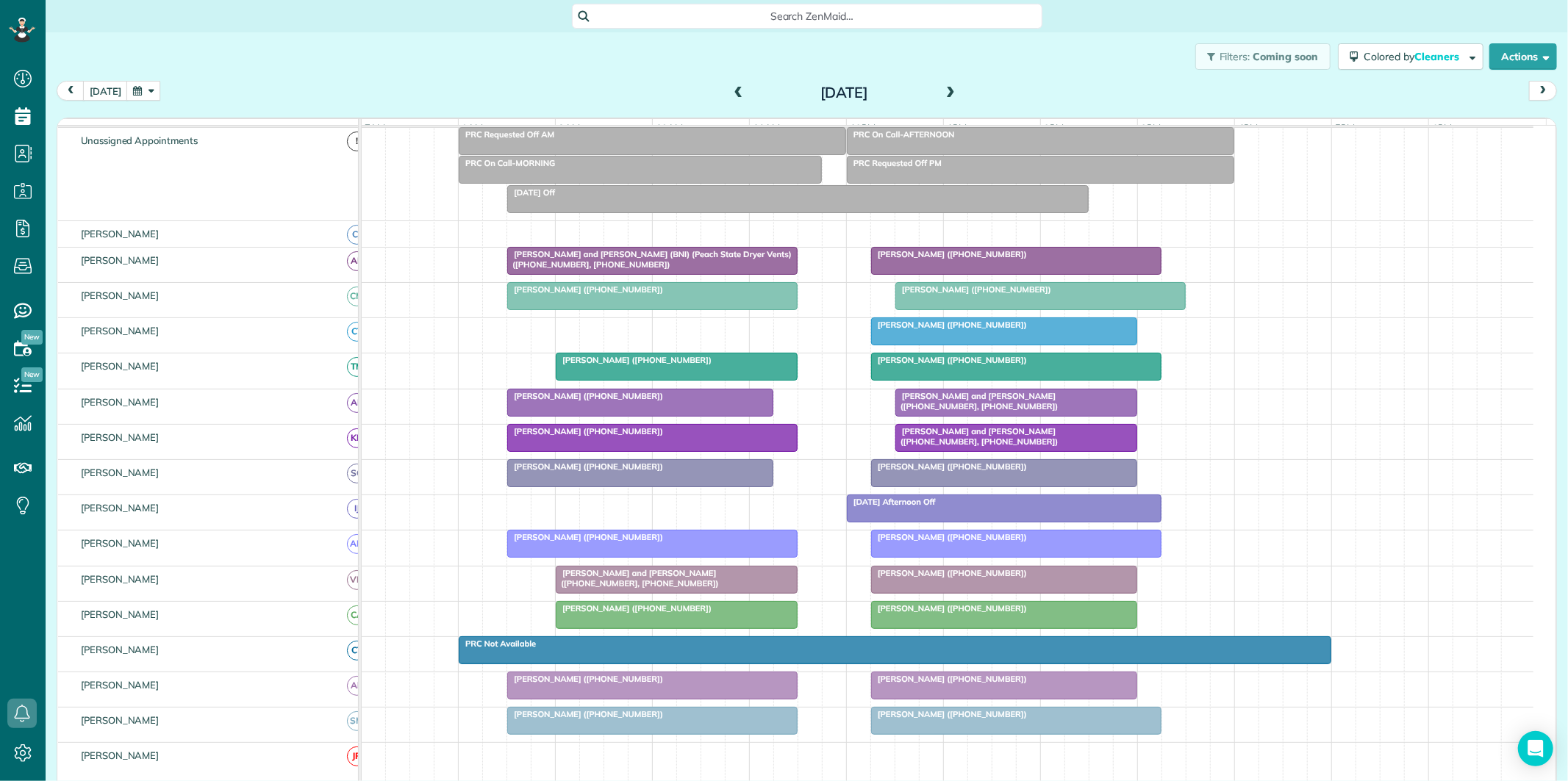 scroll, scrollTop: 122, scrollLeft: 0, axis: vertical 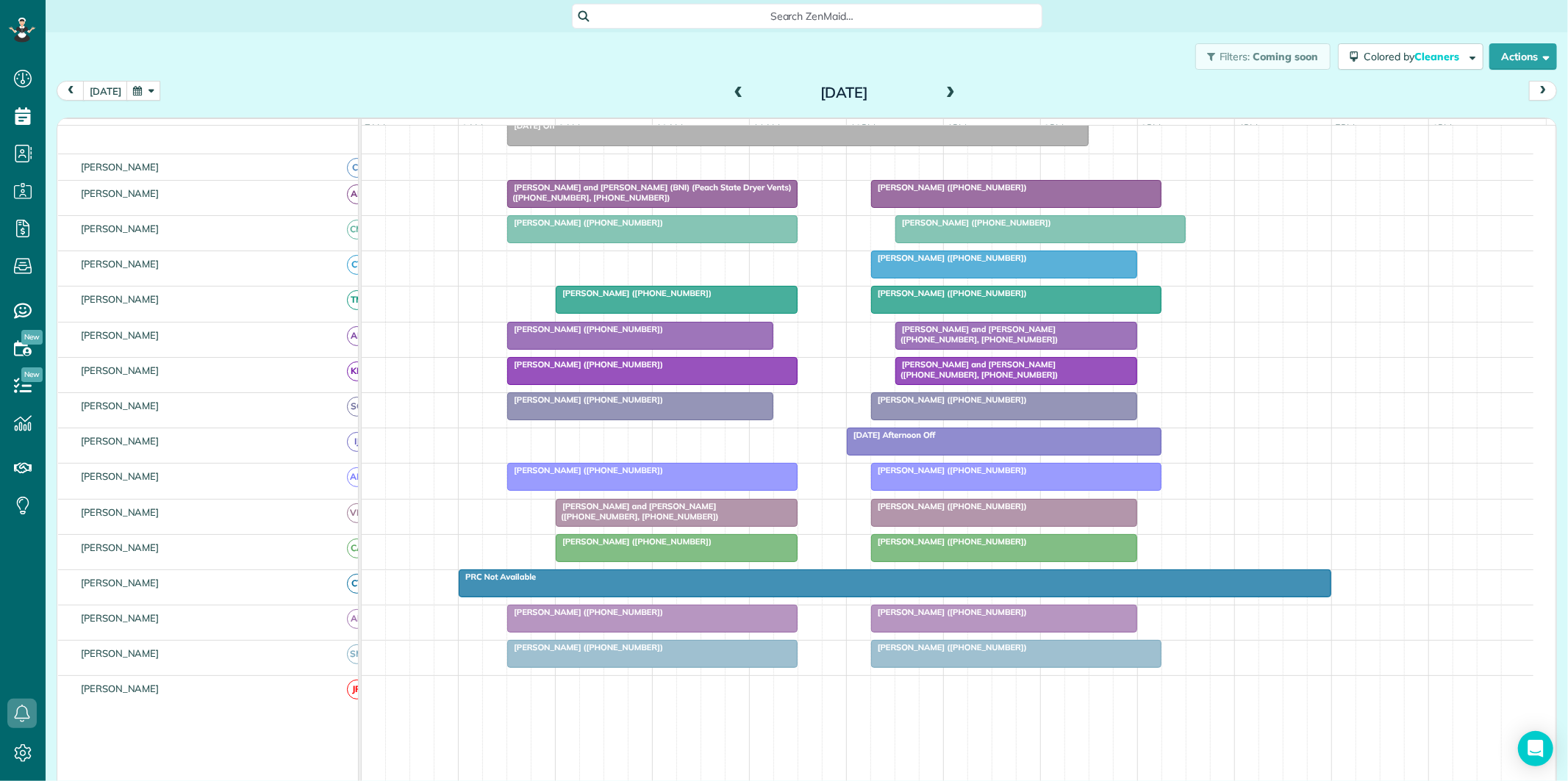 click on "Search ZenMaid…" at bounding box center (812, 16) 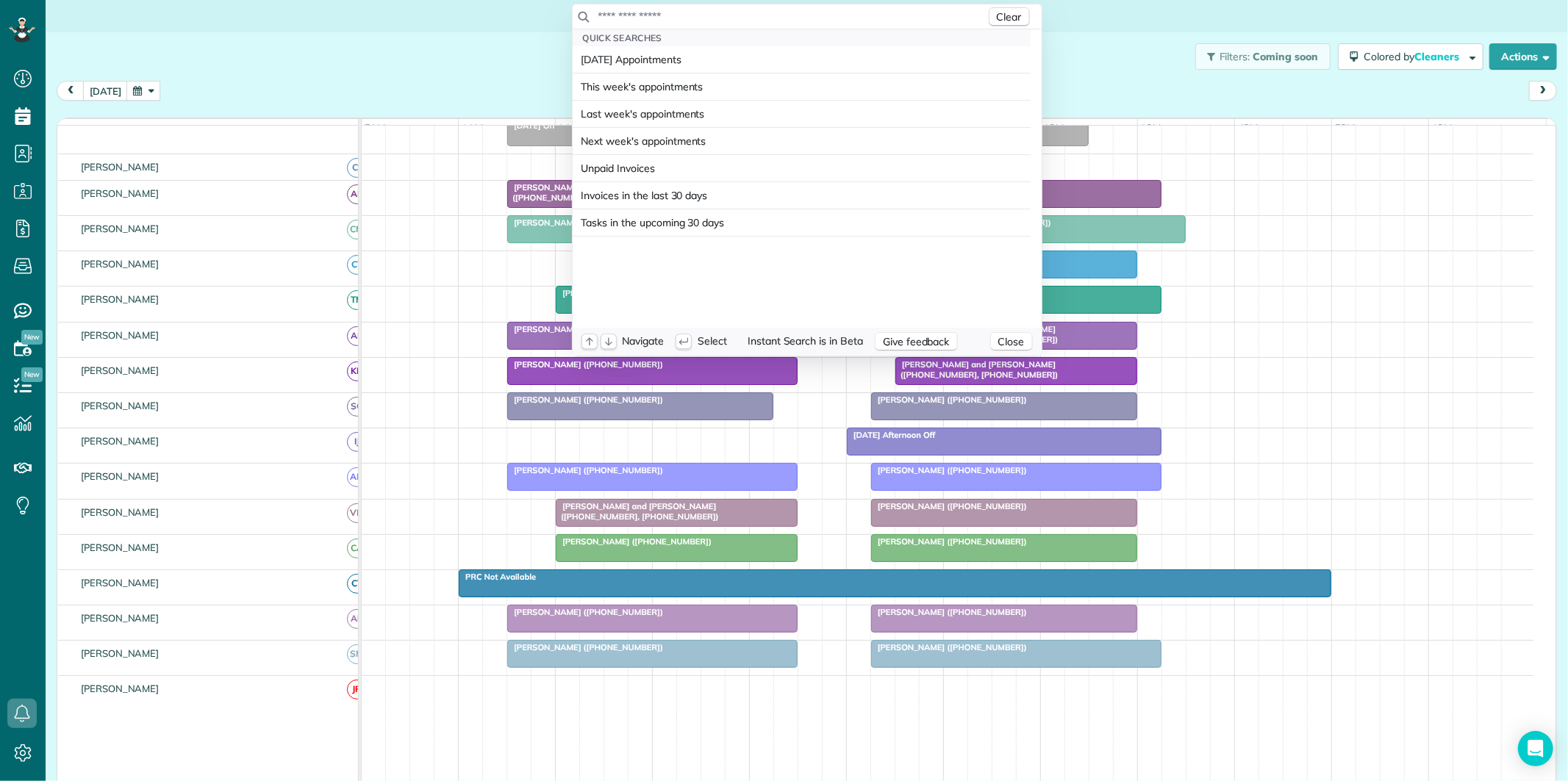 click at bounding box center (792, 16) 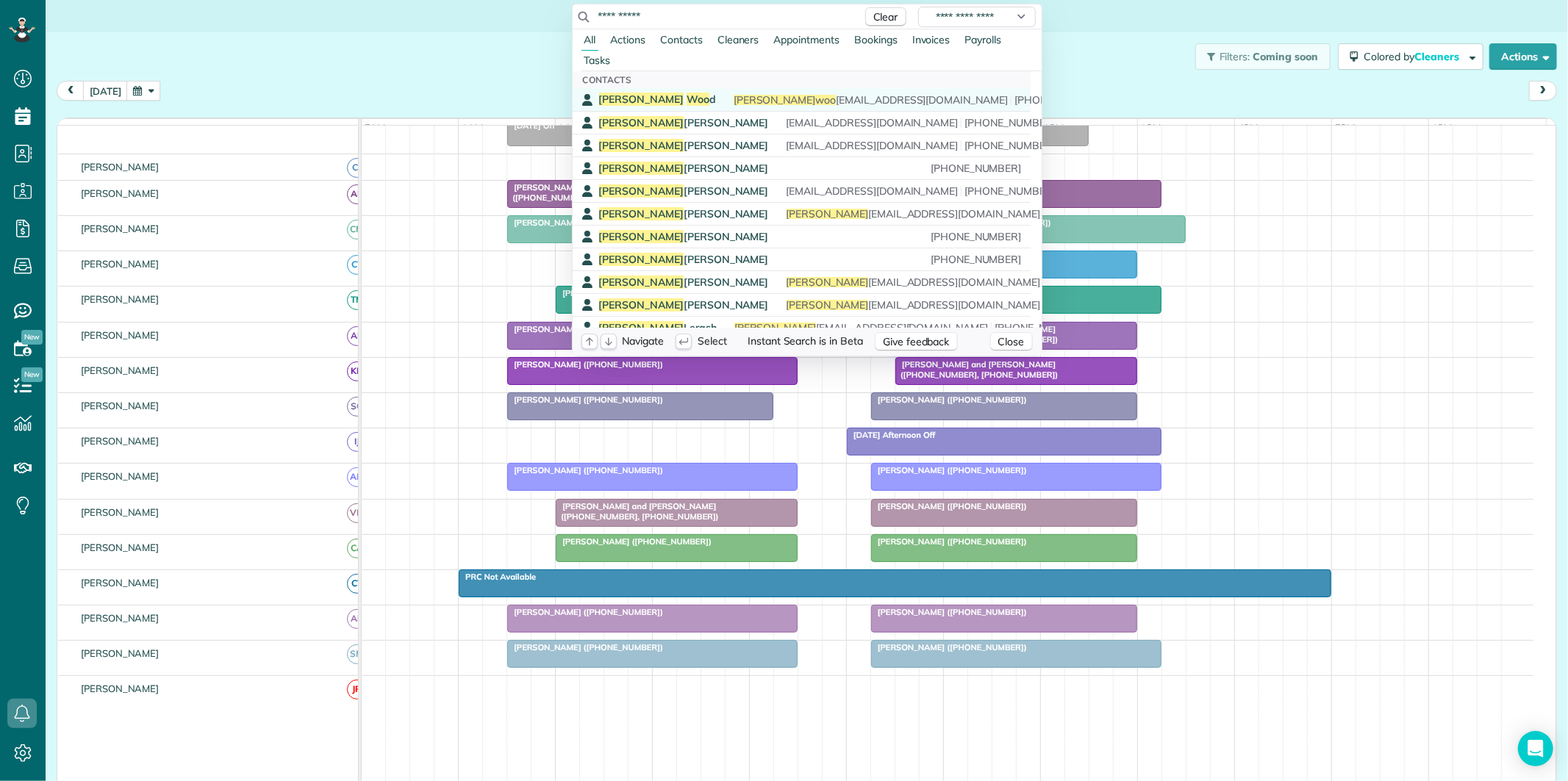 type on "**********" 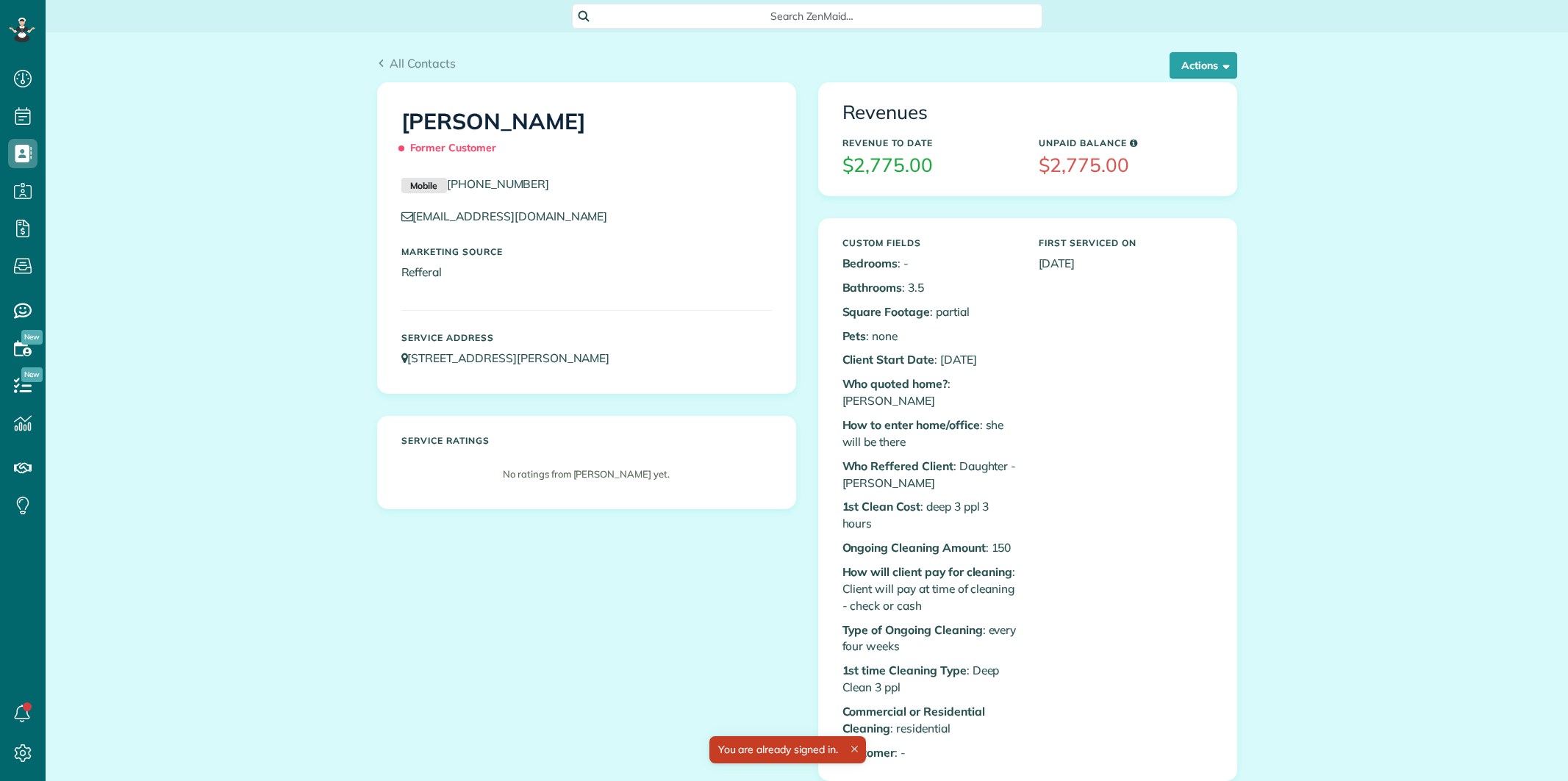 scroll, scrollTop: 0, scrollLeft: 0, axis: both 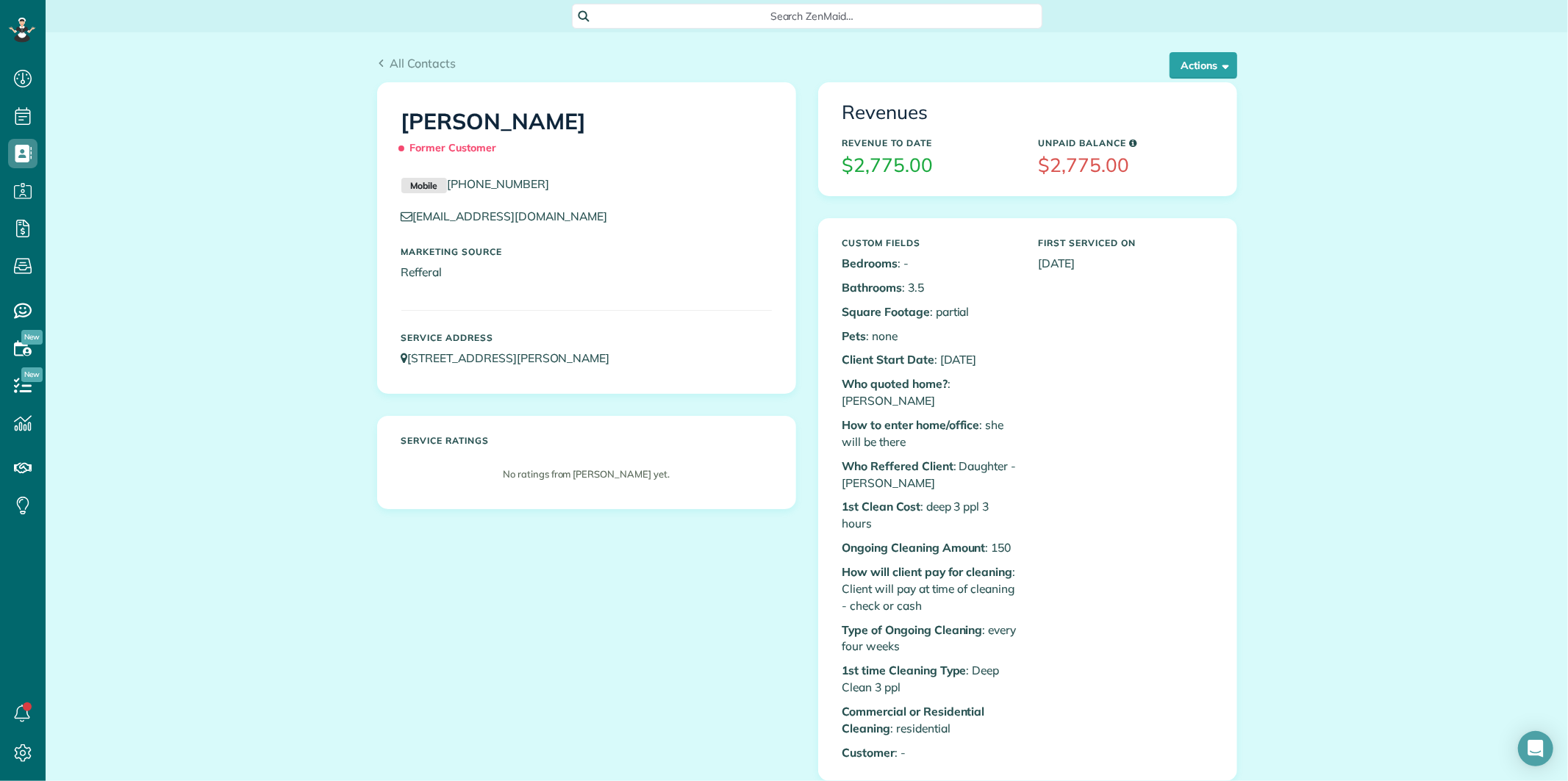 click on "Search ZenMaid…" at bounding box center (812, 16) 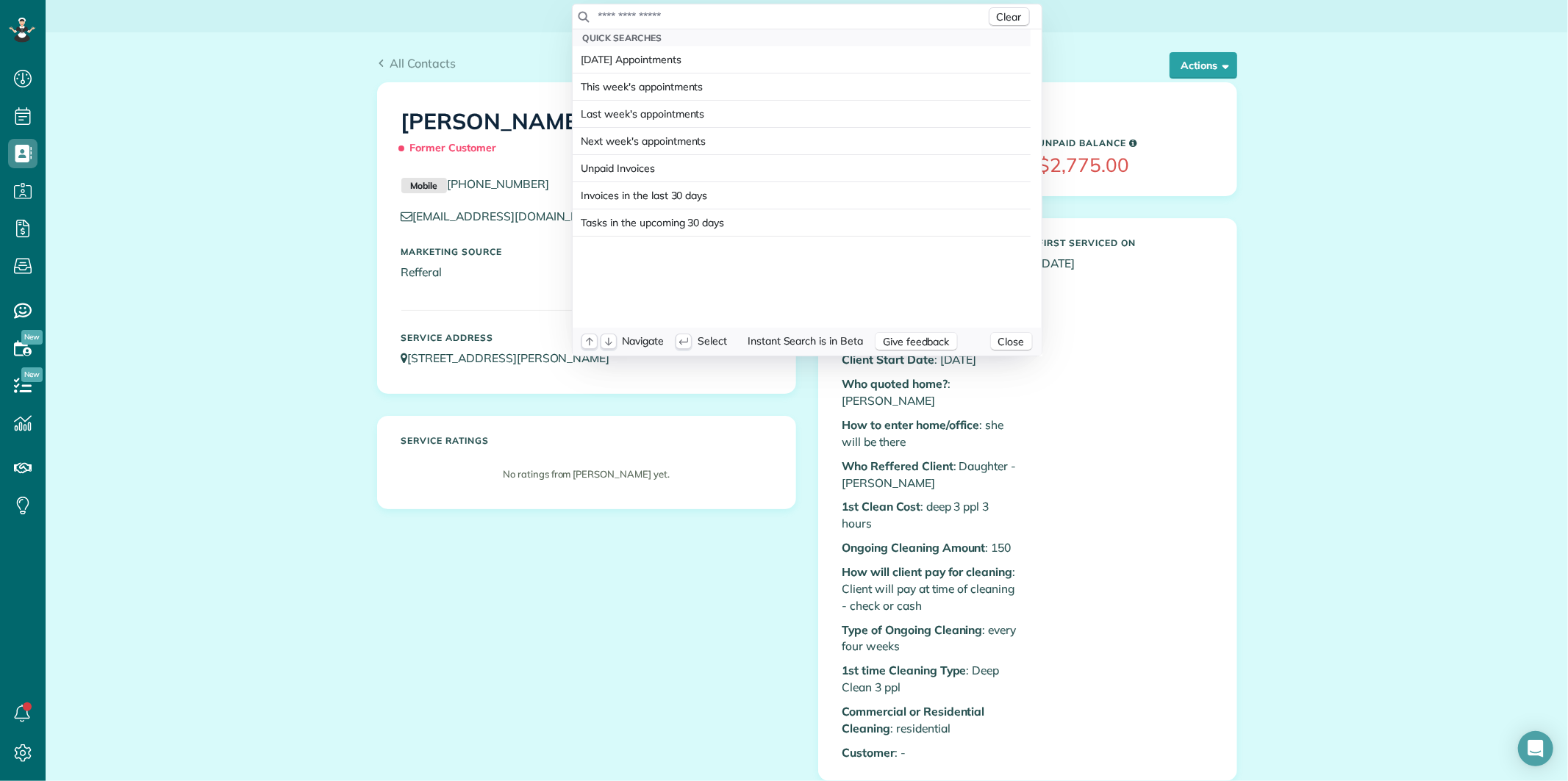 click at bounding box center (792, 16) 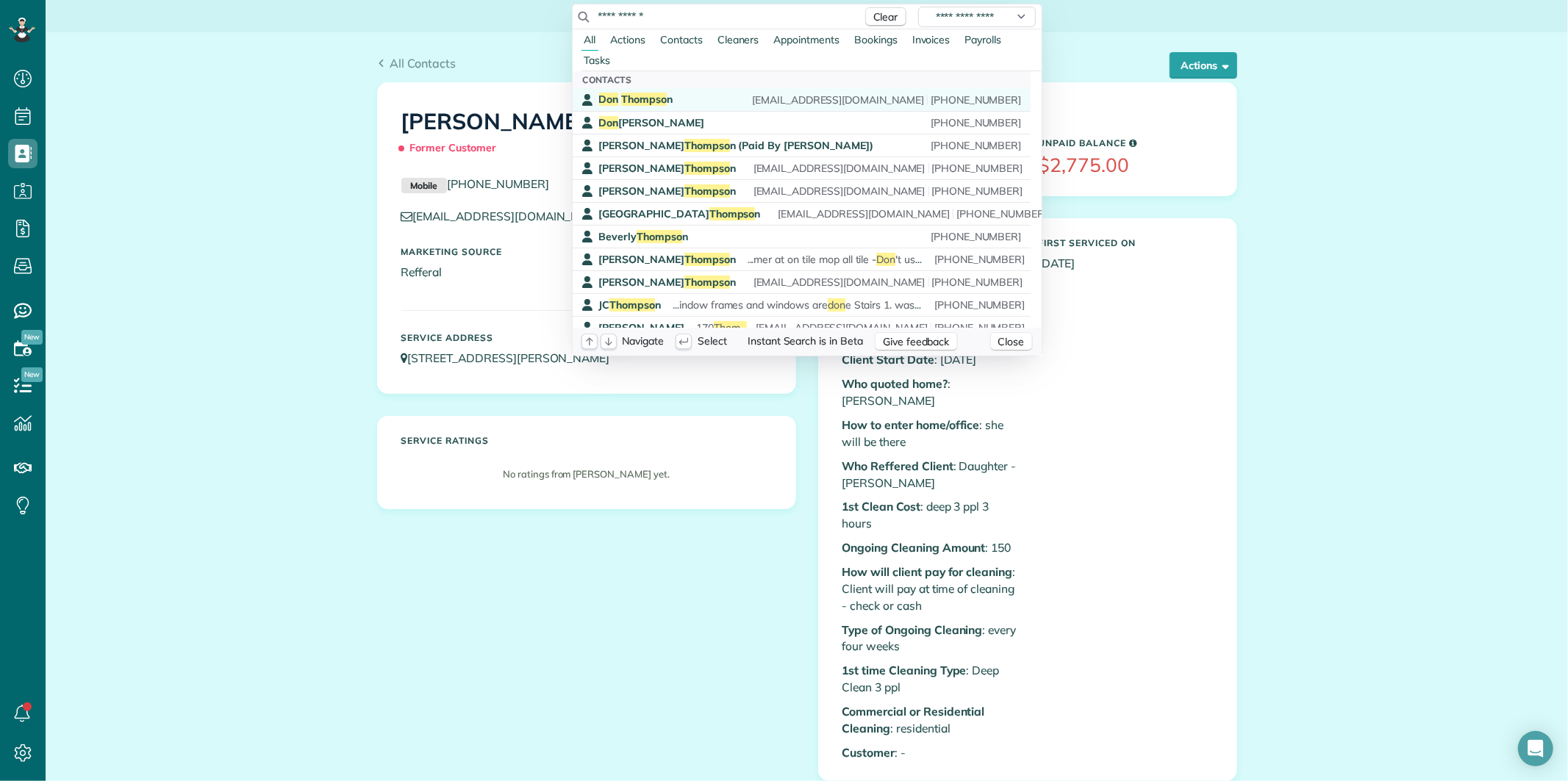 type on "**********" 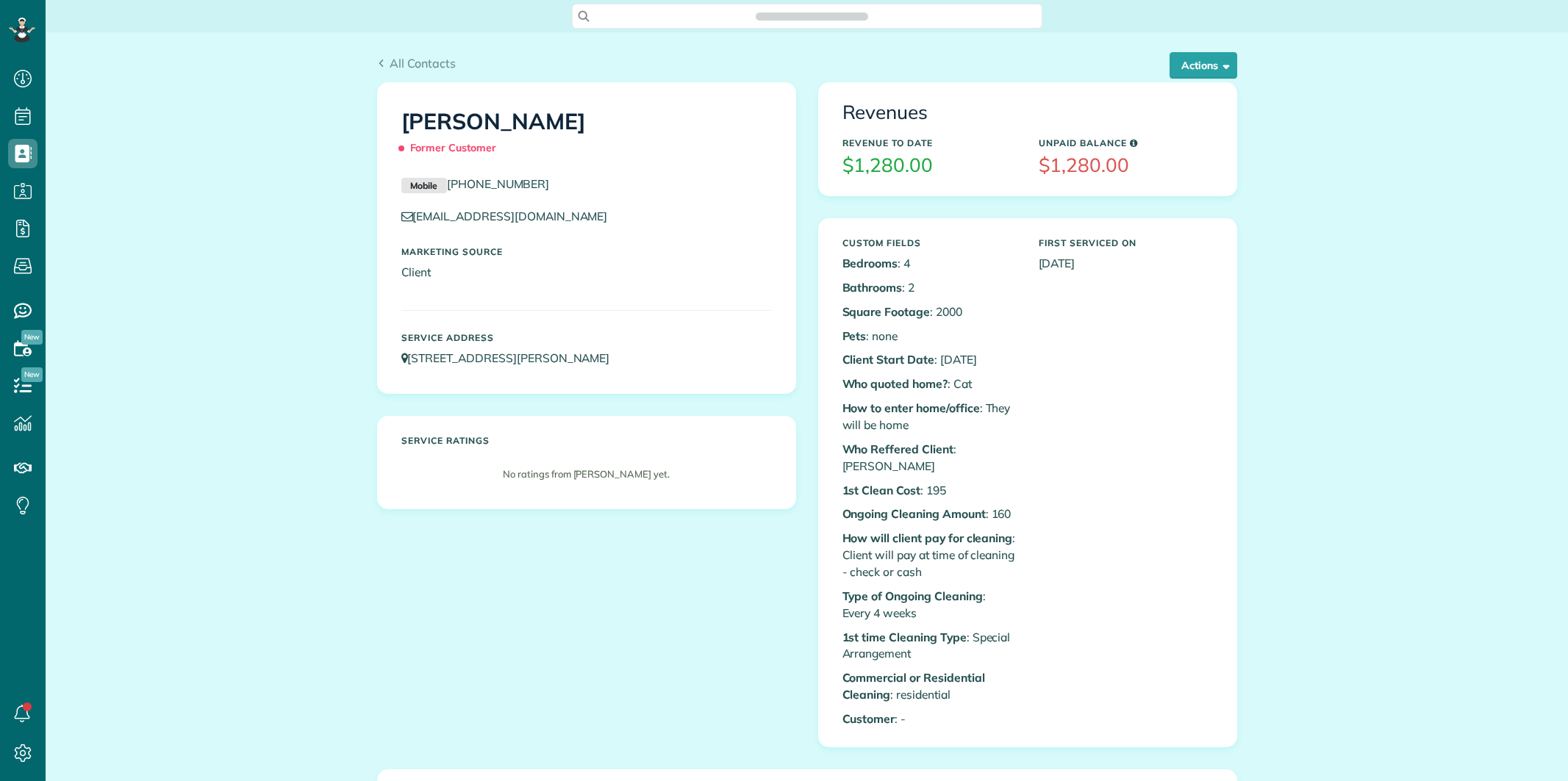 scroll, scrollTop: 0, scrollLeft: 0, axis: both 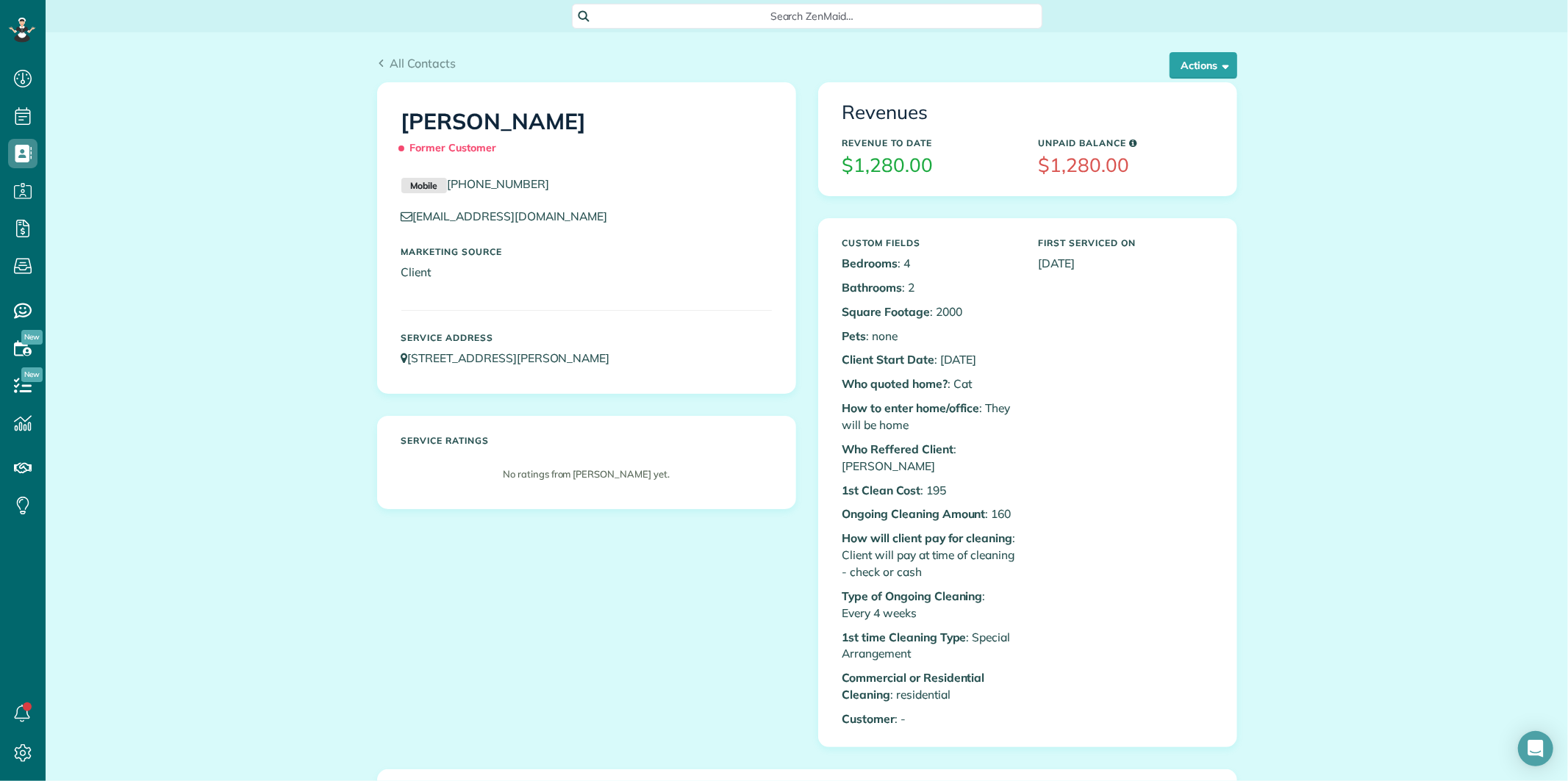 click on "Search ZenMaid…" at bounding box center (812, 16) 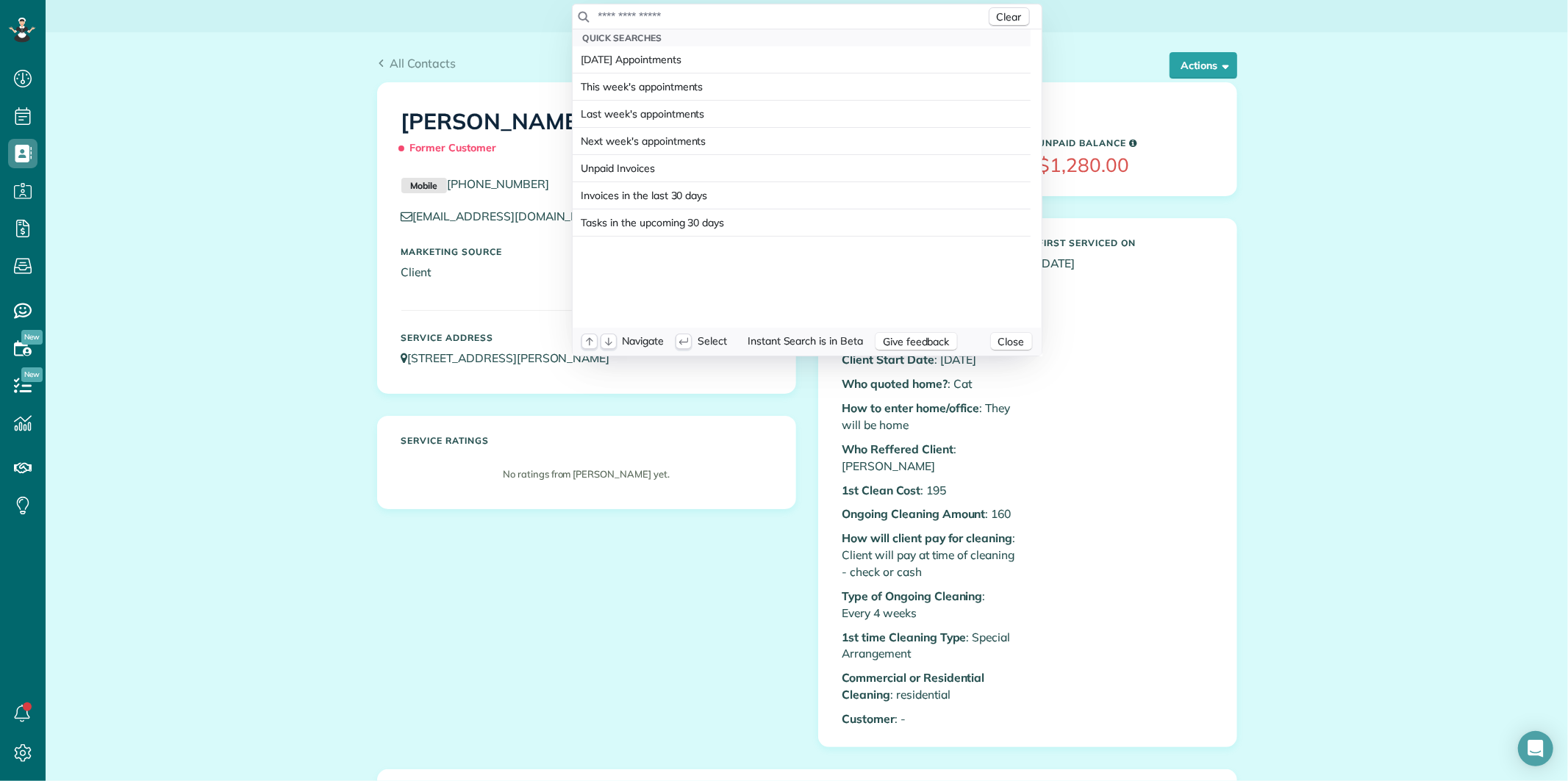 click at bounding box center [792, 16] 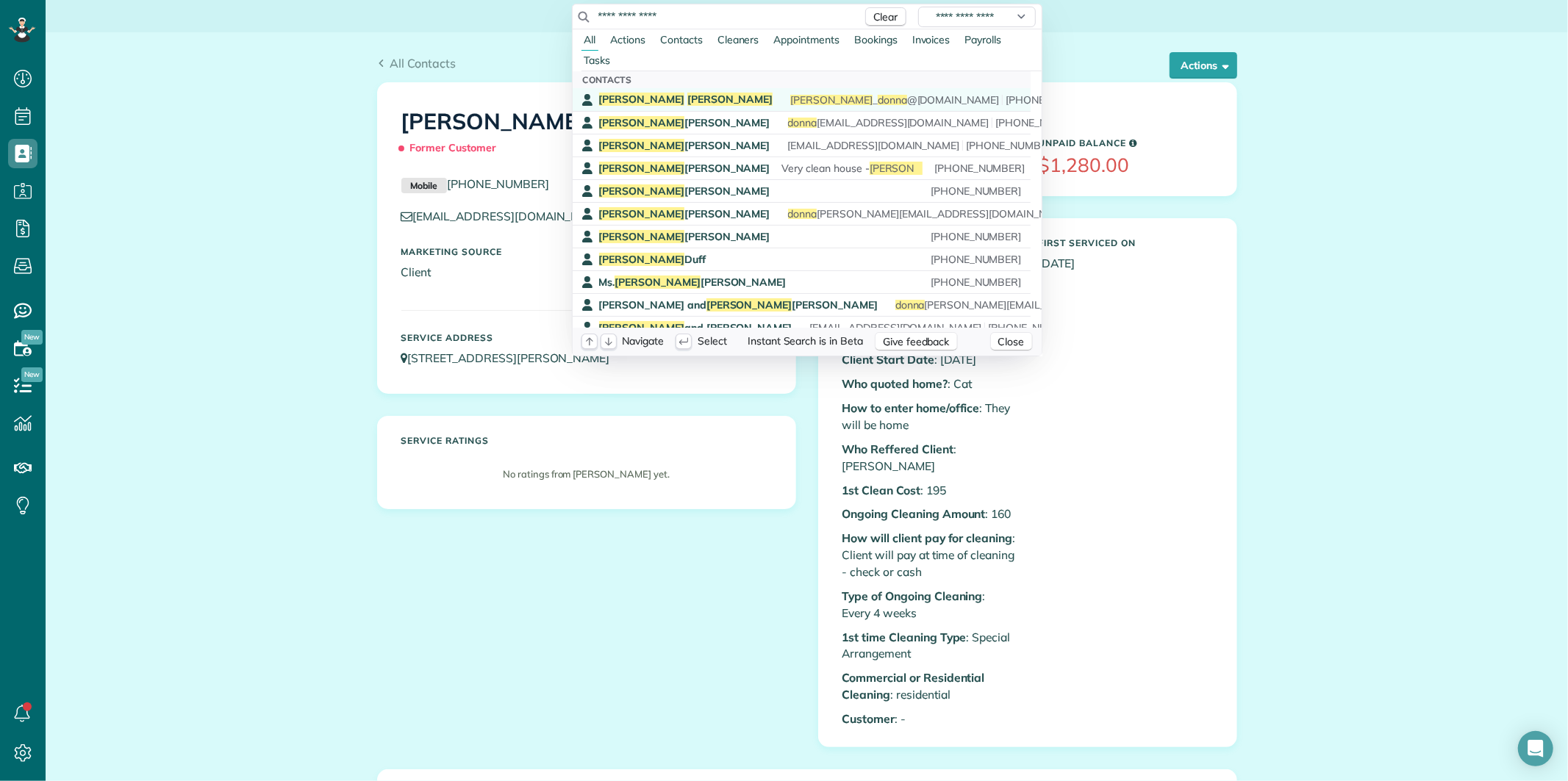 type on "**********" 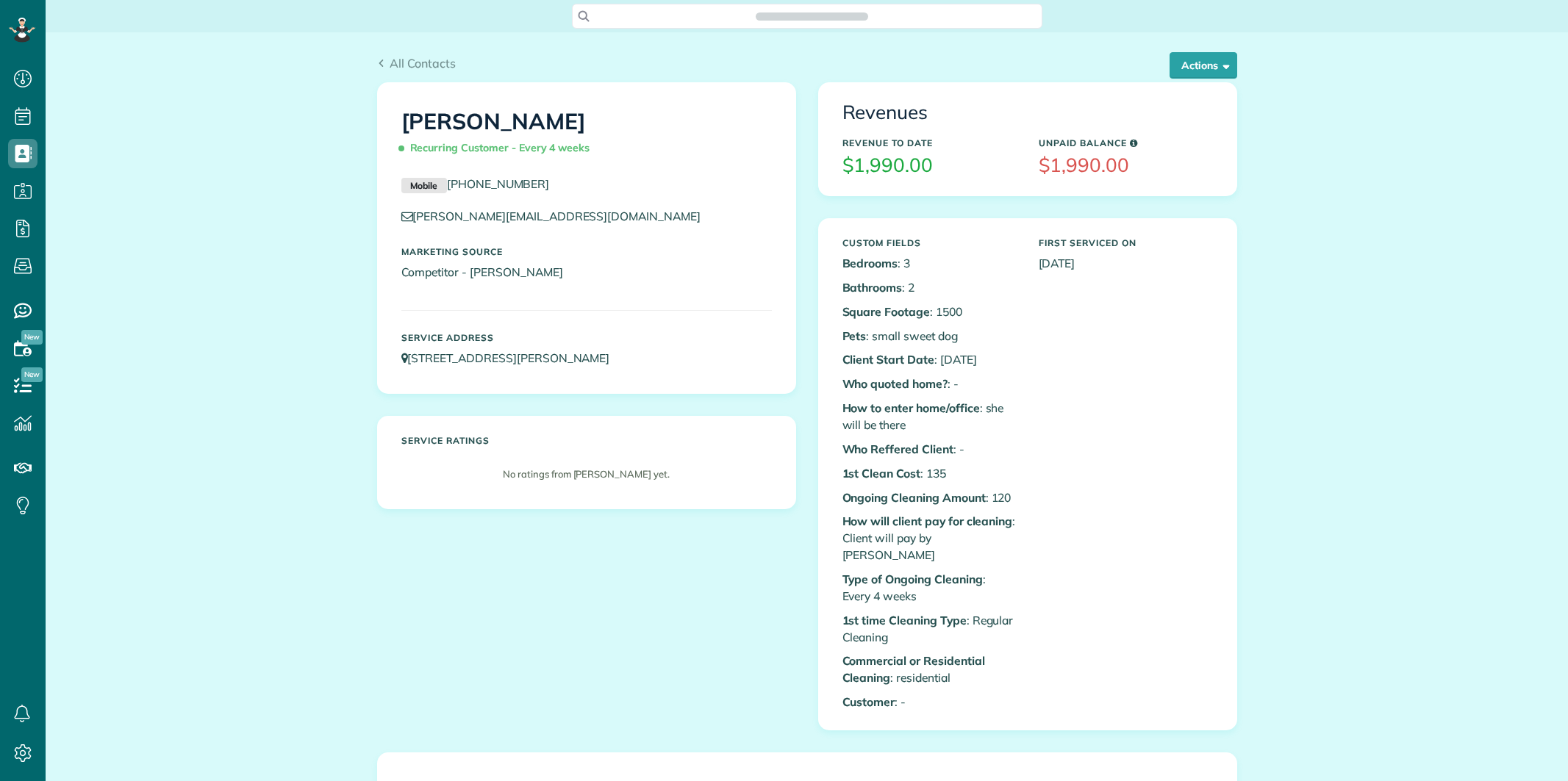 scroll, scrollTop: 0, scrollLeft: 0, axis: both 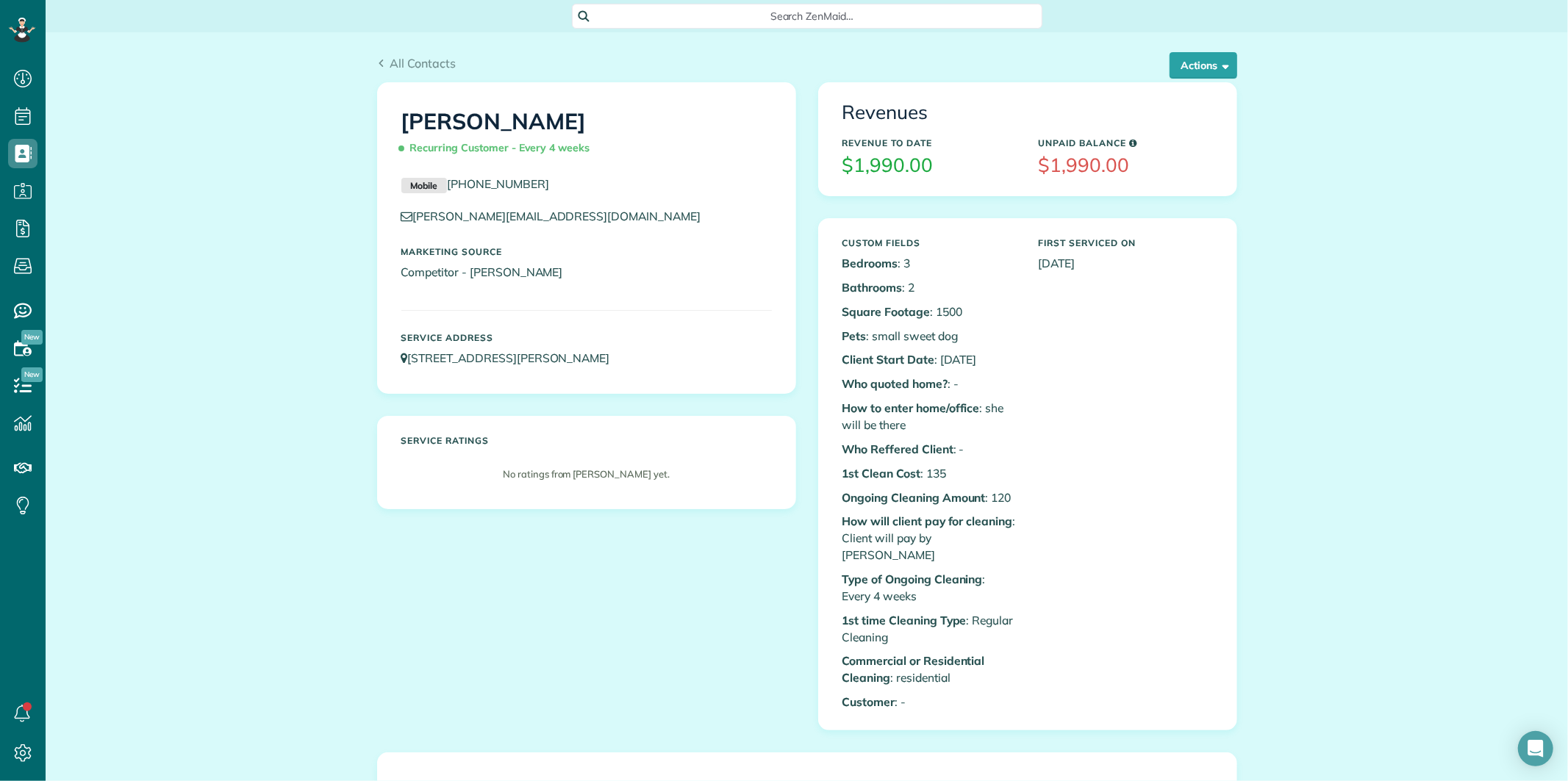 click on "Search ZenMaid…" at bounding box center [812, 16] 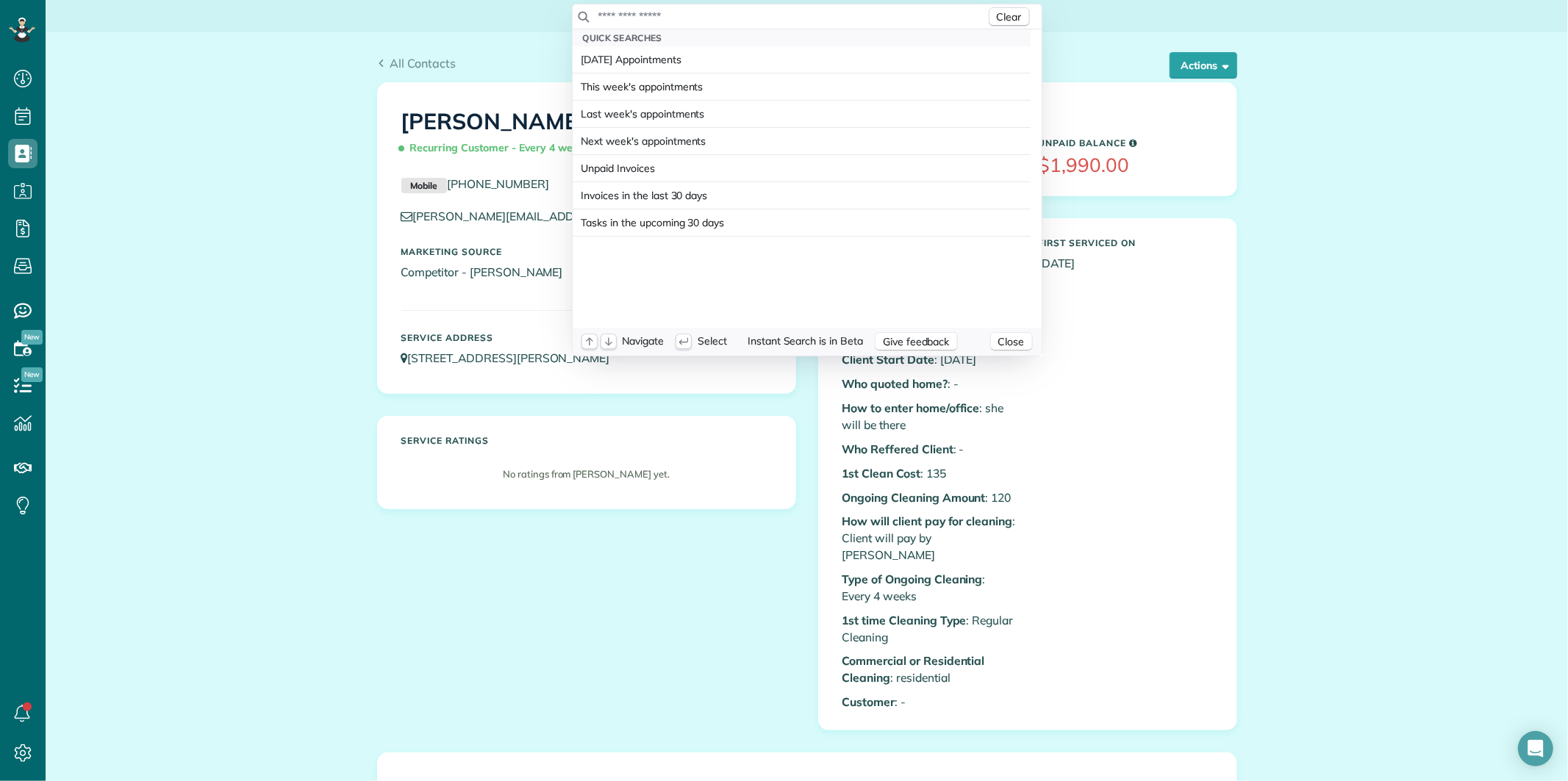 click at bounding box center [792, 16] 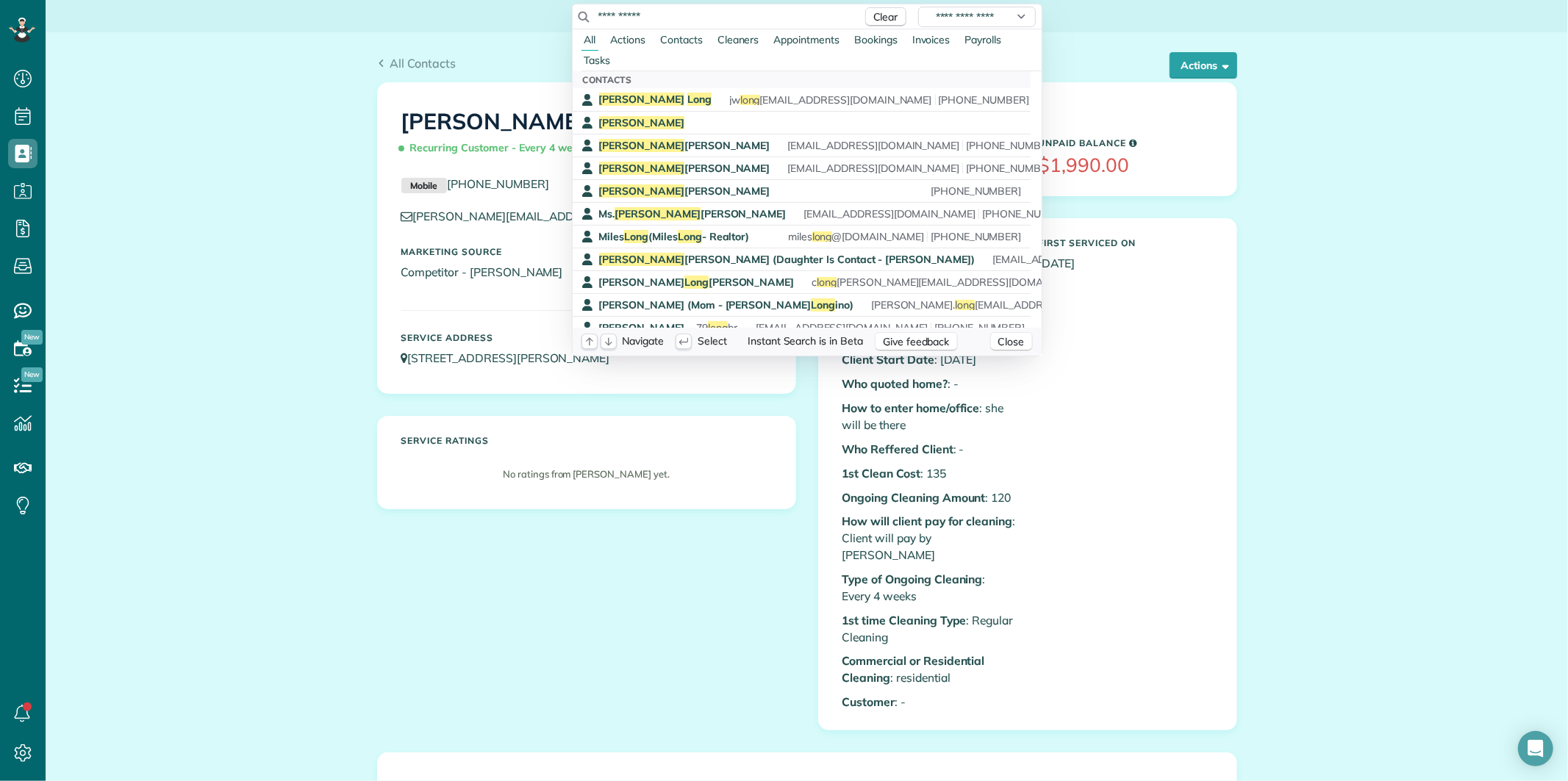 type on "**********" 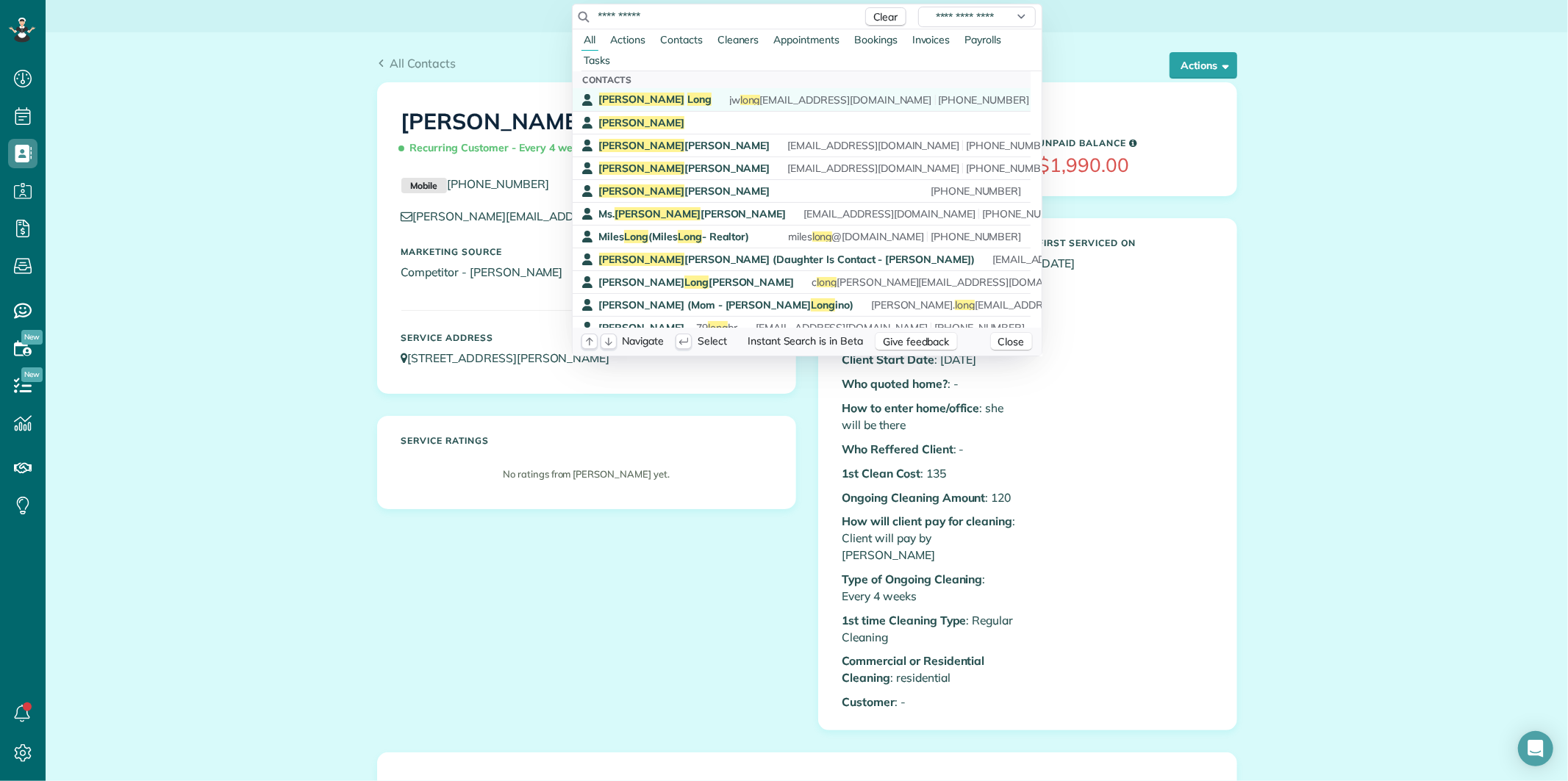 click on "Joyce   Long jw long 23@gmail.com (678) 458-3926" at bounding box center (812, 99) 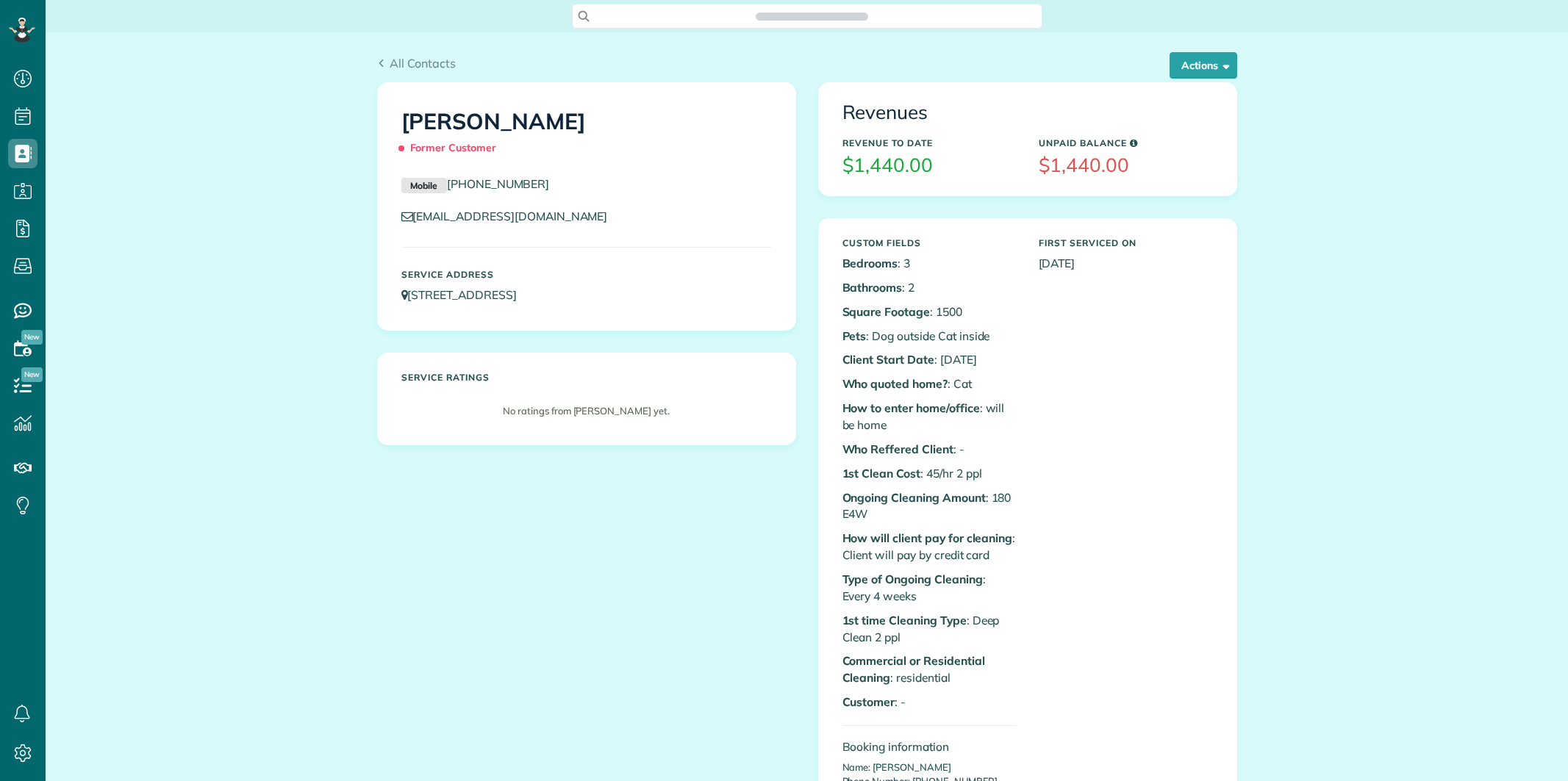 scroll, scrollTop: 0, scrollLeft: 0, axis: both 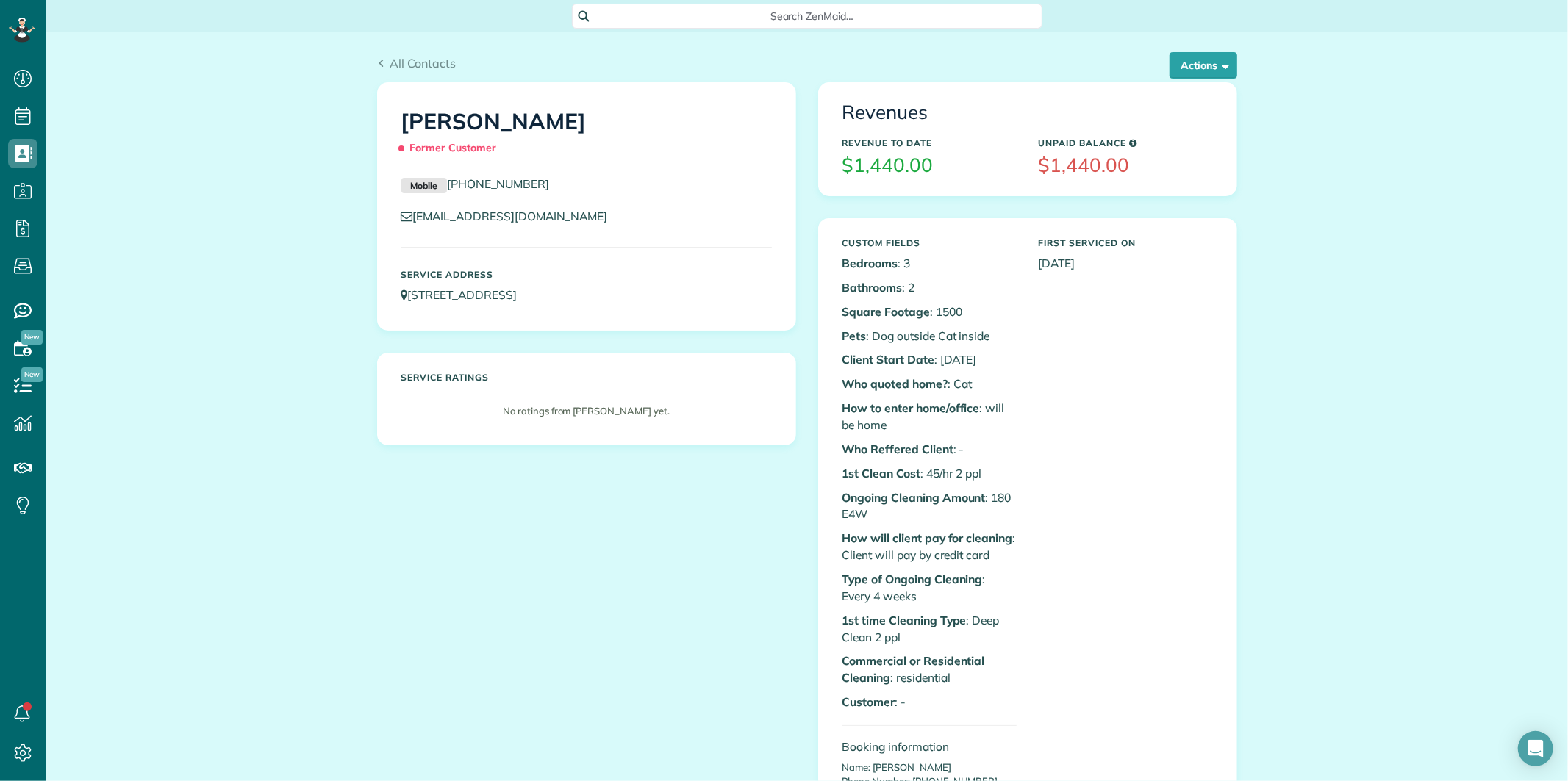 click on "Search ZenMaid…" at bounding box center (812, 16) 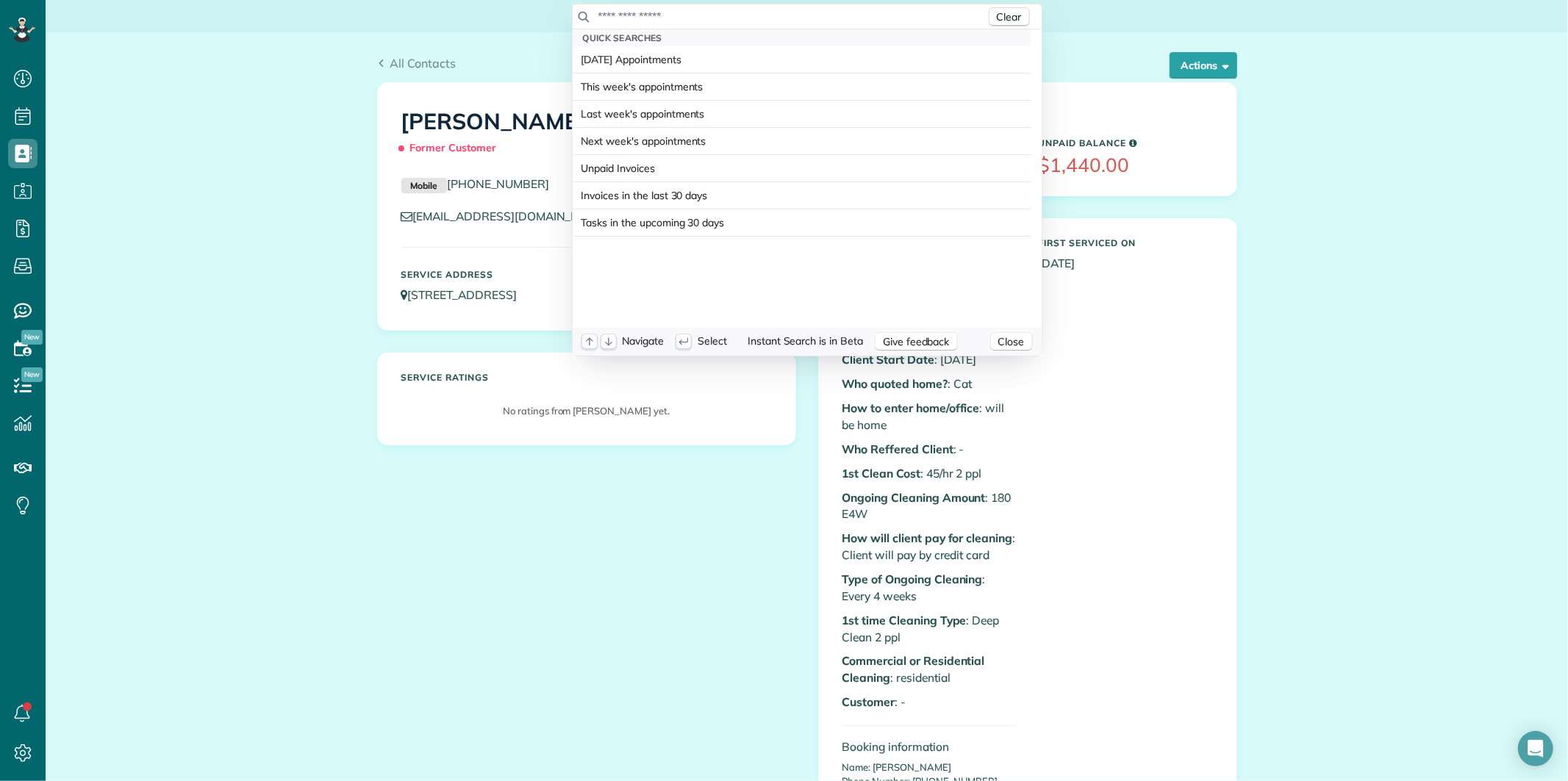click at bounding box center [792, 16] 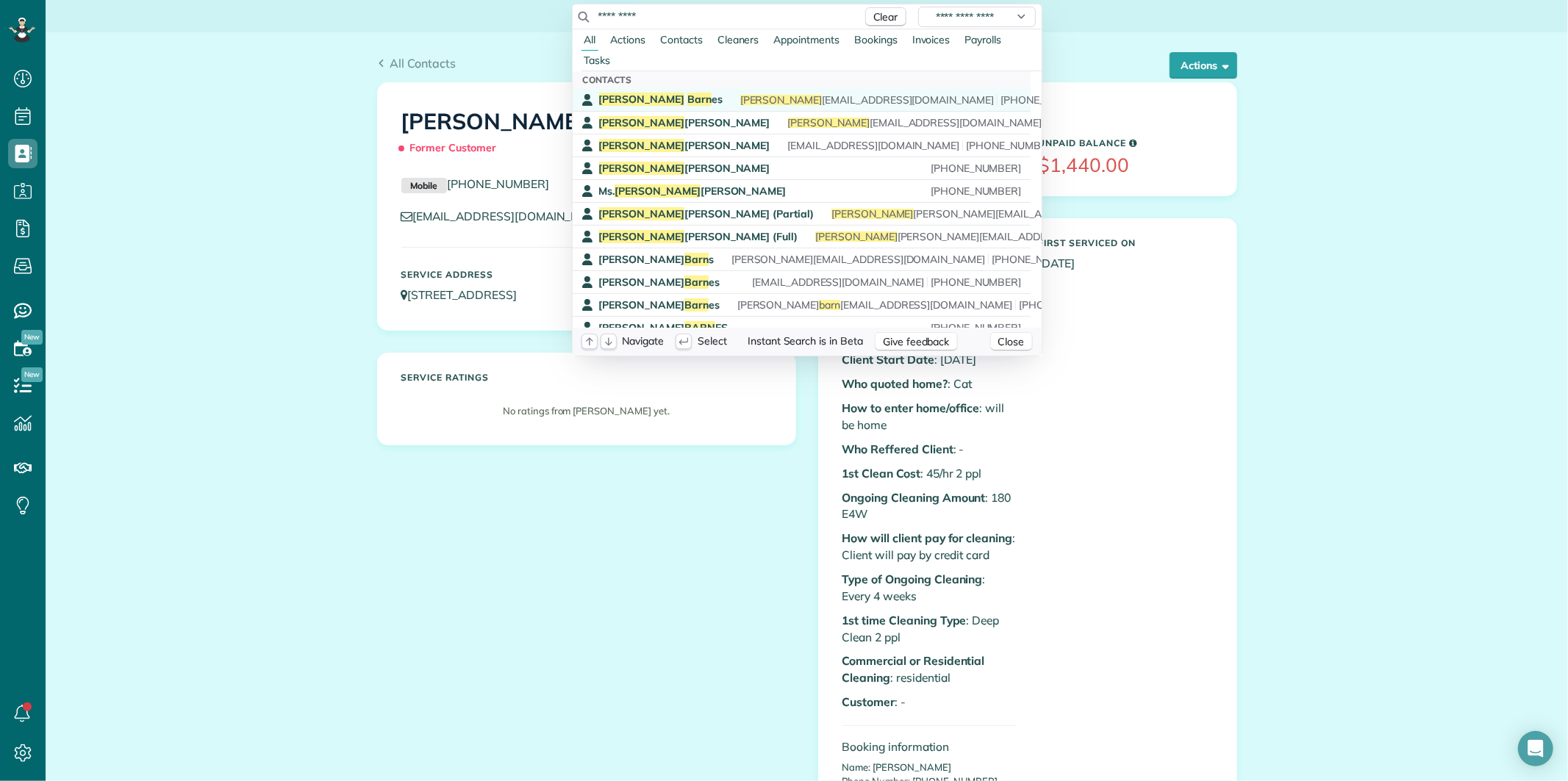 type on "*********" 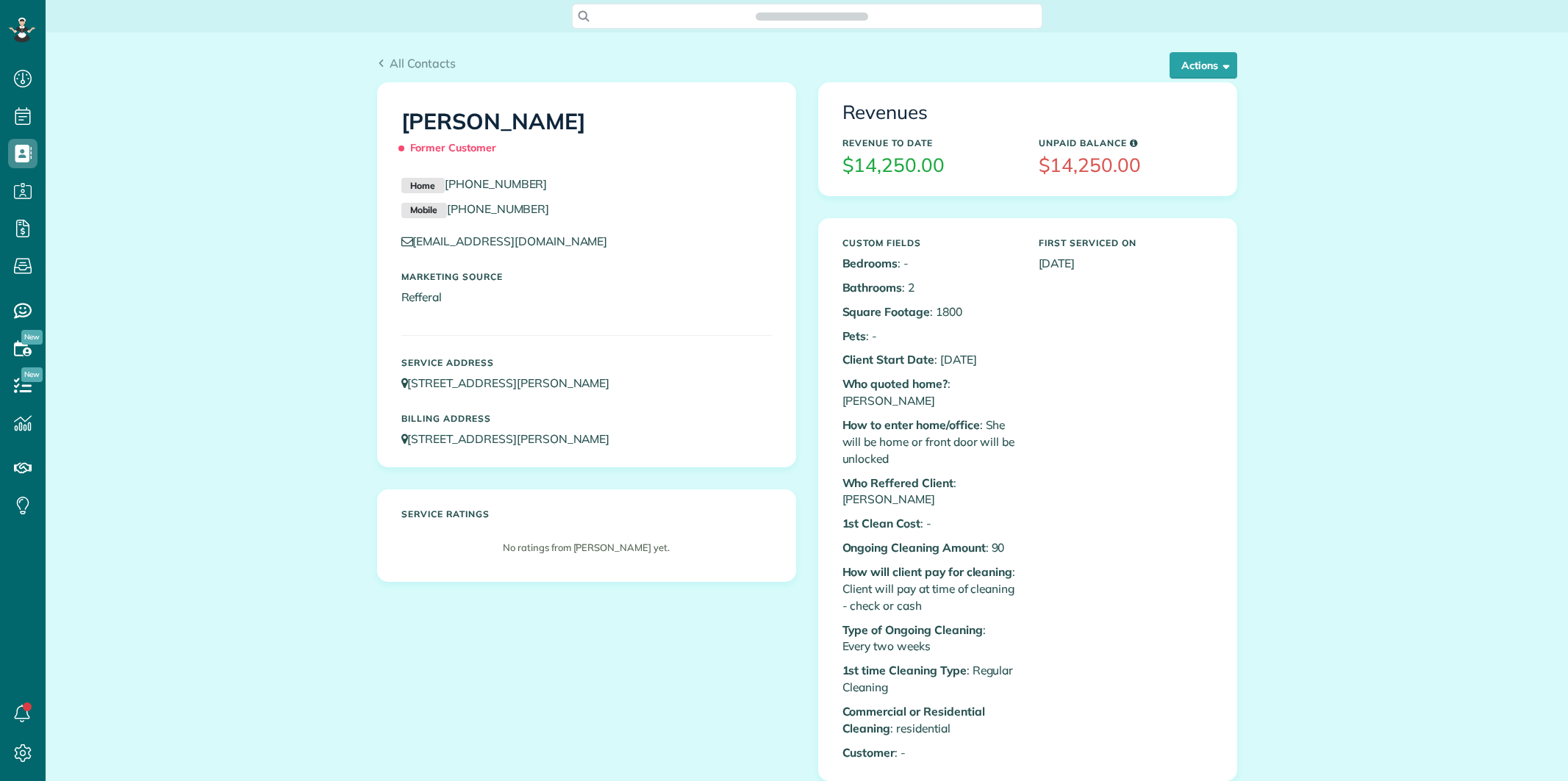 scroll, scrollTop: 0, scrollLeft: 0, axis: both 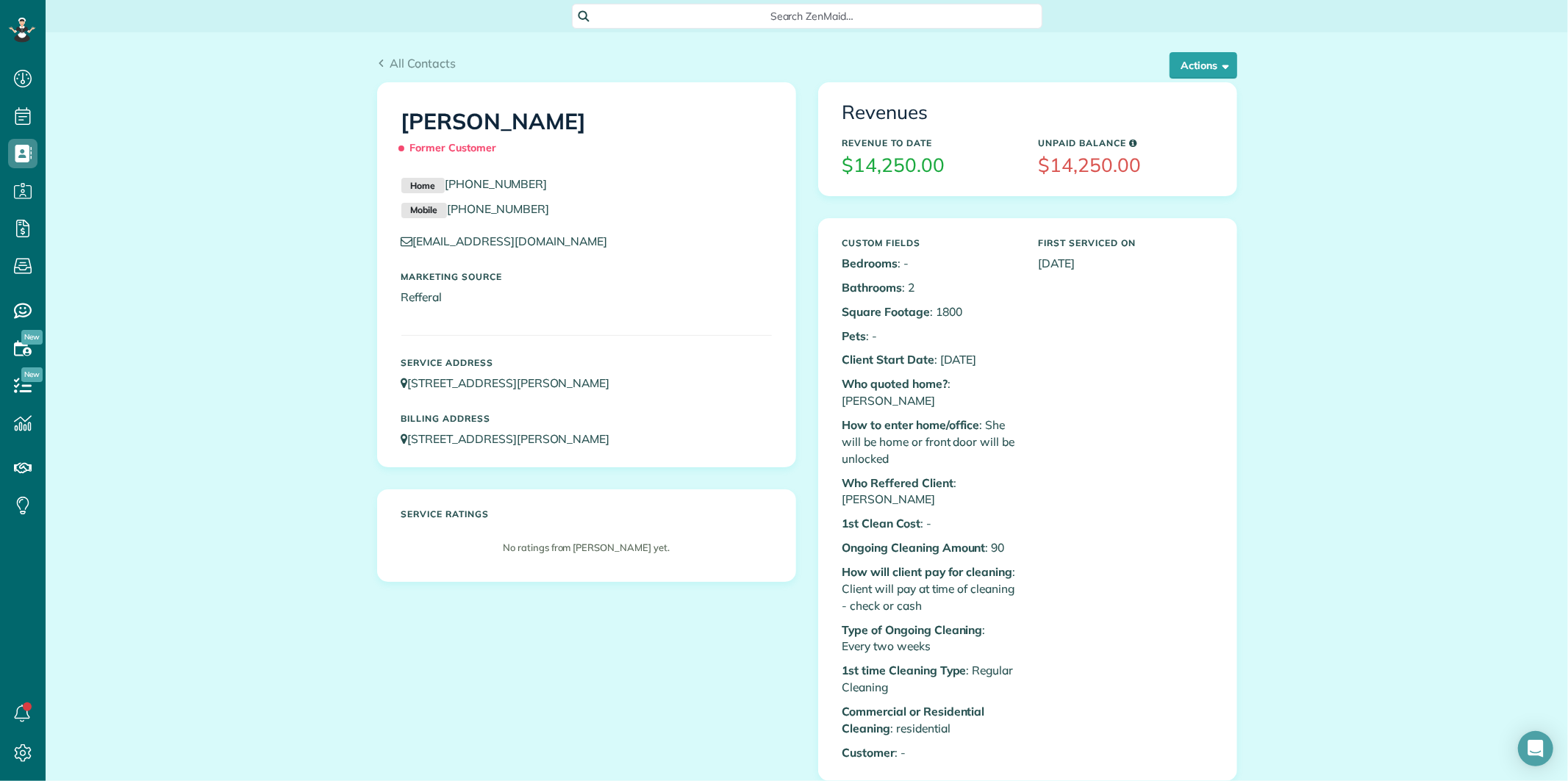 click on "Search ZenMaid…" at bounding box center (812, 16) 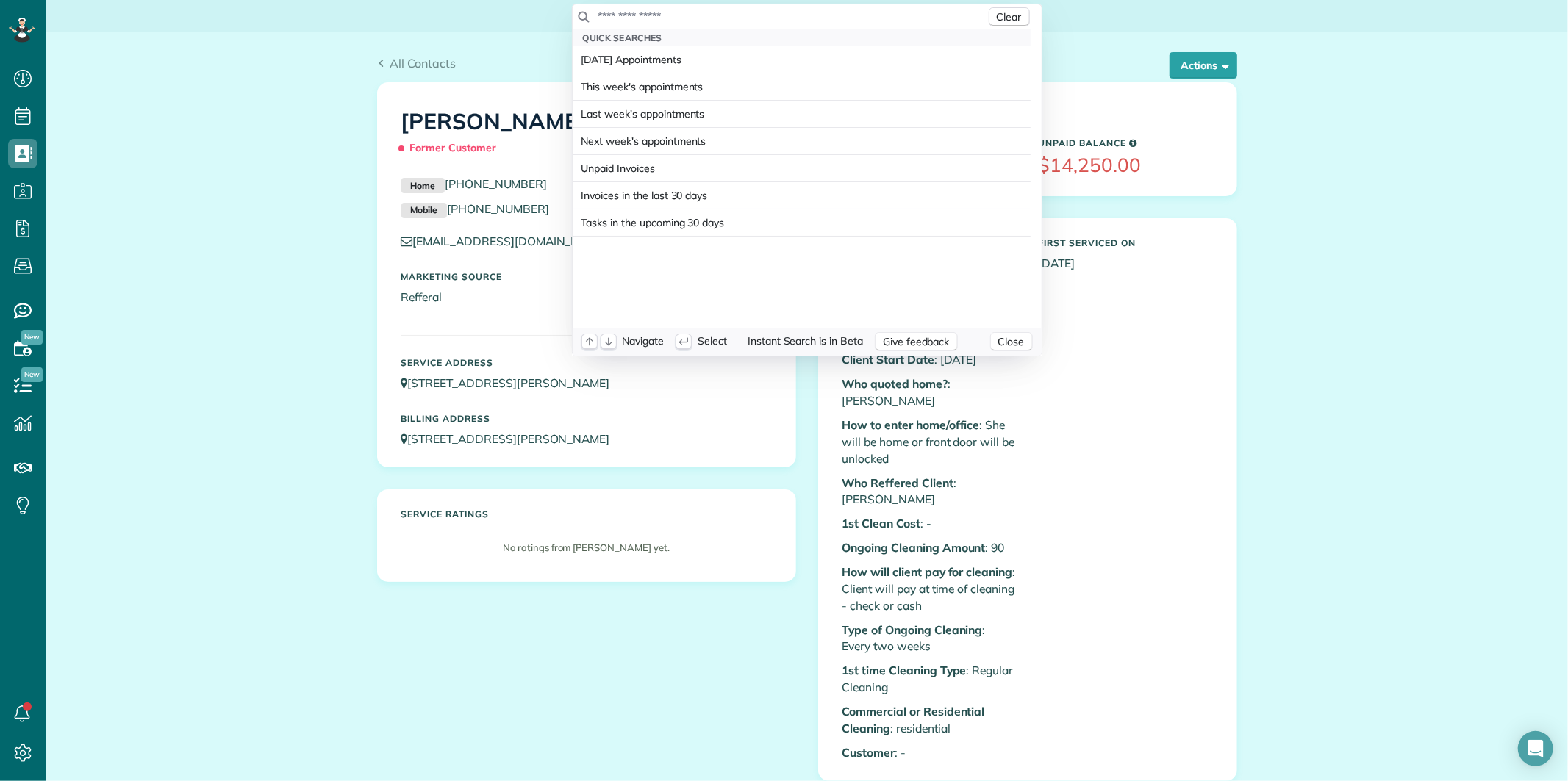 click at bounding box center (792, 16) 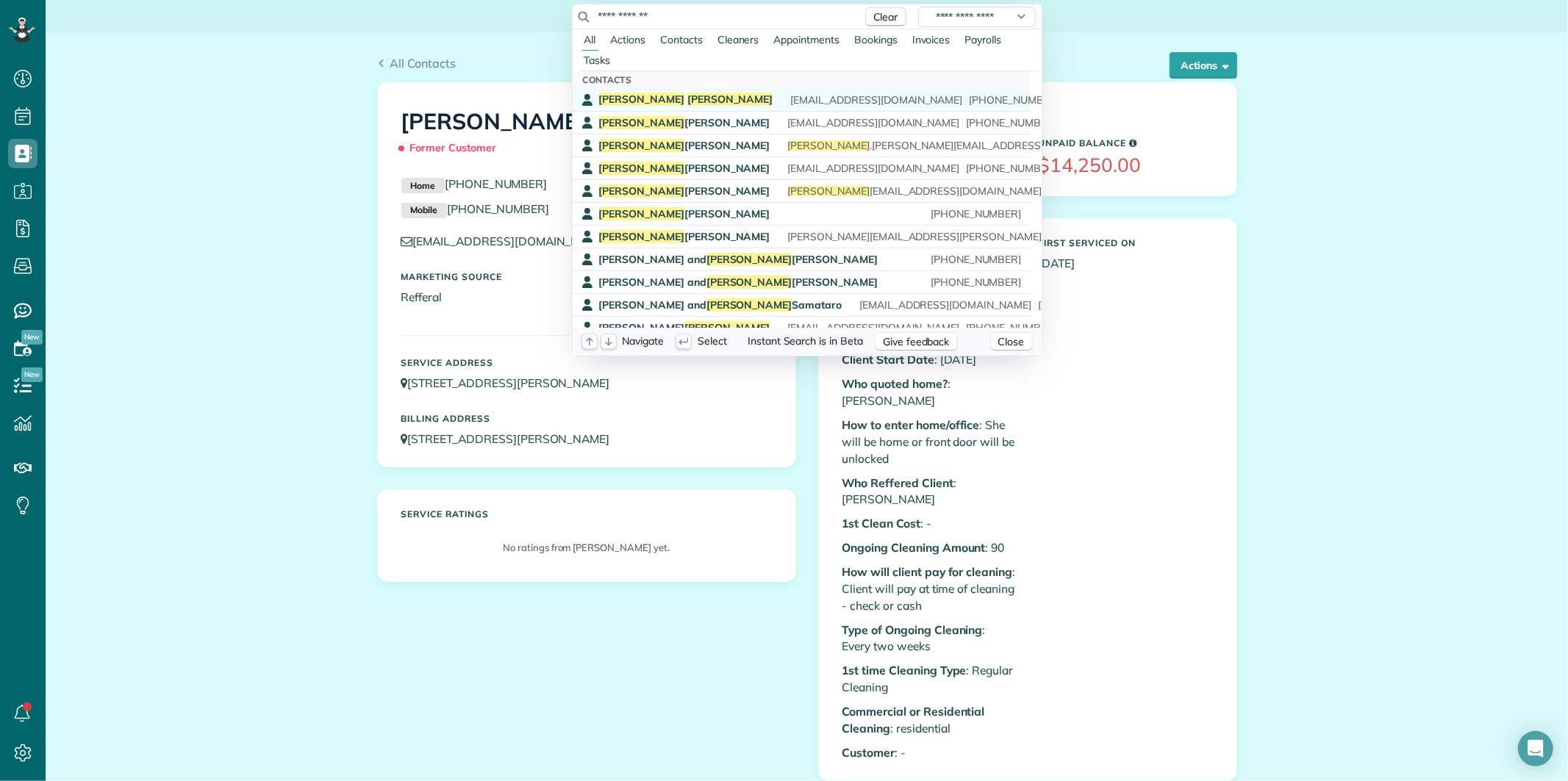 type on "**********" 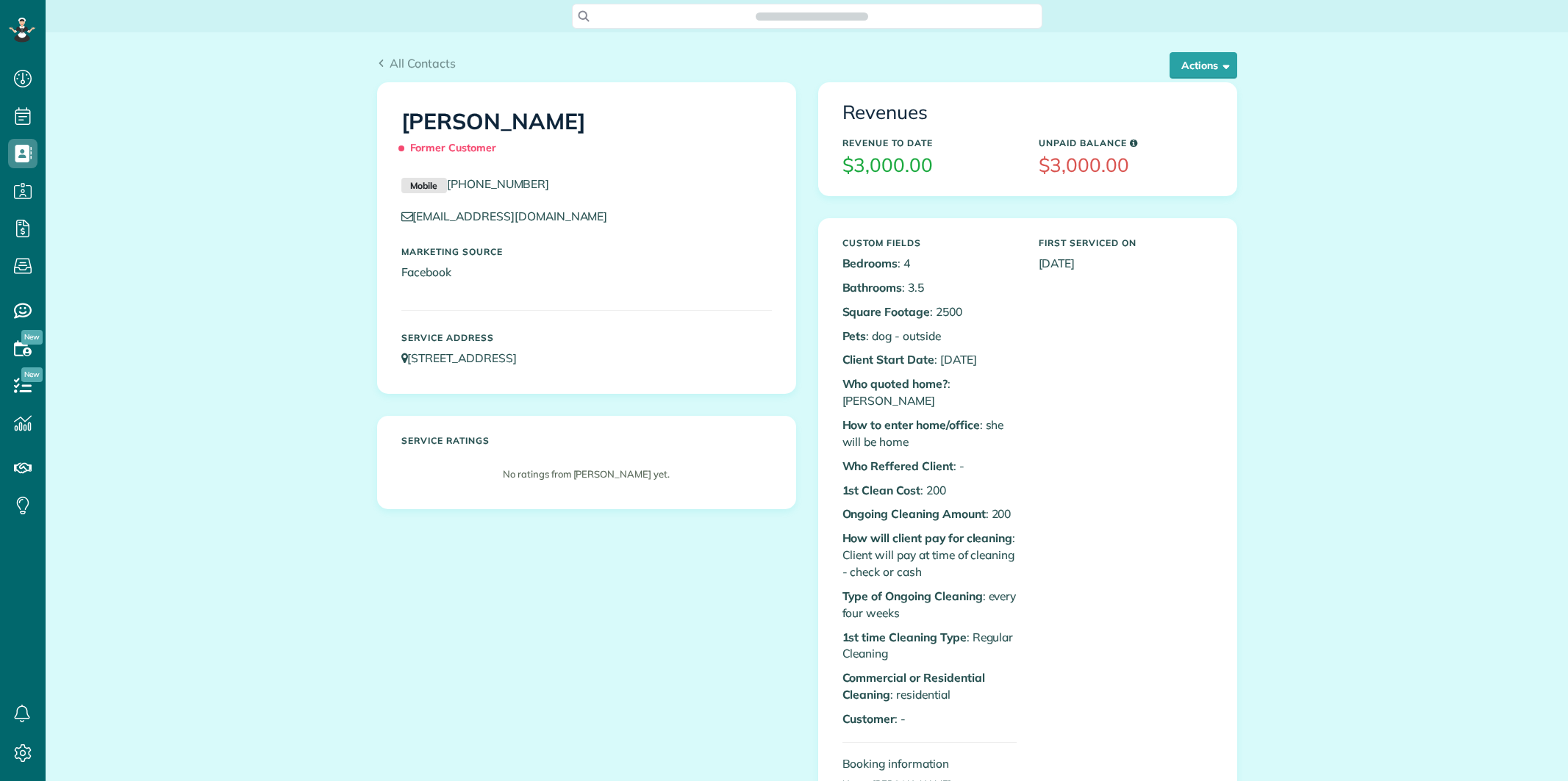 scroll, scrollTop: 0, scrollLeft: 0, axis: both 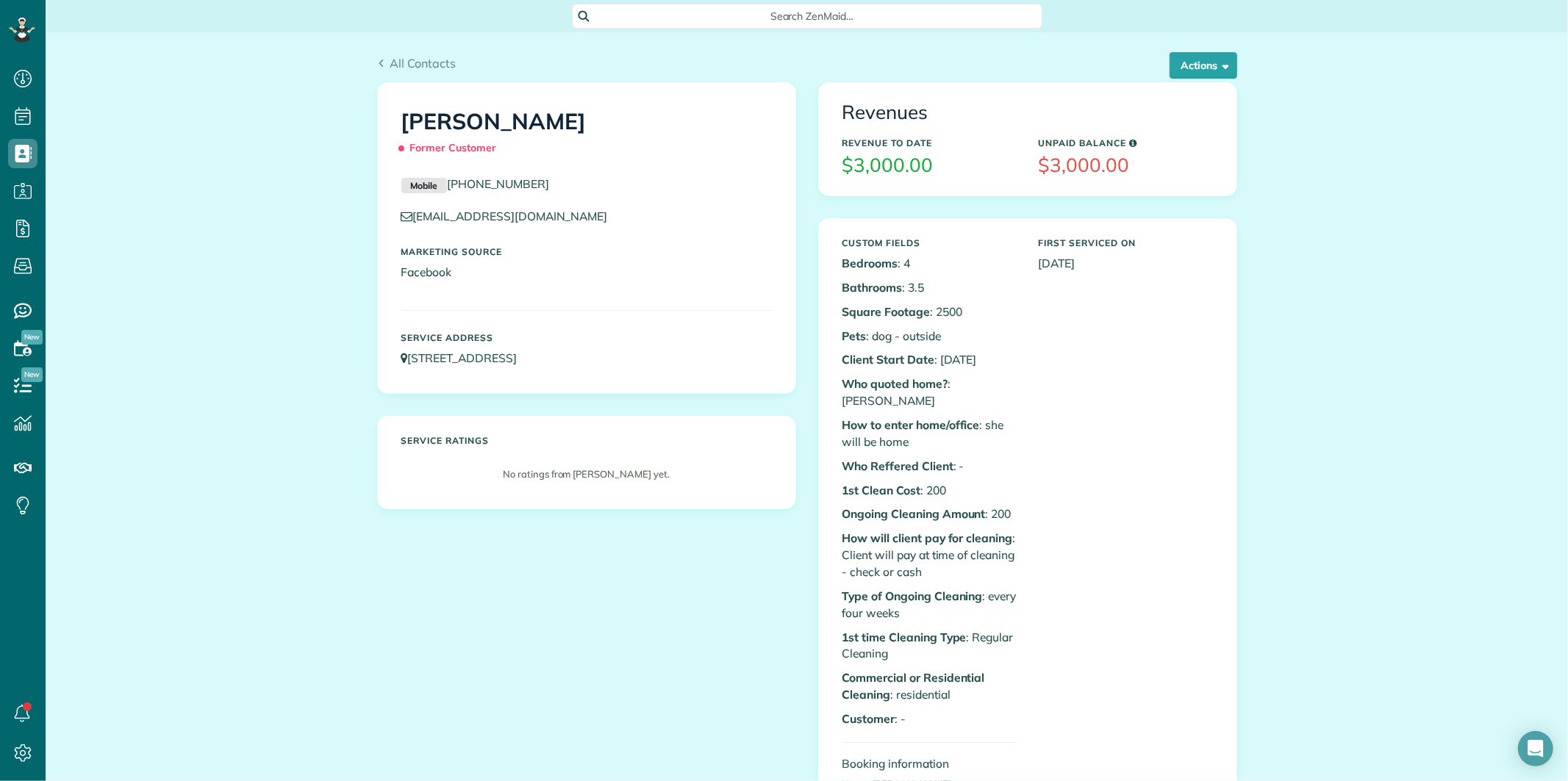 click on "Search ZenMaid…" at bounding box center (812, 16) 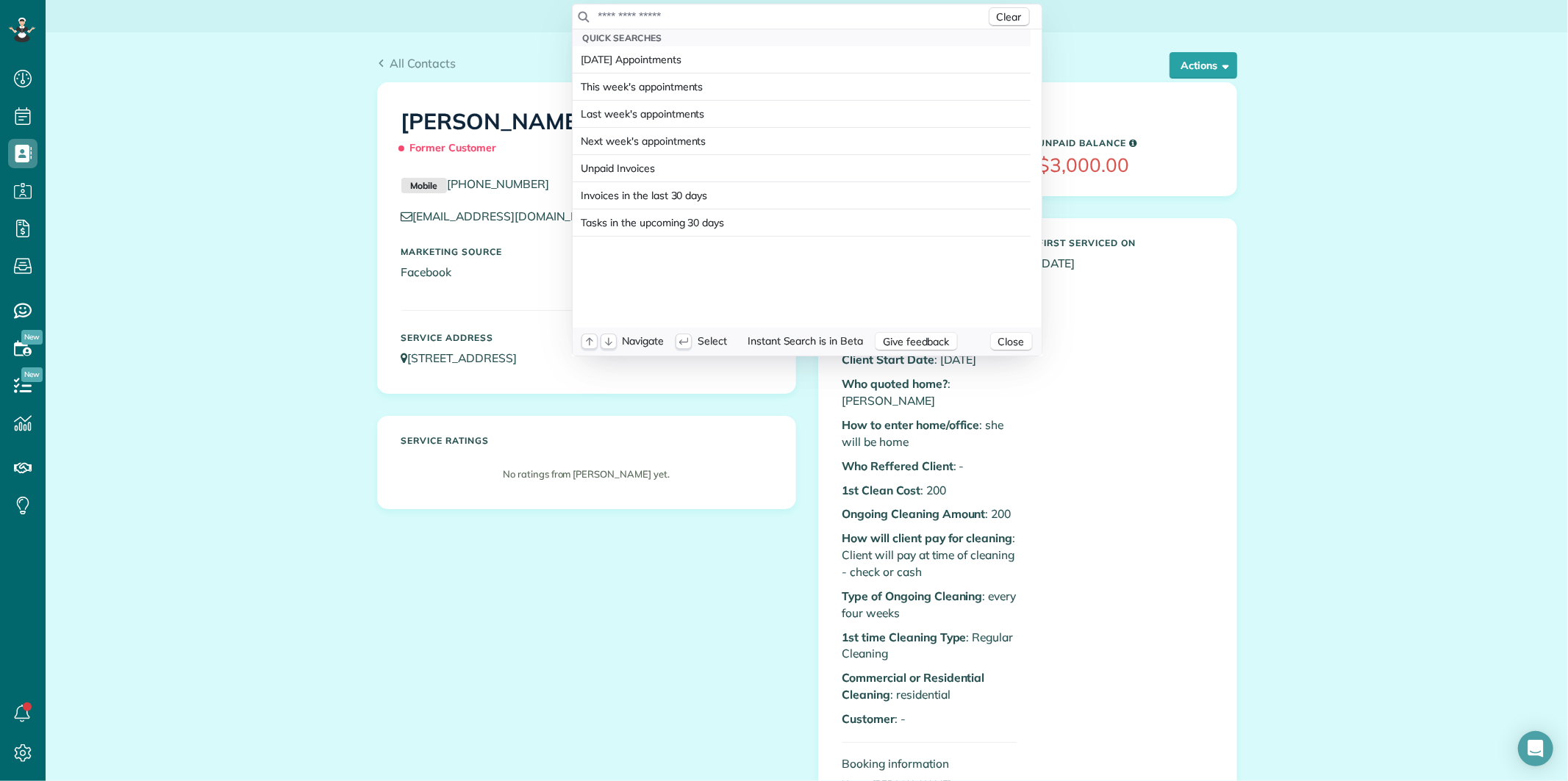 click at bounding box center (792, 16) 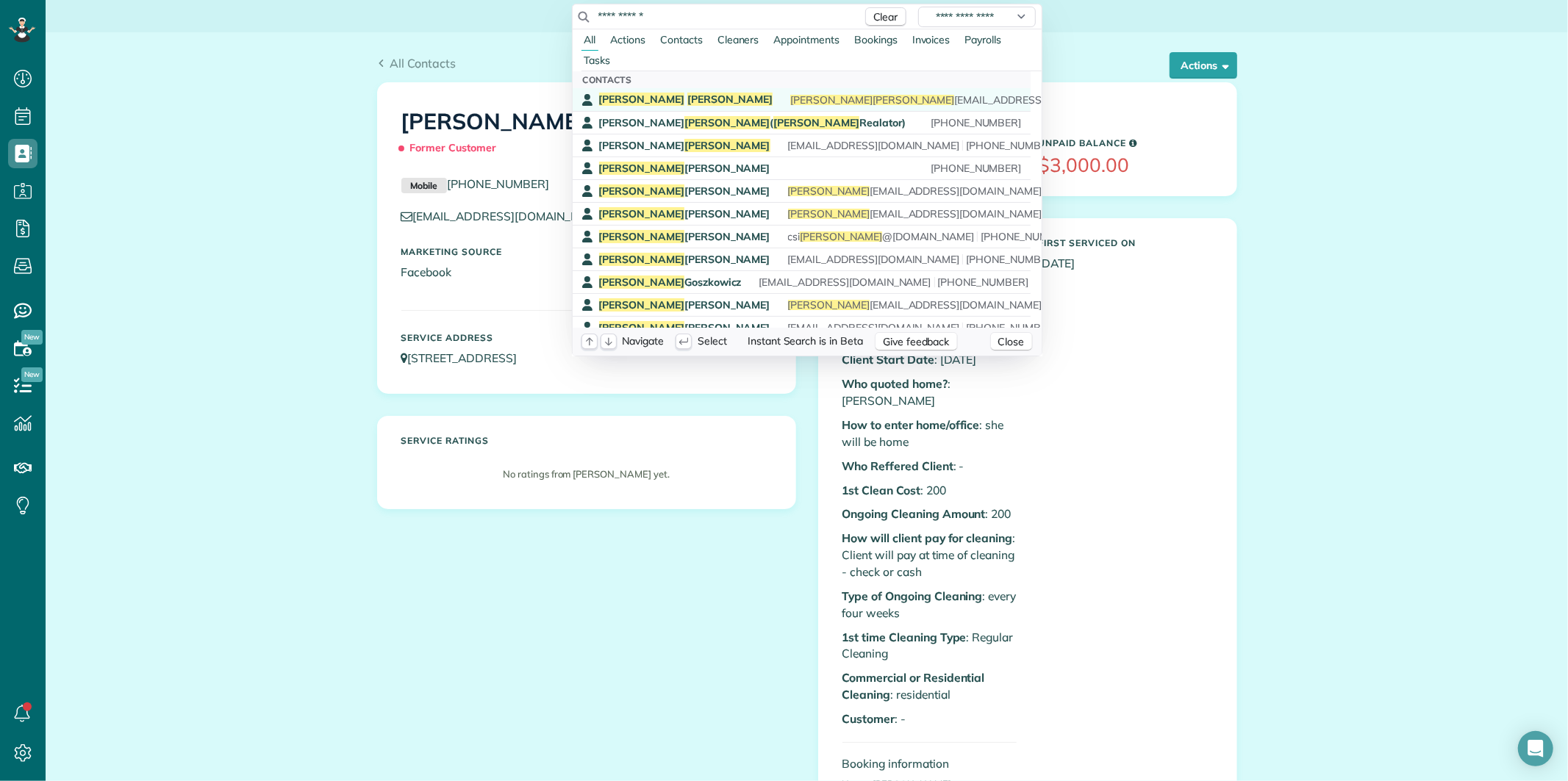 type on "**********" 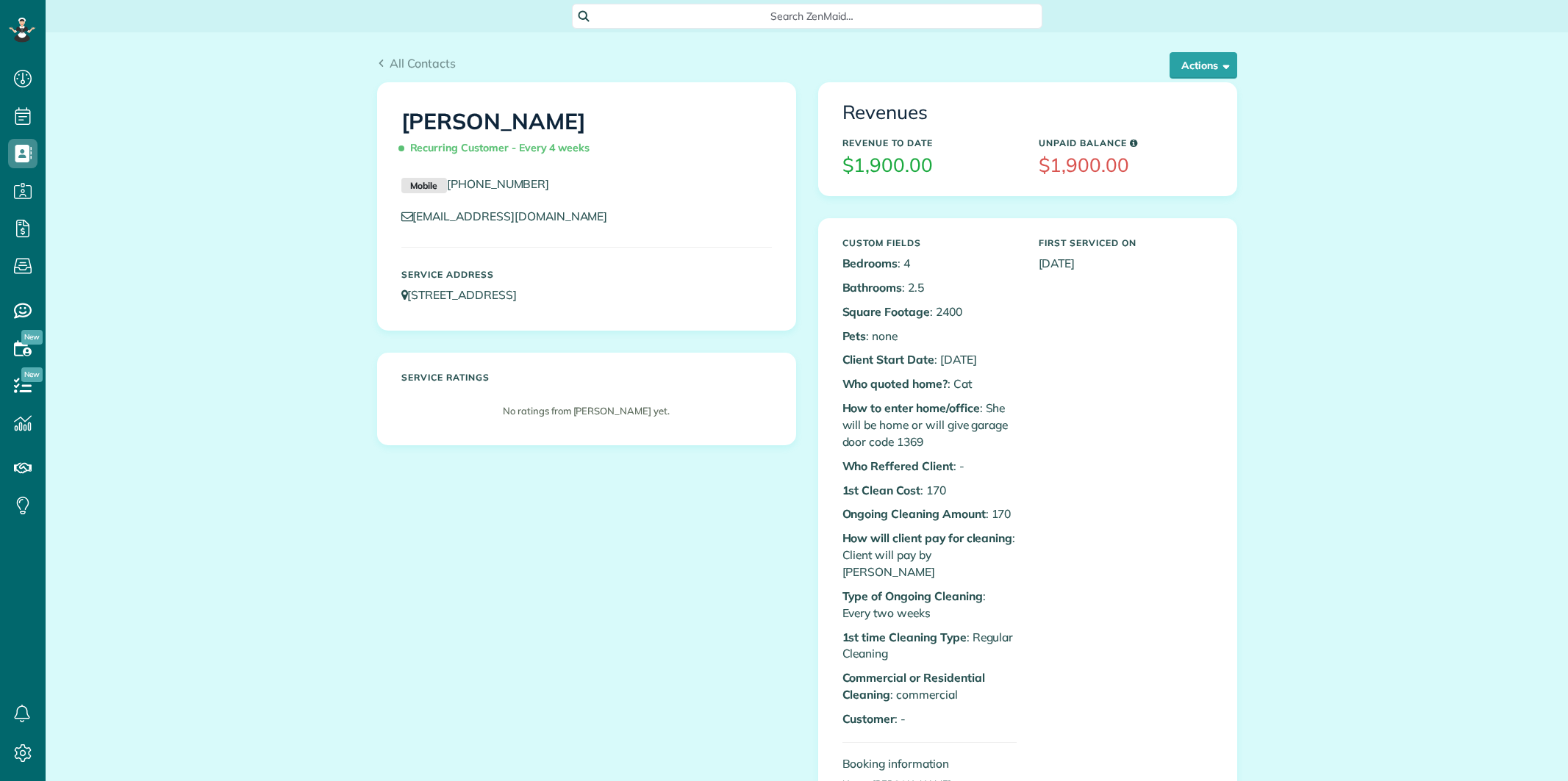 scroll, scrollTop: 0, scrollLeft: 0, axis: both 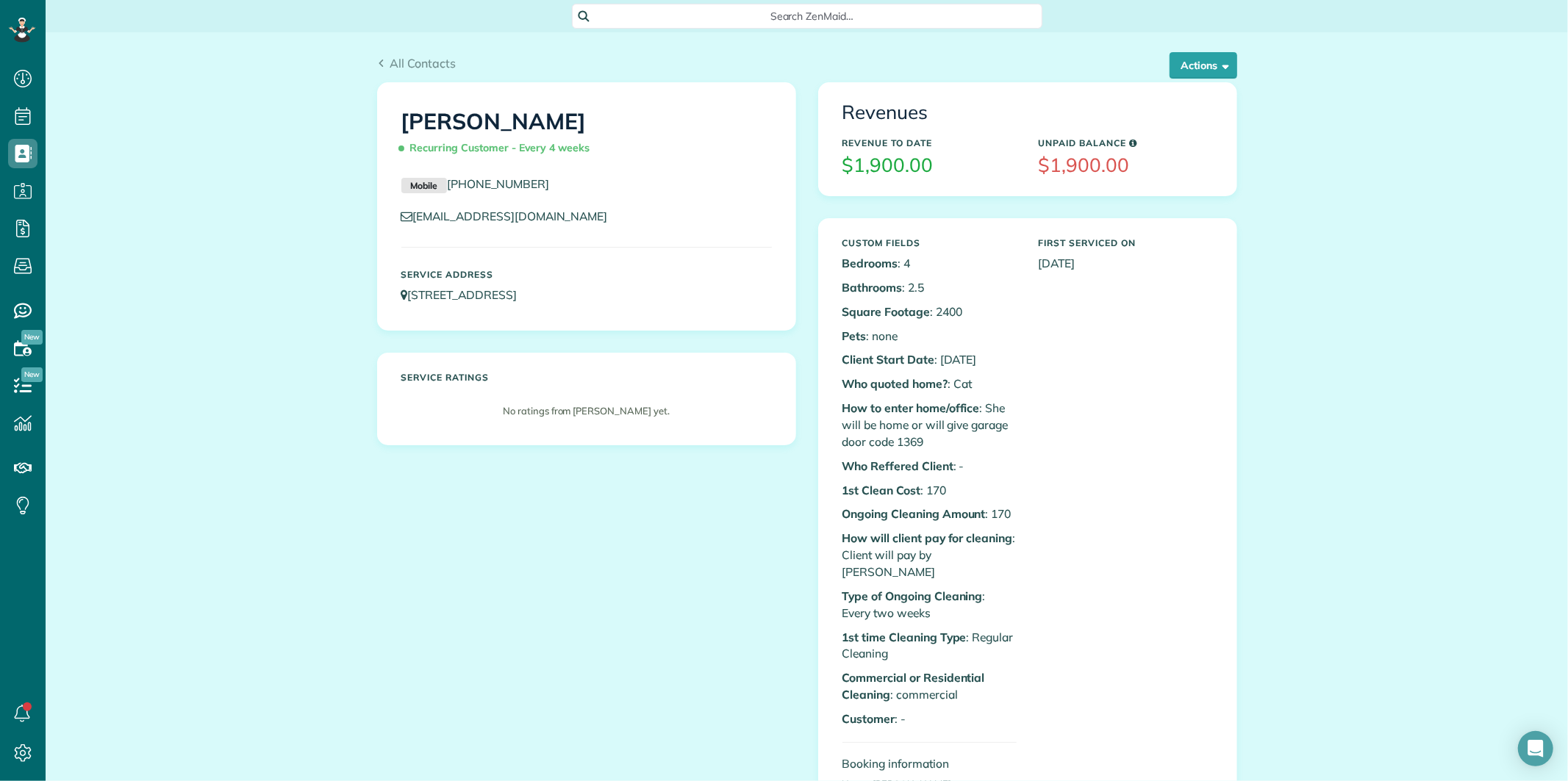 click on "Search ZenMaid…" at bounding box center (812, 16) 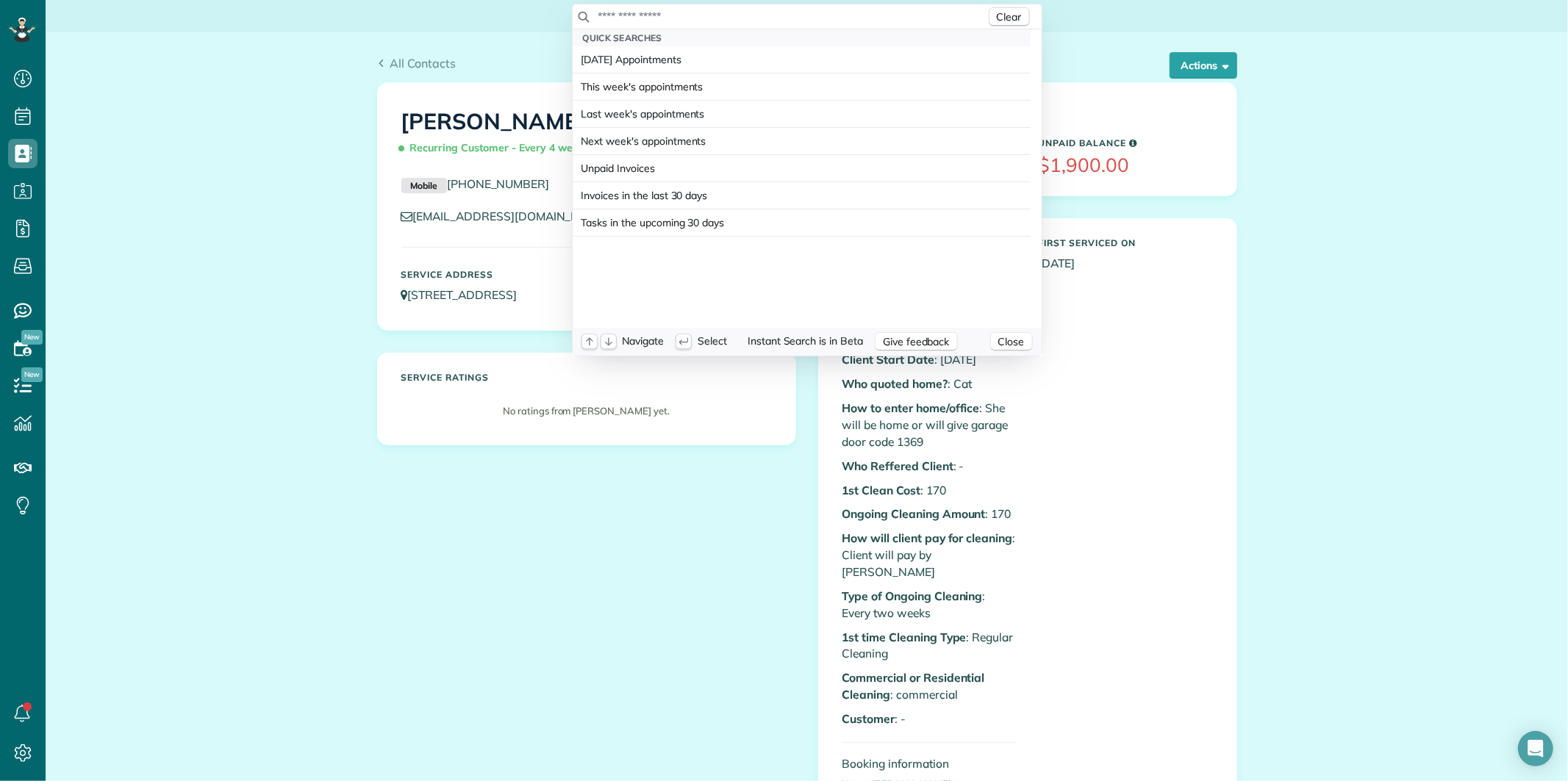 click at bounding box center (792, 16) 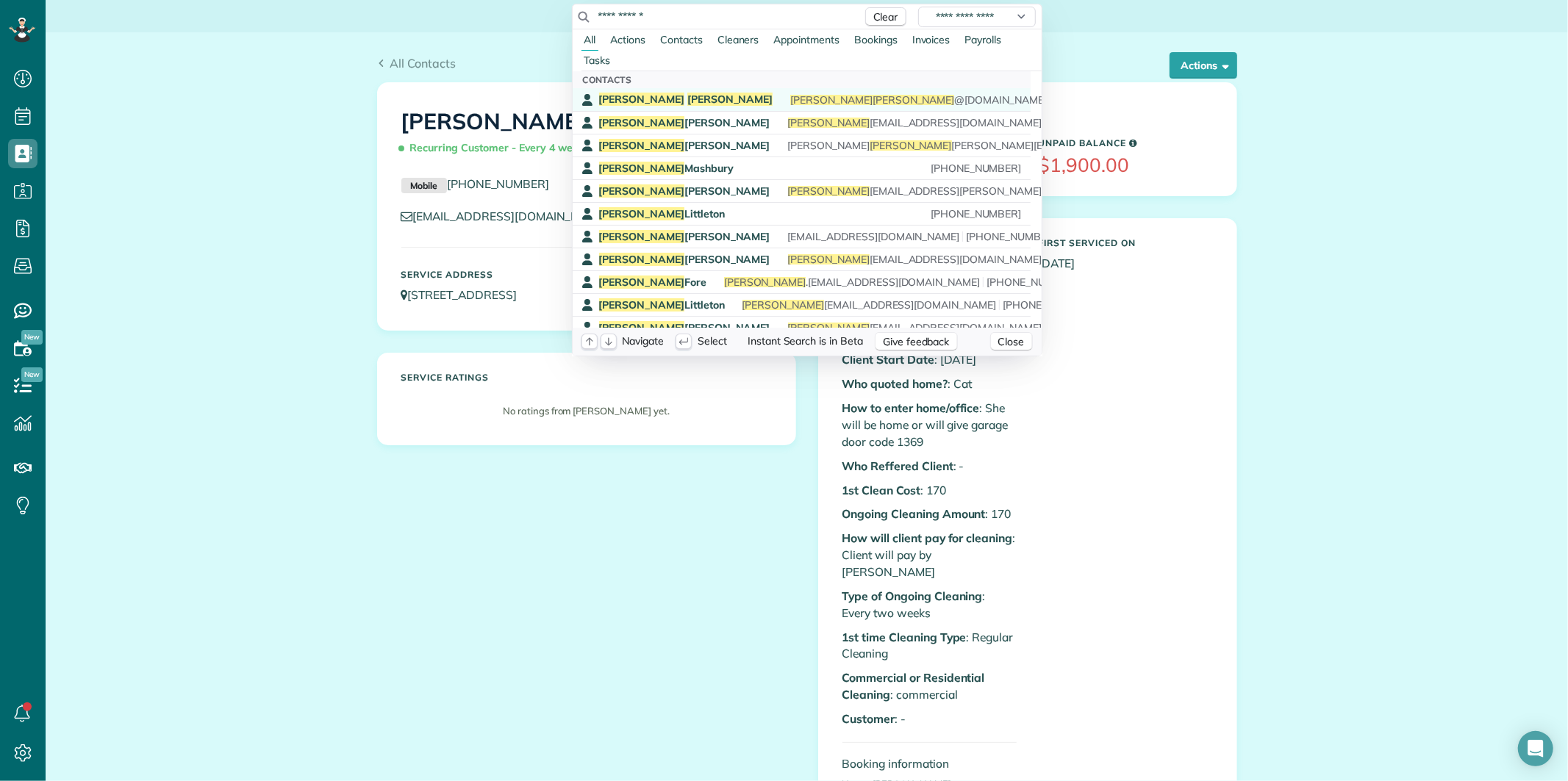 type on "**********" 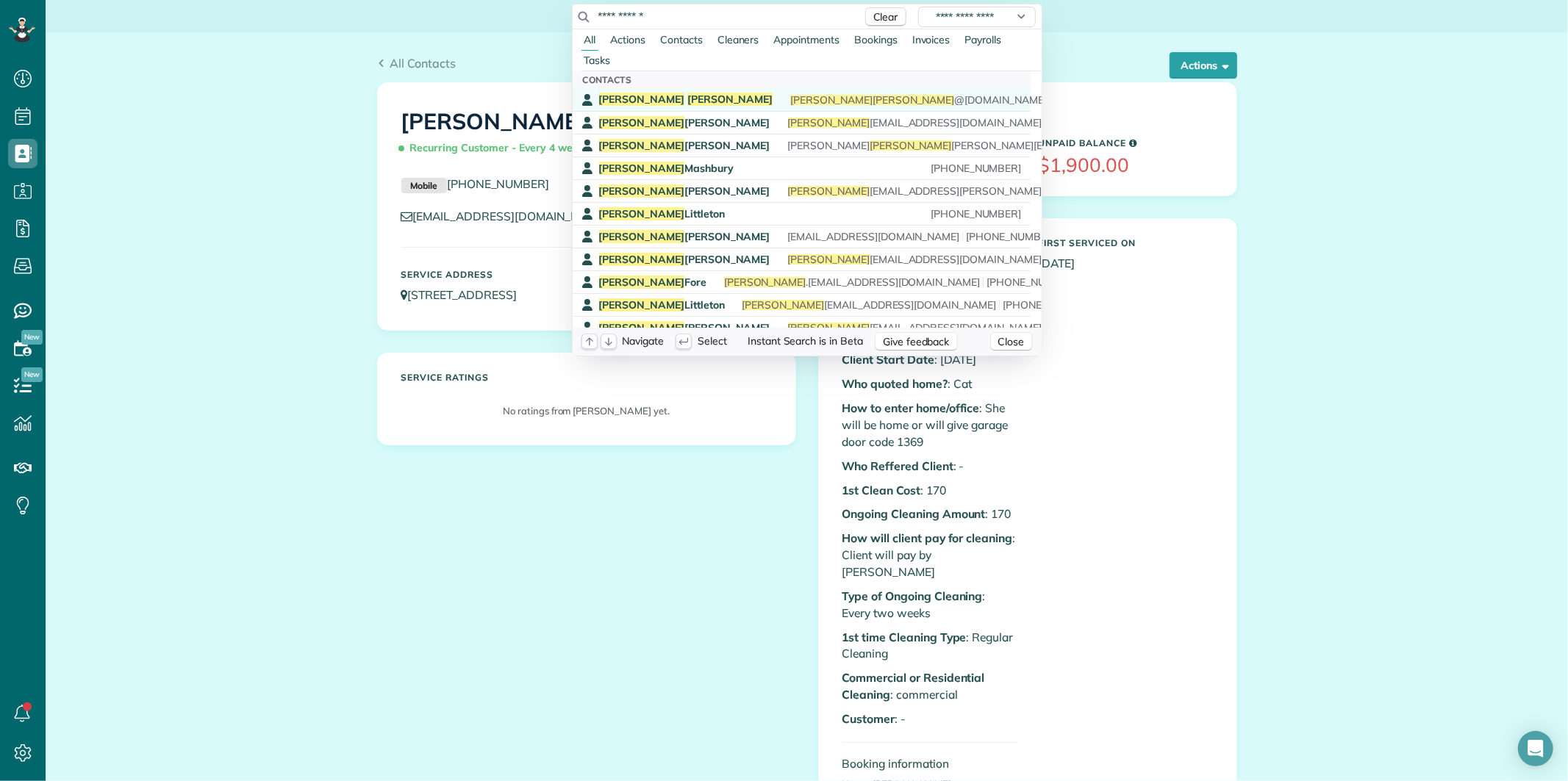 click on "Kim   Chapple 7/16/2020 cleaning- Kim  is paying to have her refrigerator cleaned out please make sure this gets done.
3/26/20 cleaning-they are out of town.  Kim  left a check on the kitchen counter.  the master bathroom has been in the process of being renovated so it won't need to be cleaned.  However the master bedroom needs to be deep cleaned due to a lot of dust from the renovation.  Wipe down baseboards, blinds, windowsills, ceiling fan.  Thoroughly dust surfaces. Sweep vacuum & mop the floor.
10/10/19--use a bleach product in  Kim 's master bathroom-shower, sinks, toilet & bath tub
be extremely detailed in bathrooms, kitchen, dusting & floors (areas have been missed previously or not cleaned in detail)
stairs in basement-use a broom or small brush to get any dog hair in the crease between steps (there was hair left over from last cleaning)
DO NOT RUSH THROUGH THE HOUSE
12/6/18 cleaning--clean all 3 levels. Her son will be home.
5/22 cleaning-- Kim Kim kim chapple @me.com (404) 680-8816" at bounding box center (812, 100) 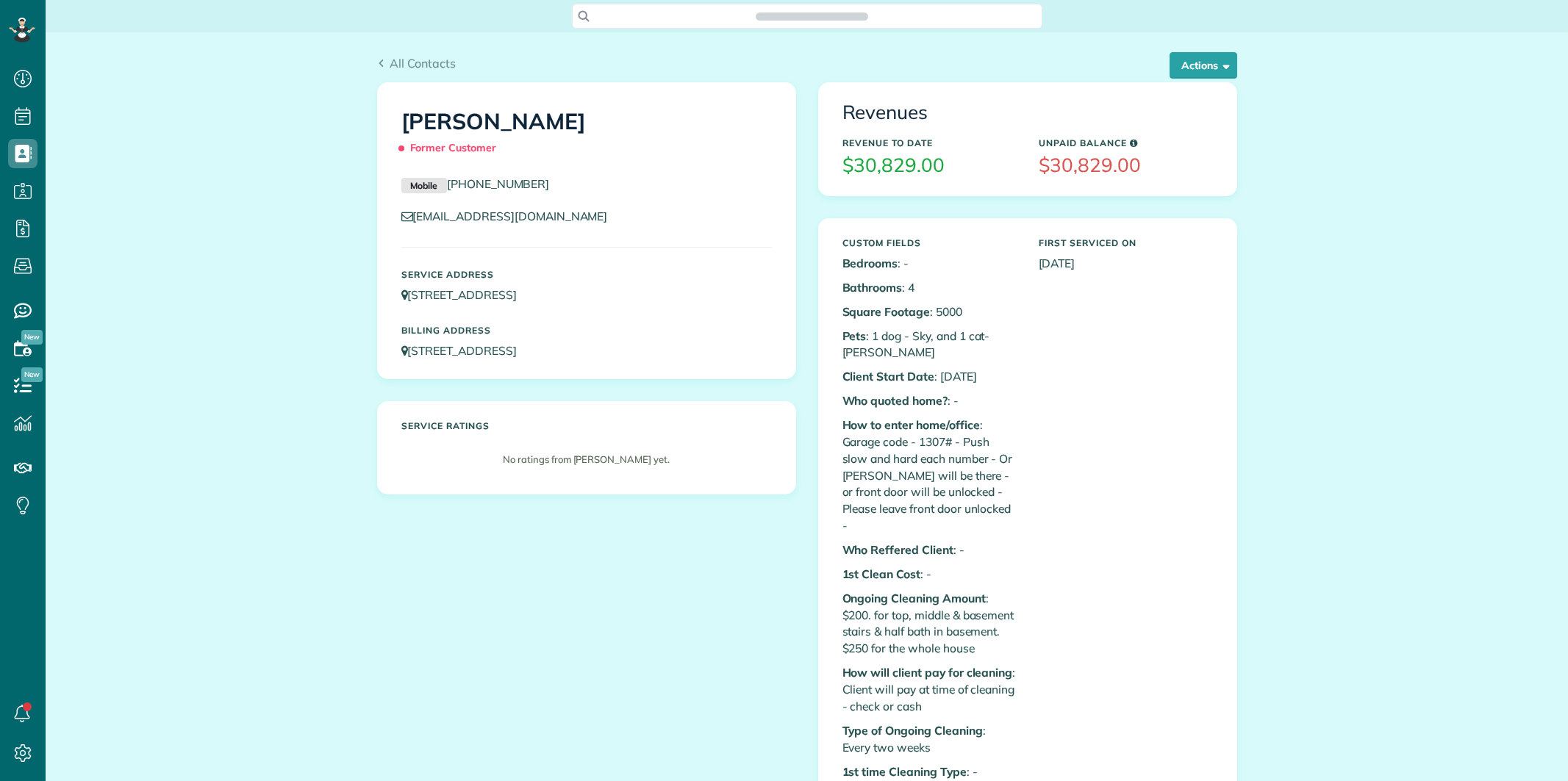 scroll, scrollTop: 0, scrollLeft: 0, axis: both 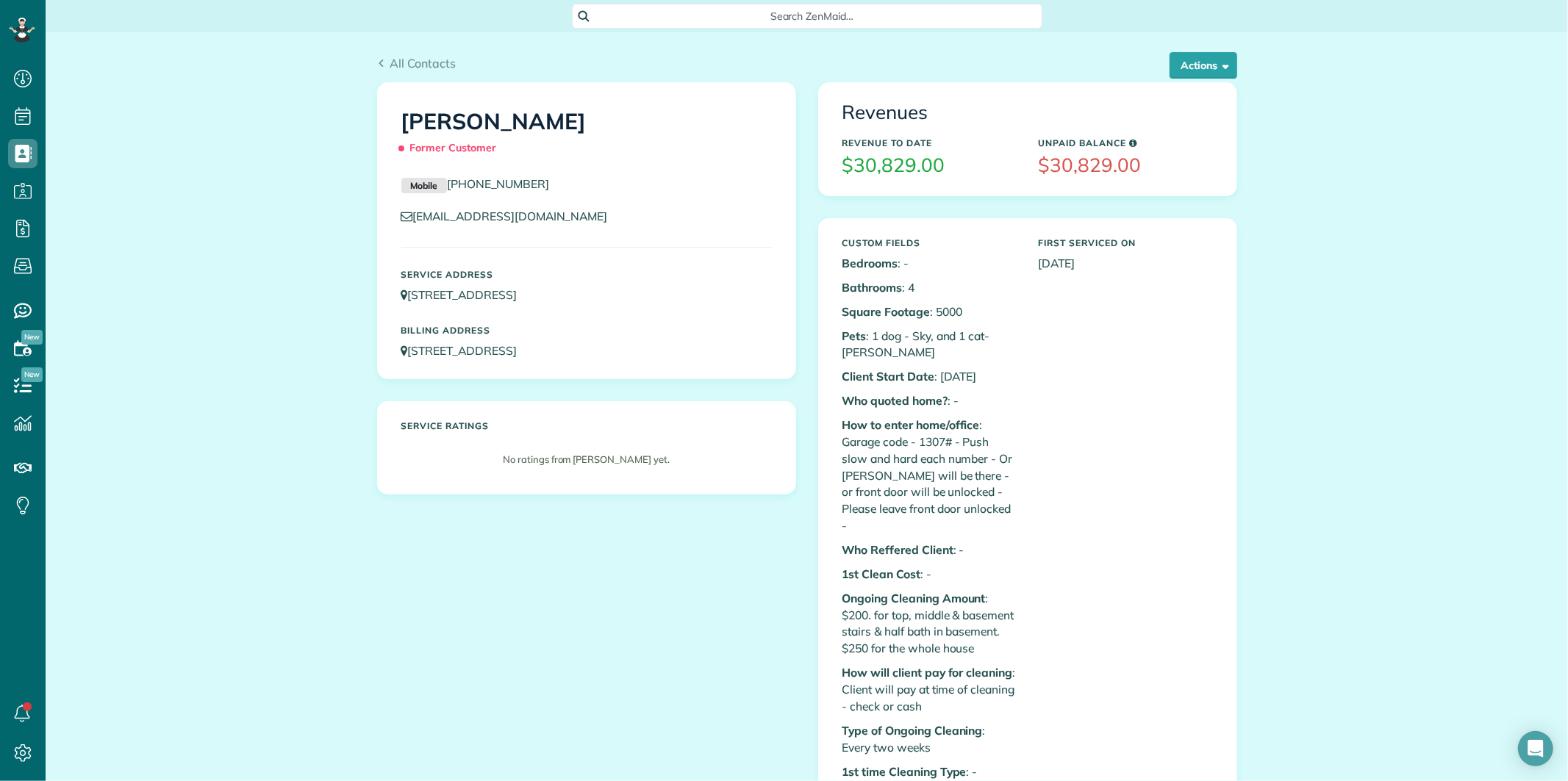 click on "Search ZenMaid…" at bounding box center (812, 16) 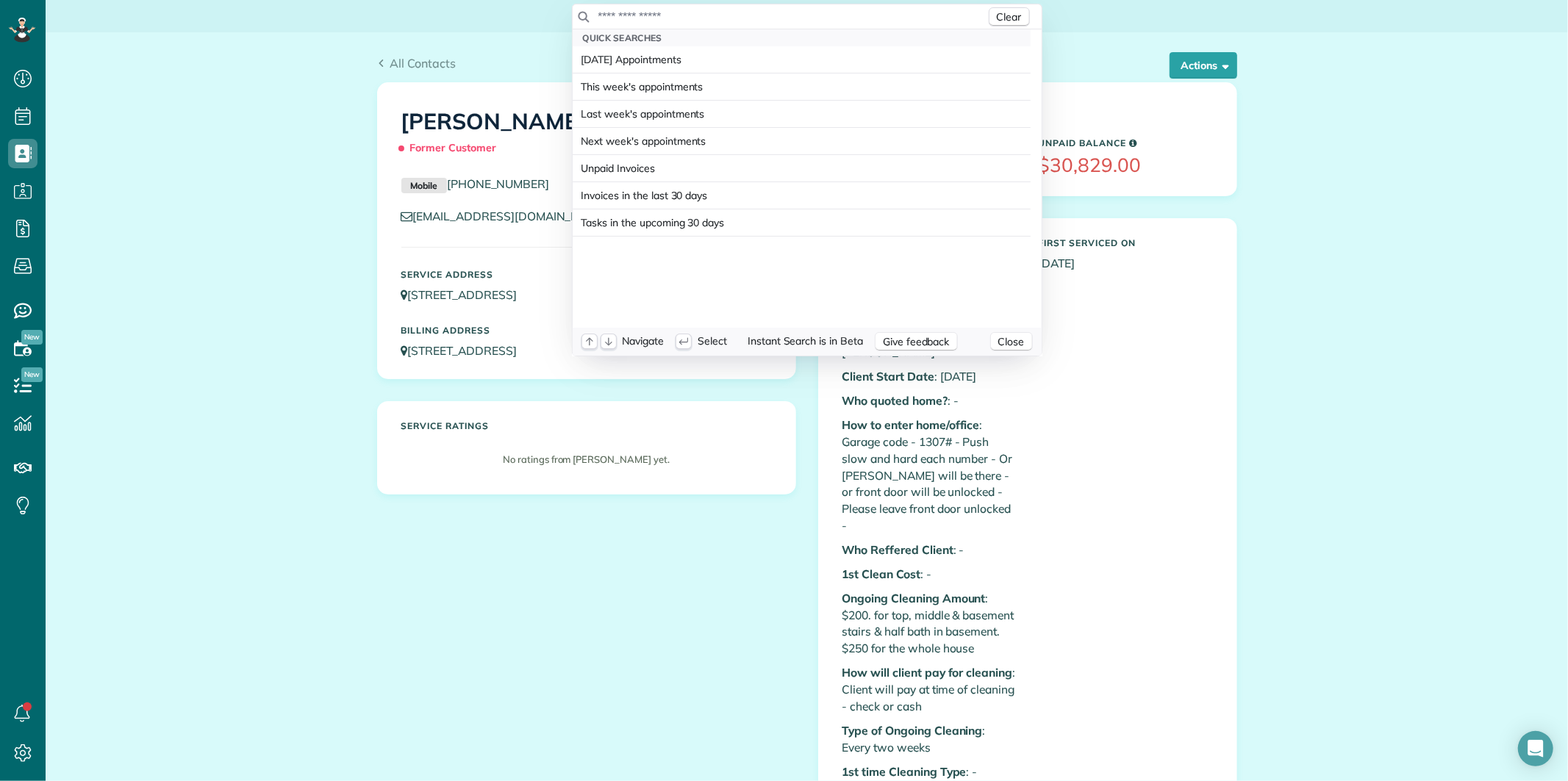click at bounding box center (792, 16) 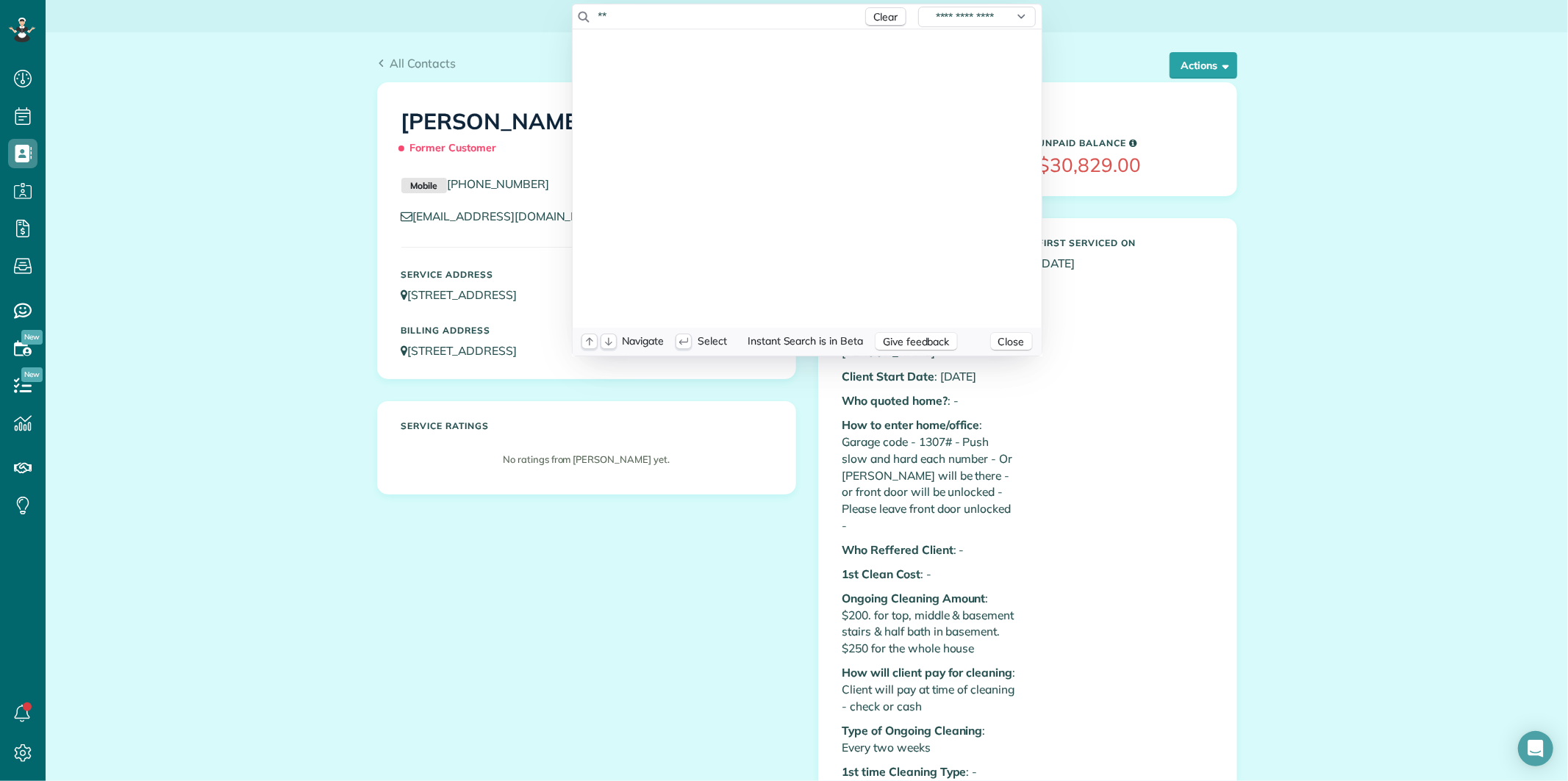 type on "*" 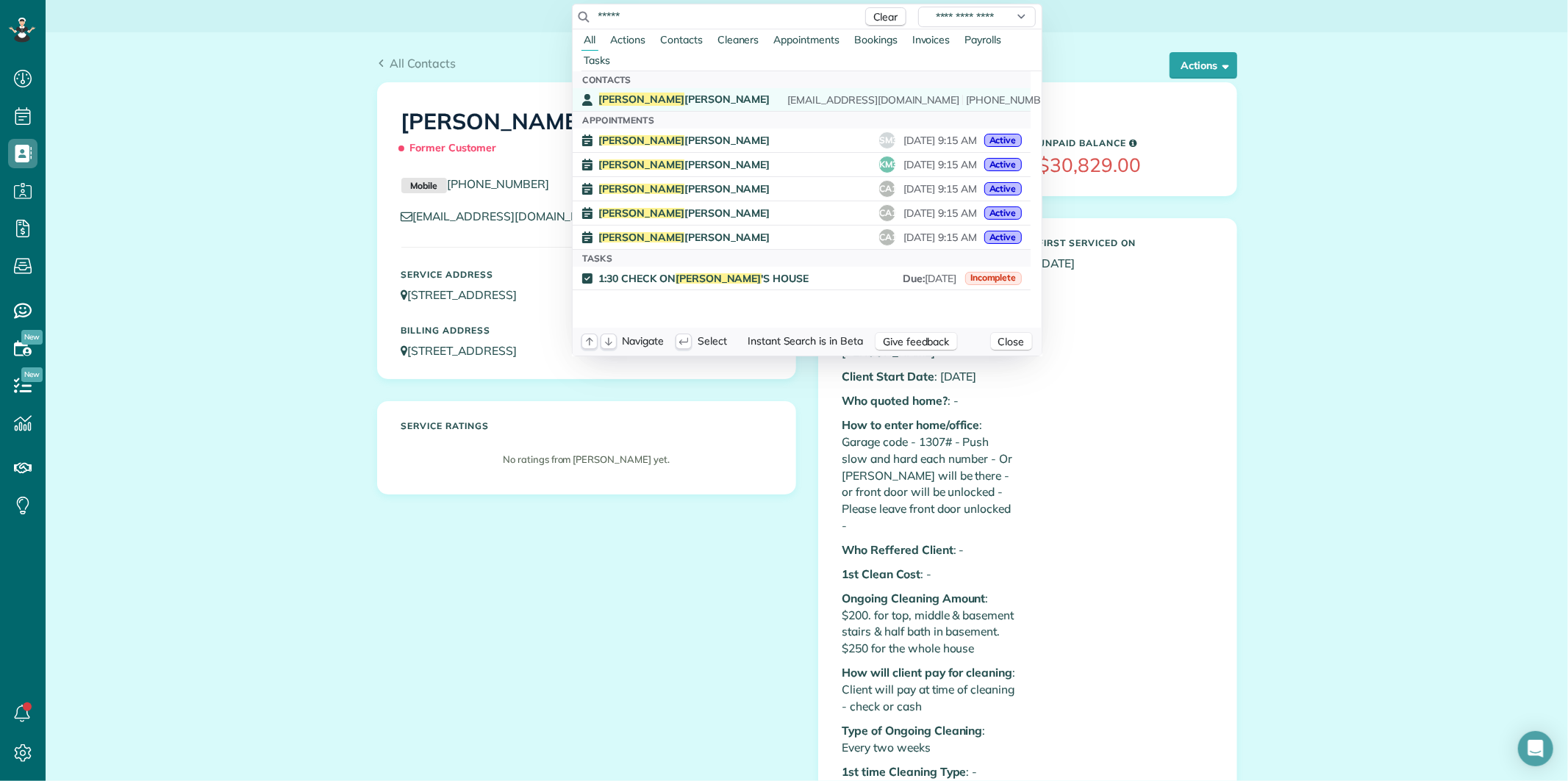 type on "*****" 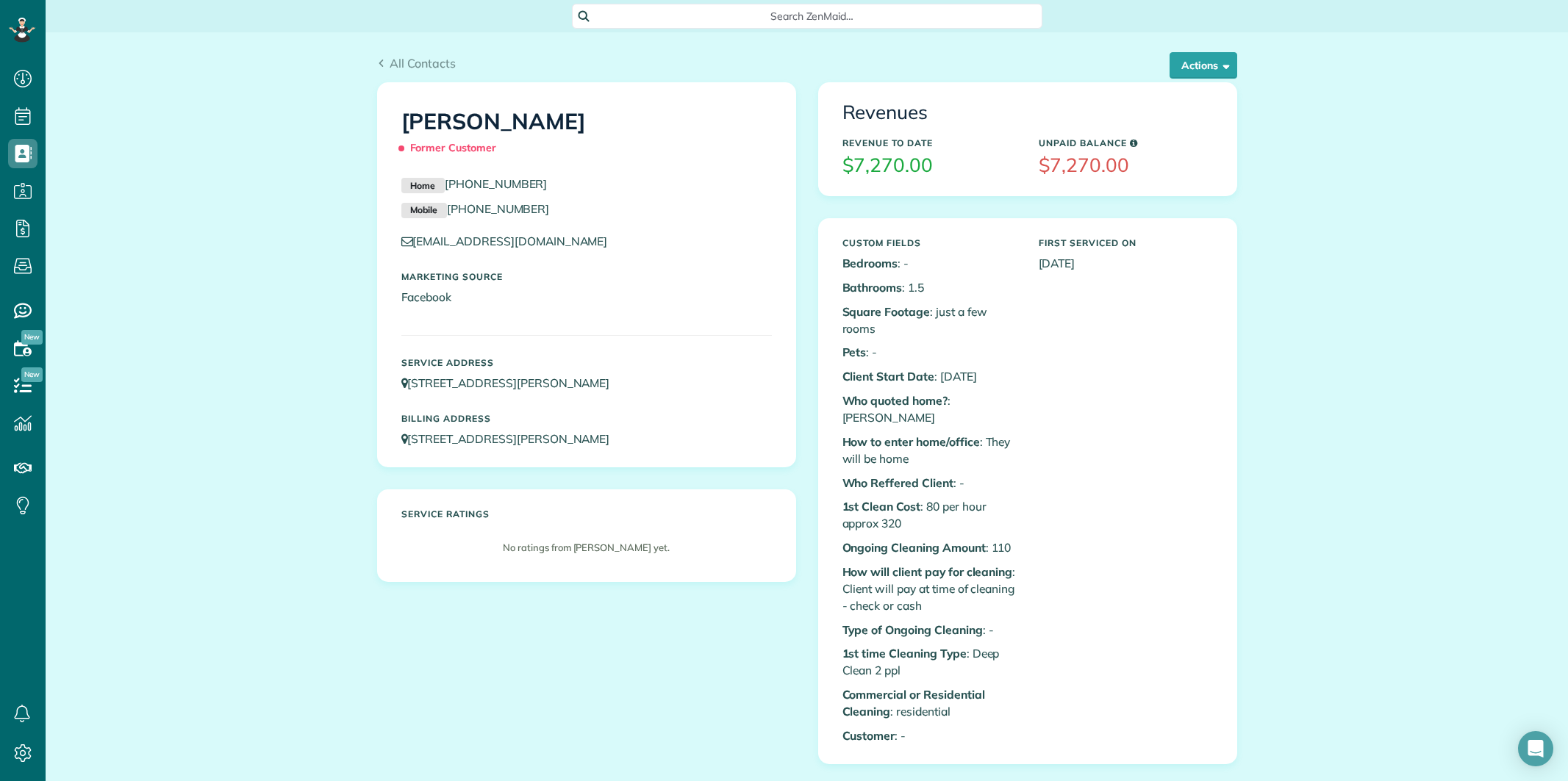 scroll, scrollTop: 0, scrollLeft: 0, axis: both 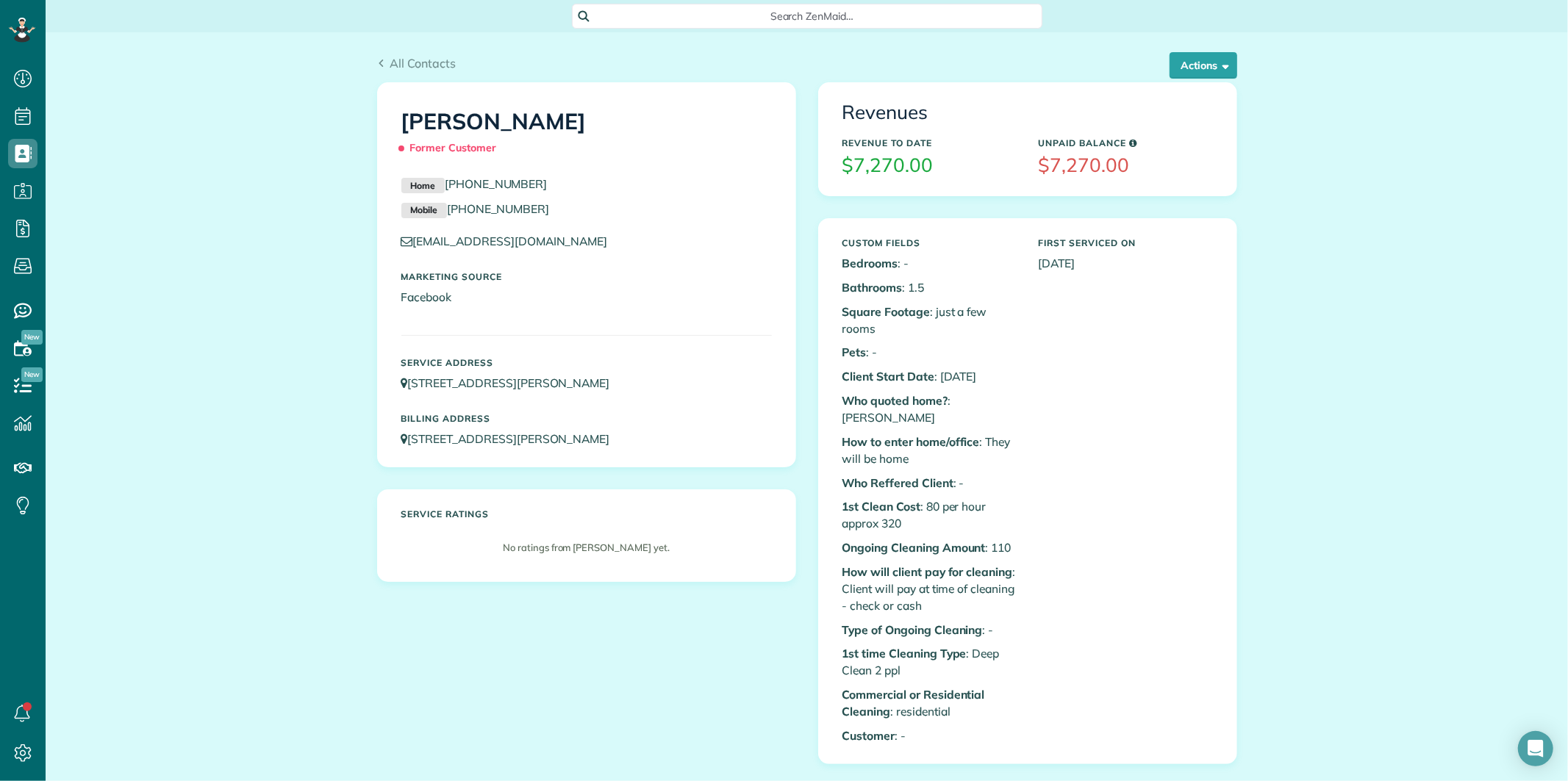 click on "Search ZenMaid…" at bounding box center [812, 16] 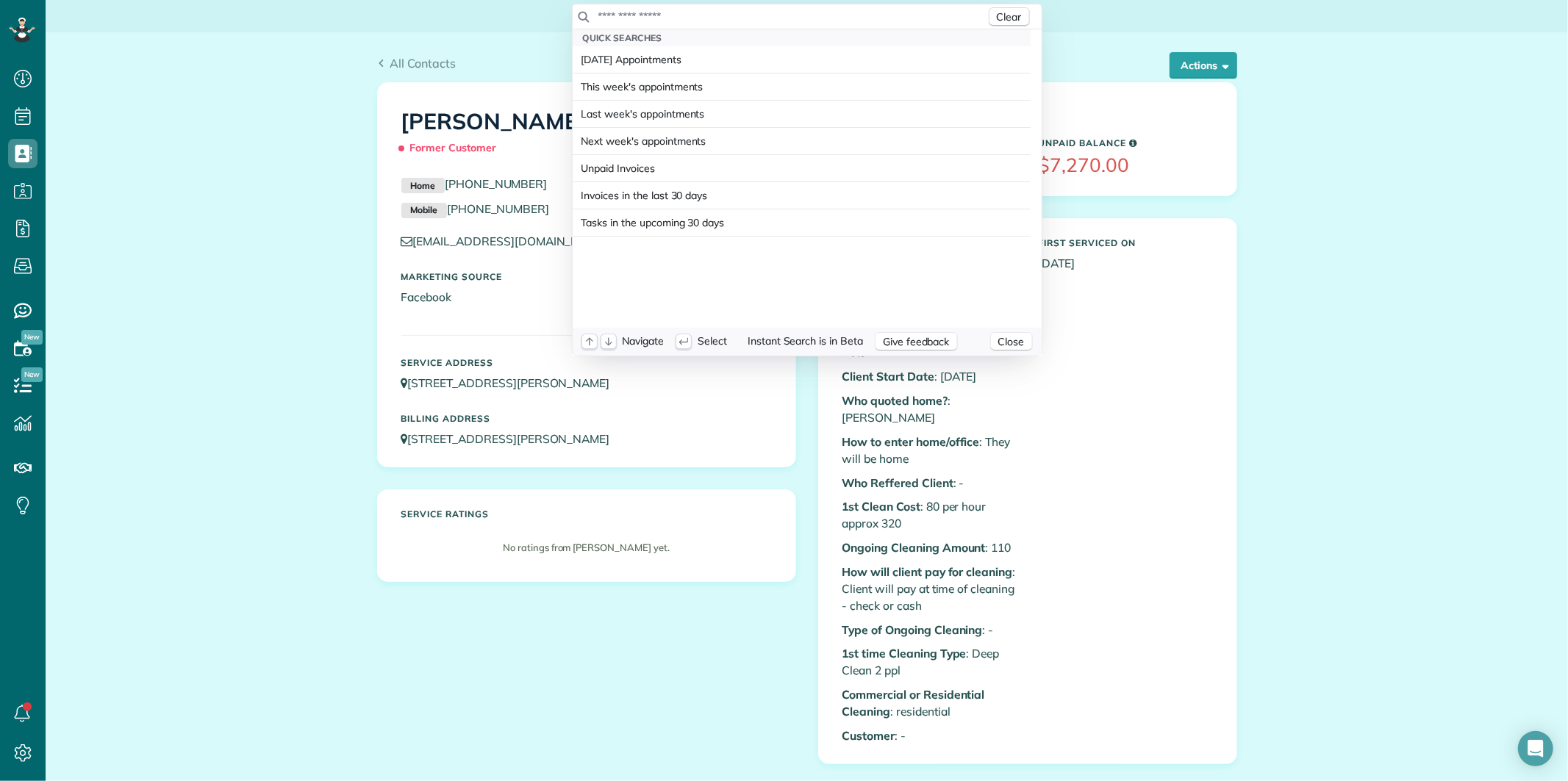 click at bounding box center (792, 16) 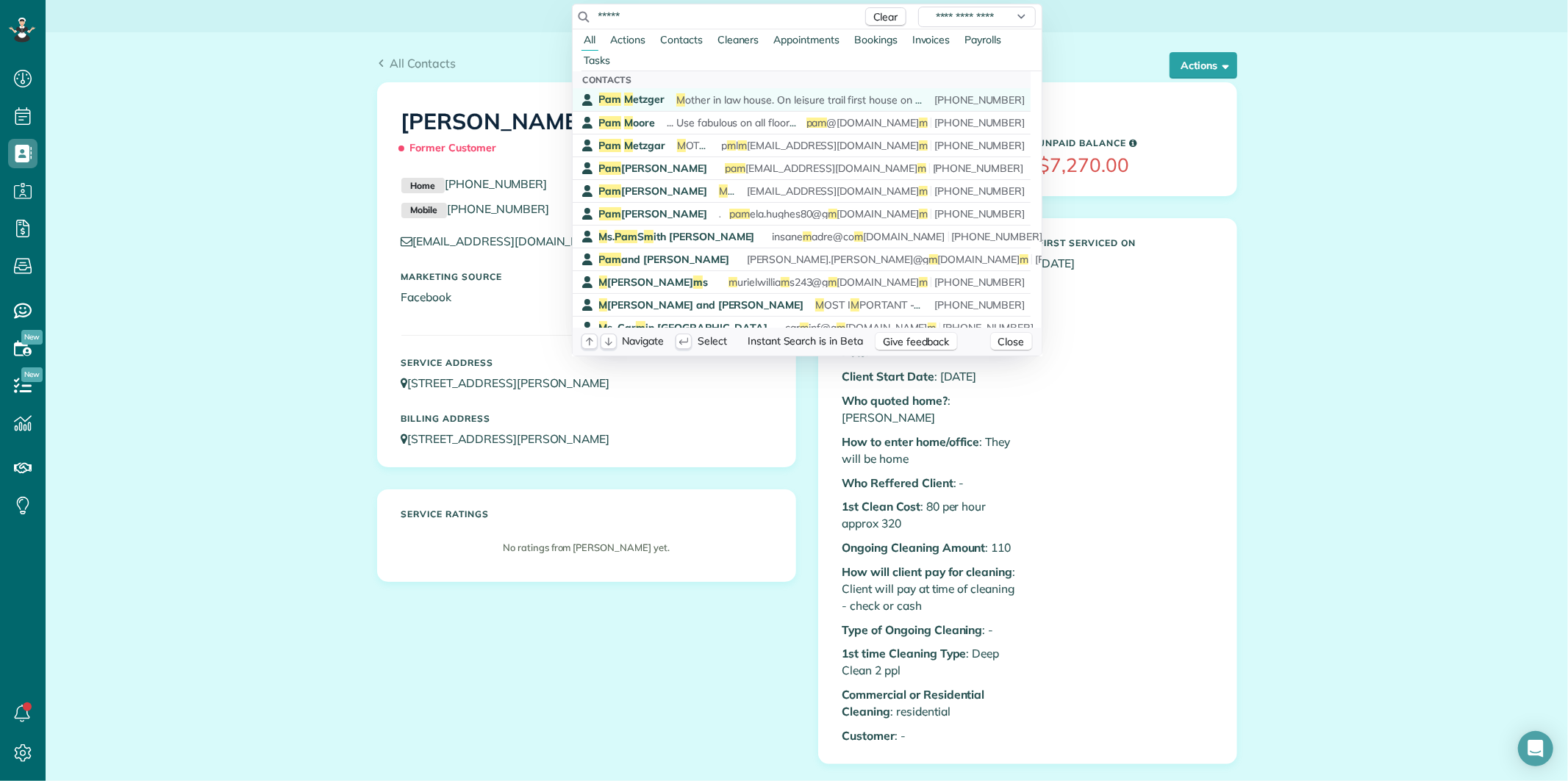 click on "Pa m   M etzger" at bounding box center [632, 99] 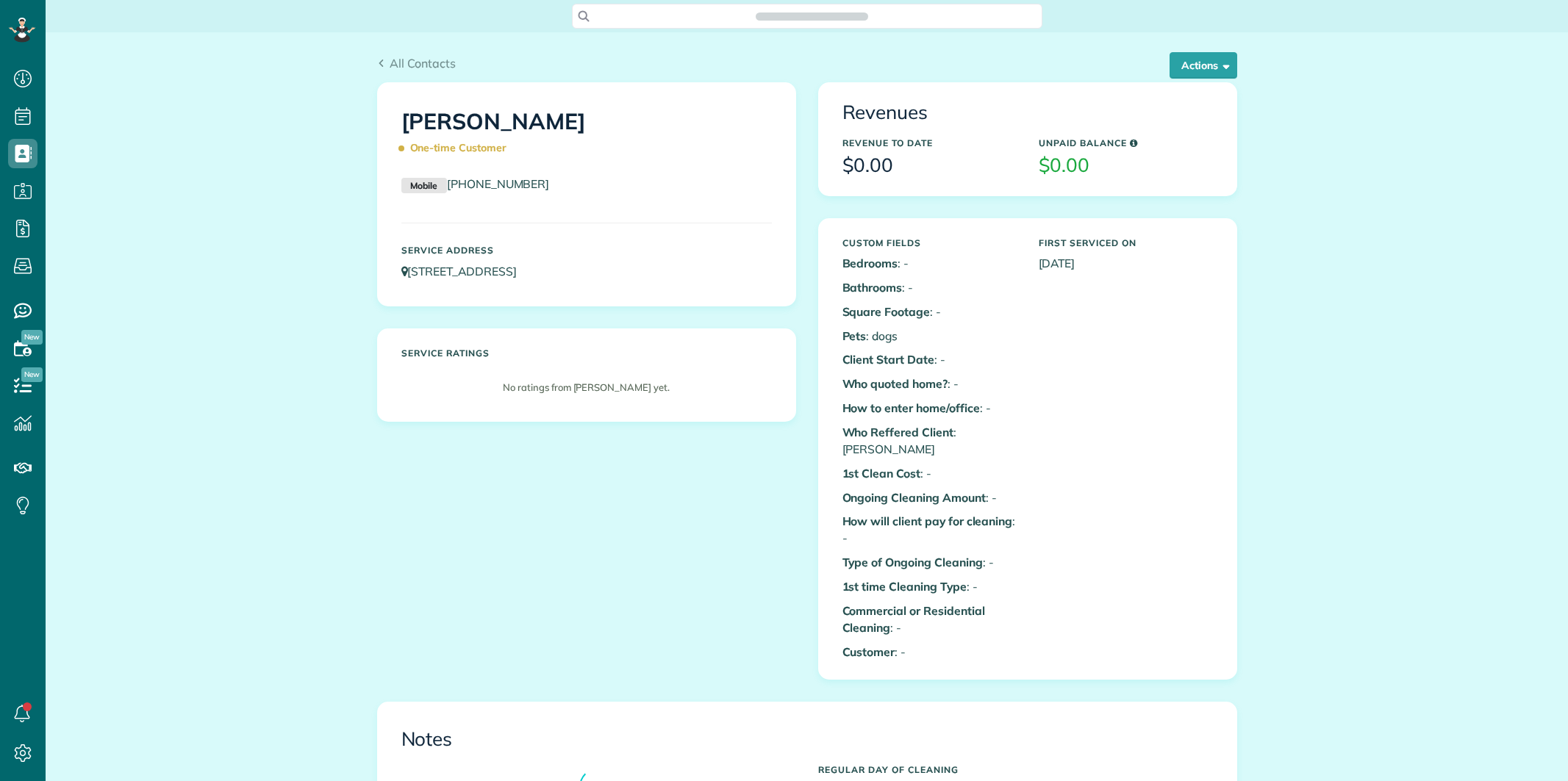 scroll, scrollTop: 0, scrollLeft: 0, axis: both 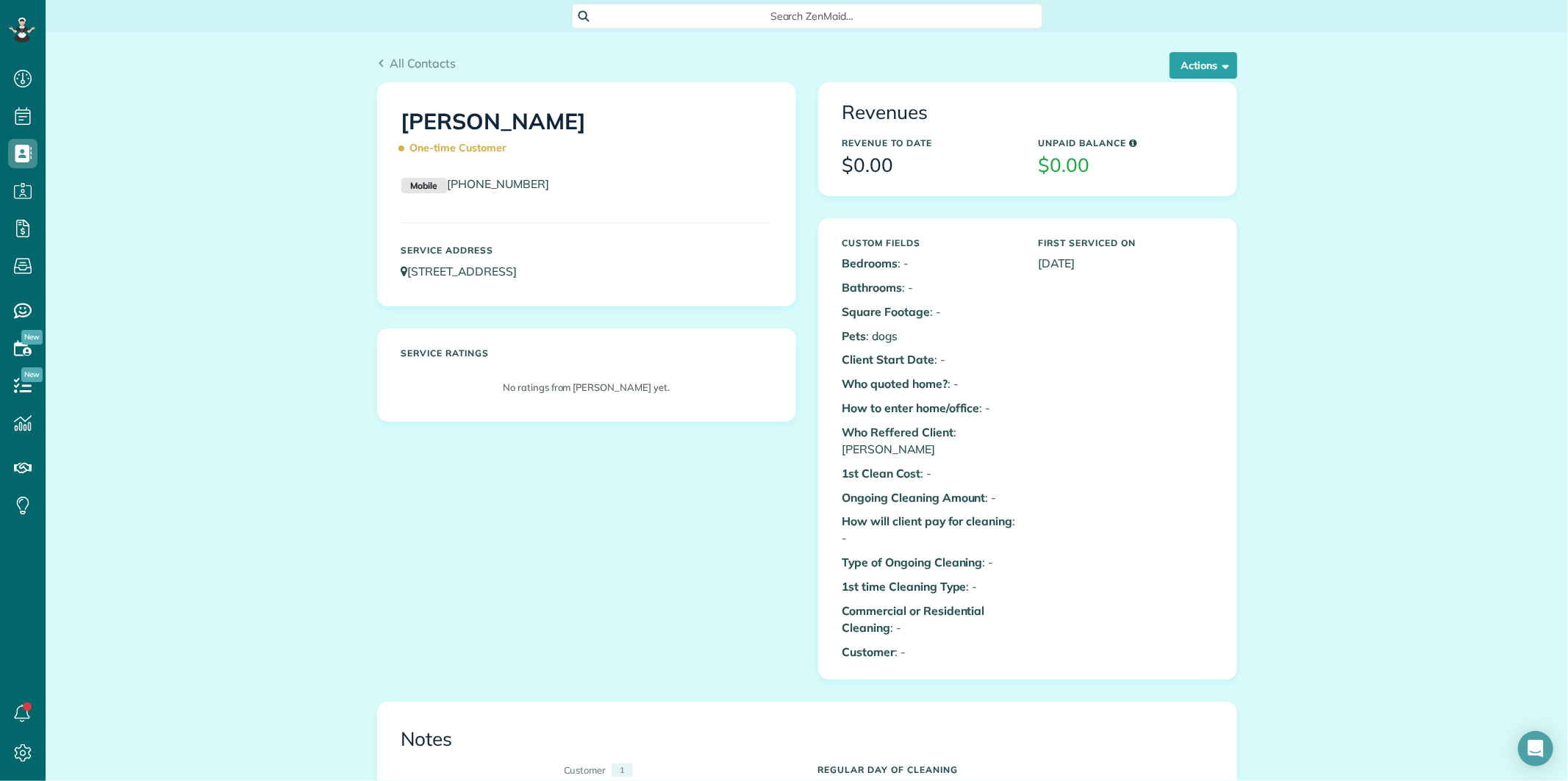 click on "Search ZenMaid…" at bounding box center [812, 16] 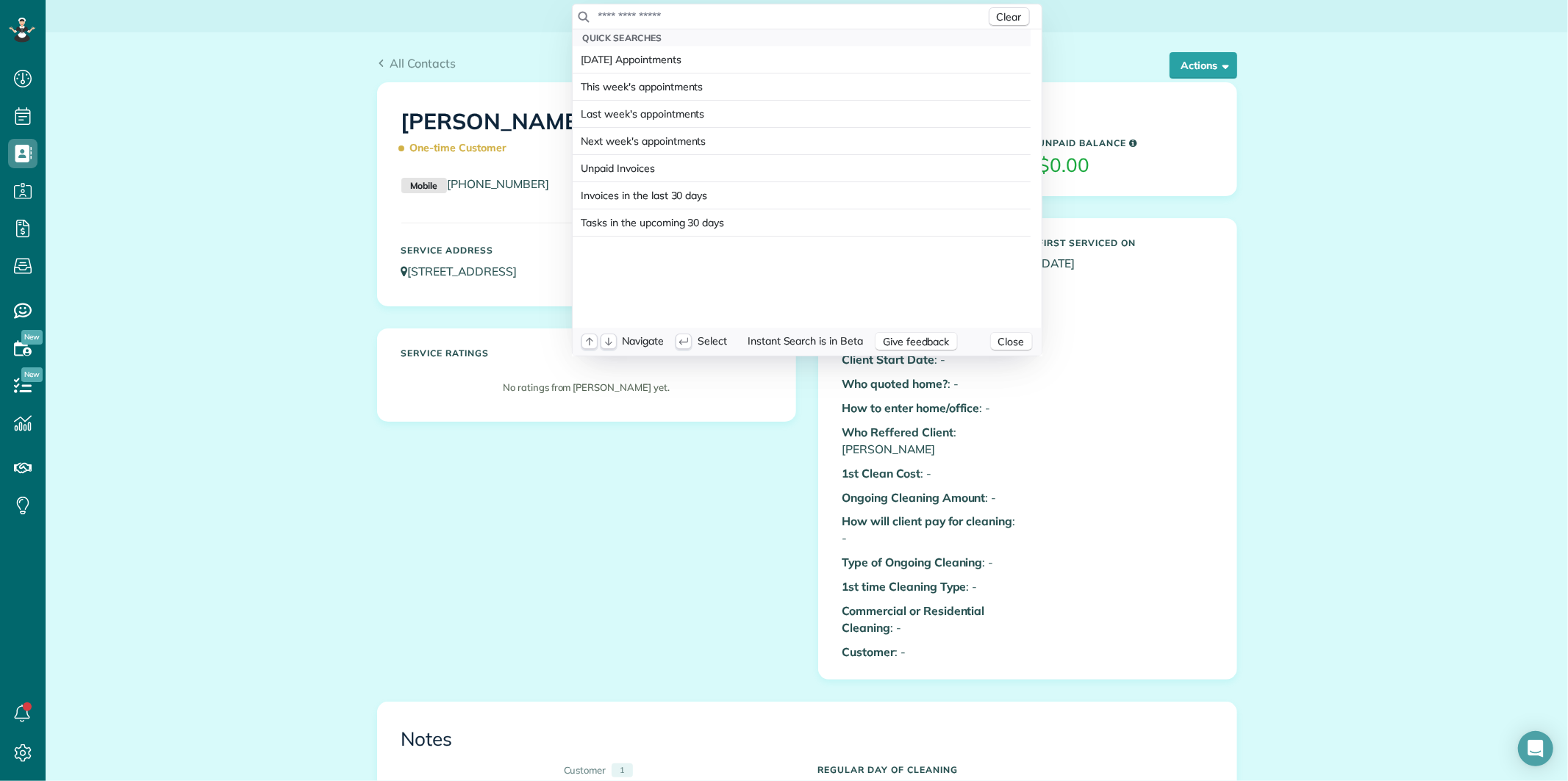 click at bounding box center [792, 16] 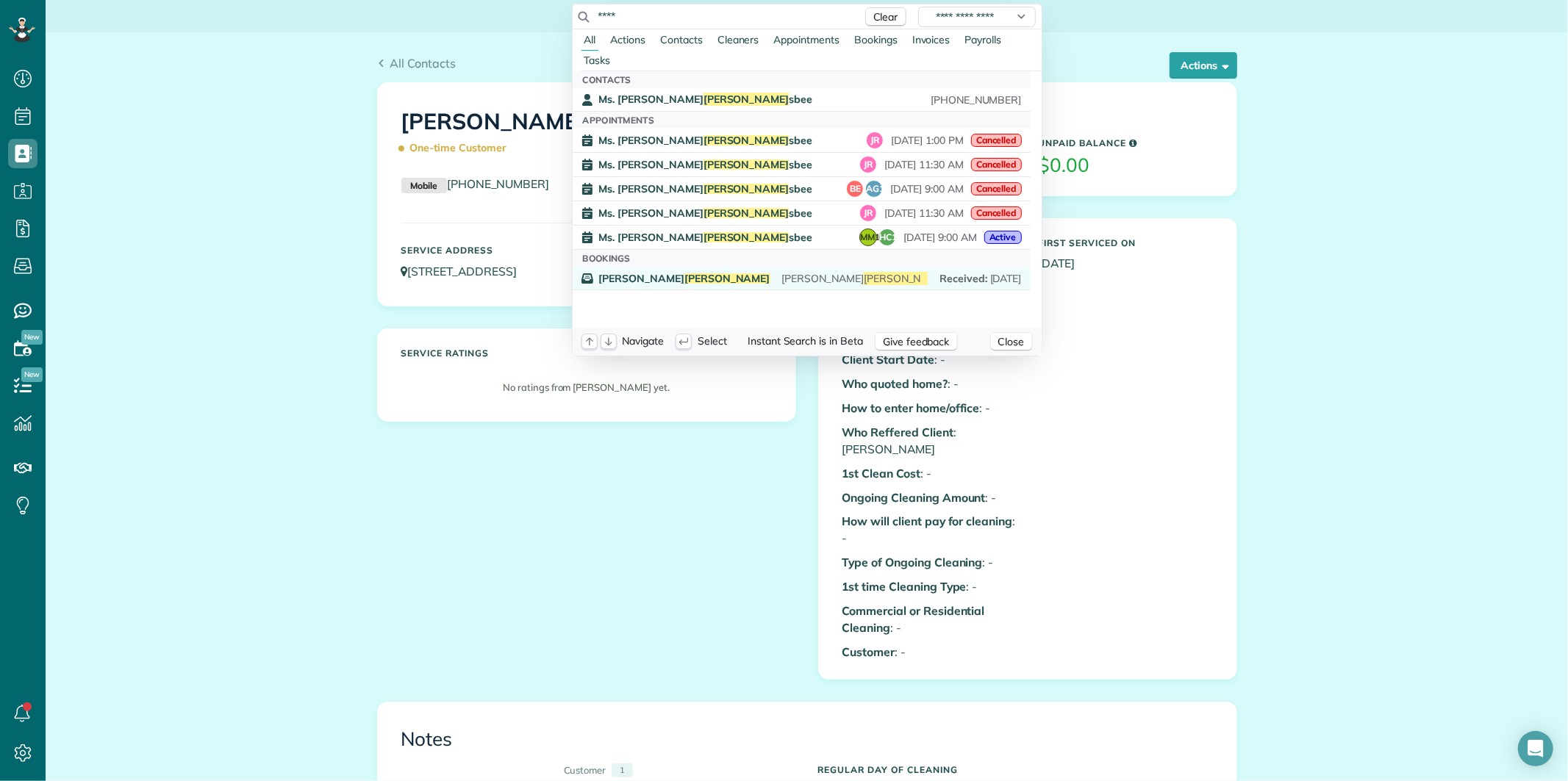 type on "****" 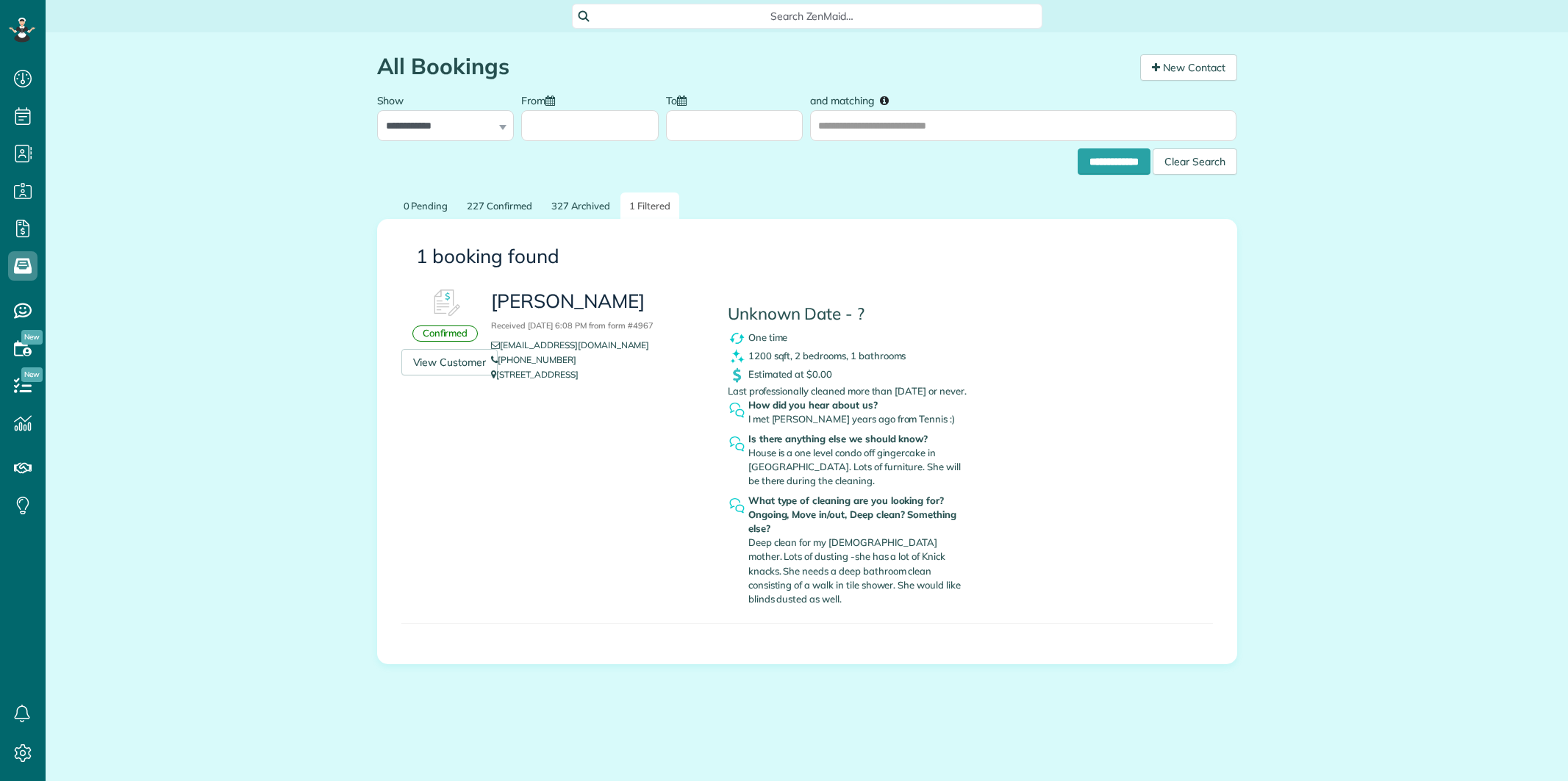 scroll, scrollTop: 0, scrollLeft: 0, axis: both 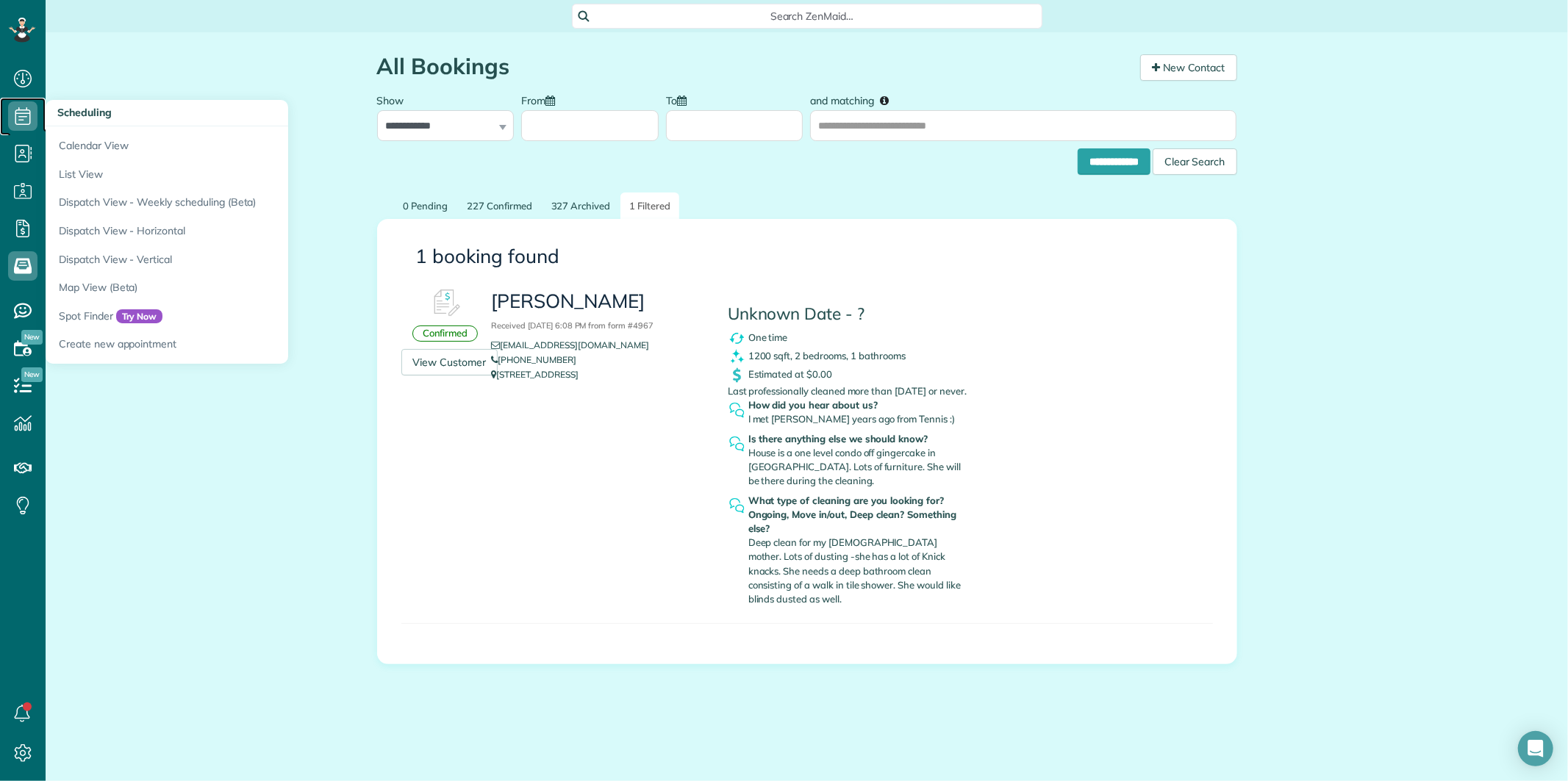 click 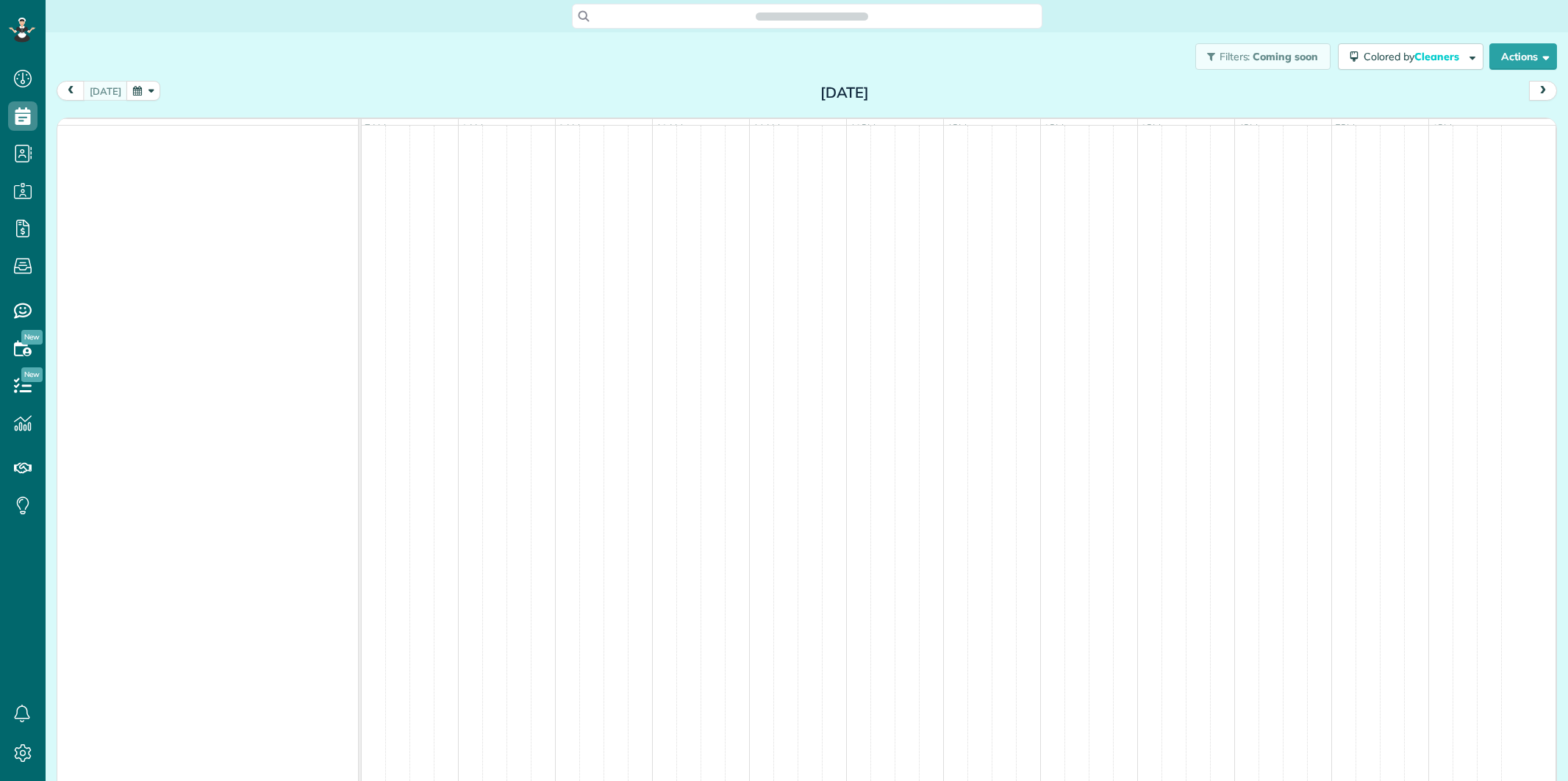 scroll, scrollTop: 0, scrollLeft: 0, axis: both 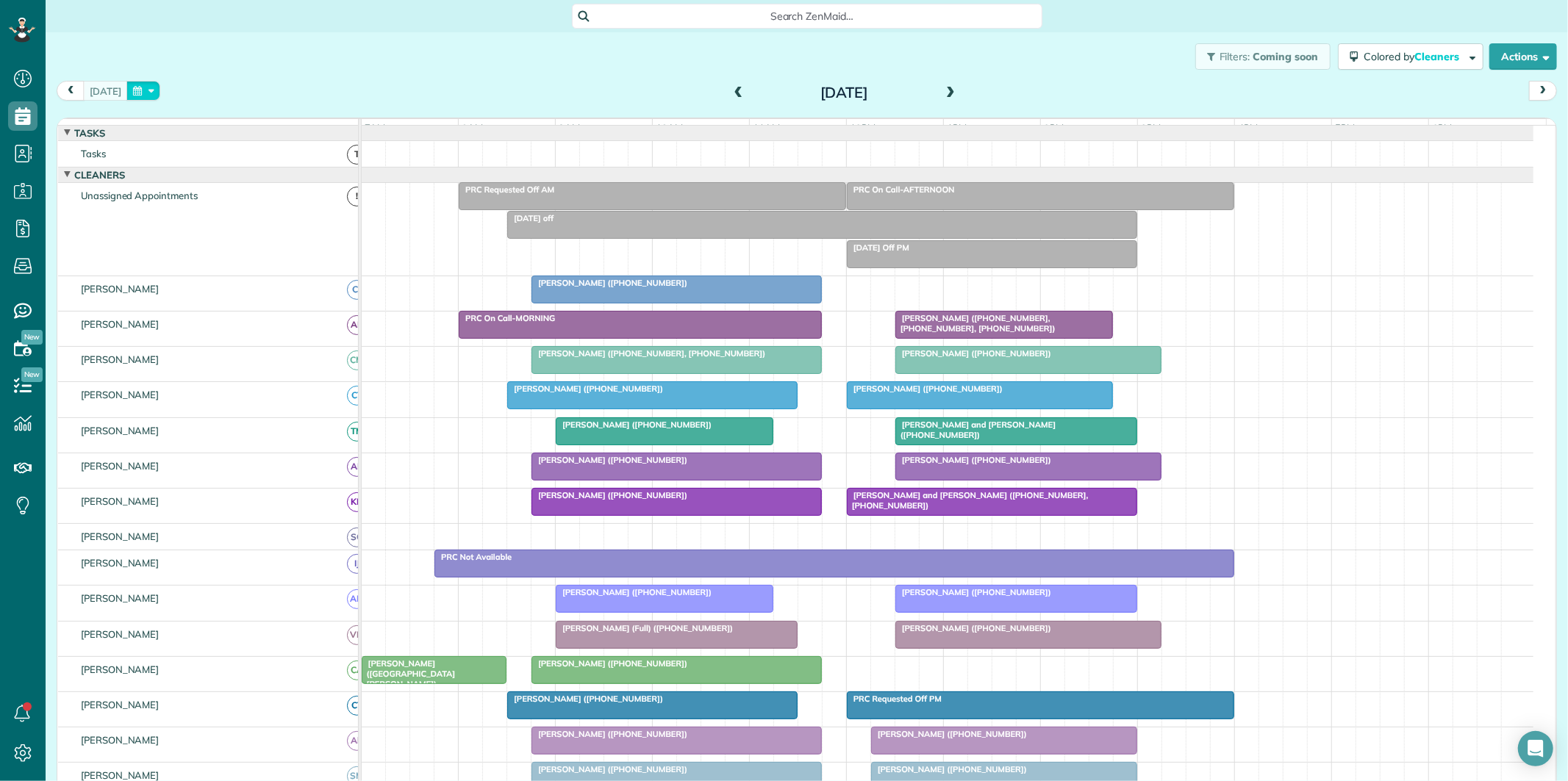click at bounding box center (143, 90) 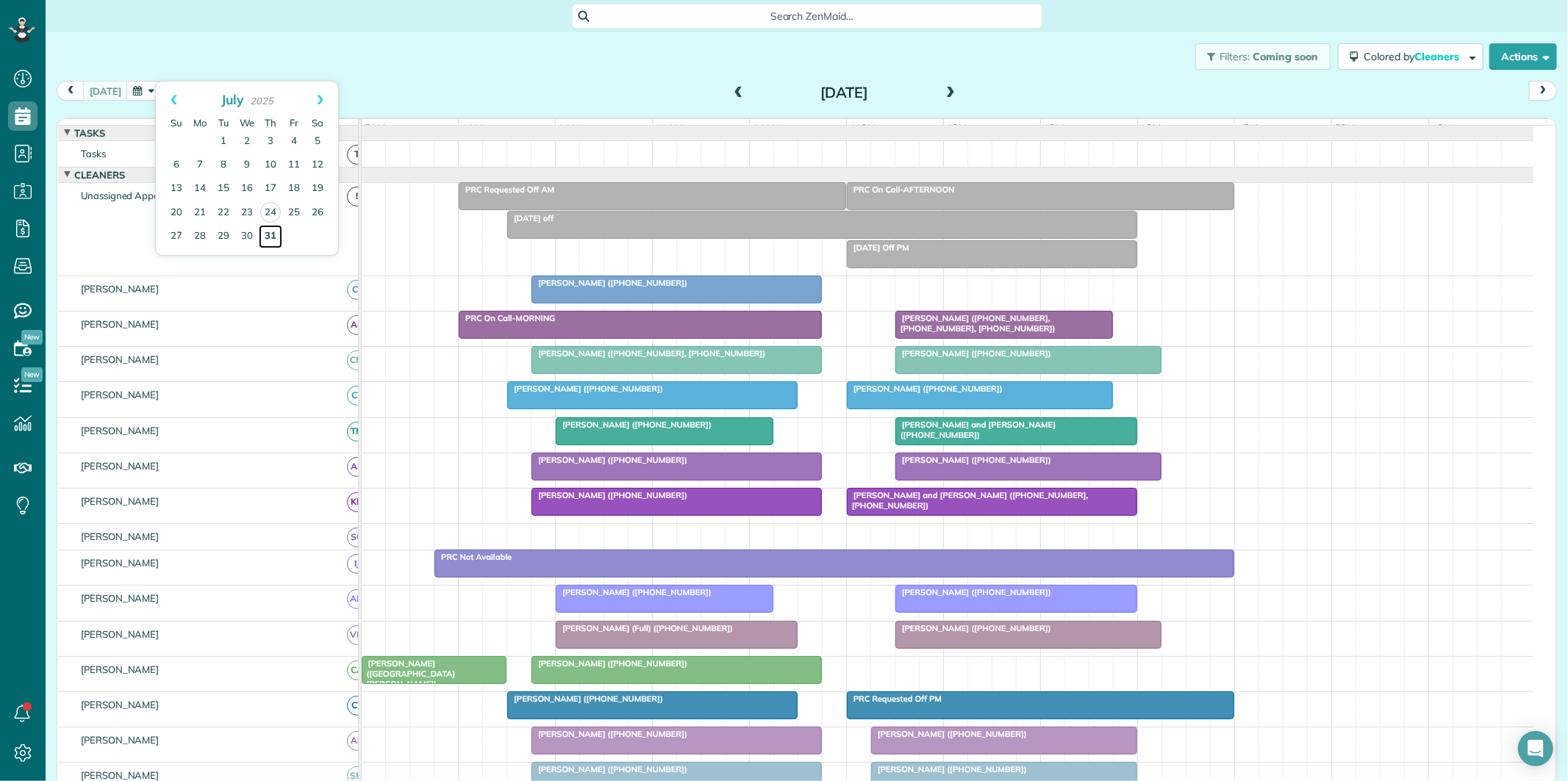 click on "31" at bounding box center (271, 237) 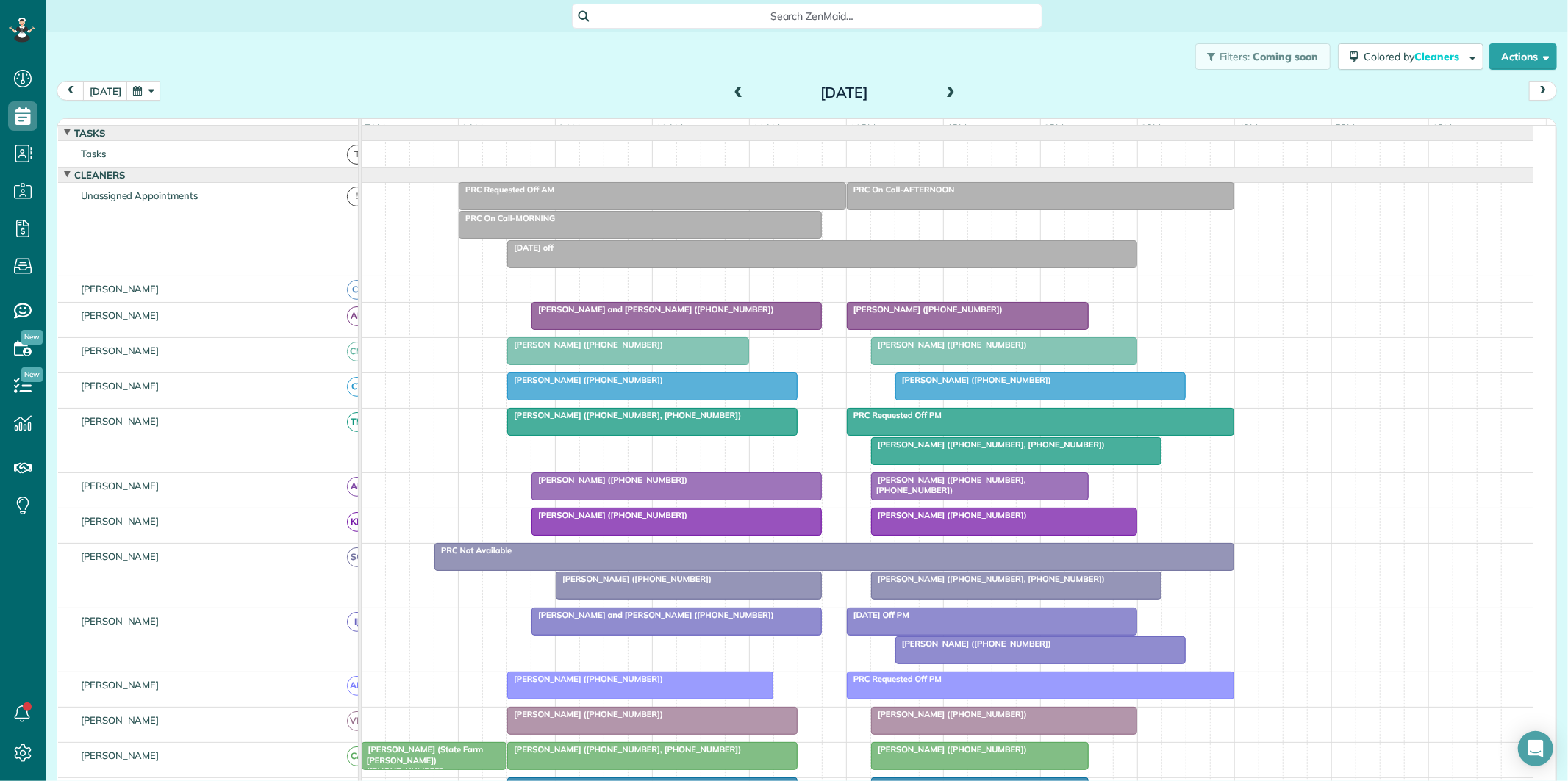 click on "Diane Mitchell (+17703656593)" at bounding box center (973, 380) 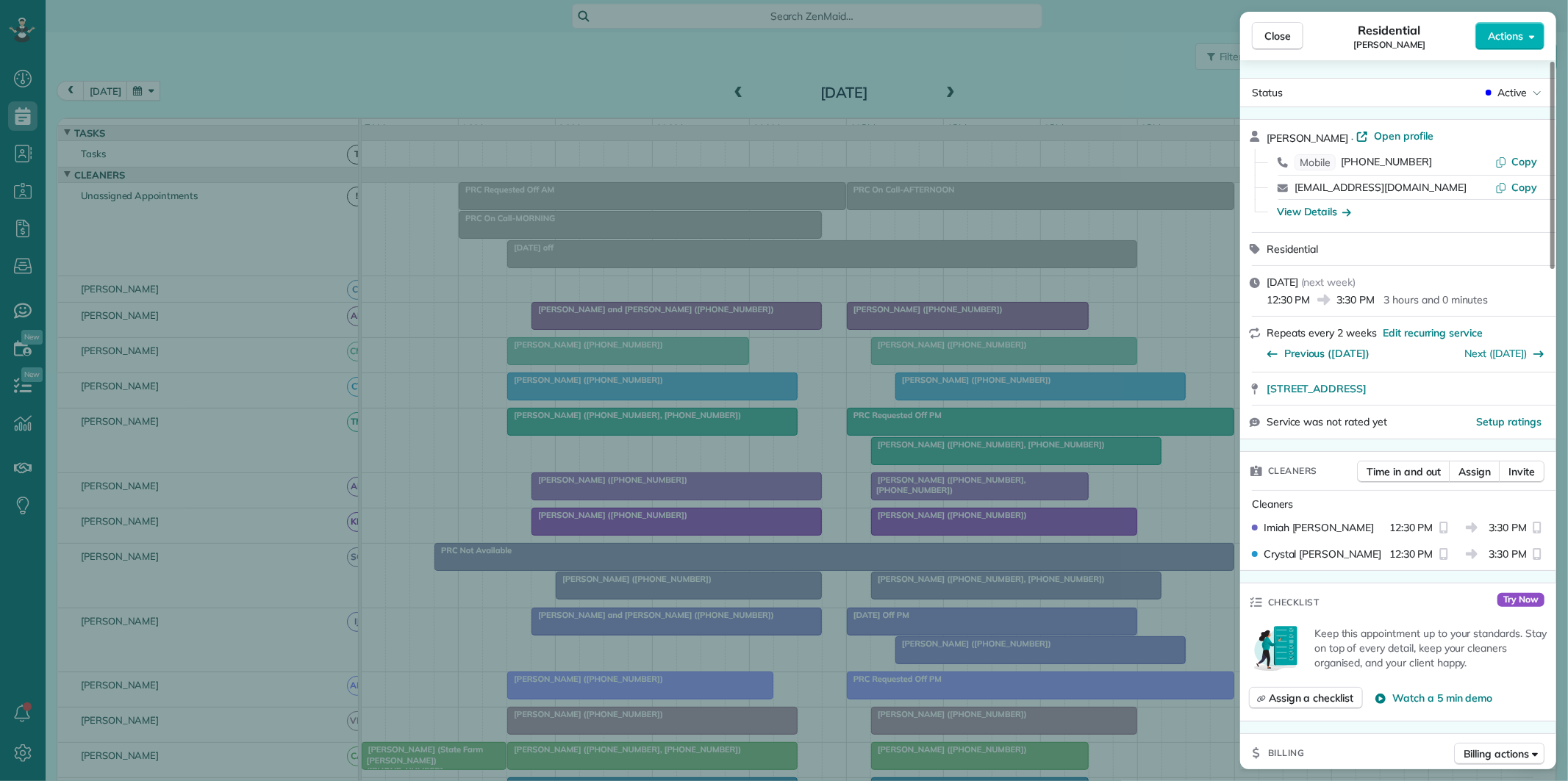 click on "Close Residential Diane Mitchell Actions Status Active Diane Mitchell · Open profile Mobile (770) 365-6593 Copy dianermitchell@gmail.com Copy View Details Residential Thursday, July 31, 2025 ( next week ) 12:30 PM 3:30 PM 3 hours and 0 minutes Repeats every 2 weeks Edit recurring service Previous (Jul 17) Next (Aug 14) 713 Avalon Way Peachtree City Ga 30269 Service was not rated yet Setup ratings Cleaners Time in and out Assign Invite Cleaners Imiah   Jackson 12:30 PM 3:30 PM Crystal   Todd 12:30 PM 3:30 PM Checklist Try Now Keep this appointment up to your standards. Stay on top of every detail, keep your cleaners organised, and your client happy. Assign a checklist Watch a 5 min demo Billing Billing actions Price $170.00 Overcharge $0.00 Discount $0.00 Coupon discount - Primary tax - Secondary tax - Total appointment price $170.00 Tips collected New feature! $0.00 Unpaid Mark as paid Total including tip $170.00 Get paid online in no-time! Send an invoice and reward your cleaners with tips Work items   7 6" at bounding box center [784, 390] 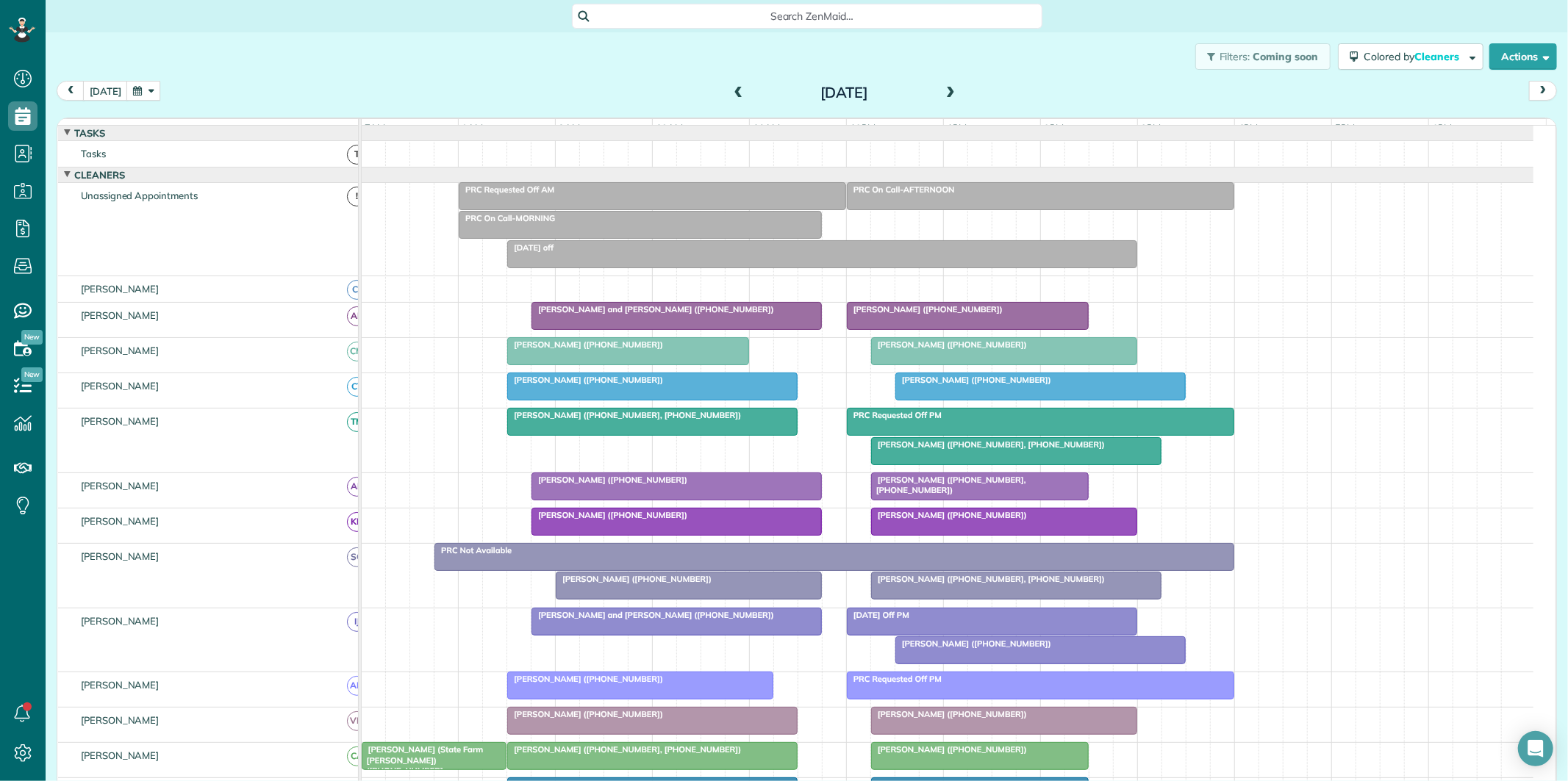 click on "Dashboard
Scheduling
Calendar View
List View
Dispatch View - Weekly scheduling (Beta)" at bounding box center [784, 390] 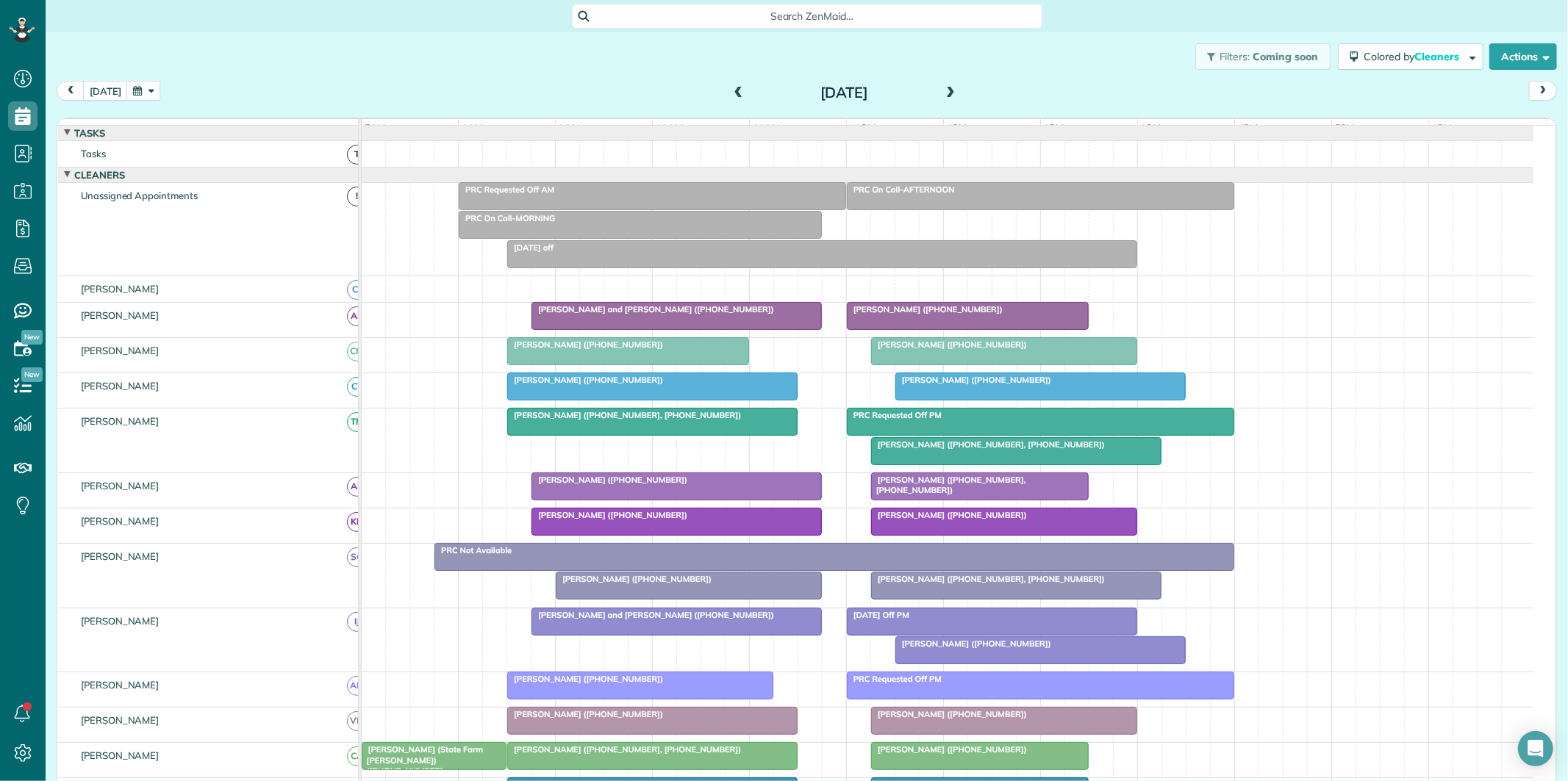 drag, startPoint x: 962, startPoint y: 400, endPoint x: 1180, endPoint y: 192, distance: 301.3105 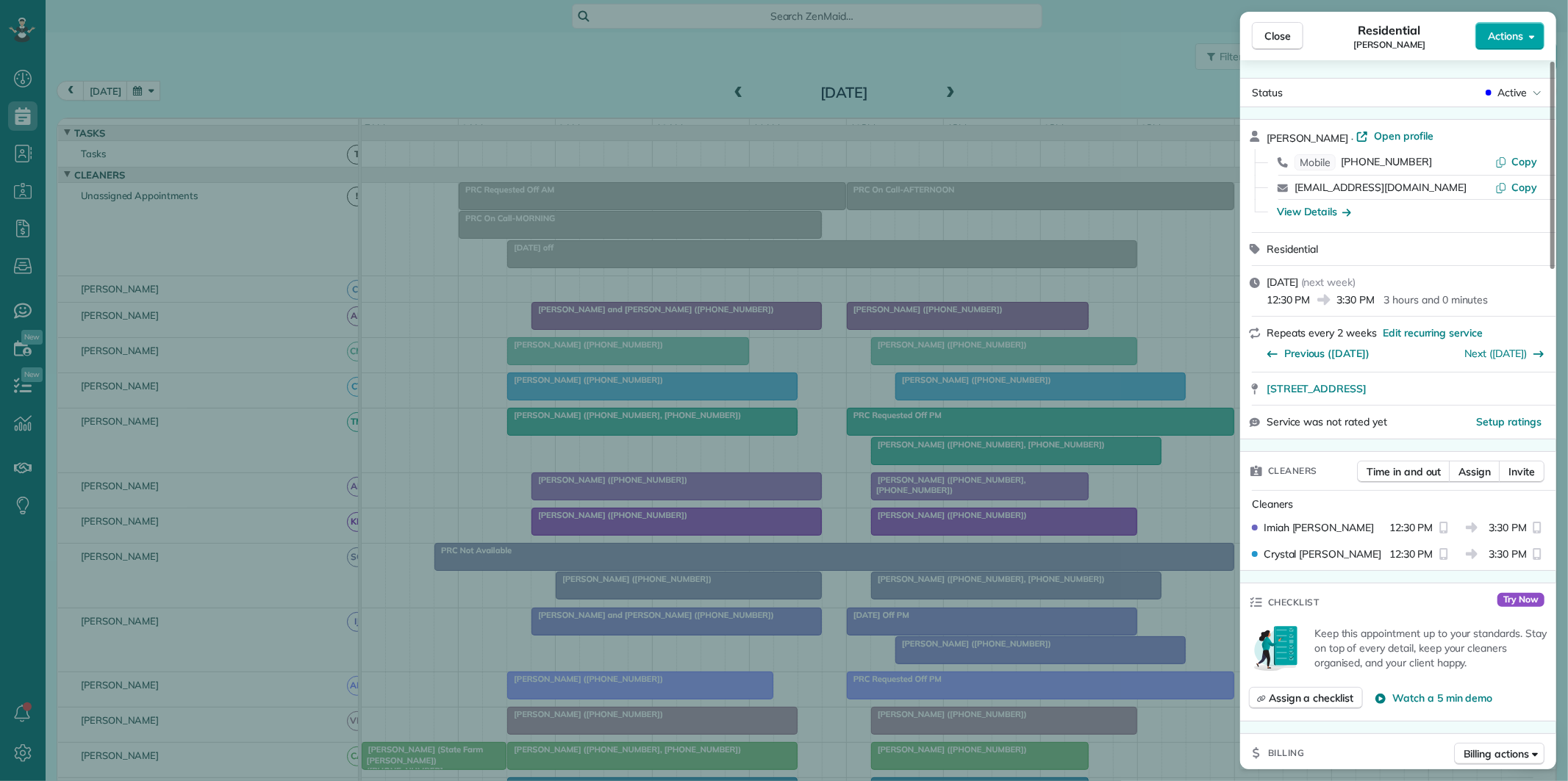 click on "Actions" at bounding box center [1510, 36] 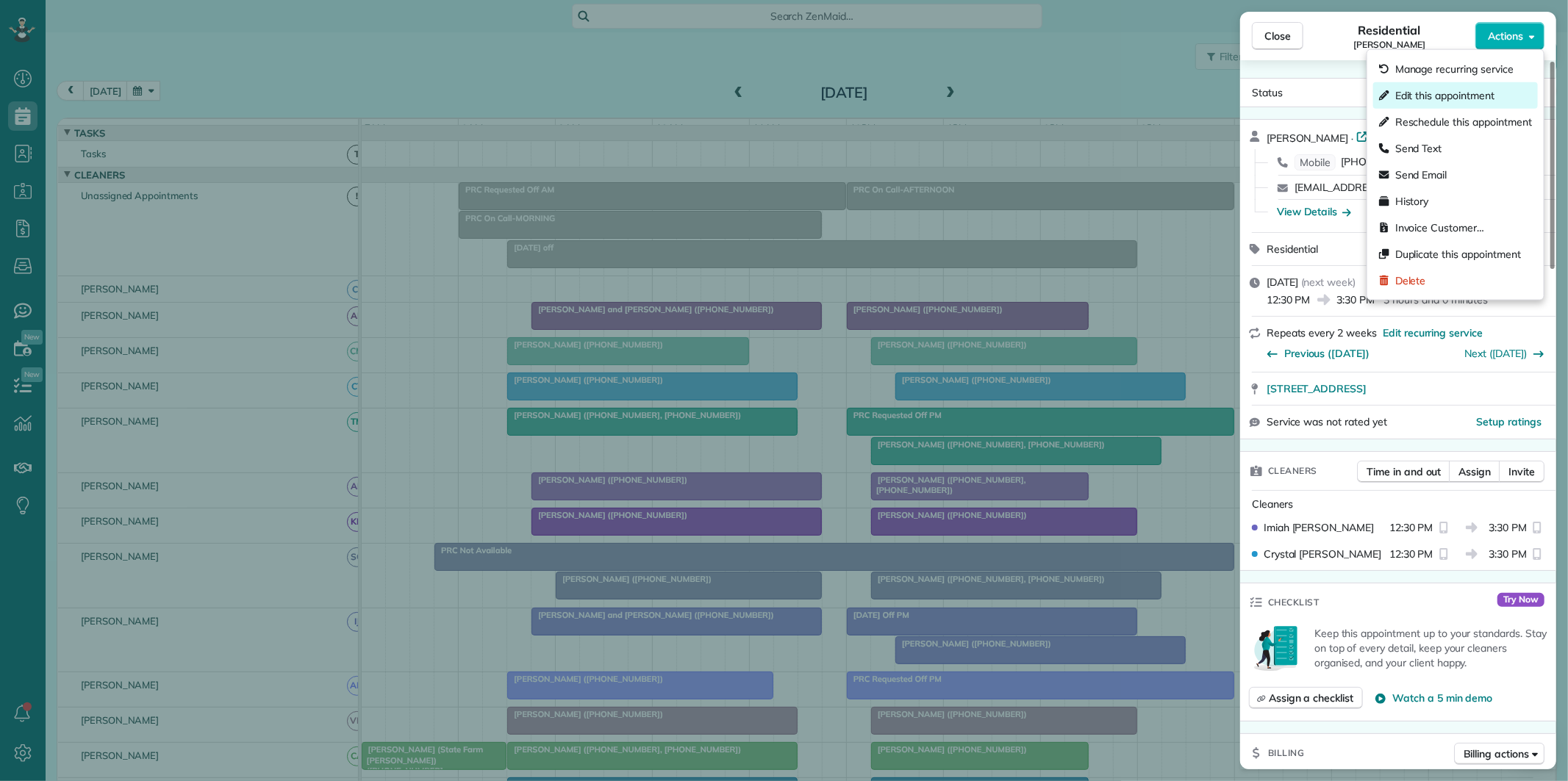 click on "Edit this appointment" at bounding box center (1445, 96) 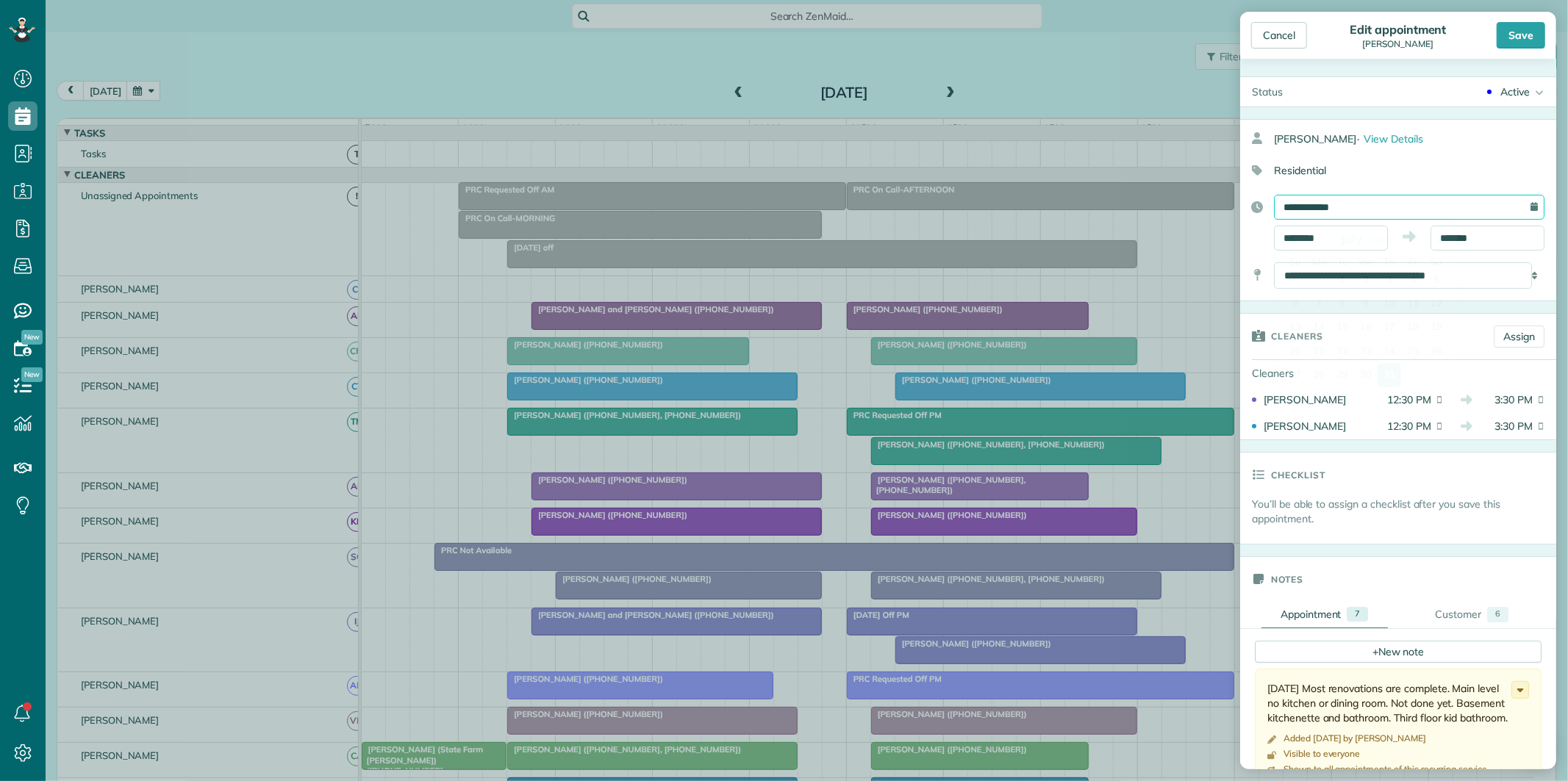 click on "**********" at bounding box center (1409, 207) 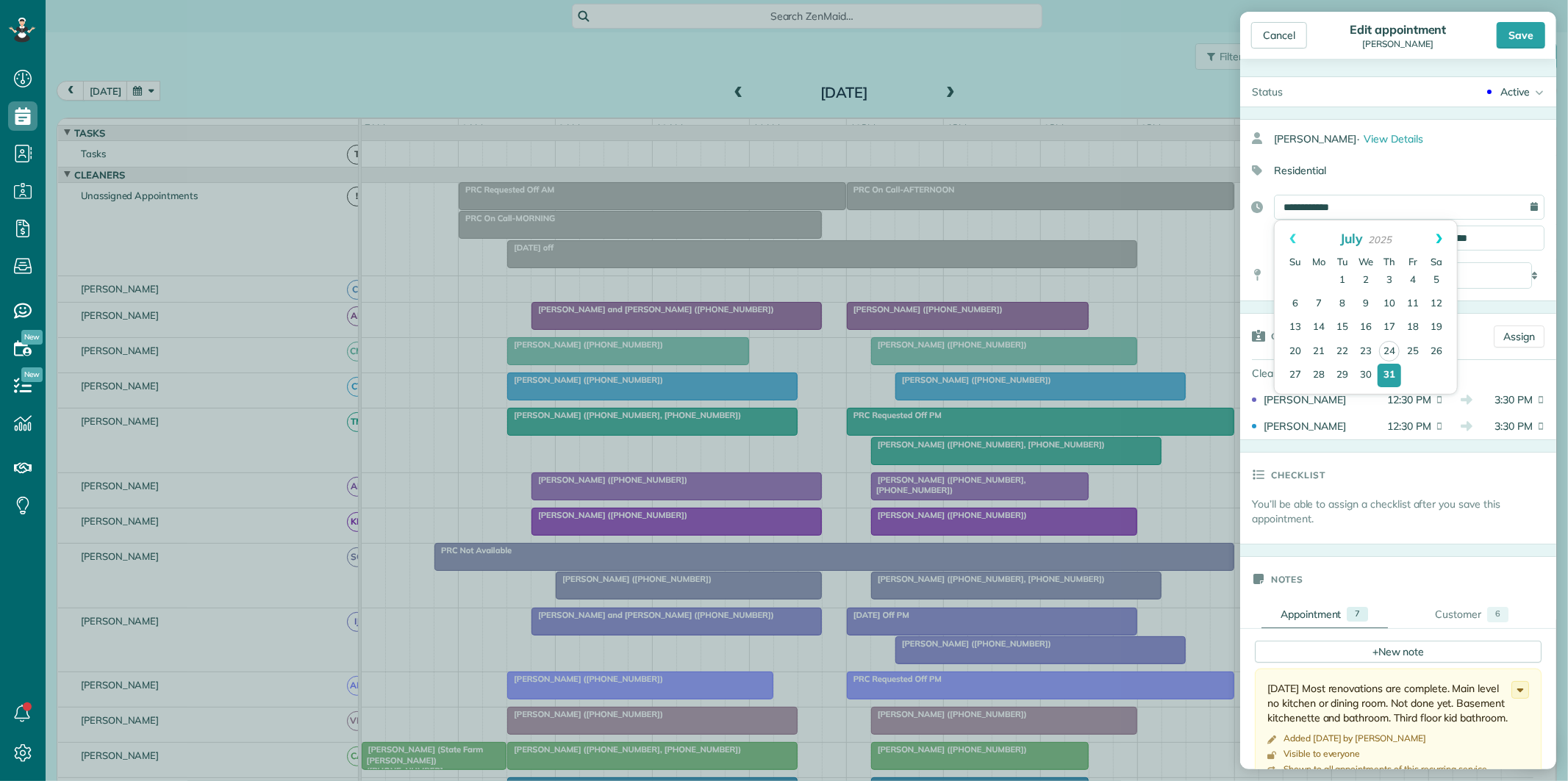 click on "Next" at bounding box center [1439, 239] 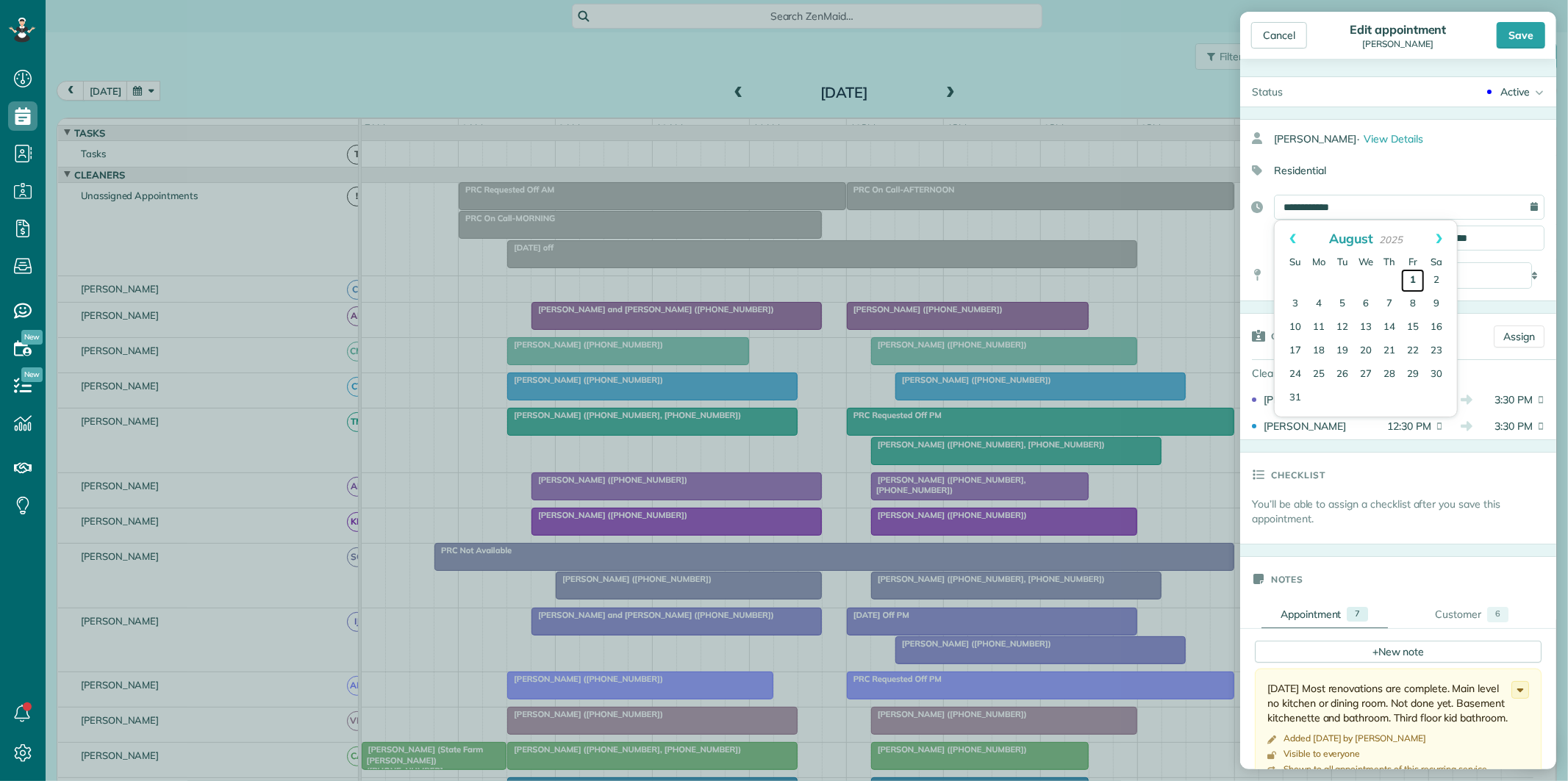 click on "1" at bounding box center [1413, 281] 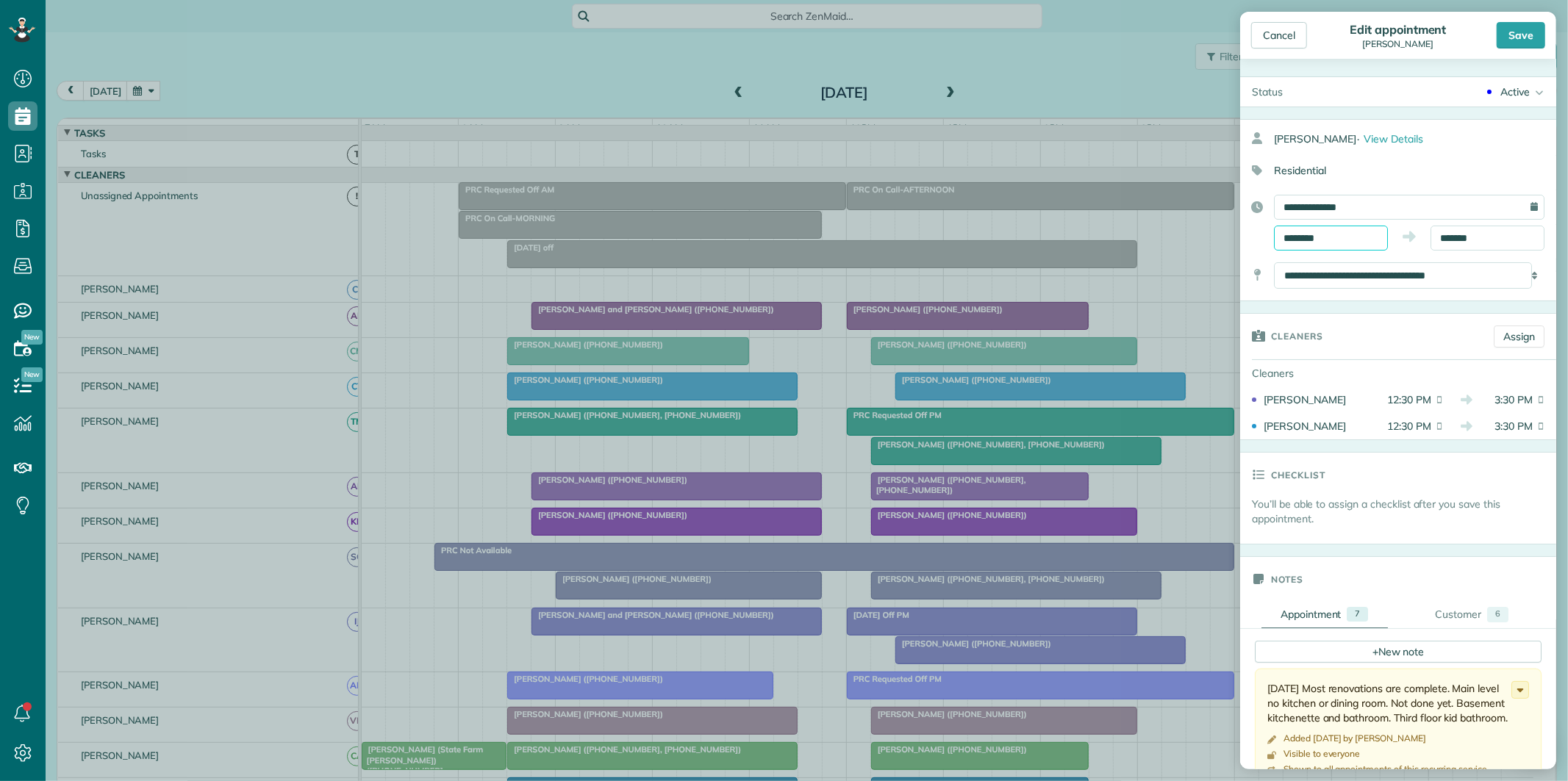 click on "********" at bounding box center [1331, 238] 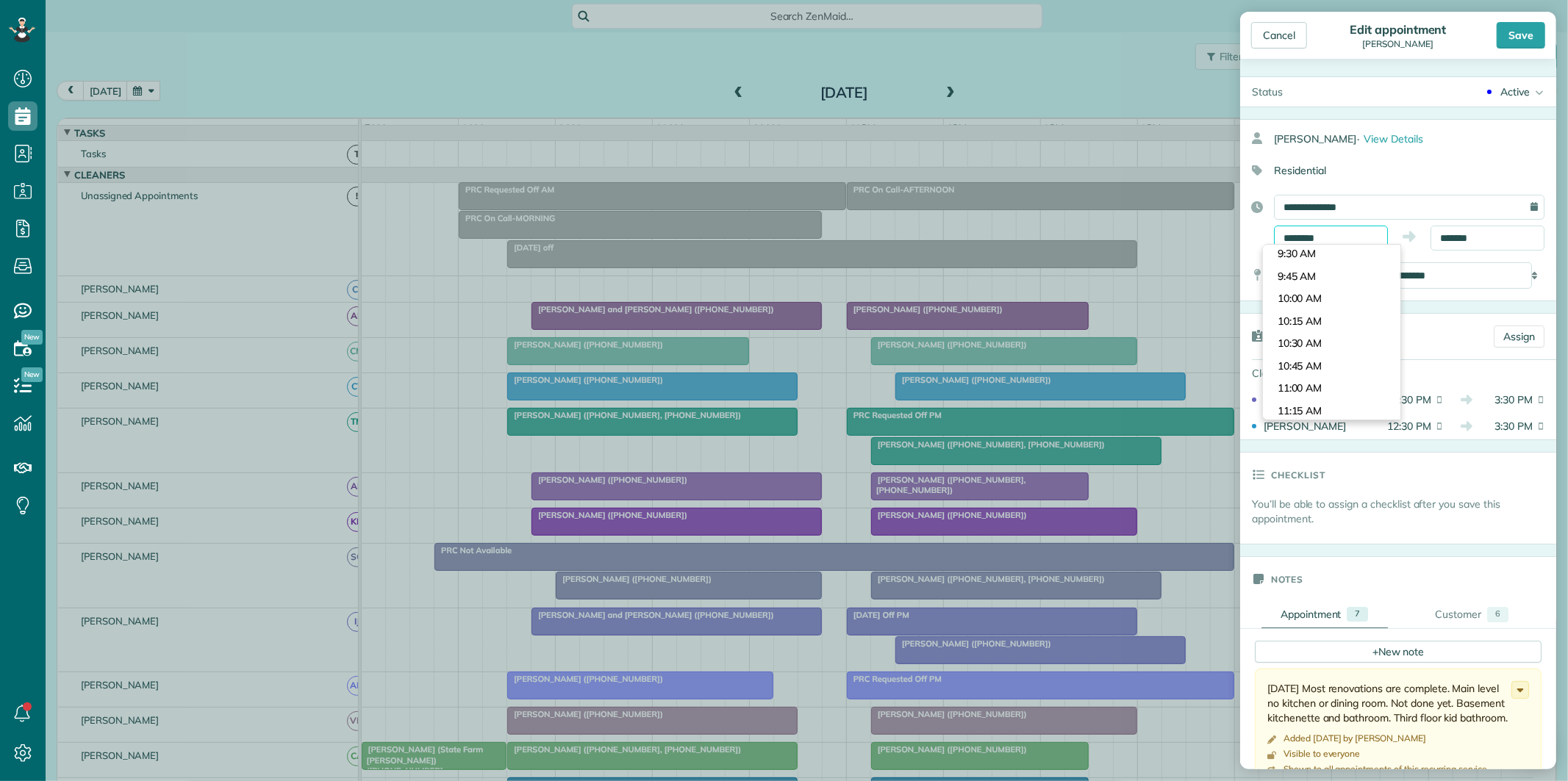 scroll, scrollTop: 669, scrollLeft: 0, axis: vertical 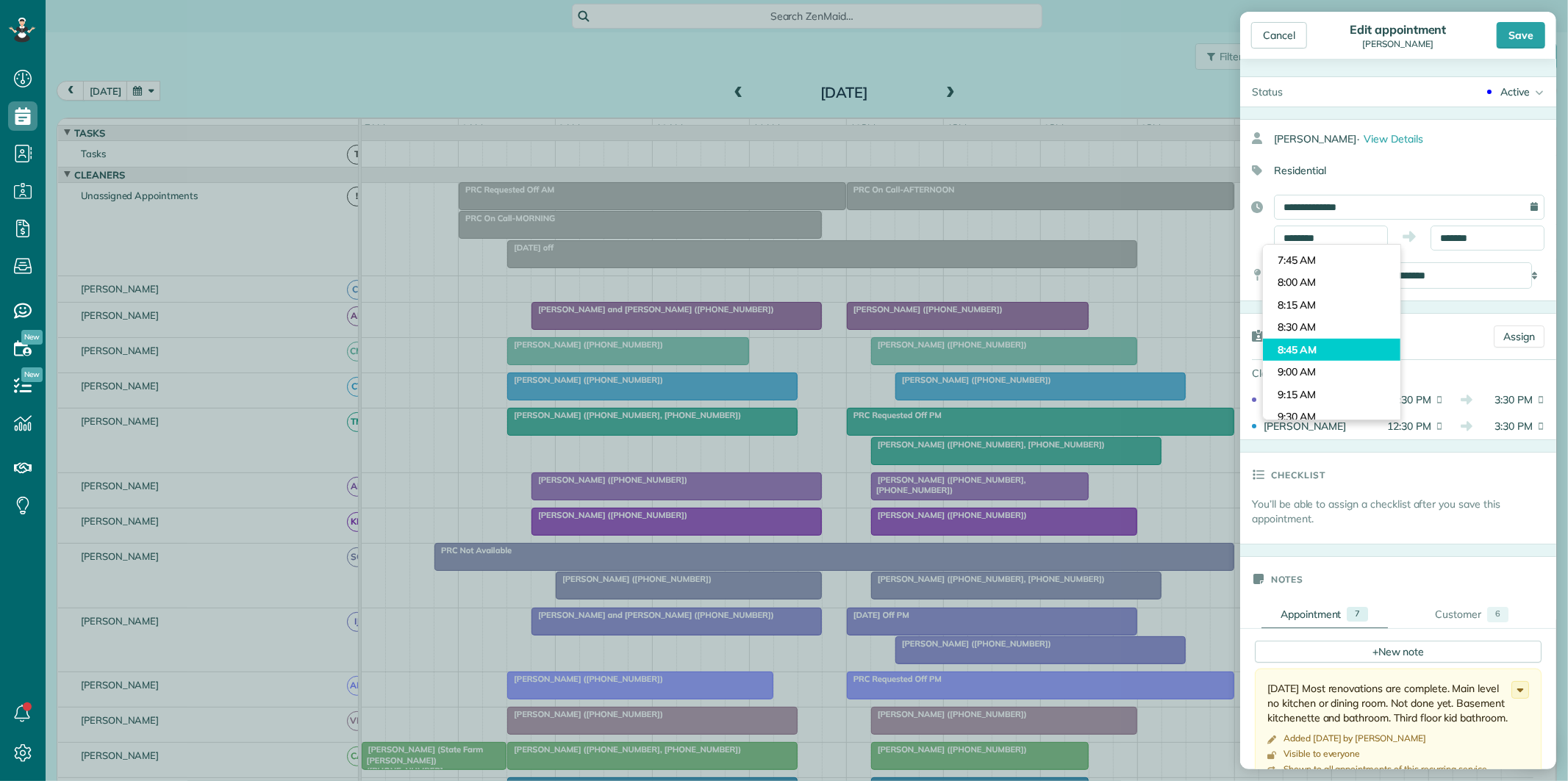 type on "*******" 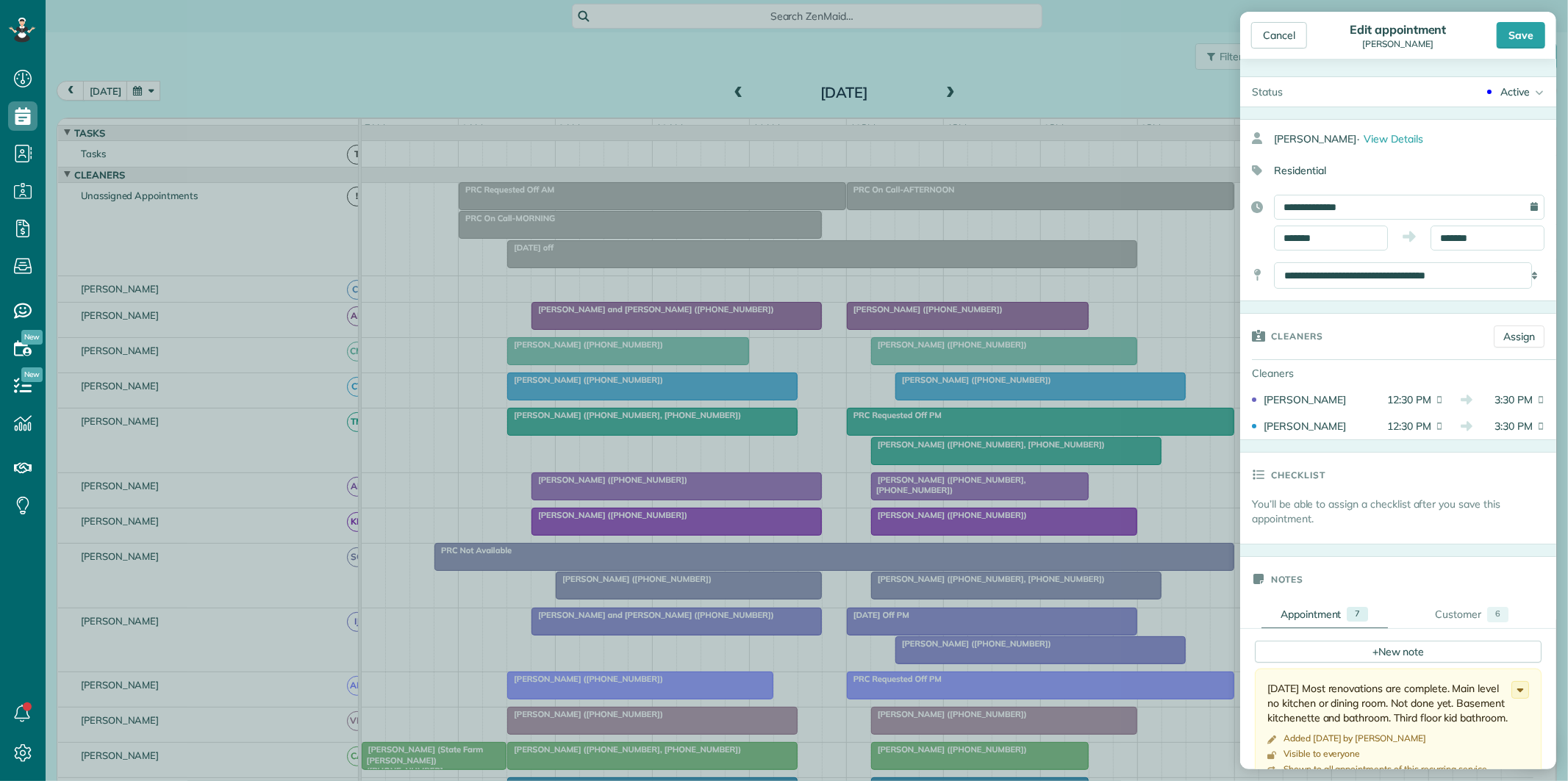 click on "Dashboard
Scheduling
Calendar View
List View
Dispatch View - Weekly scheduling (Beta)" at bounding box center (784, 390) 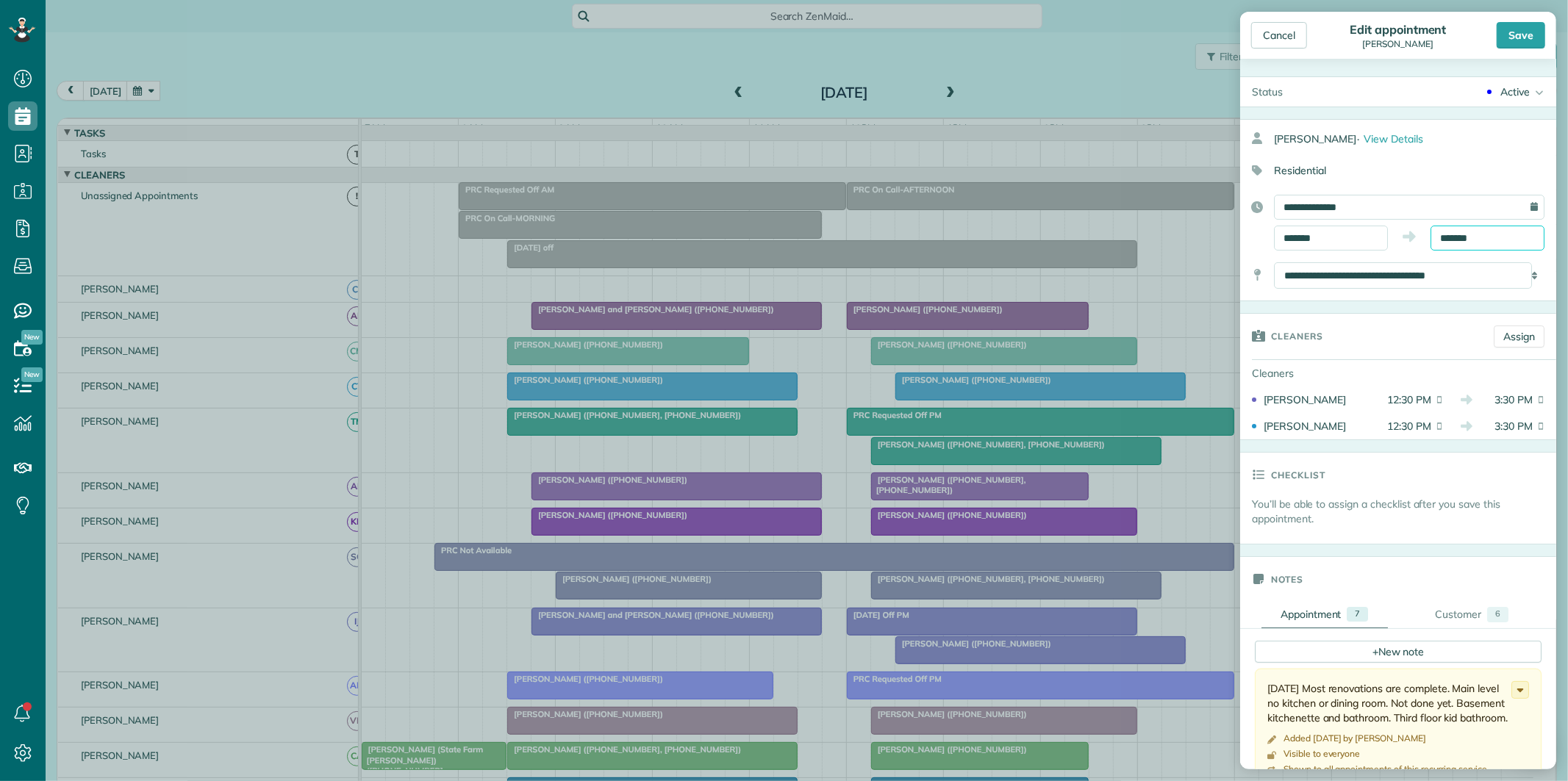 click on "*******" at bounding box center (1487, 238) 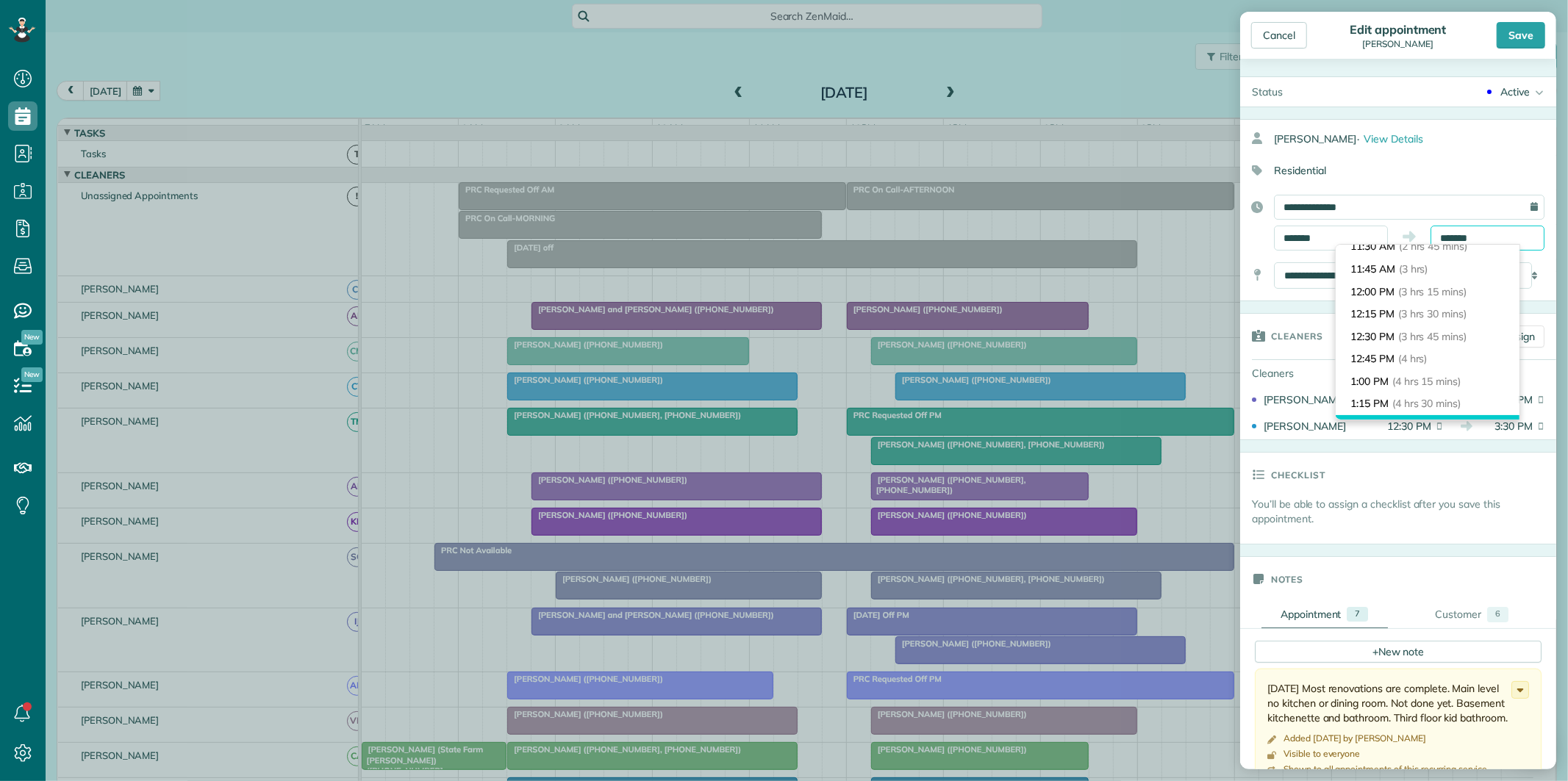 scroll, scrollTop: 174, scrollLeft: 0, axis: vertical 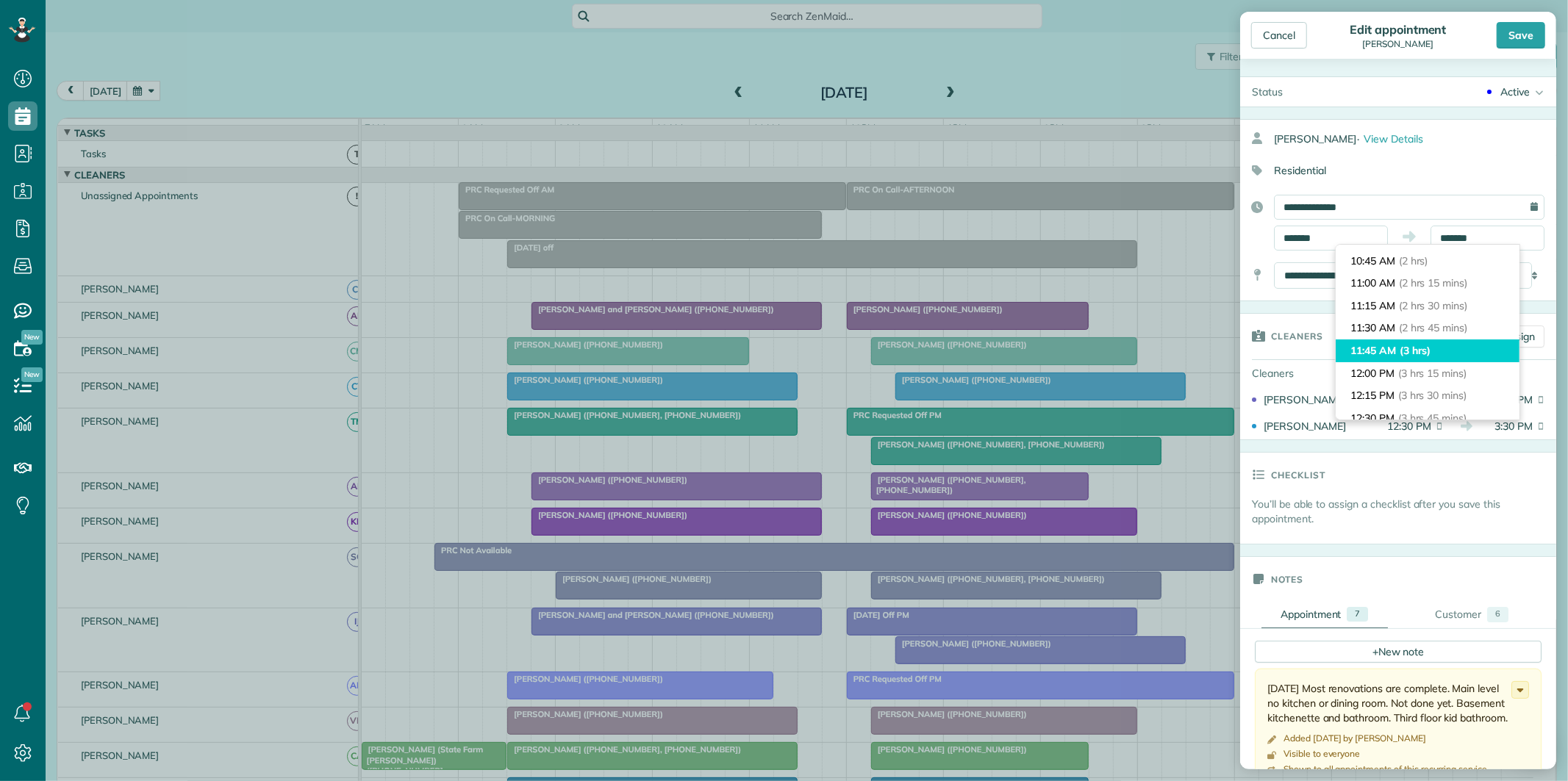 type on "********" 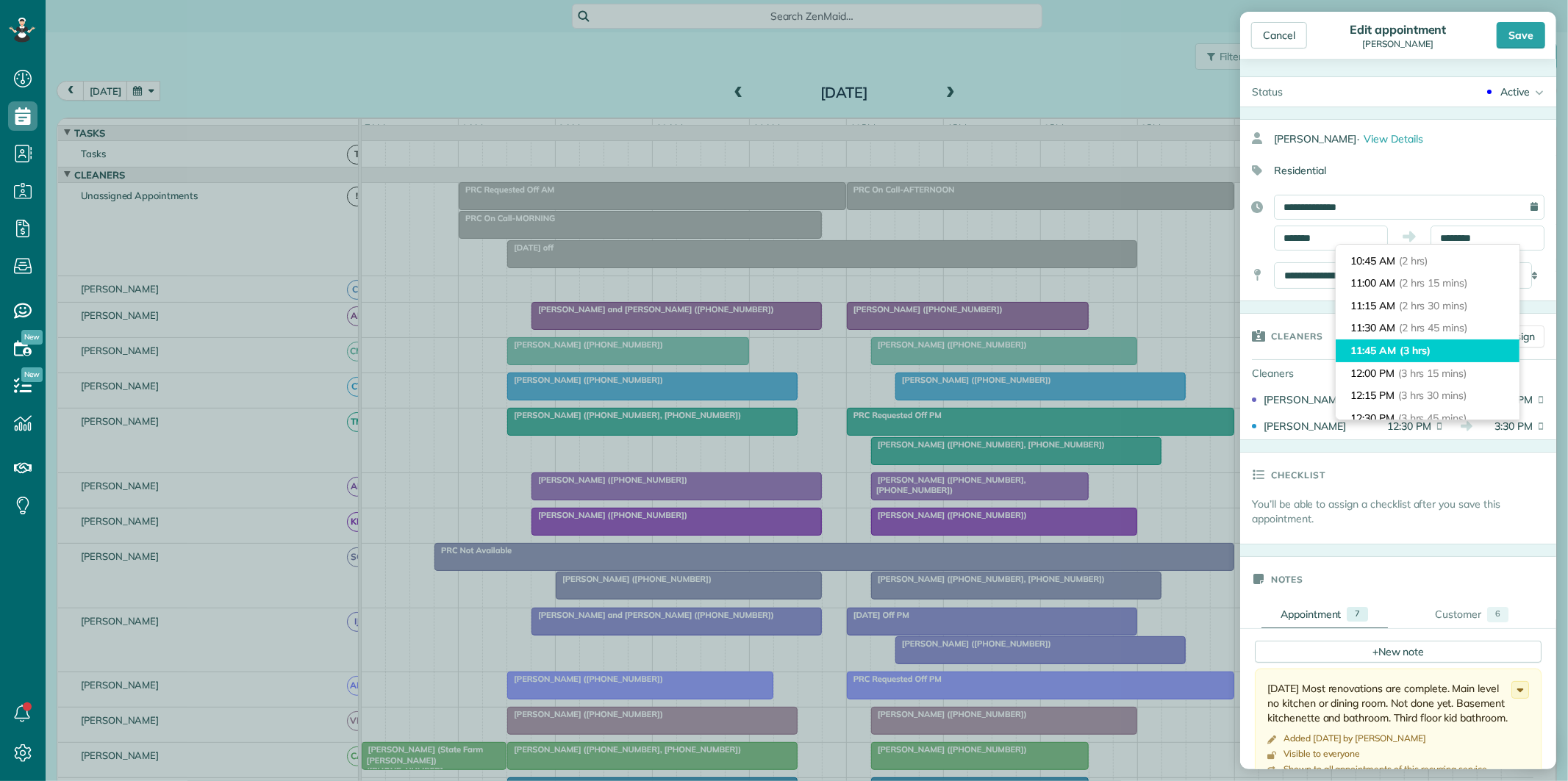 click on "11:45 AM  (3 hrs)" at bounding box center (1428, 350) 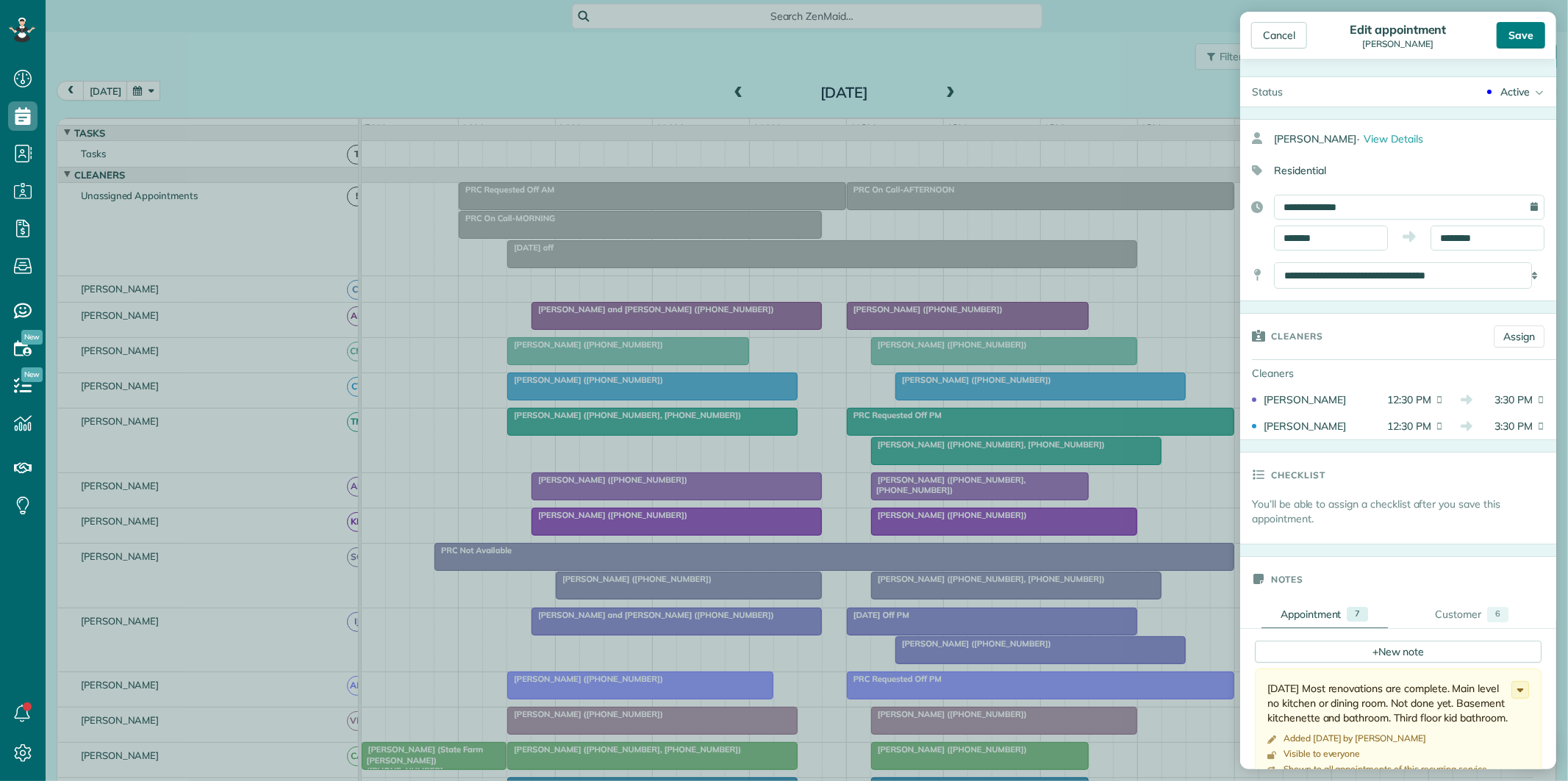 click on "Save" at bounding box center [1521, 35] 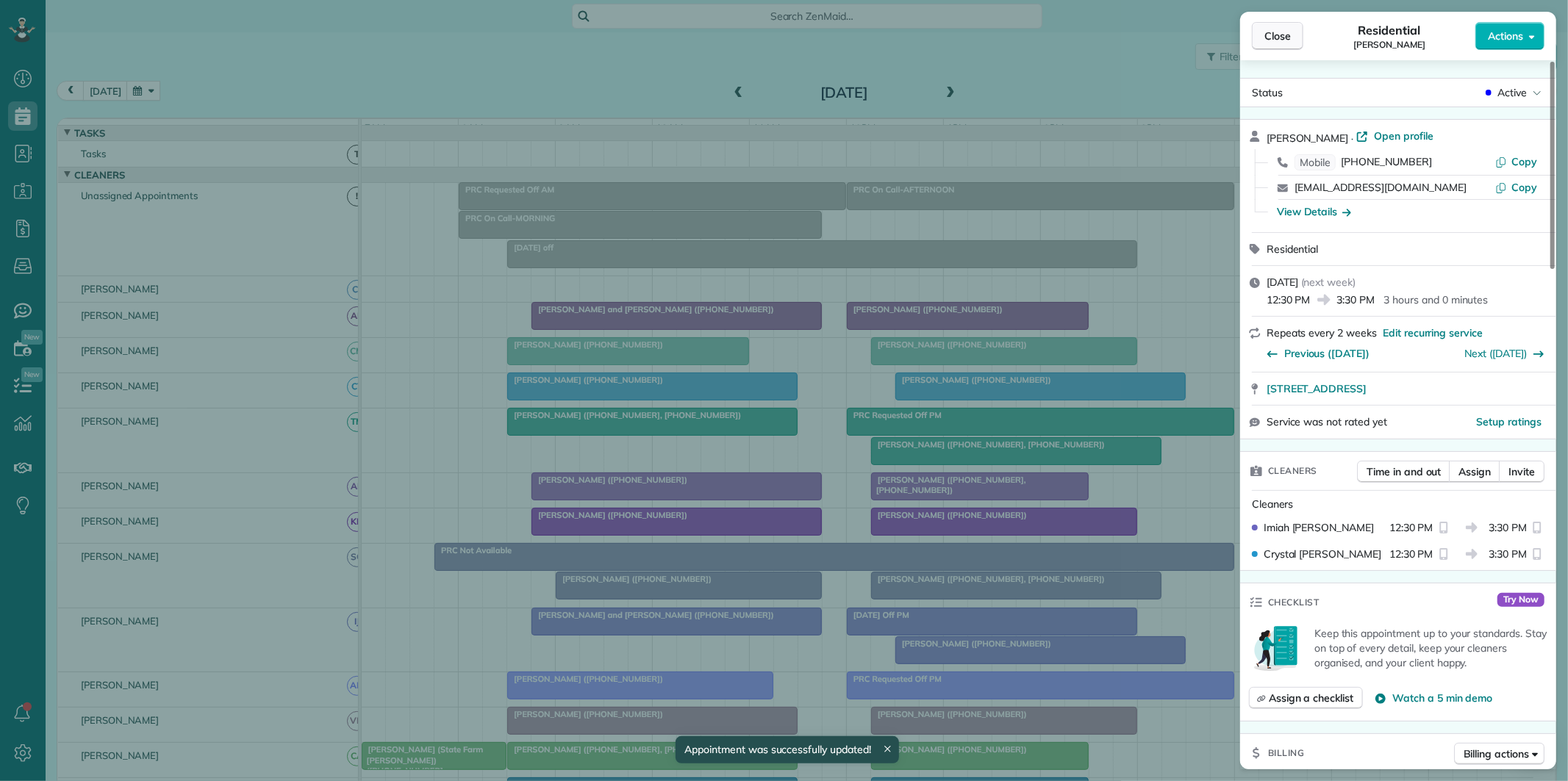 click on "Close" at bounding box center (1278, 36) 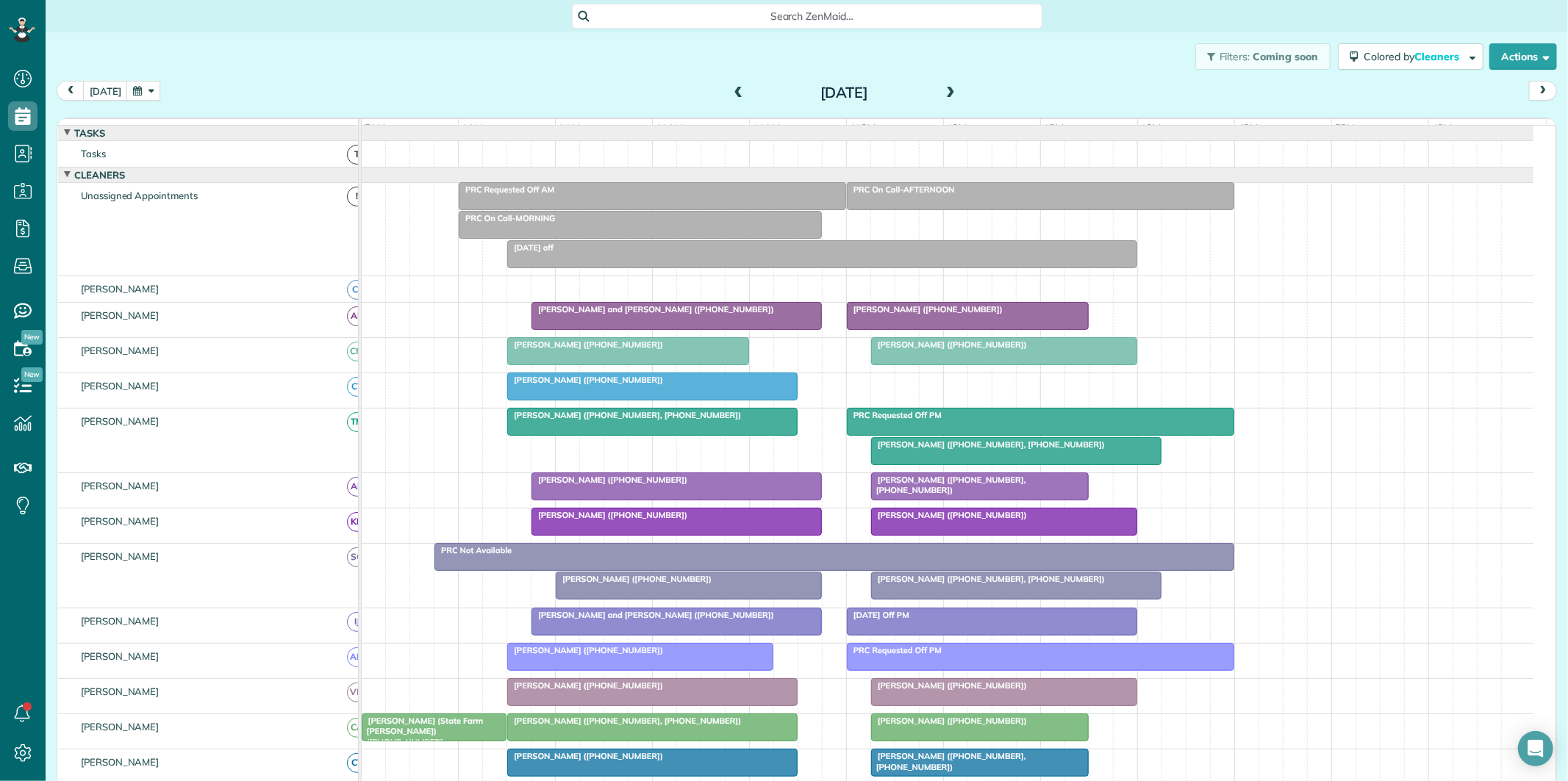 click at bounding box center [951, 93] 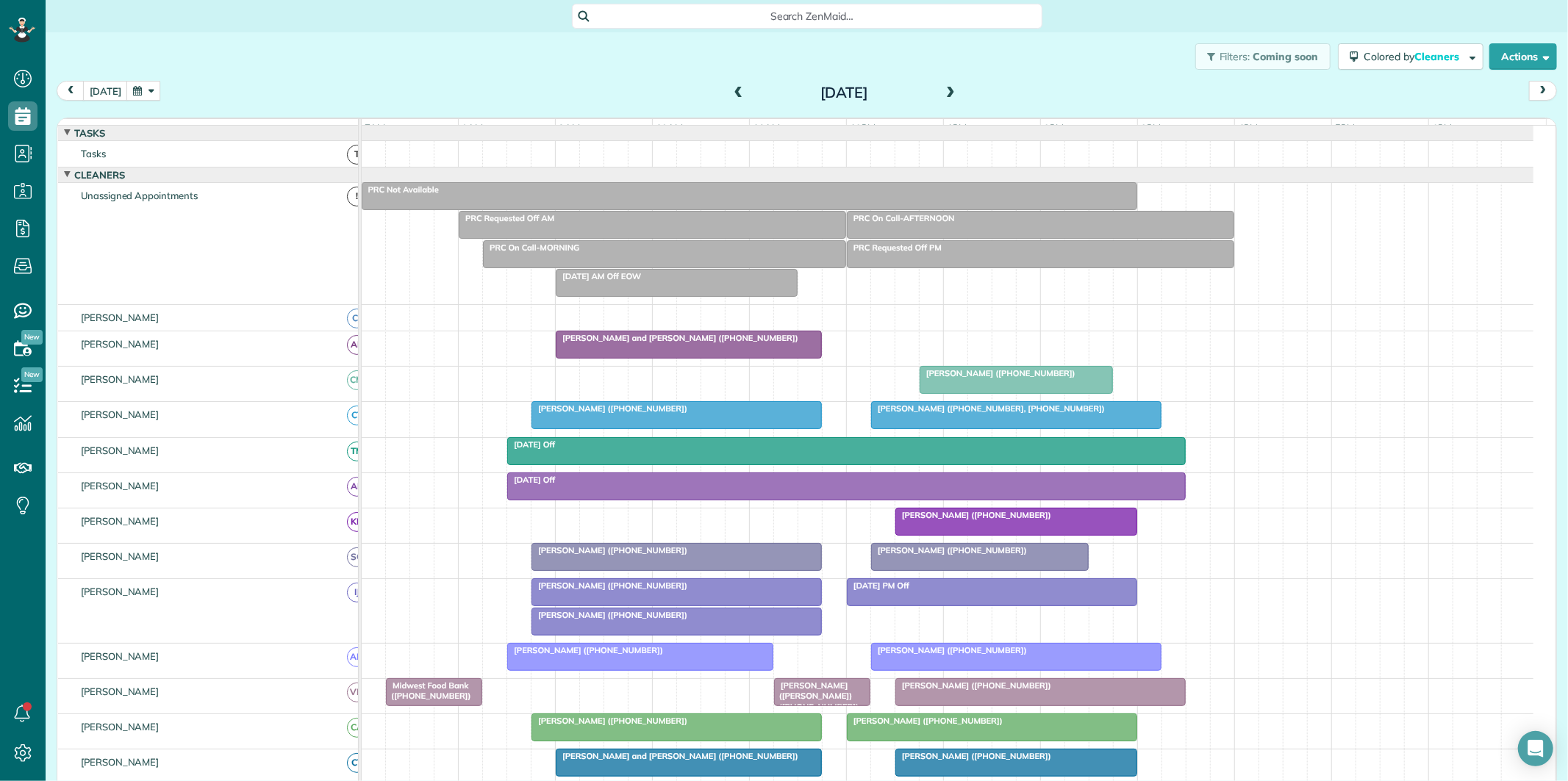 click on "Diane Mitchell (+17703656593)" at bounding box center (676, 586) 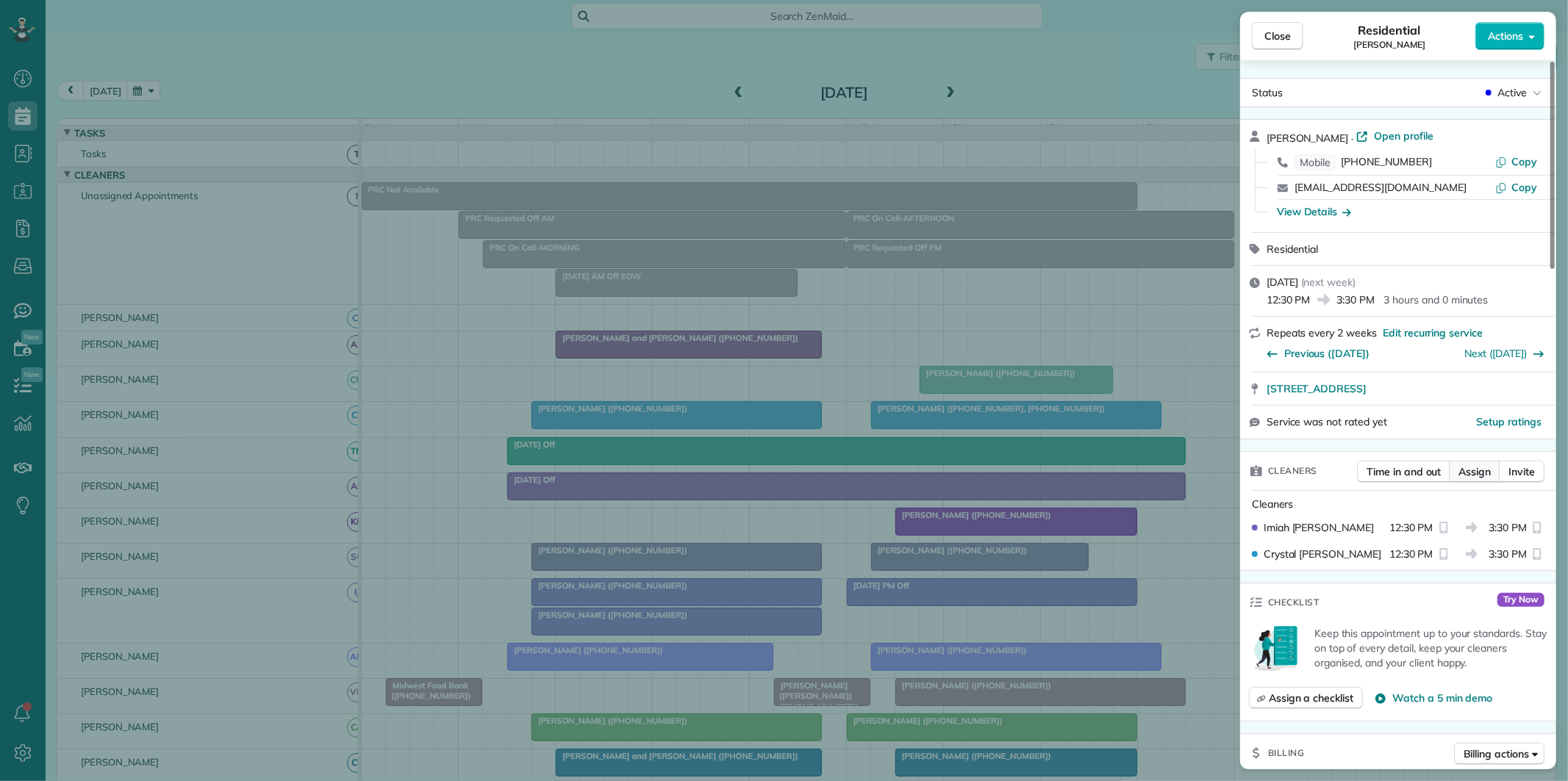 click on "Assign" at bounding box center [1475, 472] 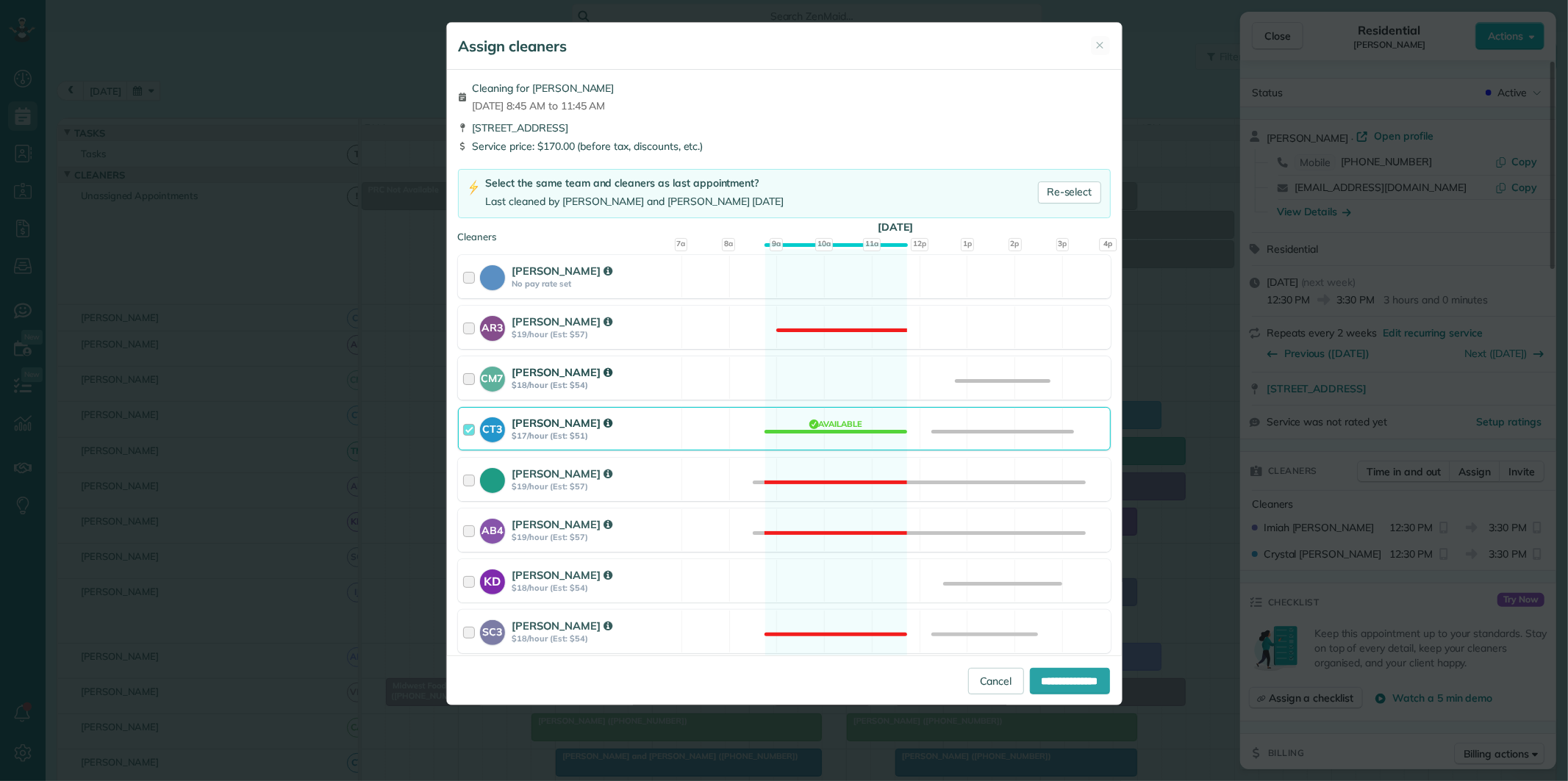 click on "CM7
Caitlin Miller
$18/hour (Est: $54)
Available" at bounding box center [784, 378] 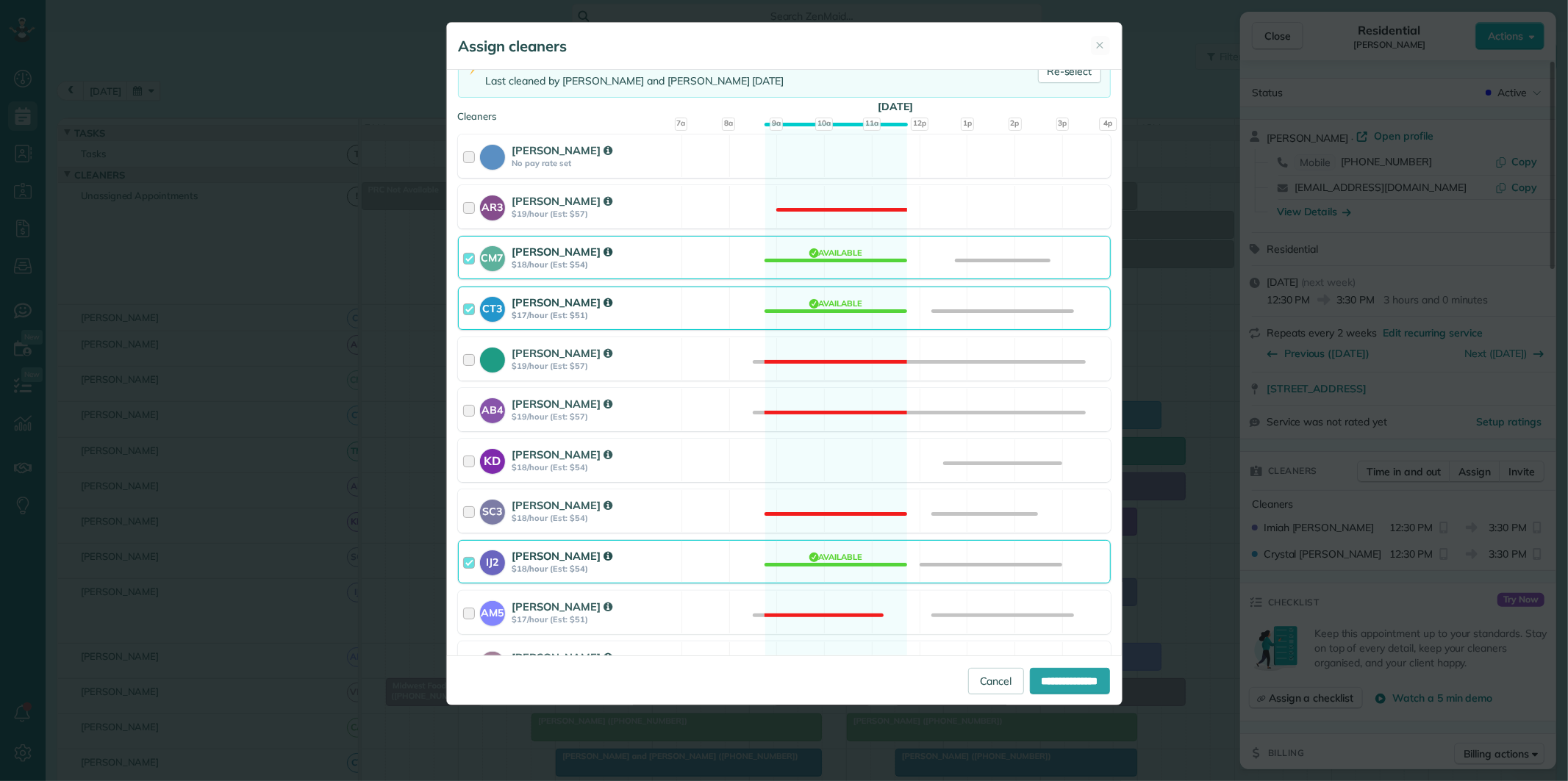 scroll, scrollTop: 408, scrollLeft: 0, axis: vertical 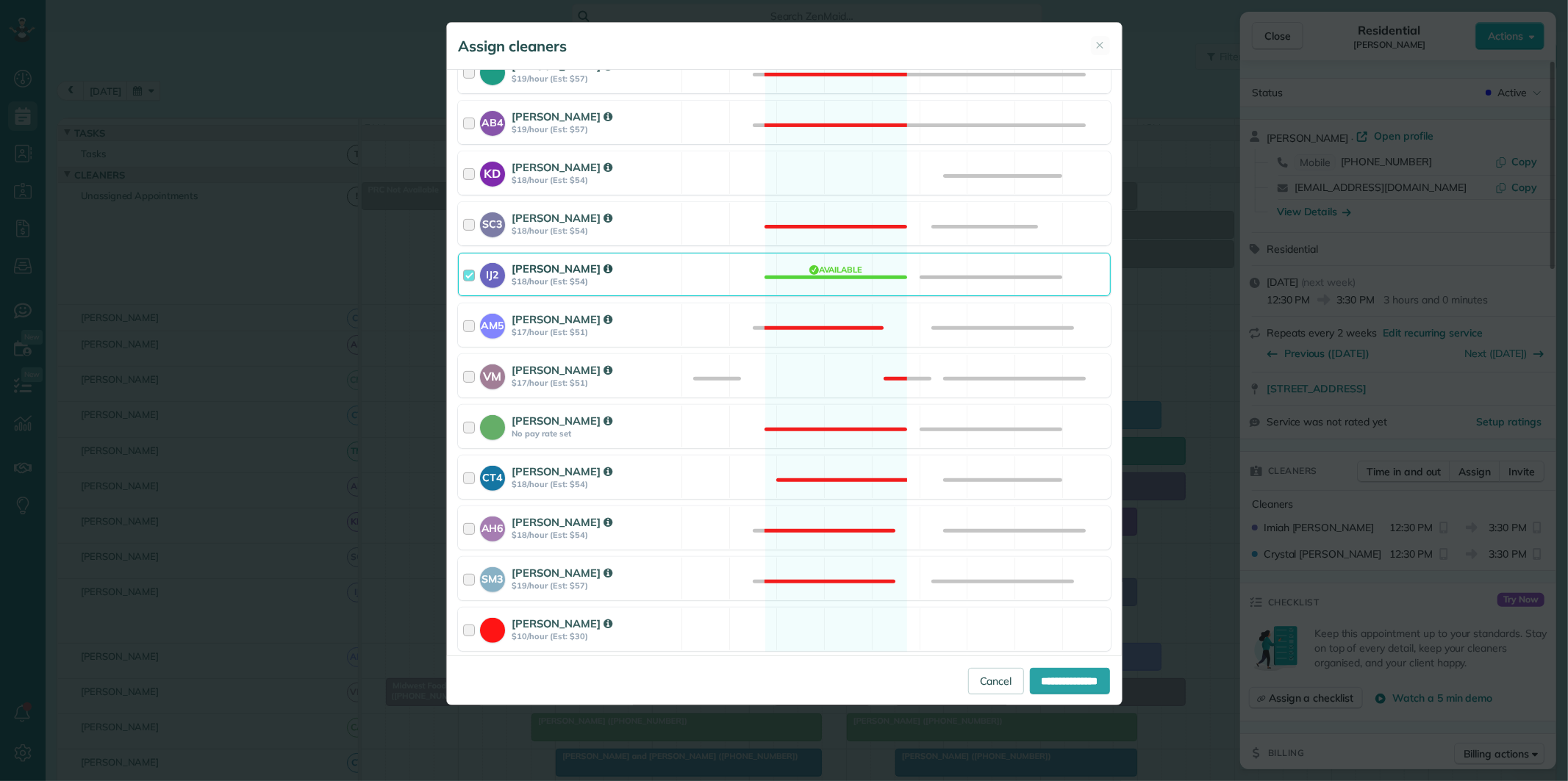 click on "IJ2
Imiah Jackson
$18/hour (Est: $54)
Available" at bounding box center (784, 274) 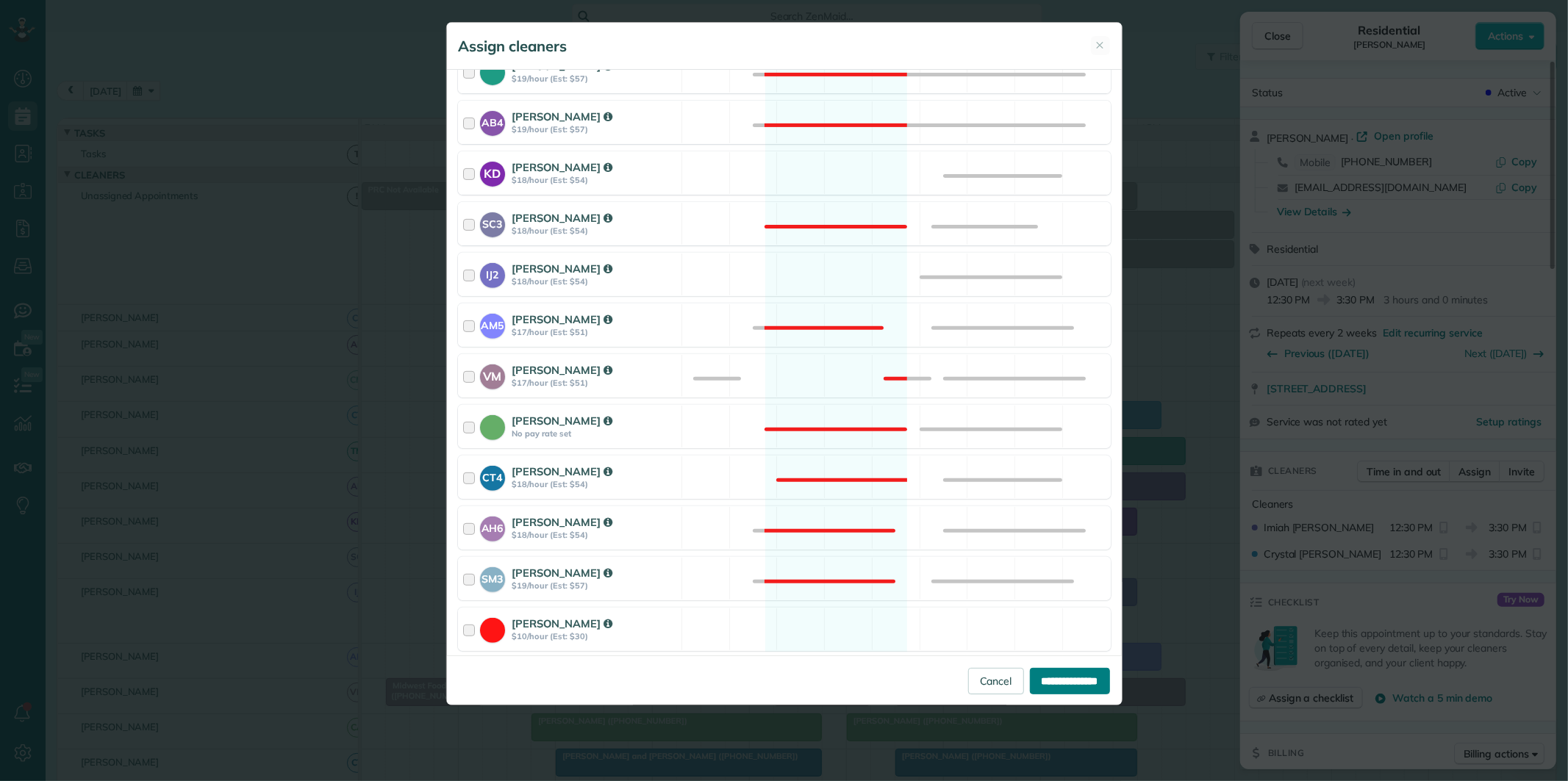 click on "**********" at bounding box center (1070, 681) 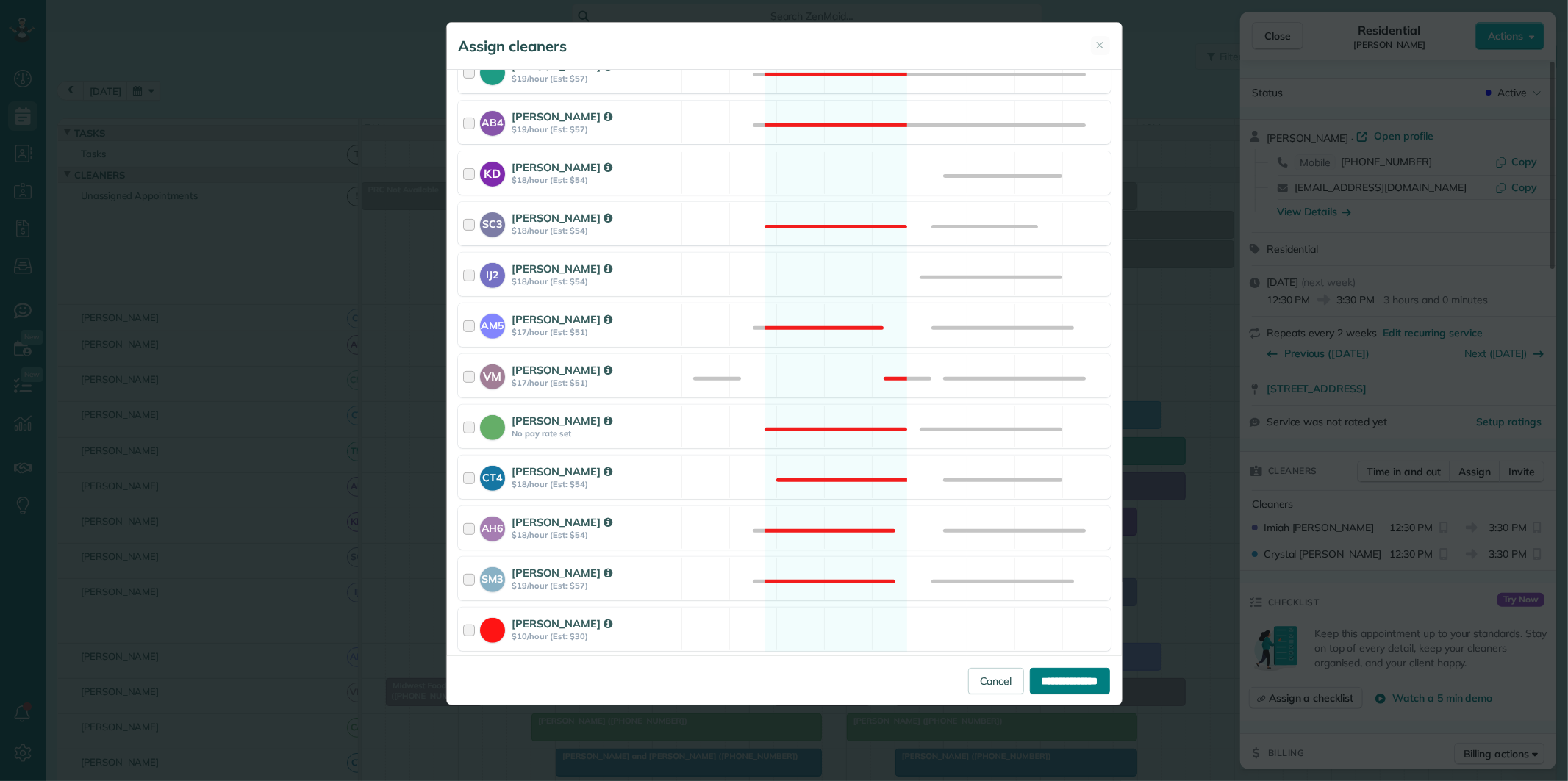 type on "**********" 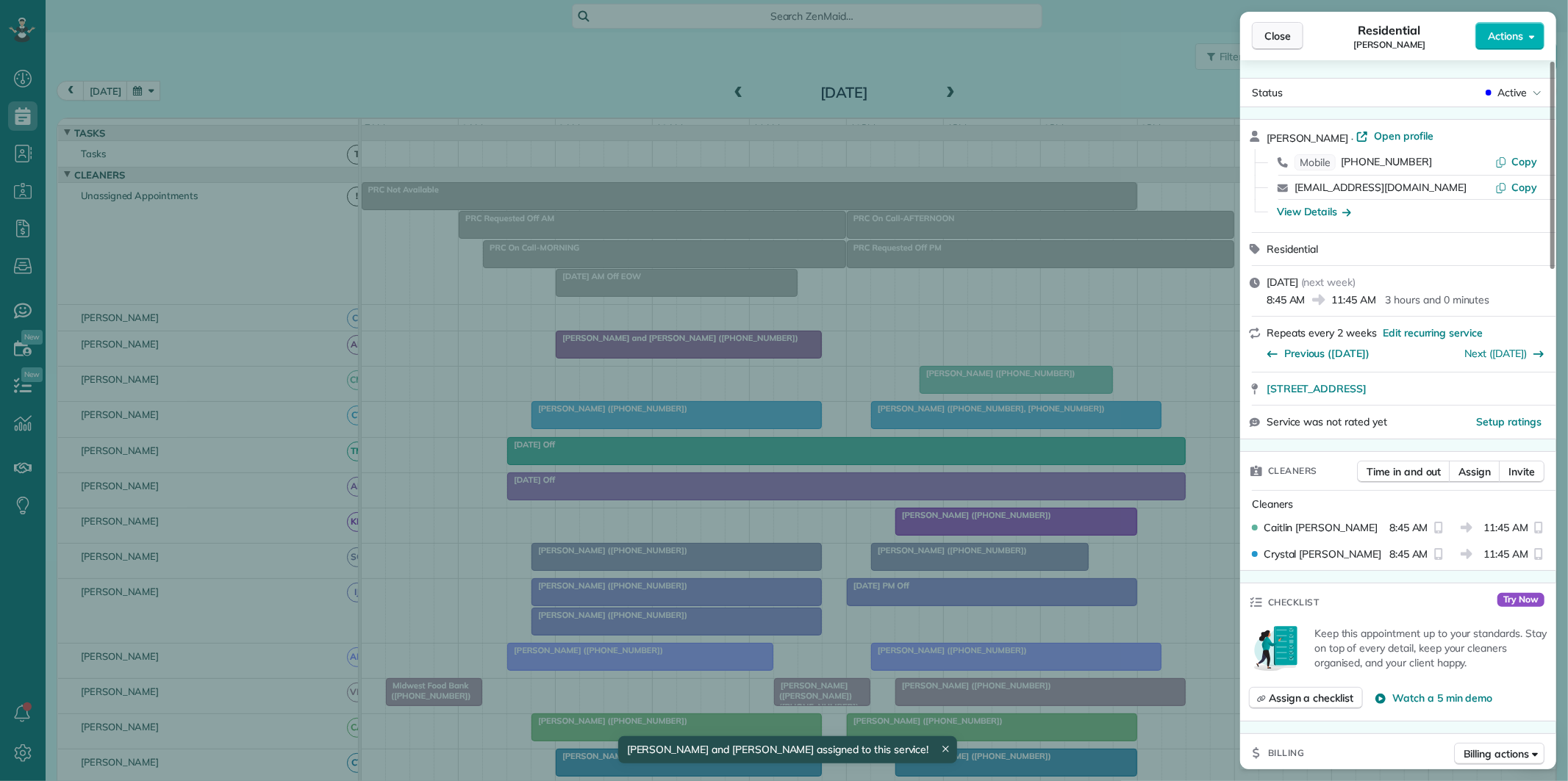 click on "Close" at bounding box center (1278, 36) 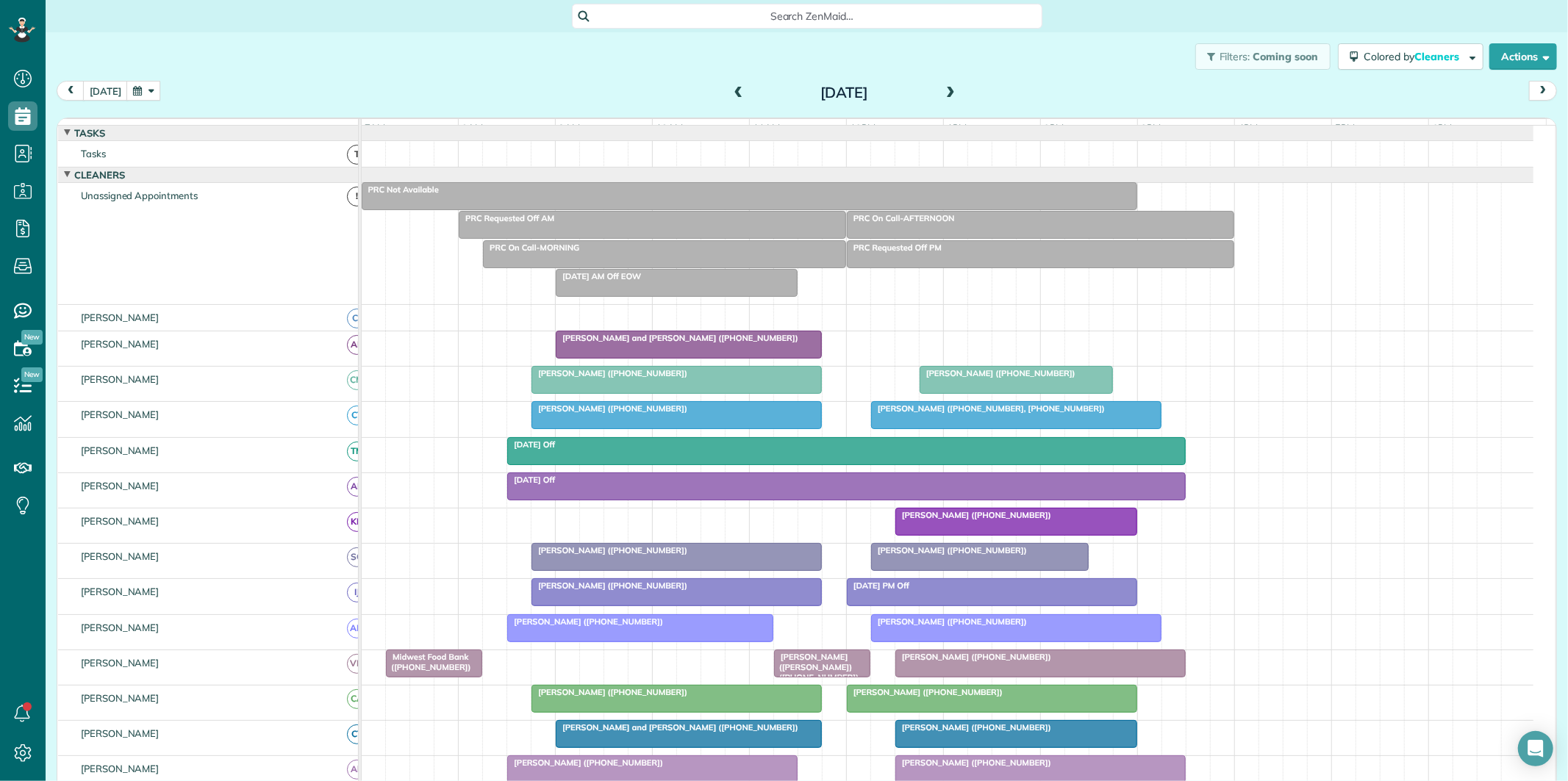 scroll, scrollTop: 62, scrollLeft: 0, axis: vertical 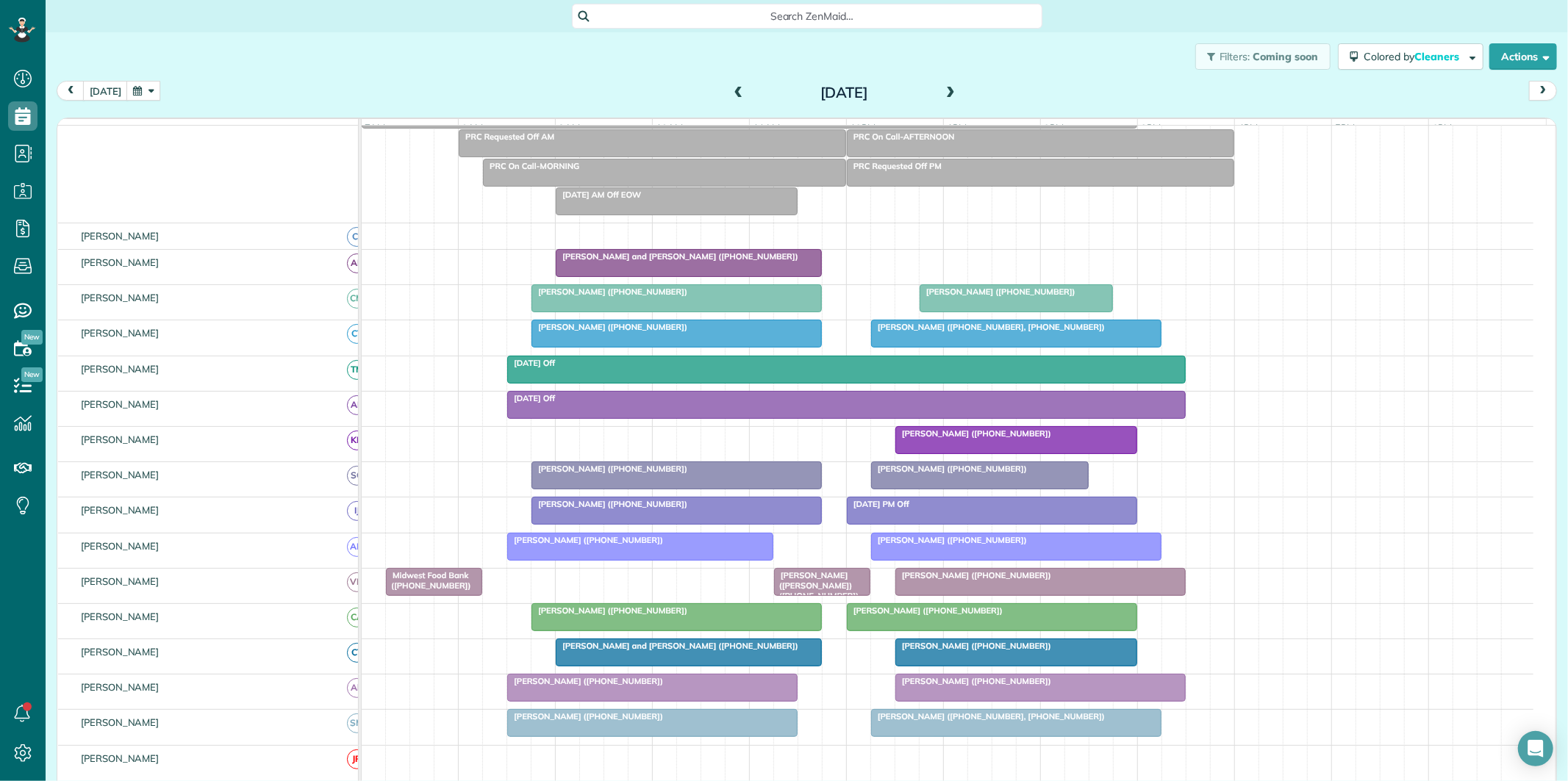 click at bounding box center [739, 93] 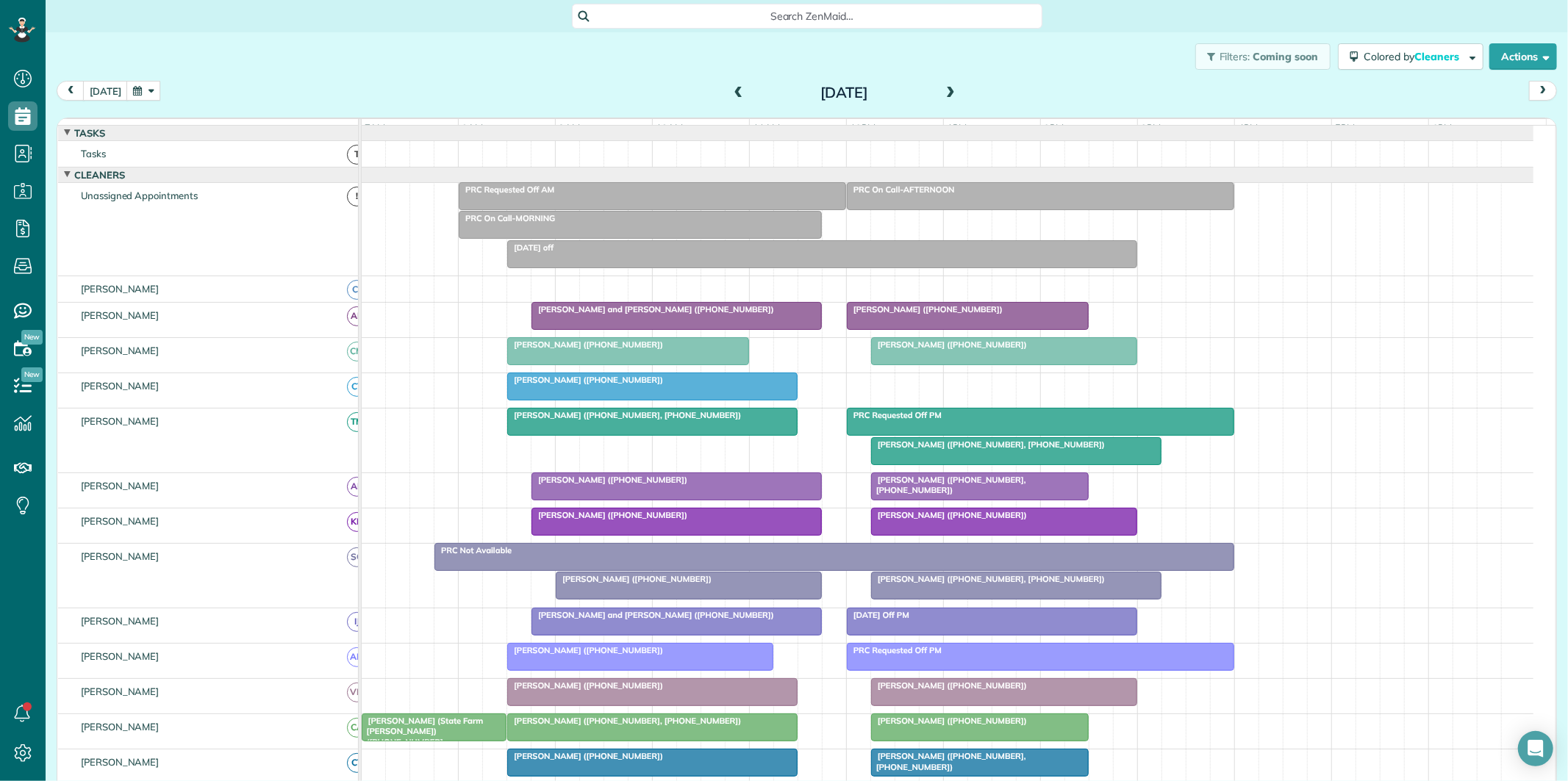 scroll, scrollTop: 57, scrollLeft: 0, axis: vertical 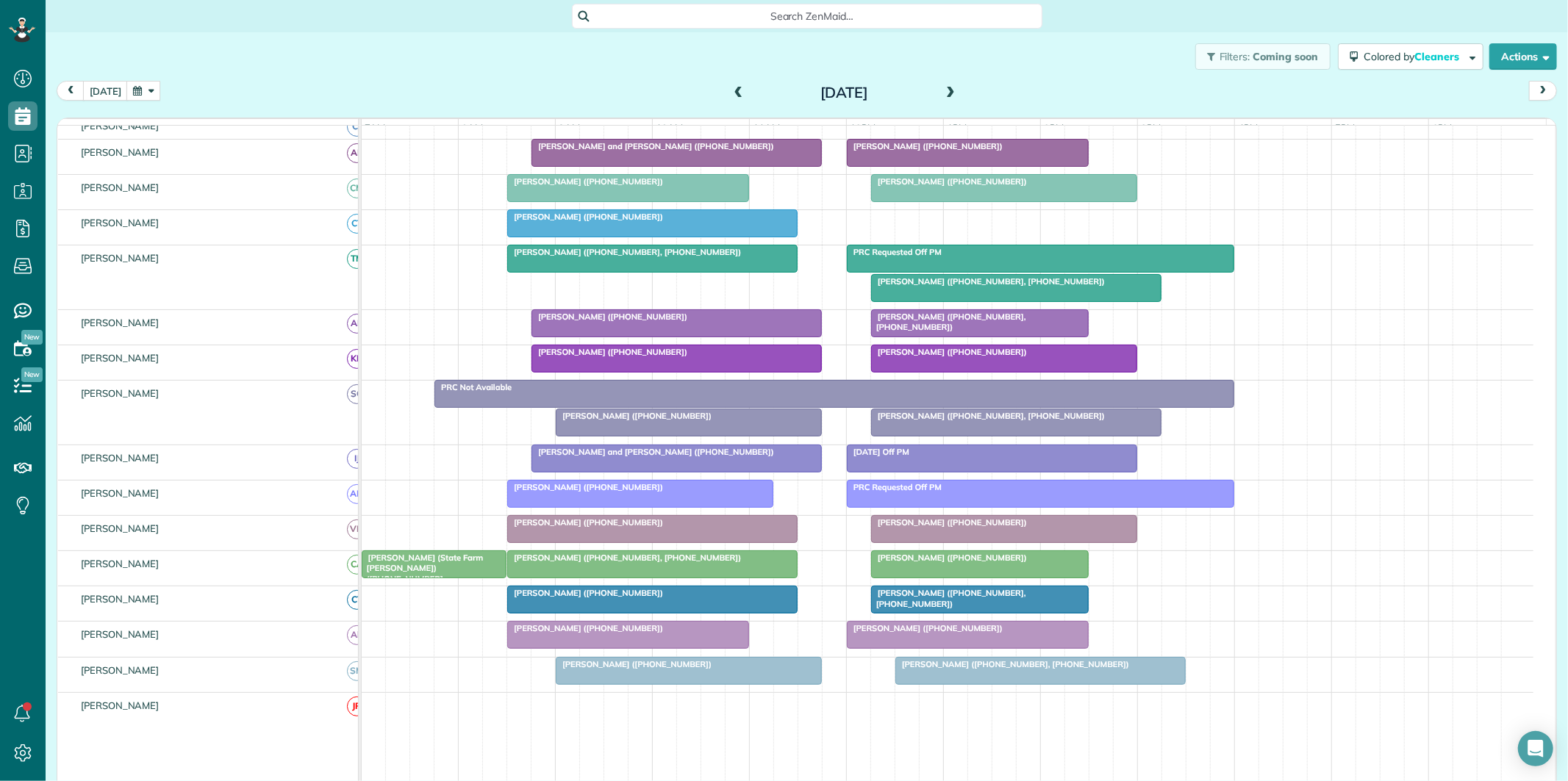 click at bounding box center (1016, 288) 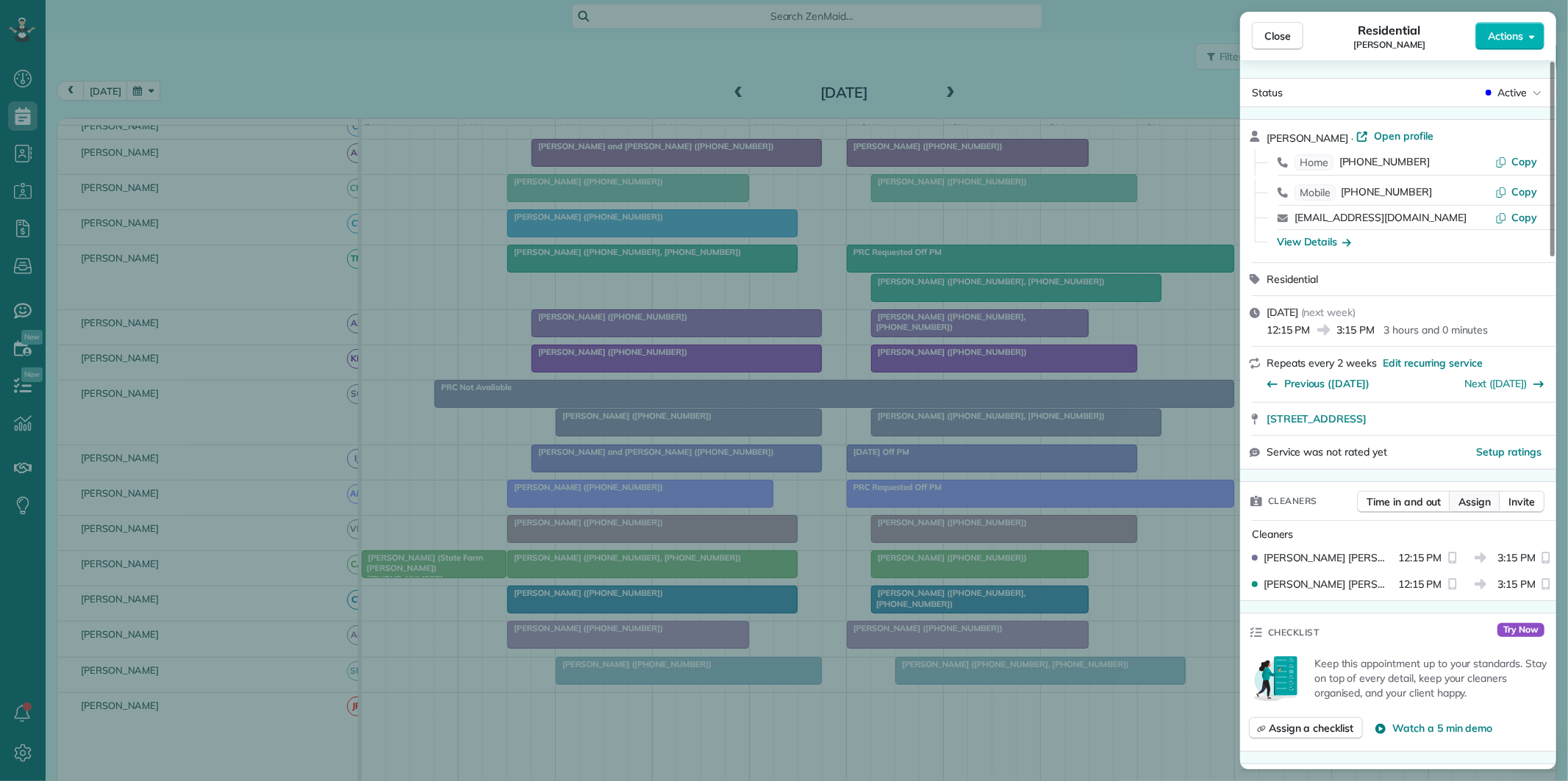 click on "Assign" at bounding box center (1475, 502) 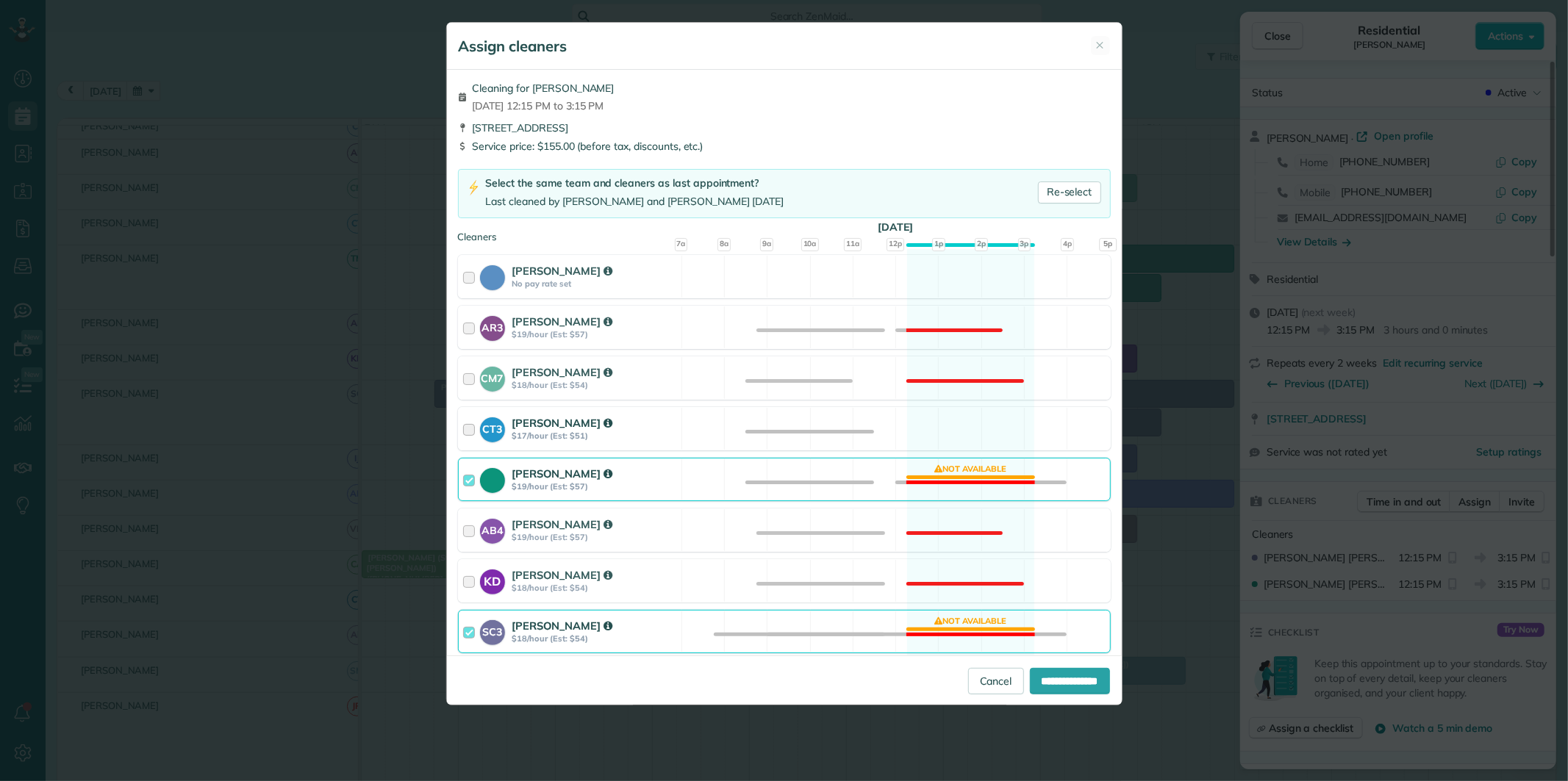 click on "CT3
Crystal Todd
$17/hour (Est: $51)
Available" at bounding box center [784, 428] 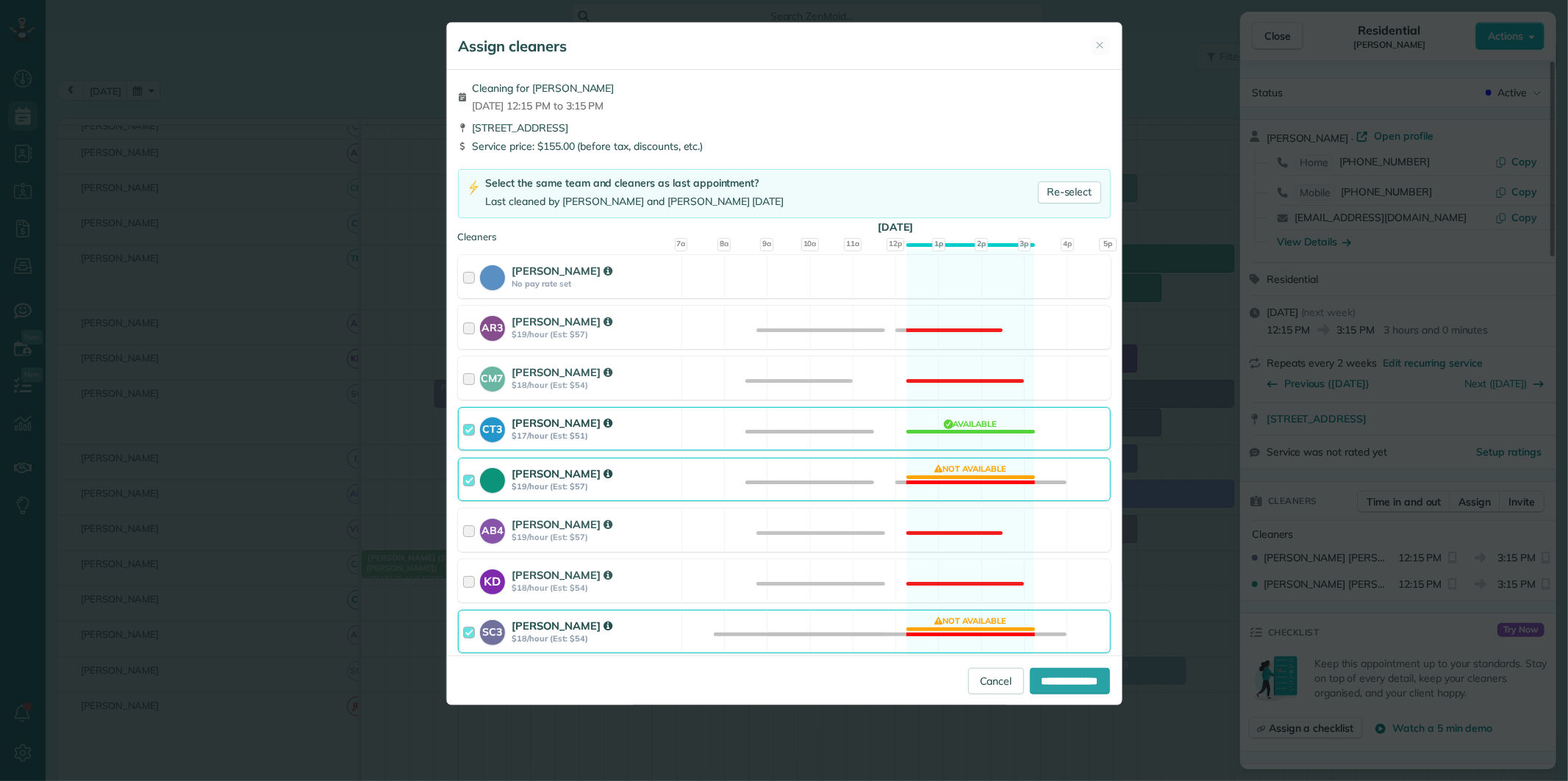 drag, startPoint x: 943, startPoint y: 460, endPoint x: 959, endPoint y: 493, distance: 36.674242 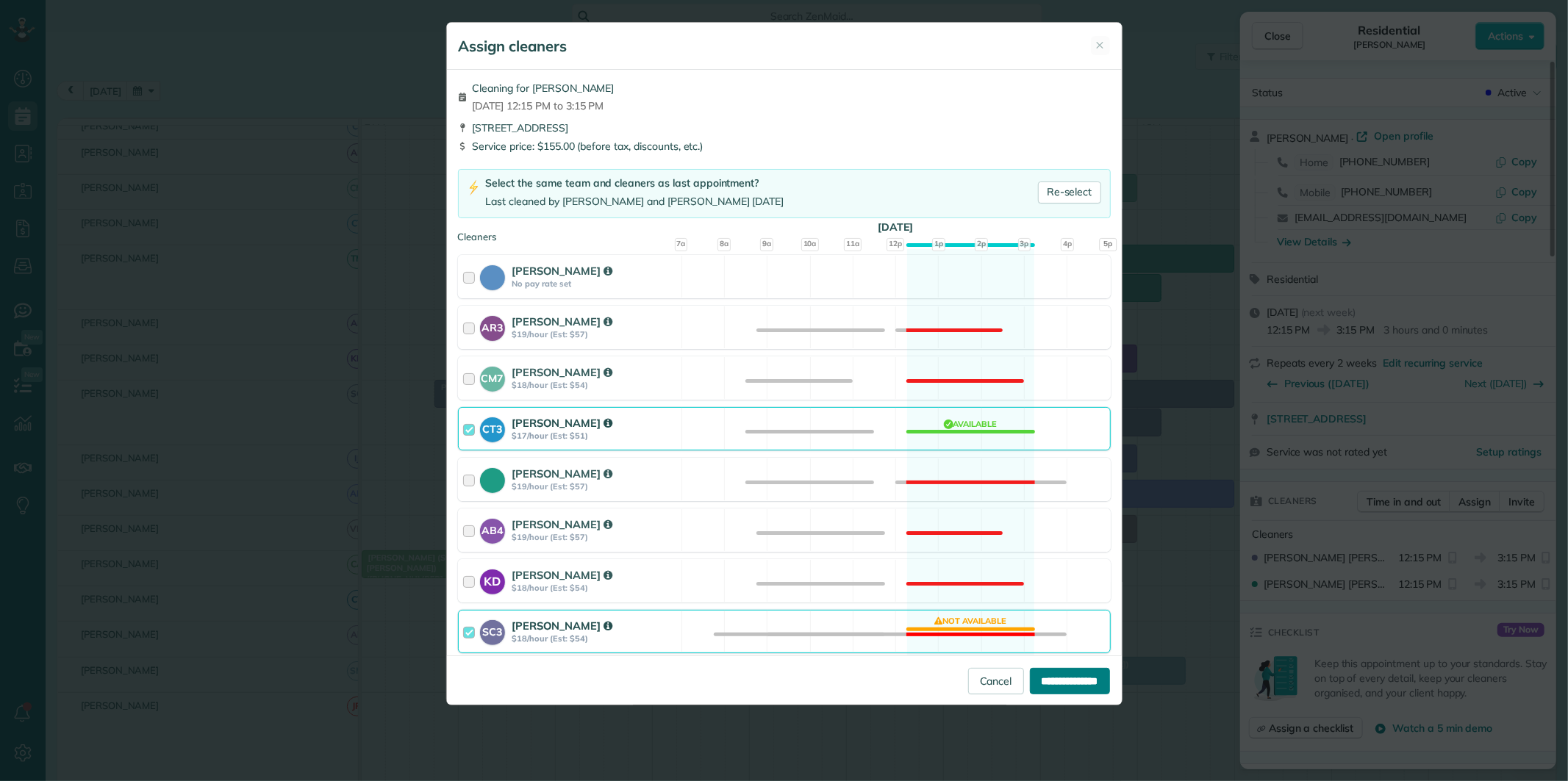 click on "**********" at bounding box center [1070, 681] 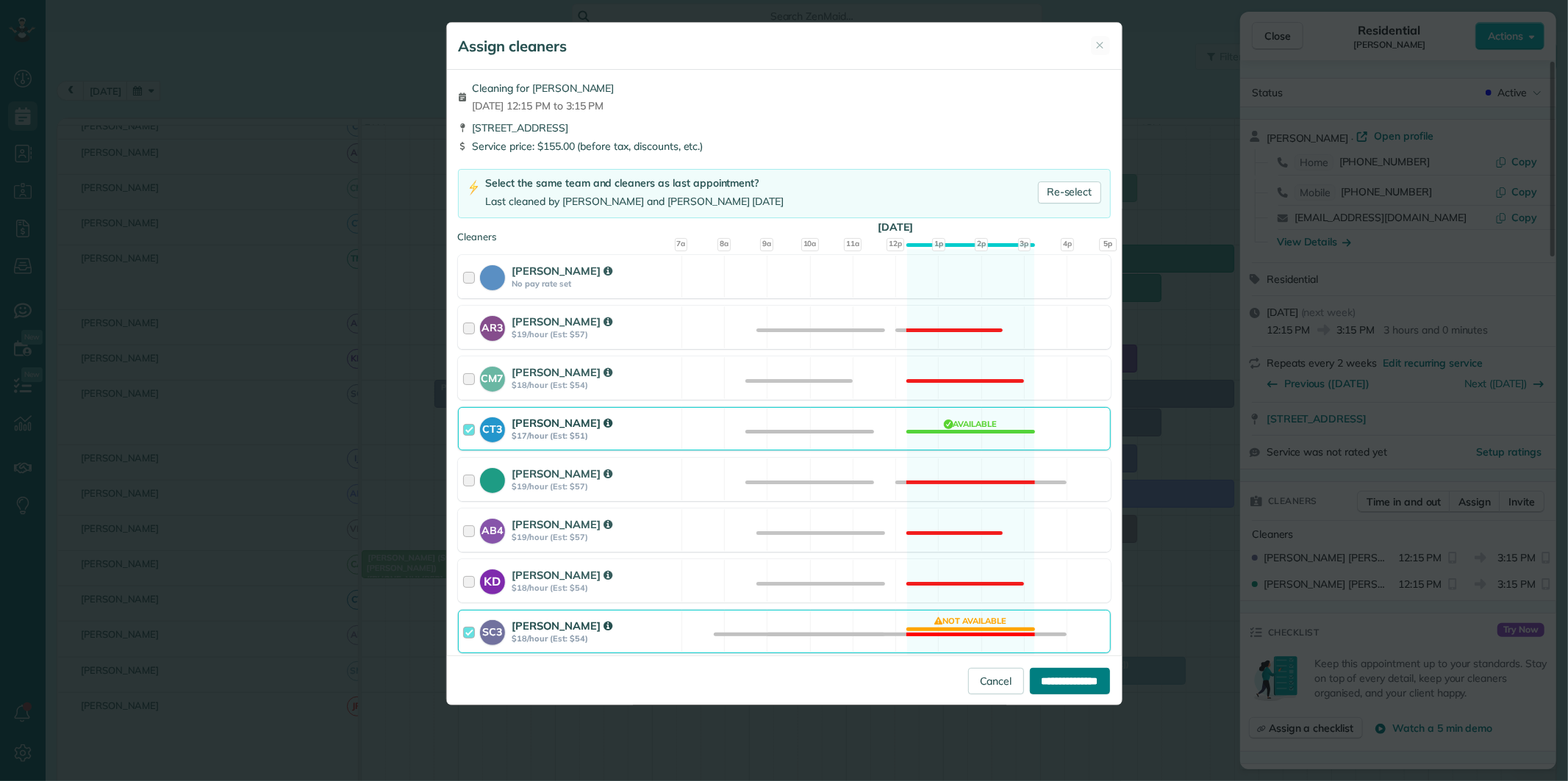 type on "**********" 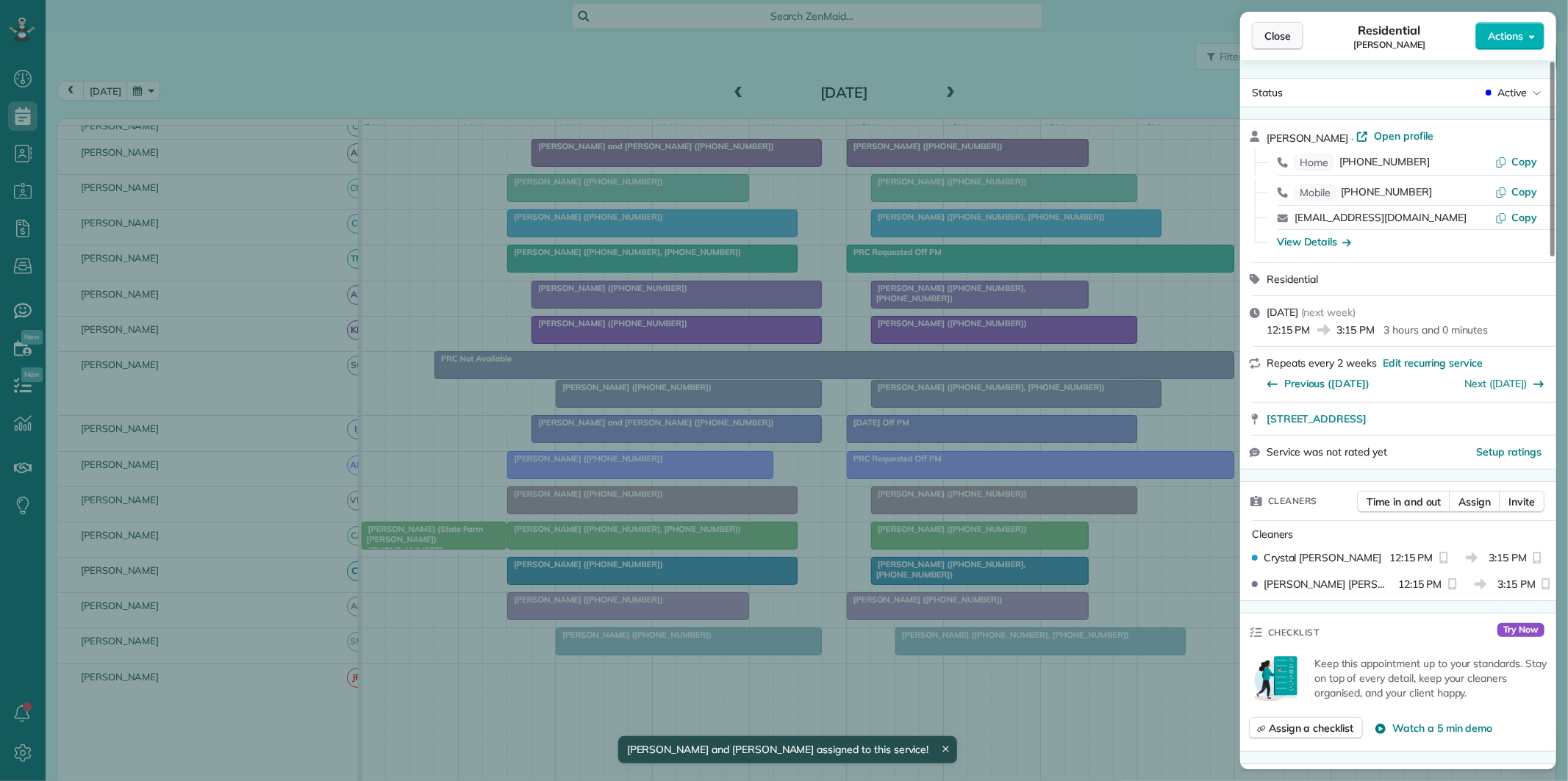 click on "Close" at bounding box center (1278, 36) 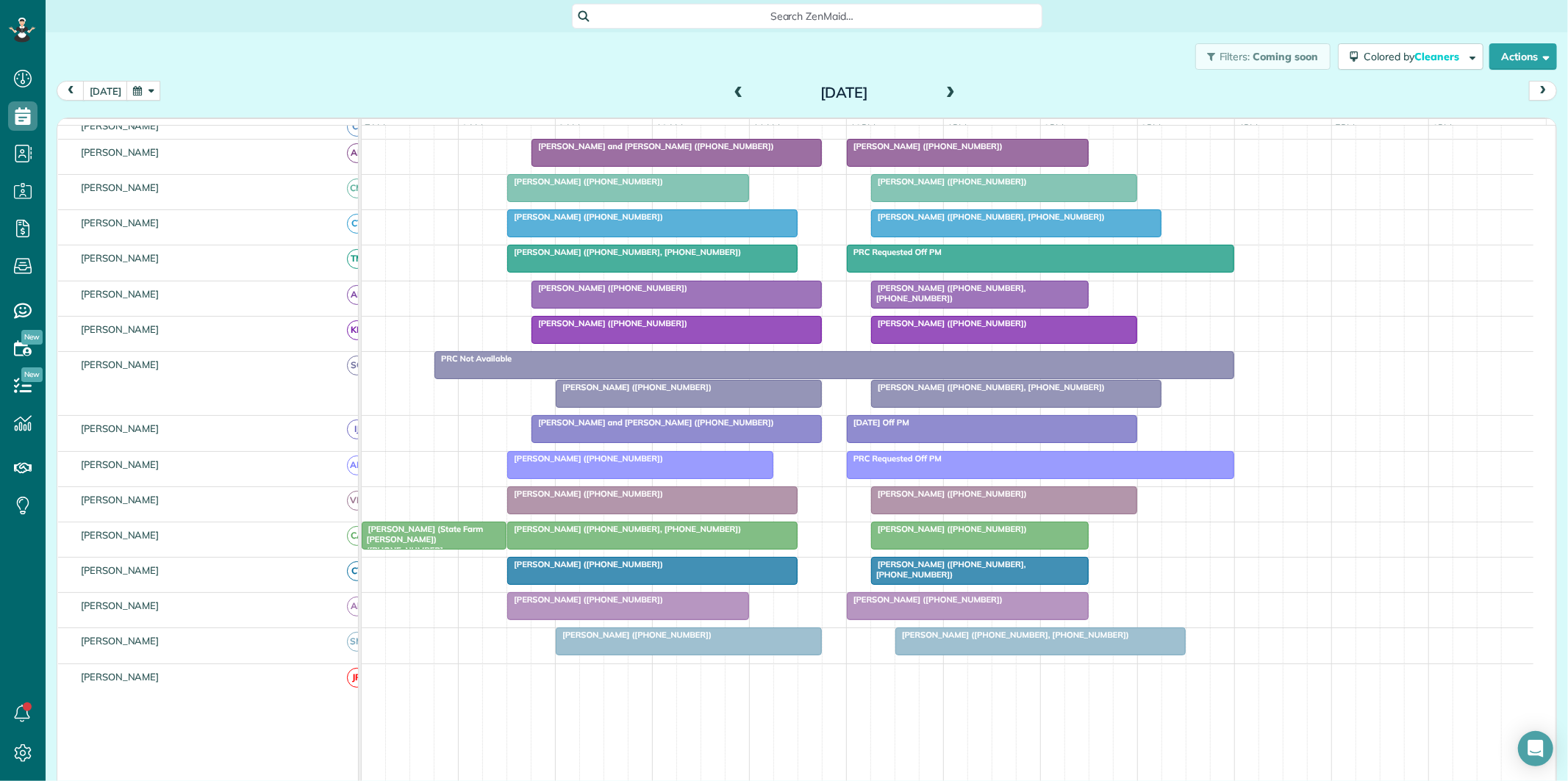 click on "Karyn Drage (+17704876914, +14044020986)" at bounding box center [988, 217] 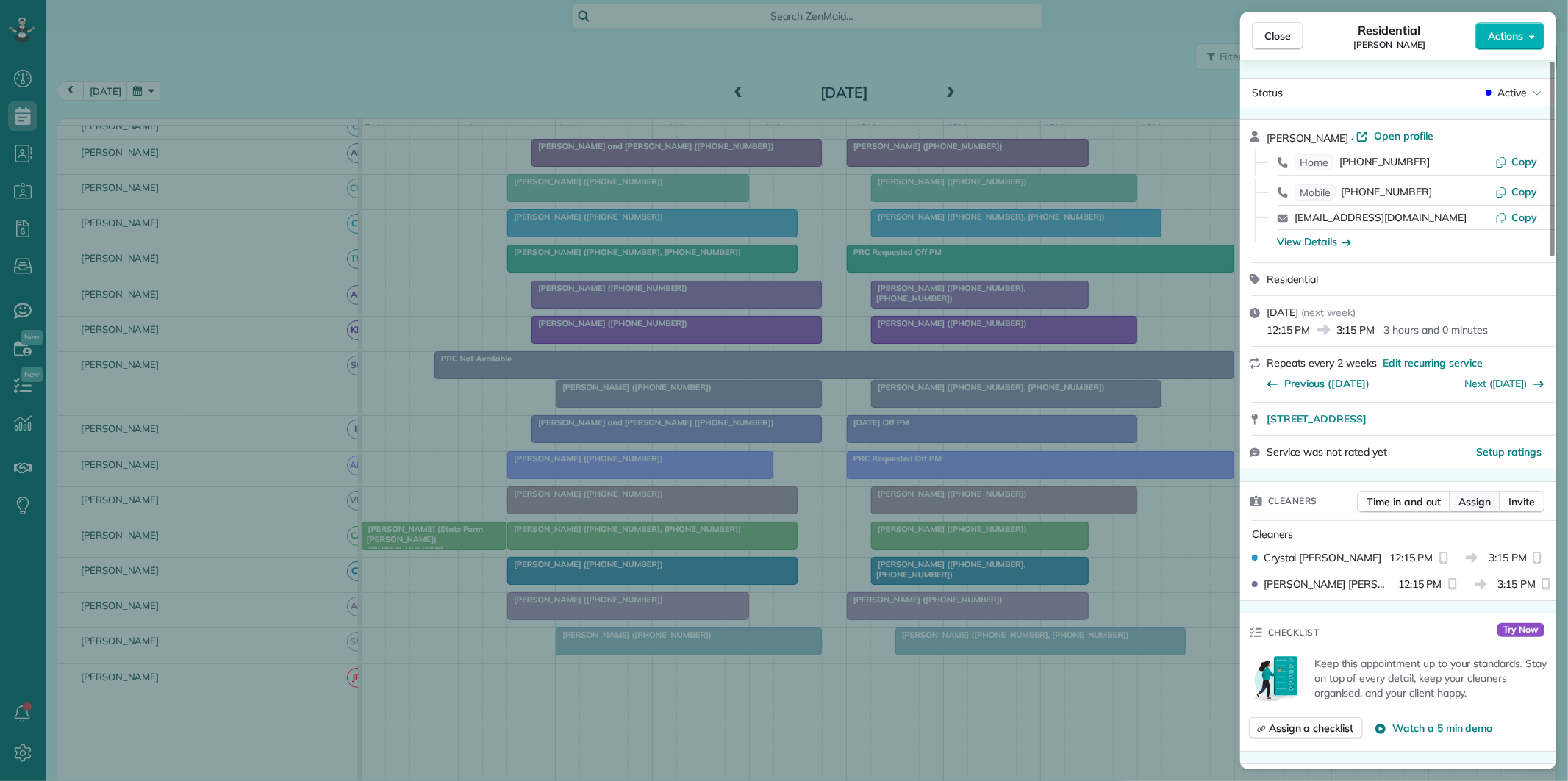 click on "Assign" at bounding box center [1475, 502] 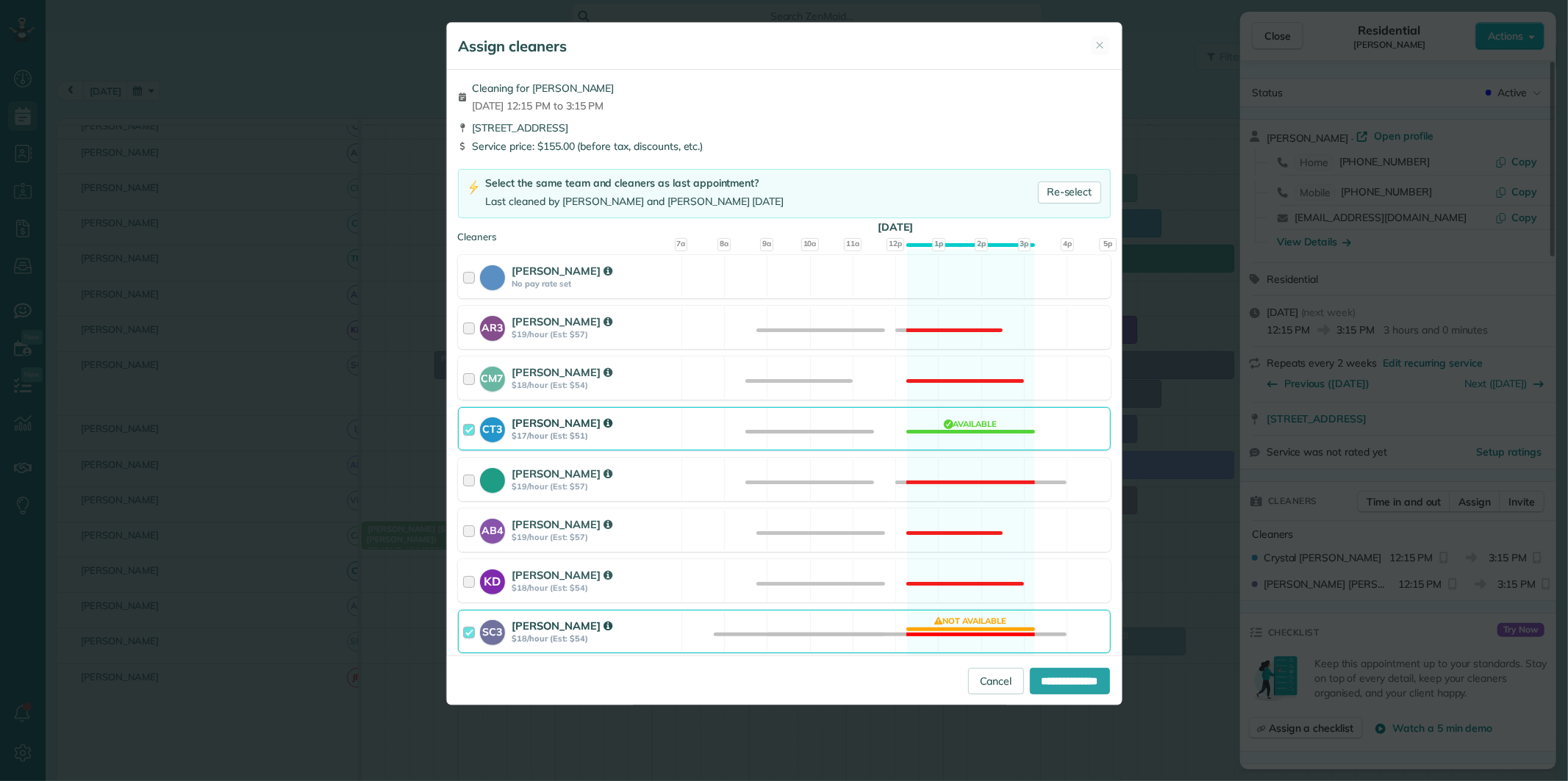 click on "CT3
Crystal Todd
$17/hour (Est: $51)
Available" at bounding box center [784, 428] 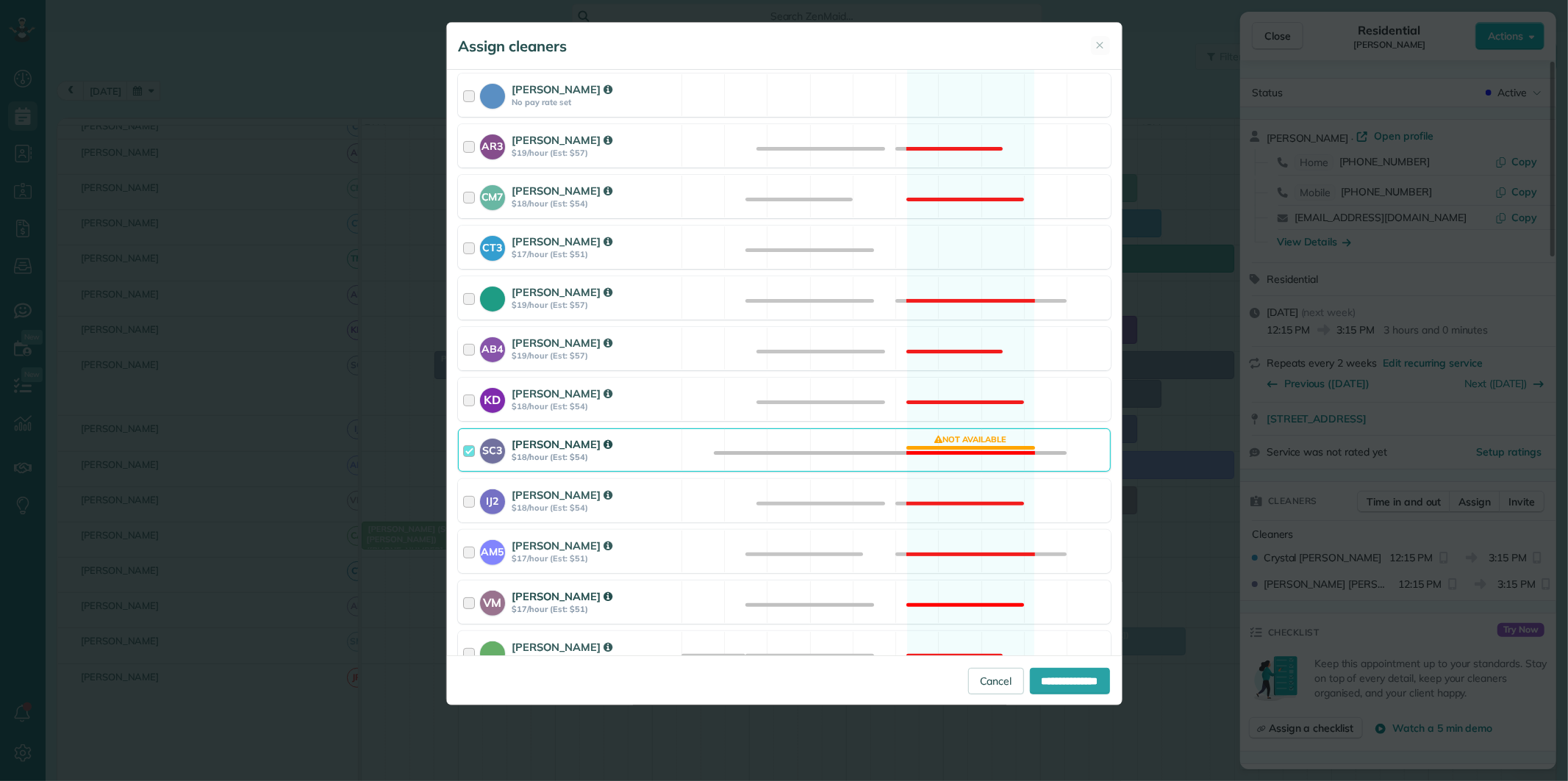 scroll, scrollTop: 326, scrollLeft: 0, axis: vertical 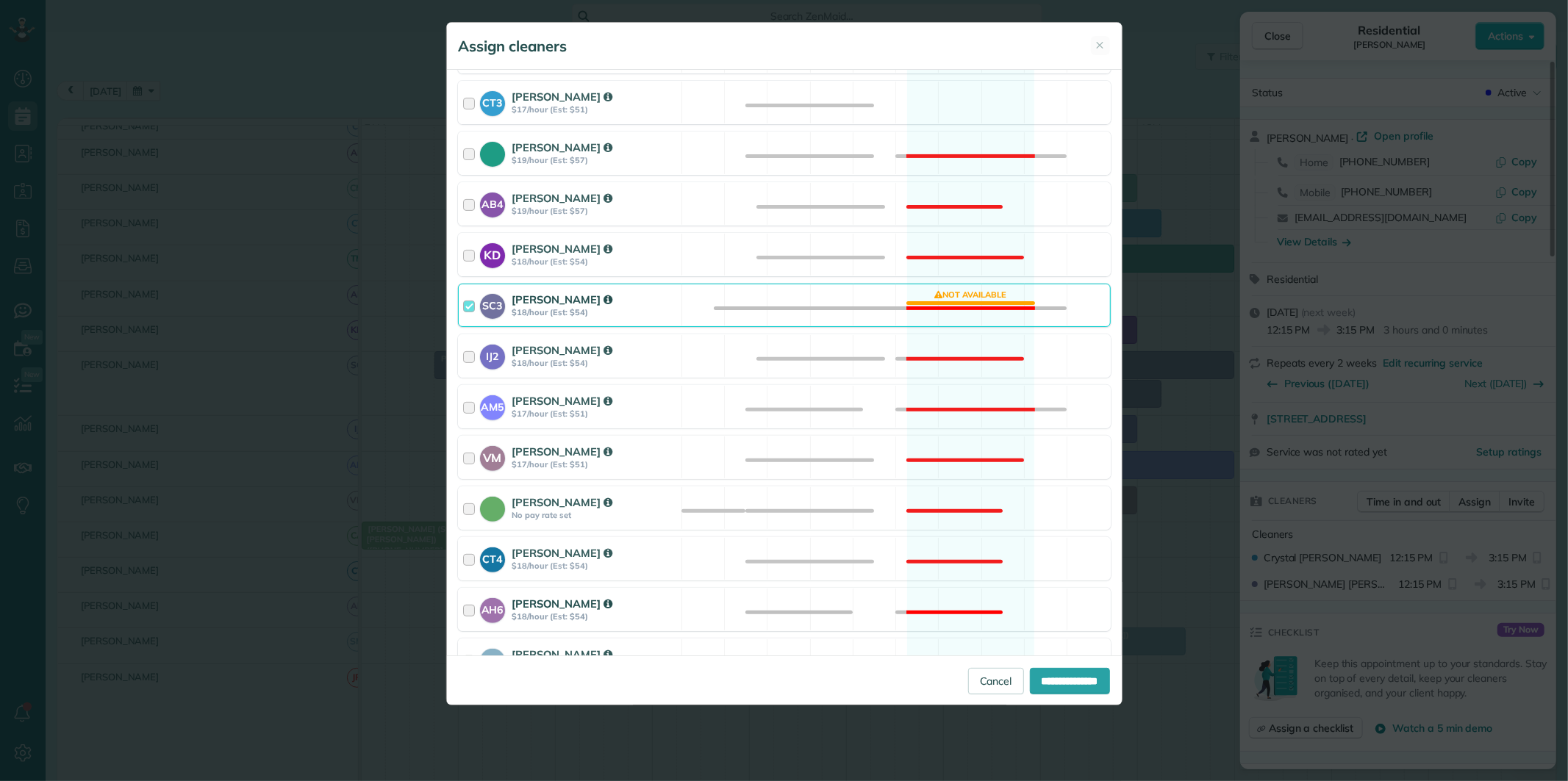 click on "AH6
Ashley hudson
$18/hour (Est: $54)
Not available" at bounding box center (784, 609) 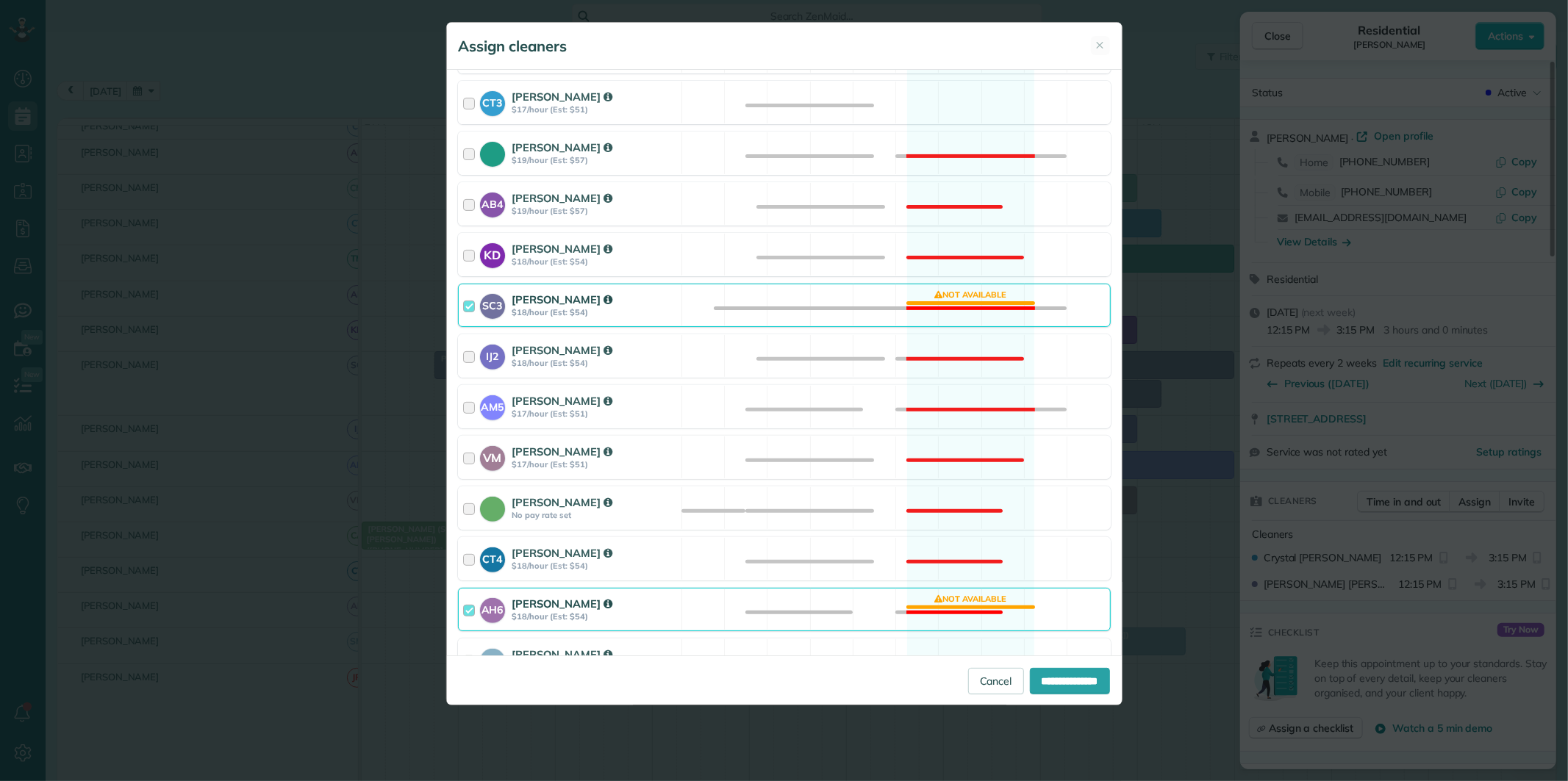 scroll, scrollTop: 245, scrollLeft: 0, axis: vertical 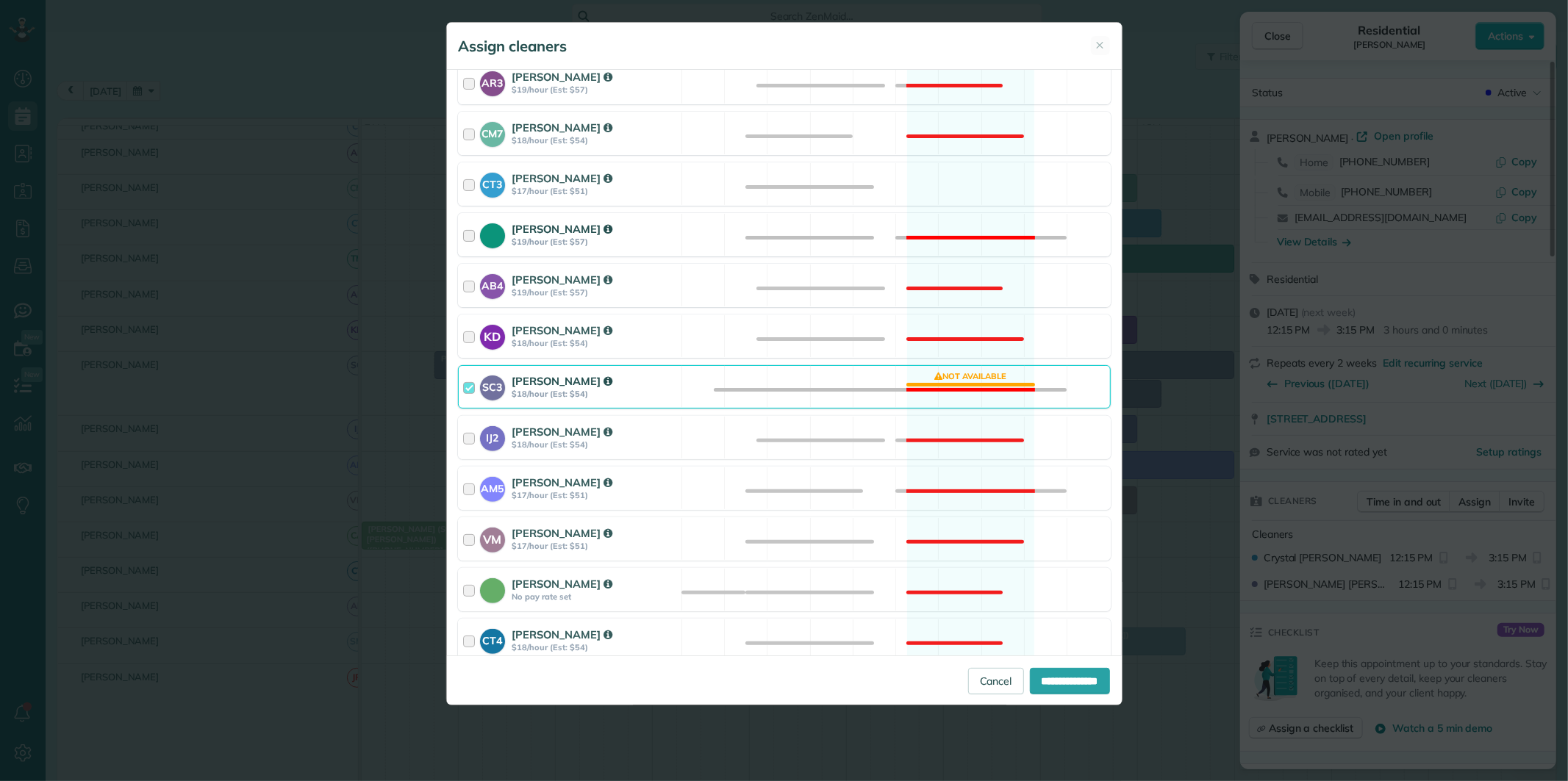 drag, startPoint x: 963, startPoint y: 184, endPoint x: 957, endPoint y: 224, distance: 40.447497 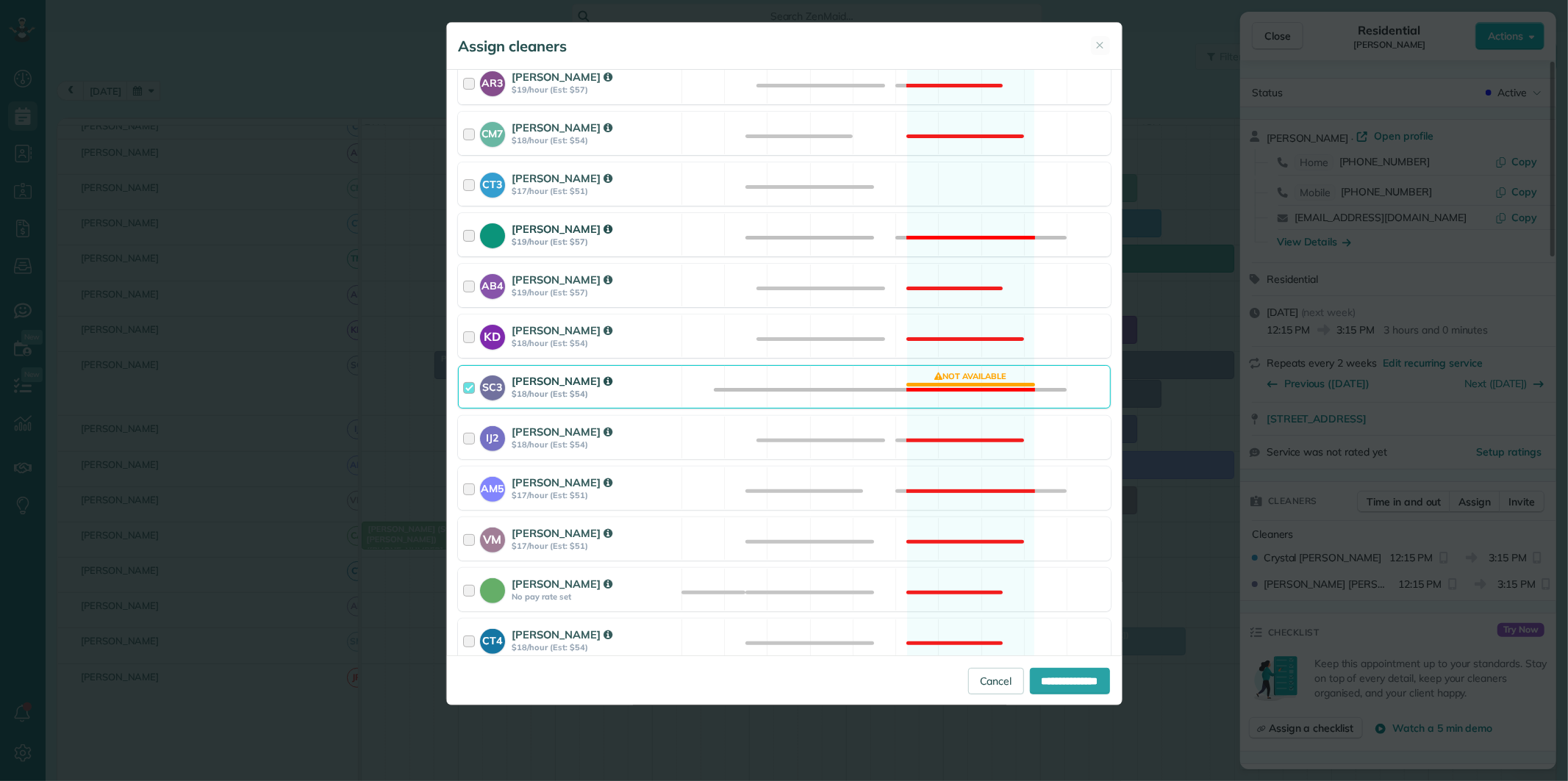 click on "CT3
Crystal Todd
$17/hour (Est: $51)
Available" at bounding box center (784, 184) 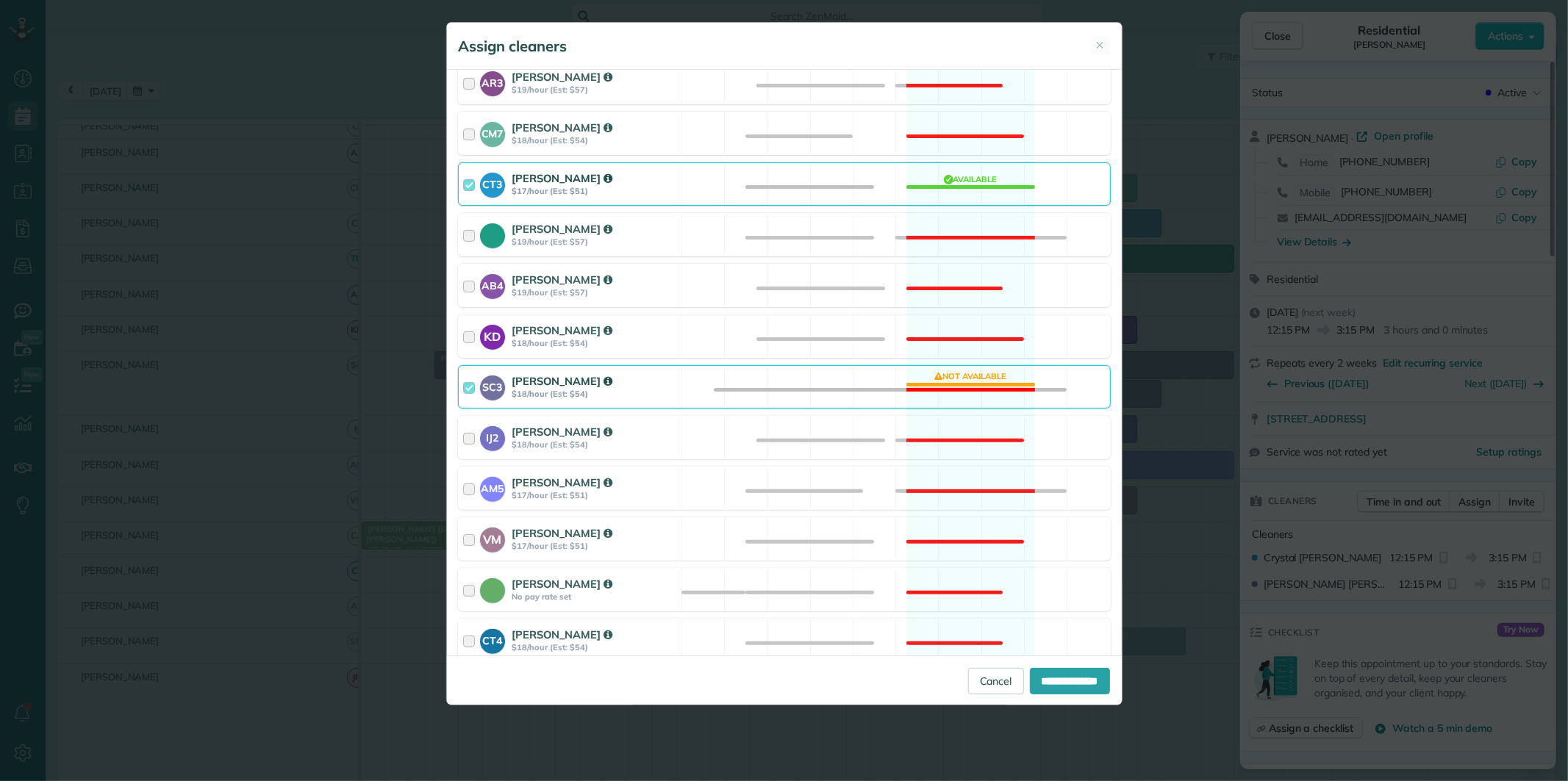 click on "SC3
Stephanie Cruz
$18/hour (Est: $54)
Not available" at bounding box center (784, 386) 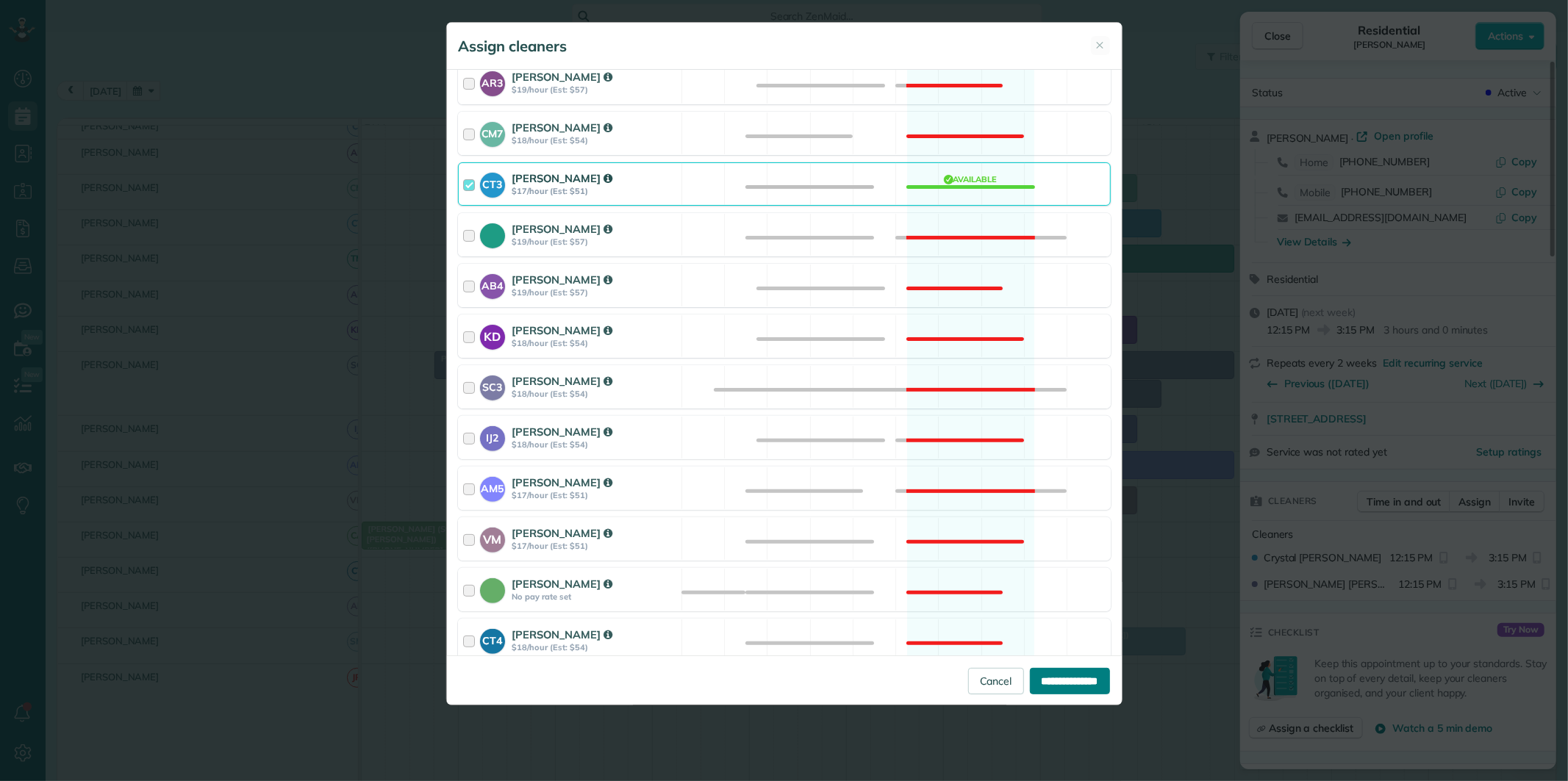 click on "**********" at bounding box center [1070, 681] 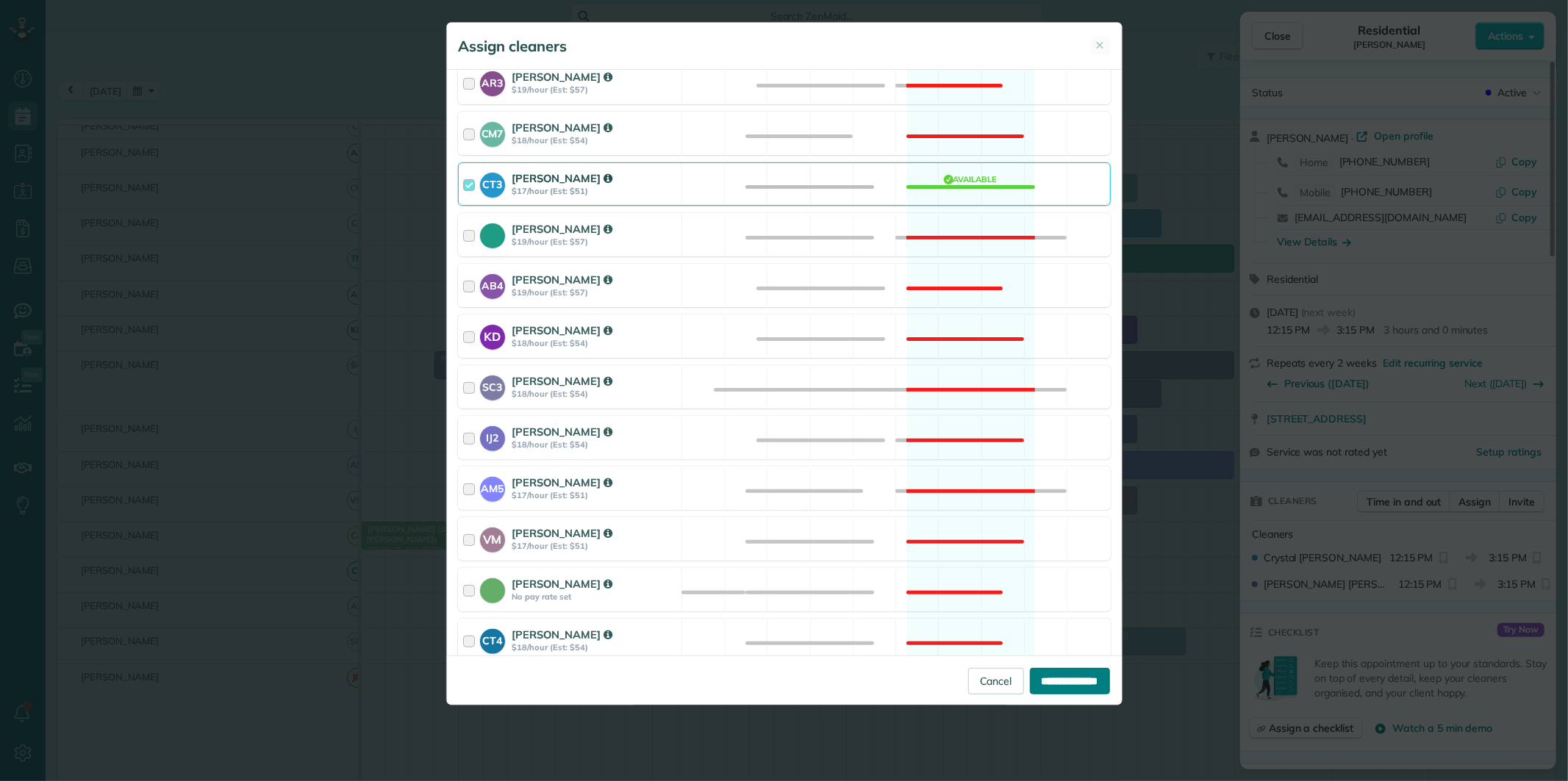 type on "**********" 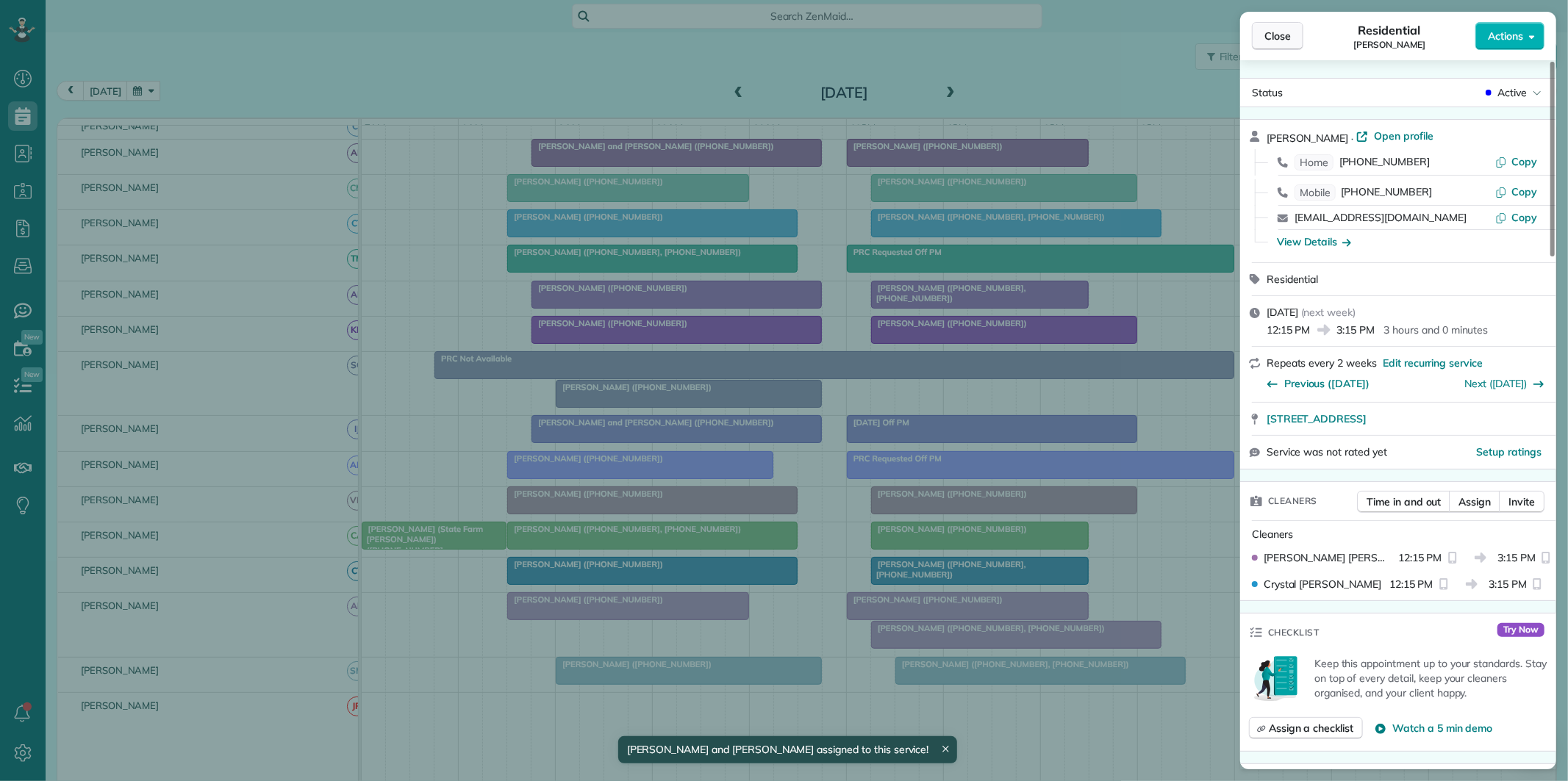 click on "Close" at bounding box center (1278, 36) 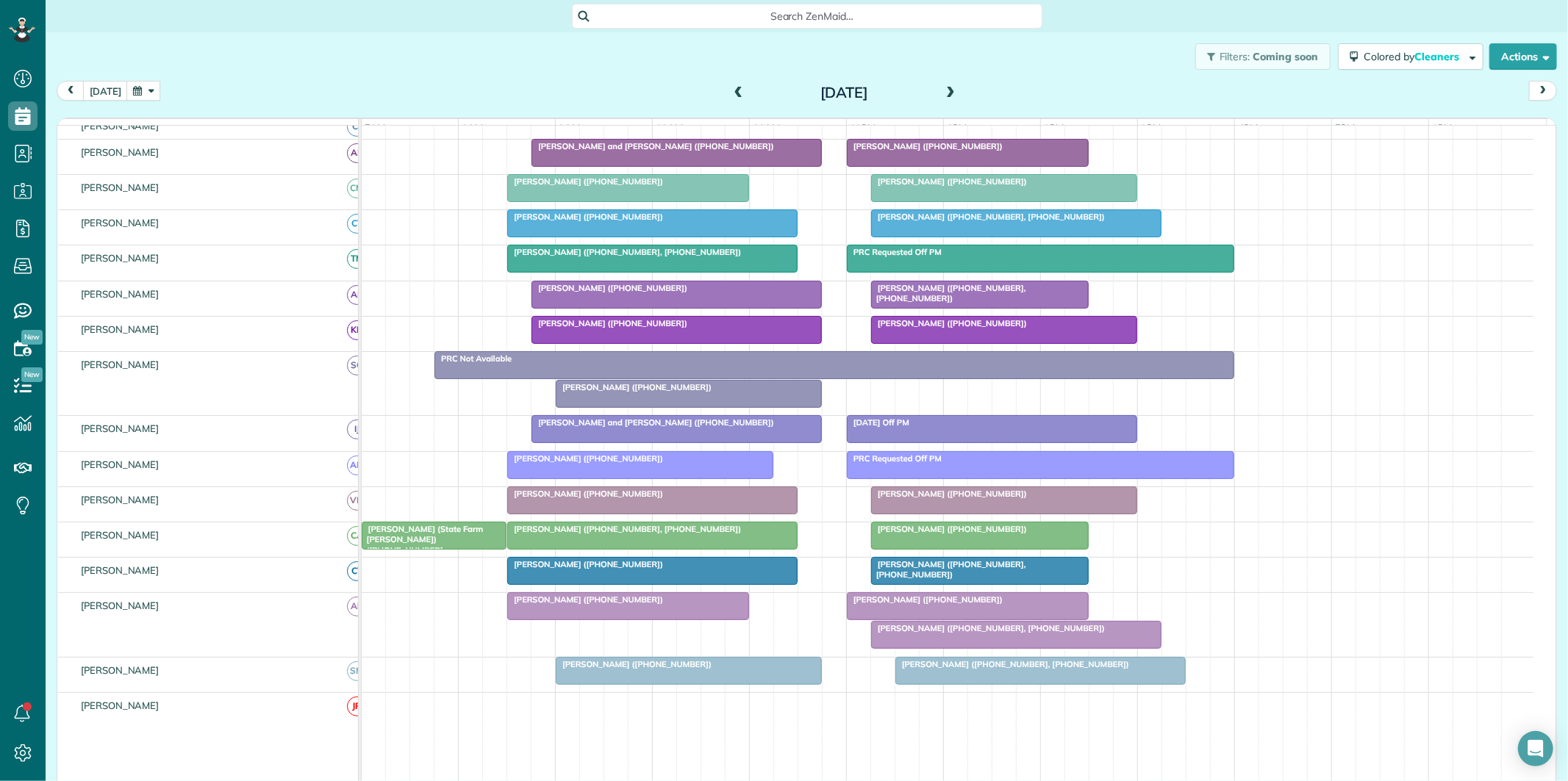 click at bounding box center [951, 93] 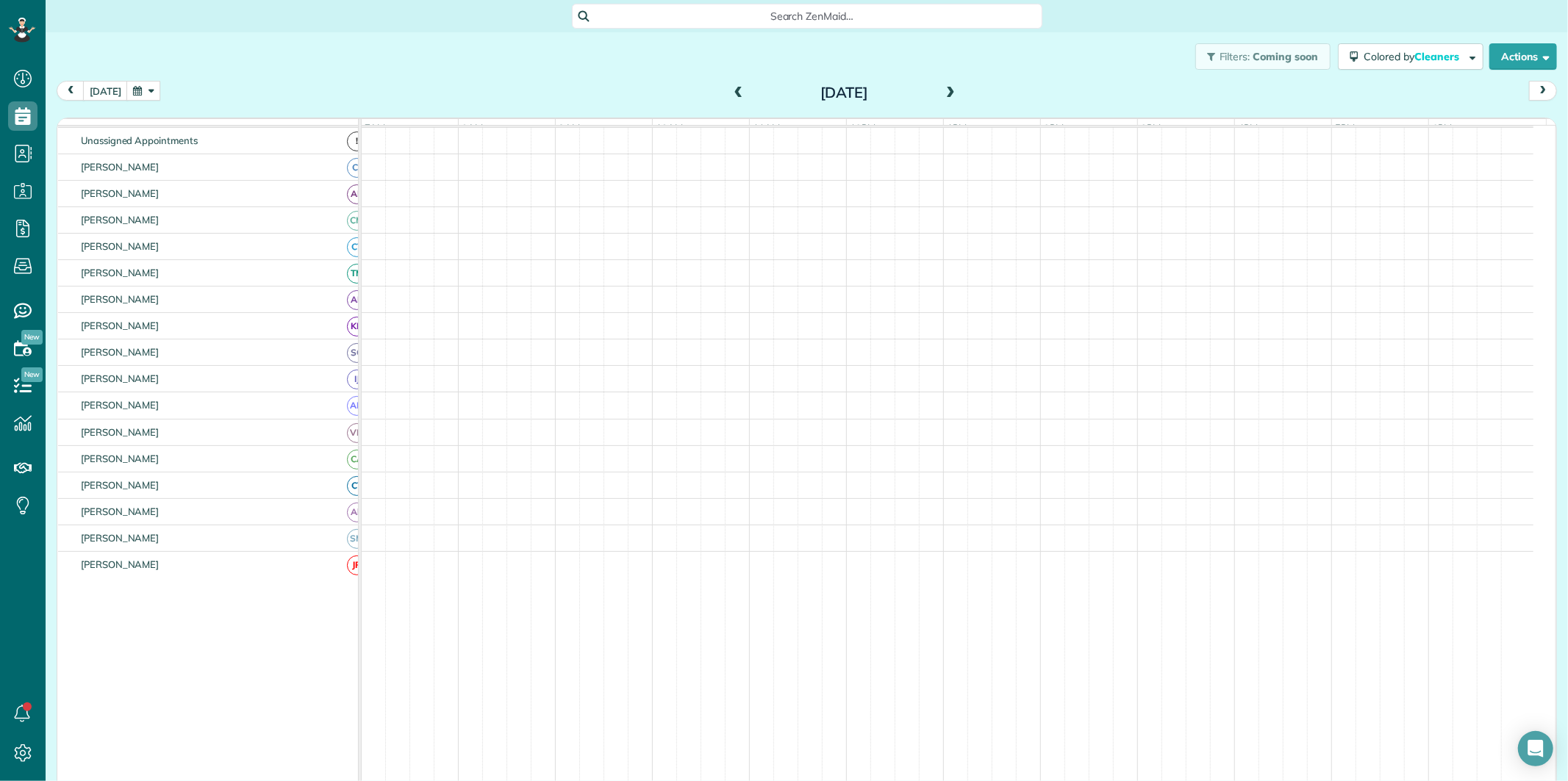 scroll, scrollTop: 55, scrollLeft: 0, axis: vertical 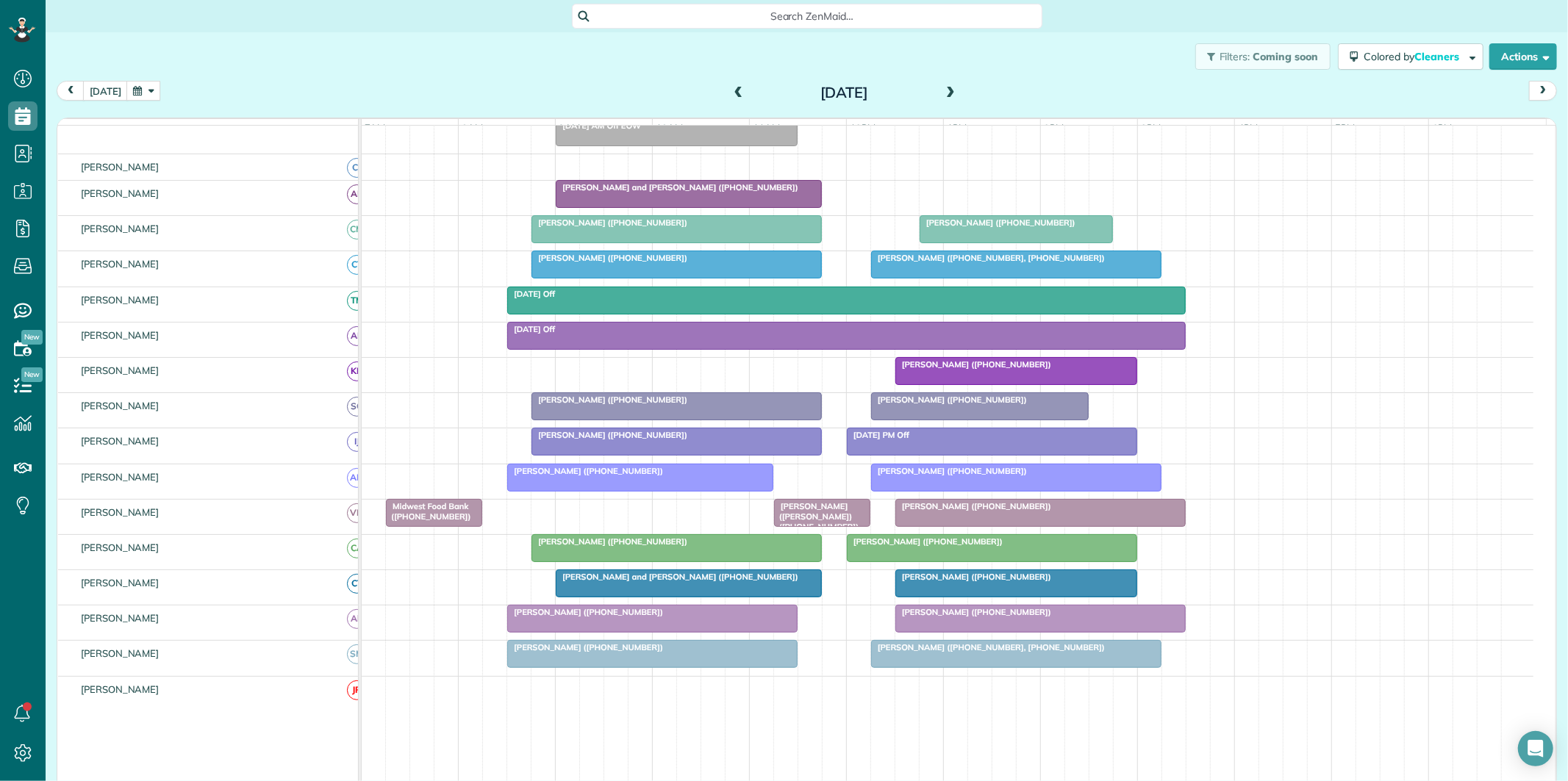 click at bounding box center [739, 93] 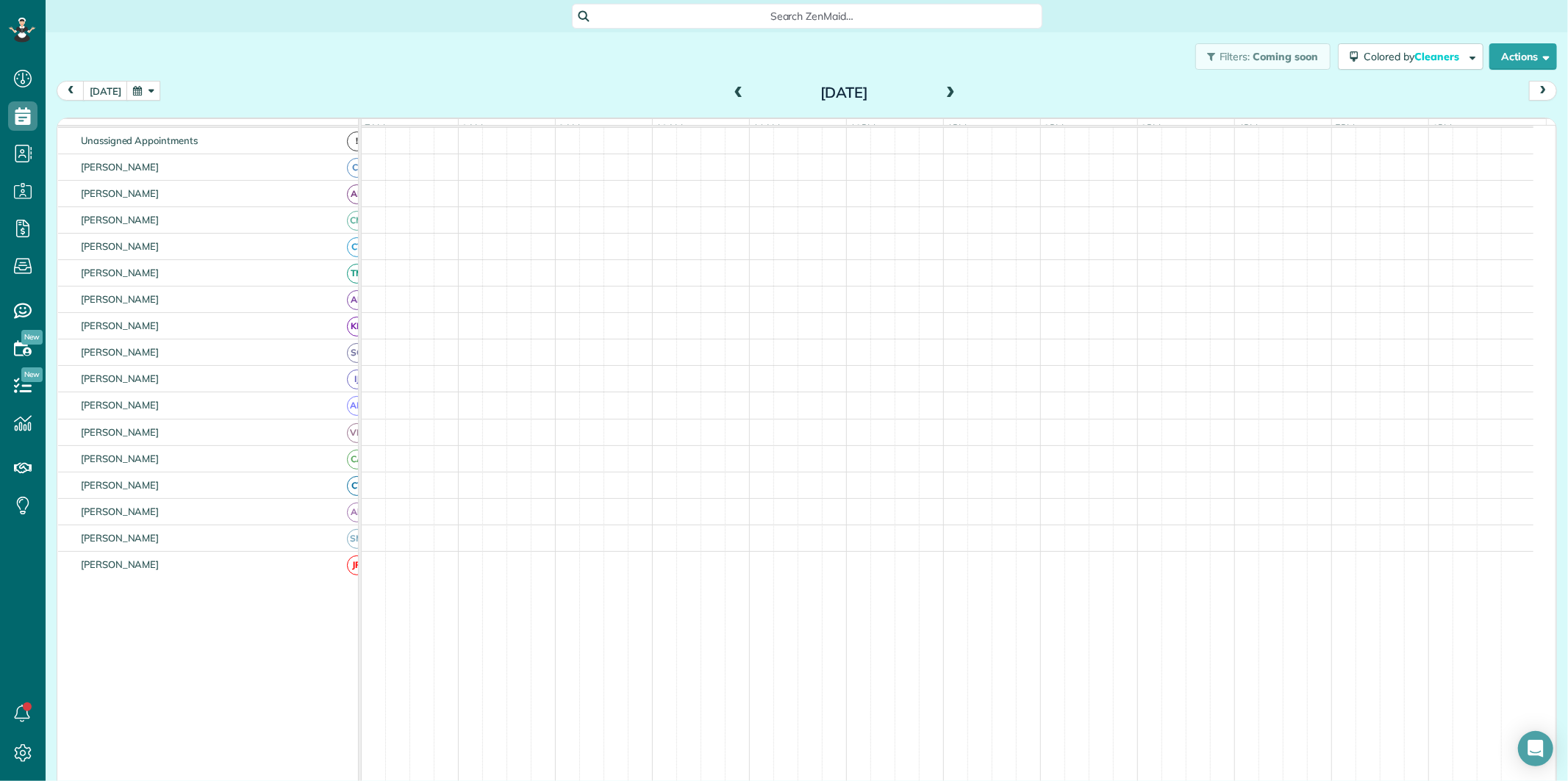 scroll, scrollTop: 122, scrollLeft: 0, axis: vertical 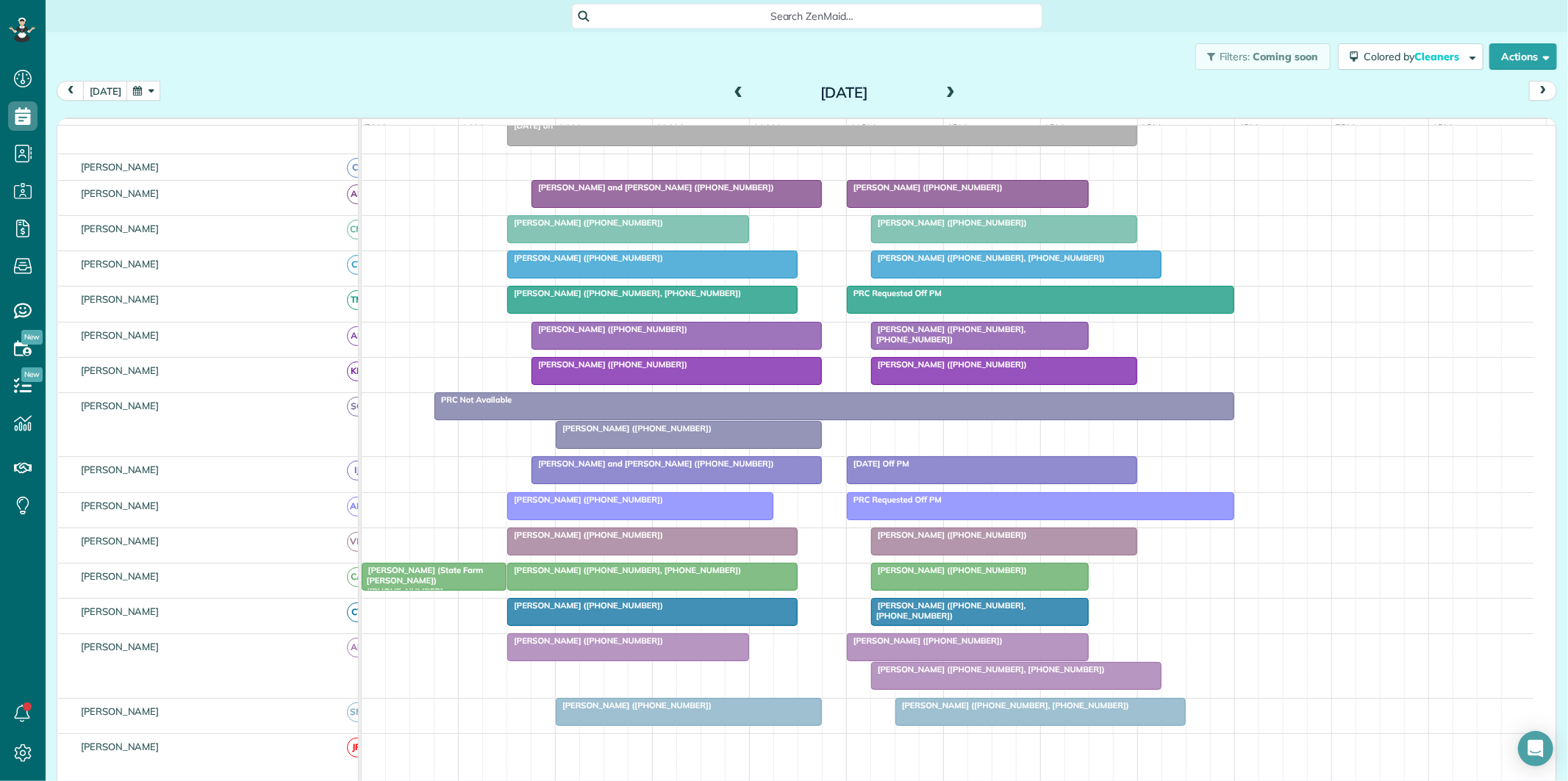 click at bounding box center [951, 93] 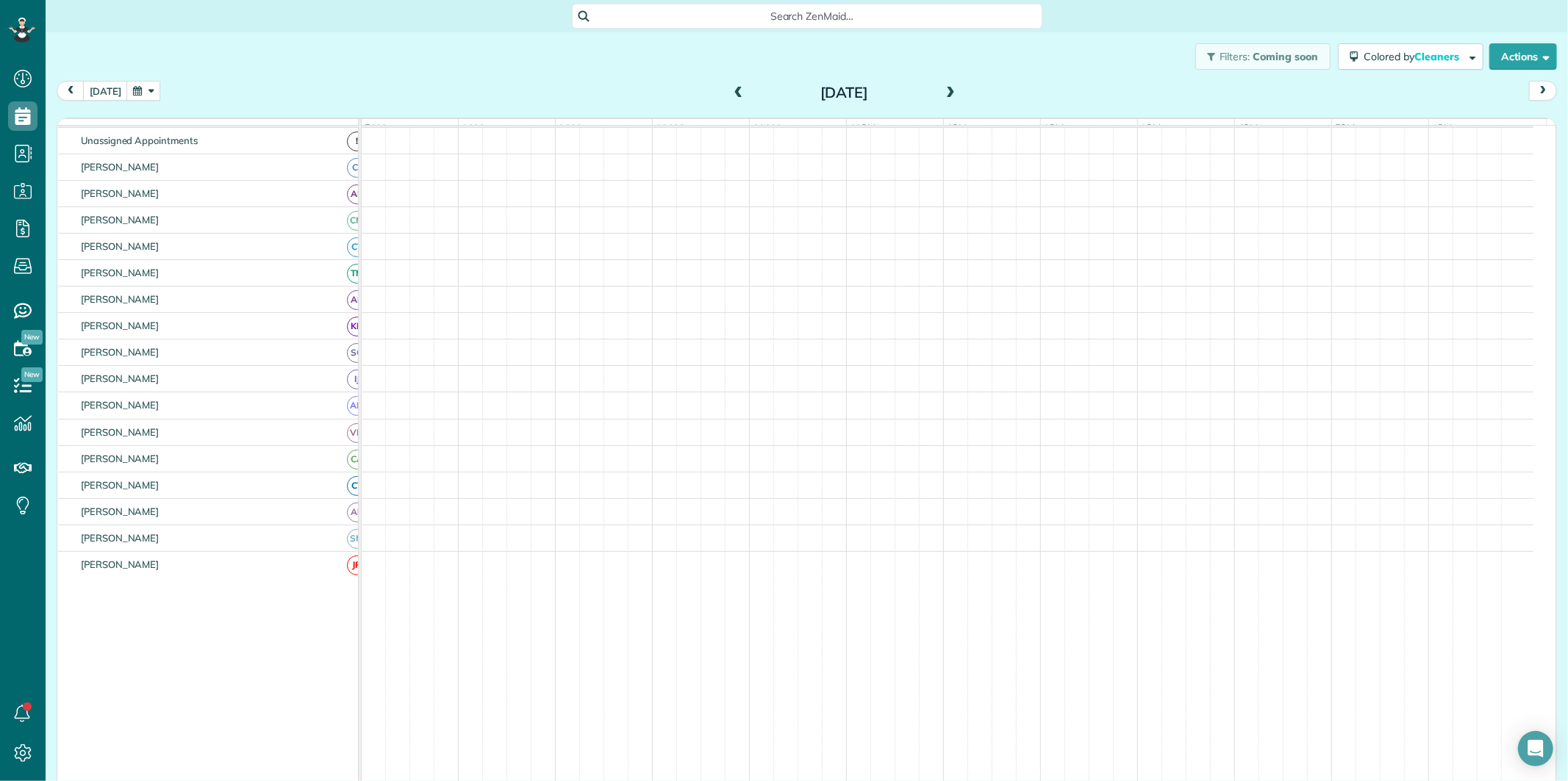 scroll, scrollTop: 55, scrollLeft: 0, axis: vertical 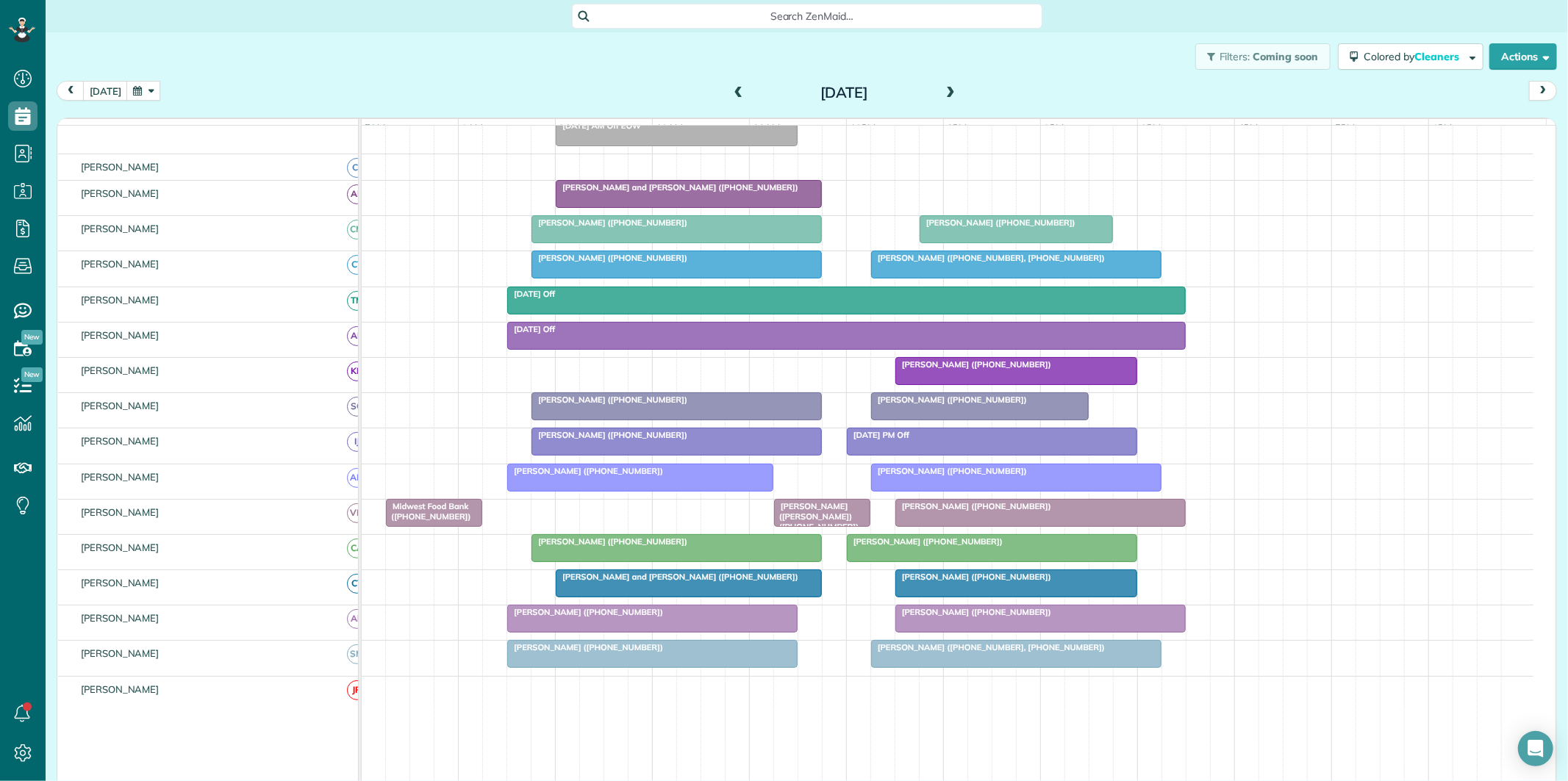 click at bounding box center (739, 93) 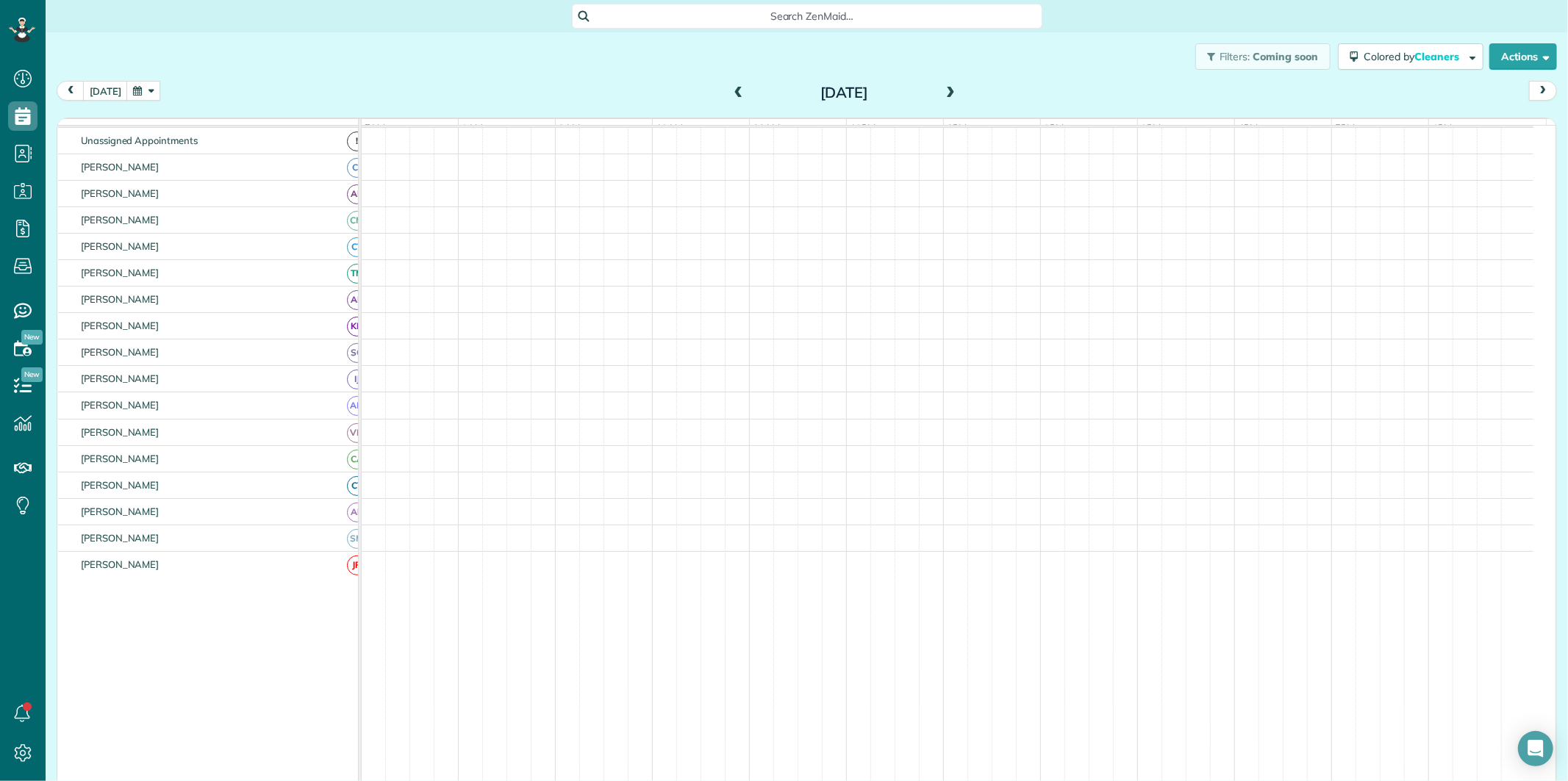 scroll, scrollTop: 55, scrollLeft: 0, axis: vertical 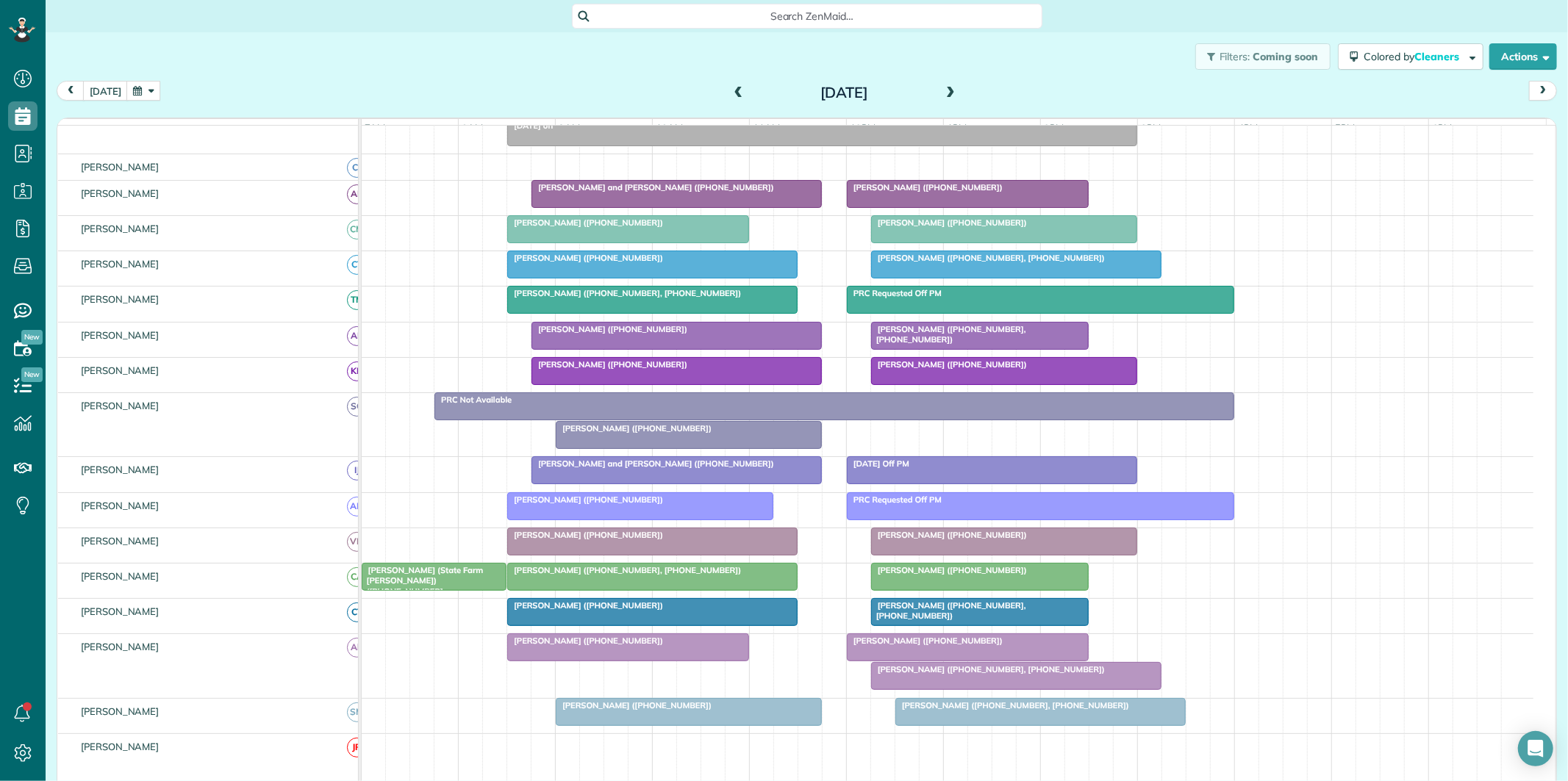 click at bounding box center (951, 93) 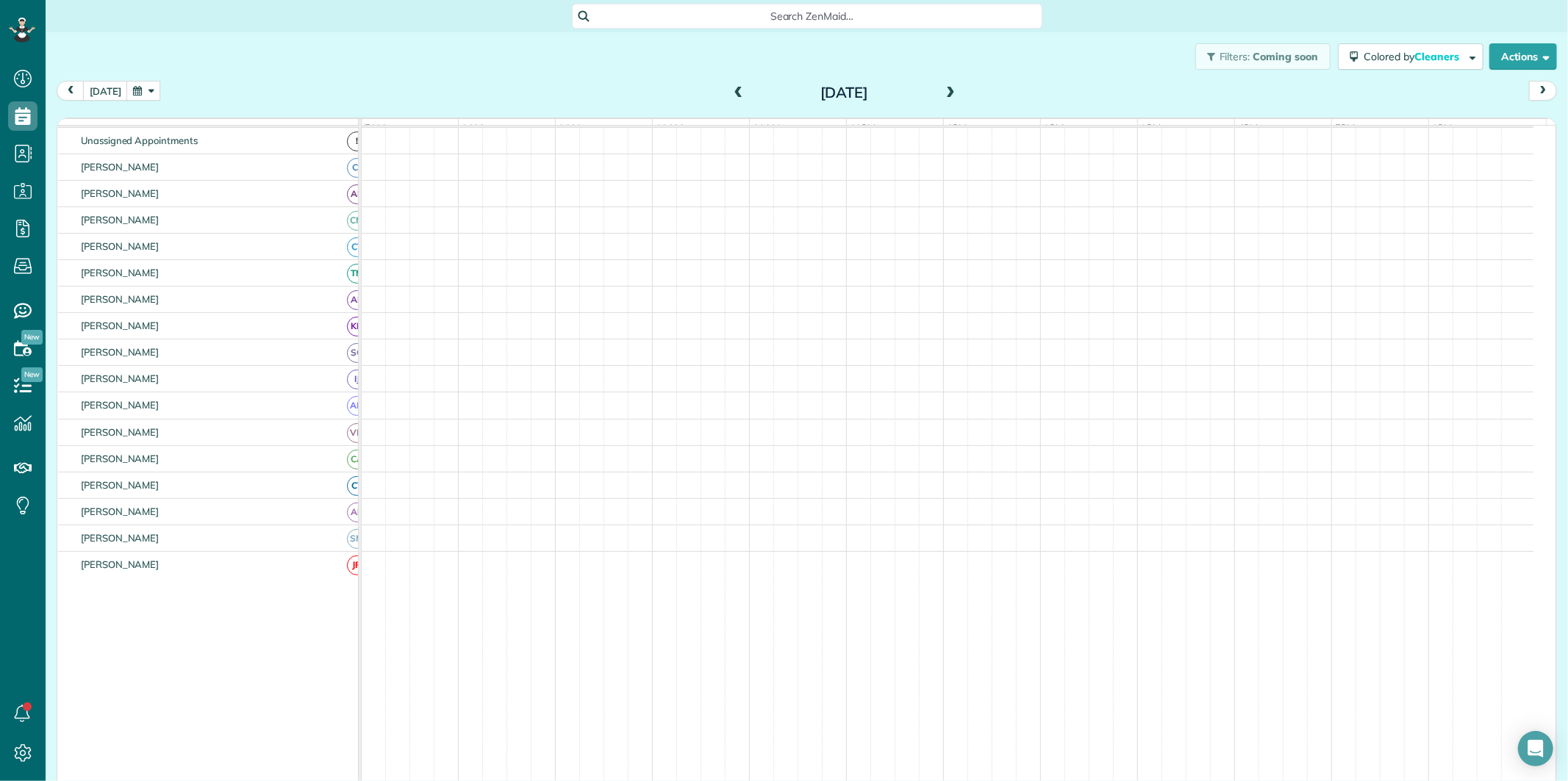 scroll, scrollTop: 55, scrollLeft: 0, axis: vertical 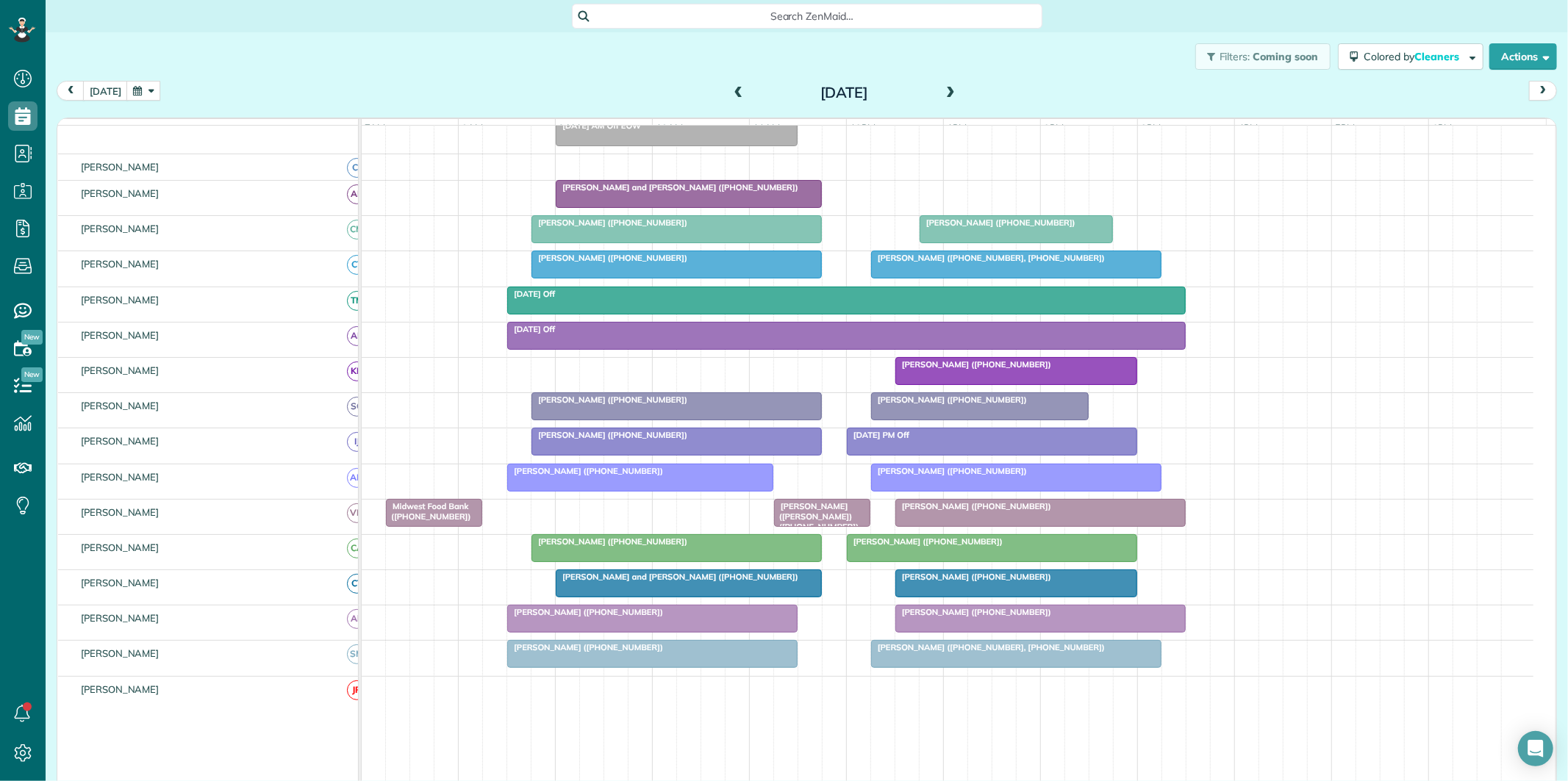 click at bounding box center (739, 93) 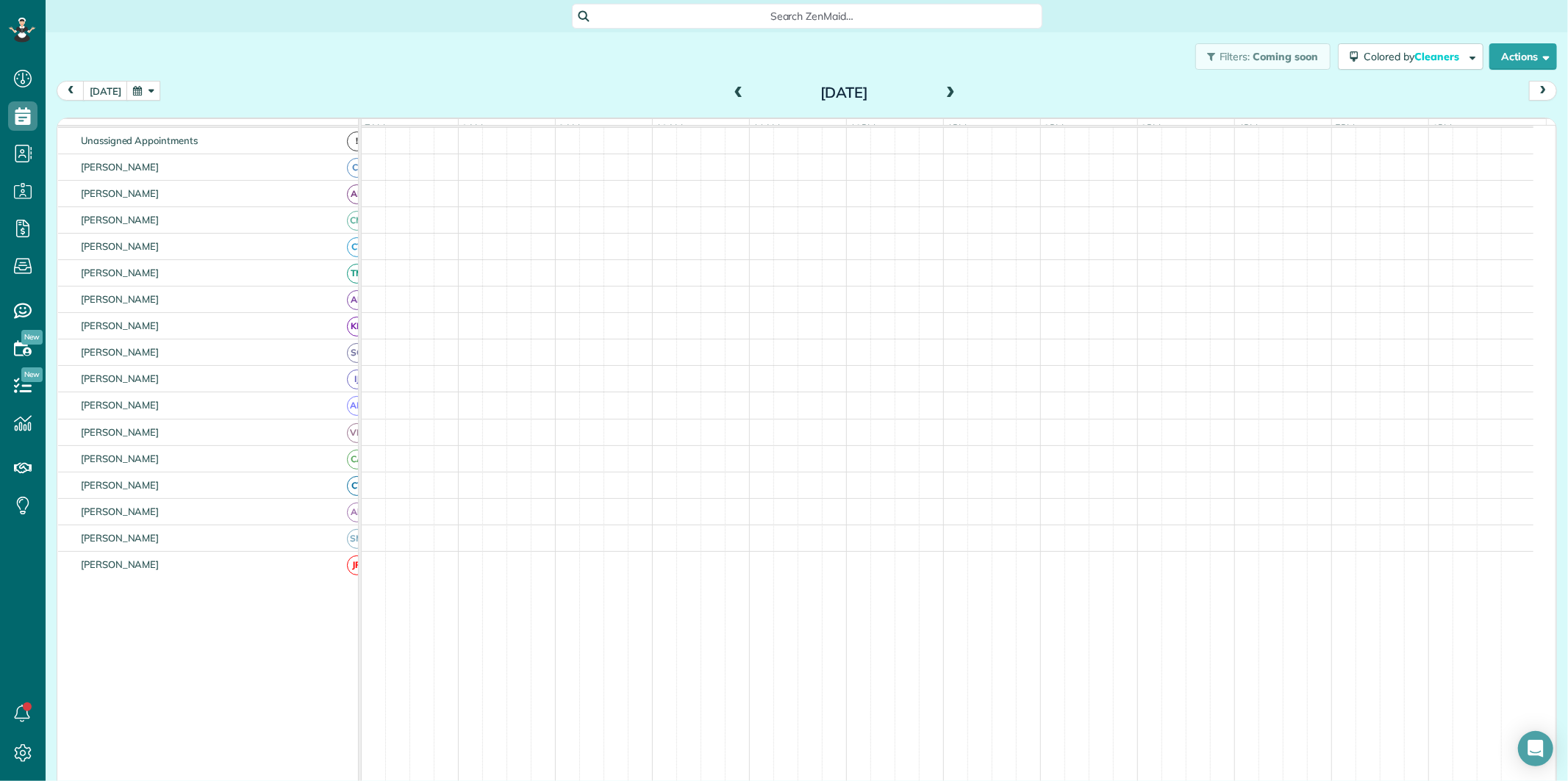 scroll, scrollTop: 122, scrollLeft: 0, axis: vertical 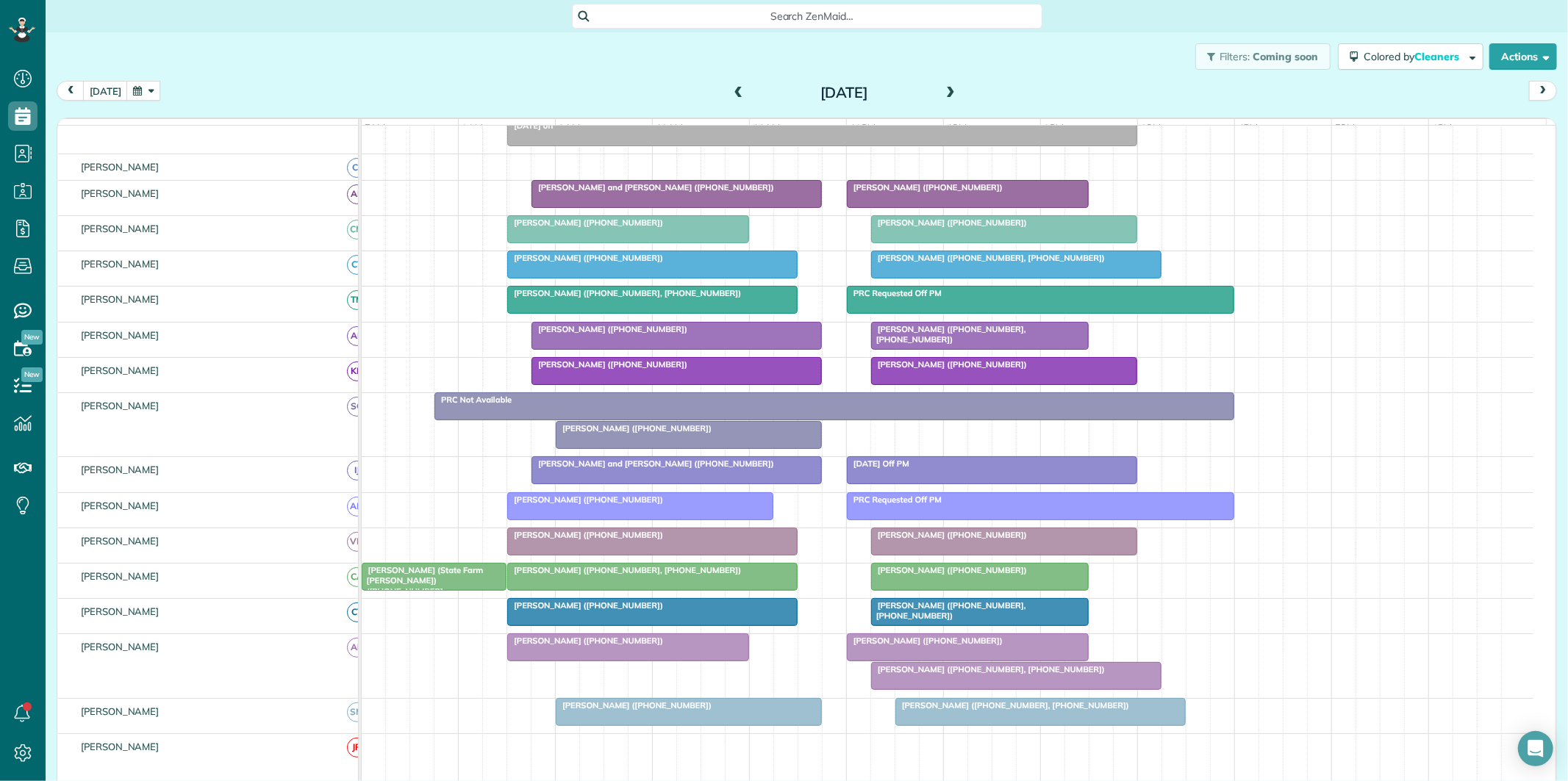 click on "Megan Kirklan (+16783608642)" at bounding box center [585, 535] 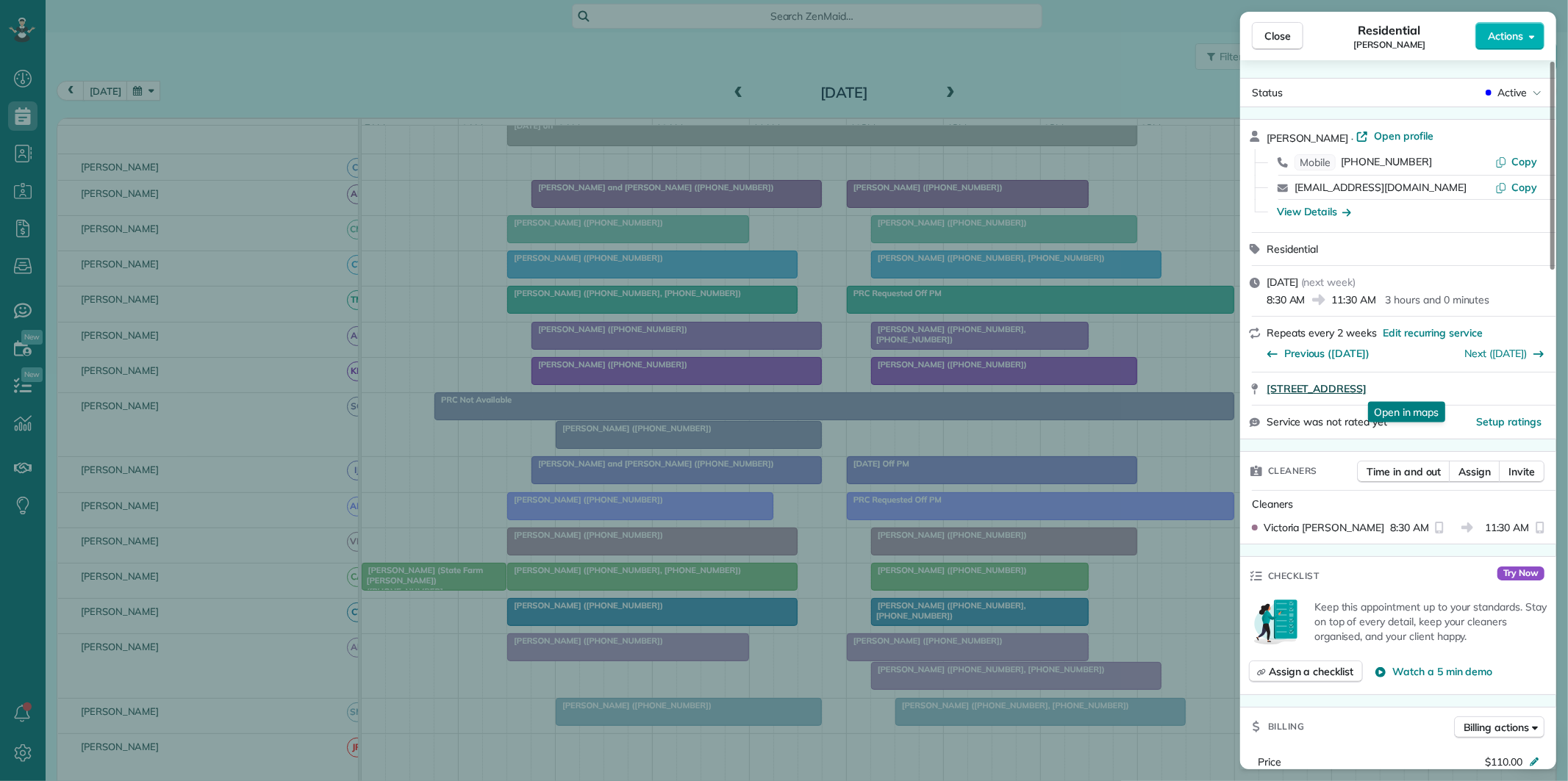 click on "807 Teal Vista Peachtree City GA 30269" at bounding box center [1317, 389] 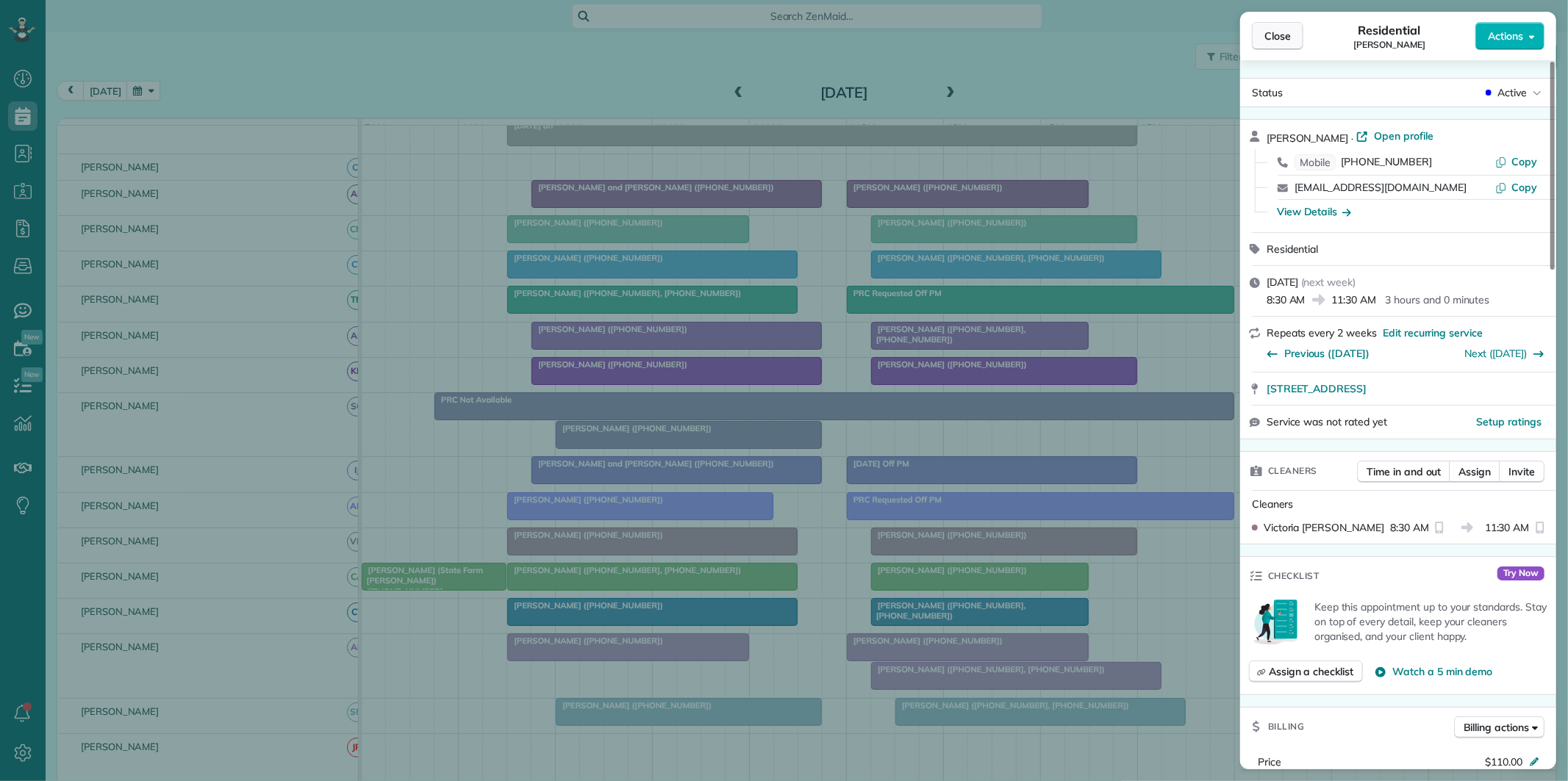 click on "Close" at bounding box center [1278, 36] 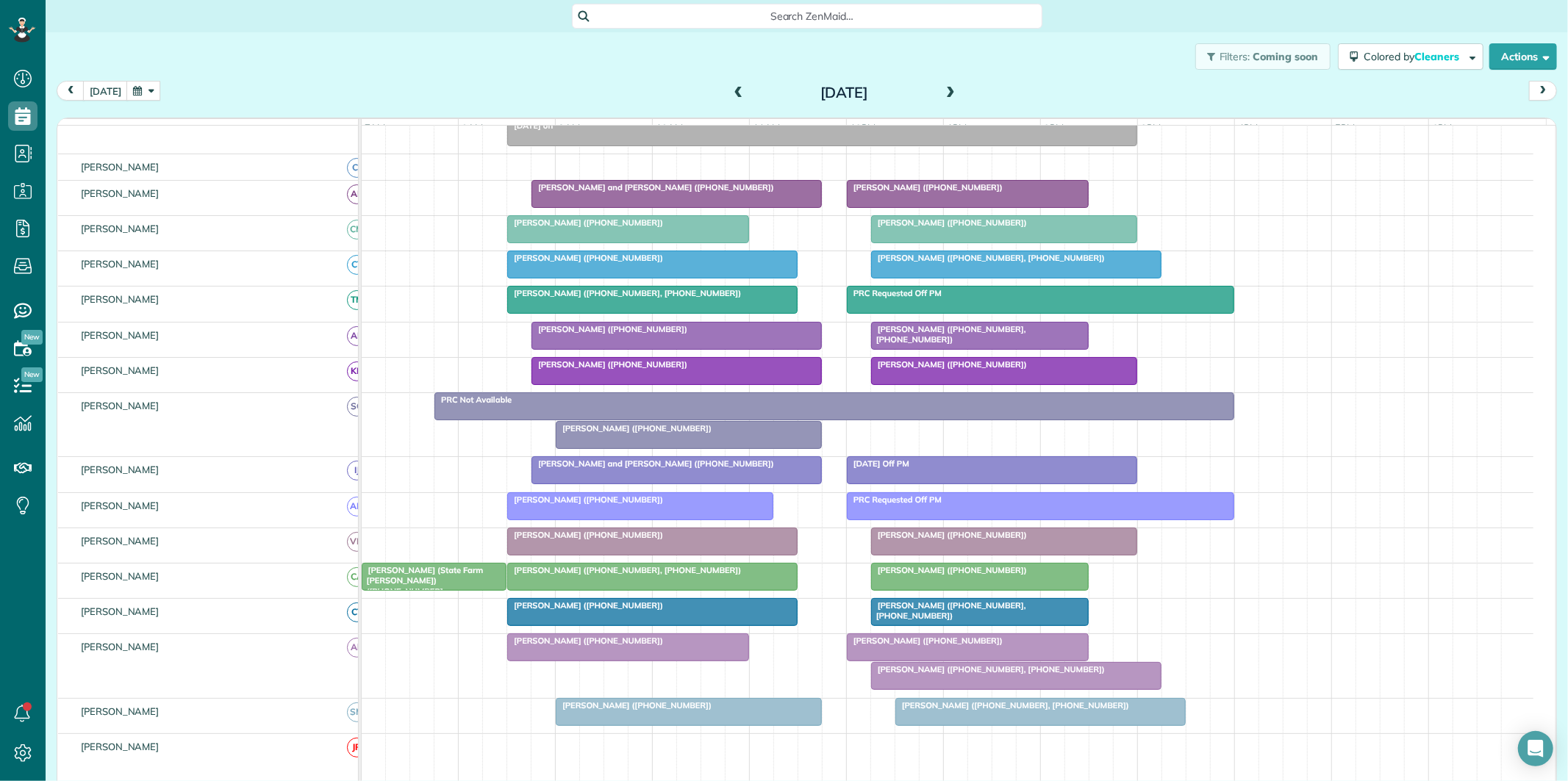click at bounding box center [951, 93] 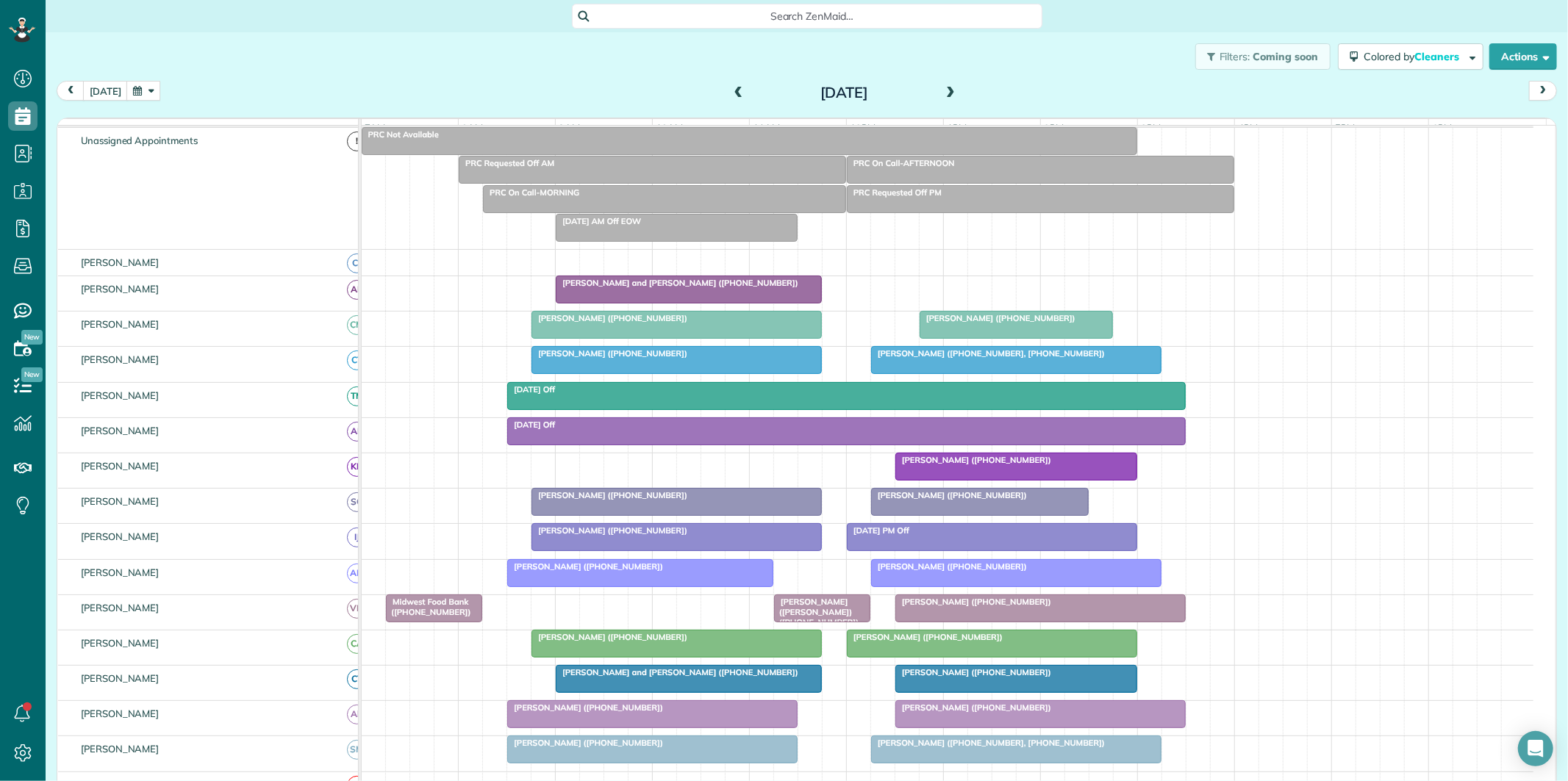 scroll, scrollTop: 151, scrollLeft: 0, axis: vertical 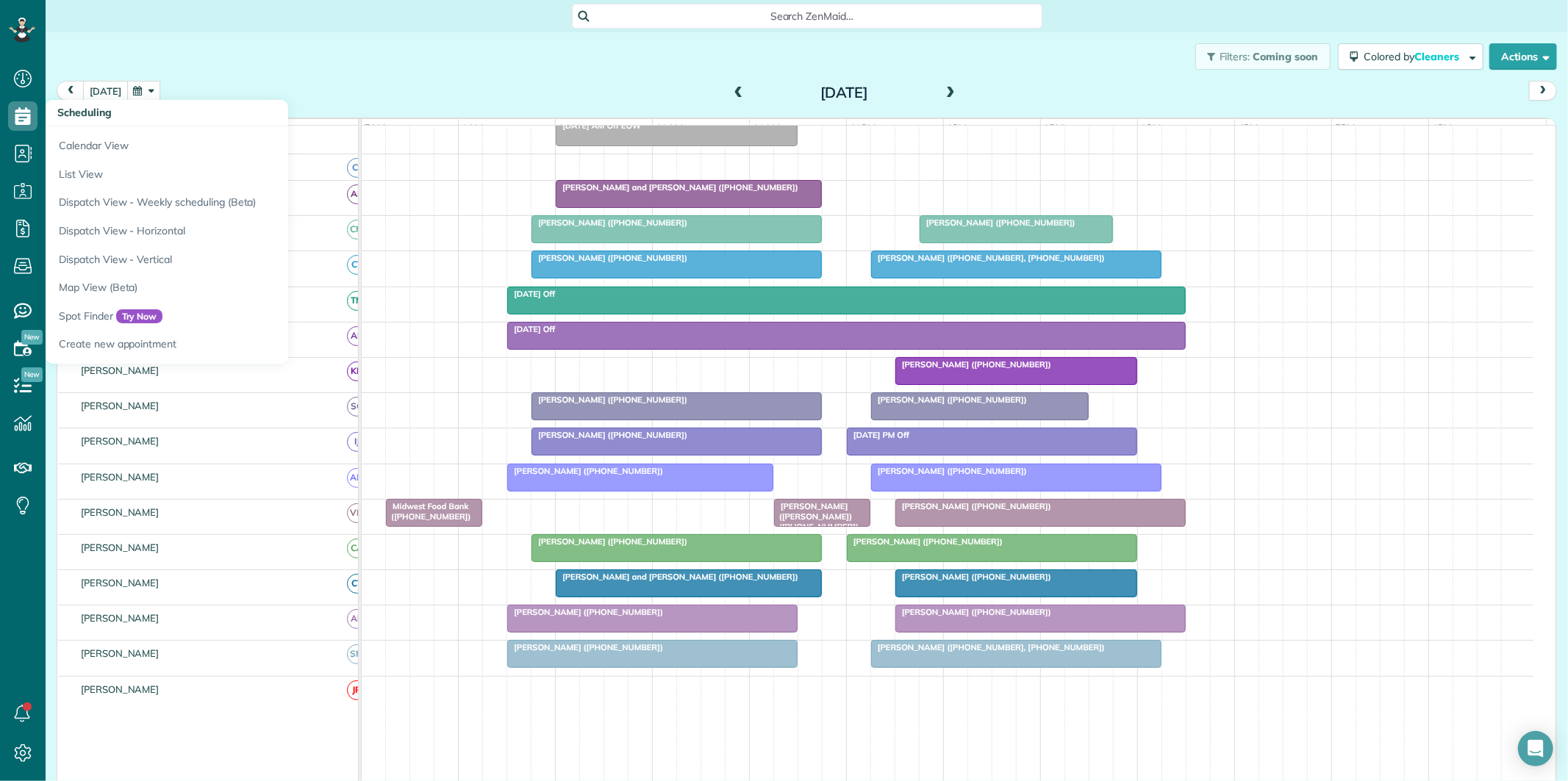 click on "today" at bounding box center [105, 90] 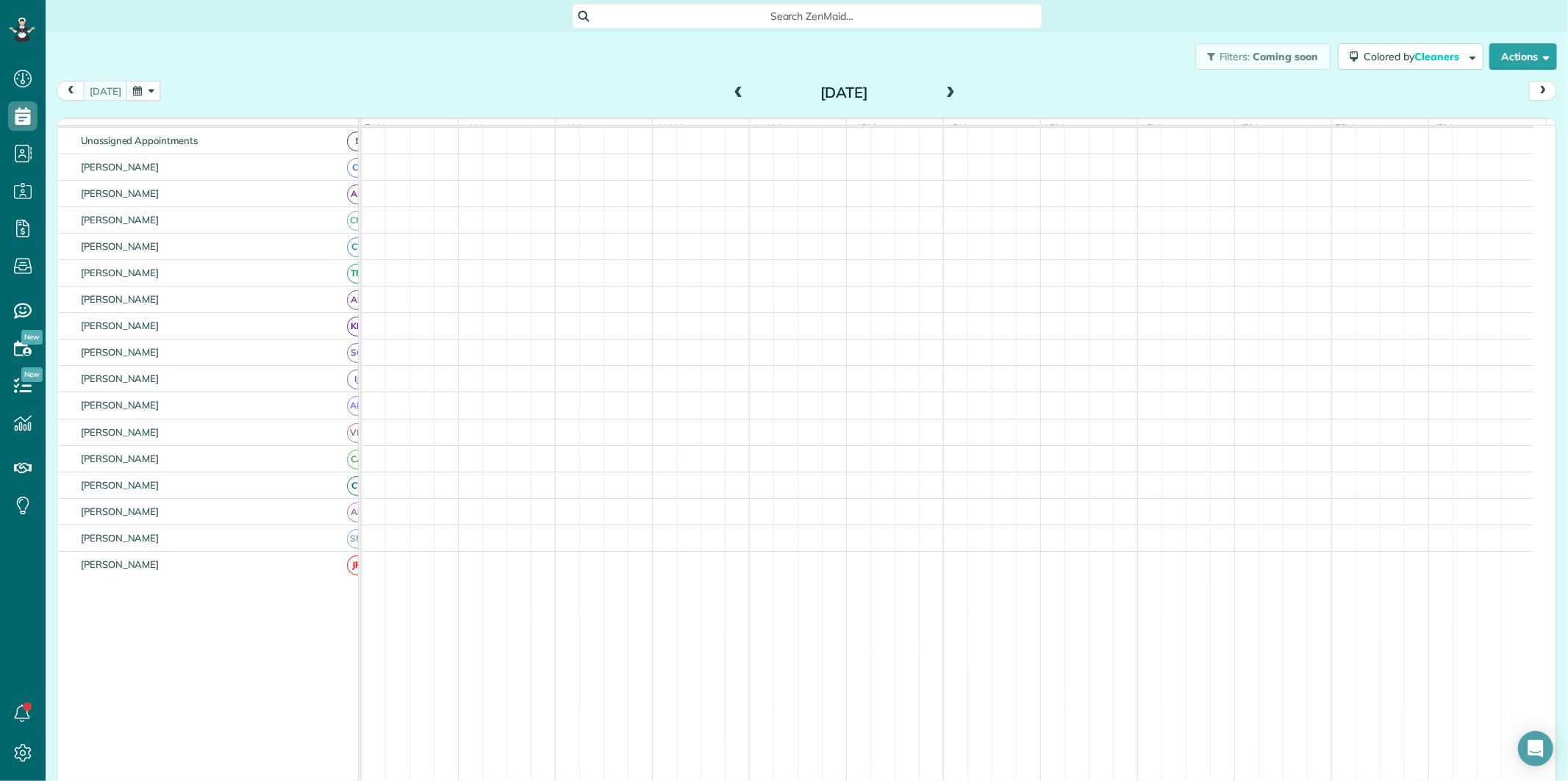 scroll, scrollTop: 55, scrollLeft: 0, axis: vertical 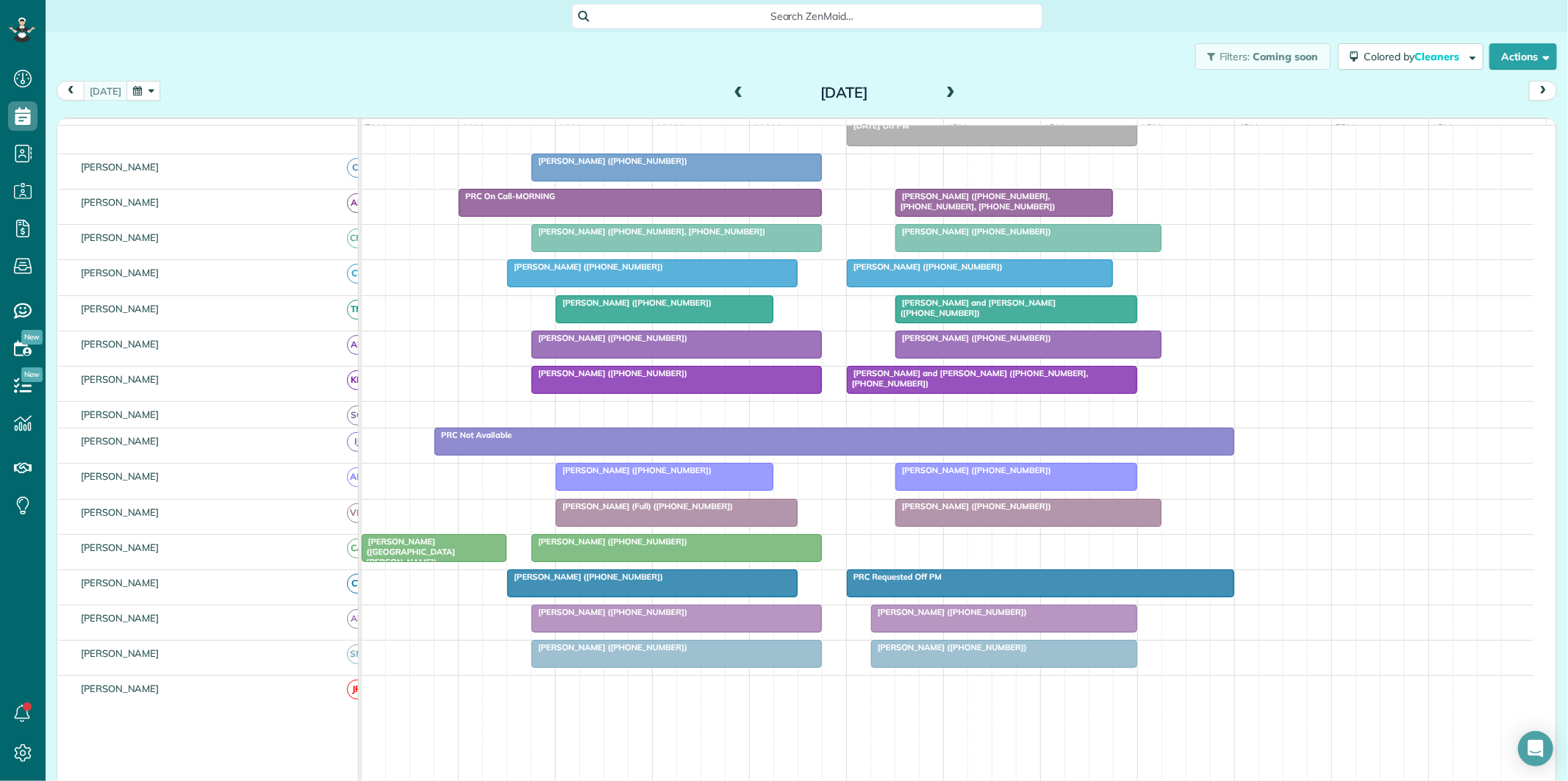 click at bounding box center (143, 90) 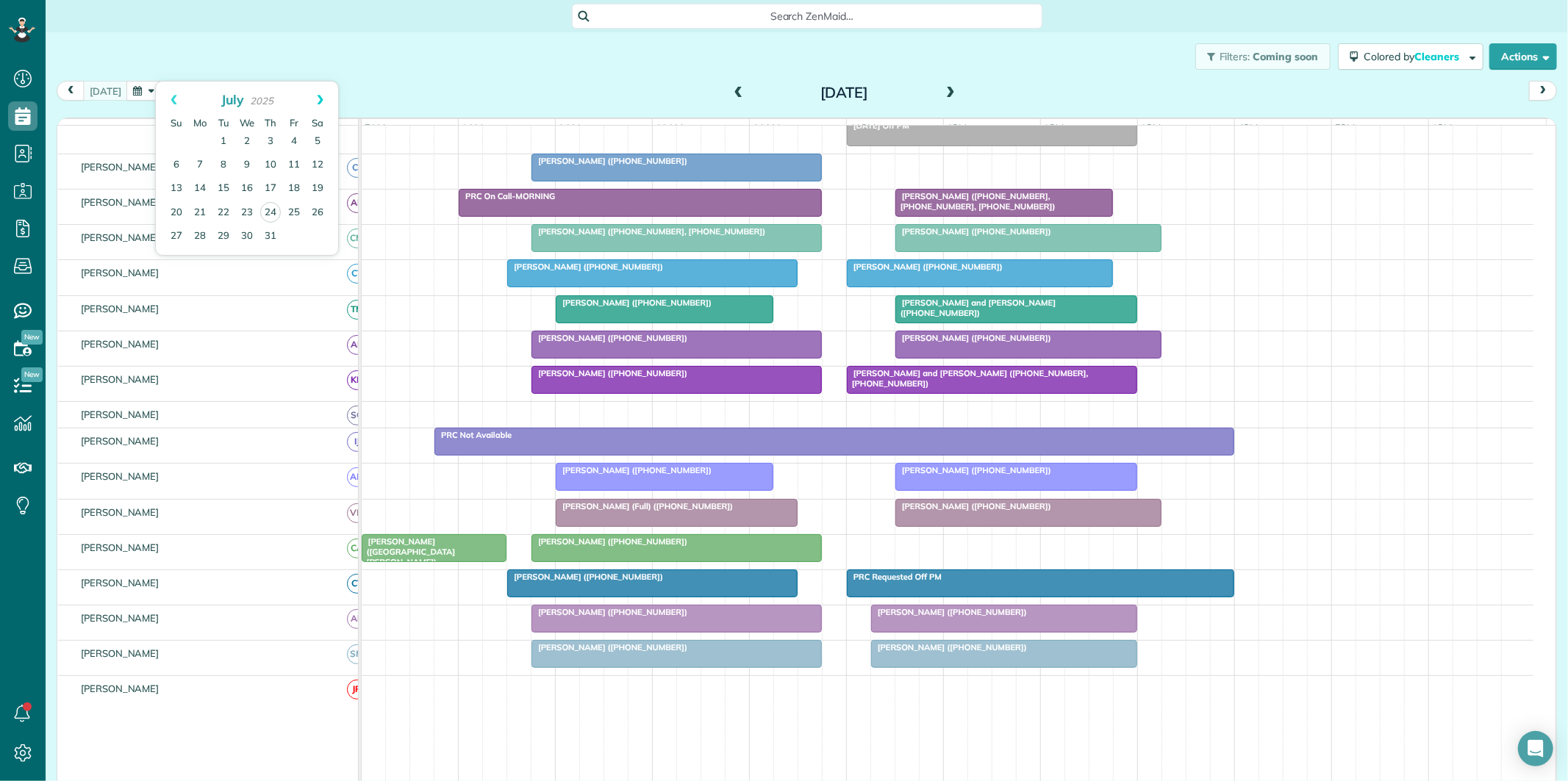 click on "Next" at bounding box center [320, 100] 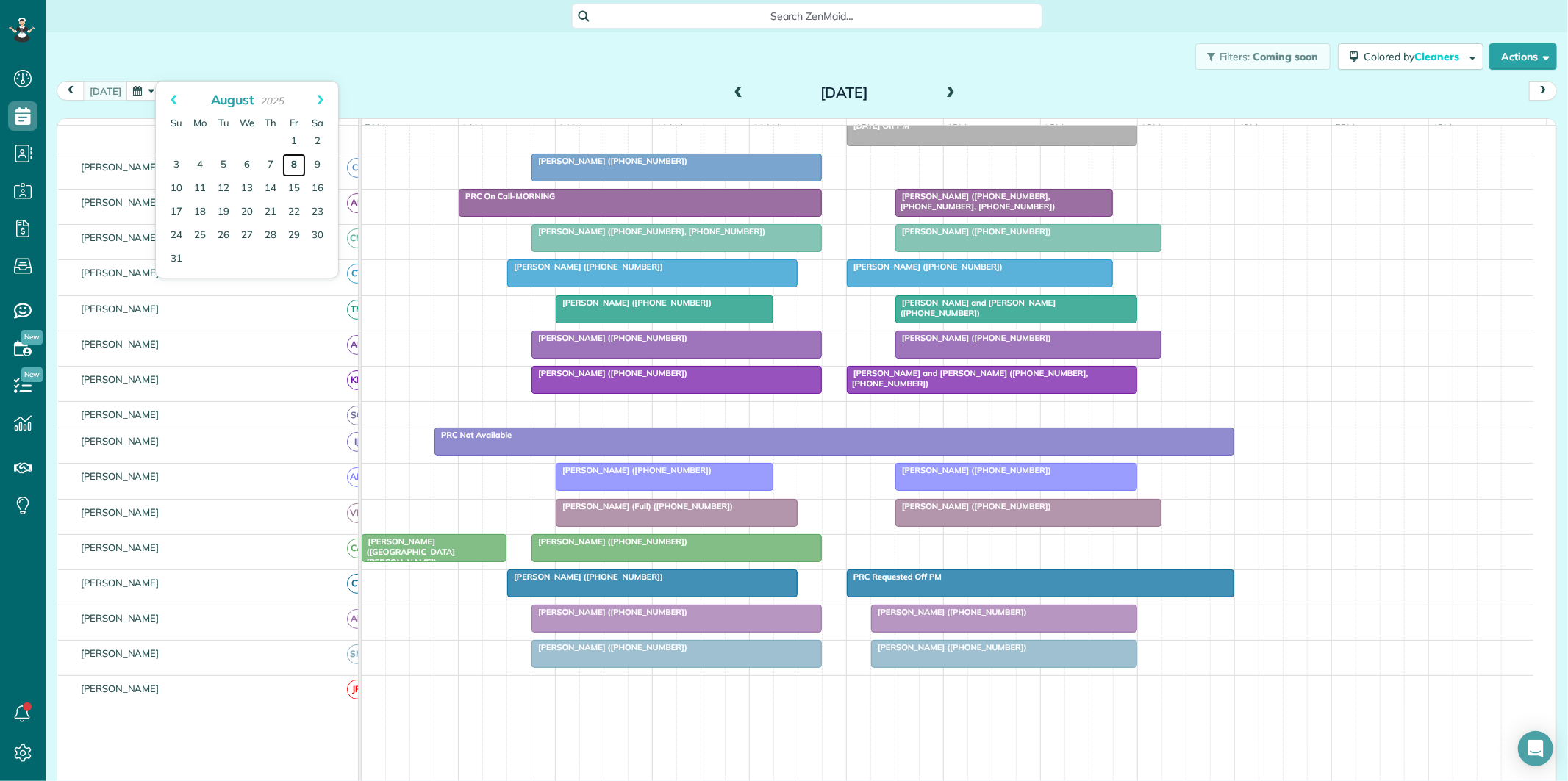 click on "8" at bounding box center (294, 165) 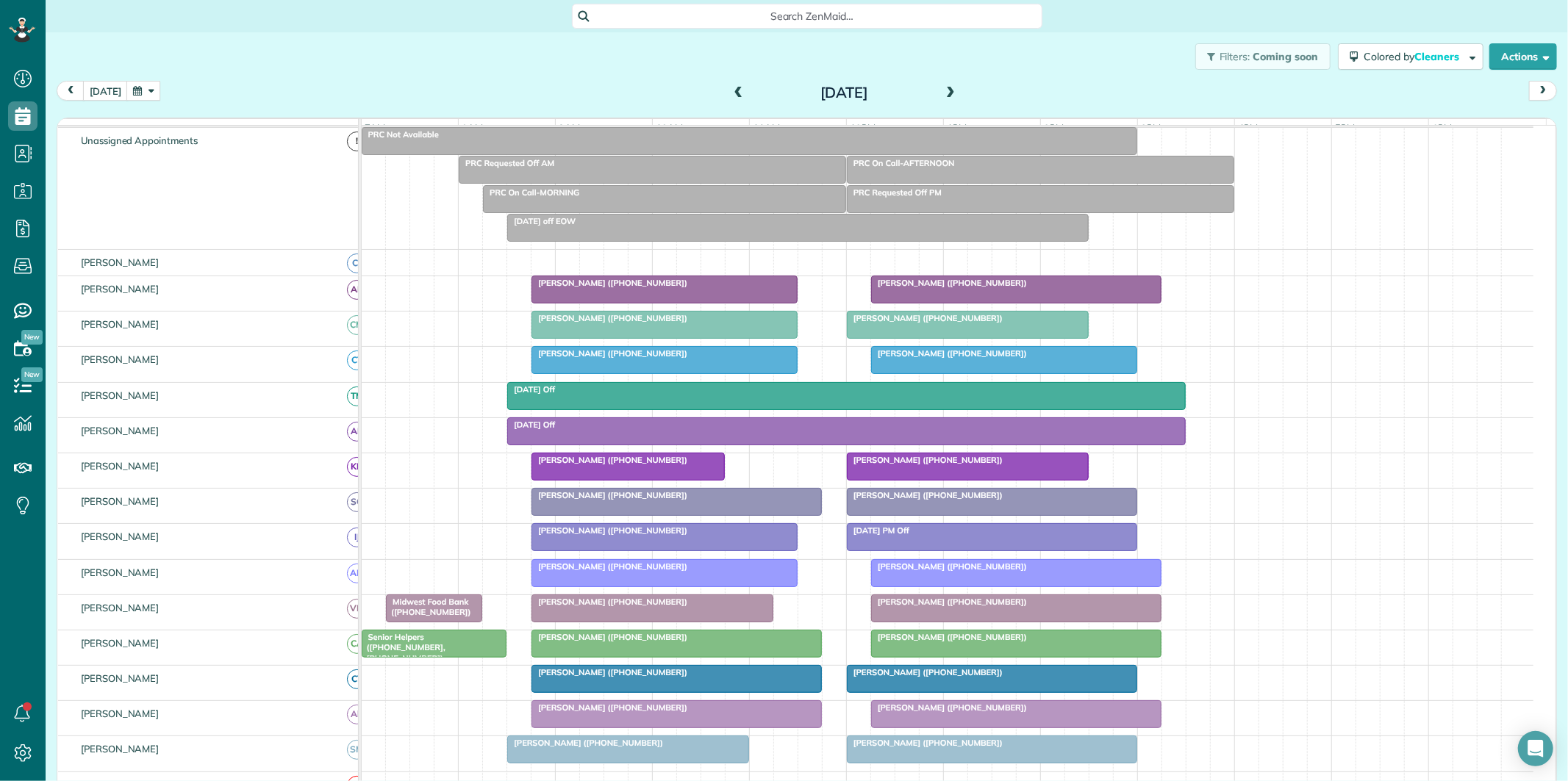 scroll, scrollTop: 151, scrollLeft: 0, axis: vertical 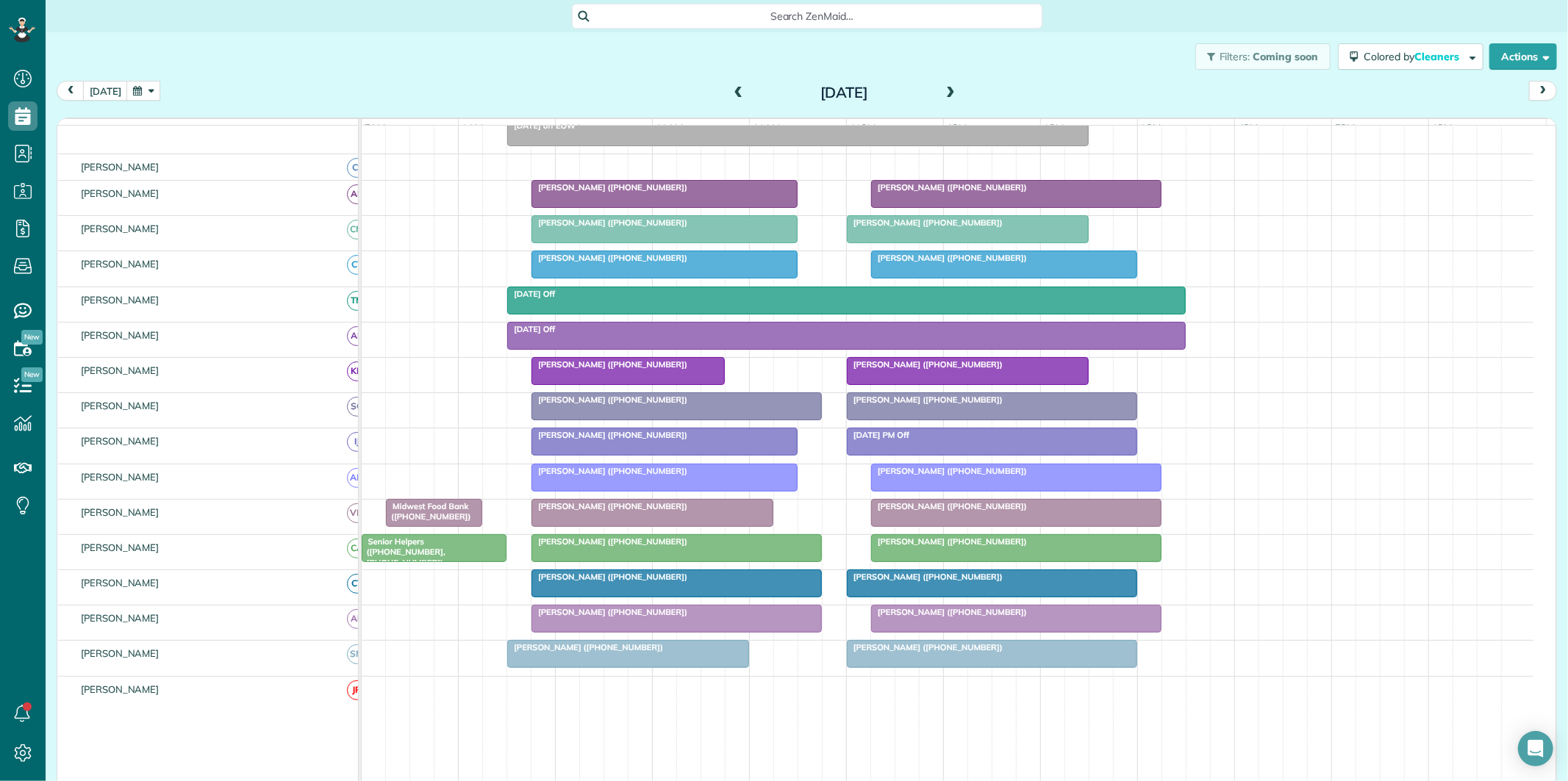 drag, startPoint x: 125, startPoint y: 101, endPoint x: 143, endPoint y: 83, distance: 25.455844 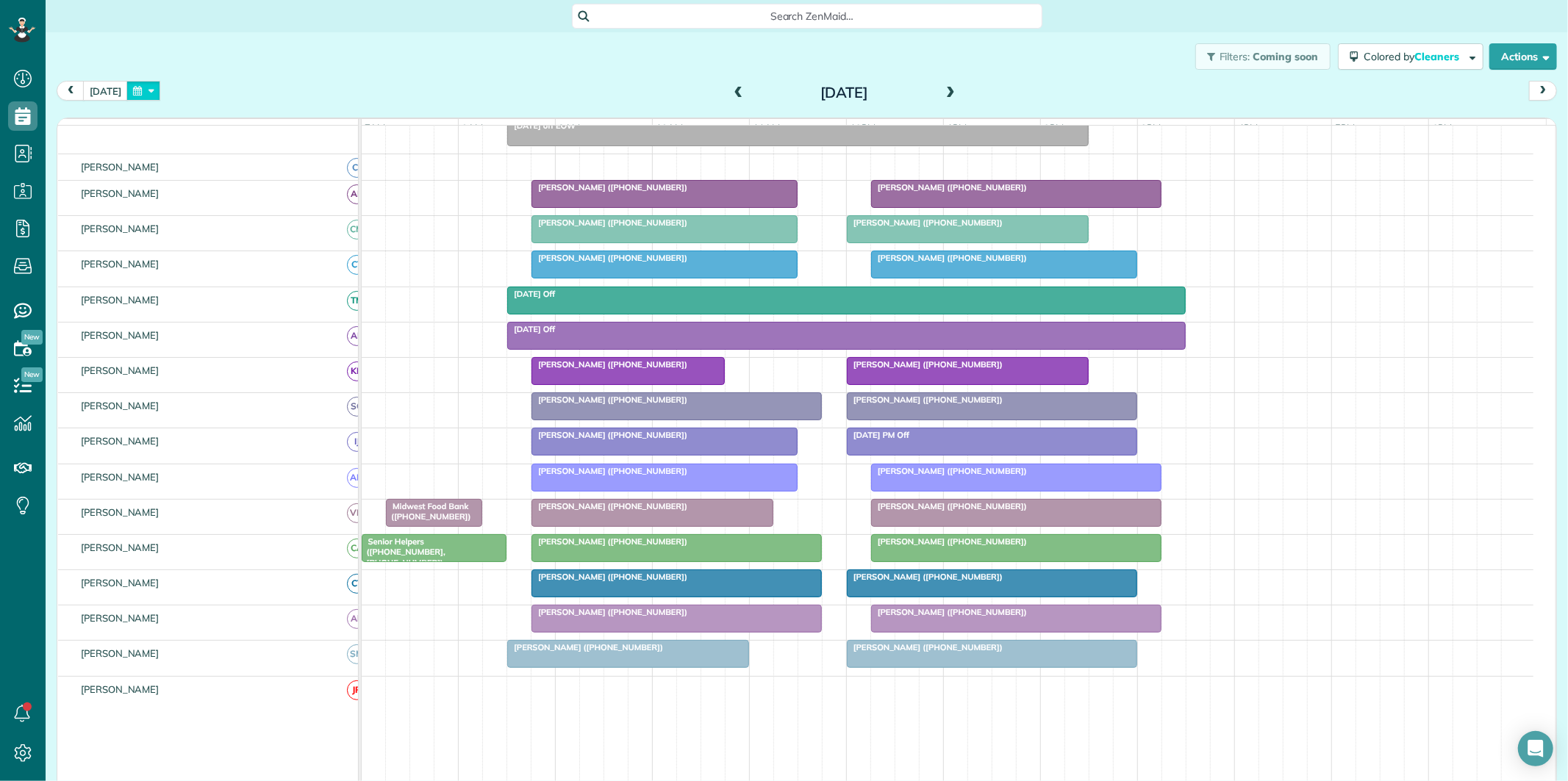 click at bounding box center (143, 90) 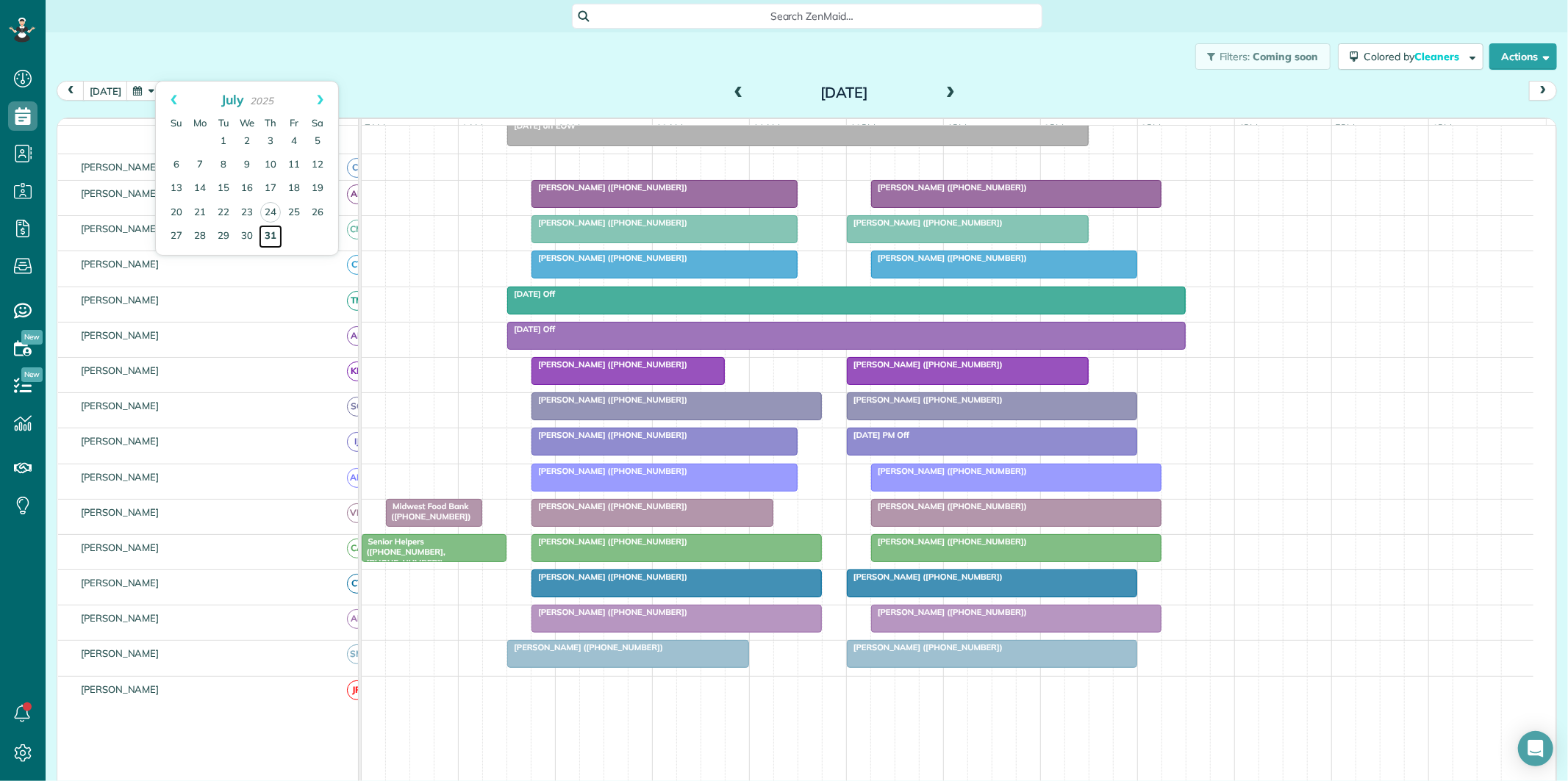 click on "31" at bounding box center [271, 237] 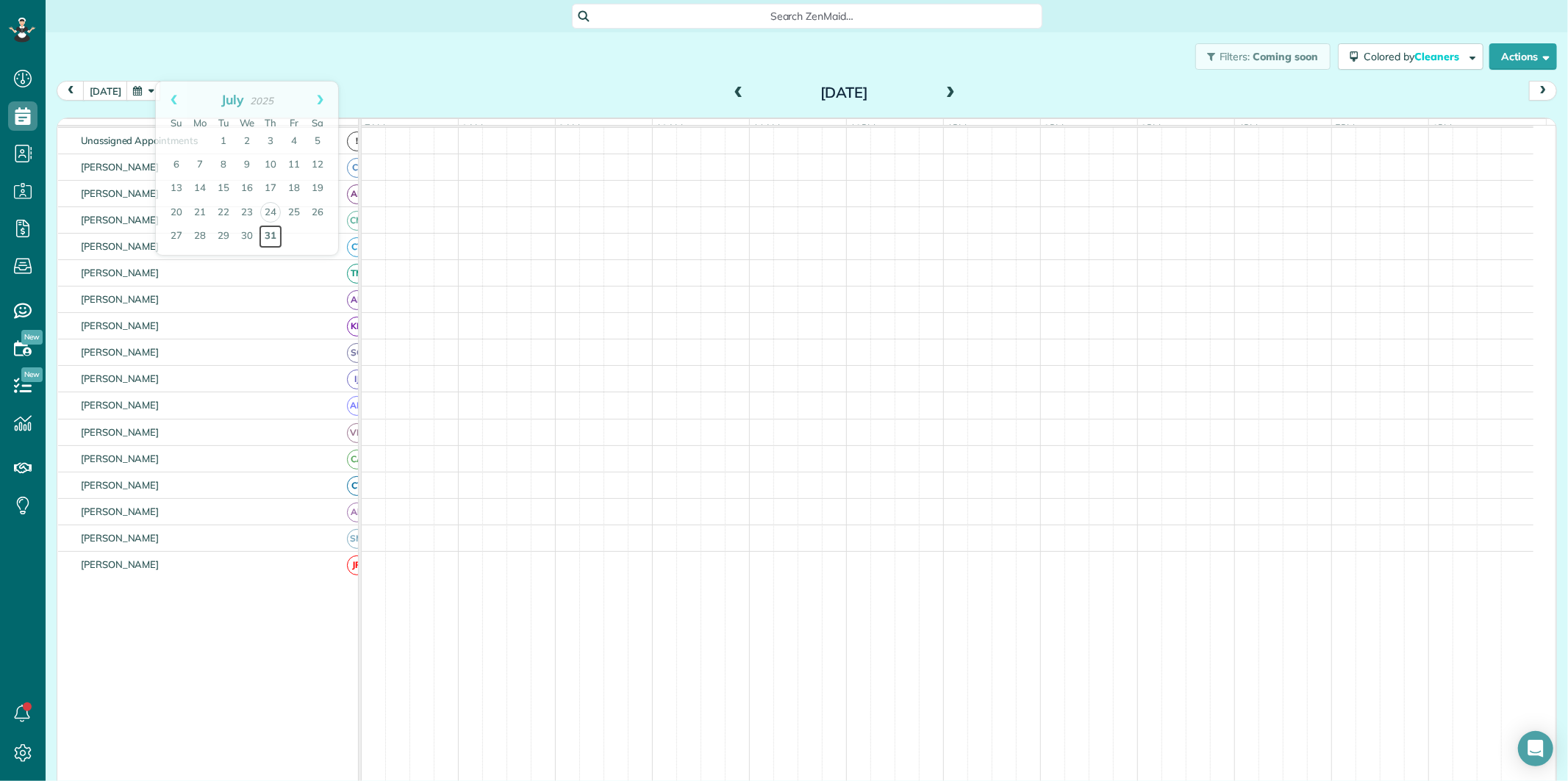 scroll, scrollTop: 55, scrollLeft: 0, axis: vertical 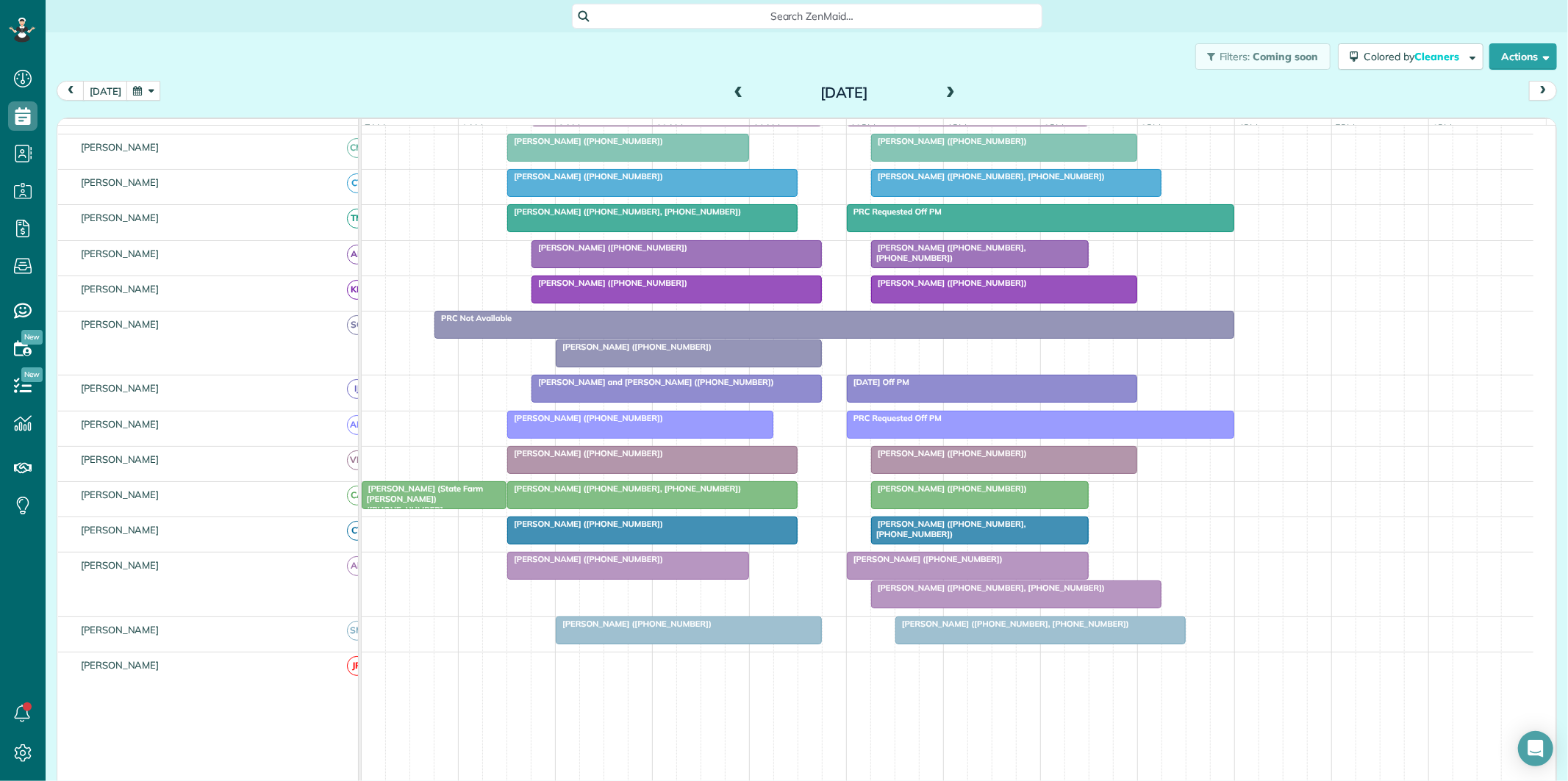 click on "[PERSON_NAME] ([PHONE_NUMBER])" at bounding box center (652, 453) 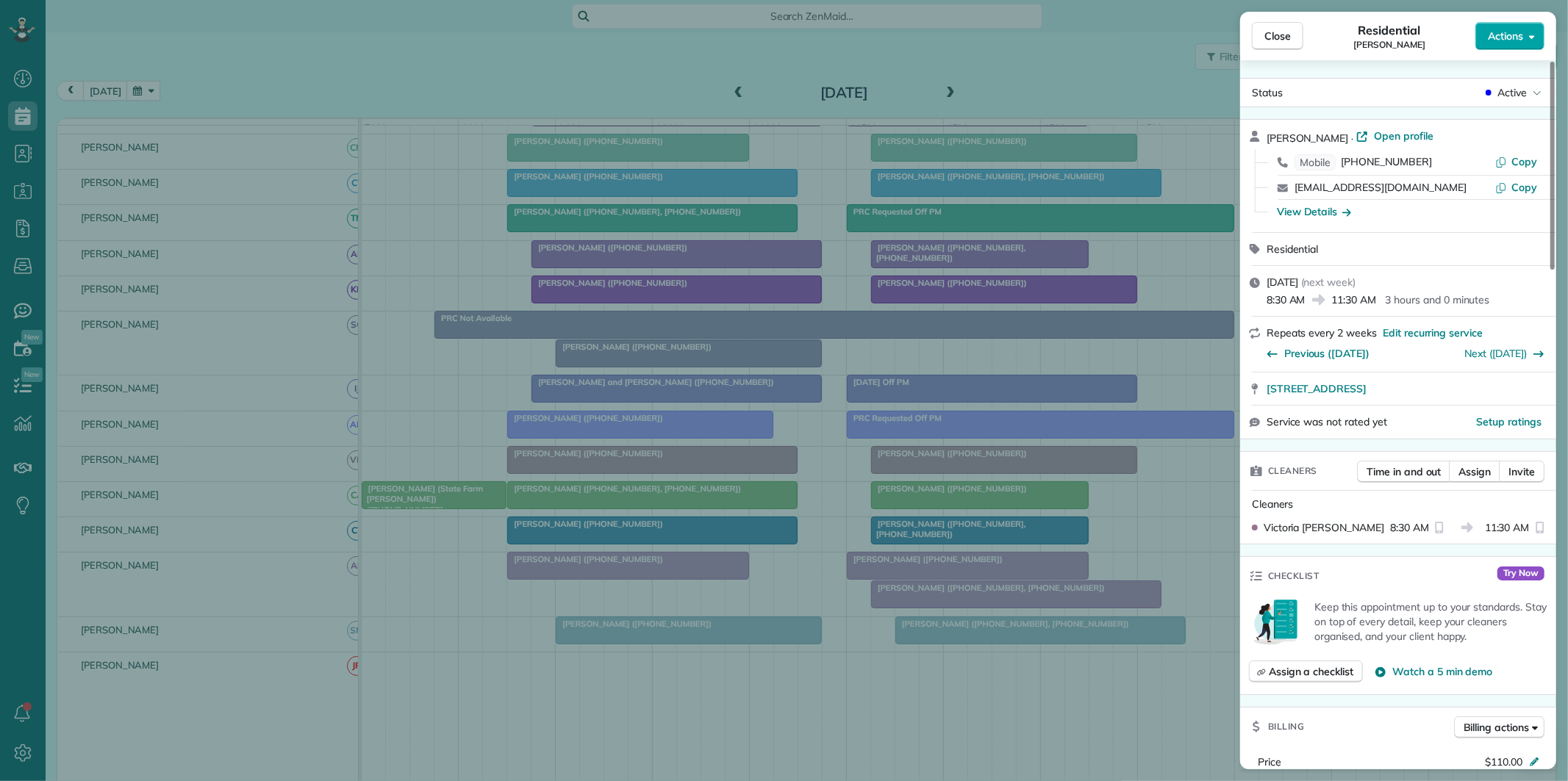 click on "Actions" at bounding box center (1506, 36) 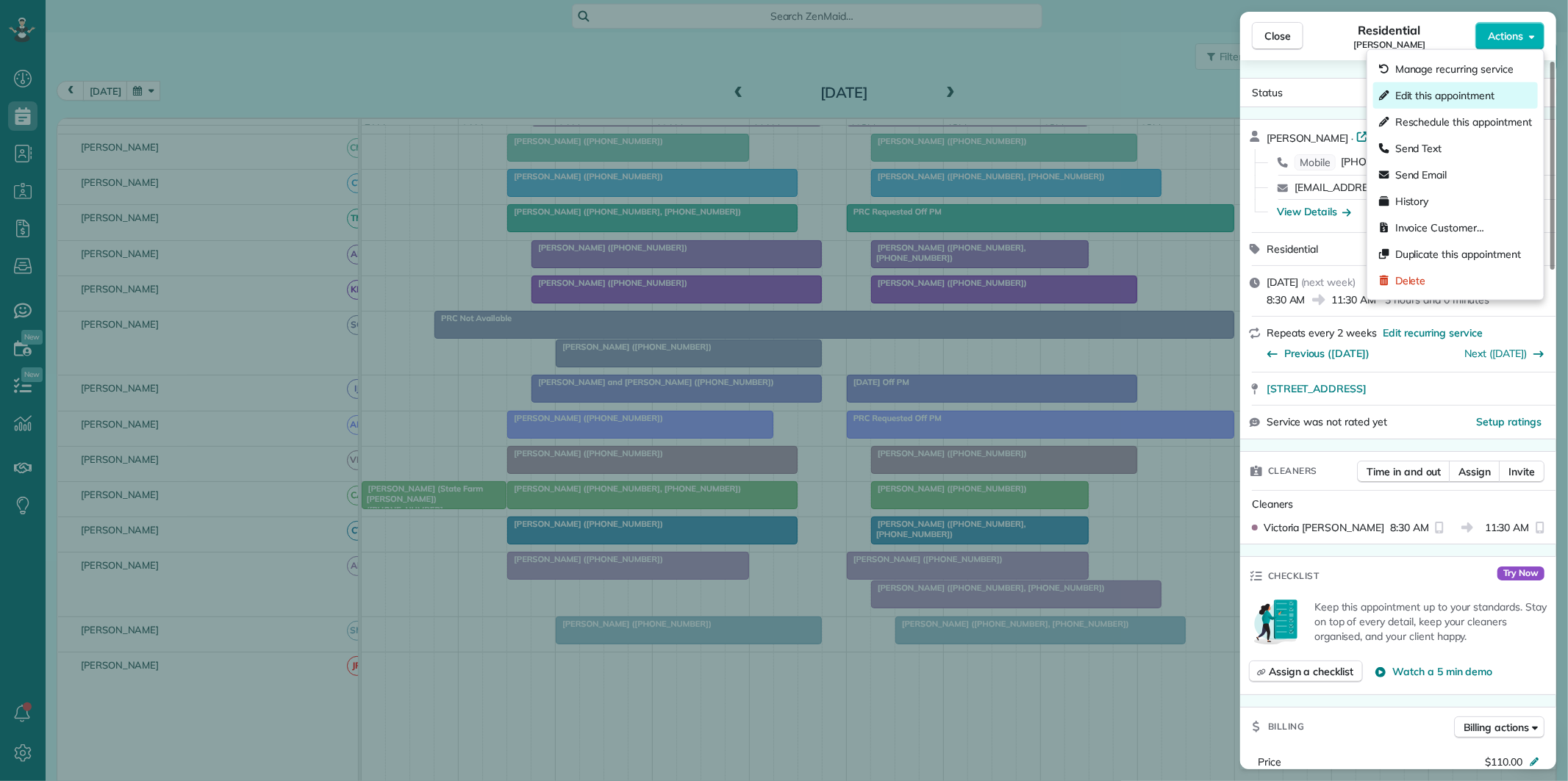 click on "Edit this appointment" at bounding box center (1445, 96) 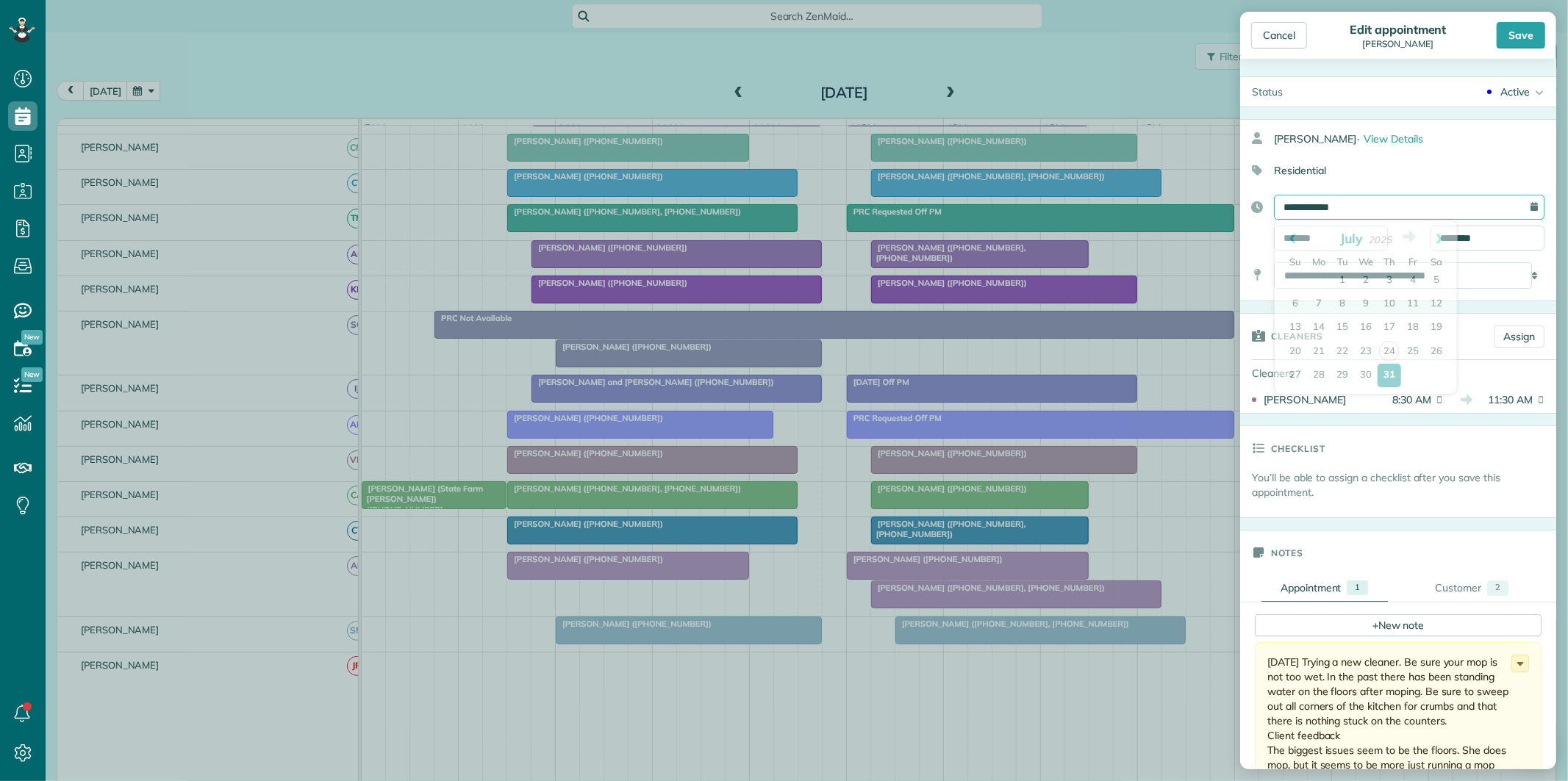 click on "**********" at bounding box center (1409, 207) 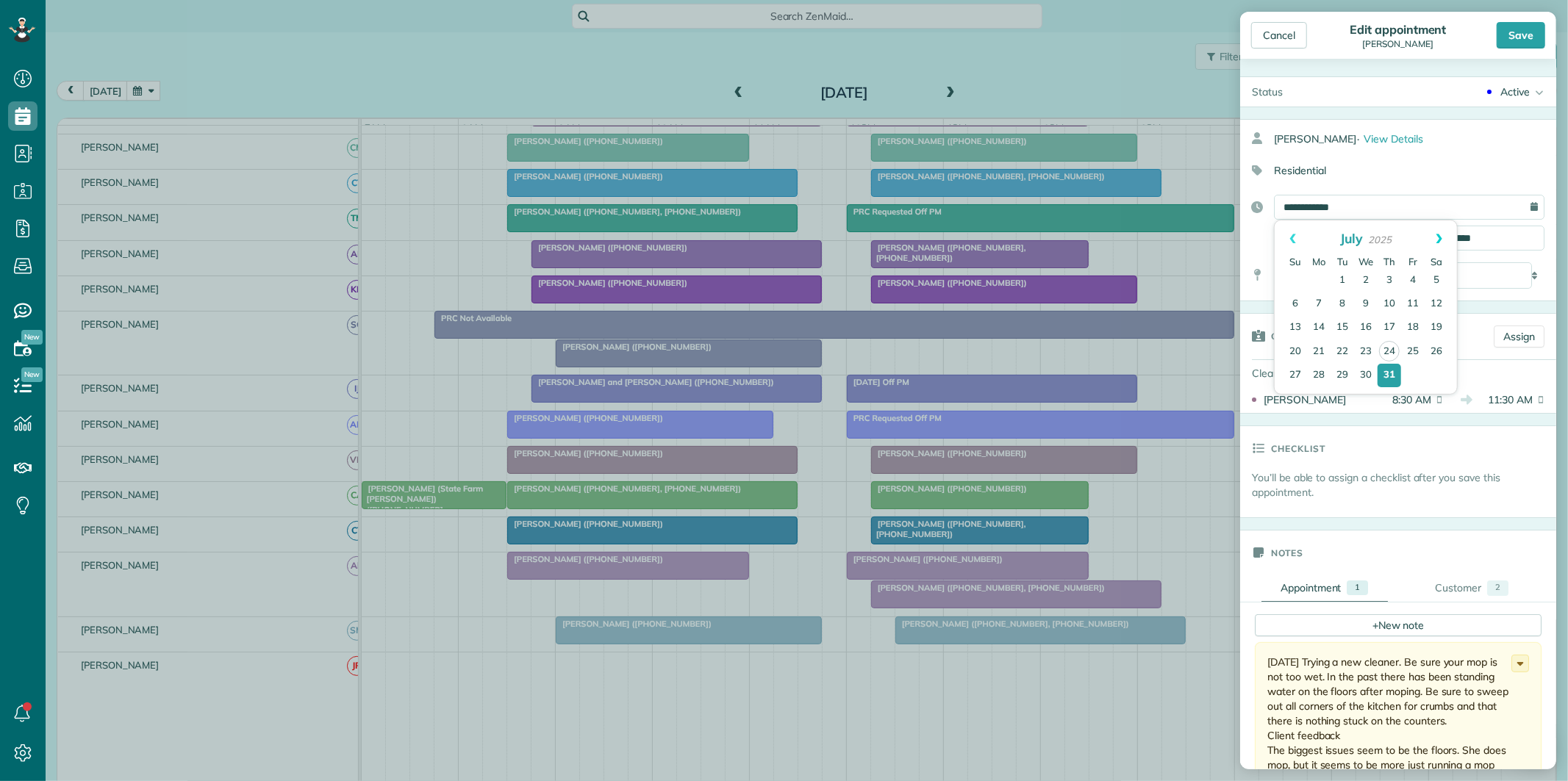 click on "Next" at bounding box center (1439, 239) 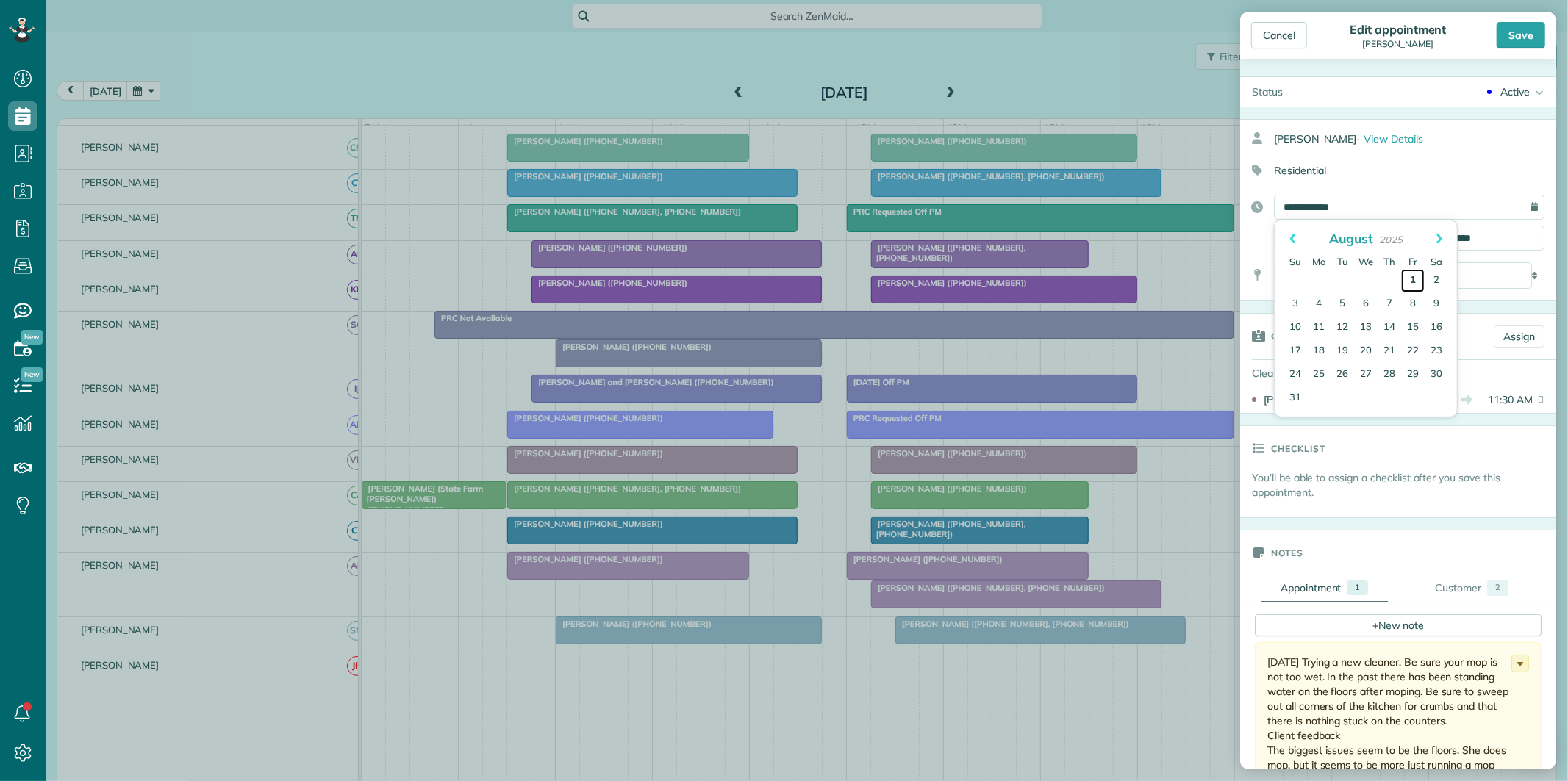 click on "1" at bounding box center (1413, 281) 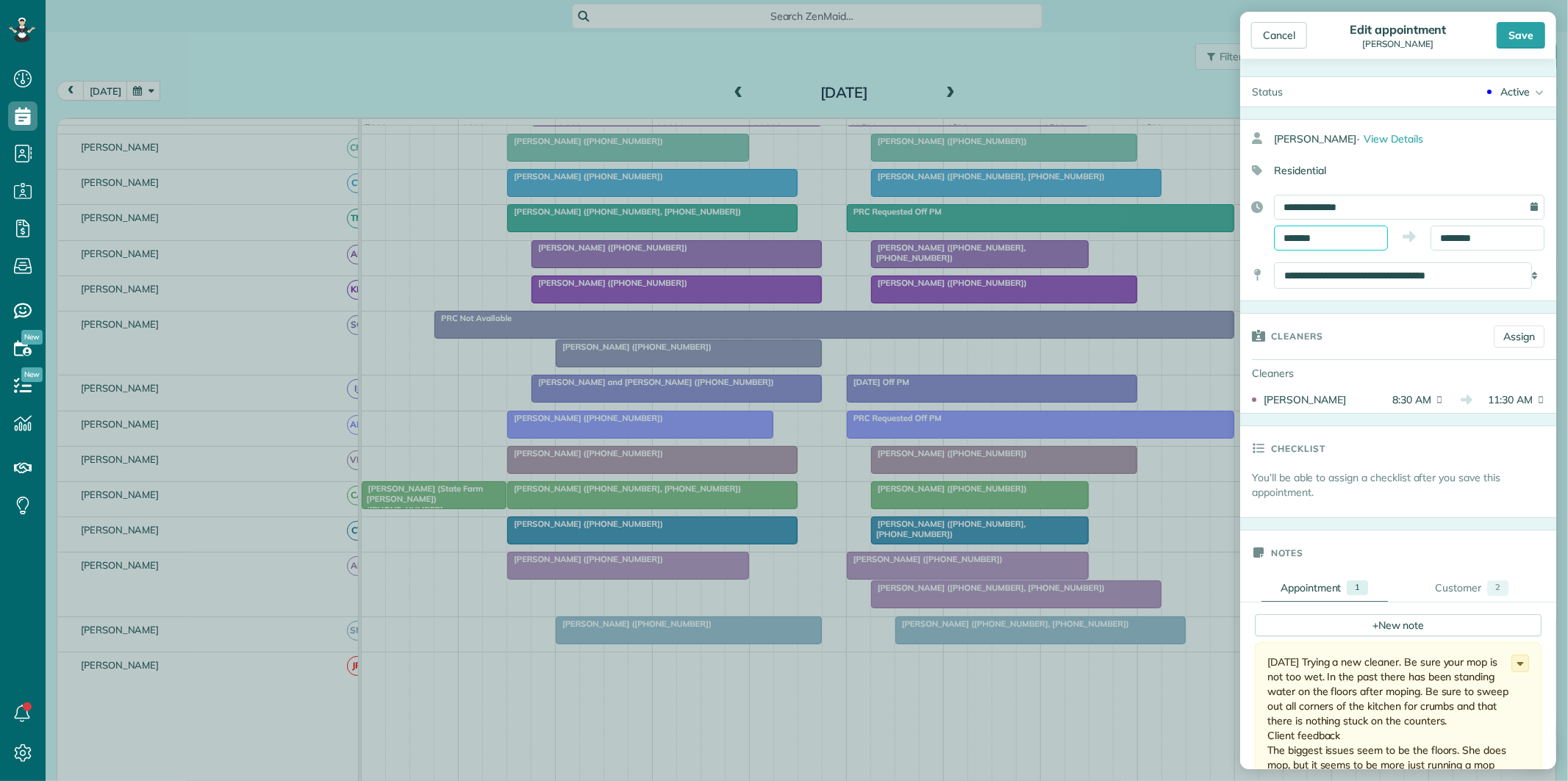 click on "*******" at bounding box center [1331, 238] 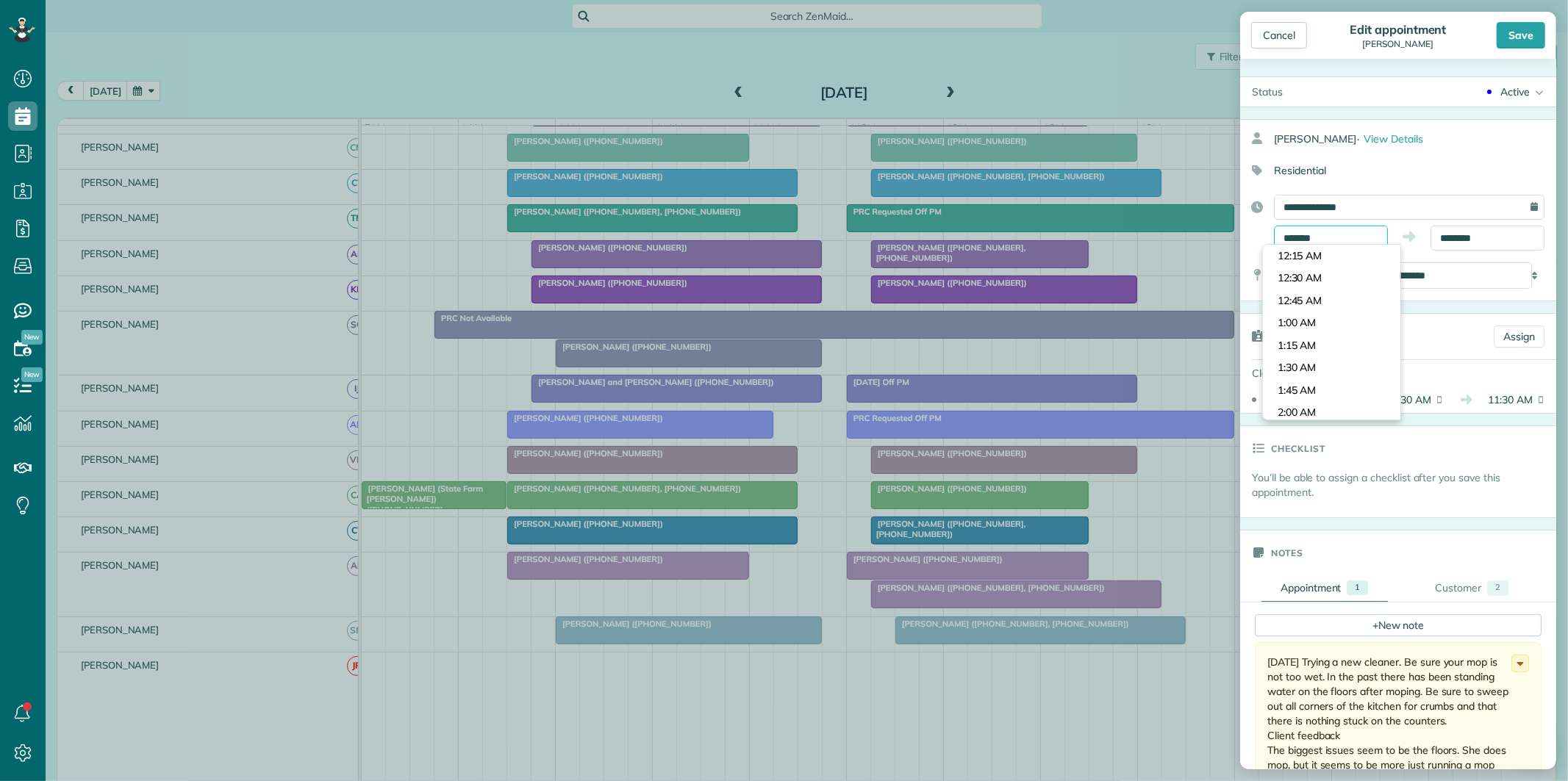 scroll, scrollTop: 717, scrollLeft: 0, axis: vertical 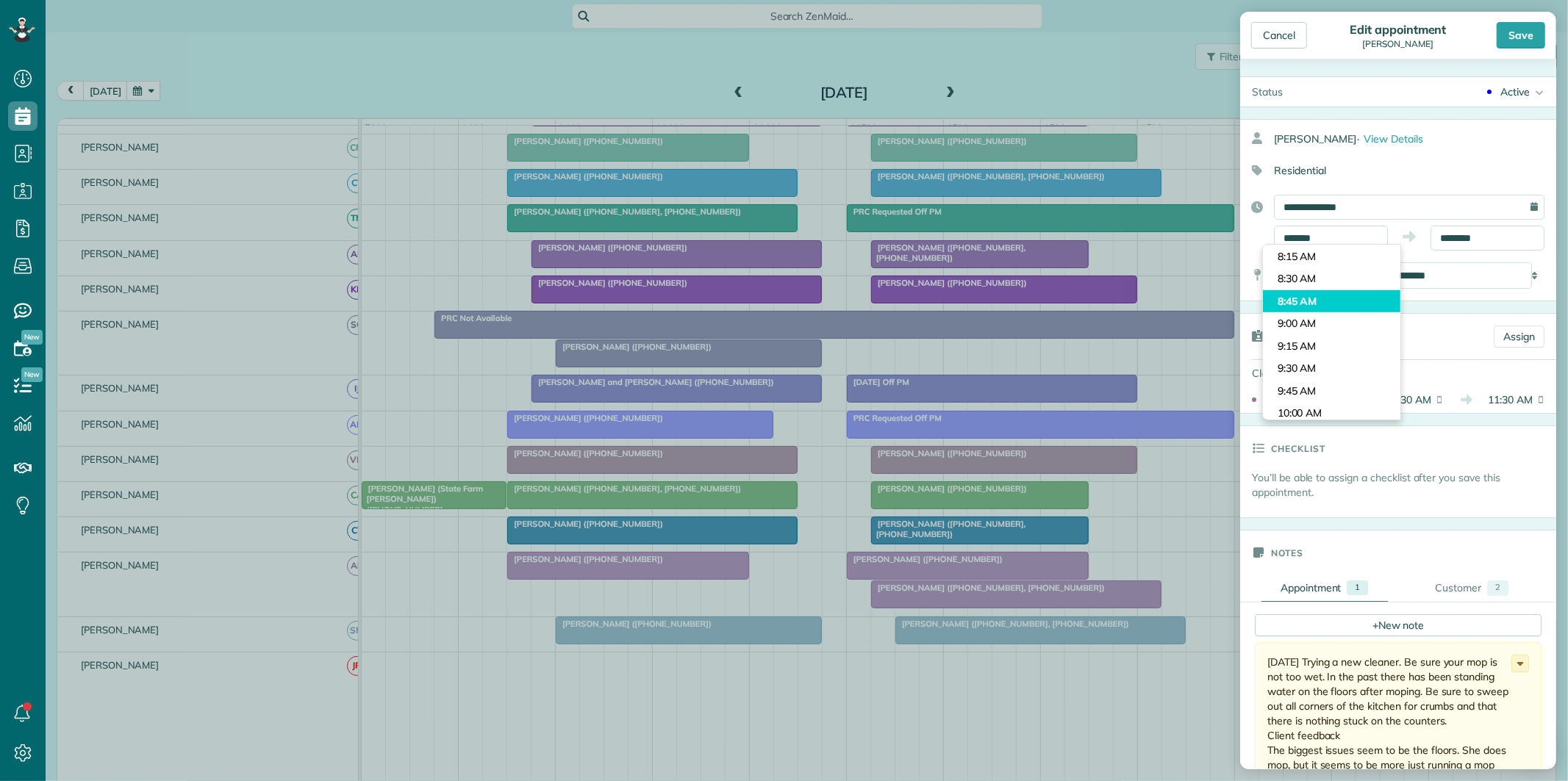 type on "*******" 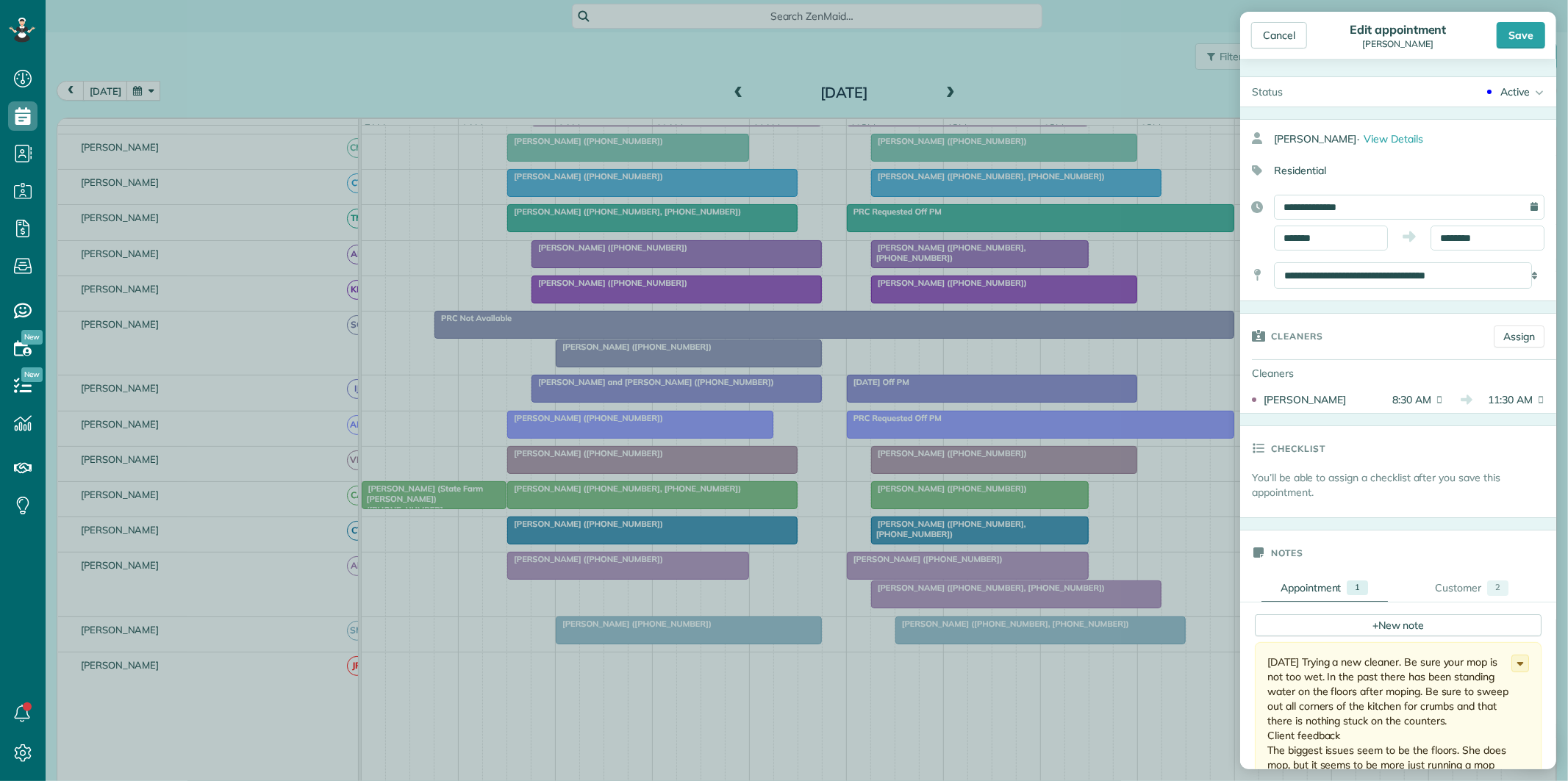 click on "Dashboard
Scheduling
Calendar View
List View
Dispatch View - Weekly scheduling (Beta)" at bounding box center [784, 390] 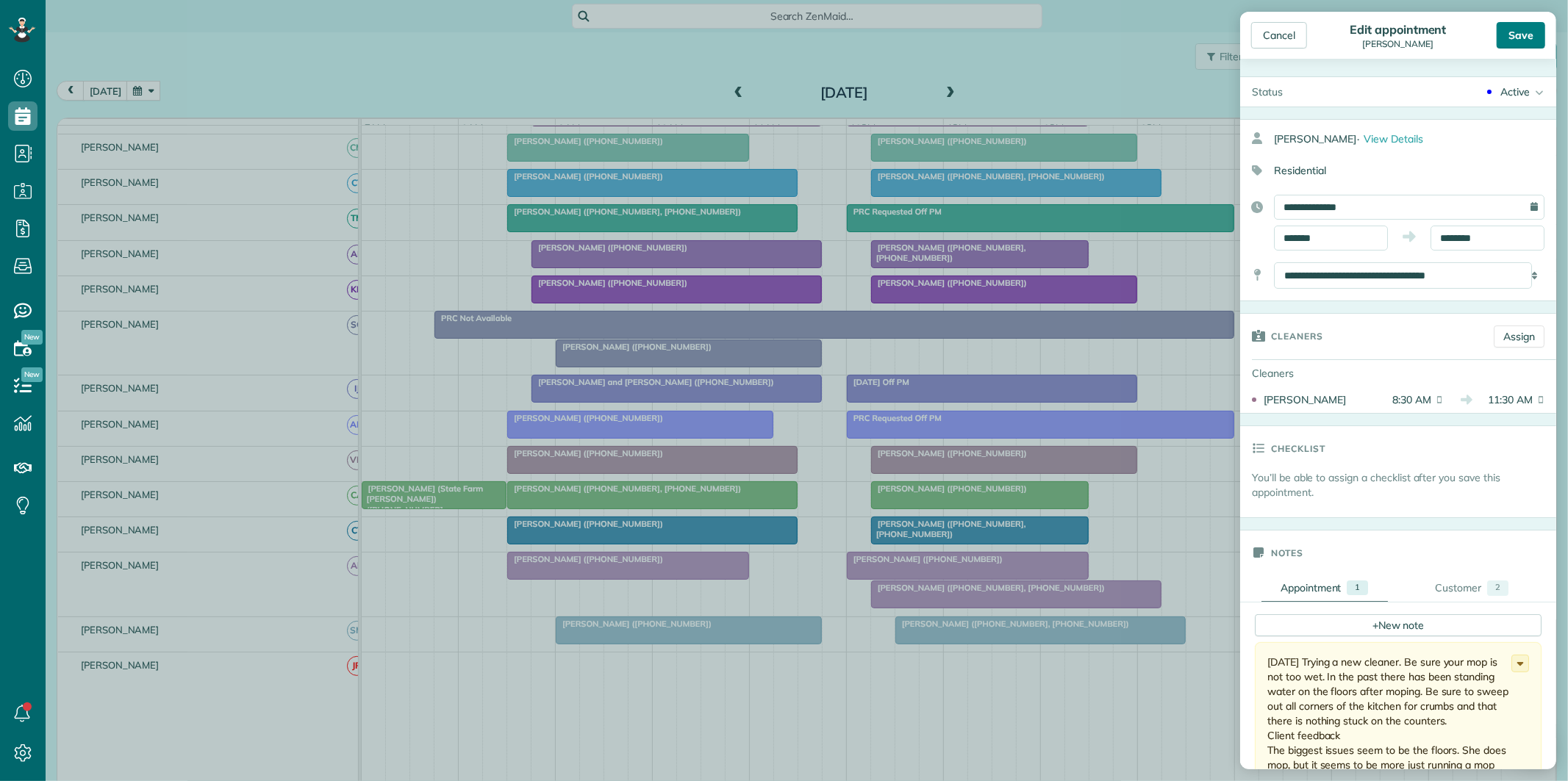 click on "Save" at bounding box center [1521, 35] 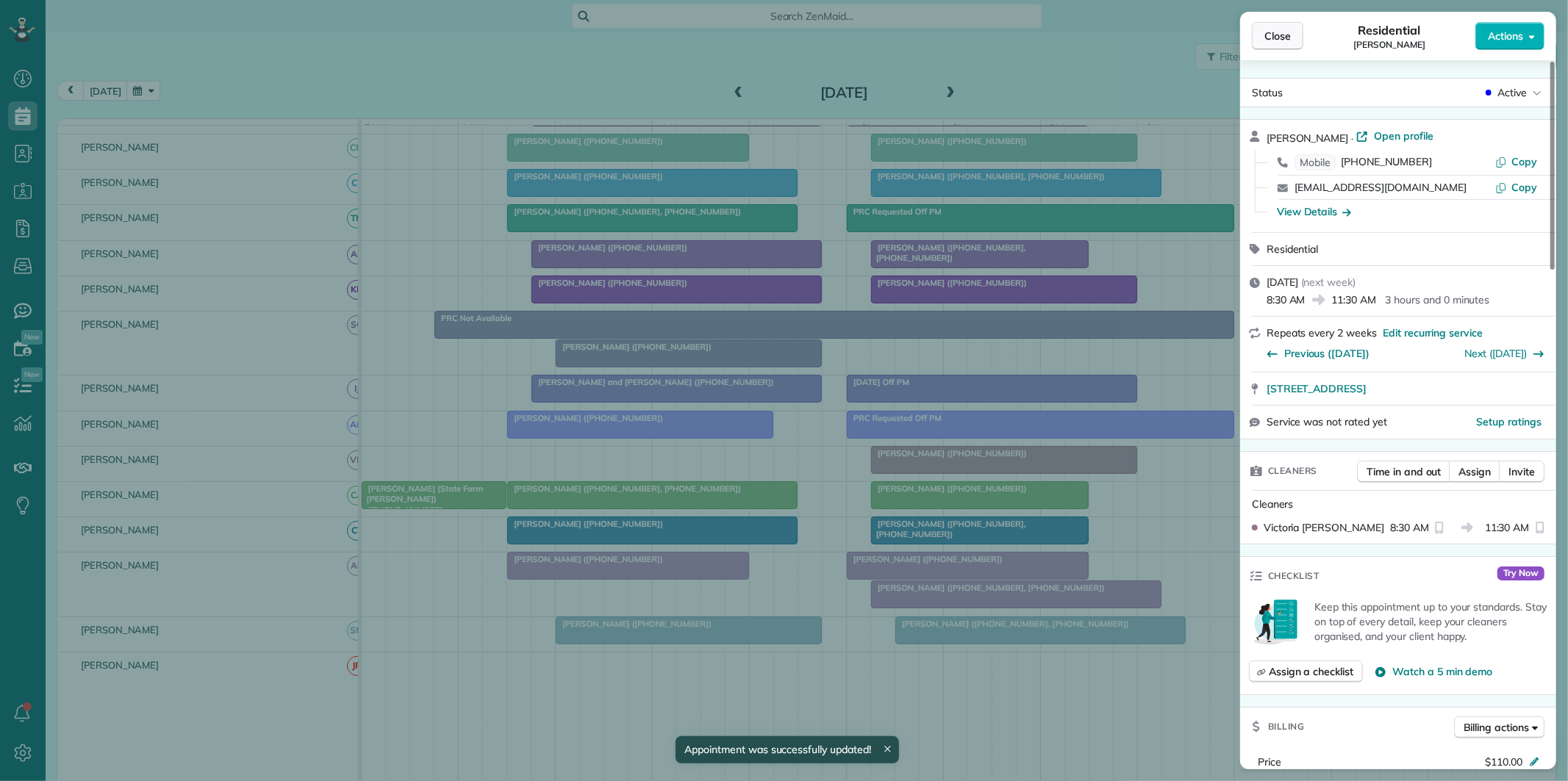 click on "Close" at bounding box center (1278, 36) 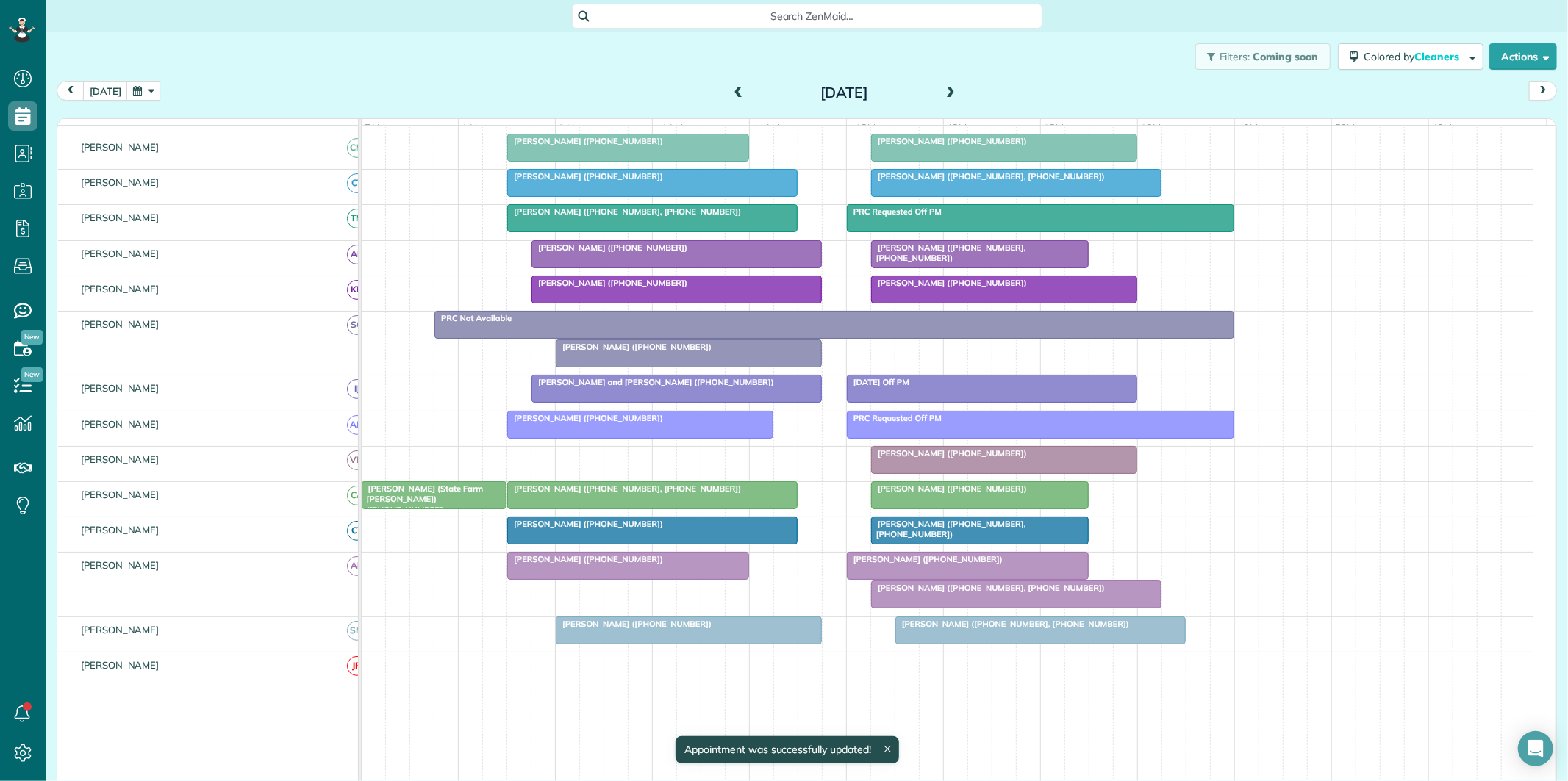 click at bounding box center (689, 353) 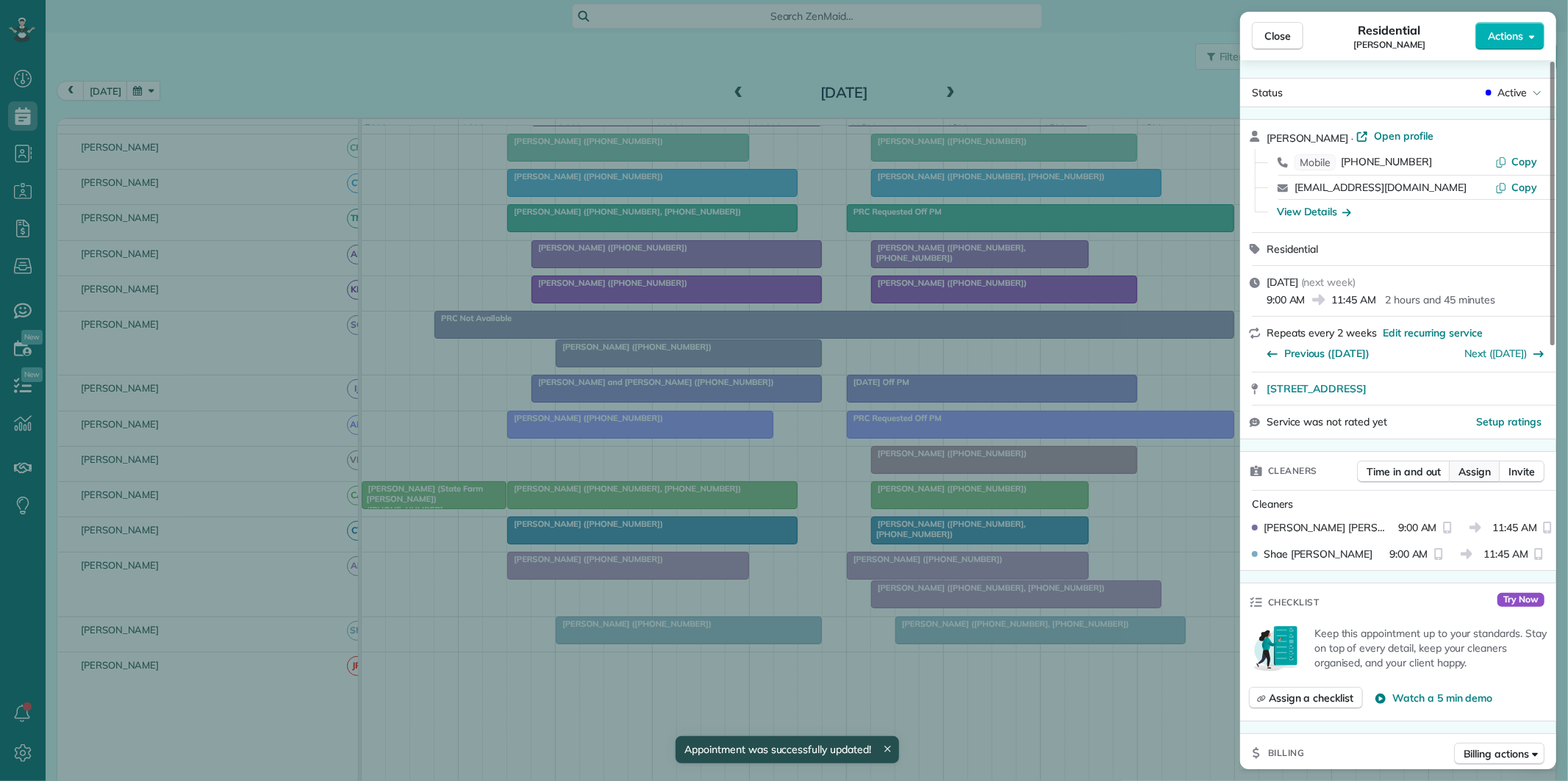 click on "Assign" at bounding box center (1475, 472) 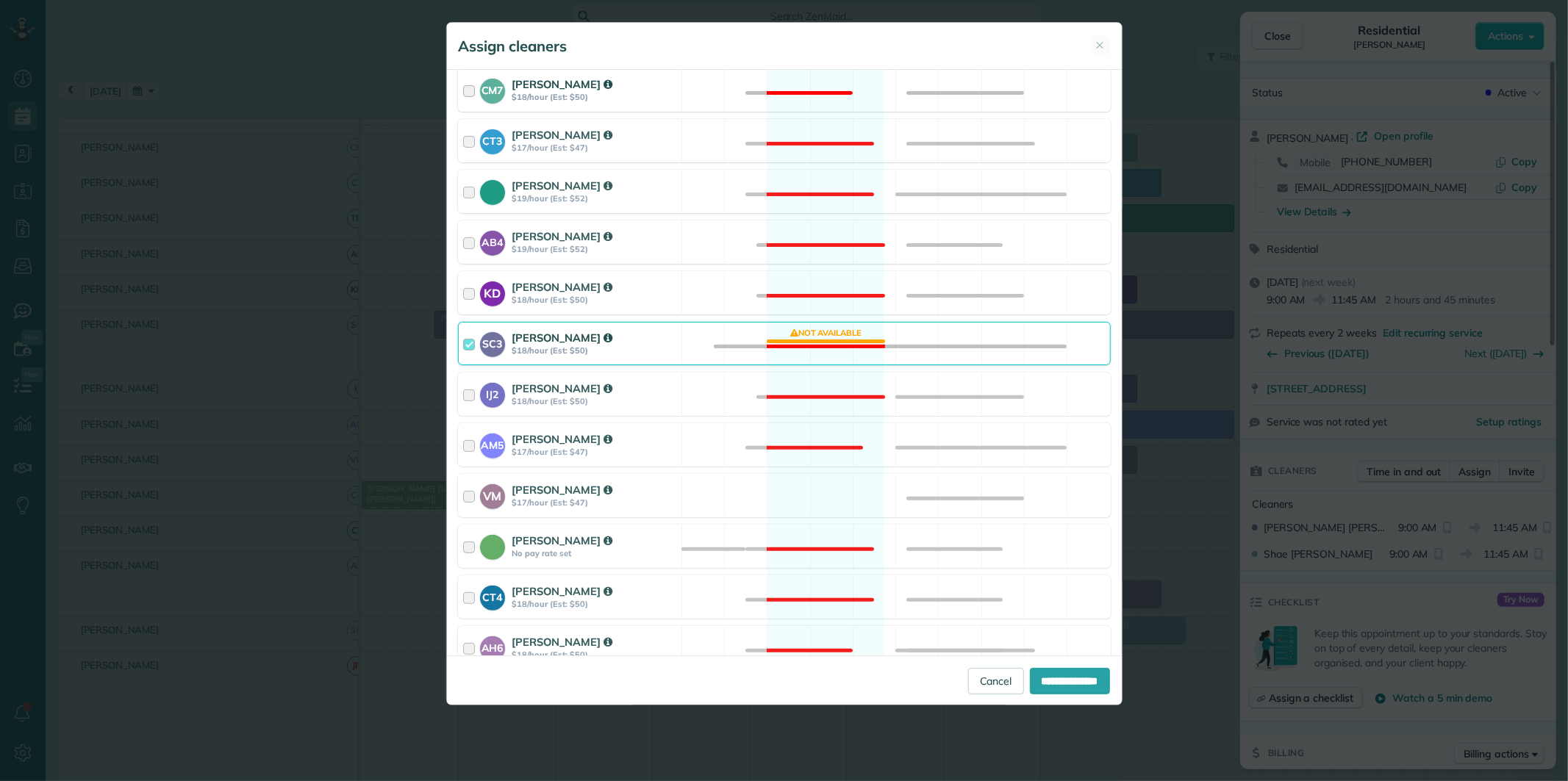 scroll, scrollTop: 408, scrollLeft: 0, axis: vertical 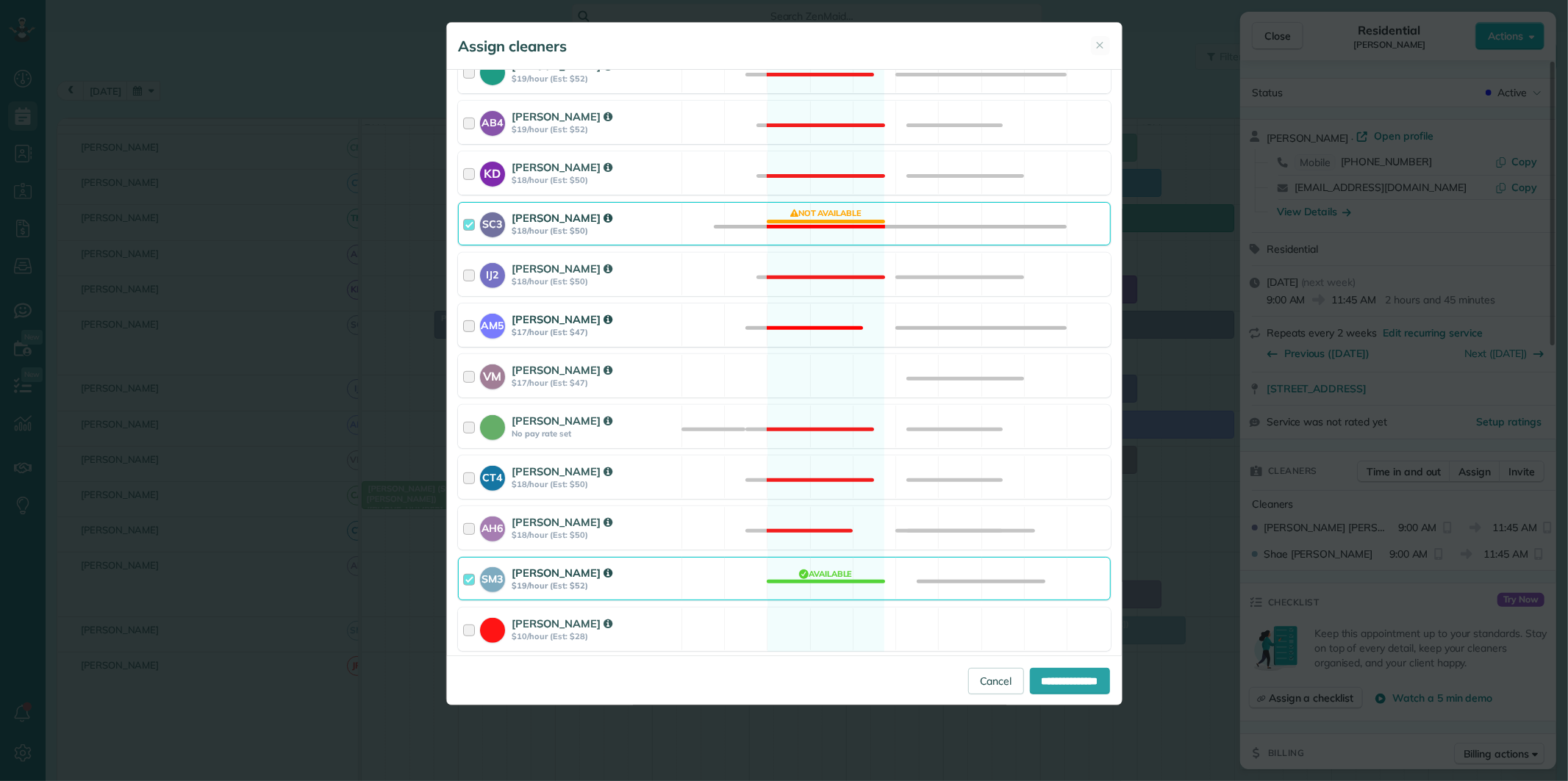 drag, startPoint x: 804, startPoint y: 351, endPoint x: 833, endPoint y: 307, distance: 52.697249 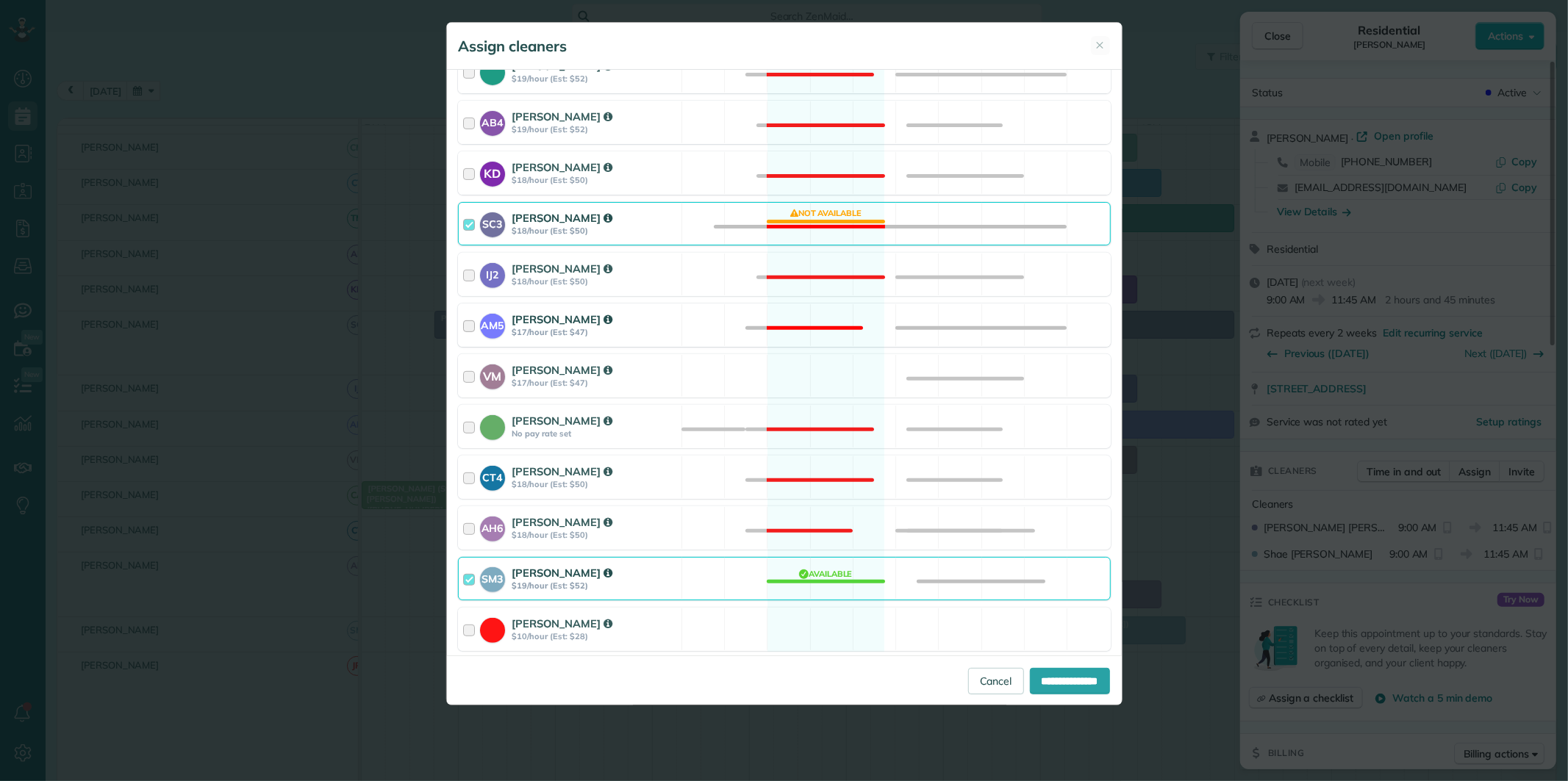 click on "Cleaning for Carol Burk
Thu, Jul 31 -  9:00 AM to 11:45 AM
270 Mulberry Drive Senoia GA 30276
Service price: $140.00 (before tax, discounts, etc.)
Select the same team and cleaners as last appointment?
Last cleaned by Stephanie and Shae
7 days ago
Re-select
Cleaners
Thu, Jul 31
7a
8a 9a 10a" at bounding box center [784, 362] 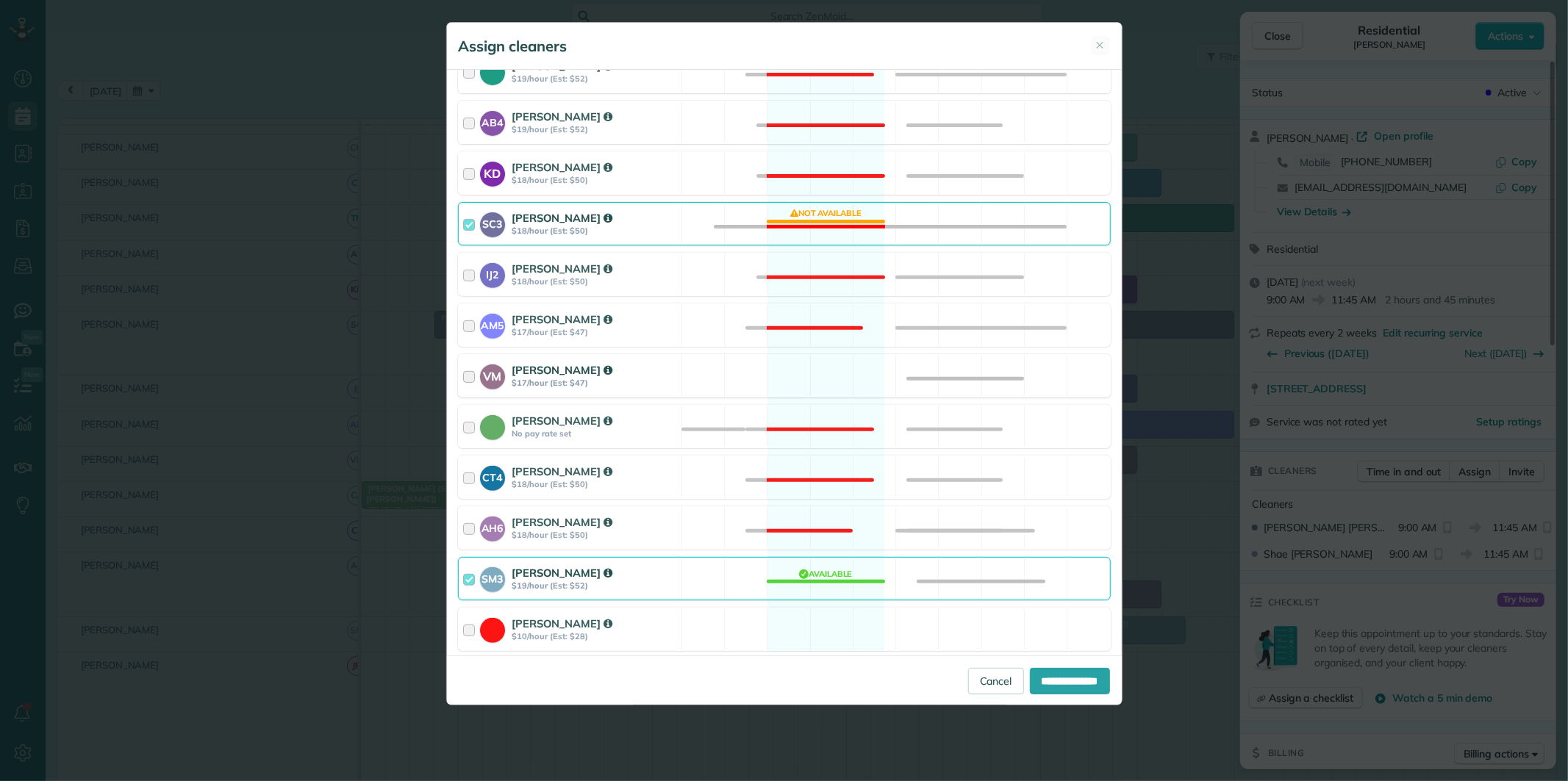 click on "VM
Victoria Minix
$17/hour (Est: $47)
Available" at bounding box center (784, 375) 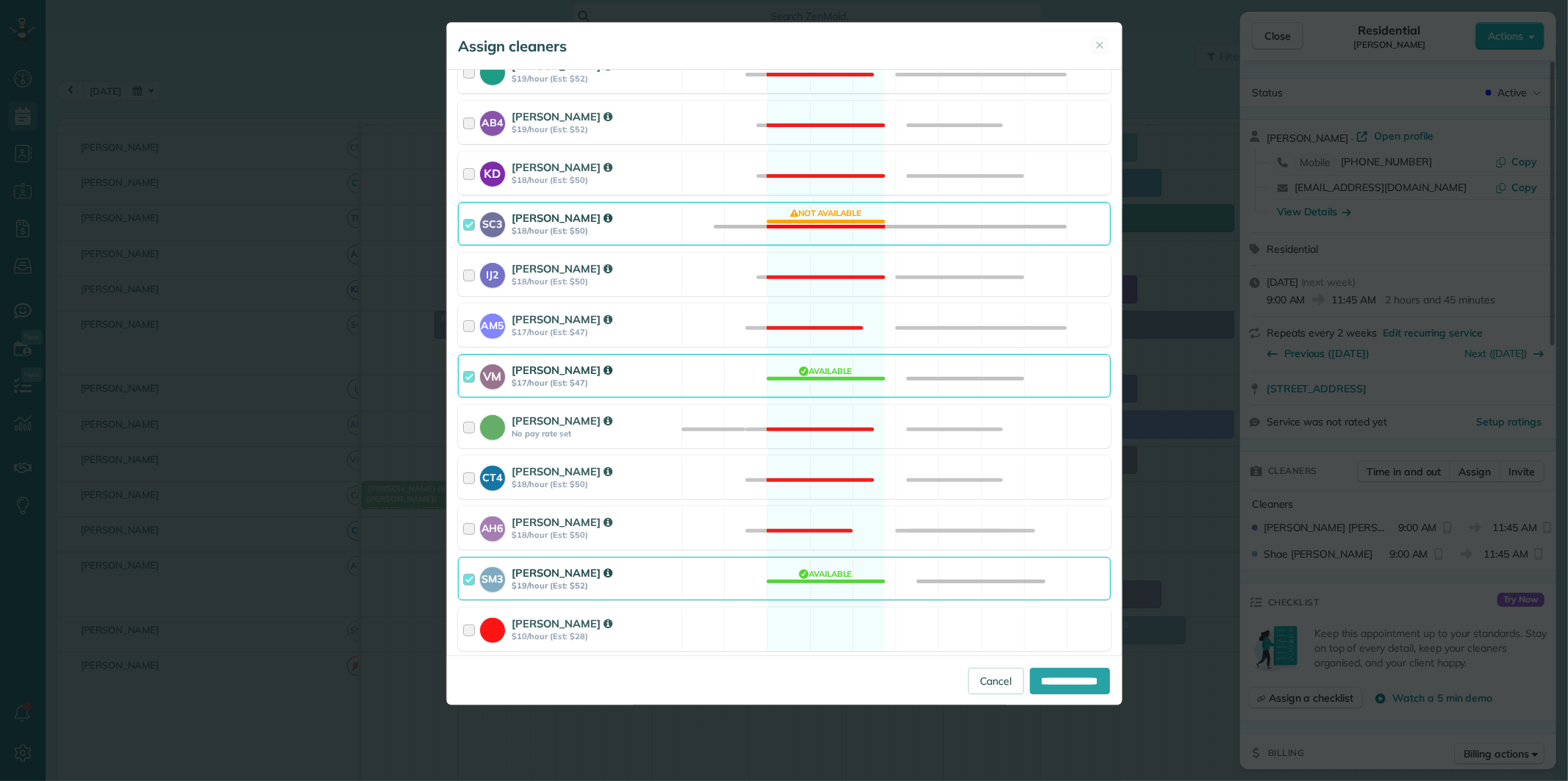 click on "SC3
Stephanie Cruz
$18/hour (Est: $50)
Not available" at bounding box center [784, 223] 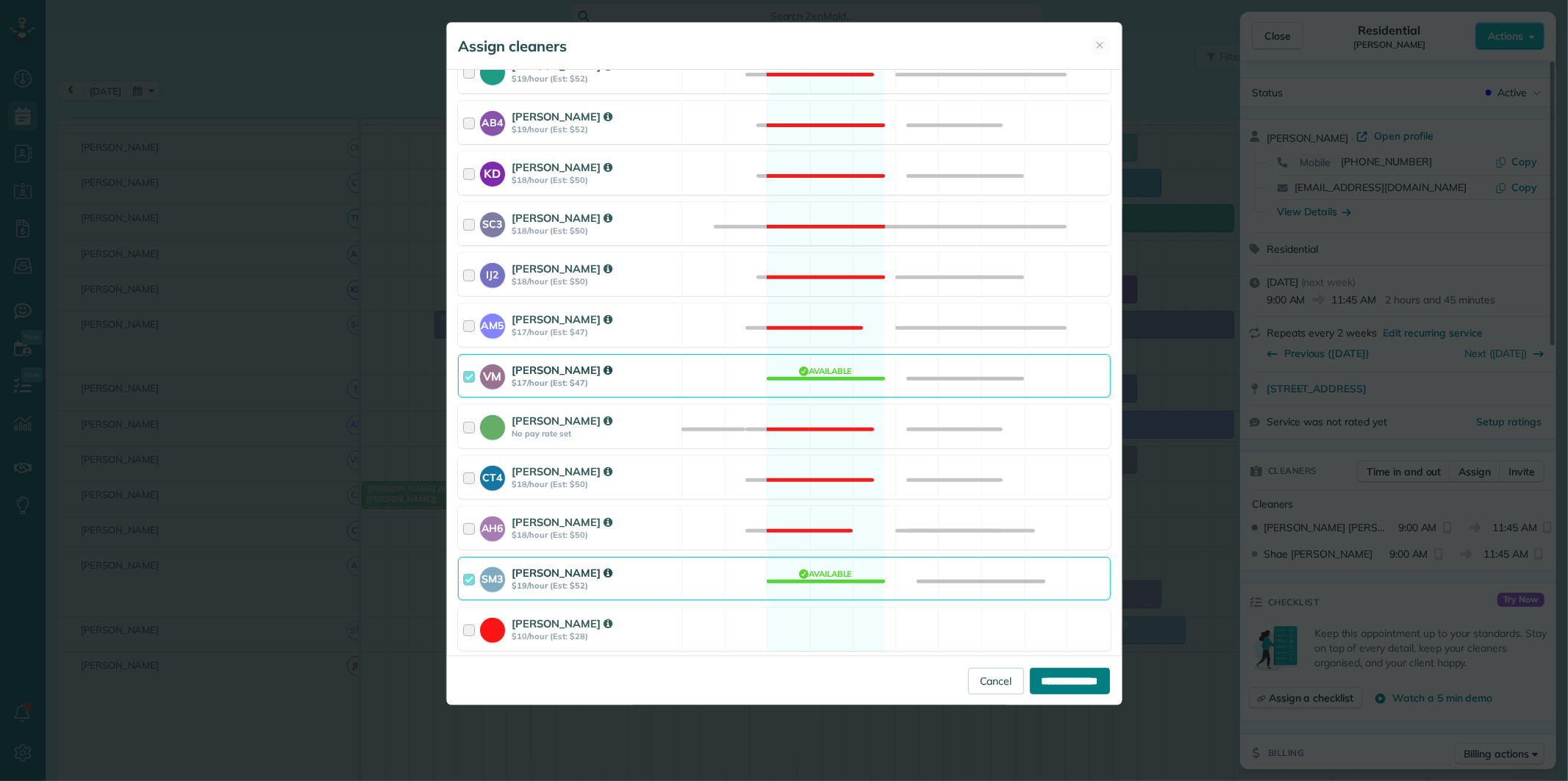 click on "**********" at bounding box center (1070, 681) 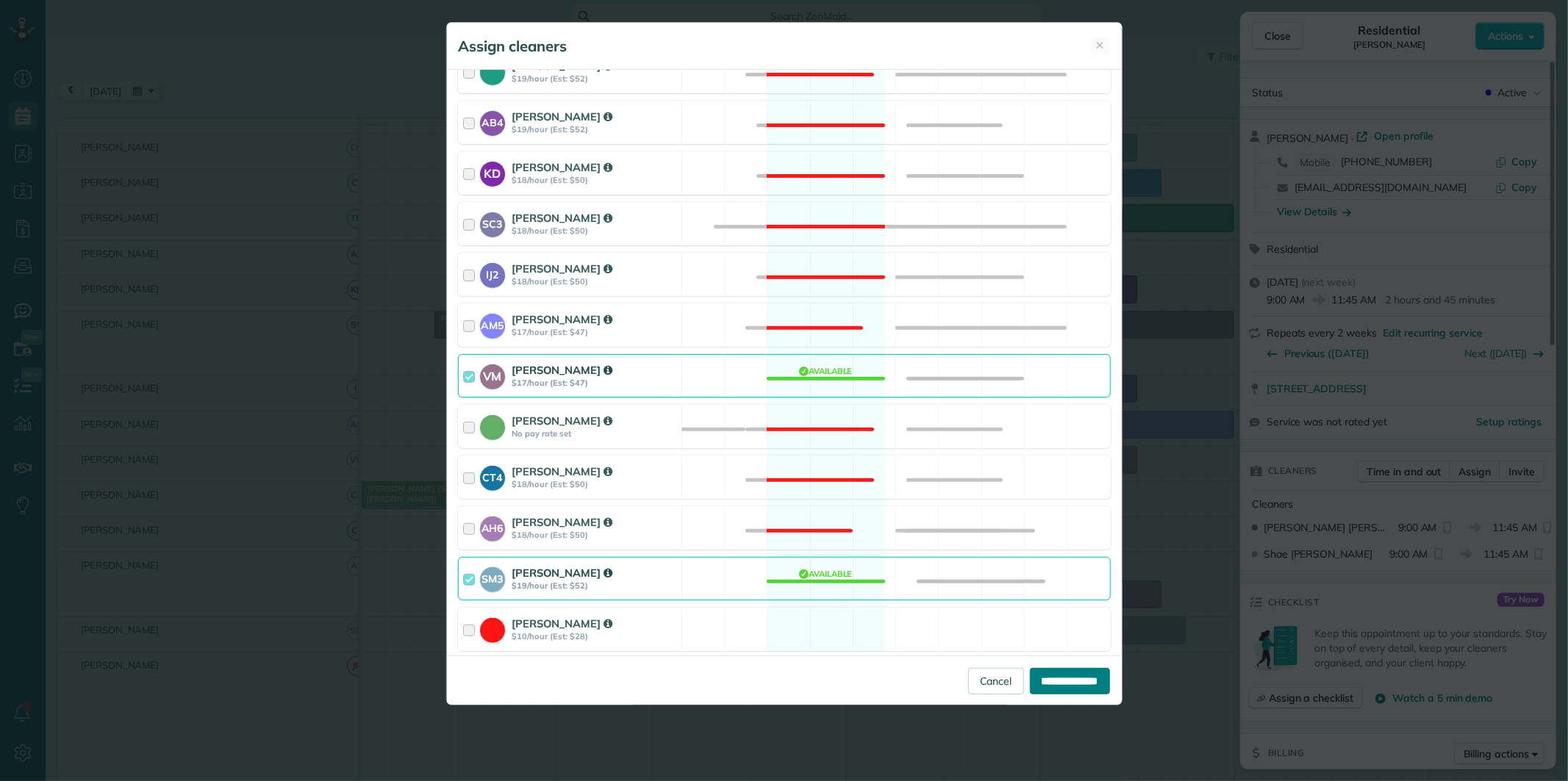 type on "**********" 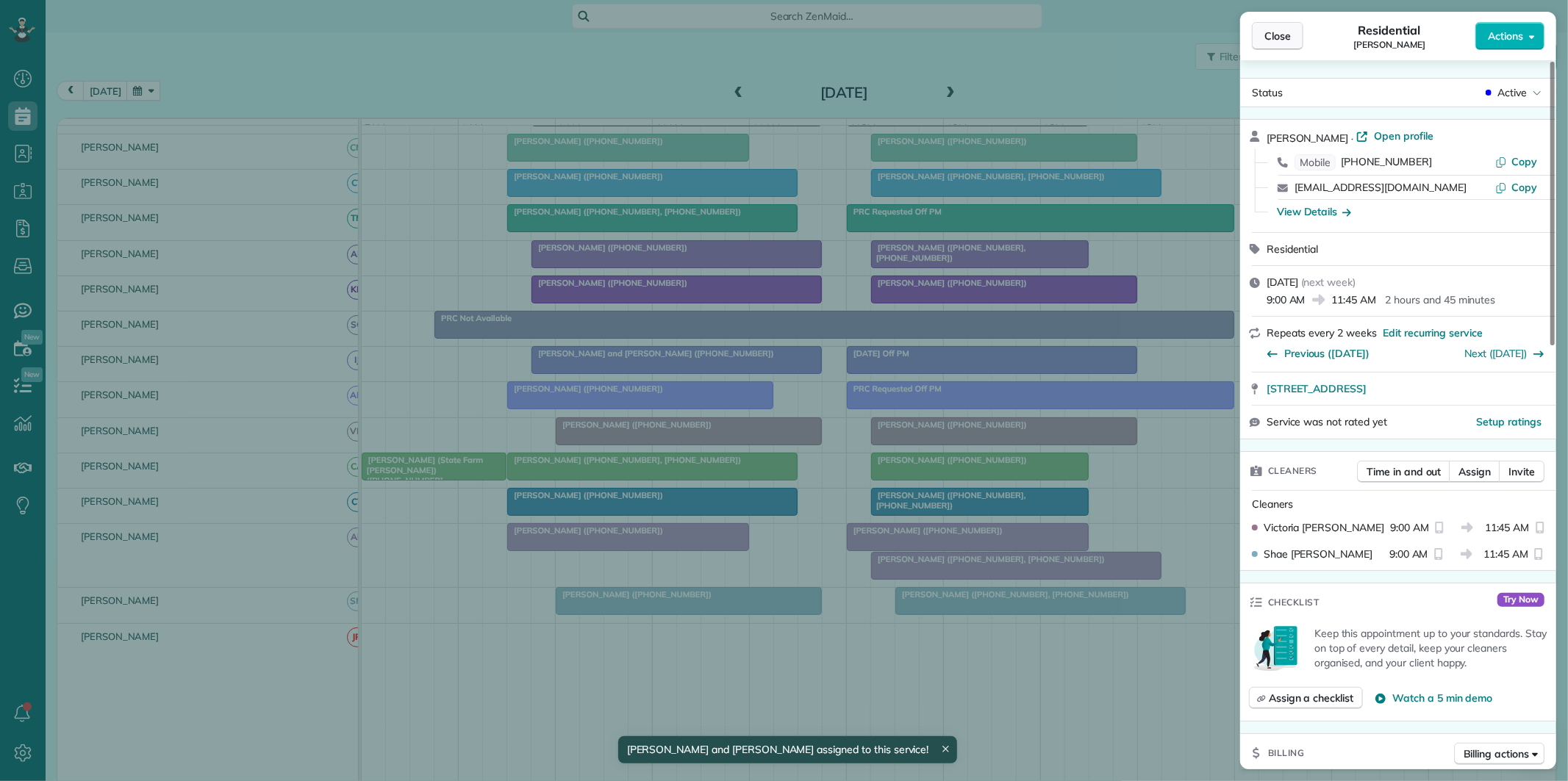 click on "Close" at bounding box center (1278, 36) 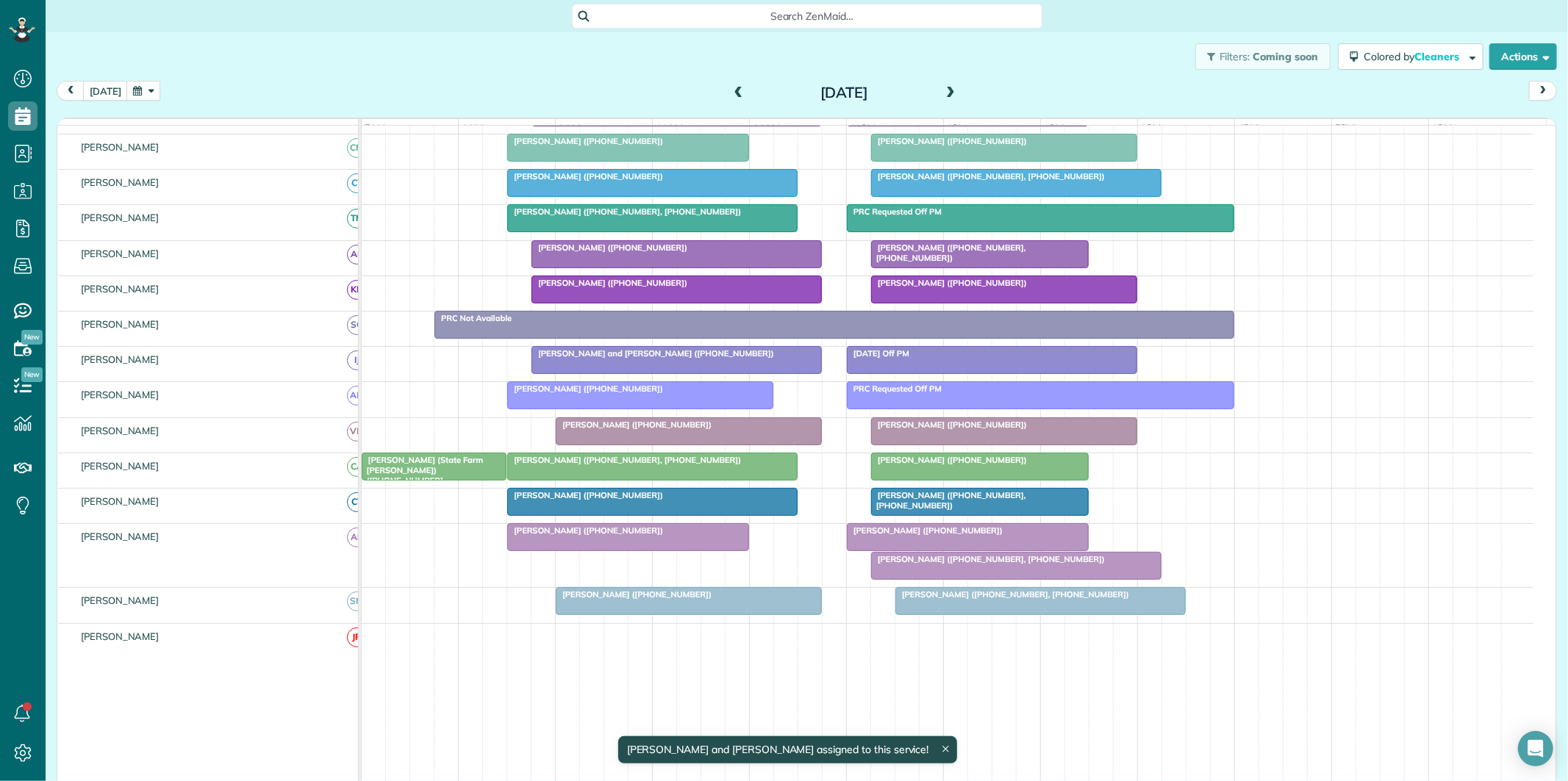 scroll, scrollTop: 276, scrollLeft: 0, axis: vertical 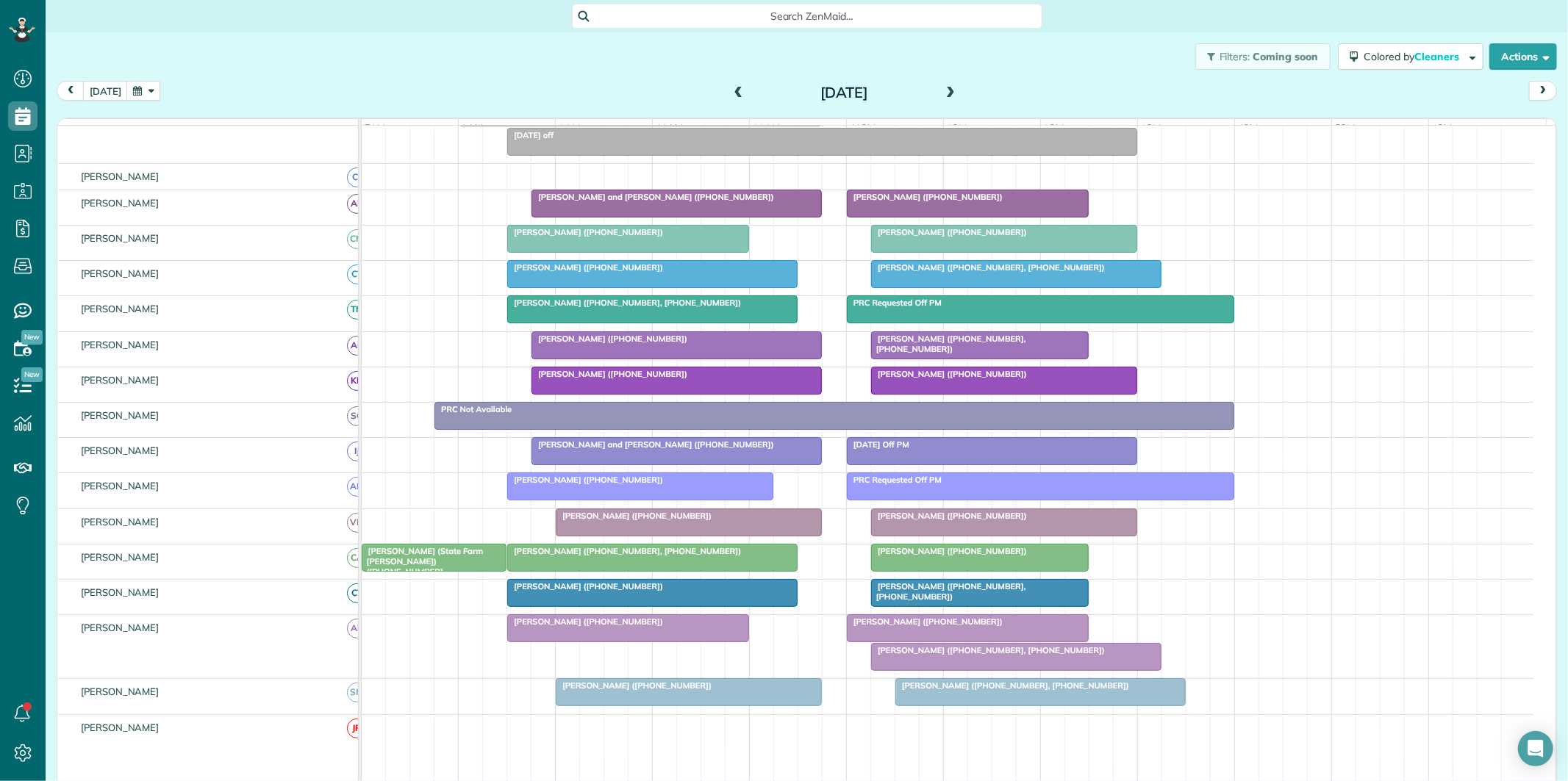 click on "[PERSON_NAME] ([PHONE_NUMBER])" at bounding box center [967, 622] 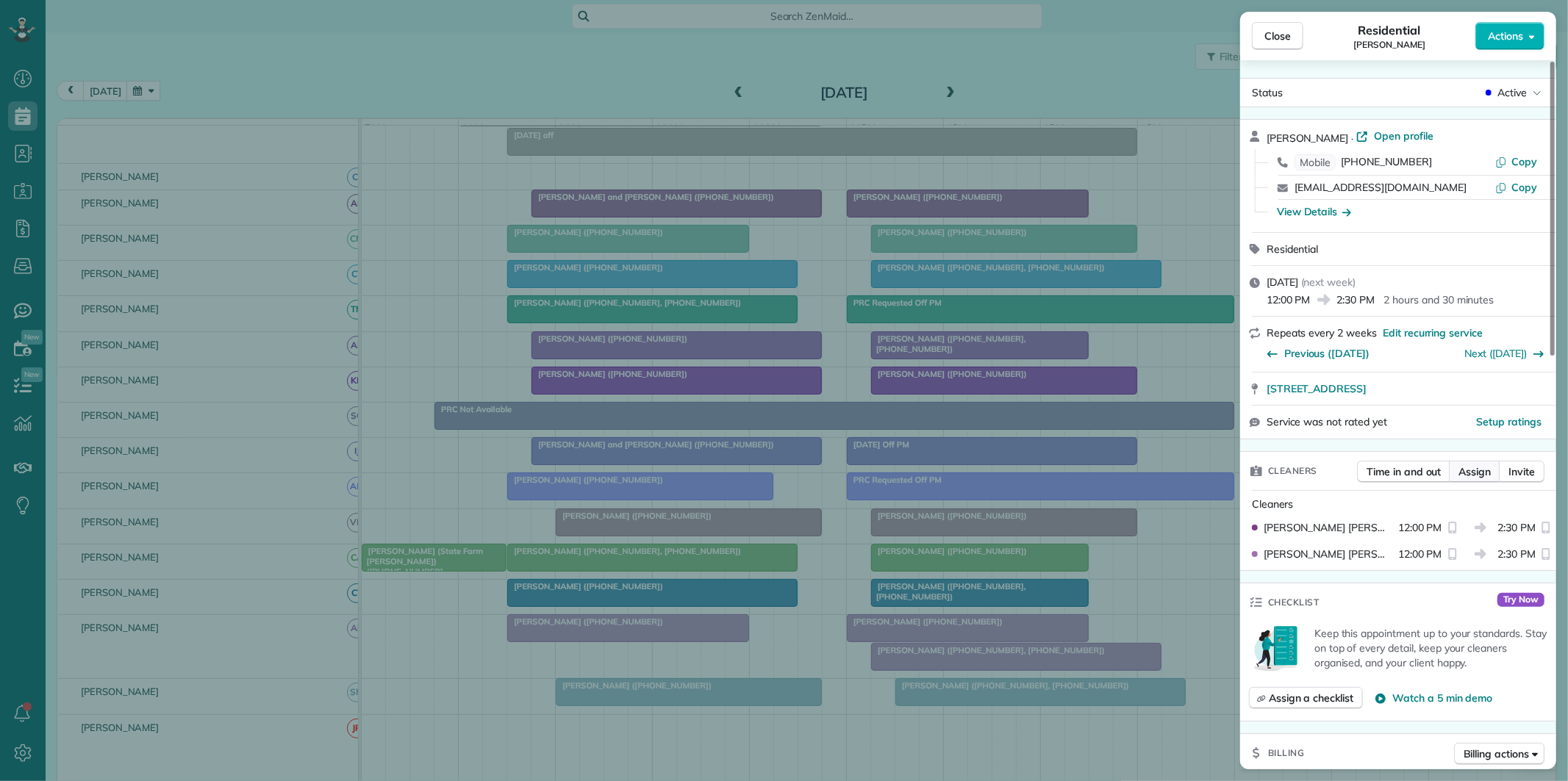 click on "Assign" at bounding box center (1475, 472) 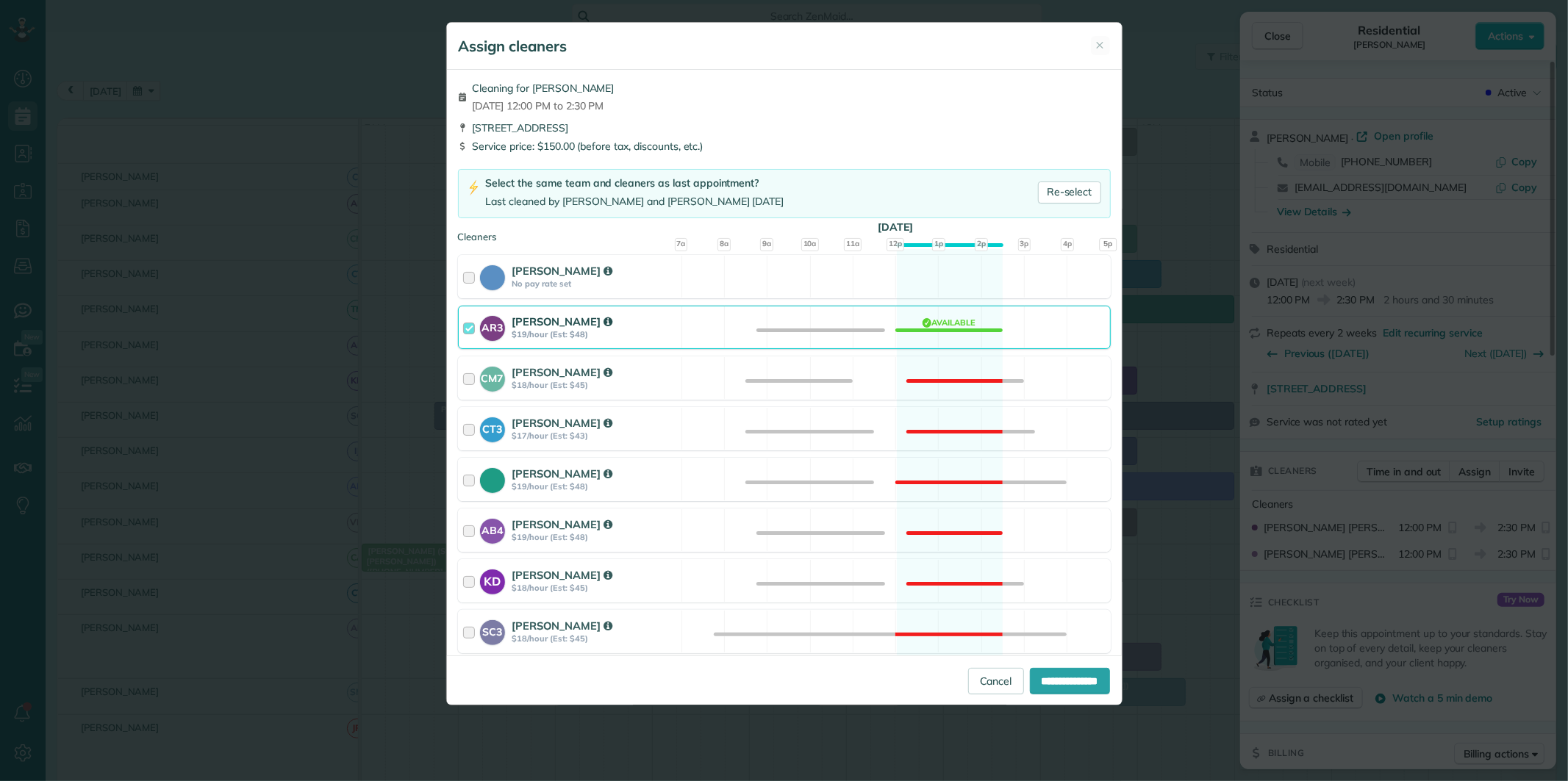 scroll, scrollTop: 408, scrollLeft: 0, axis: vertical 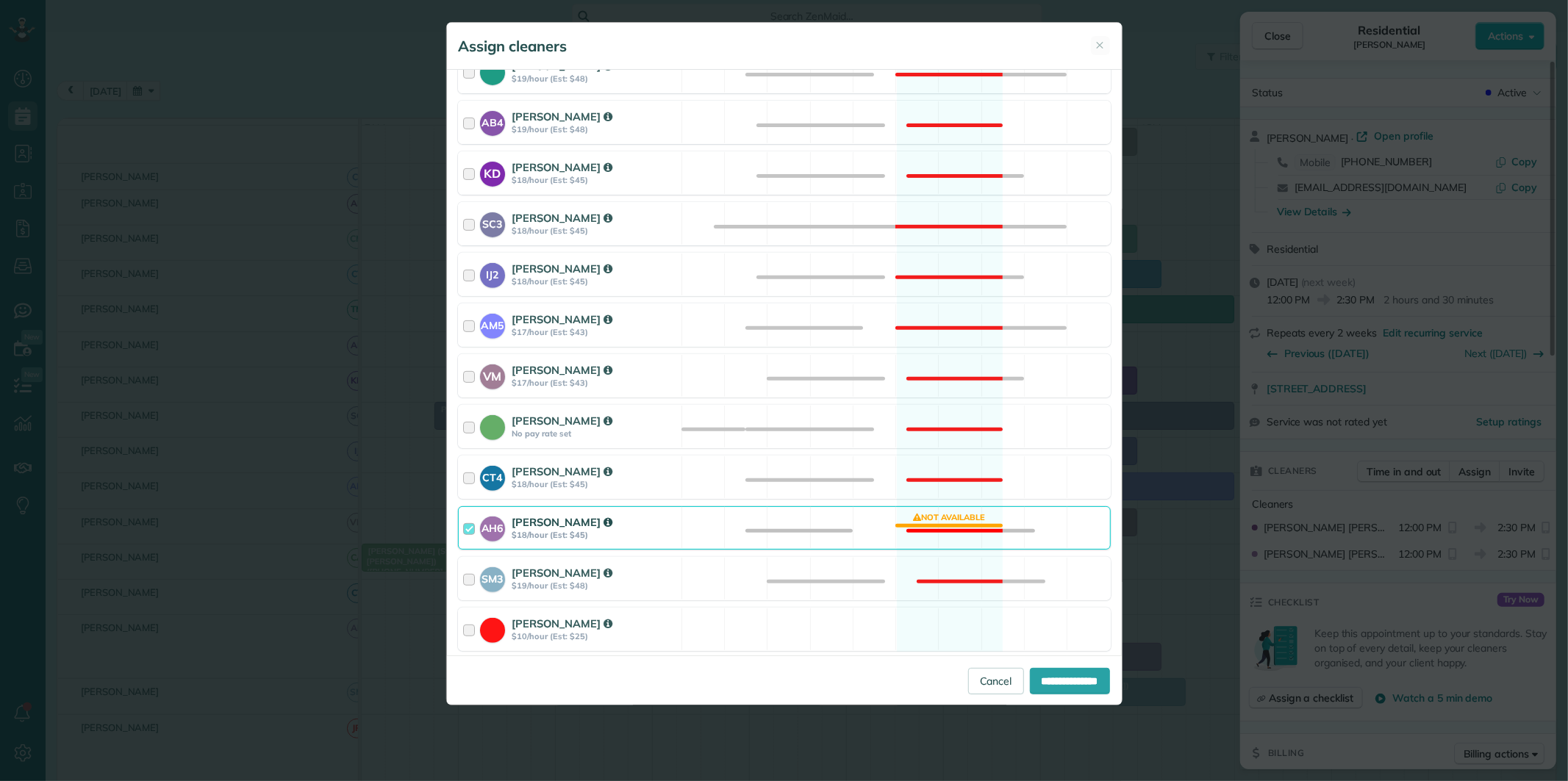 click on "AH6
Ashley hudson
$18/hour (Est: $45)
Not available" at bounding box center (784, 528) 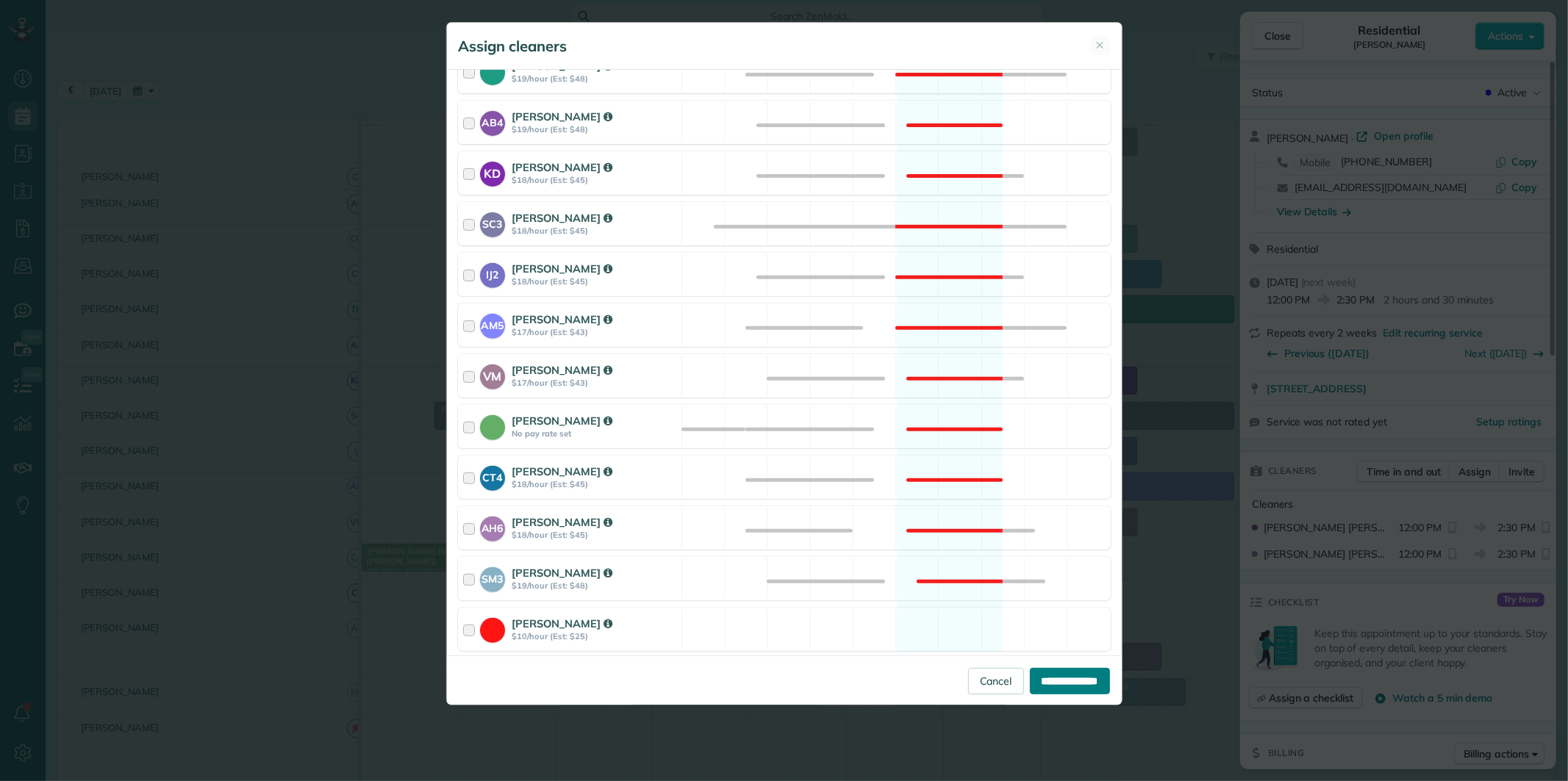 click on "**********" at bounding box center [1070, 681] 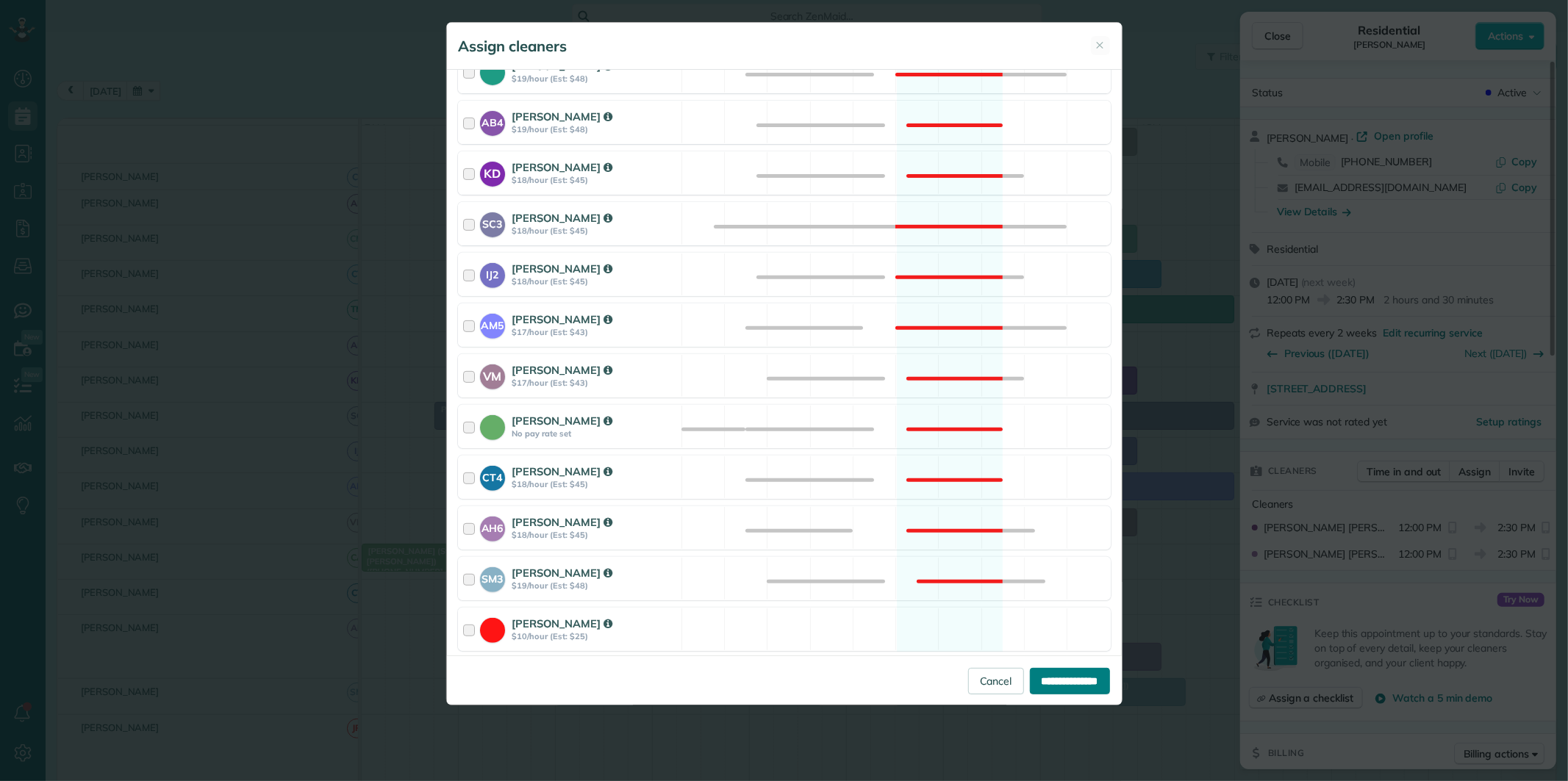 type on "**********" 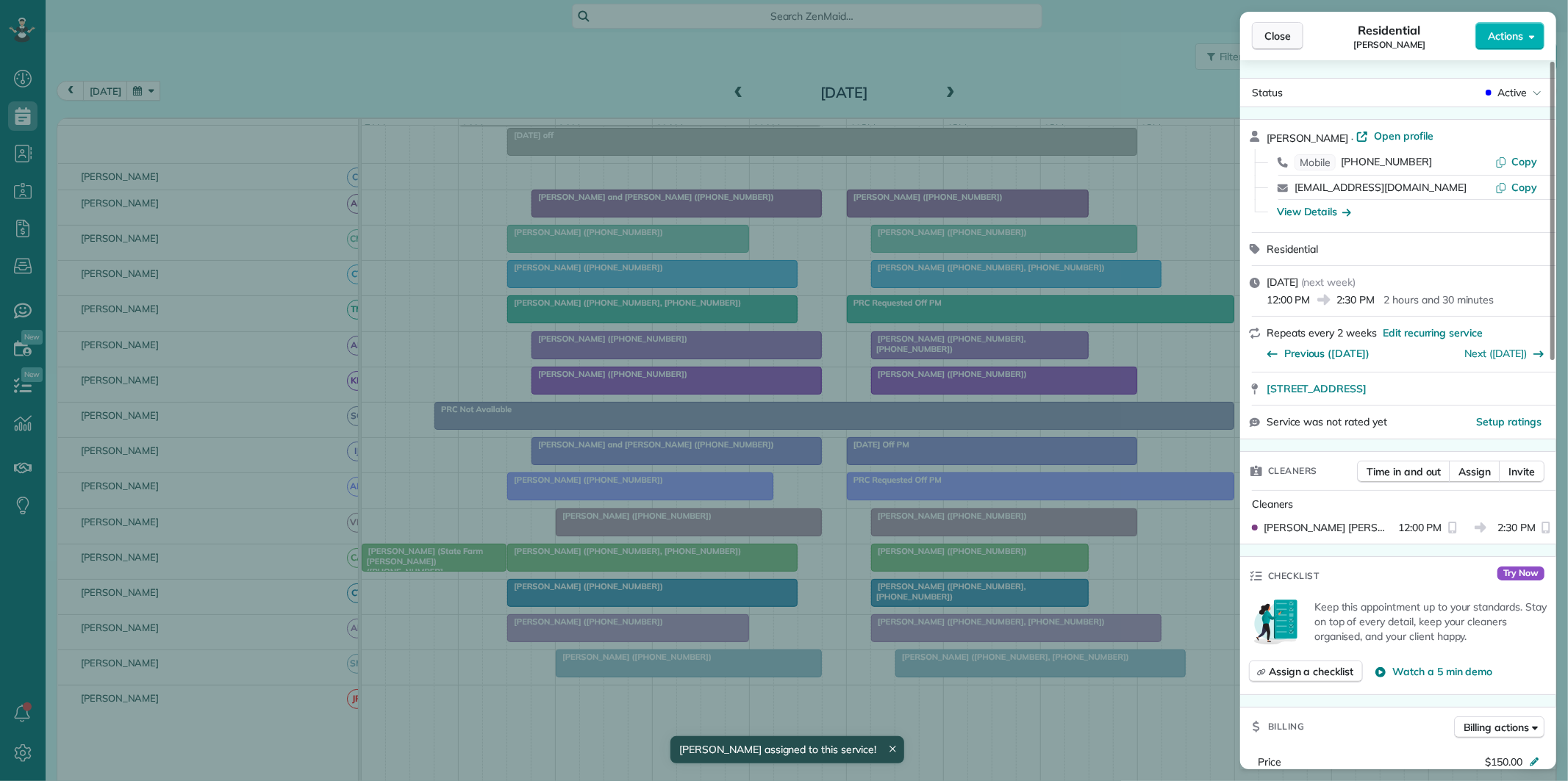 click on "Close" at bounding box center (1278, 36) 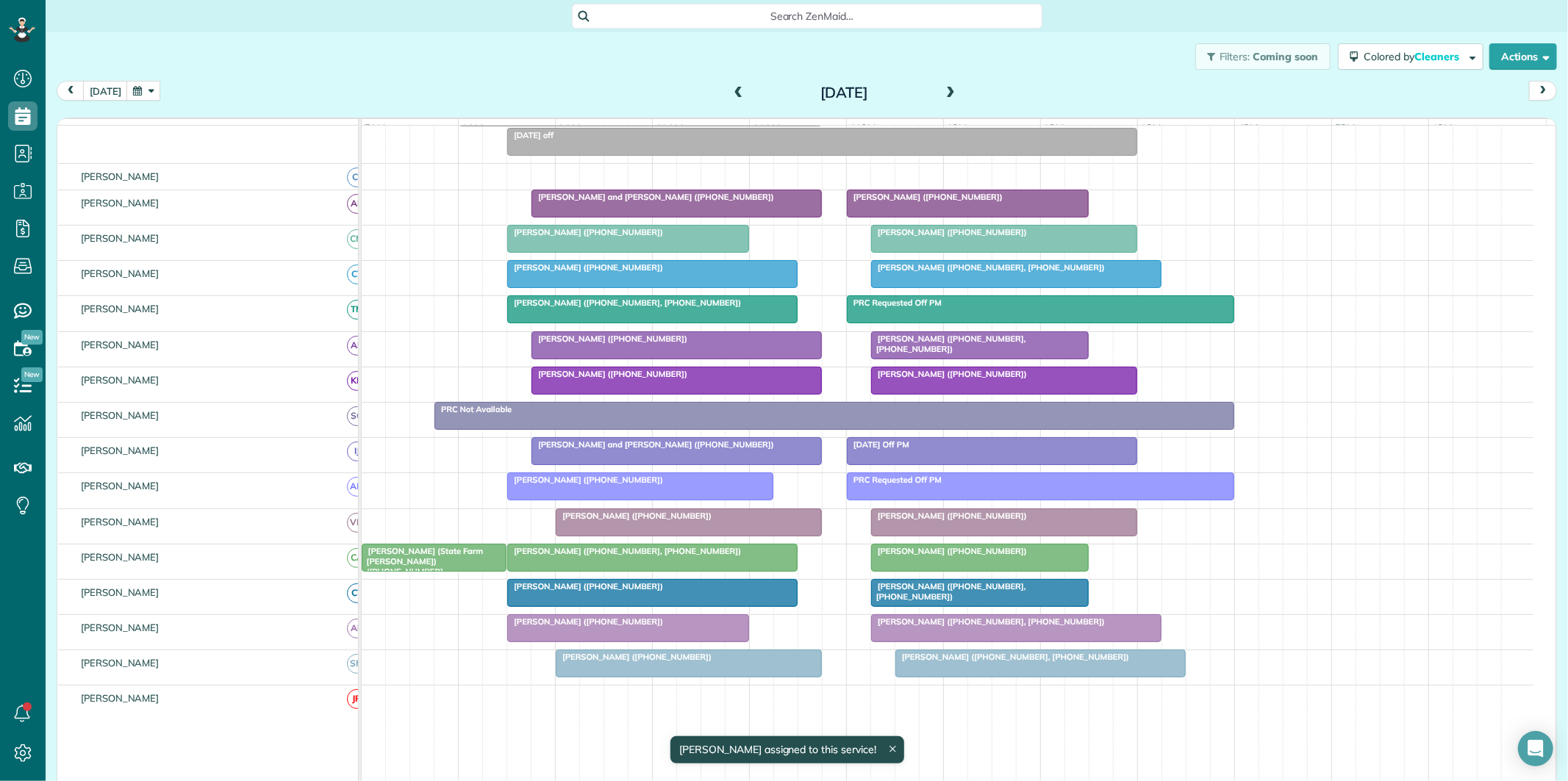 click at bounding box center [951, 93] 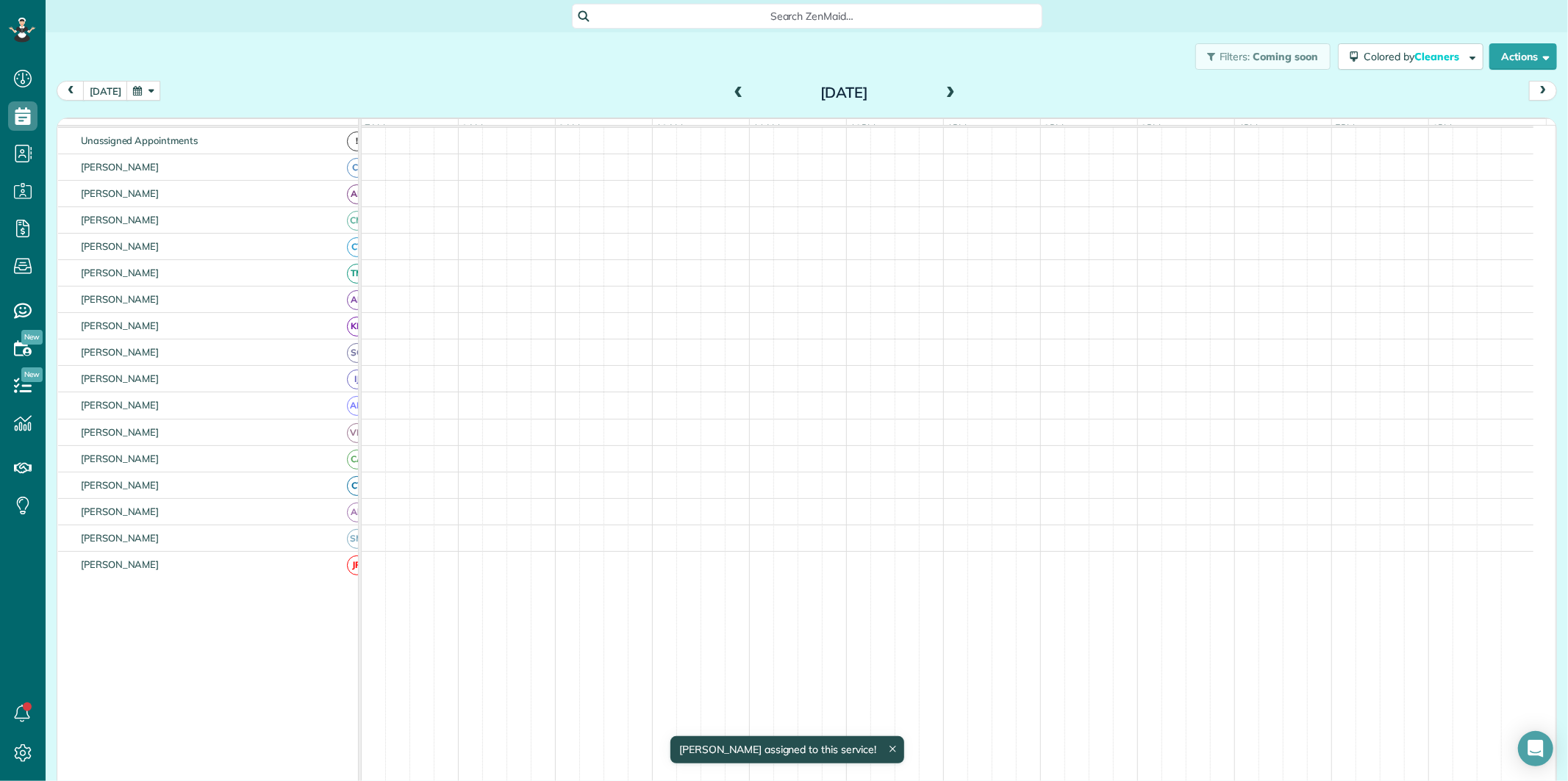 scroll, scrollTop: 46, scrollLeft: 0, axis: vertical 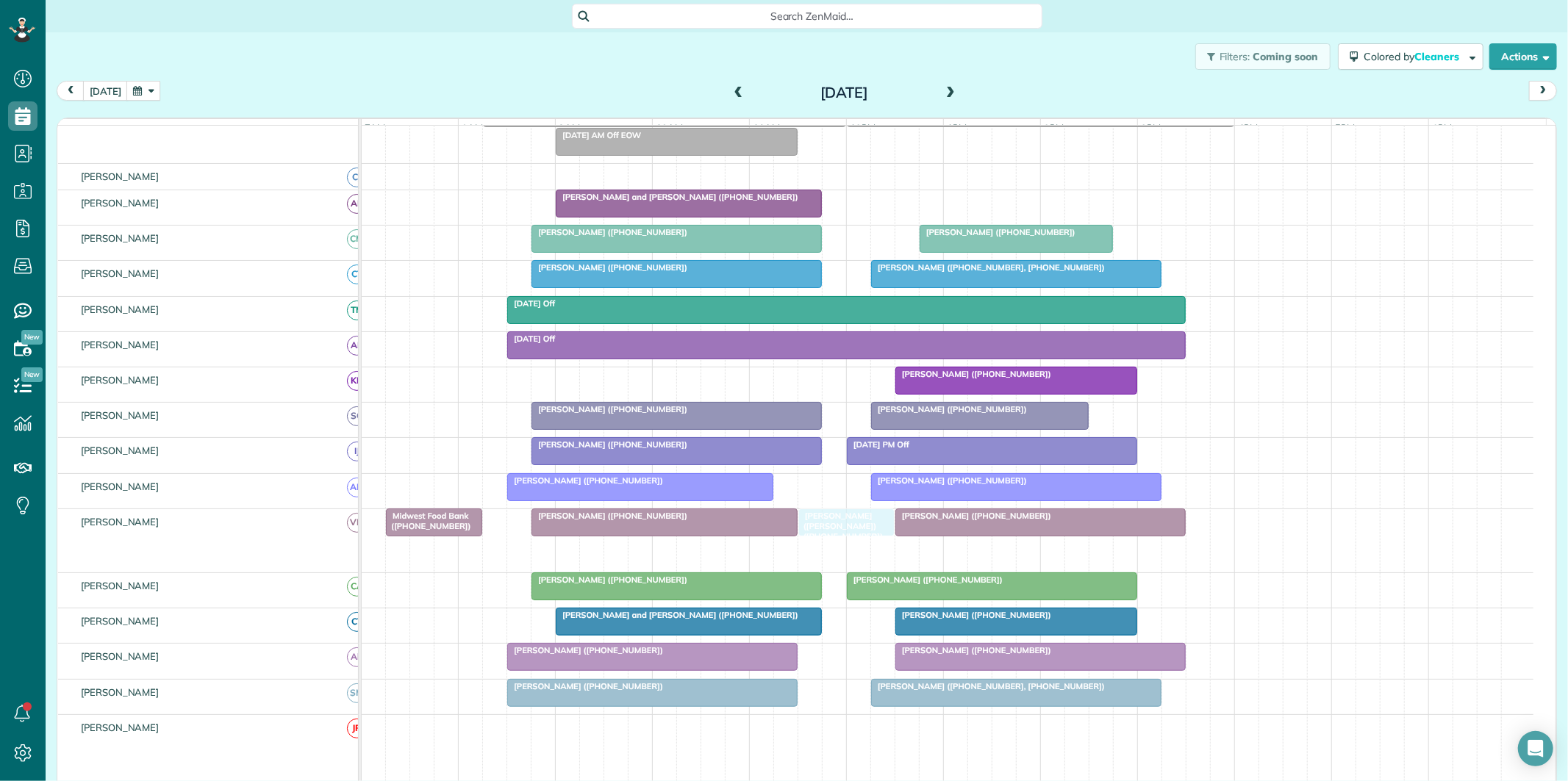drag, startPoint x: 813, startPoint y: 555, endPoint x: 837, endPoint y: 552, distance: 24.18677 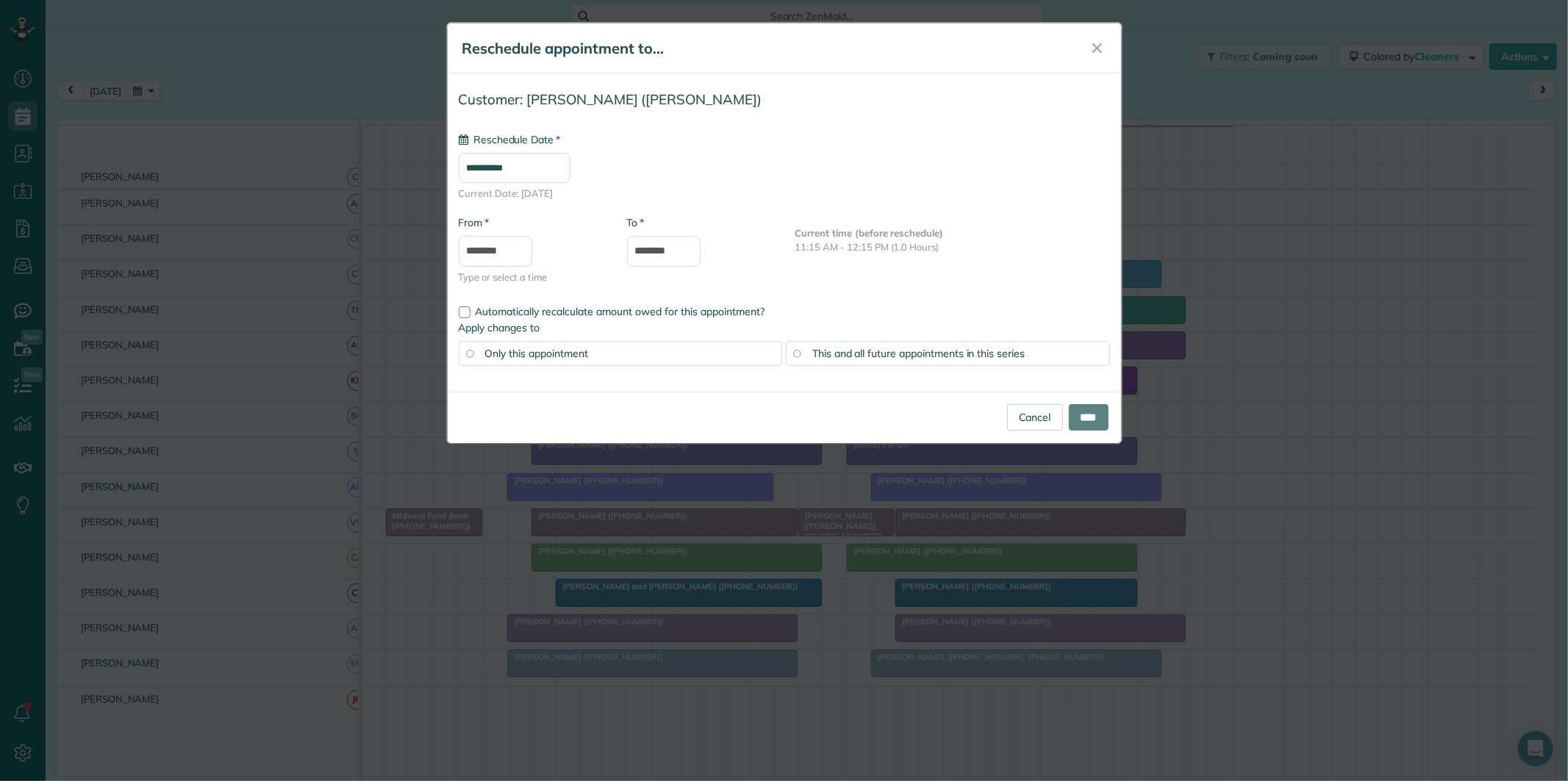 type on "**********" 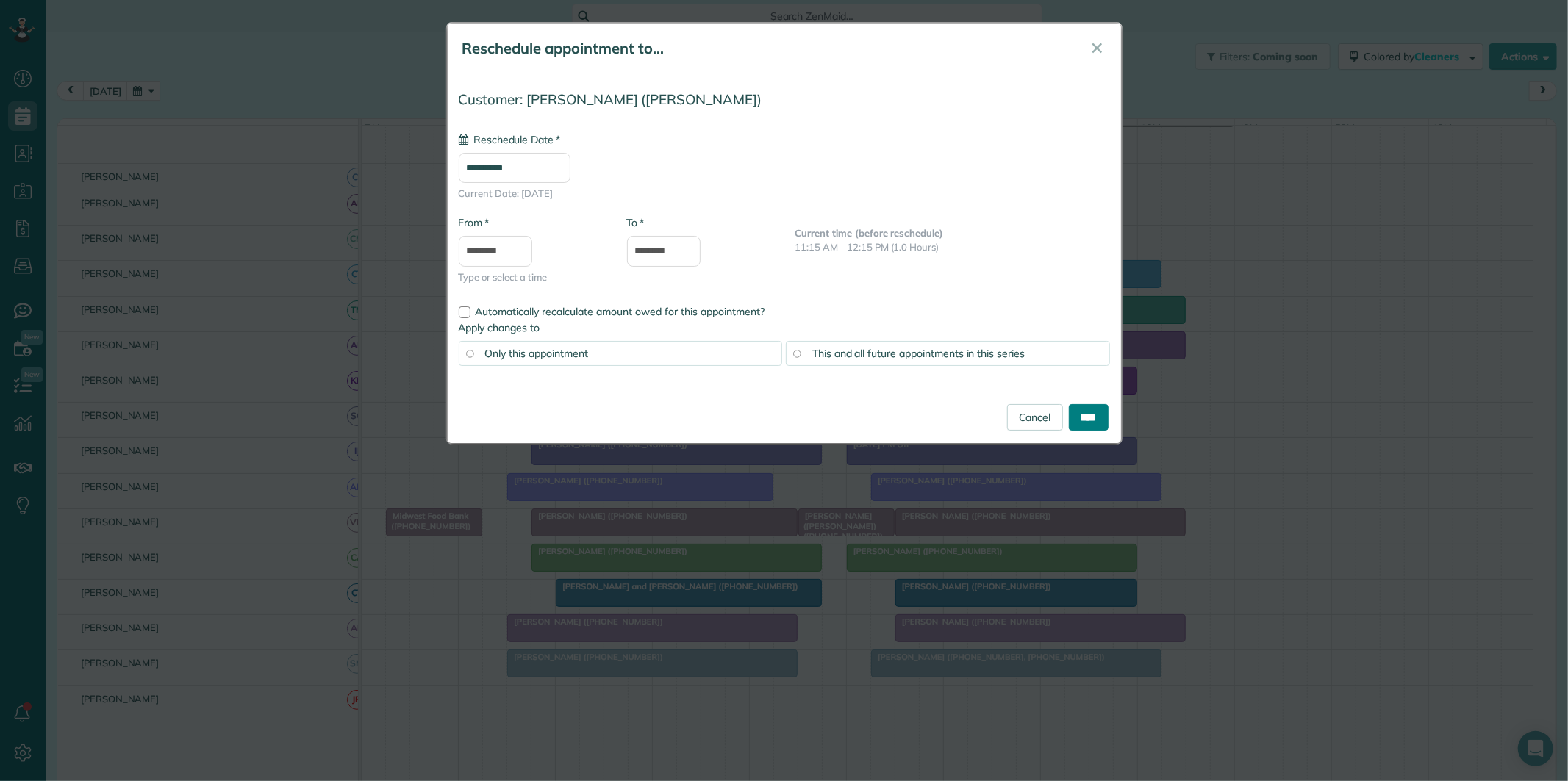click on "****" at bounding box center [1089, 417] 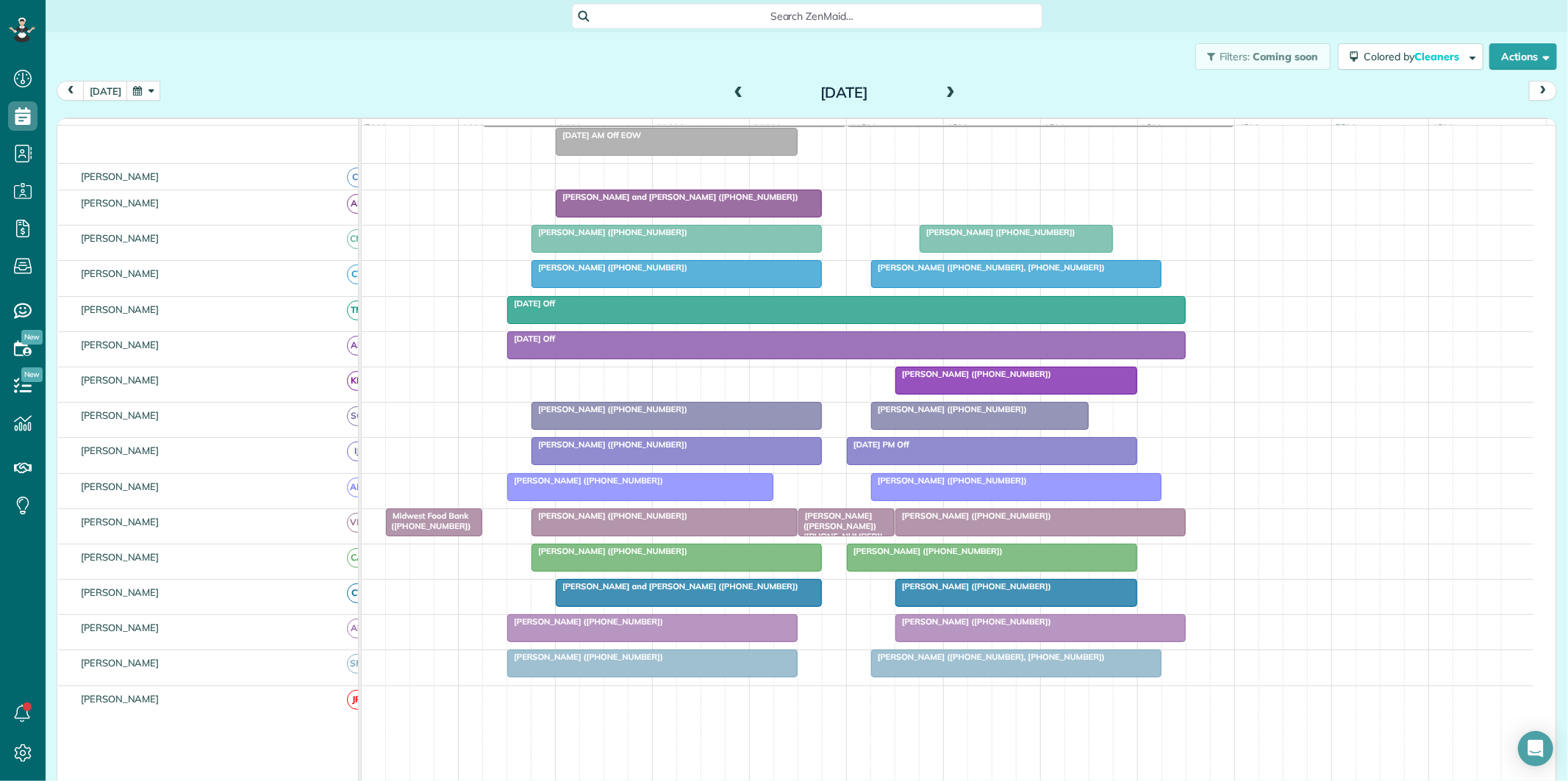 click at bounding box center [739, 93] 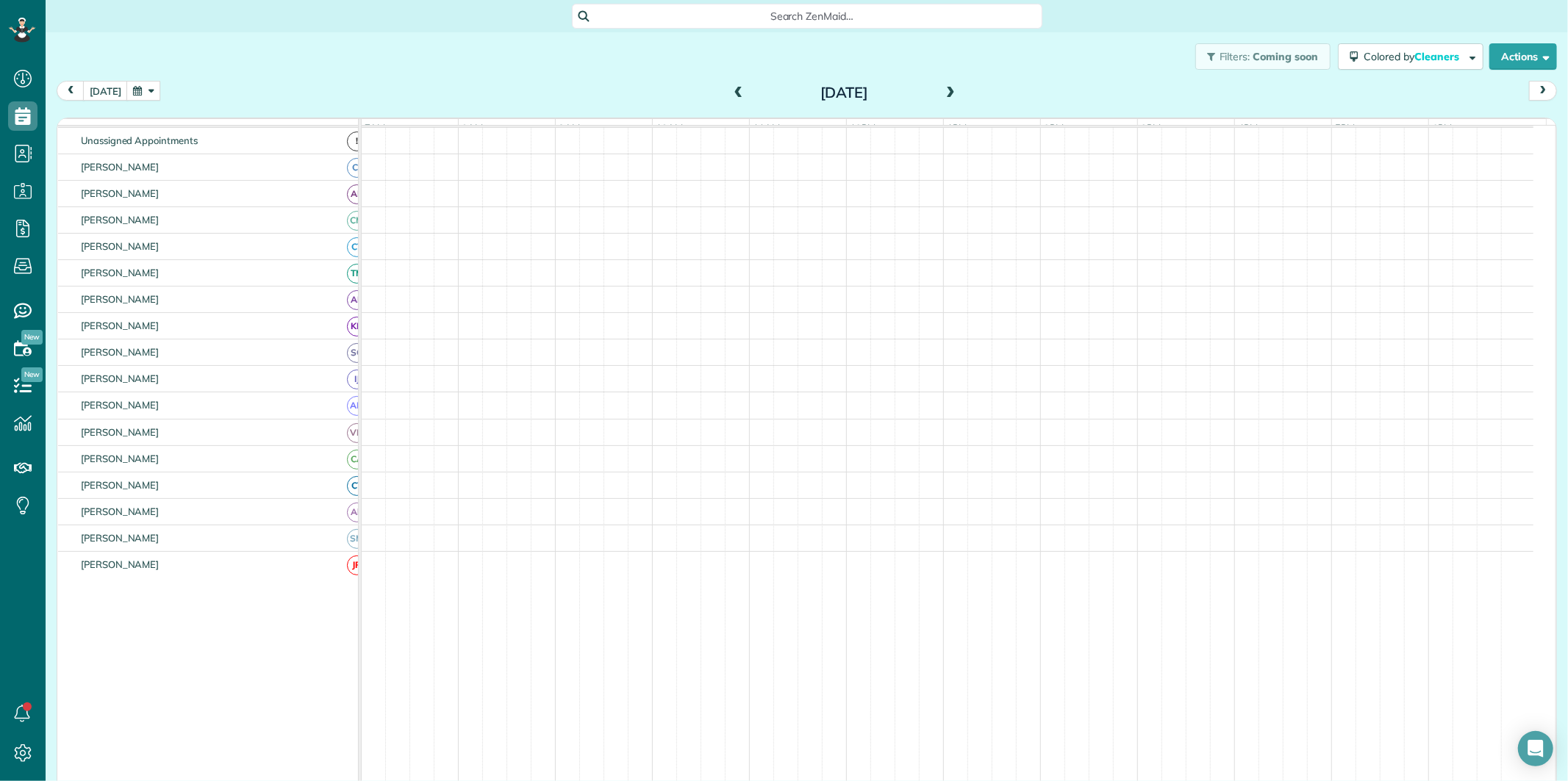 scroll, scrollTop: 46, scrollLeft: 0, axis: vertical 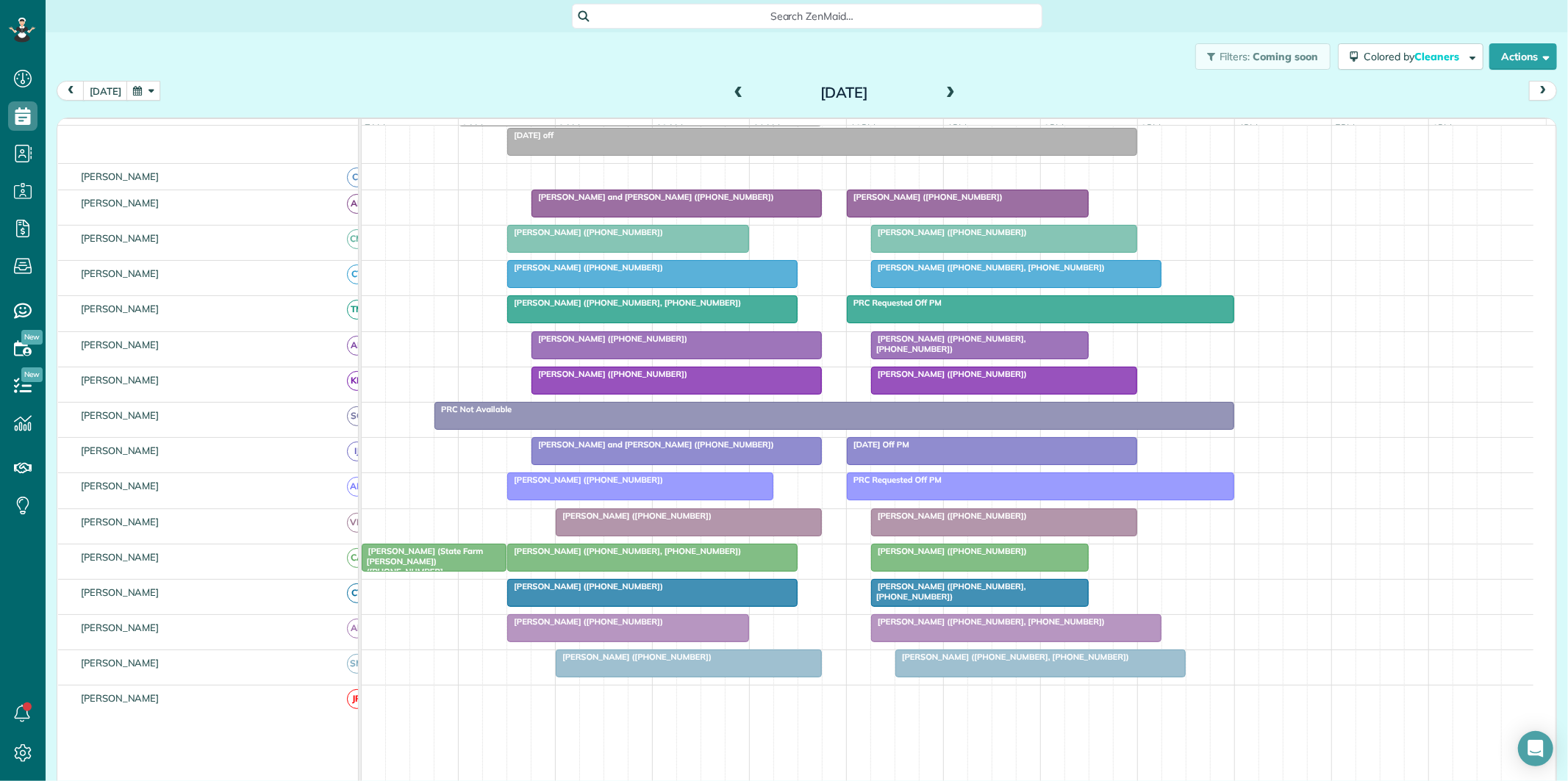 click at bounding box center [739, 93] 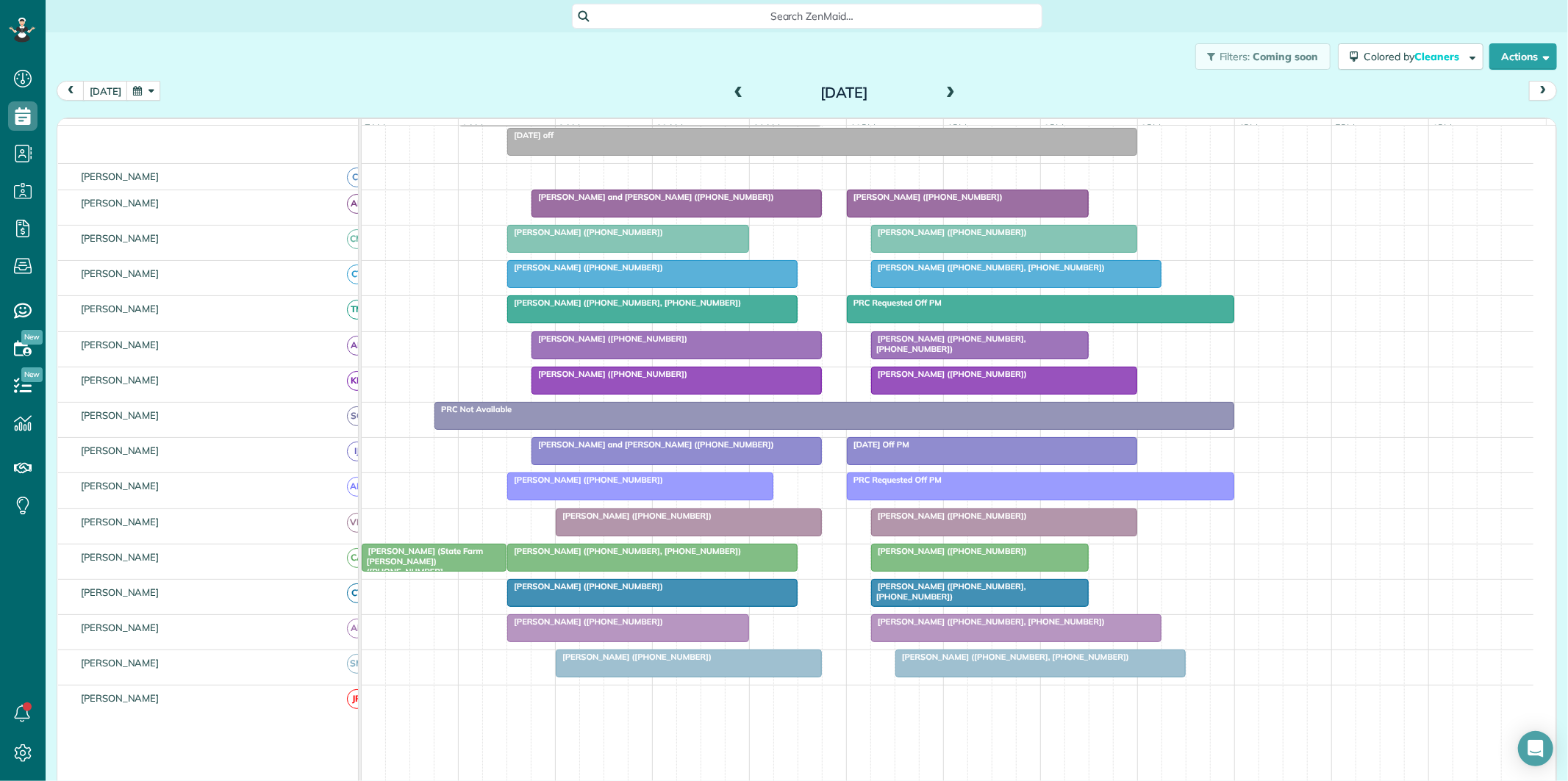 scroll, scrollTop: 46, scrollLeft: 0, axis: vertical 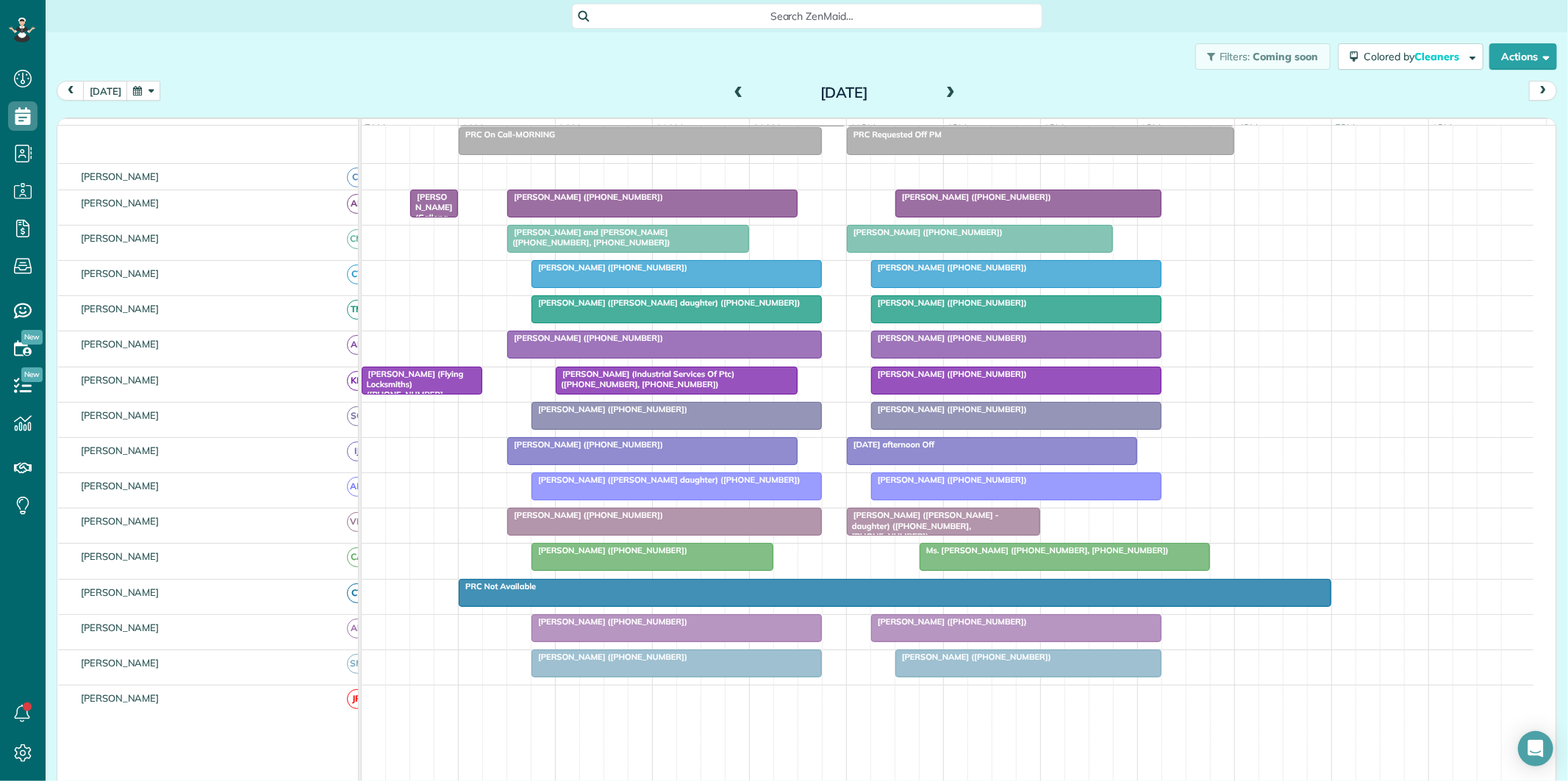 click at bounding box center [143, 90] 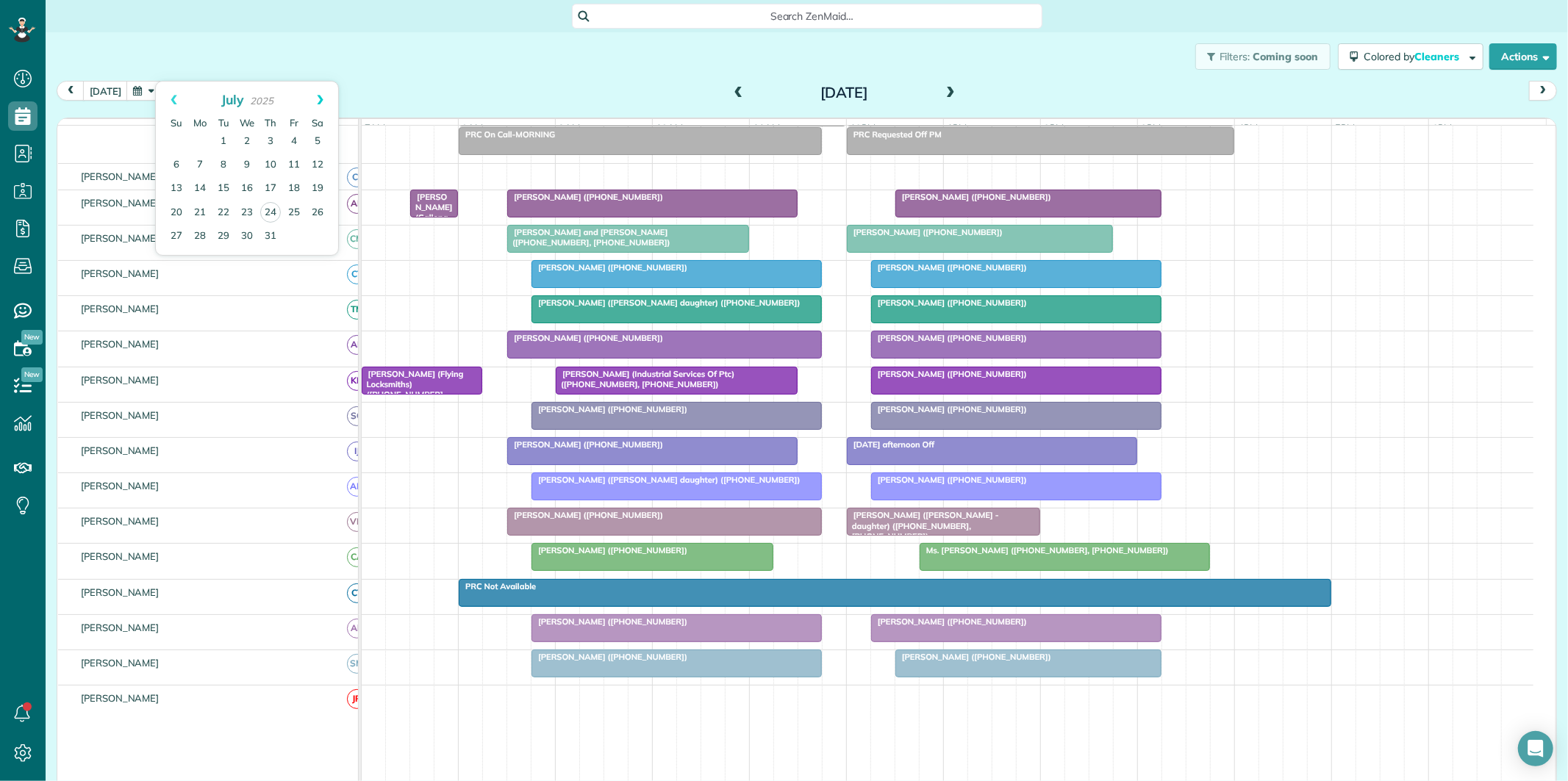 click on "Next" at bounding box center [320, 100] 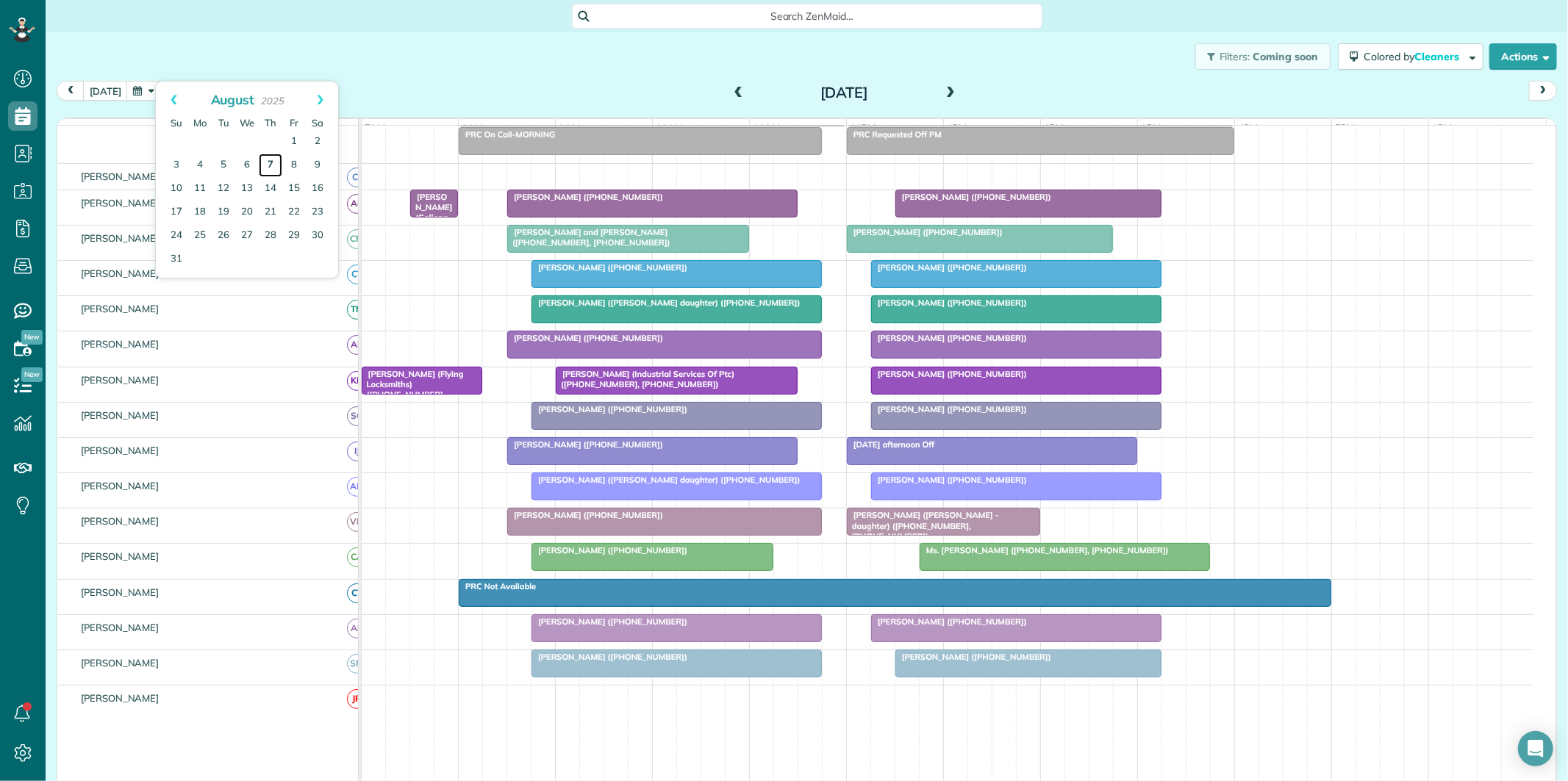 click on "7" at bounding box center (271, 165) 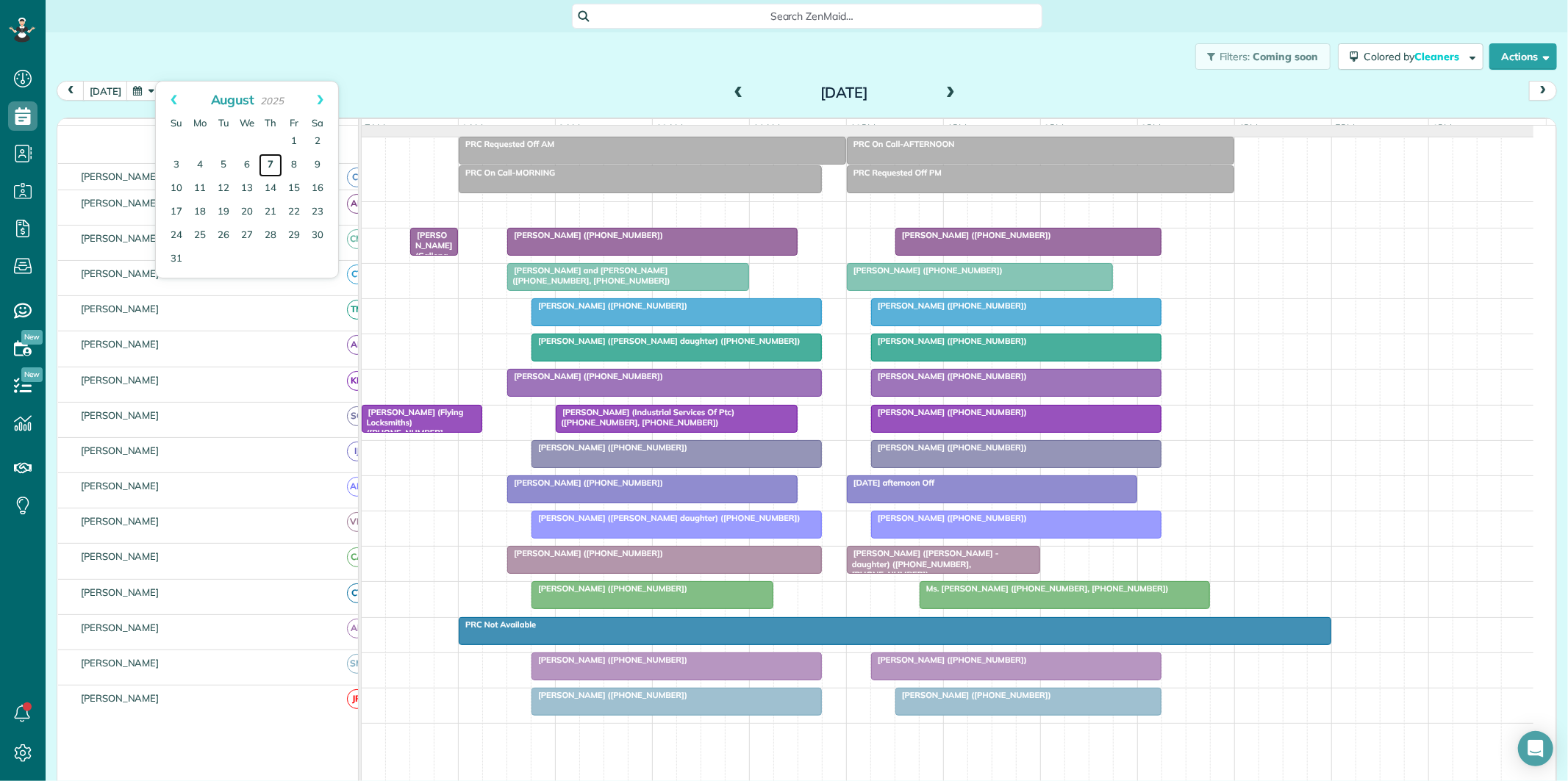 scroll, scrollTop: 46, scrollLeft: 0, axis: vertical 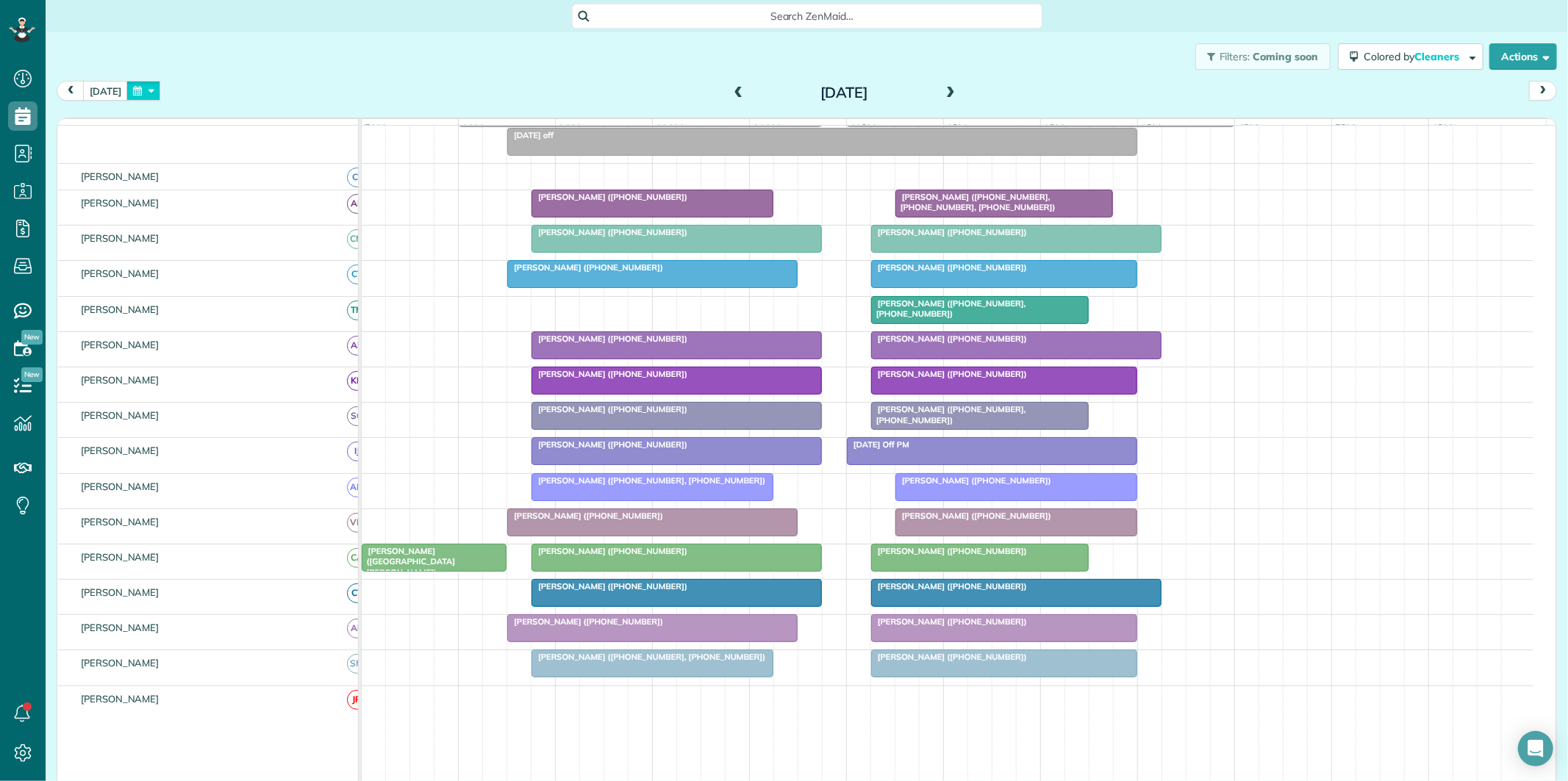 click at bounding box center [143, 90] 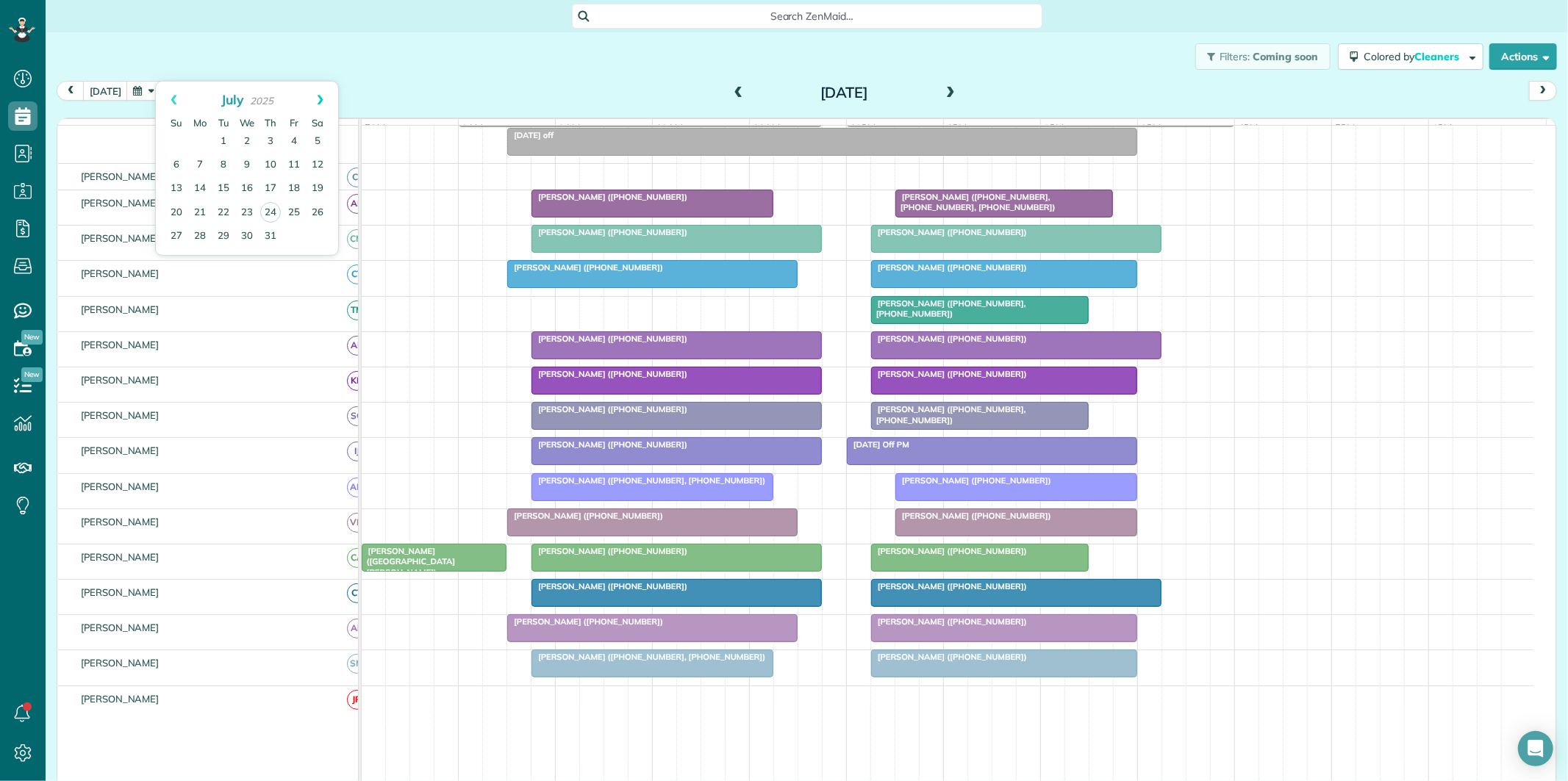 click on "Next" at bounding box center [320, 100] 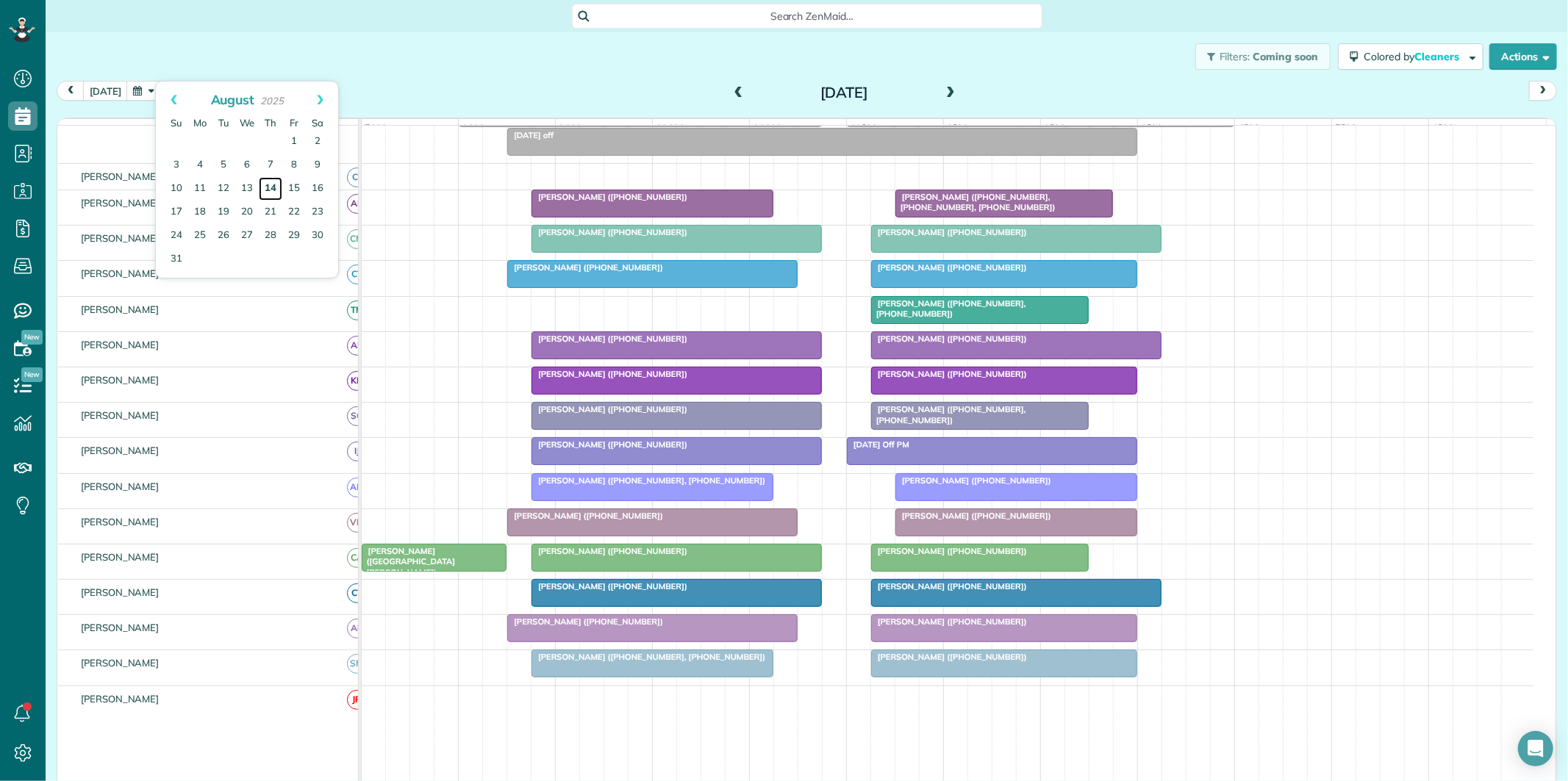 click on "14" at bounding box center [271, 189] 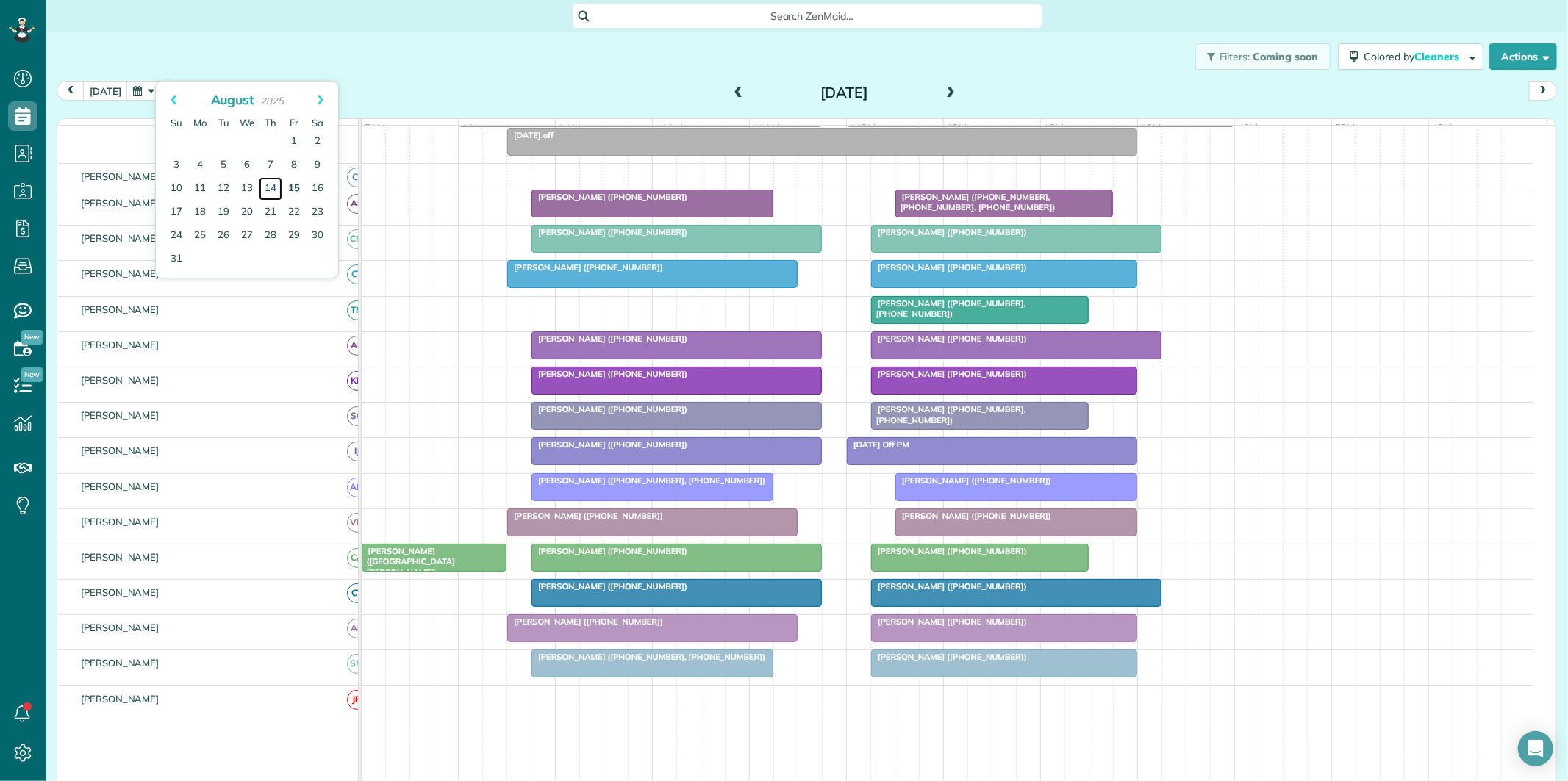 scroll, scrollTop: 46, scrollLeft: 0, axis: vertical 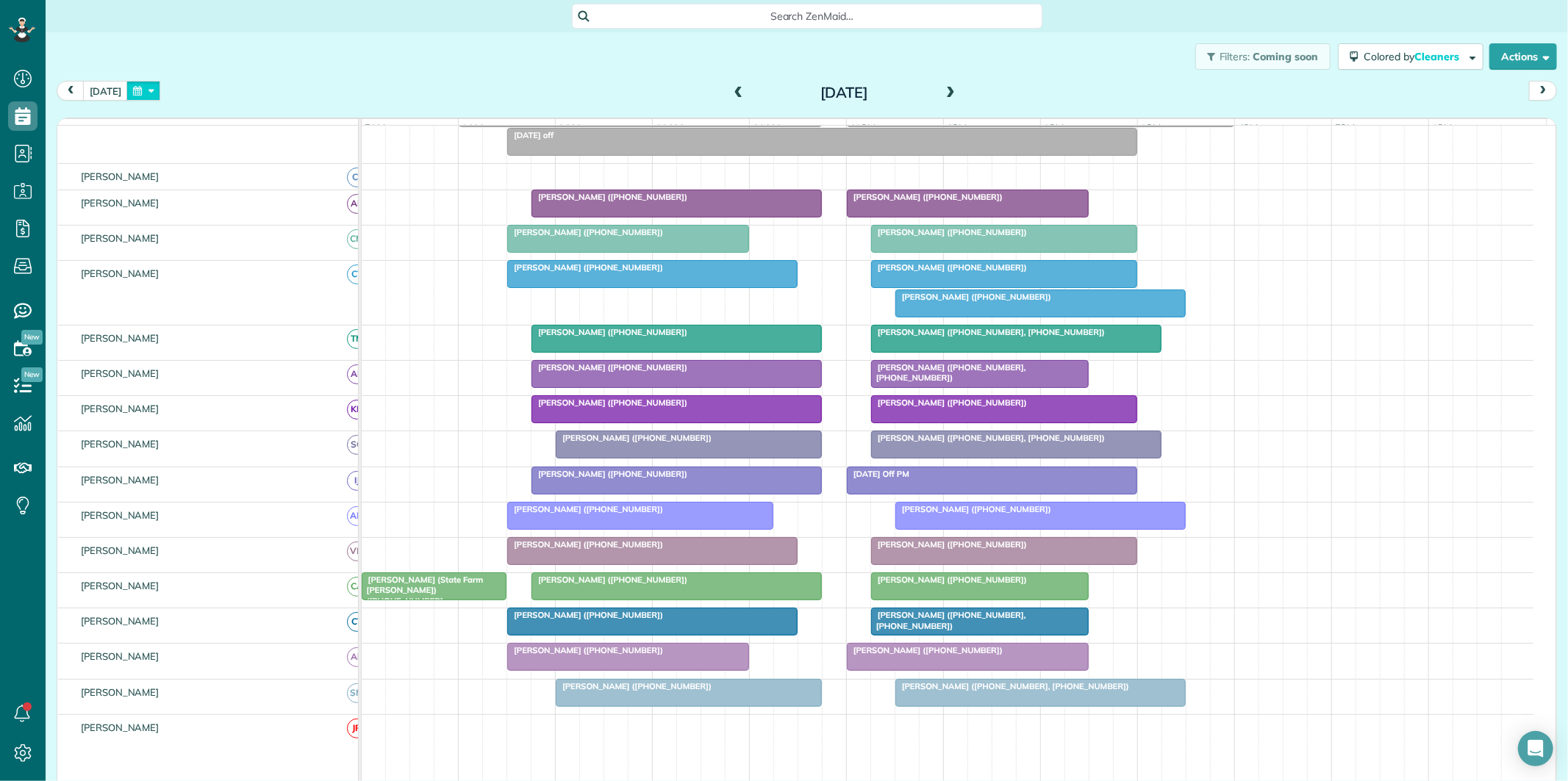 click at bounding box center [143, 90] 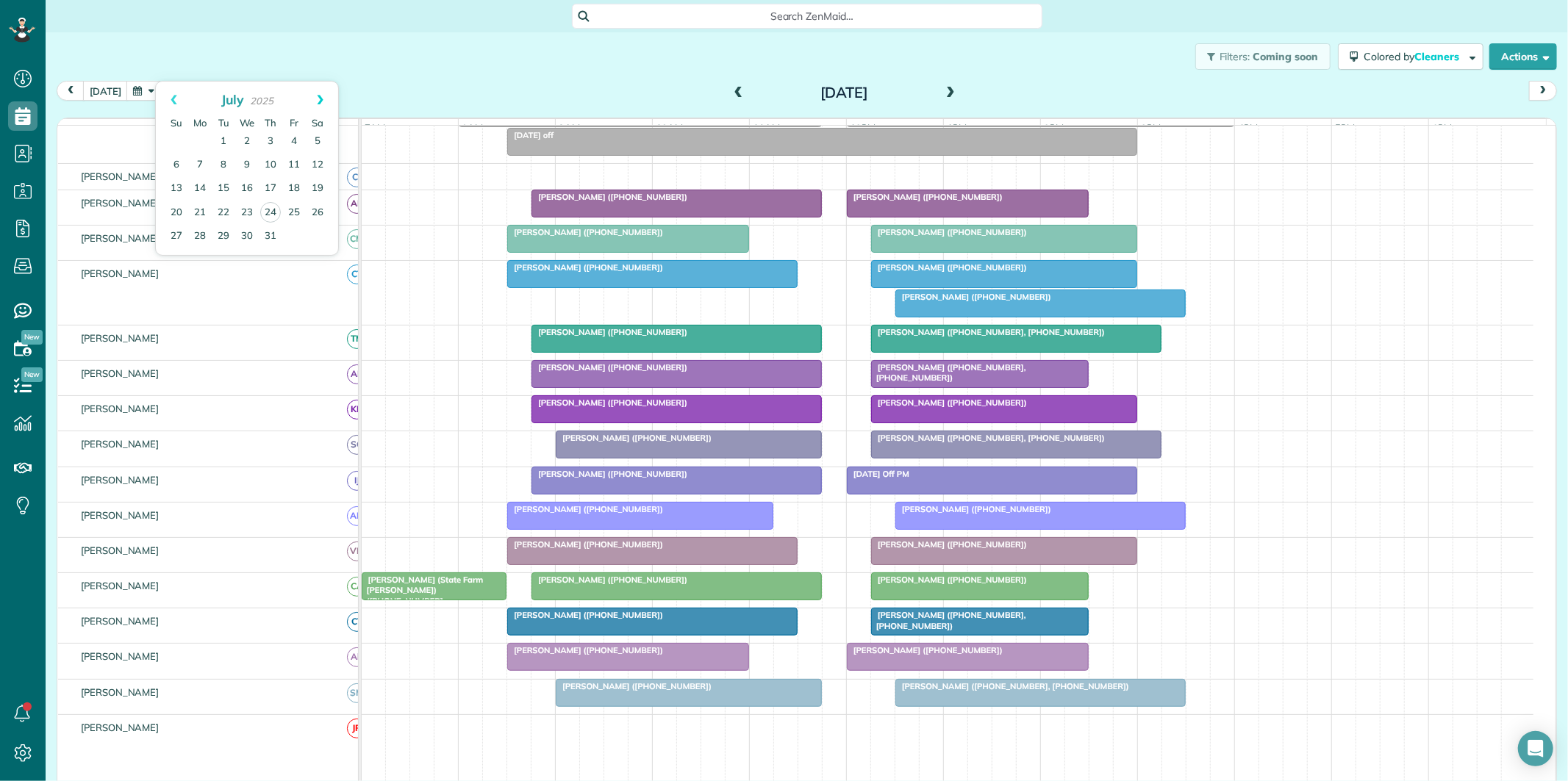 click on "Next" at bounding box center (320, 100) 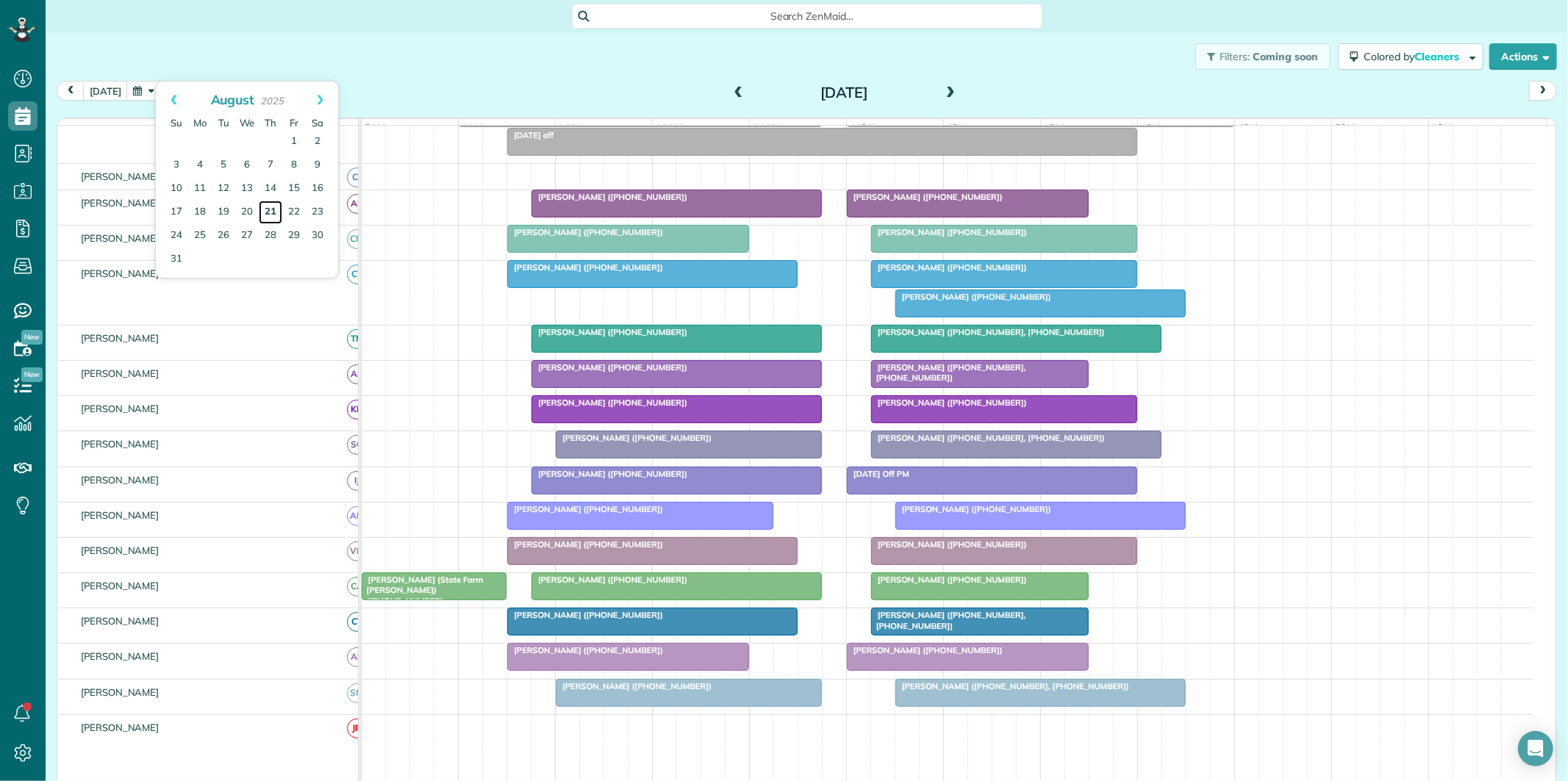 click on "21" at bounding box center (271, 212) 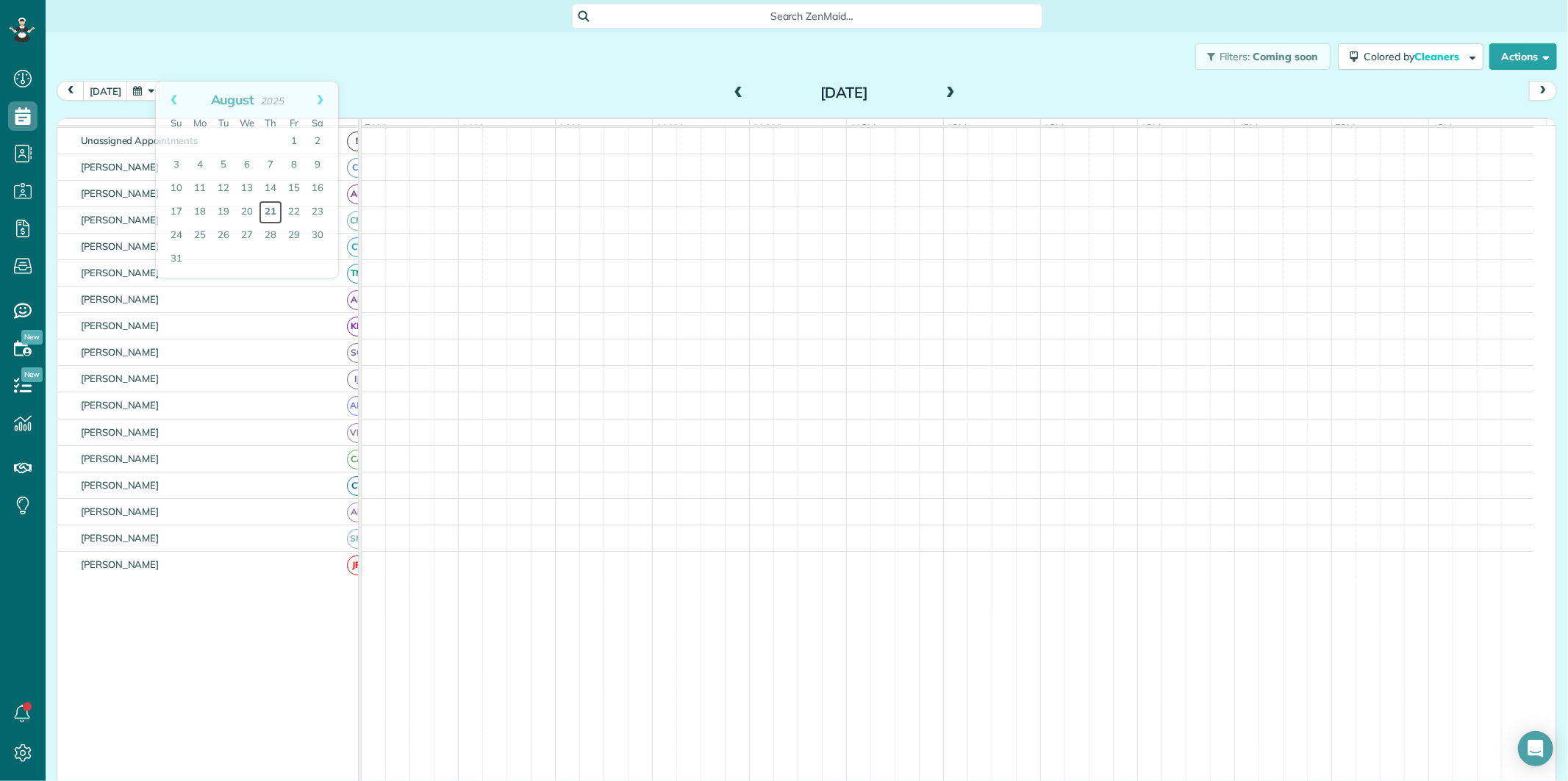 scroll, scrollTop: 46, scrollLeft: 0, axis: vertical 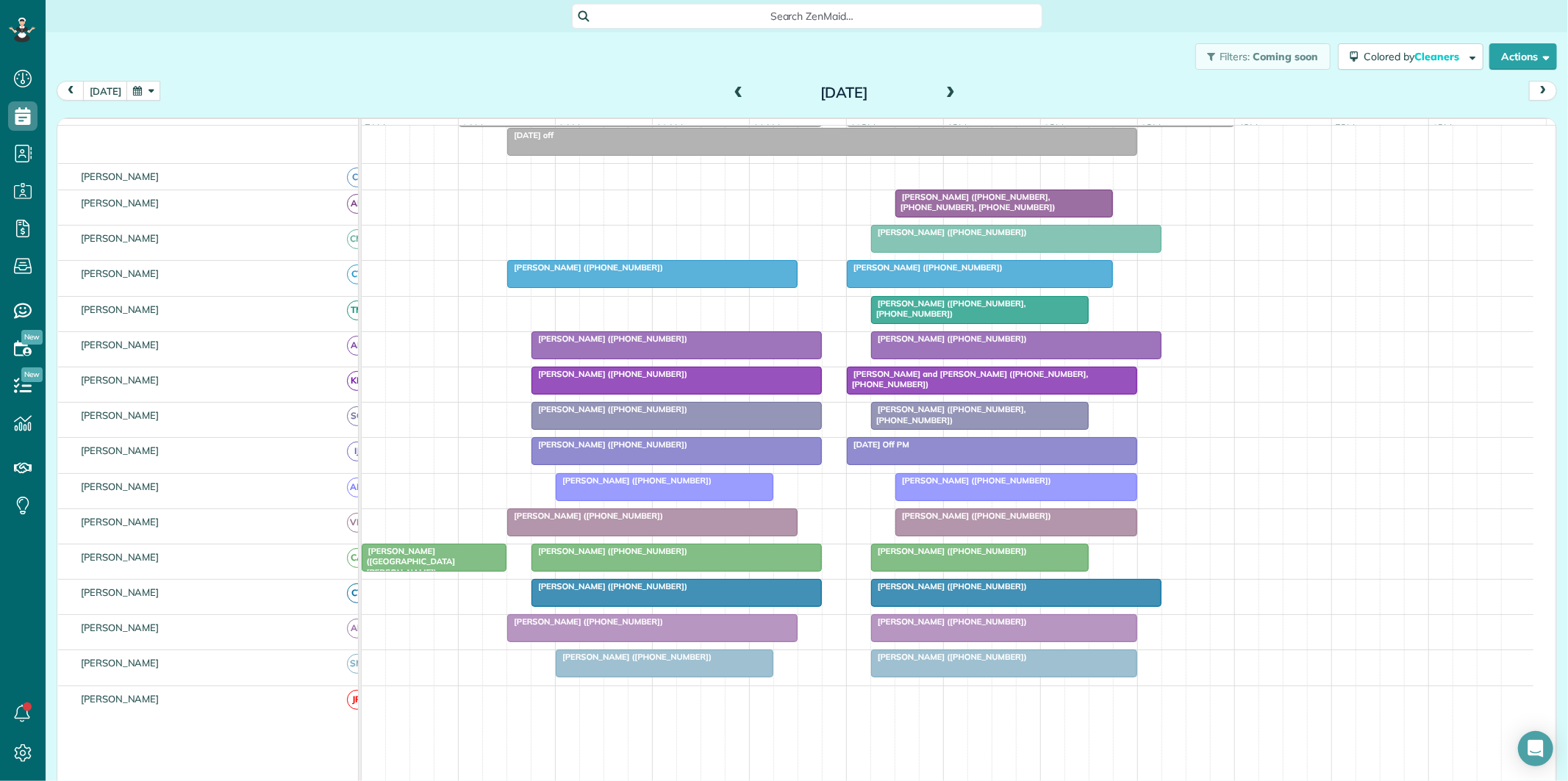 click at bounding box center [676, 381] 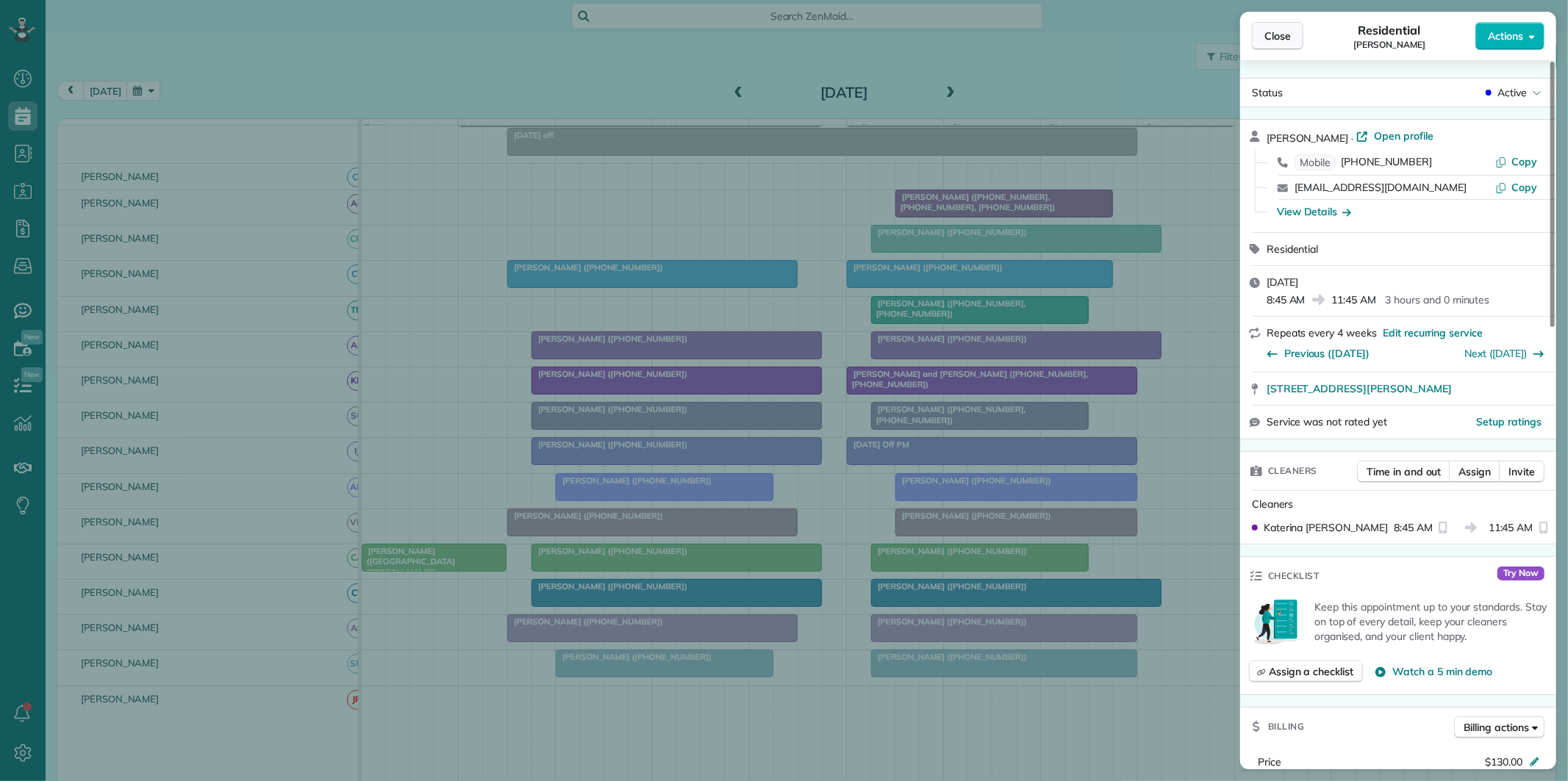 click on "Close" at bounding box center [1278, 36] 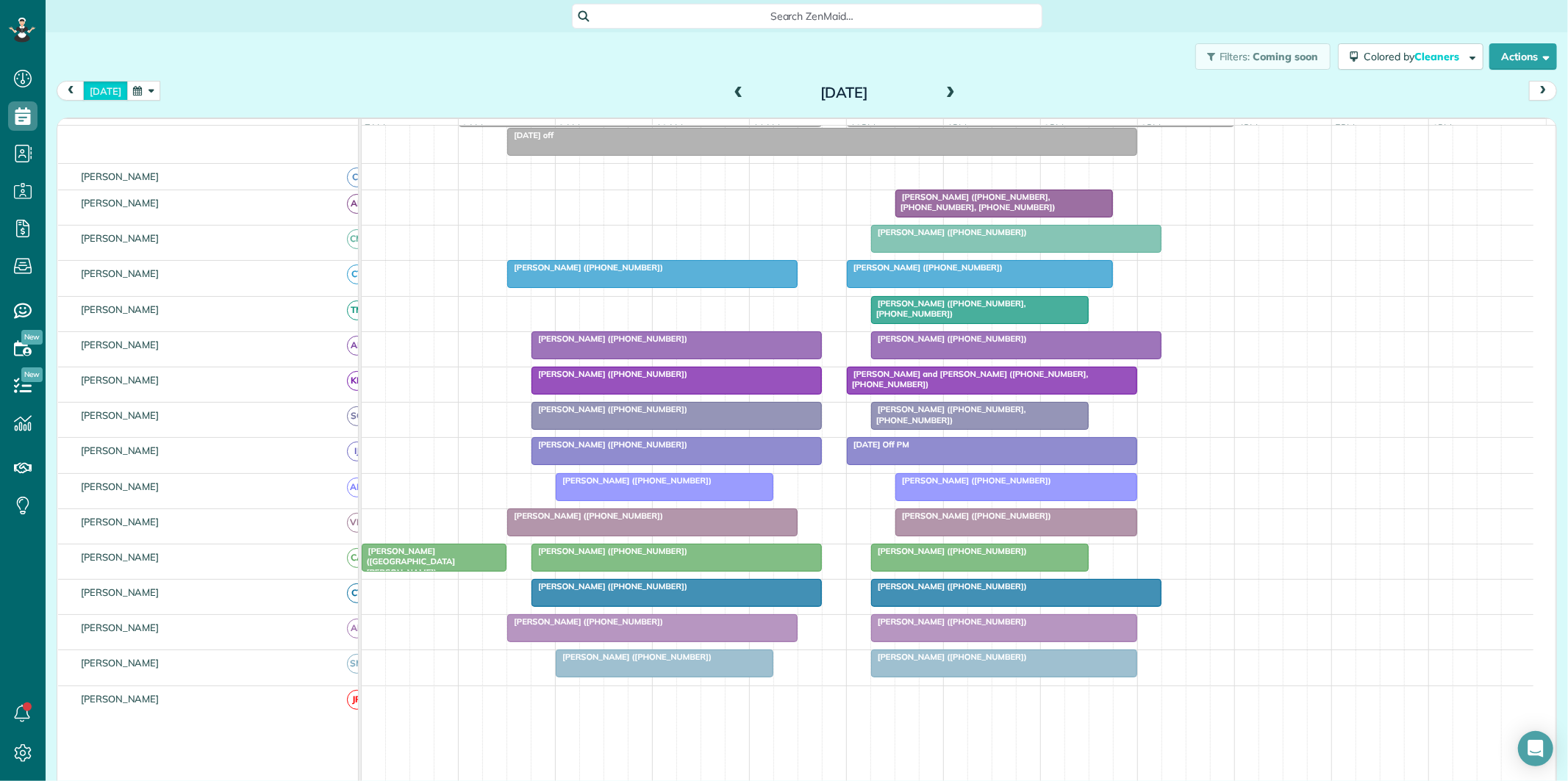 click on "today" at bounding box center (105, 90) 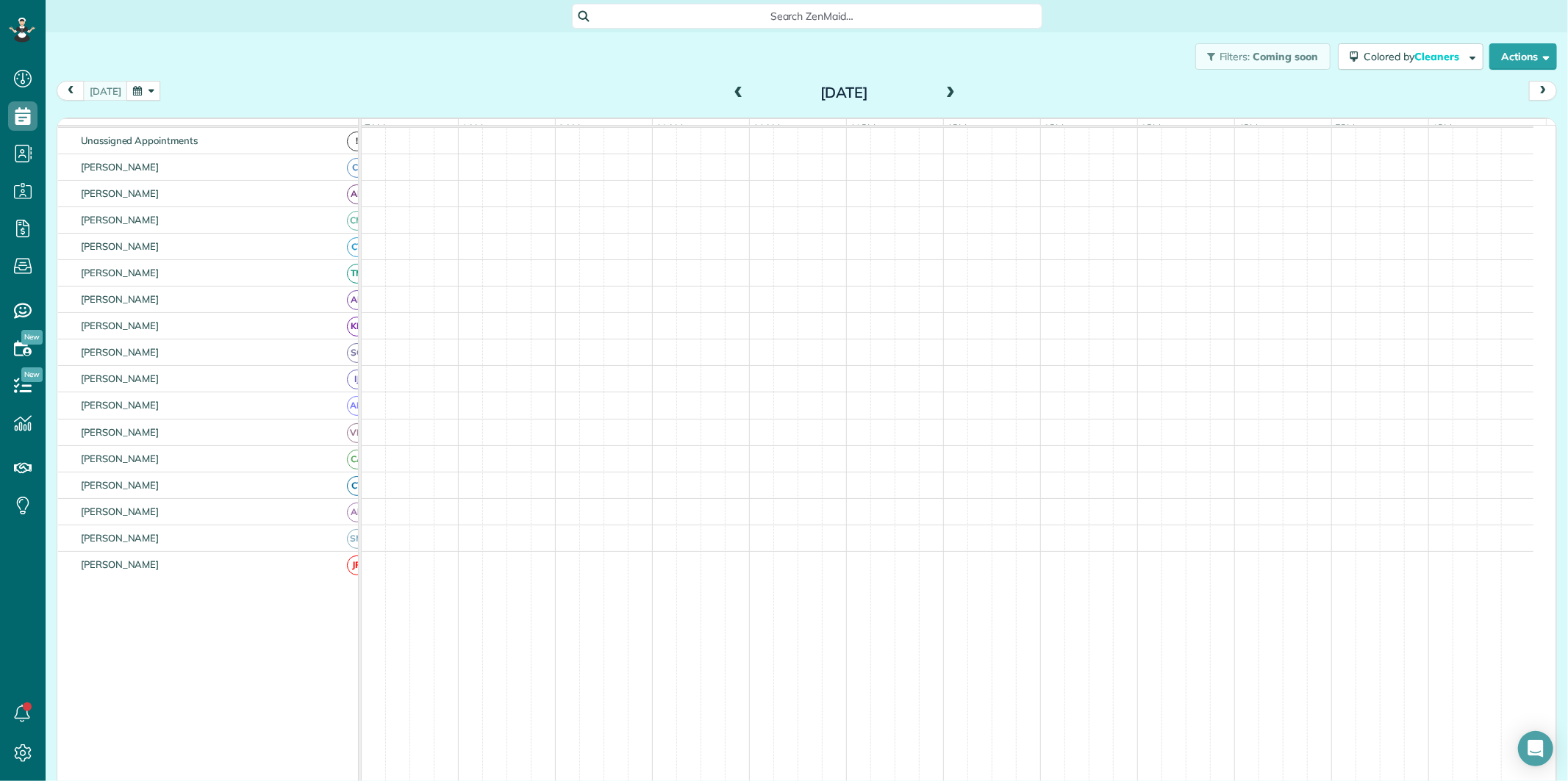 scroll, scrollTop: 46, scrollLeft: 0, axis: vertical 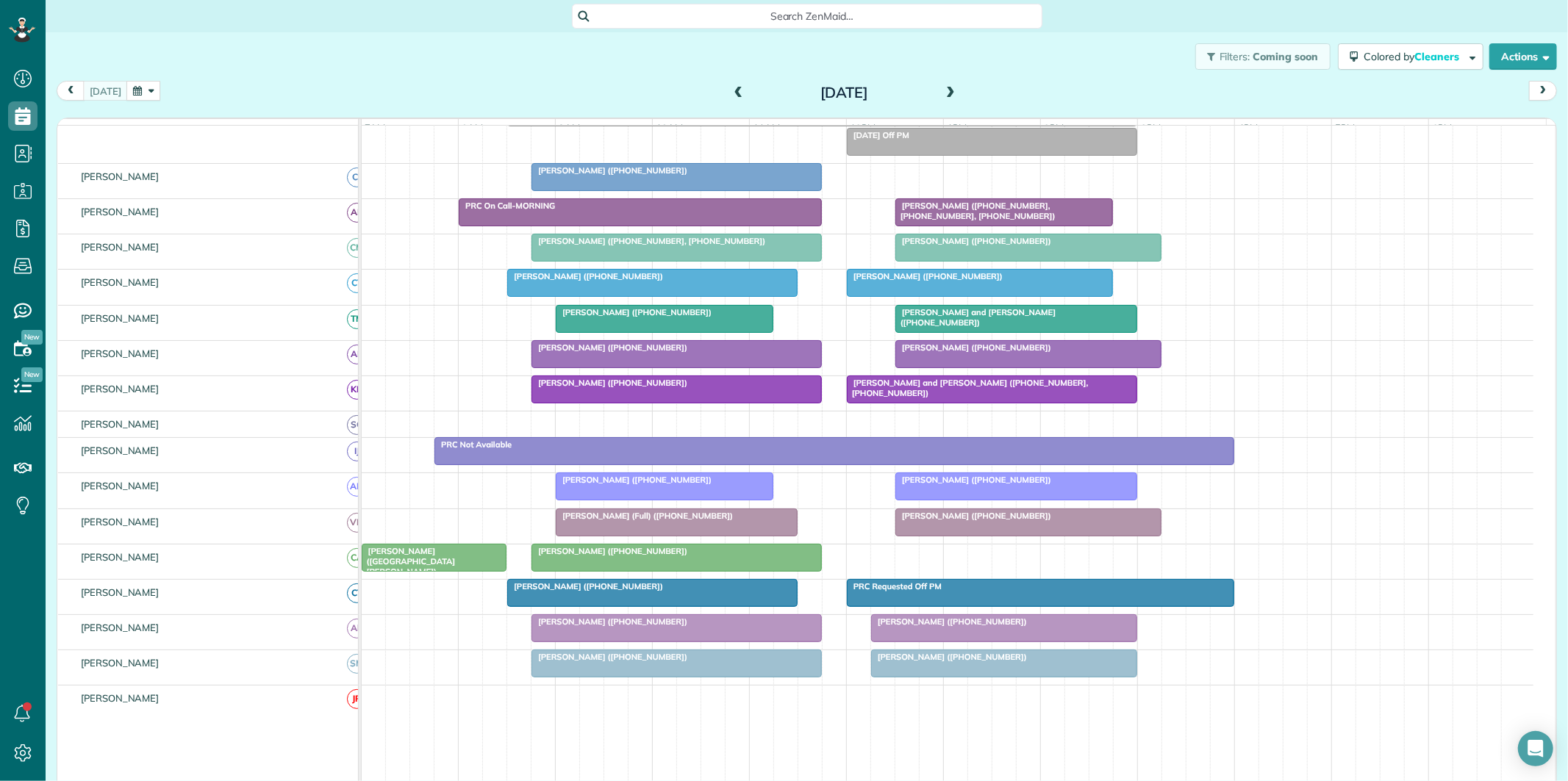 click at bounding box center [951, 93] 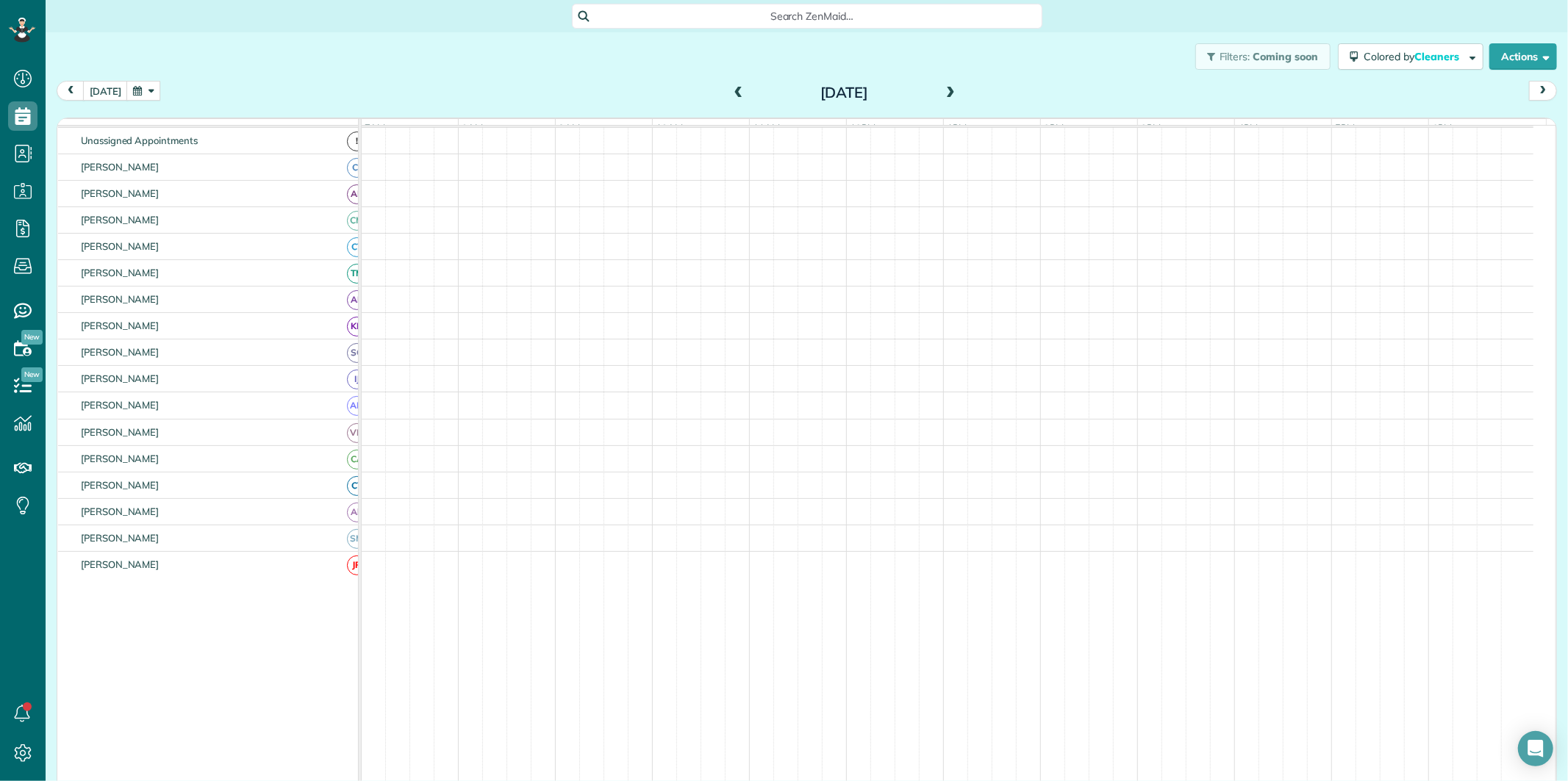scroll, scrollTop: 46, scrollLeft: 0, axis: vertical 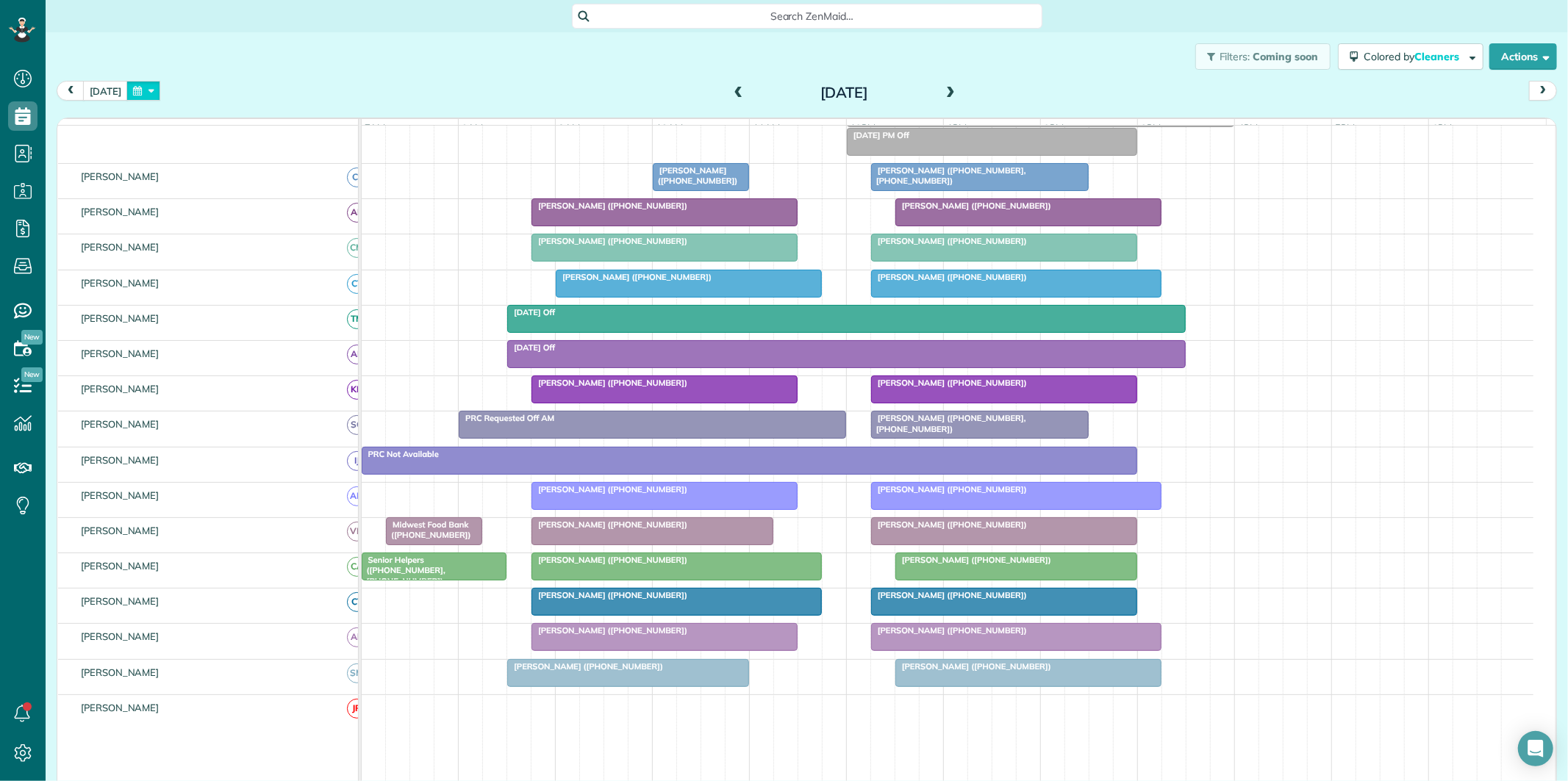 click at bounding box center [143, 90] 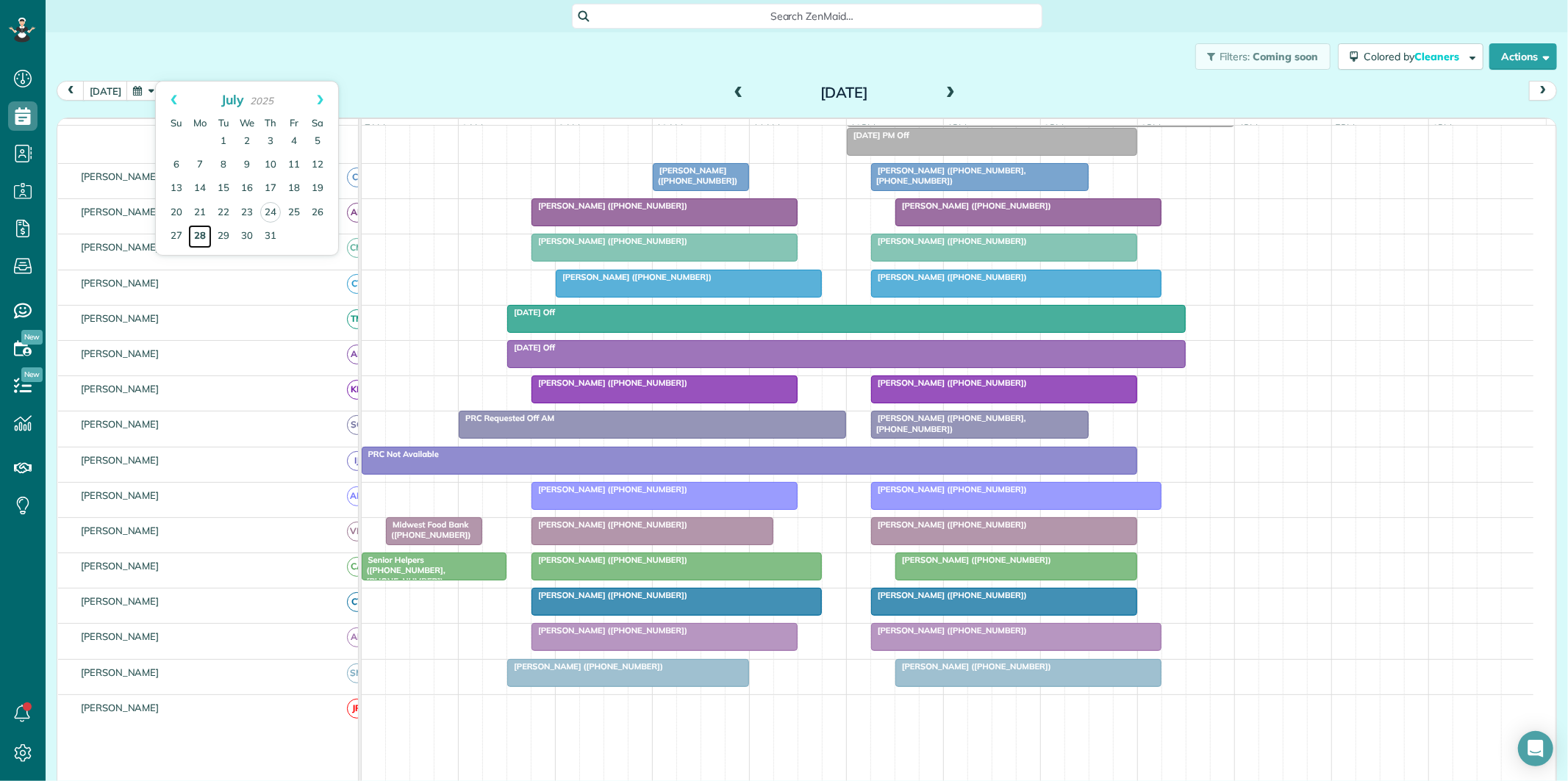 click on "28" at bounding box center (200, 237) 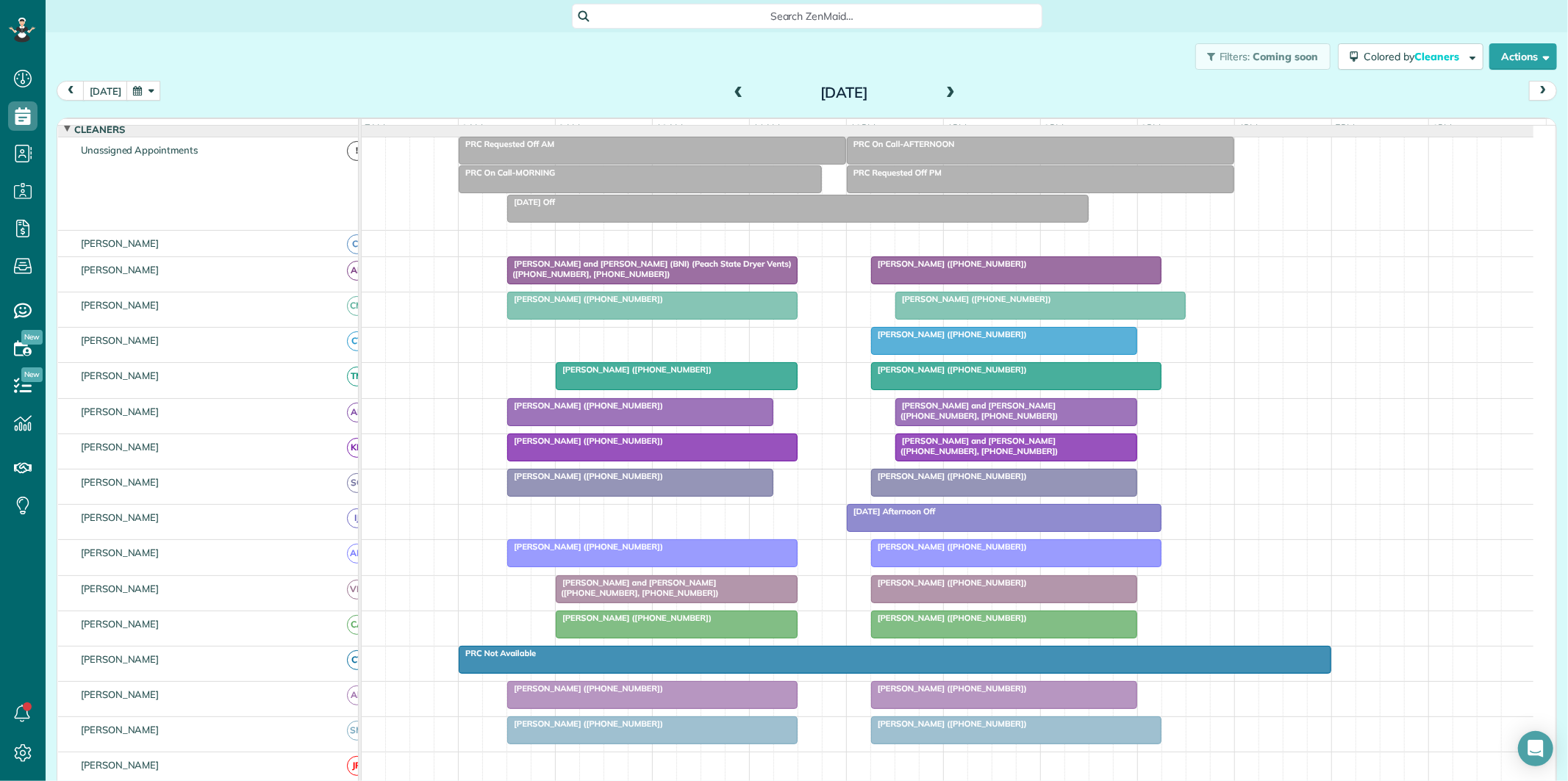 scroll, scrollTop: 112, scrollLeft: 0, axis: vertical 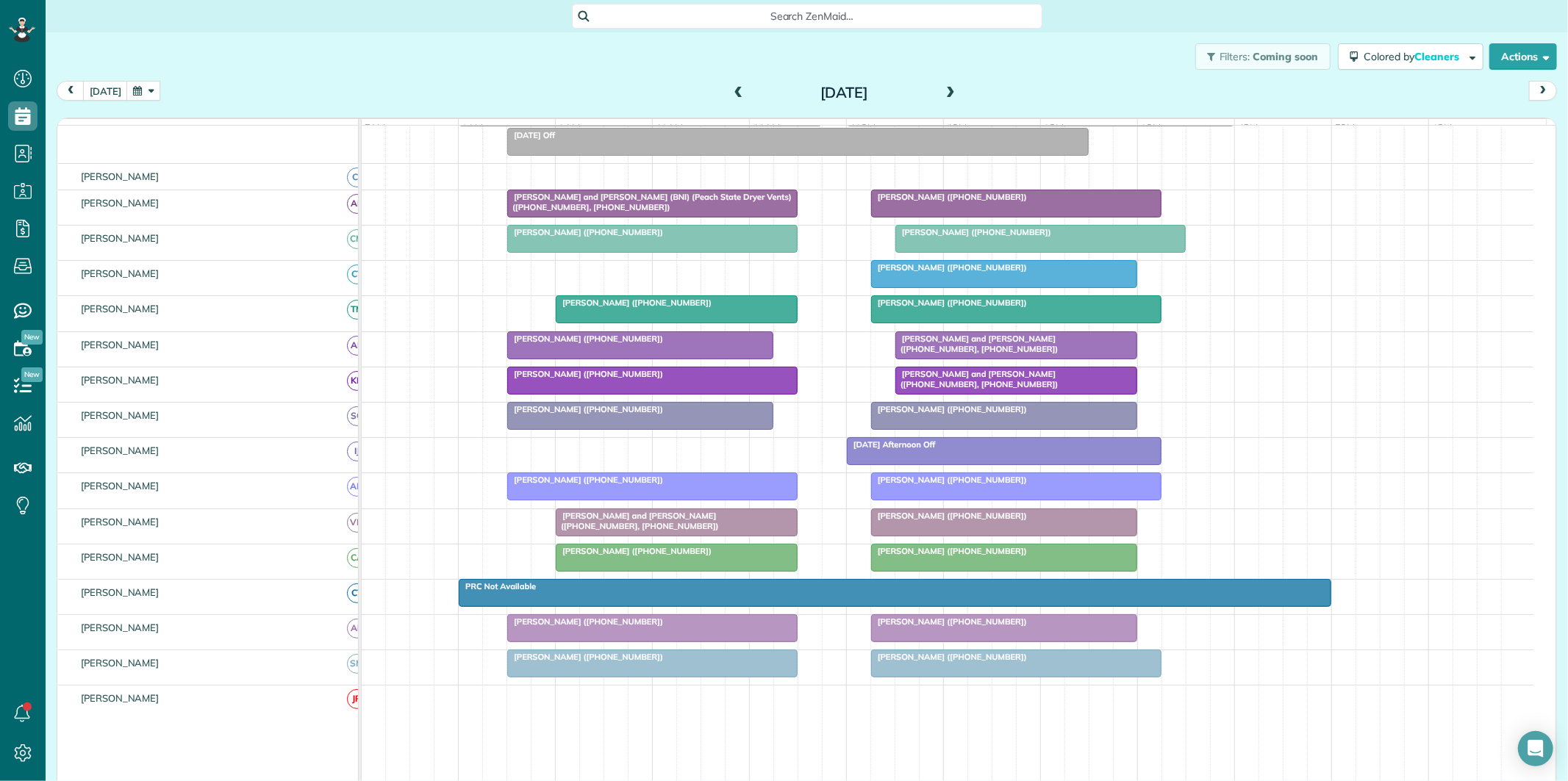 click at bounding box center (951, 93) 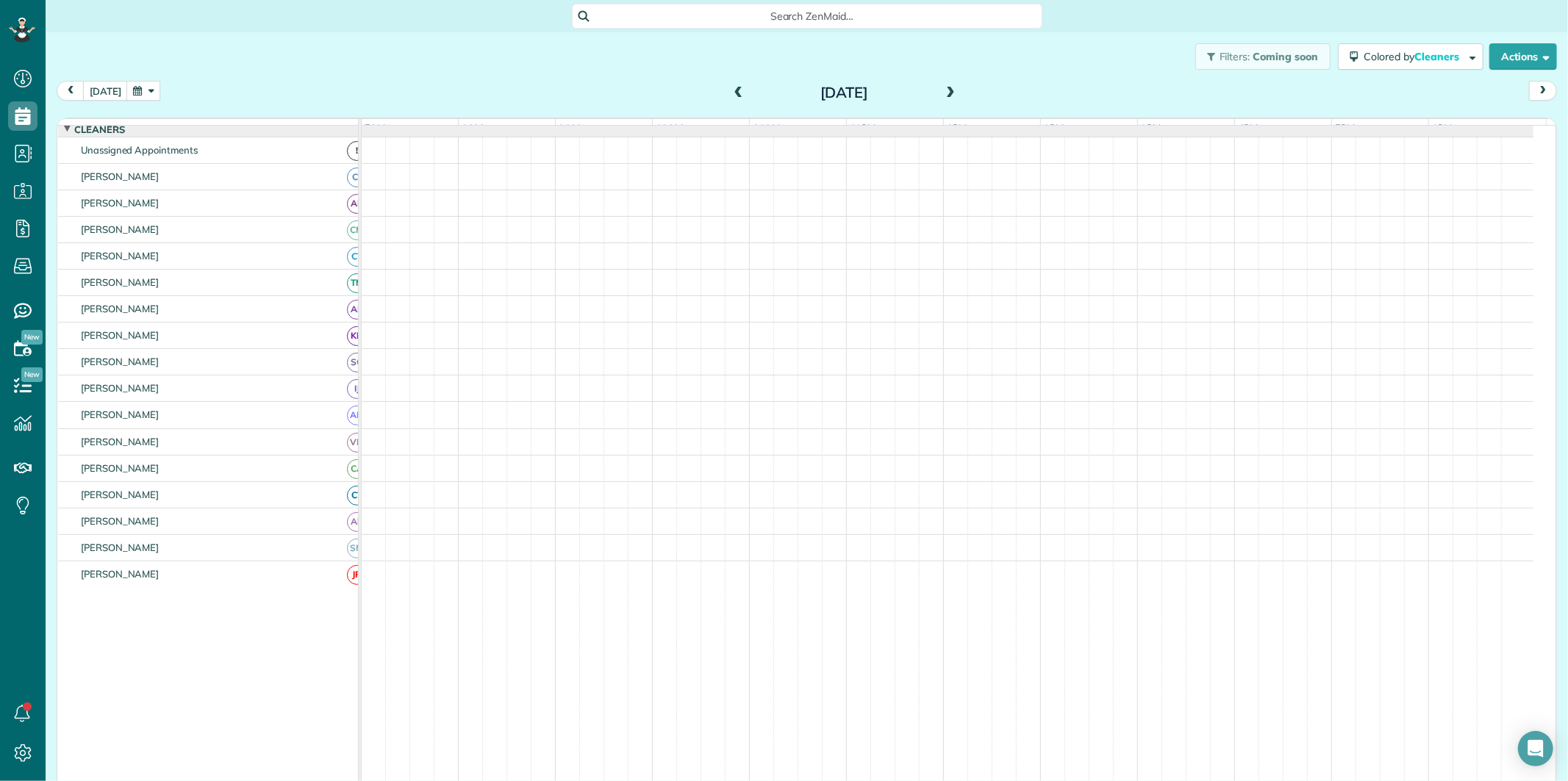 scroll, scrollTop: 112, scrollLeft: 0, axis: vertical 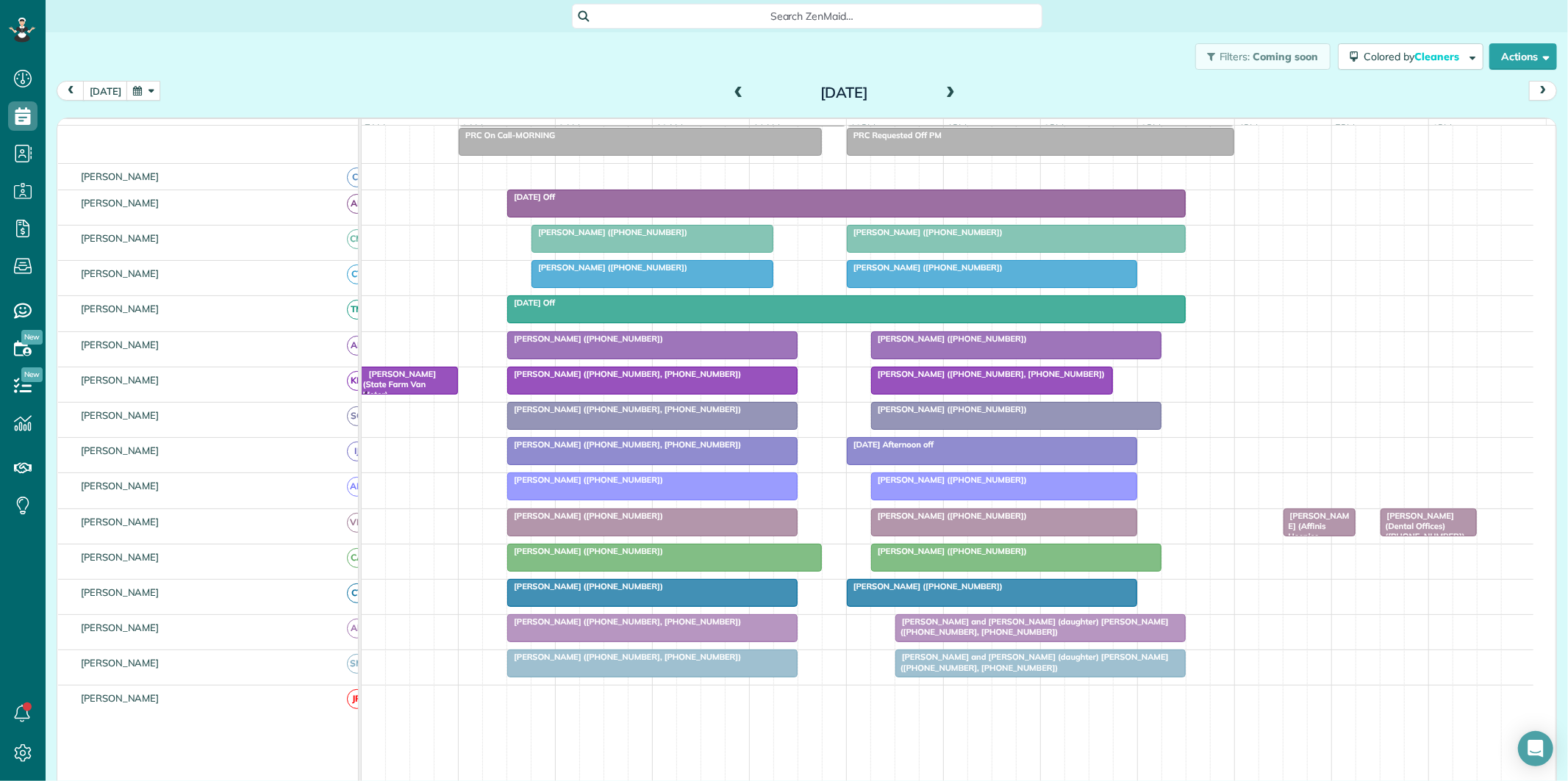 drag, startPoint x: 623, startPoint y: 280, endPoint x: 397, endPoint y: 489, distance: 307.82625 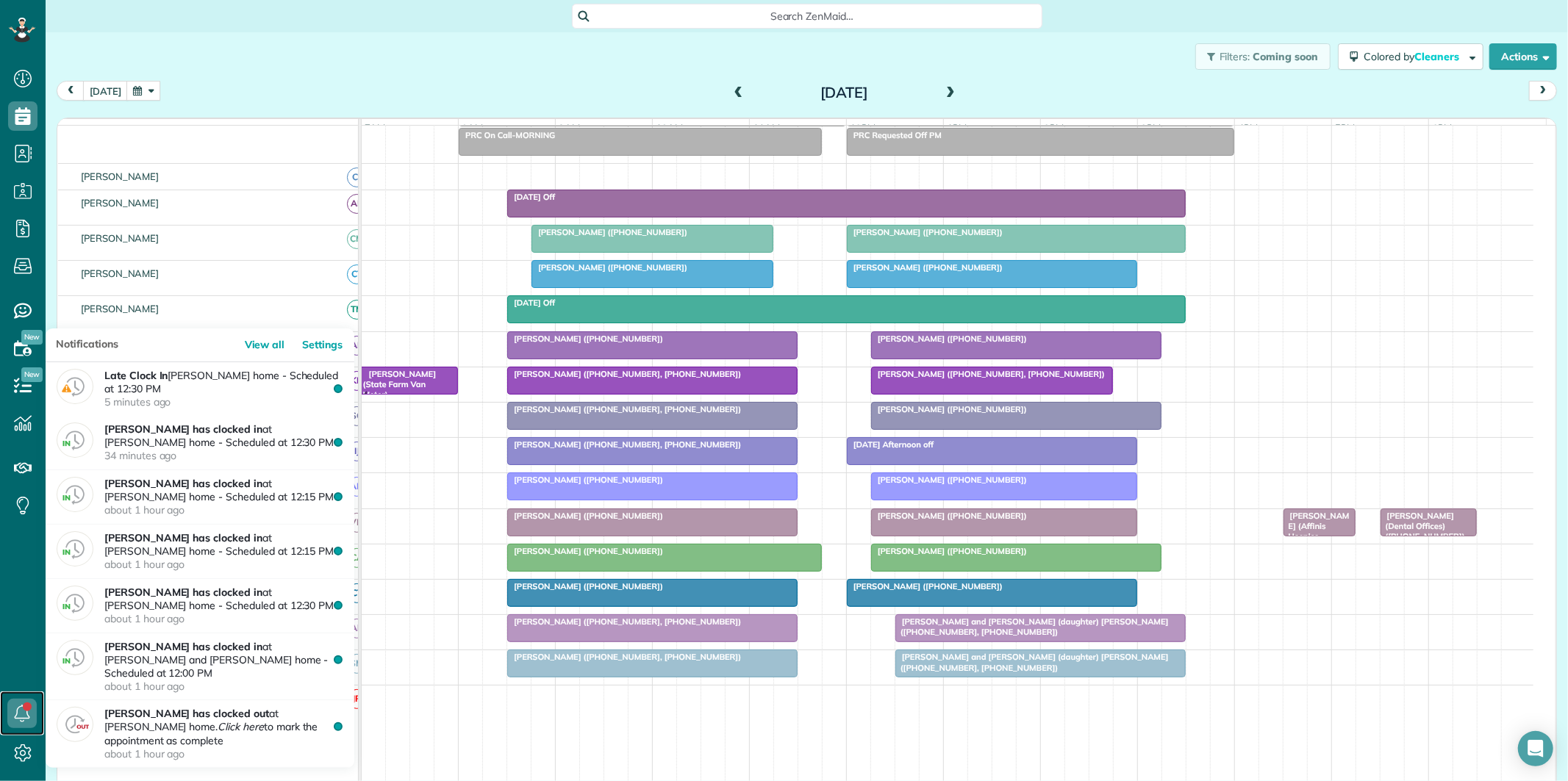 drag, startPoint x: 397, startPoint y: 489, endPoint x: 24, endPoint y: 702, distance: 429.5323 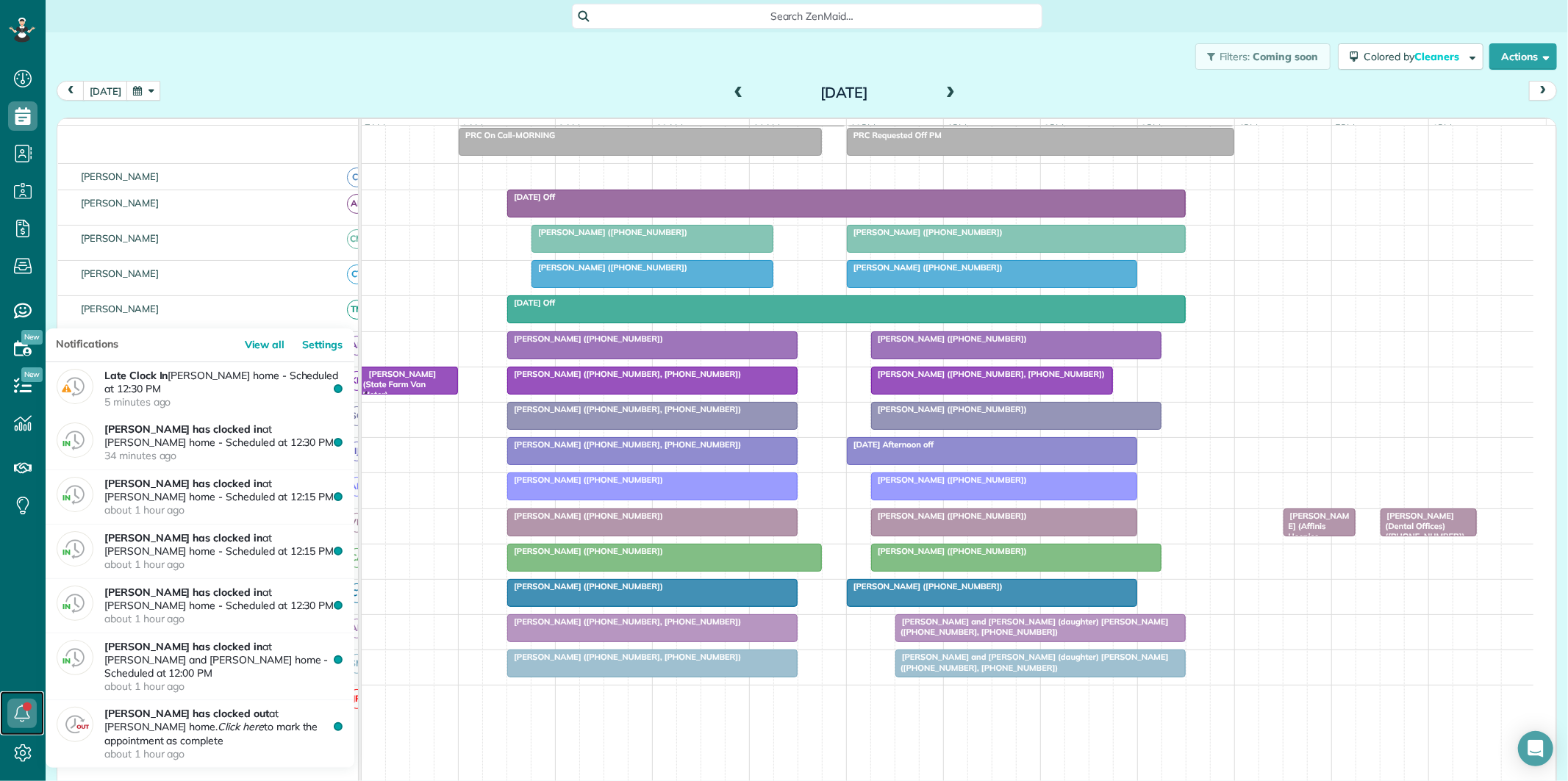click at bounding box center (22, 713) 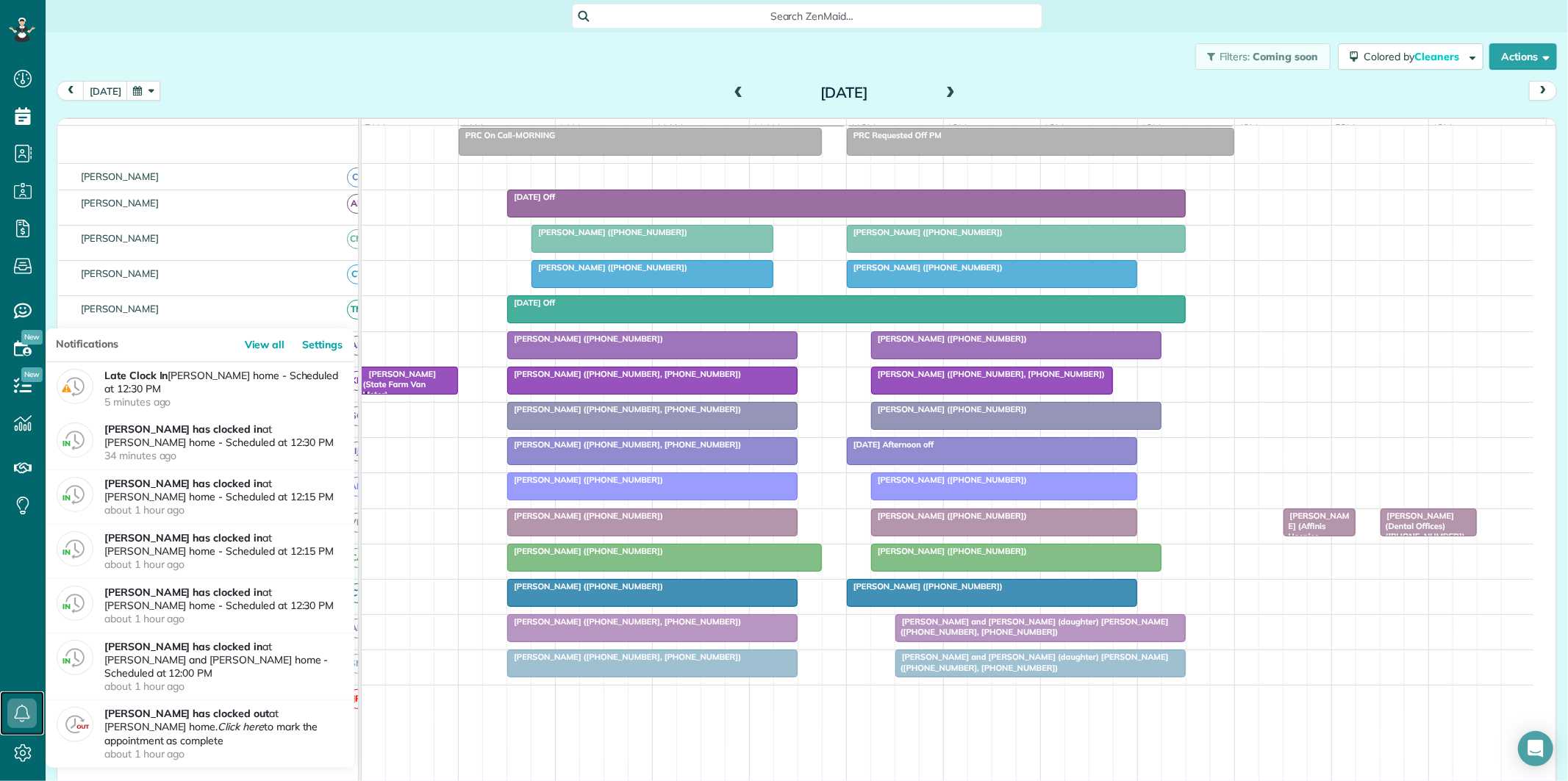 click 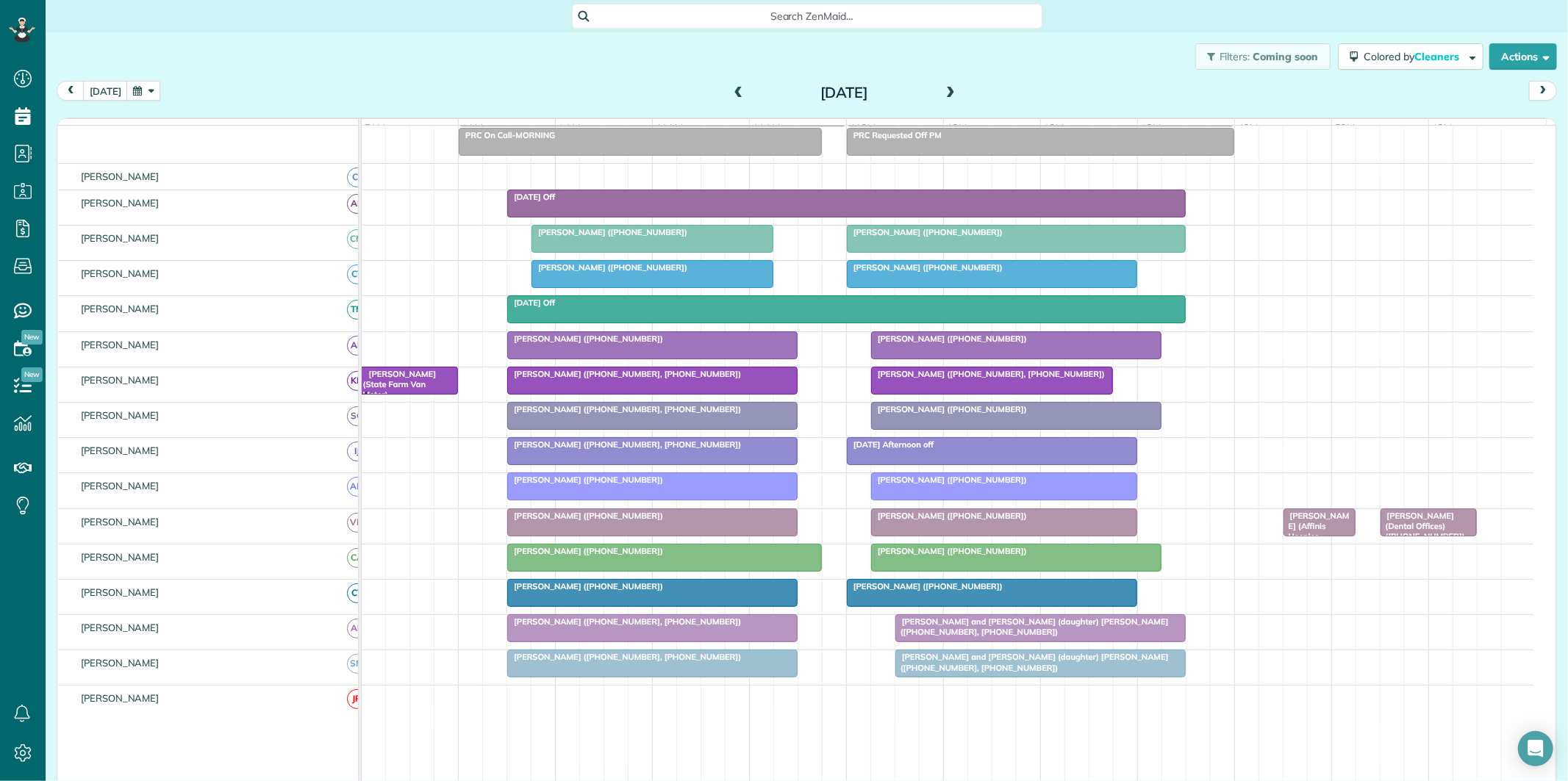 click on "Filters:   Coming soon
Colored by  Cleaners
Color by Cleaner
Color by Team
Color by Status
Color by Recurrence
Color by Paid/Unpaid
Filters  Default
Schedule Changes
Actions
Create Appointment
Create Task
Clock In/Out
Send Work Orders
Print Route Sheets
Today's Emails/Texts
Export data.." at bounding box center (806, 57) 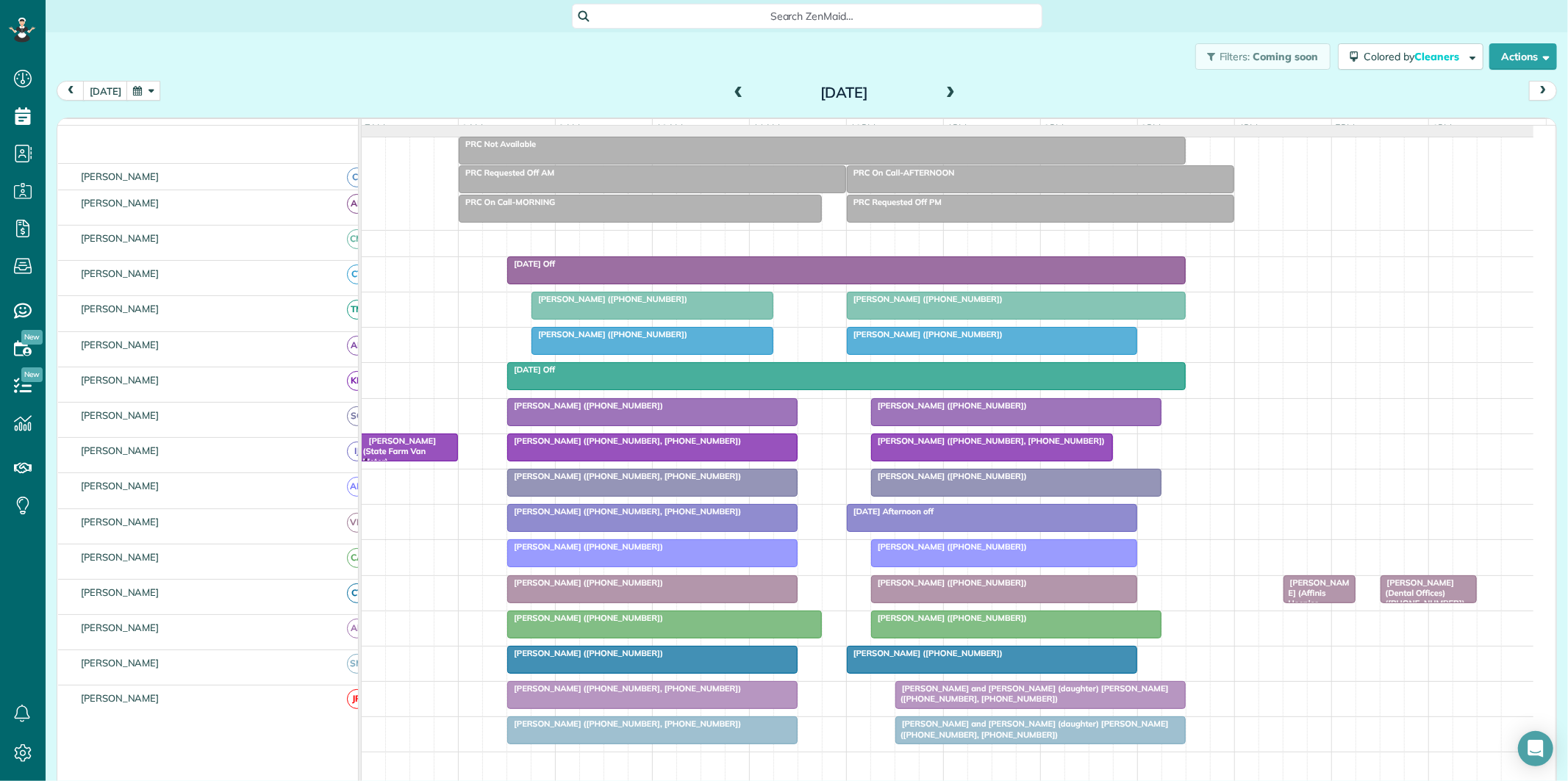 scroll, scrollTop: 46, scrollLeft: 0, axis: vertical 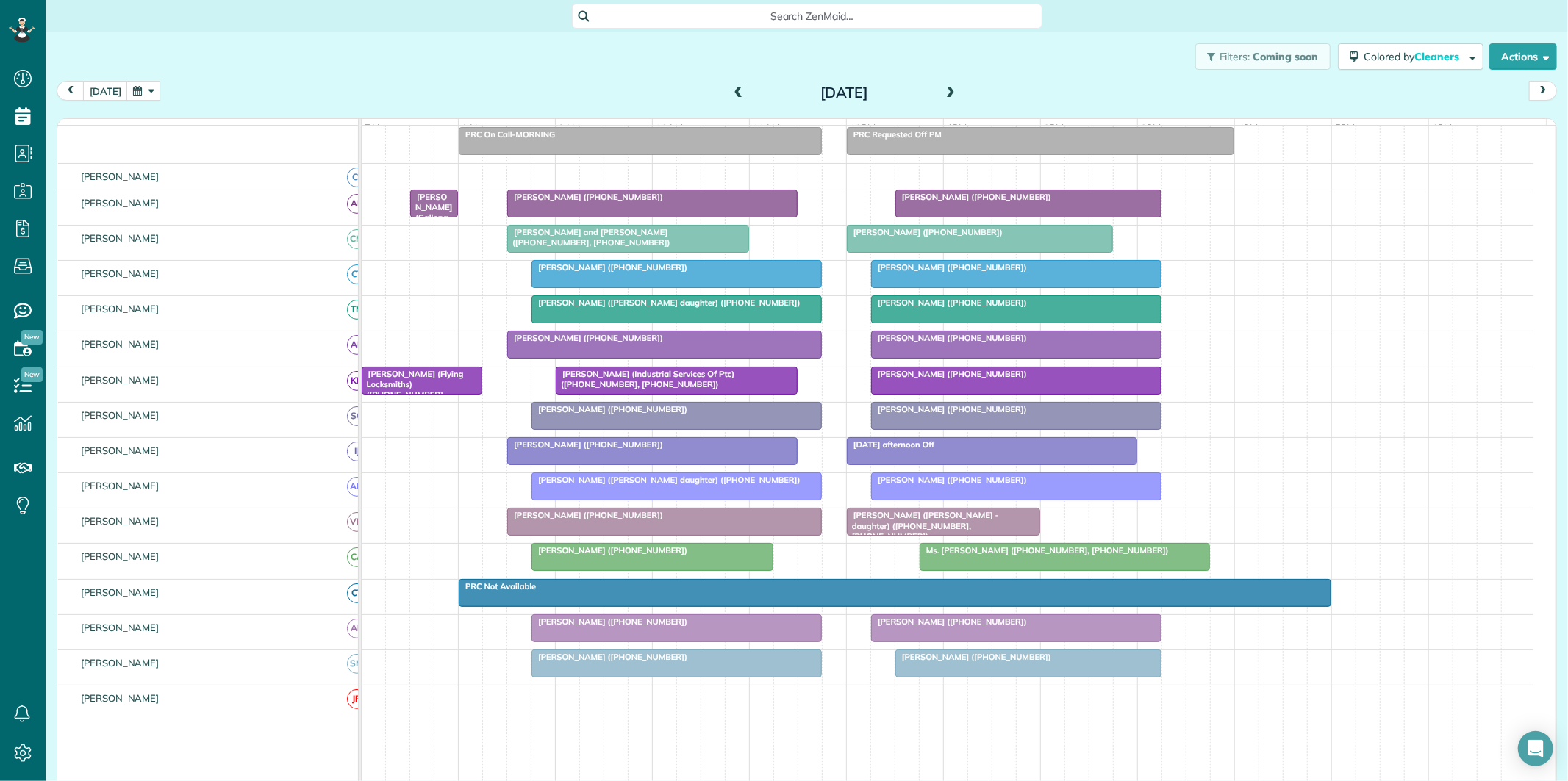 click at bounding box center (951, 93) 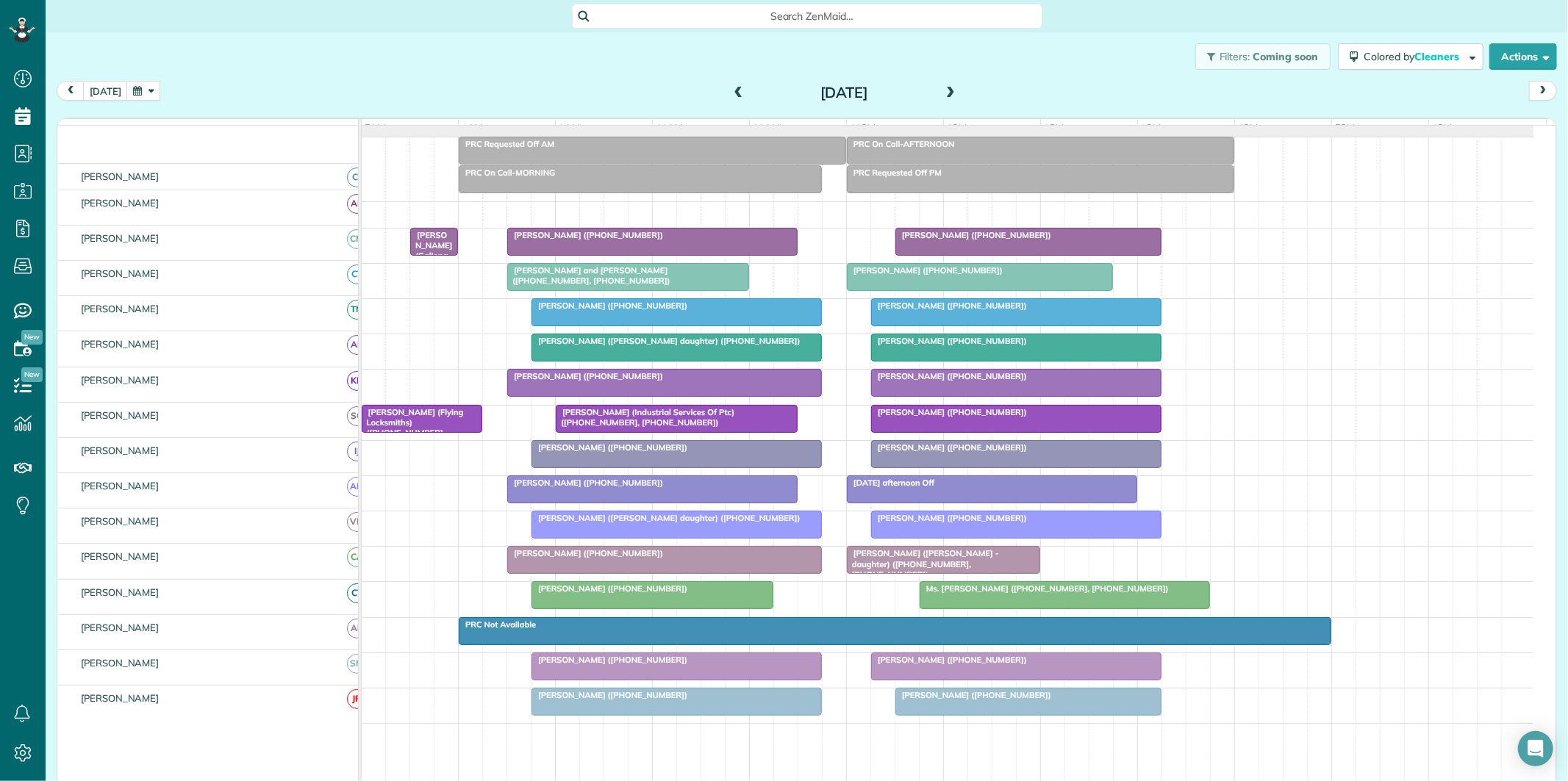 scroll, scrollTop: 46, scrollLeft: 0, axis: vertical 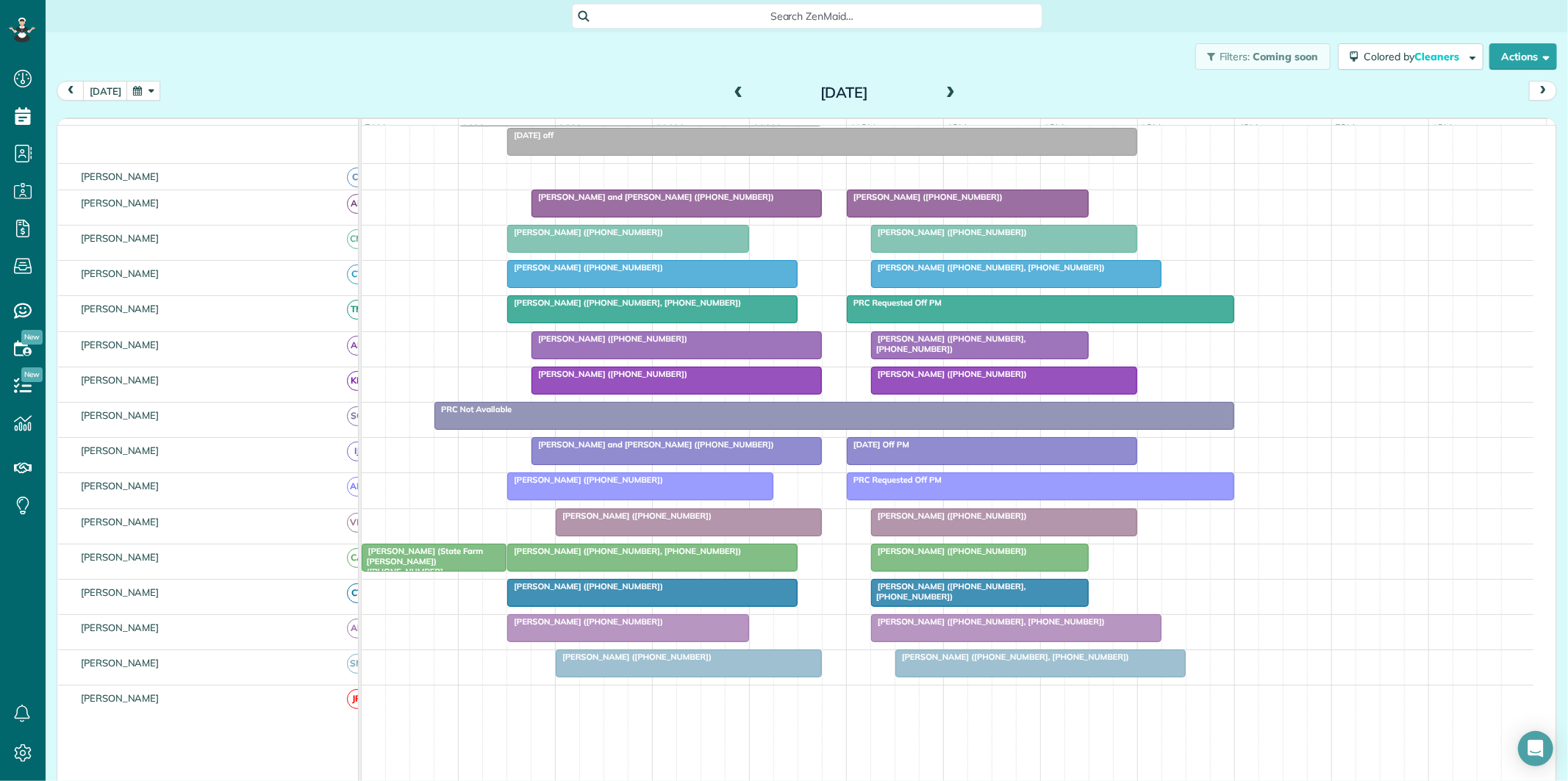 click at bounding box center [951, 93] 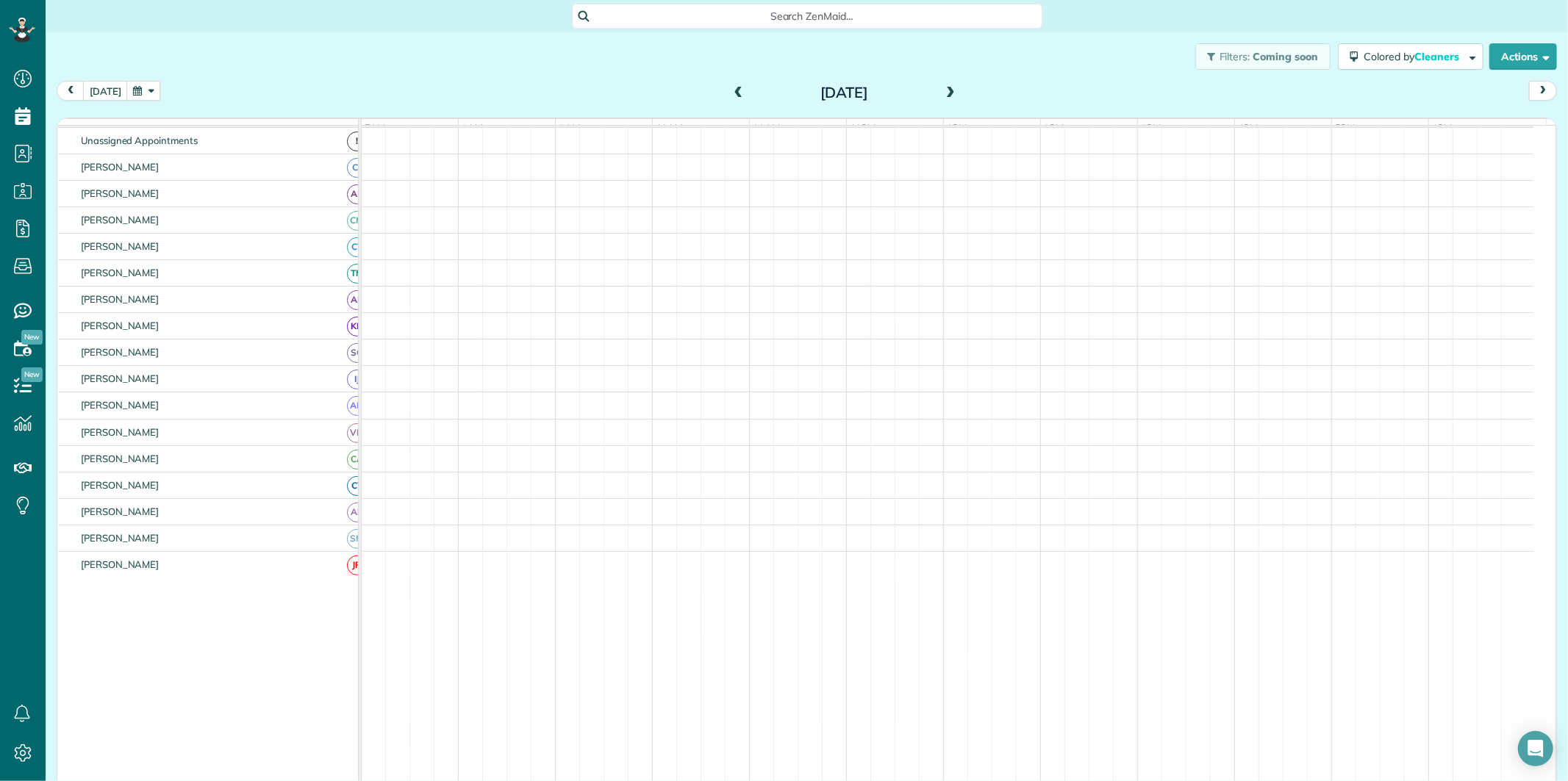 scroll, scrollTop: 46, scrollLeft: 0, axis: vertical 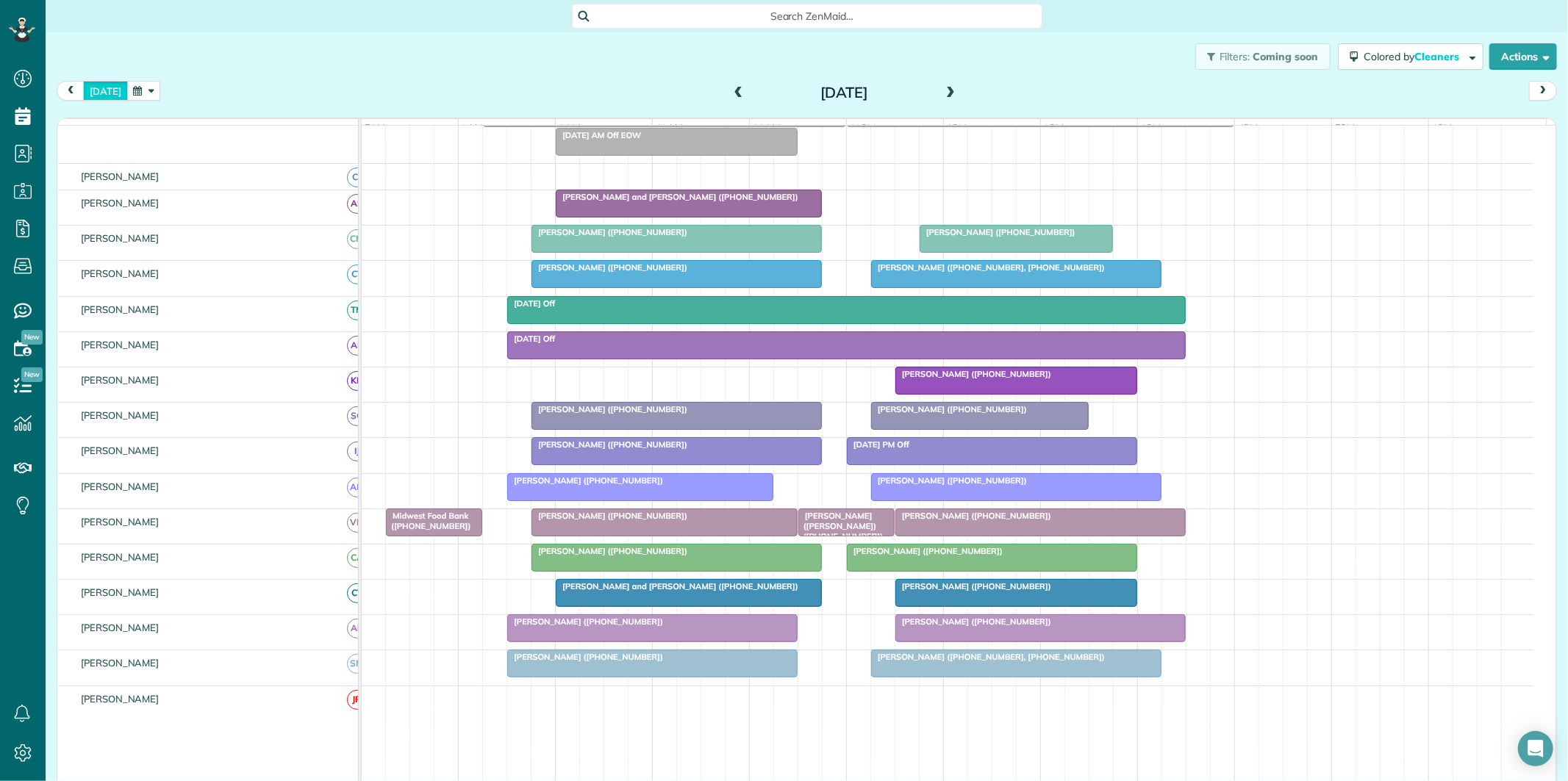 click on "today" at bounding box center (105, 90) 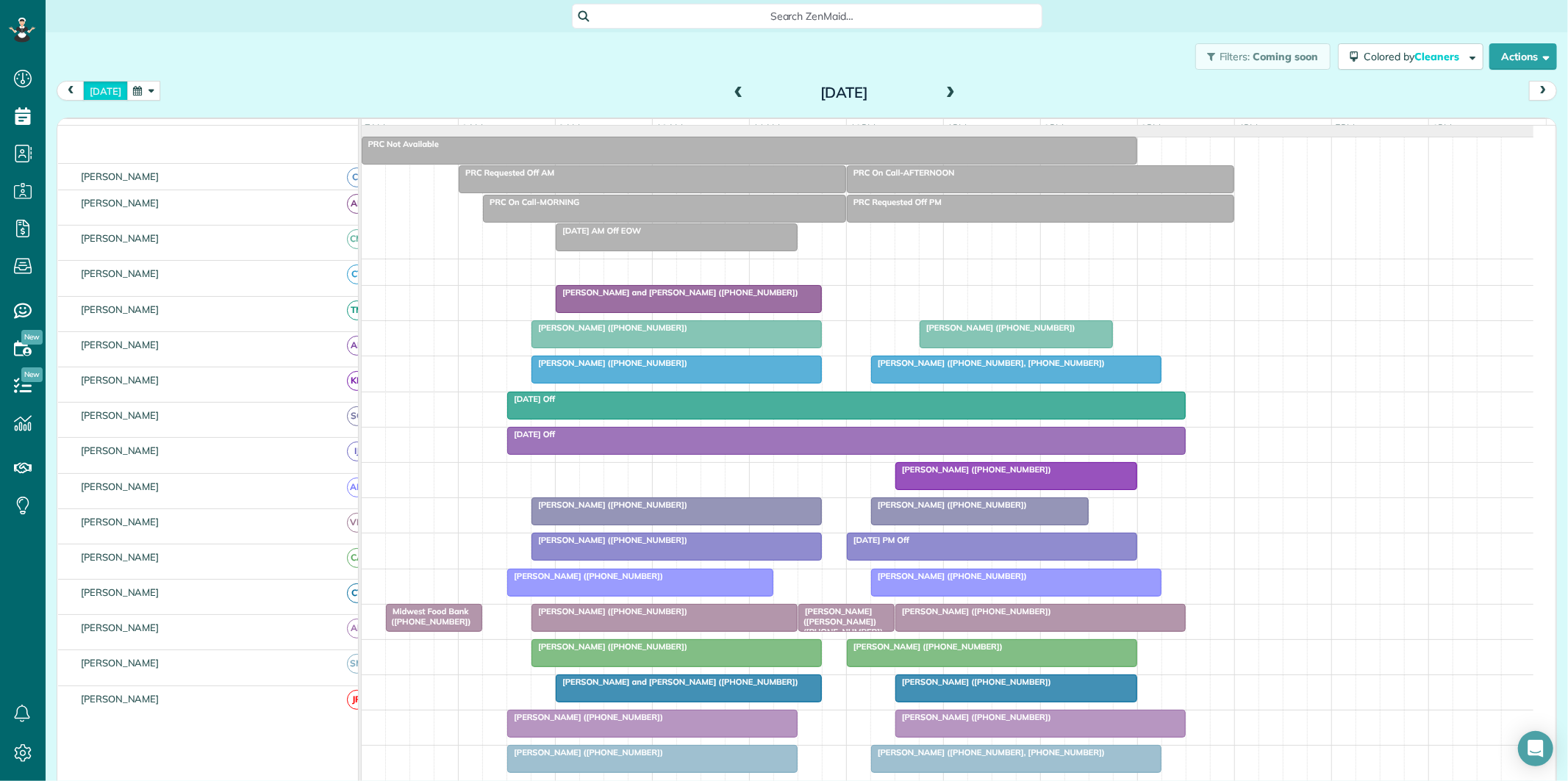 scroll, scrollTop: 46, scrollLeft: 0, axis: vertical 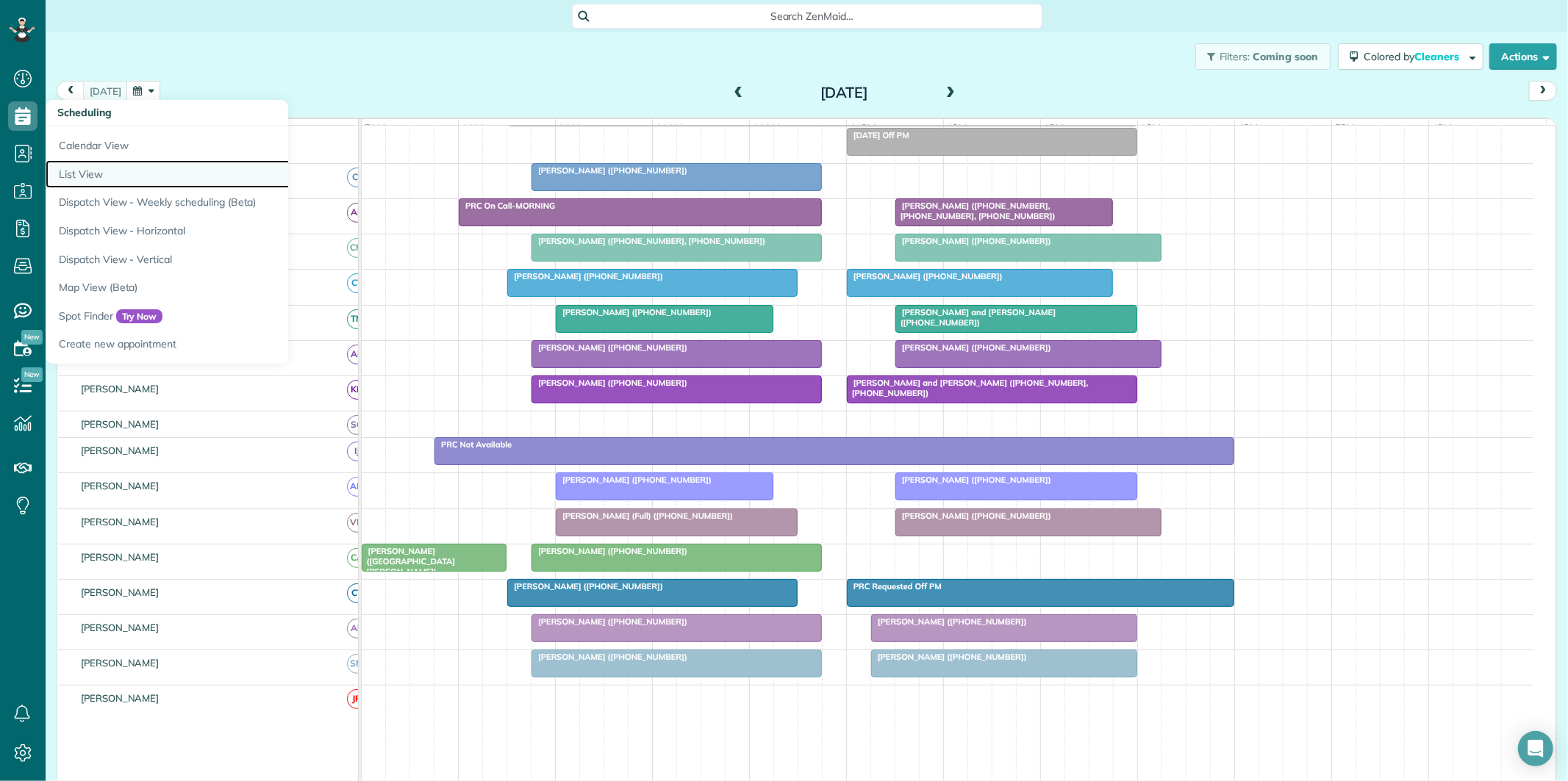click on "List View" at bounding box center (229, 174) 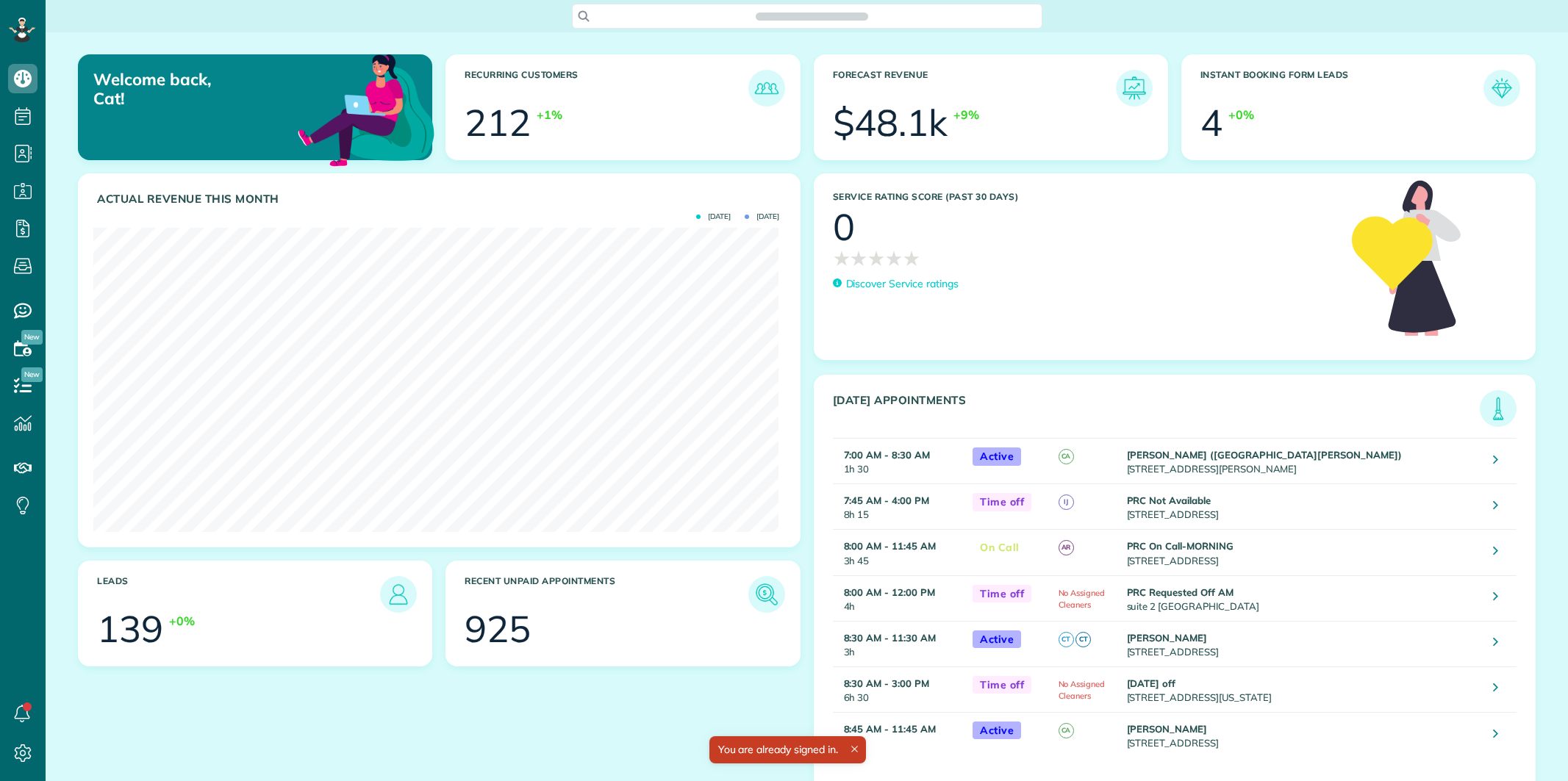 scroll, scrollTop: 0, scrollLeft: 0, axis: both 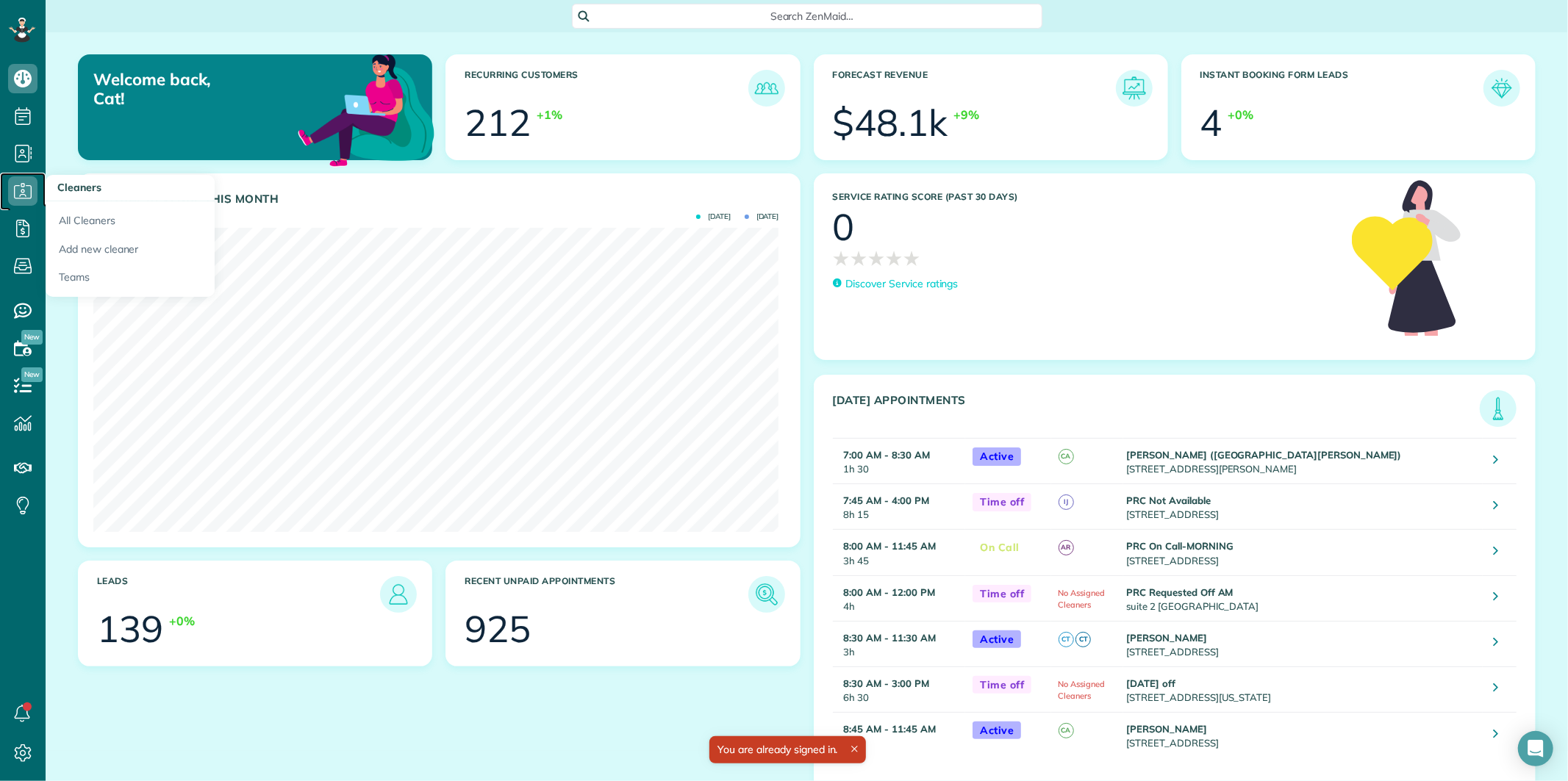 click 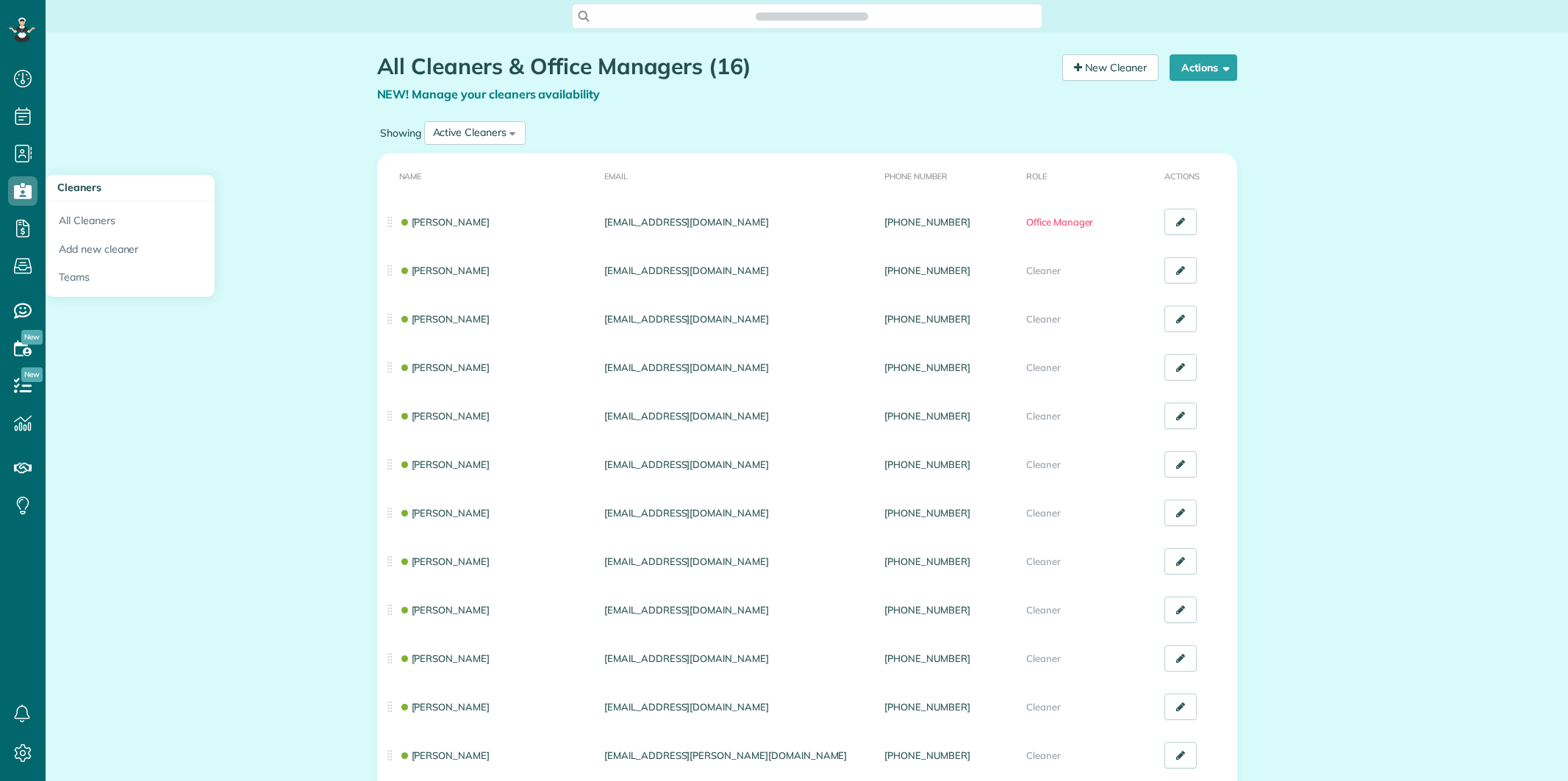 scroll, scrollTop: 0, scrollLeft: 0, axis: both 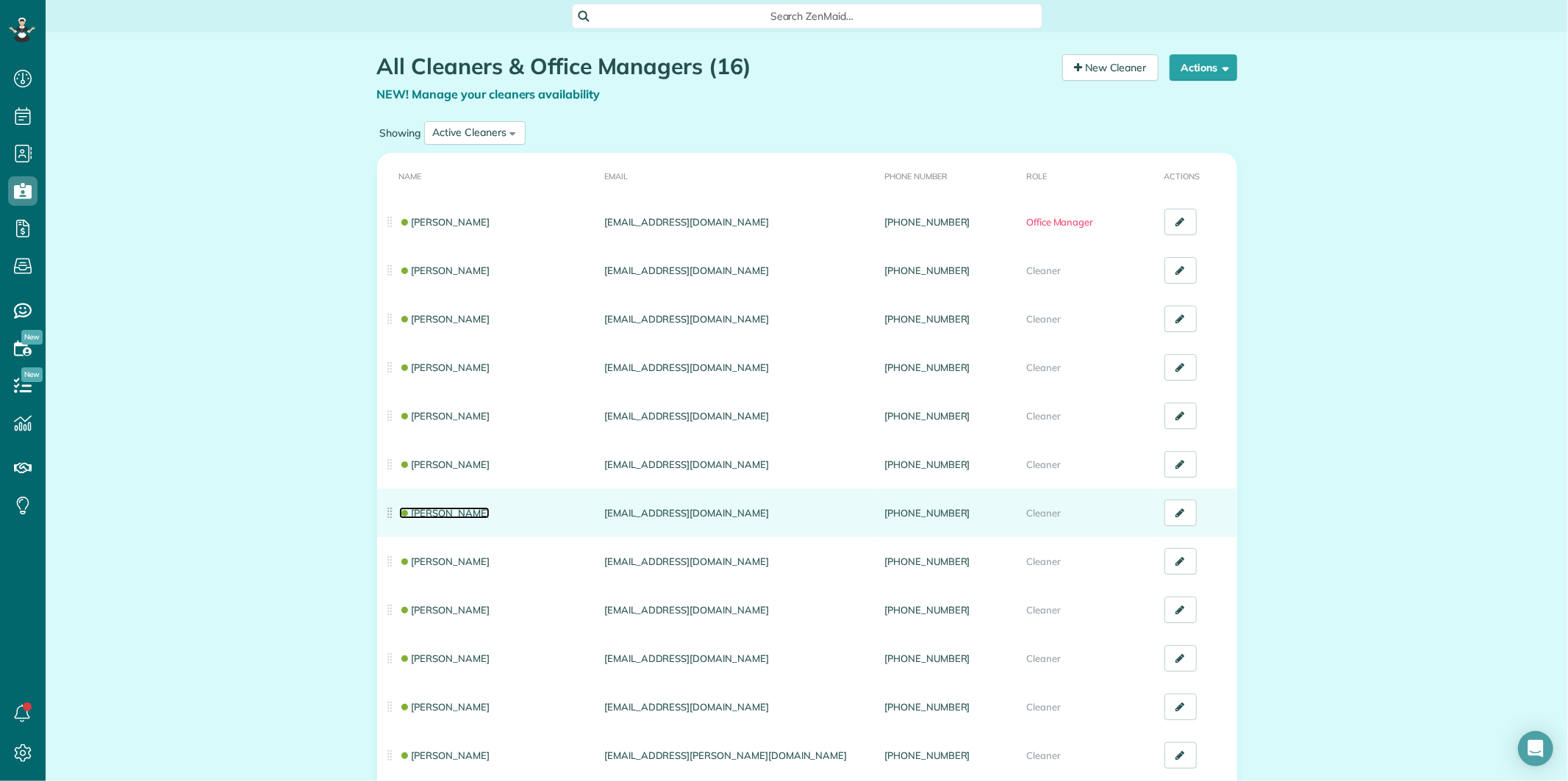 click on "[PERSON_NAME]" at bounding box center (445, 513) 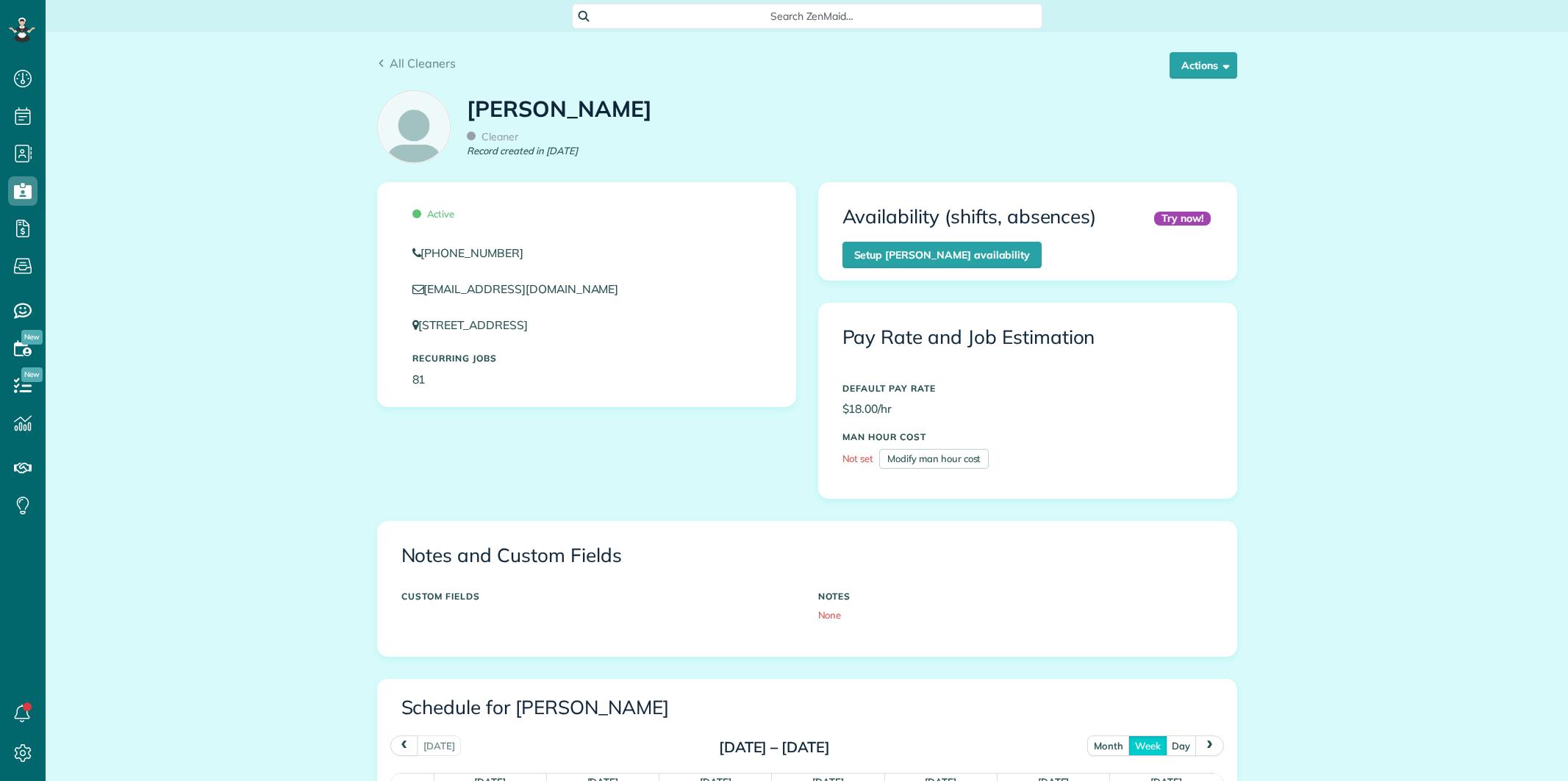 scroll, scrollTop: 0, scrollLeft: 0, axis: both 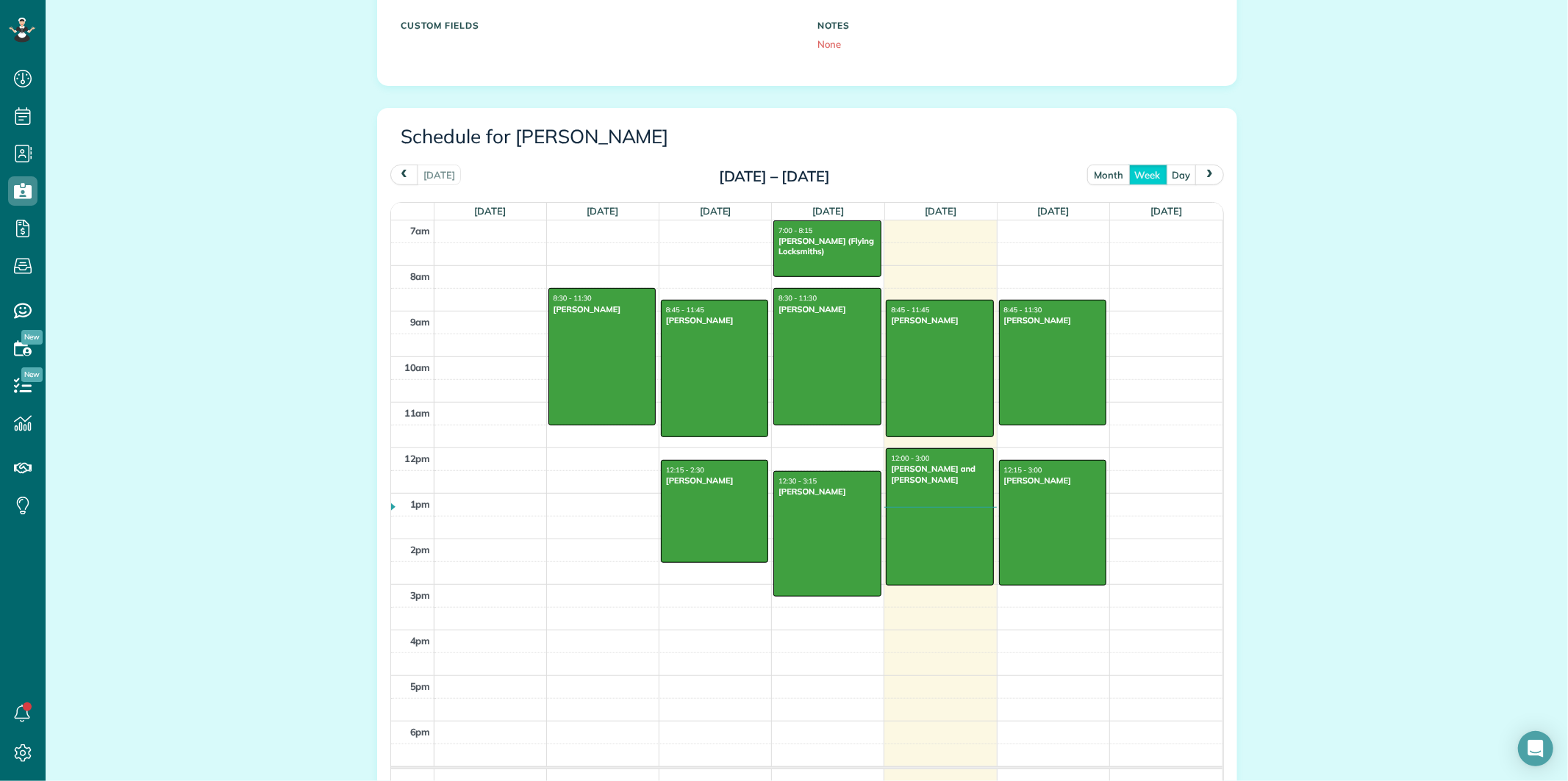 click on "month" at bounding box center (1109, 174) 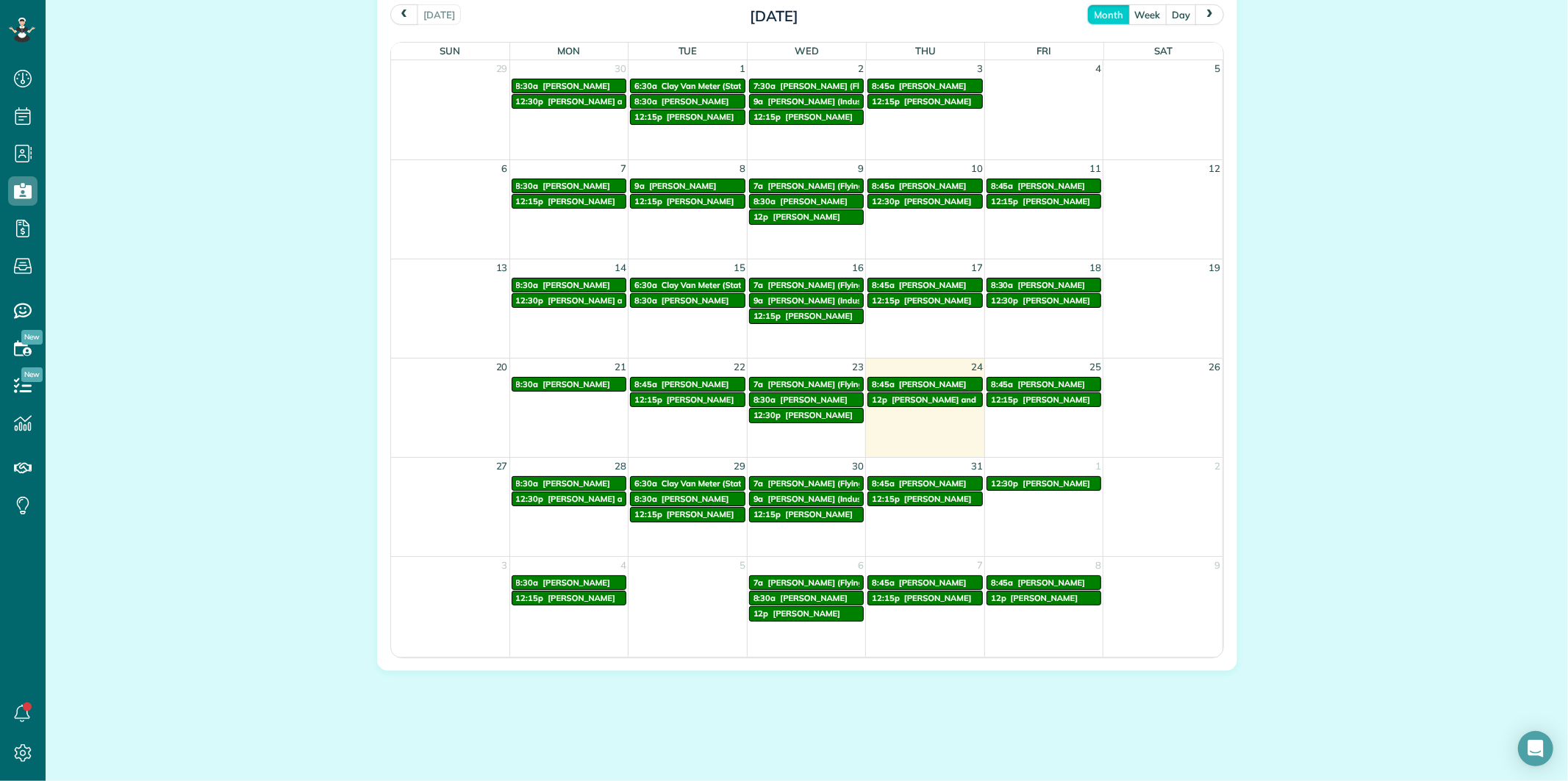 scroll, scrollTop: 732, scrollLeft: 0, axis: vertical 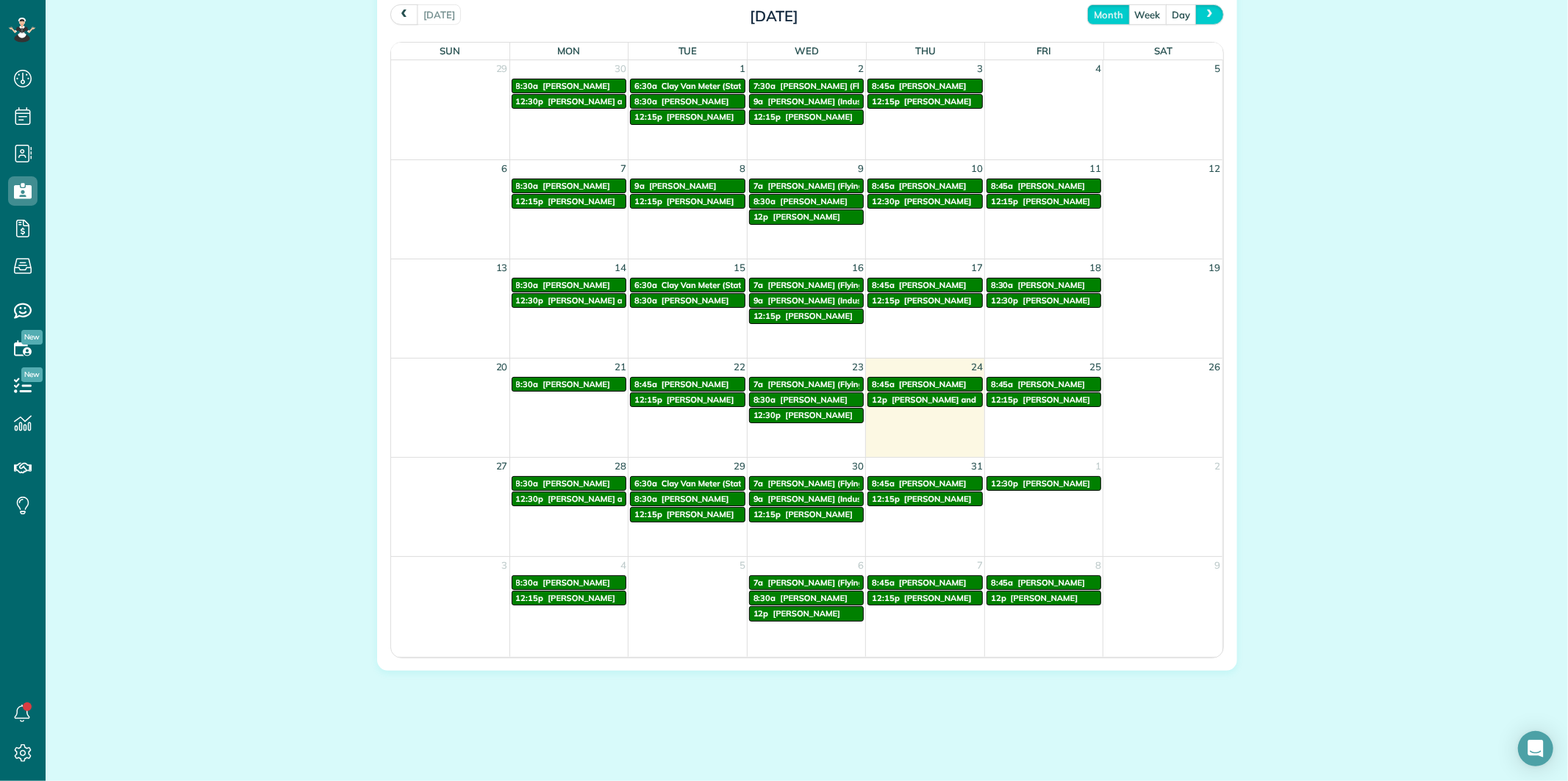 click at bounding box center [1210, 14] 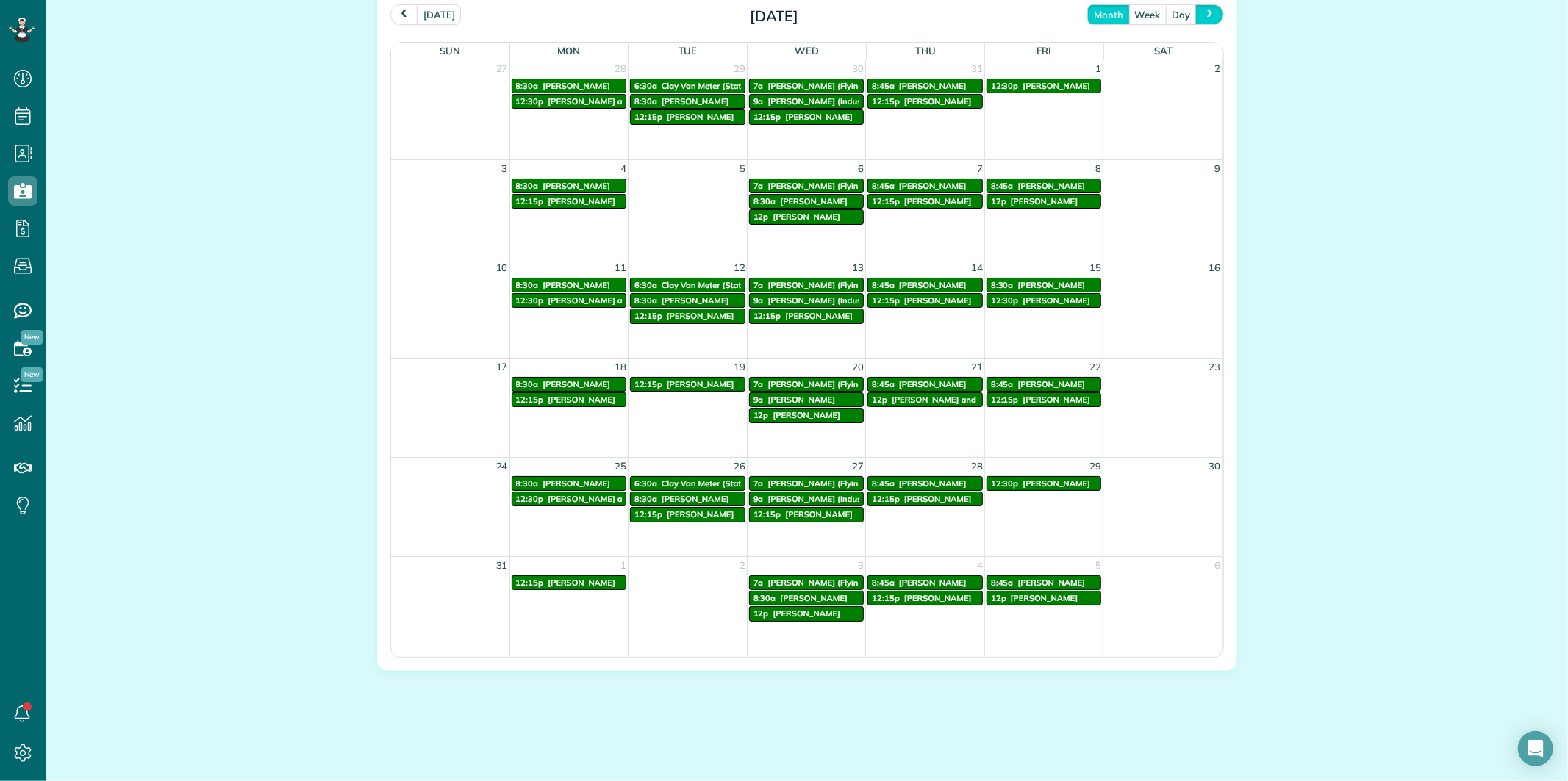 click at bounding box center (1210, 14) 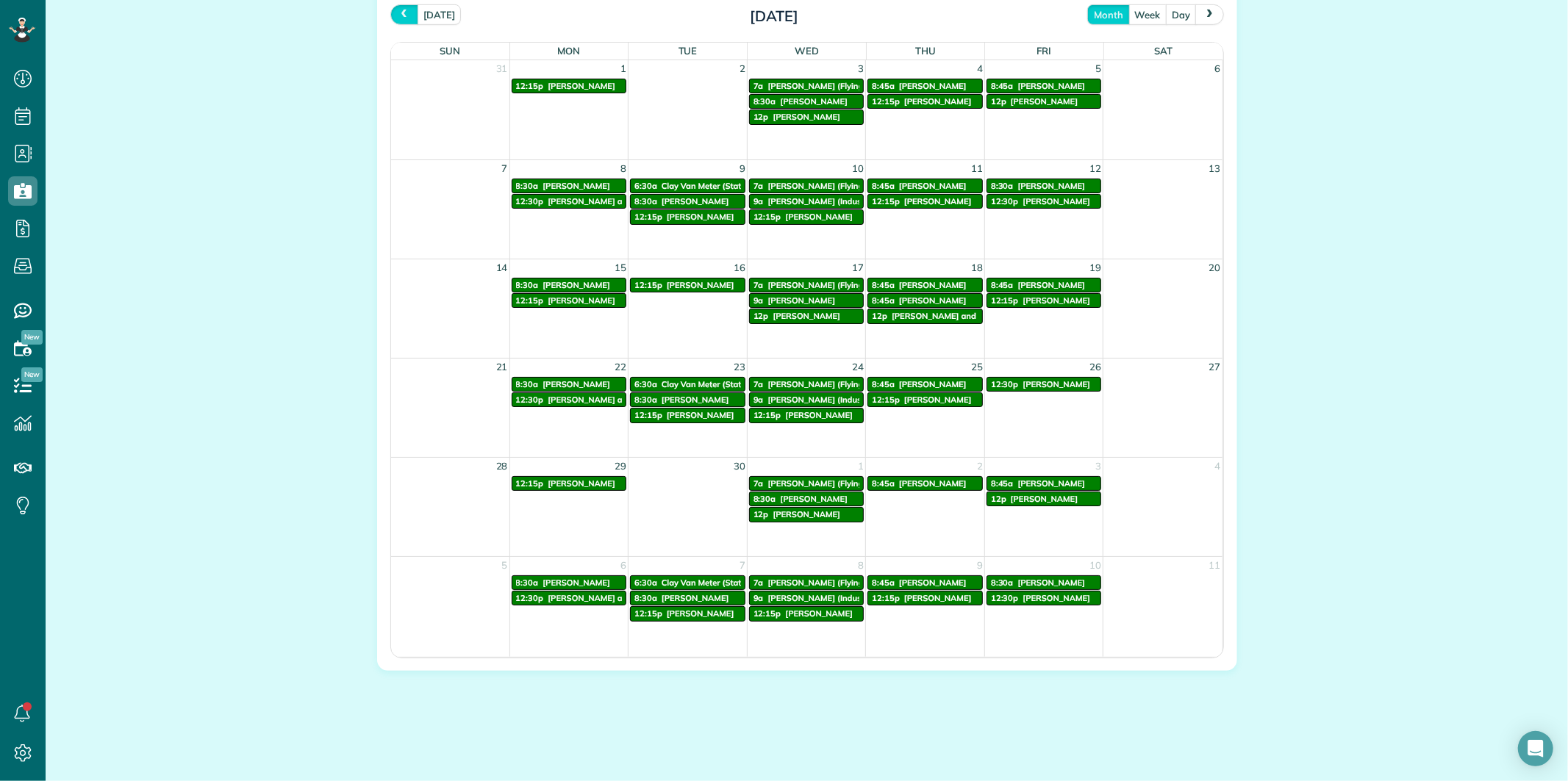 click at bounding box center [404, 14] 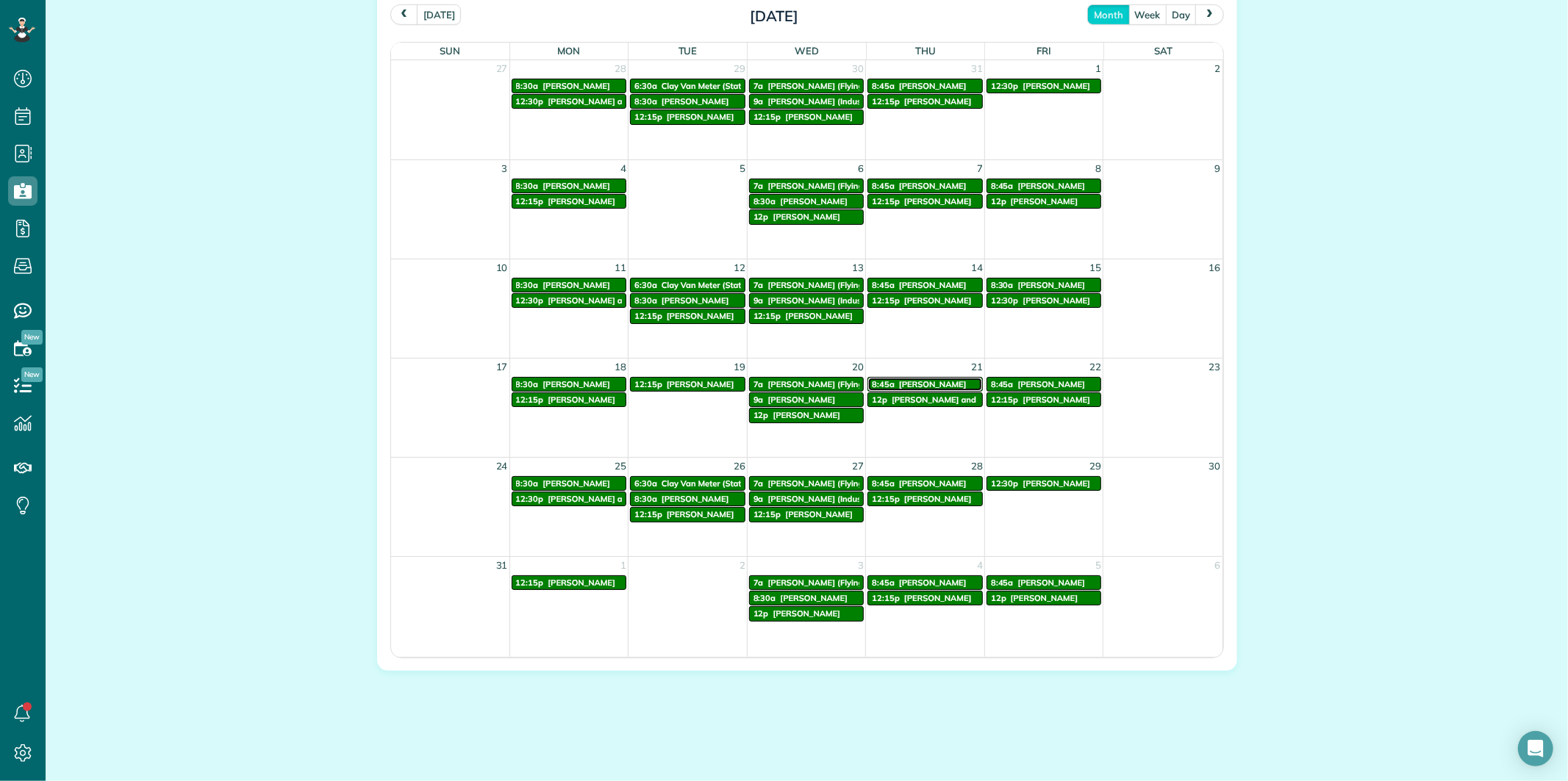click on "[PERSON_NAME]" at bounding box center (933, 384) 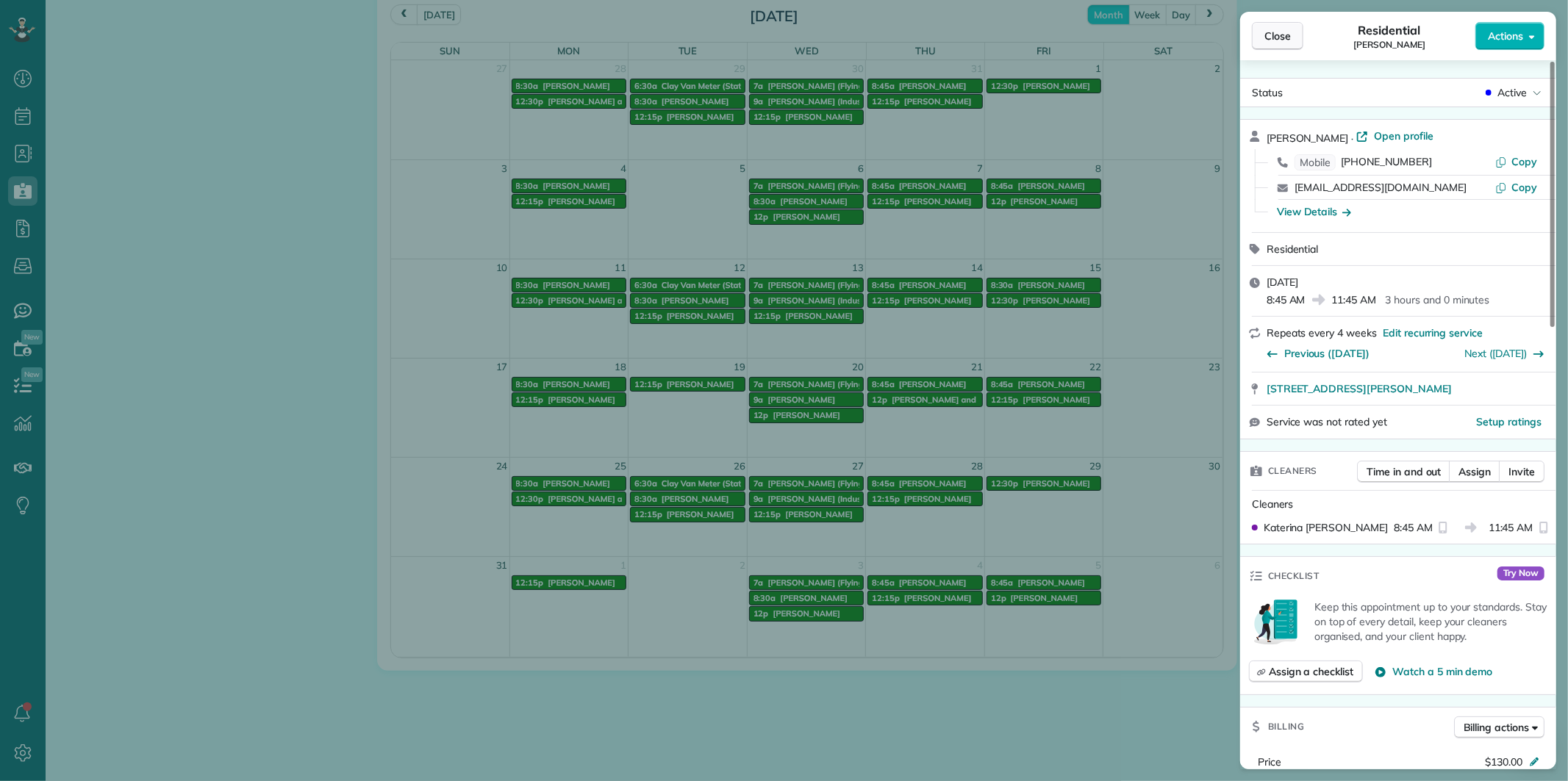 click on "Close" at bounding box center [1278, 36] 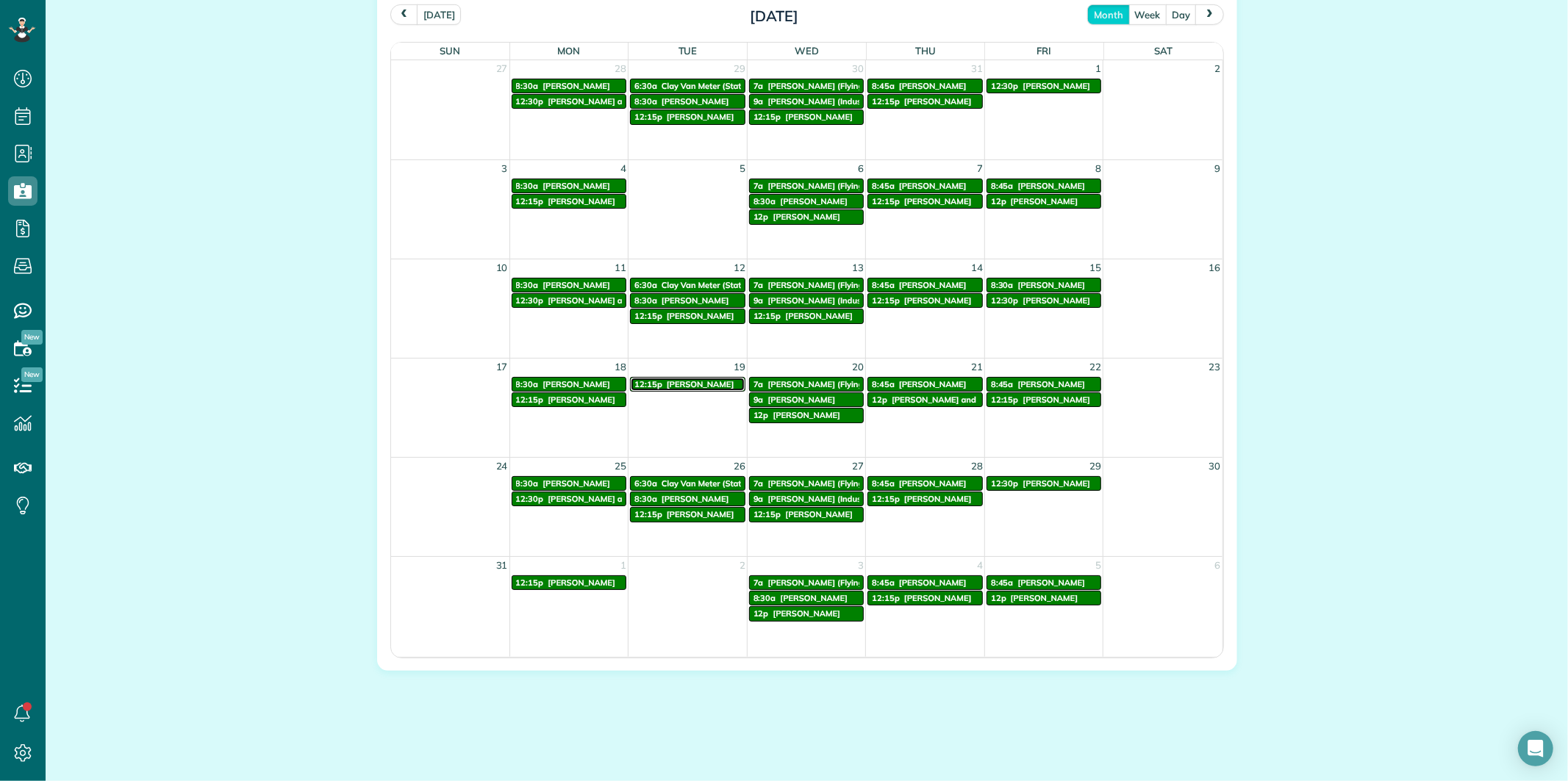 click on "Patti Thomas" at bounding box center [701, 384] 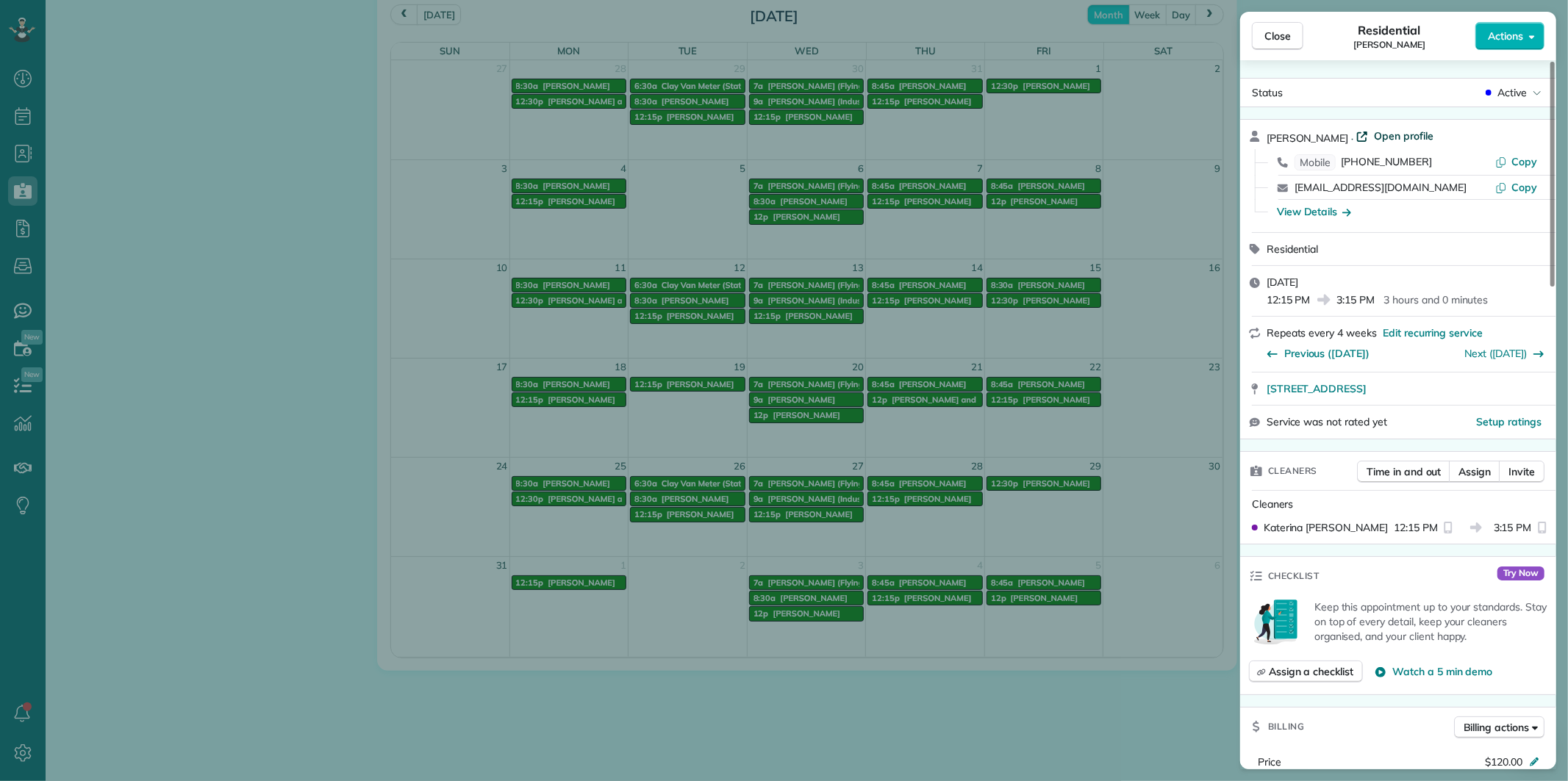 click on "Open profile" at bounding box center (1403, 136) 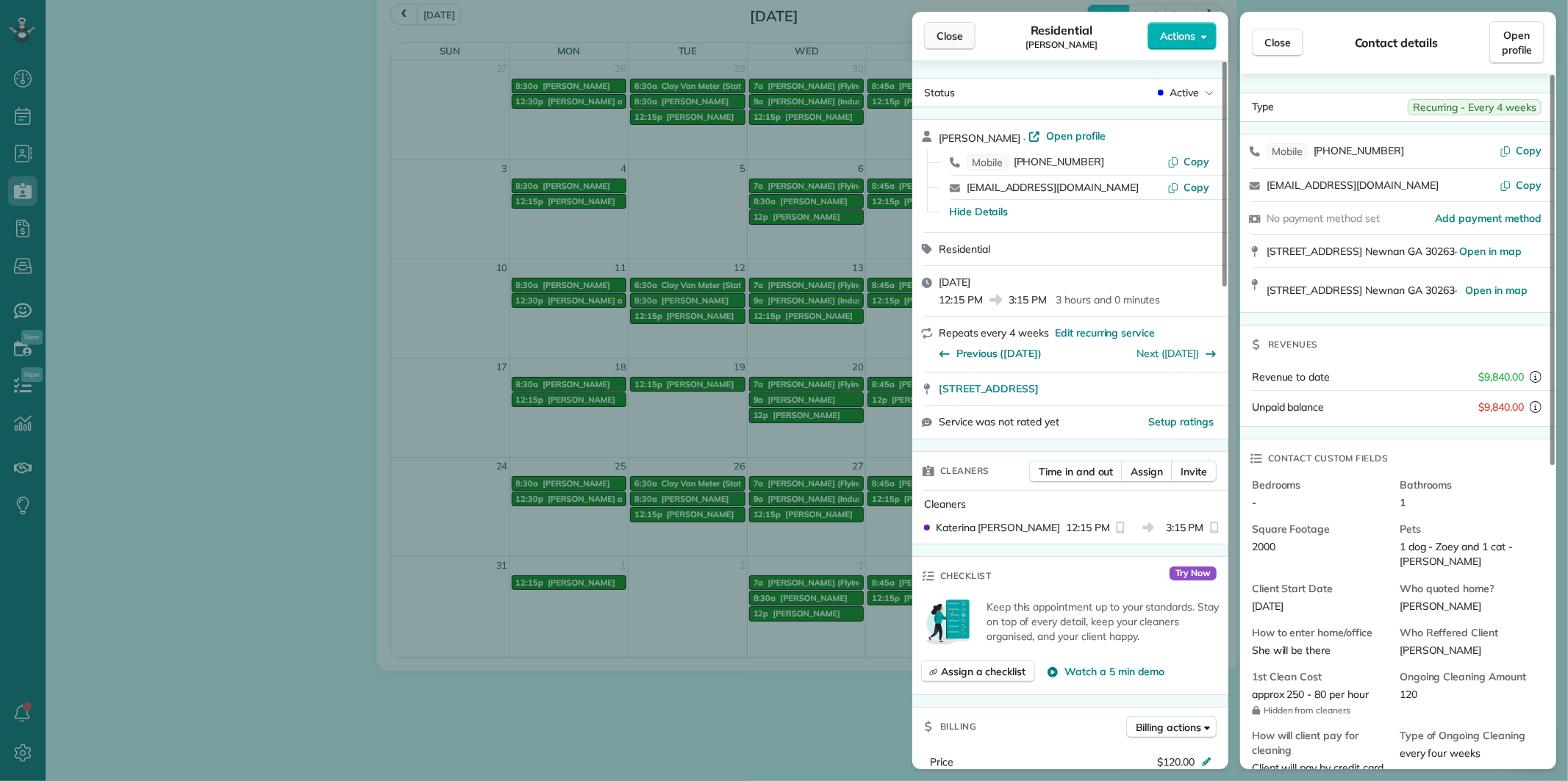 click on "Close" at bounding box center [950, 36] 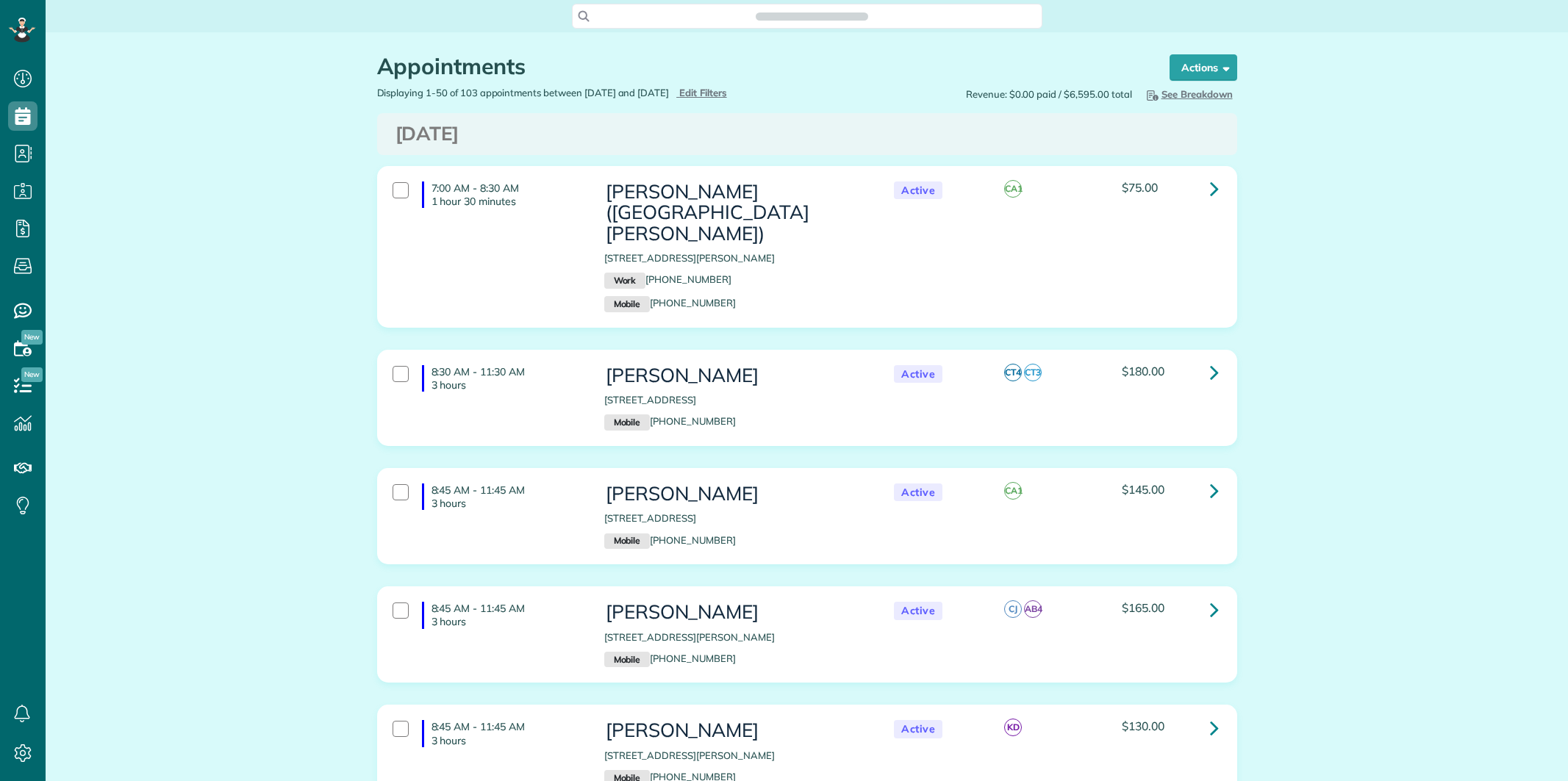 scroll, scrollTop: 0, scrollLeft: 0, axis: both 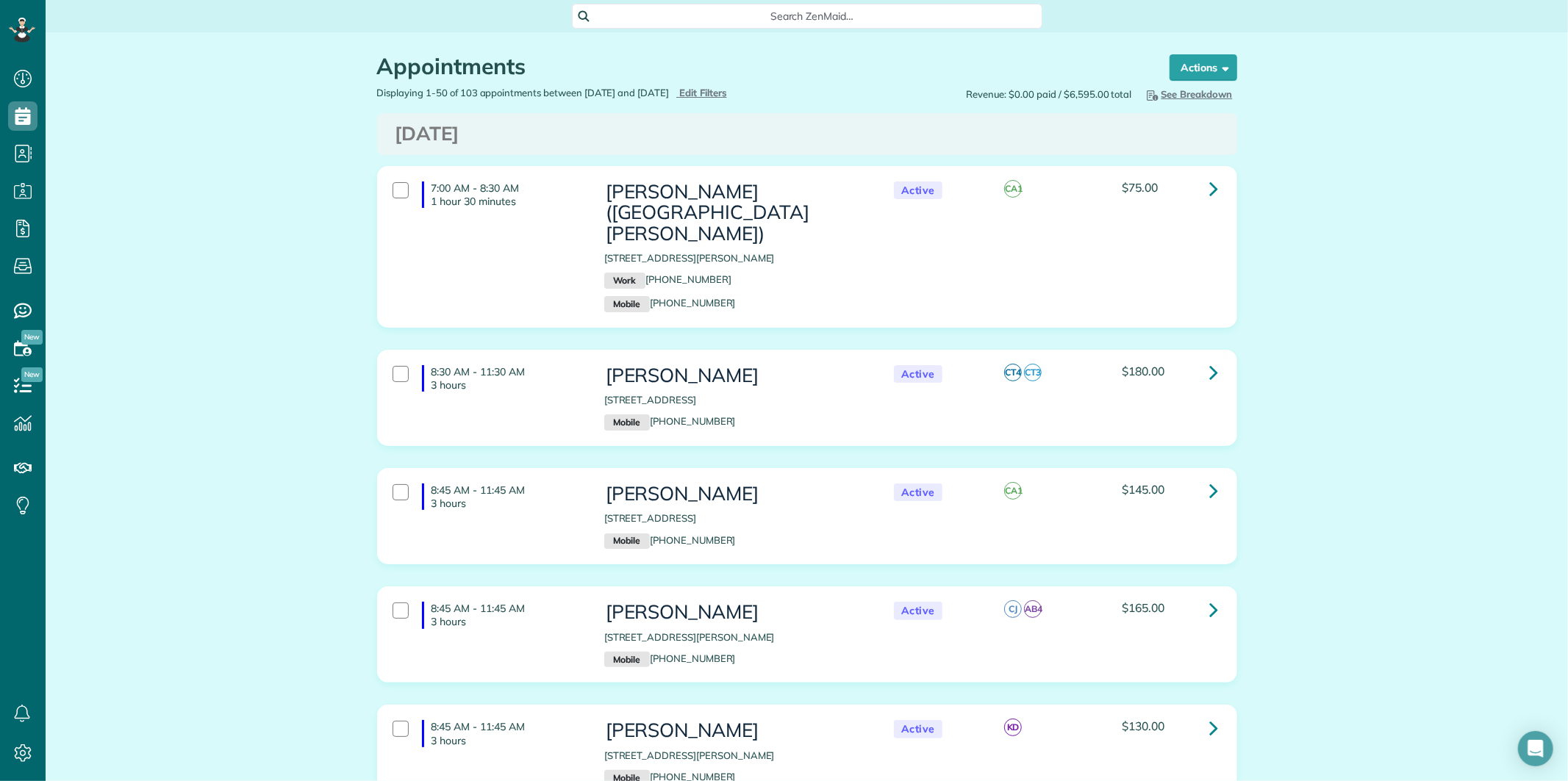 click on "Appointments
the List View [2 min]" at bounding box center (759, 70) 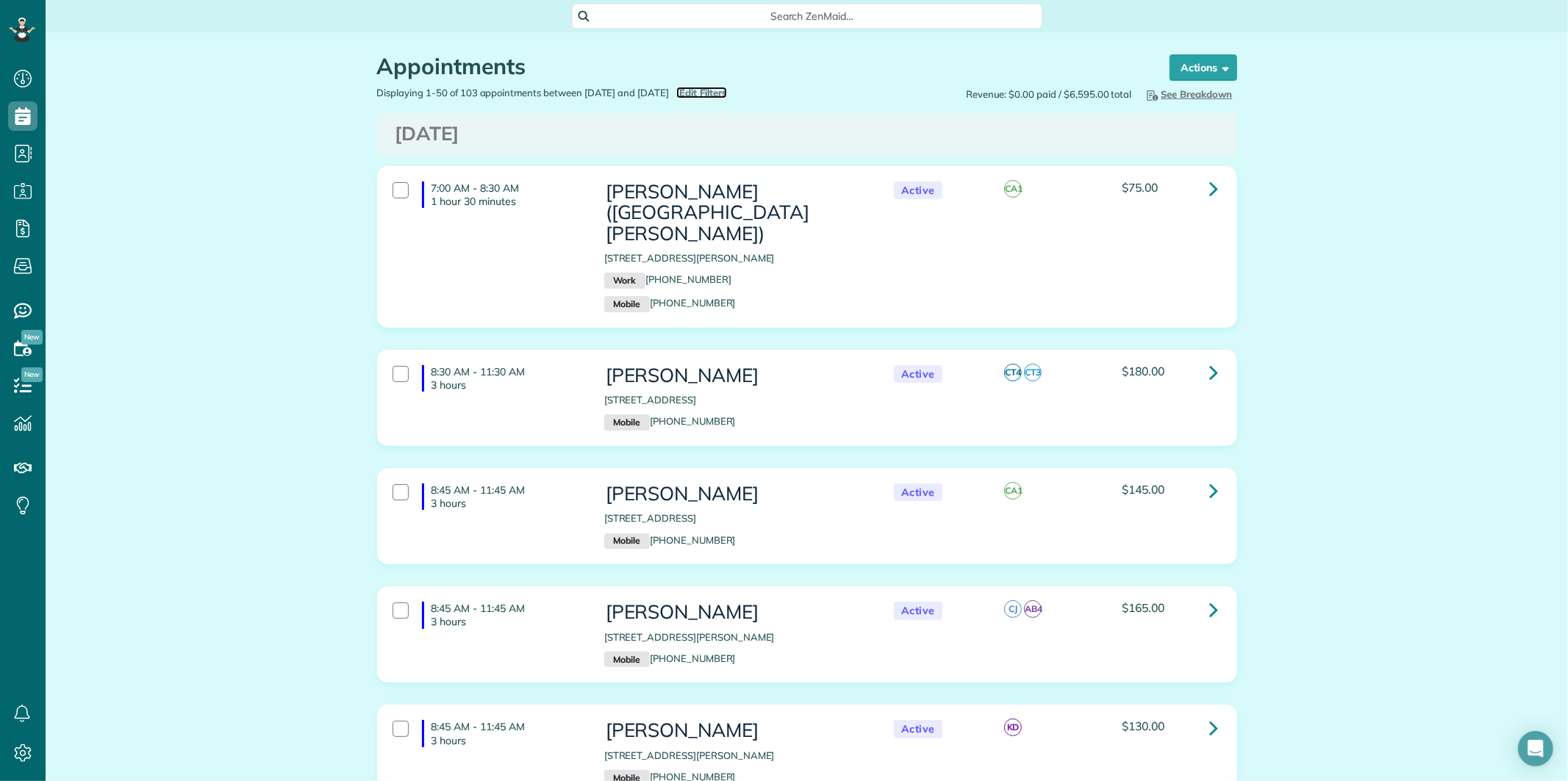 click on "Edit Filters" at bounding box center (703, 93) 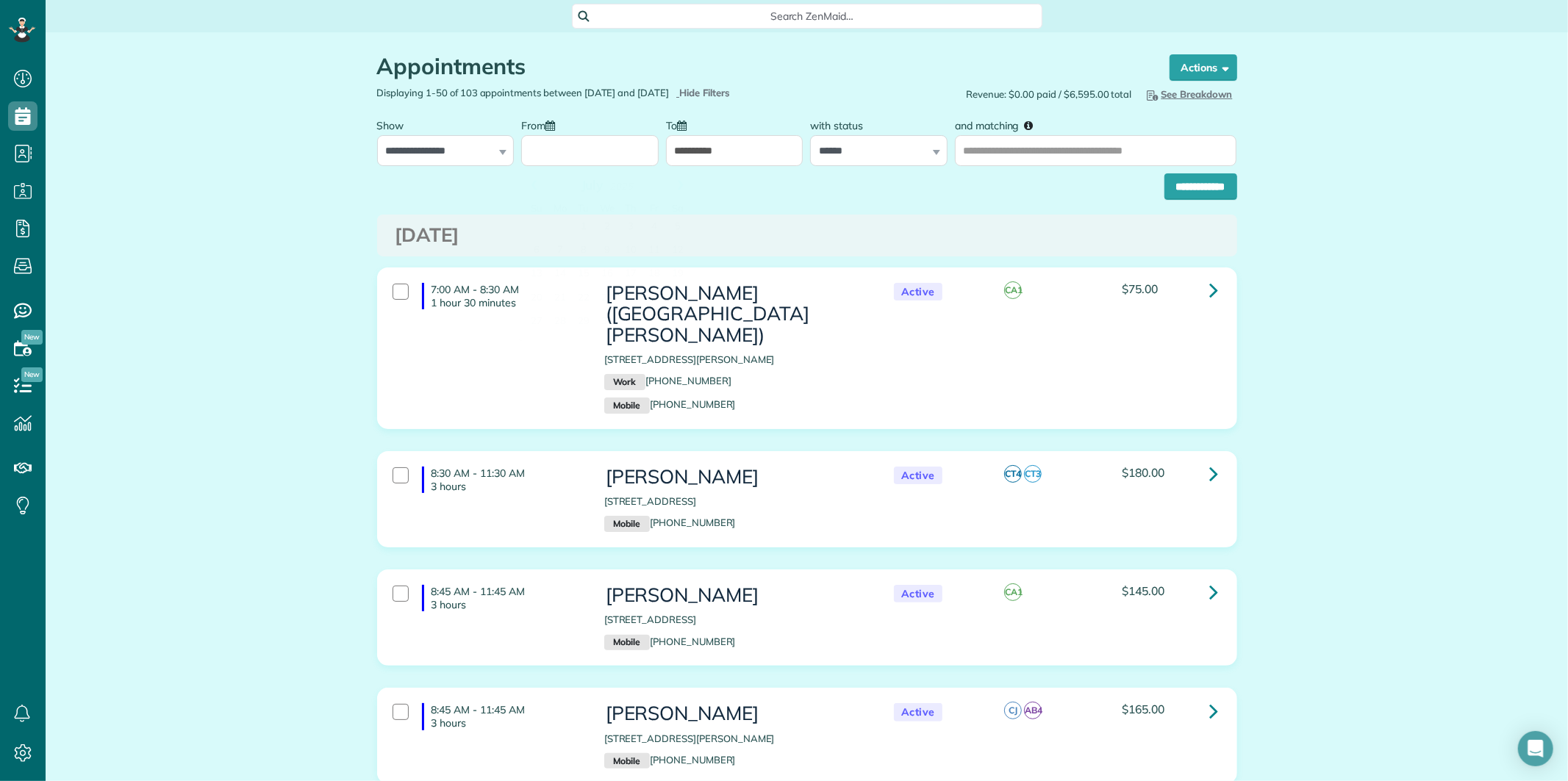 click on "From" at bounding box center (590, 151) 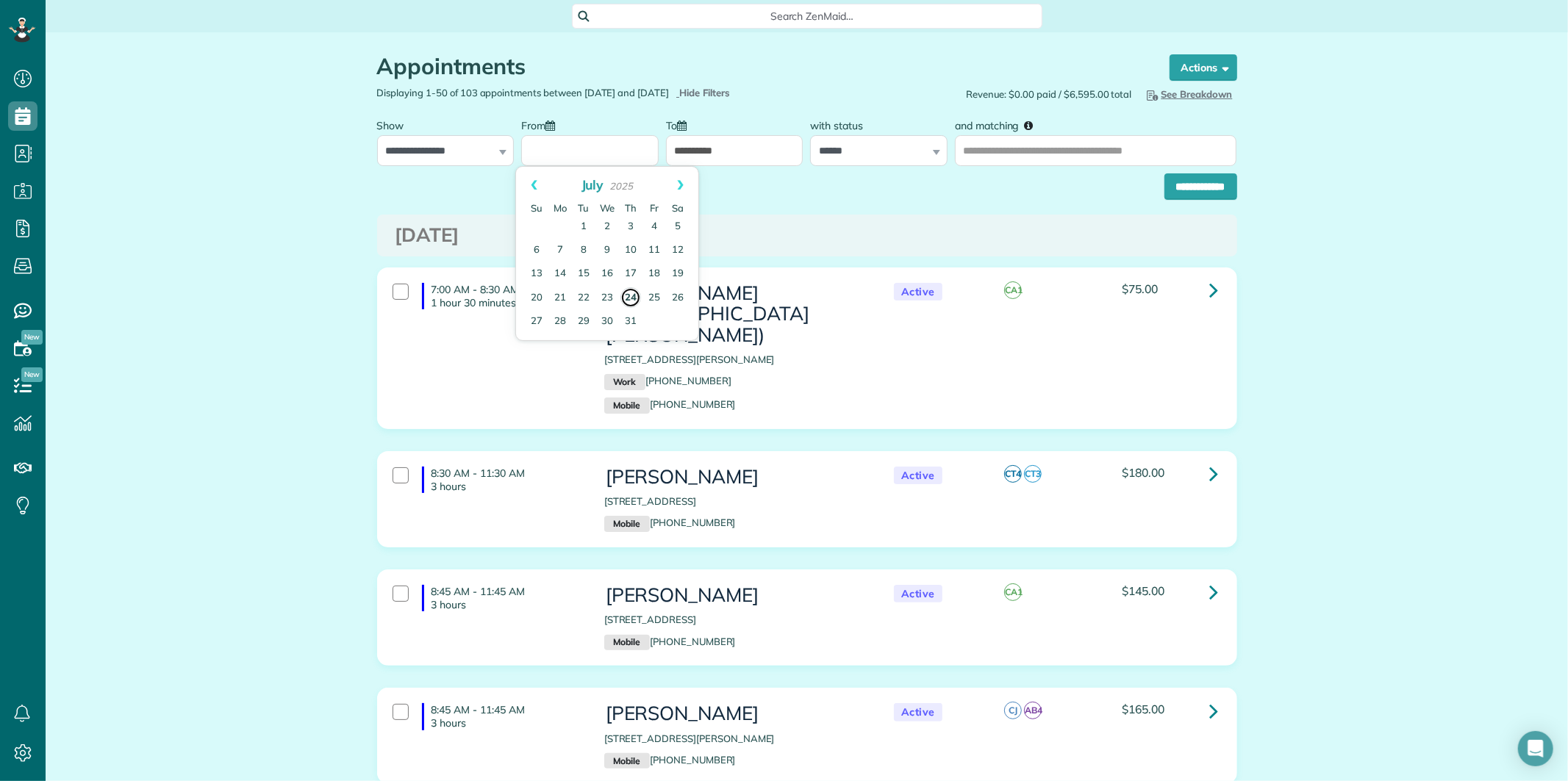 click on "24" at bounding box center (631, 298) 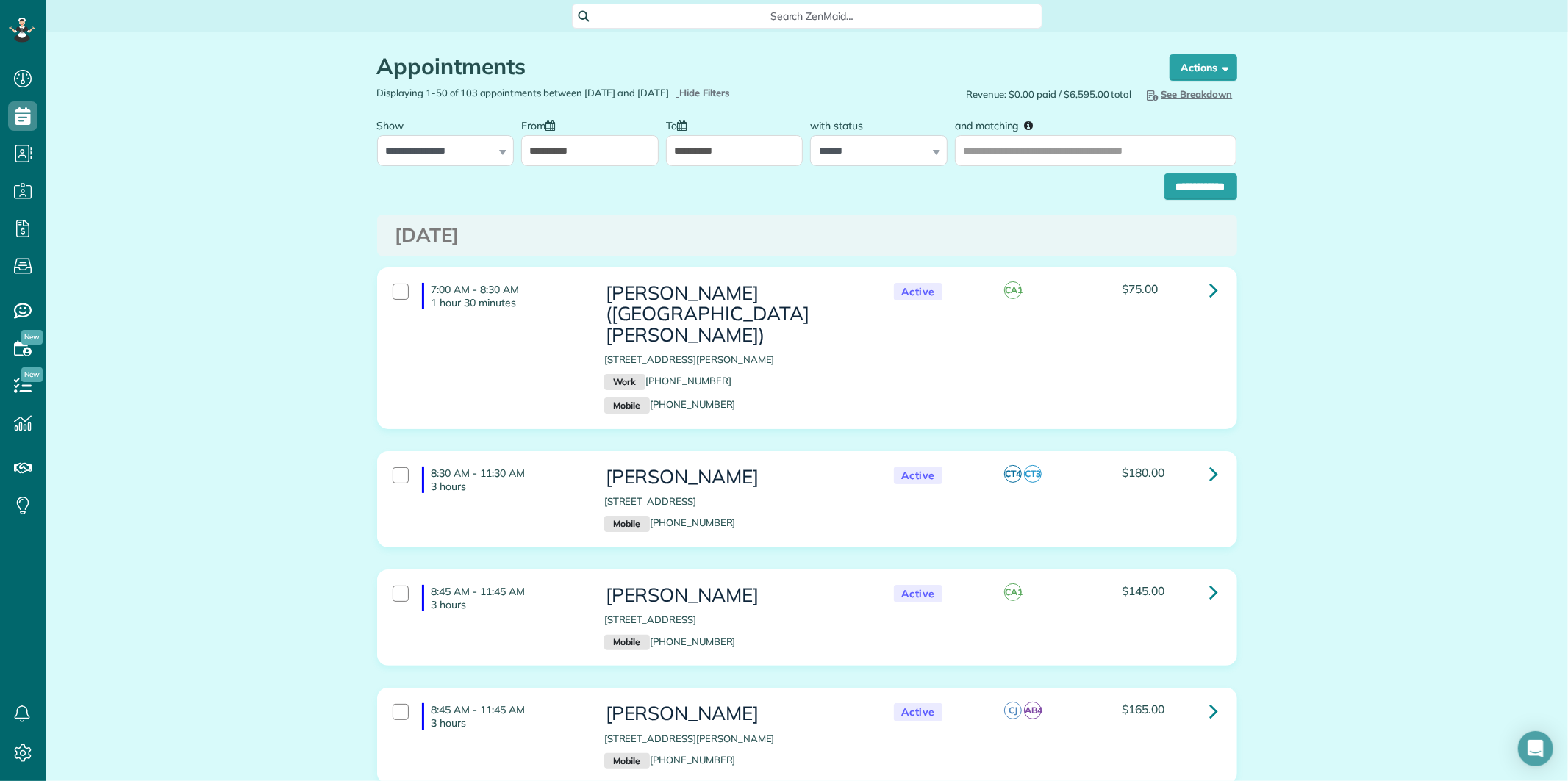 click on "**********" at bounding box center (734, 151) 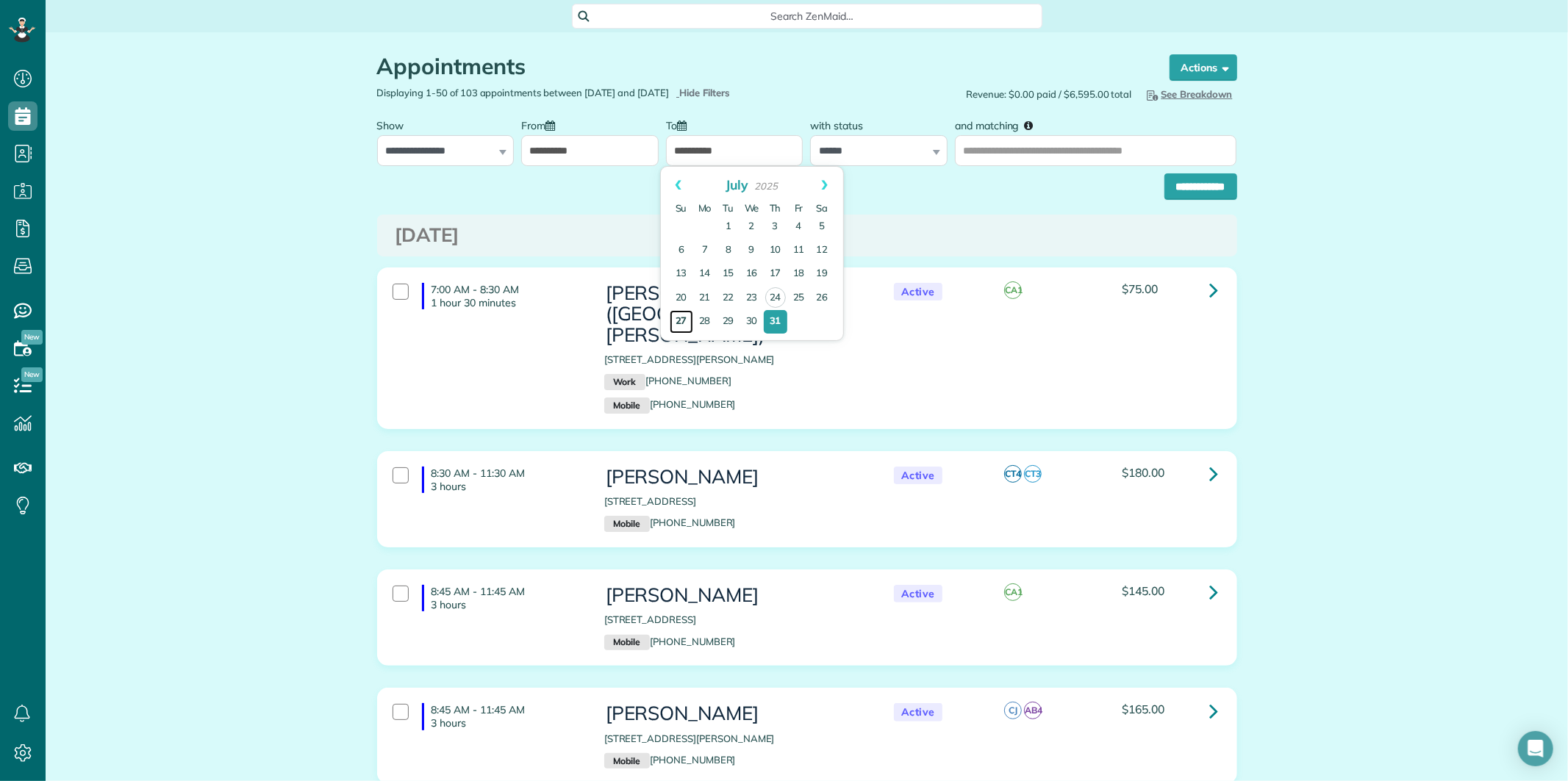 click on "27" at bounding box center [681, 322] 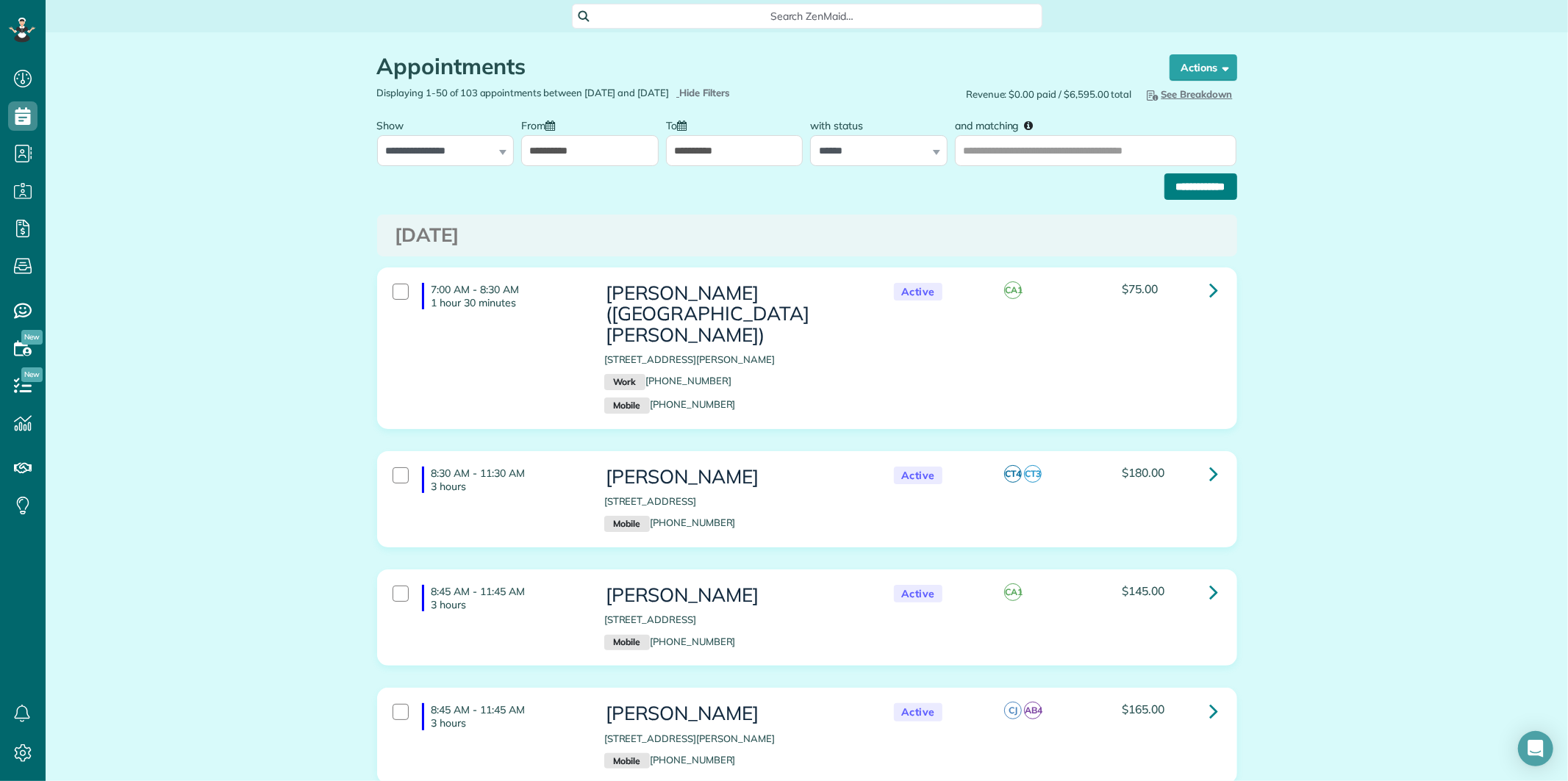 click on "**********" at bounding box center (1200, 187) 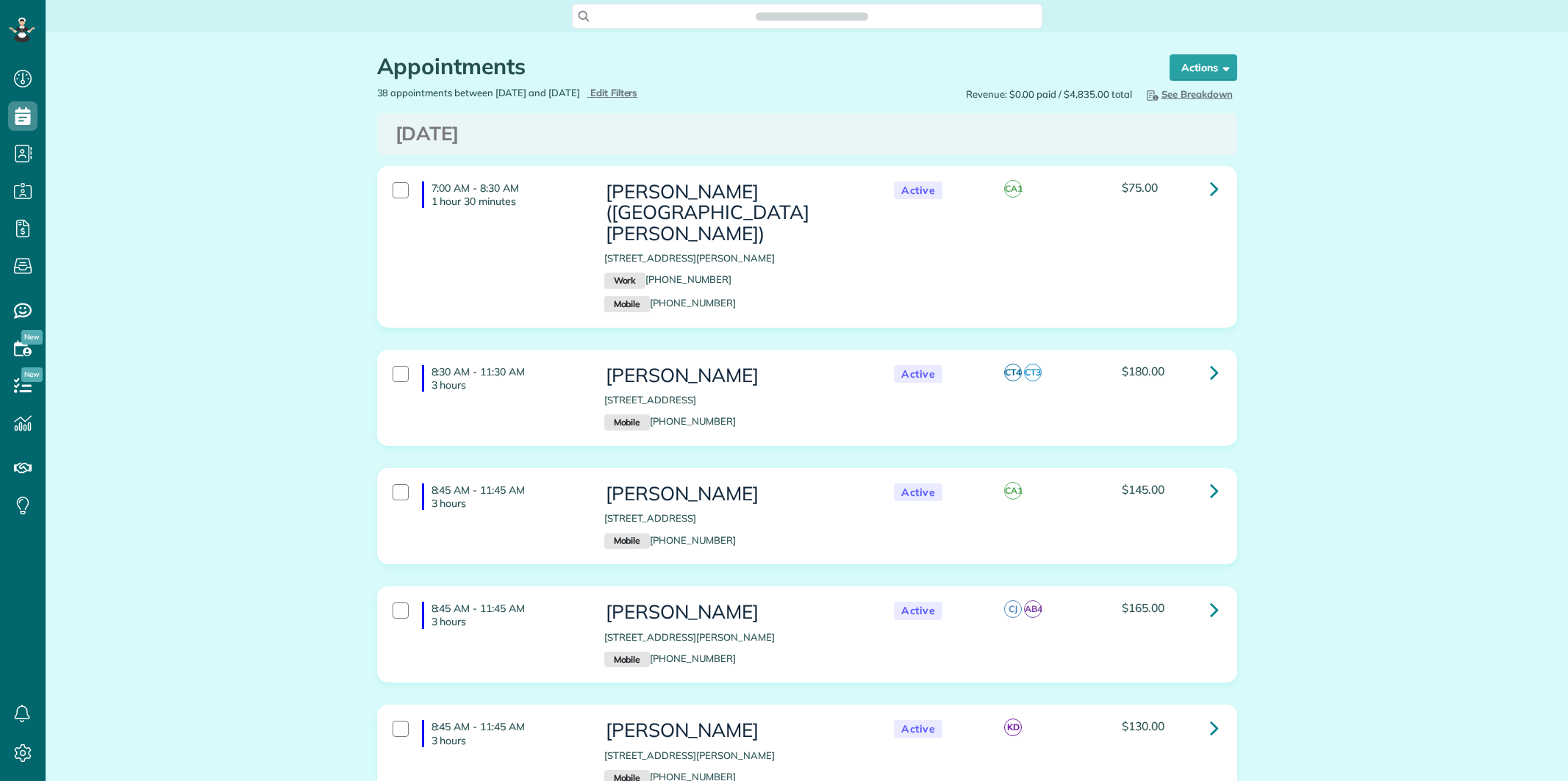 scroll, scrollTop: 0, scrollLeft: 0, axis: both 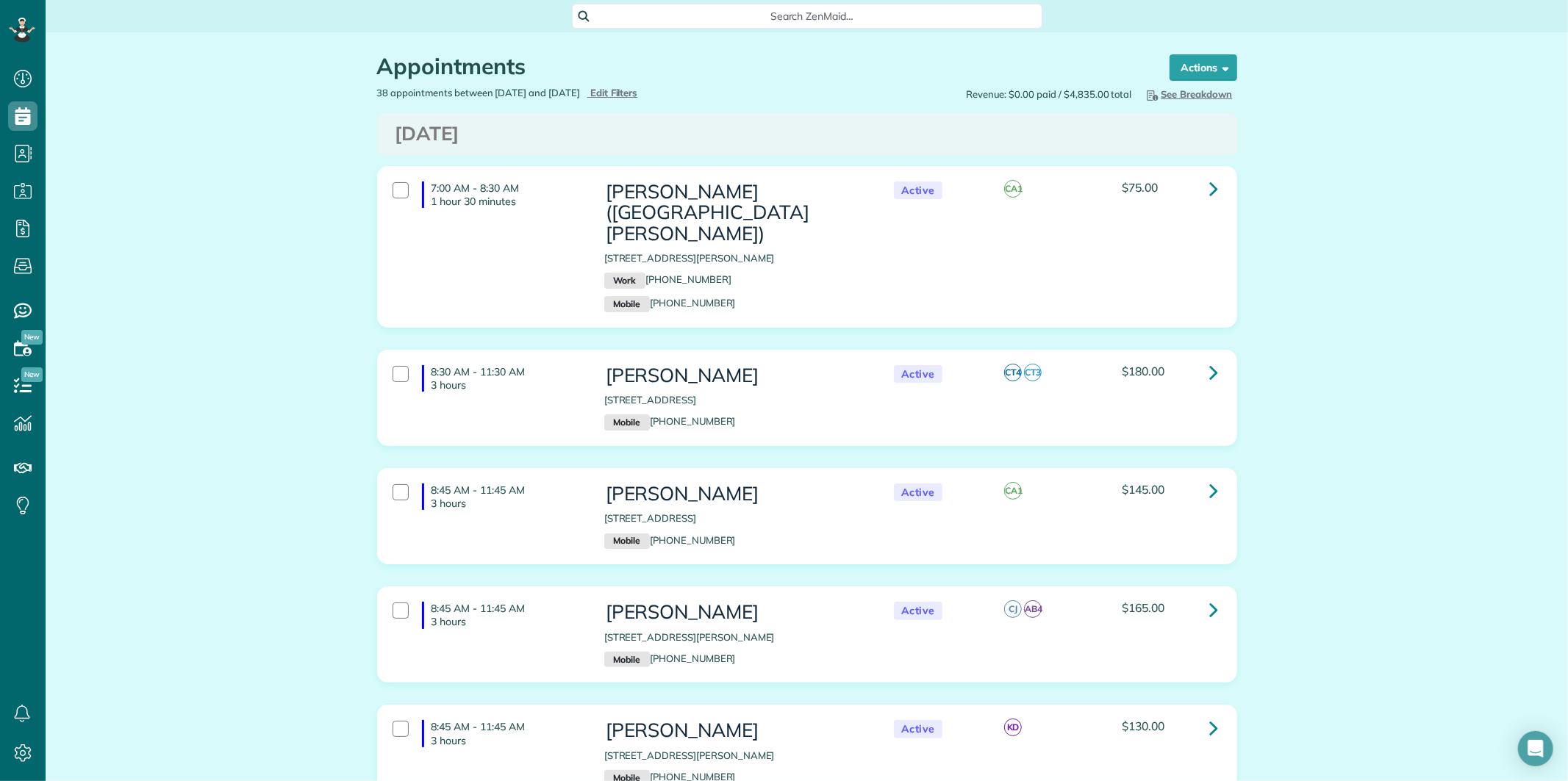 click on "See Breakdown" at bounding box center [1188, 94] 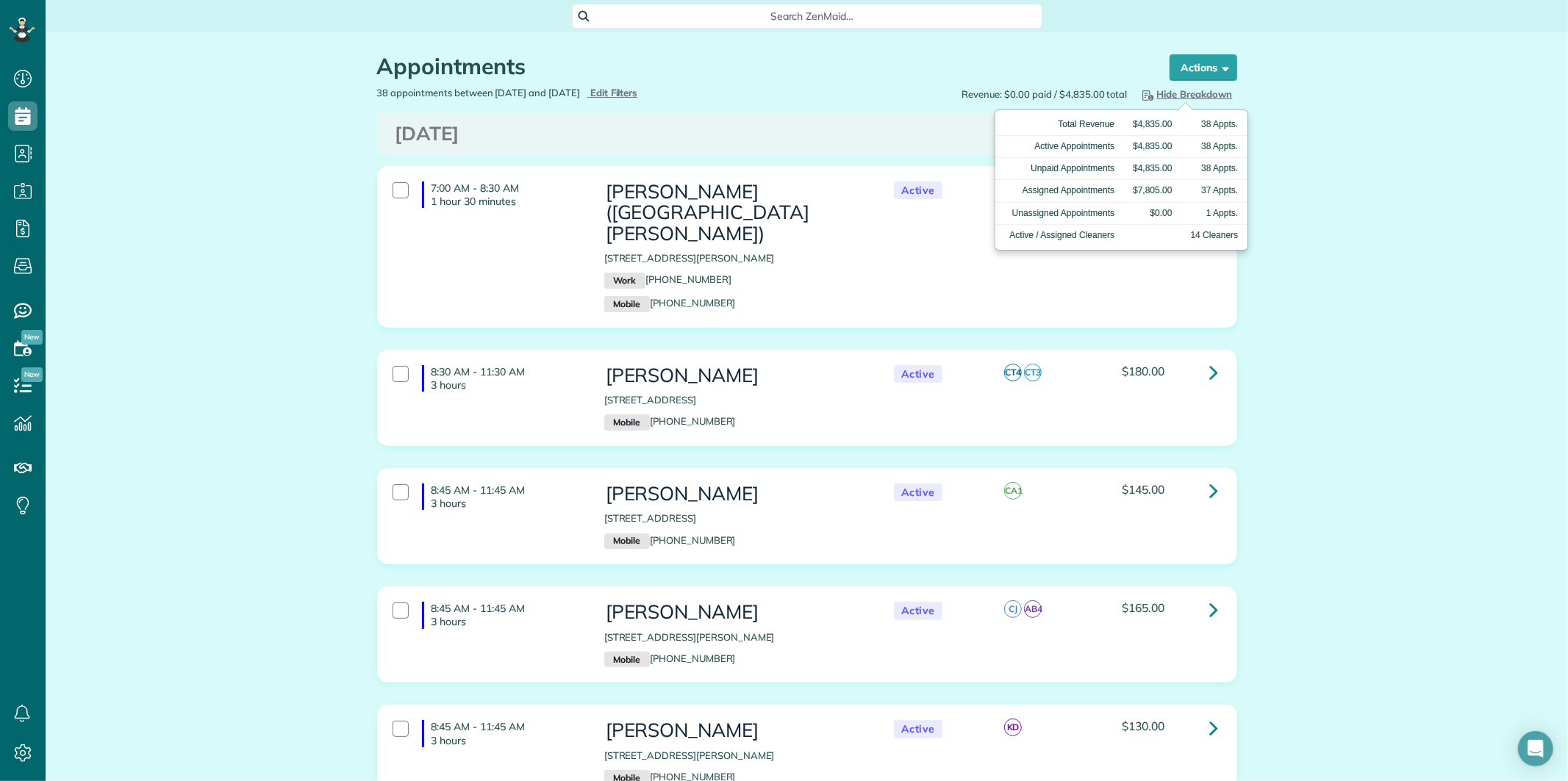 click on "Appointments
the List View [2 min]
Schedule Changes
Actions
Create Appointment
Create Task
Clock In/Out
Send Work Orders
Print Route Sheets
[DATE] Emails/Texts
Export data..
Bulk Actions
Set status to: Active
Set status to: Quote" at bounding box center (806, 2835) 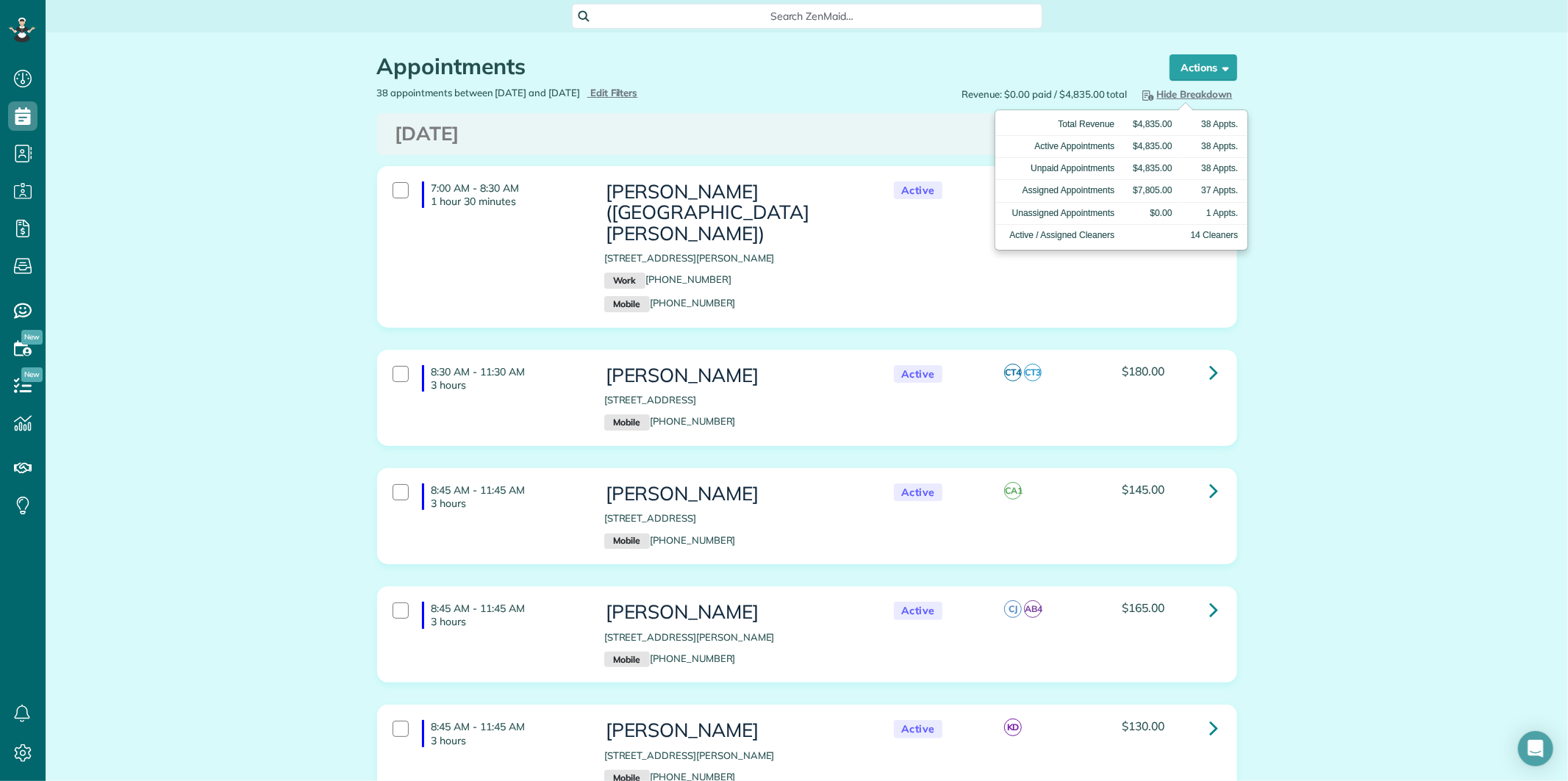 click on "Appointments
the List View [2 min]
Schedule Changes
Actions
Create Appointment
Create Task
Clock In/Out
Send Work Orders
Print Route Sheets
[DATE] Emails/Texts
Export data..
Bulk Actions
Set status to: Active
Set status to: Quote" at bounding box center [806, 2835] 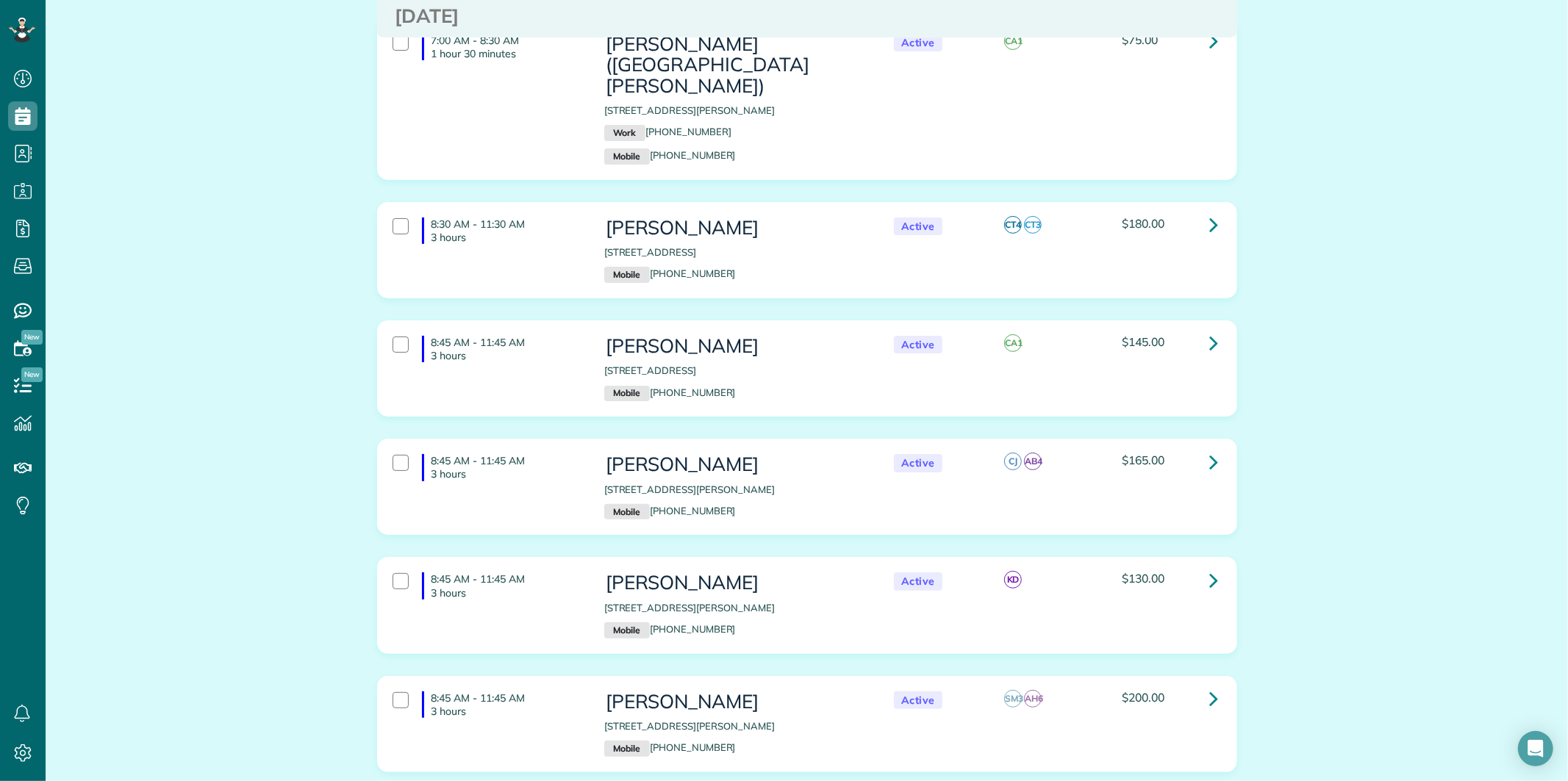 scroll, scrollTop: 408, scrollLeft: 0, axis: vertical 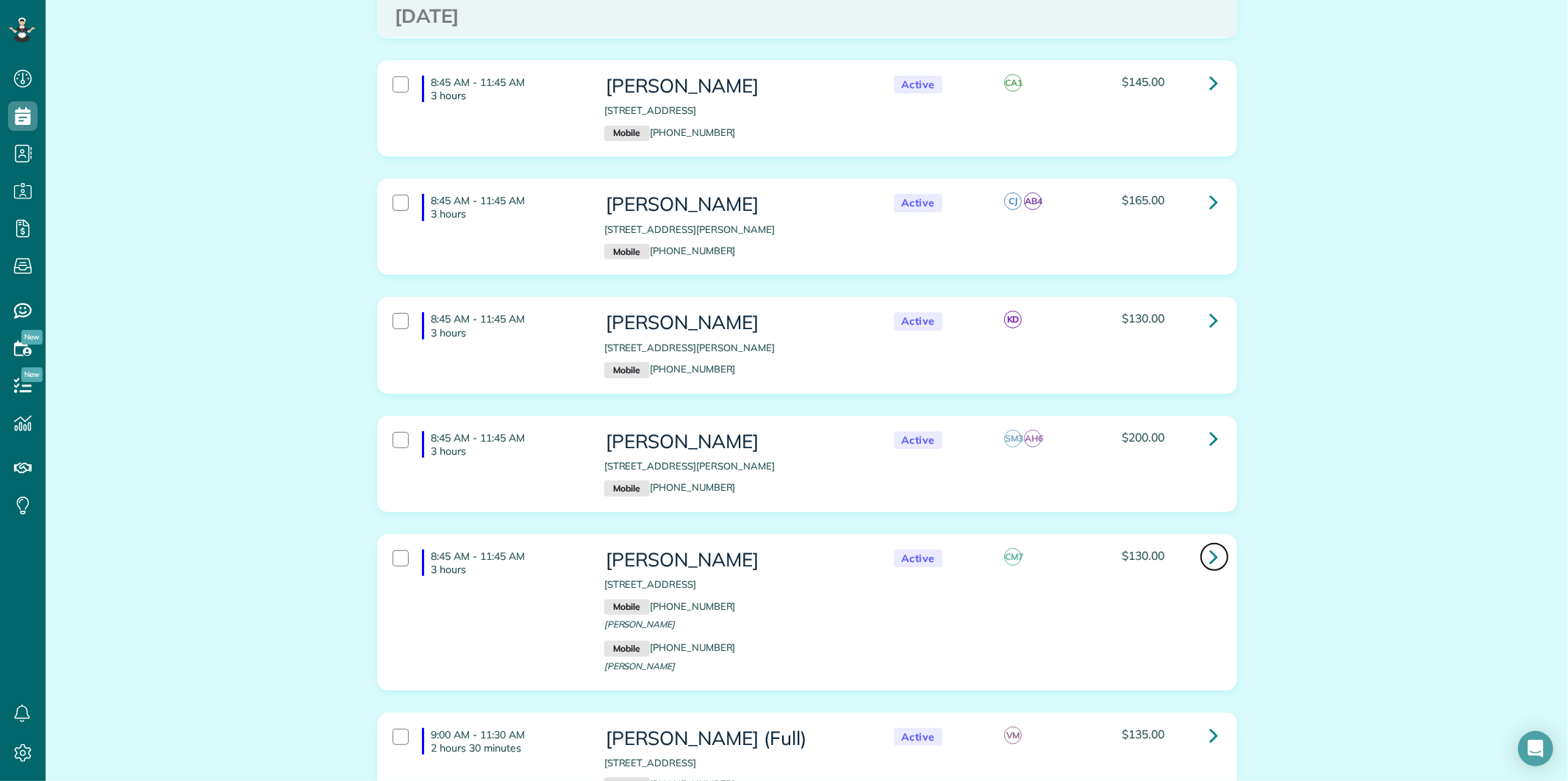 click at bounding box center (1214, 556) 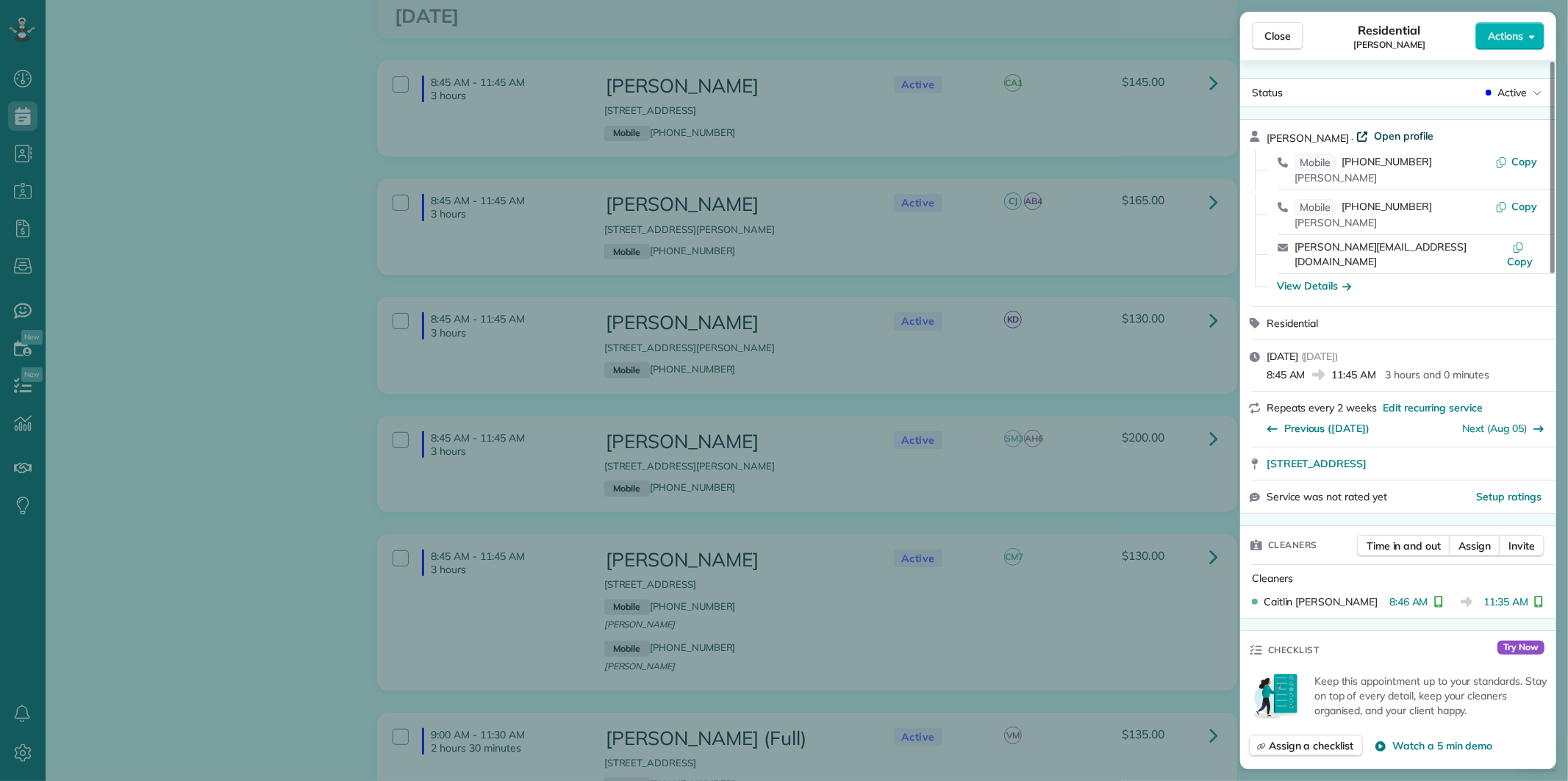 click on "Open profile" at bounding box center (1403, 136) 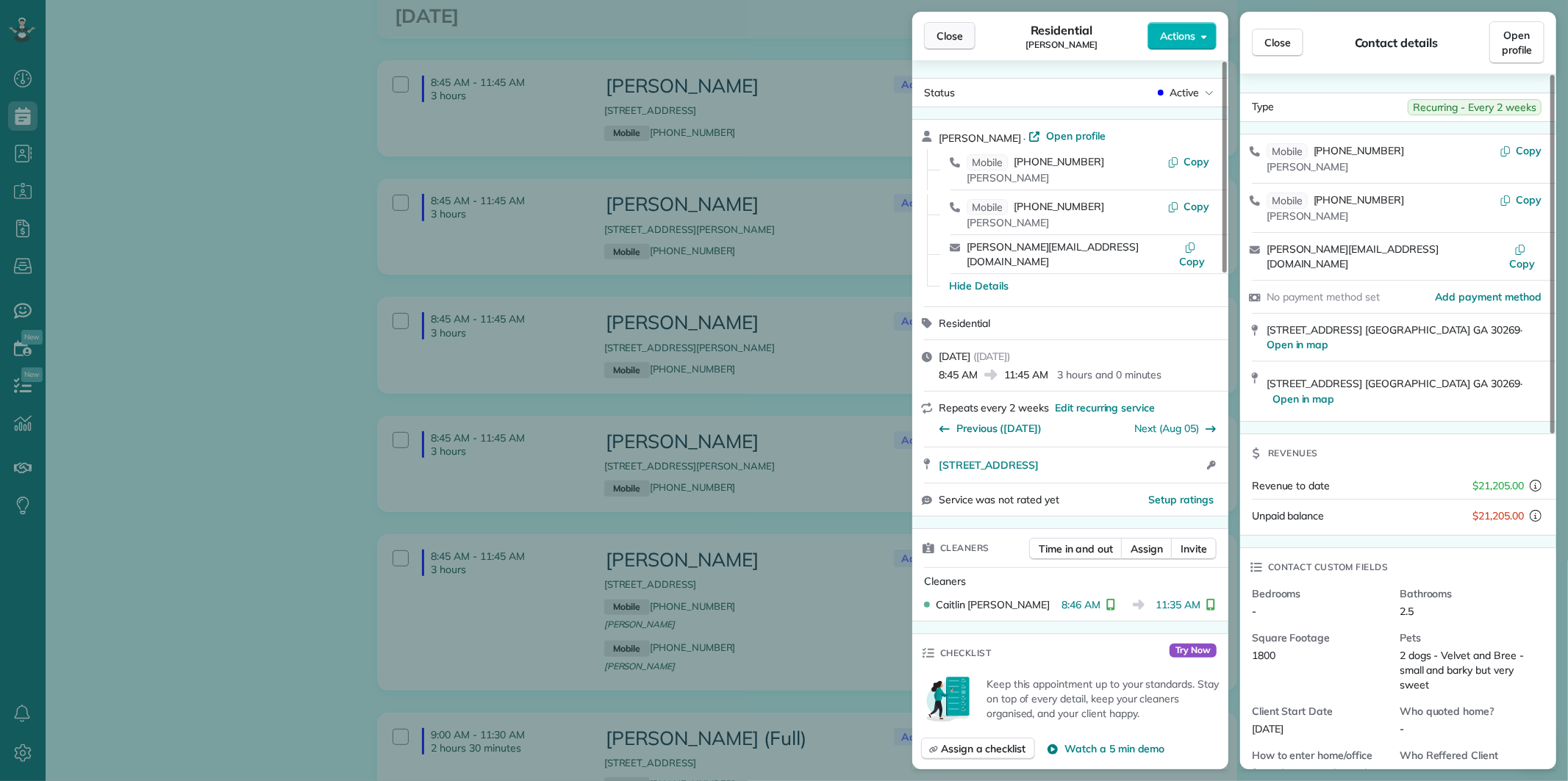 click on "Close" at bounding box center [950, 36] 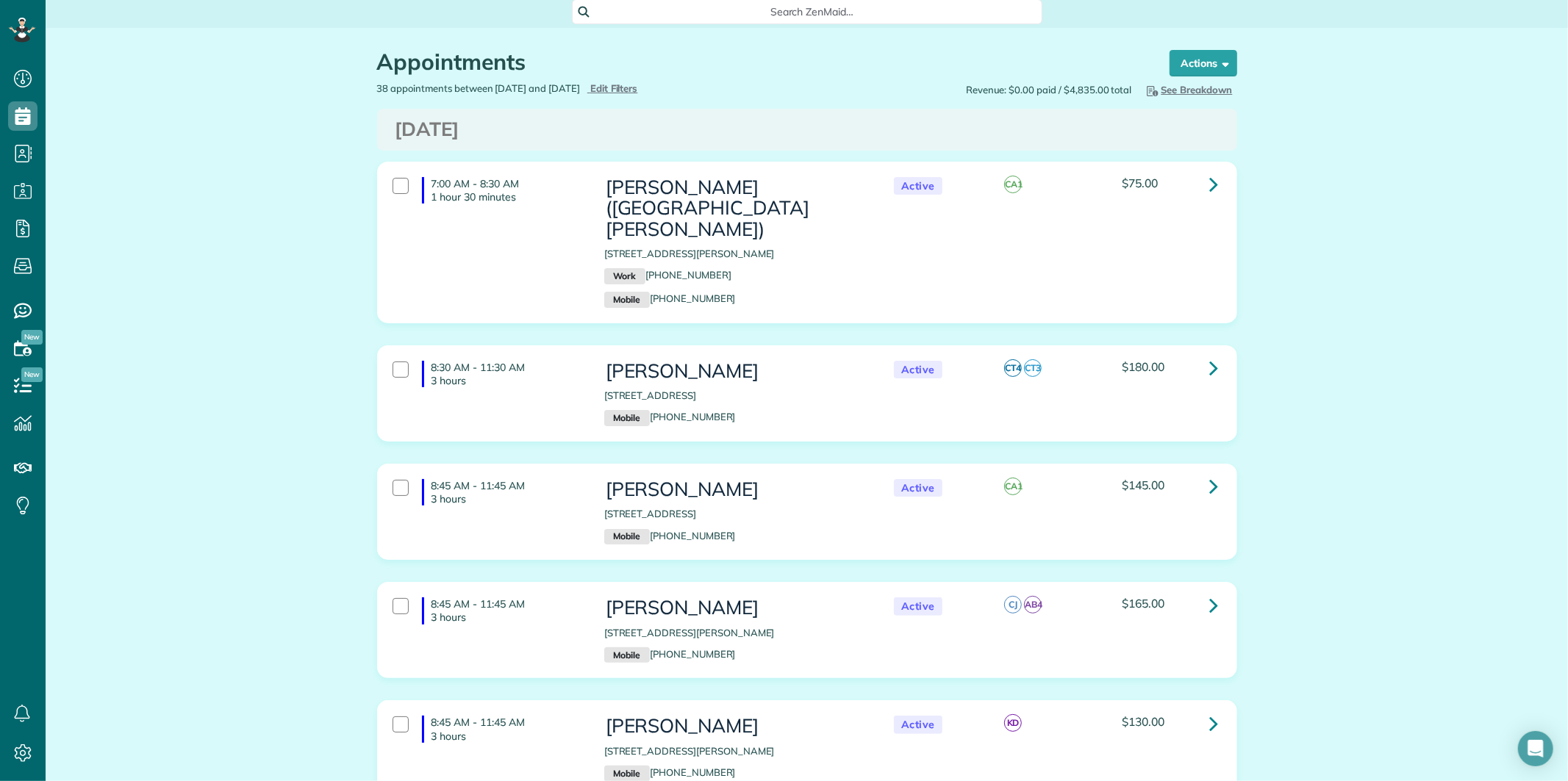 scroll, scrollTop: 0, scrollLeft: 0, axis: both 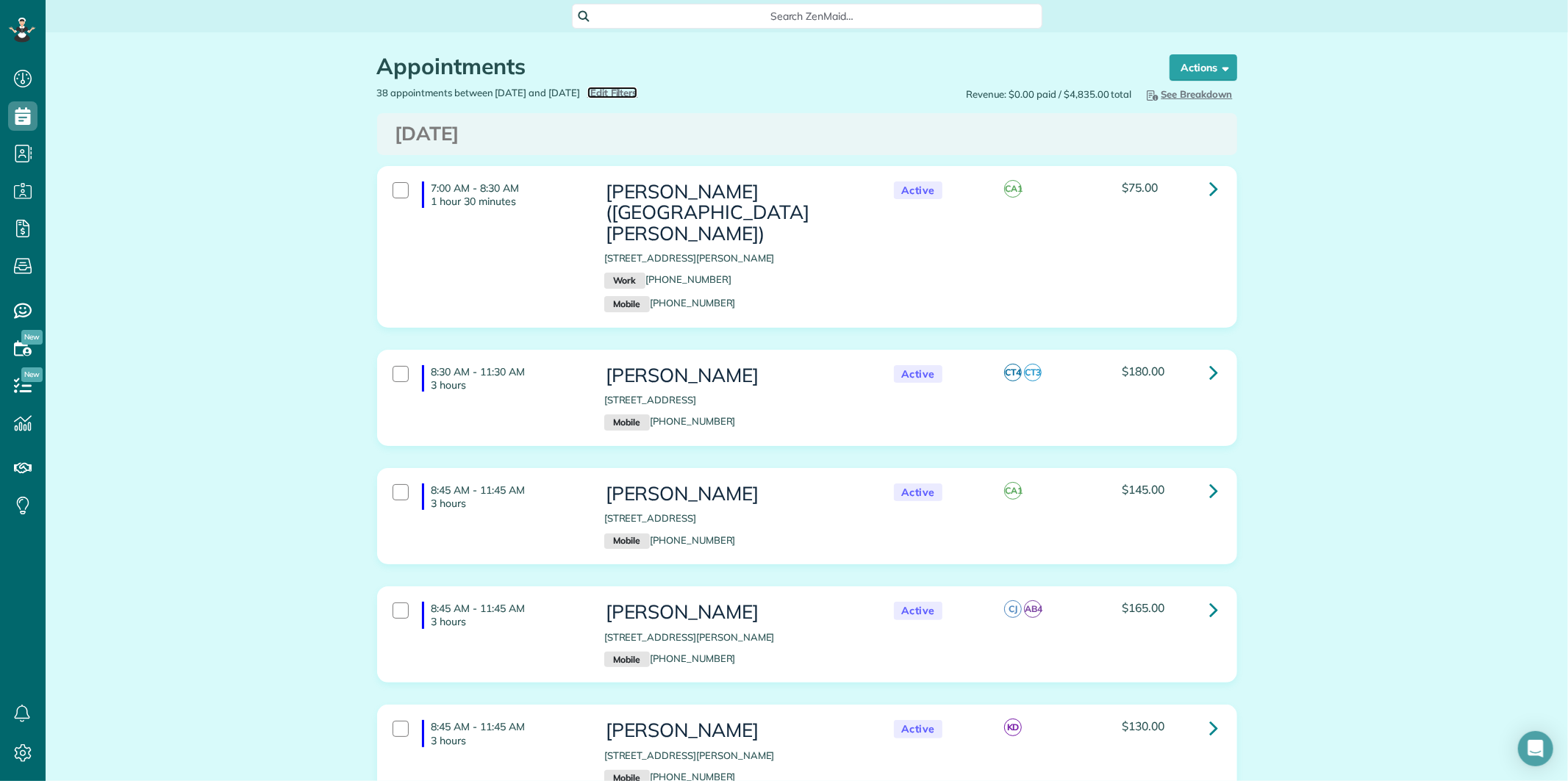 click on "Edit Filters" at bounding box center (614, 93) 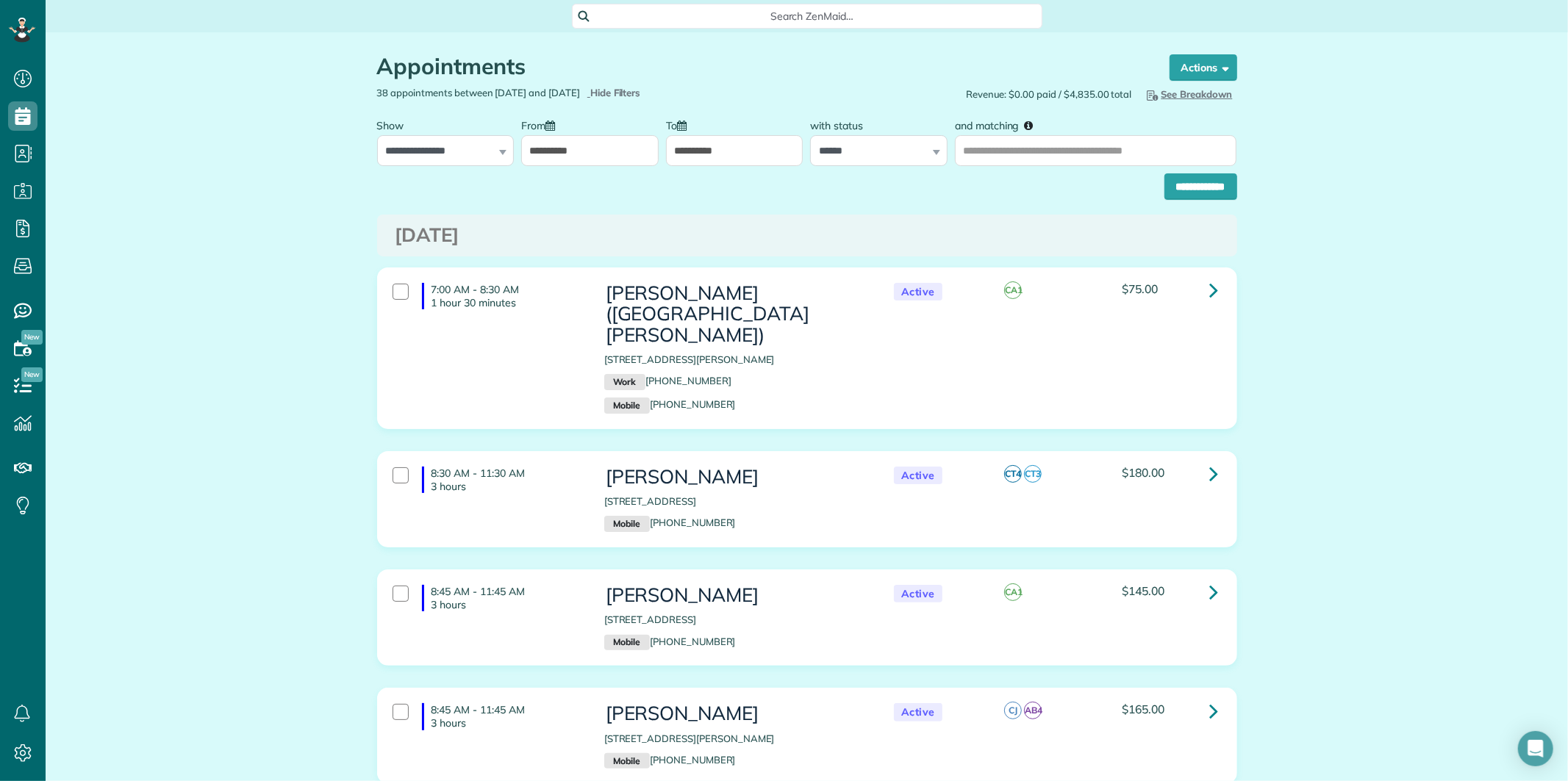 click on "**********" at bounding box center [590, 151] 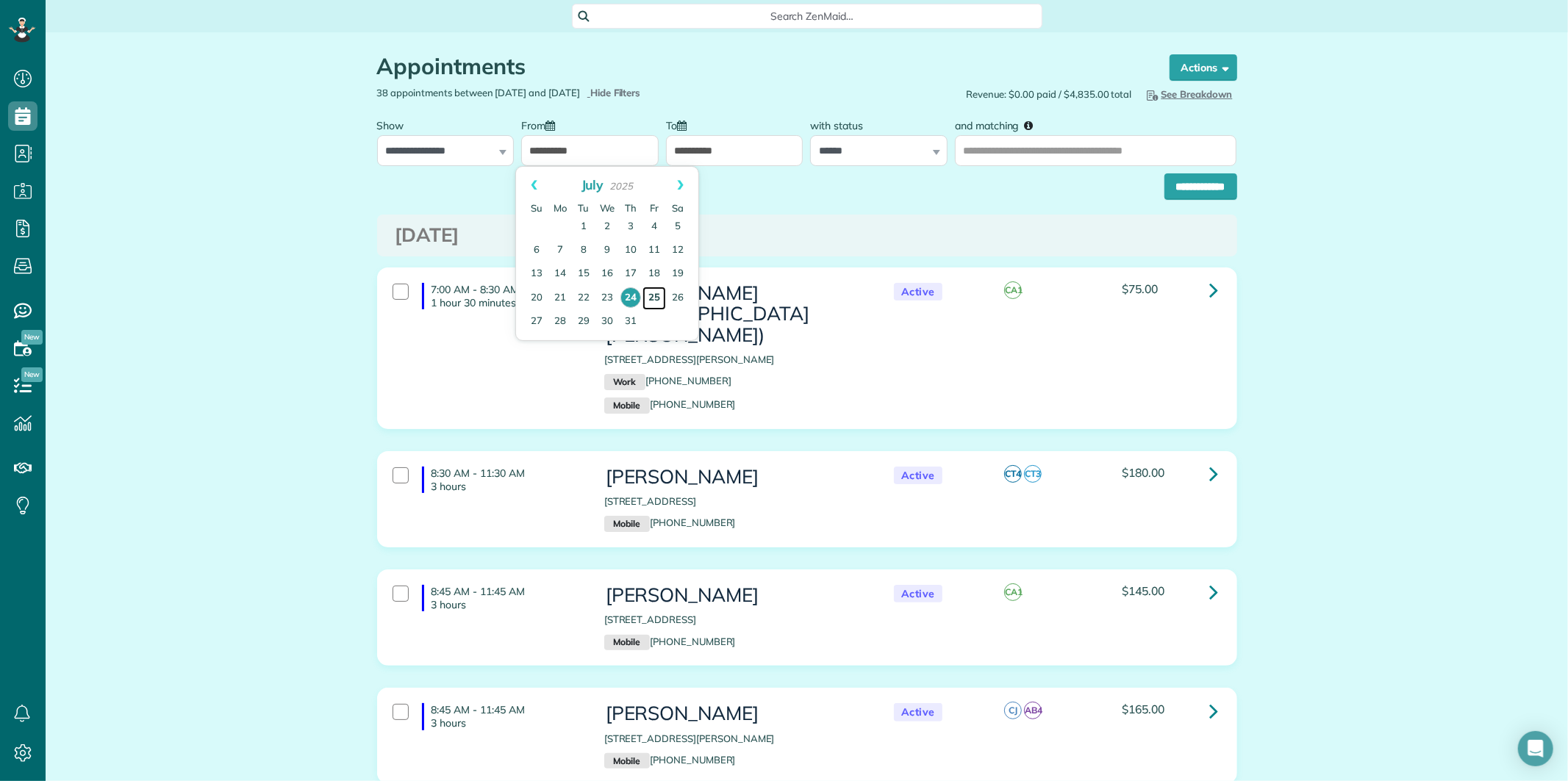 click on "25" at bounding box center [654, 298] 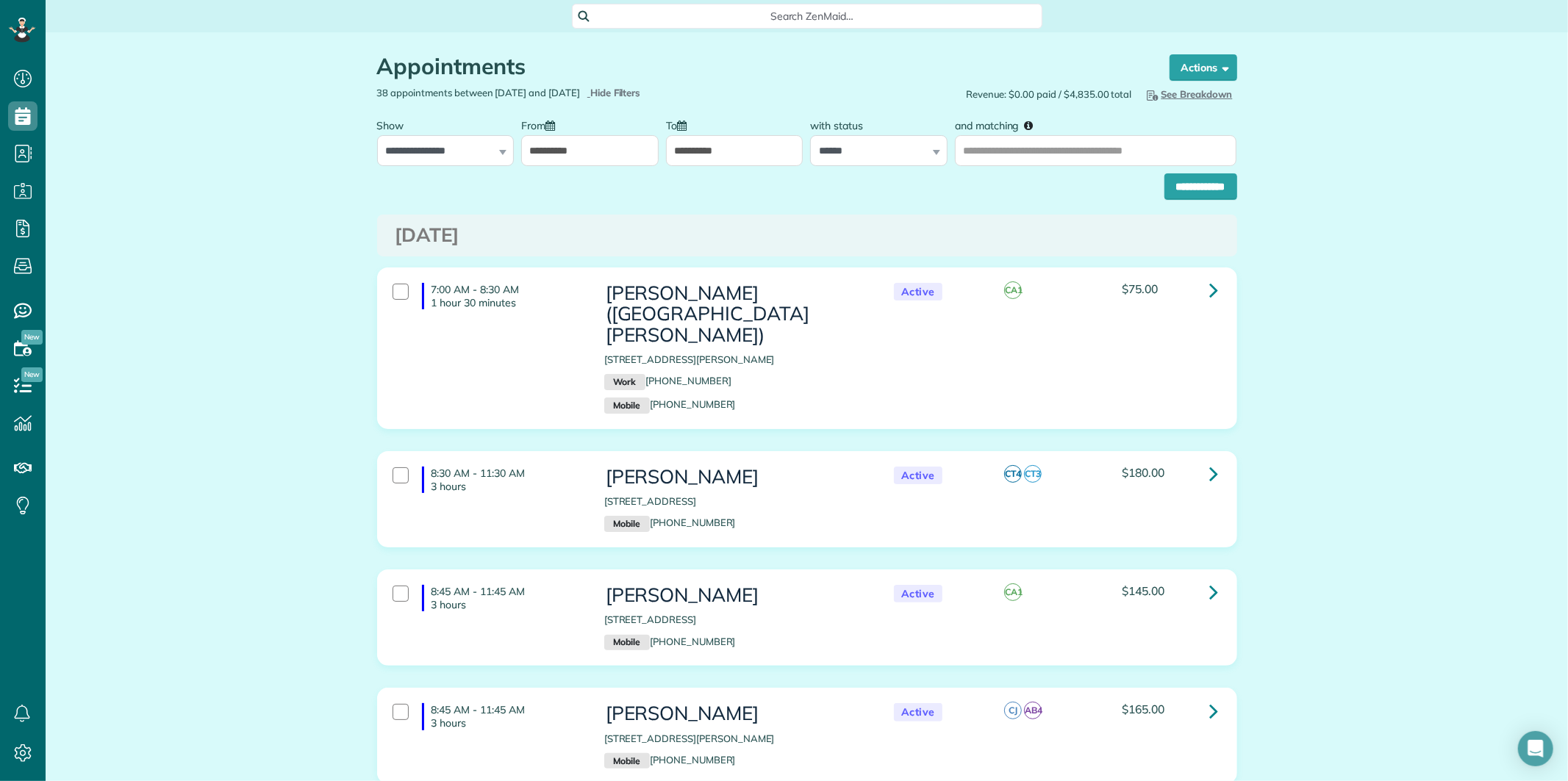 click on "**********" at bounding box center (734, 151) 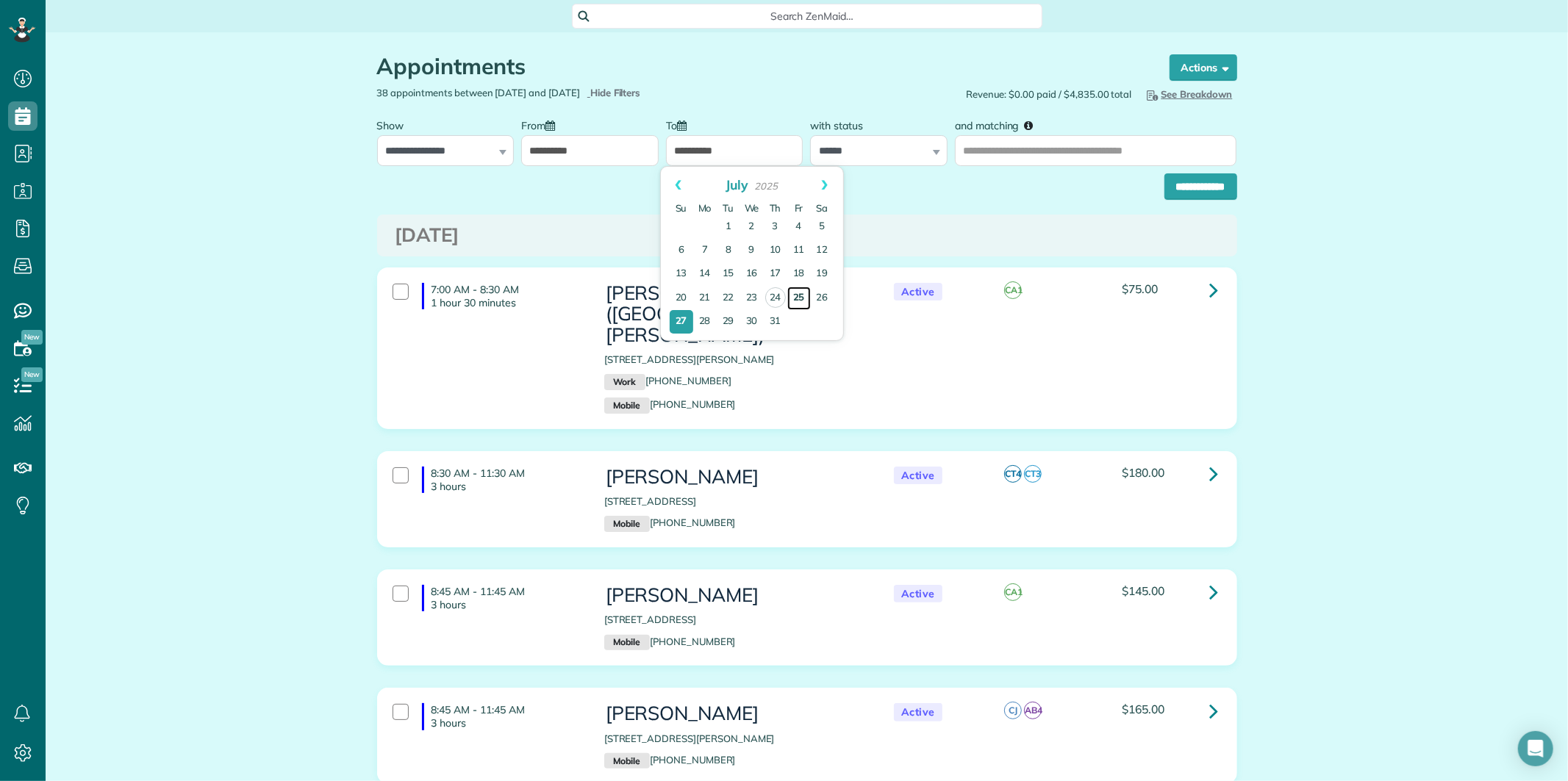 click on "25" at bounding box center [799, 298] 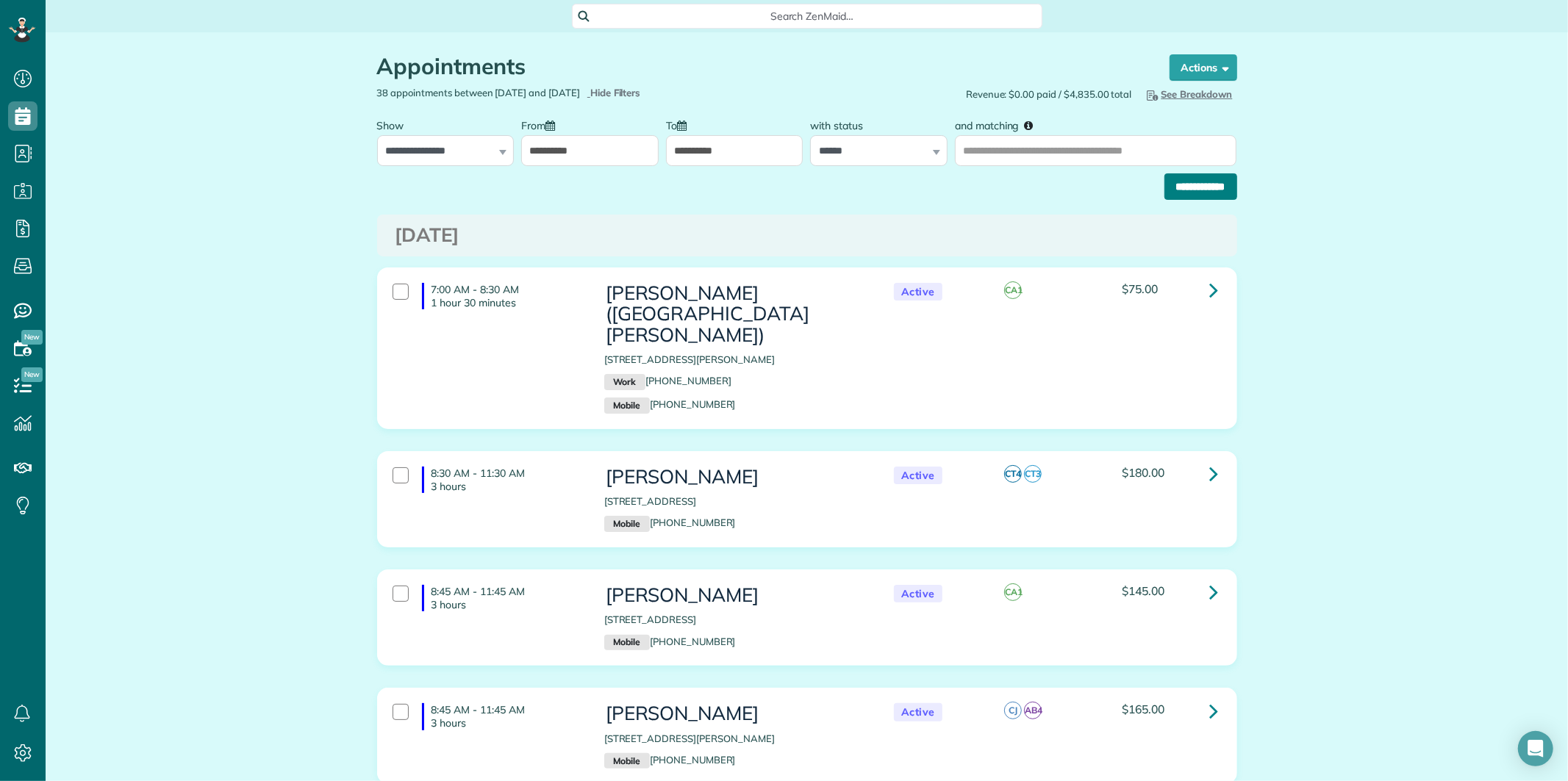 click on "**********" at bounding box center (1200, 187) 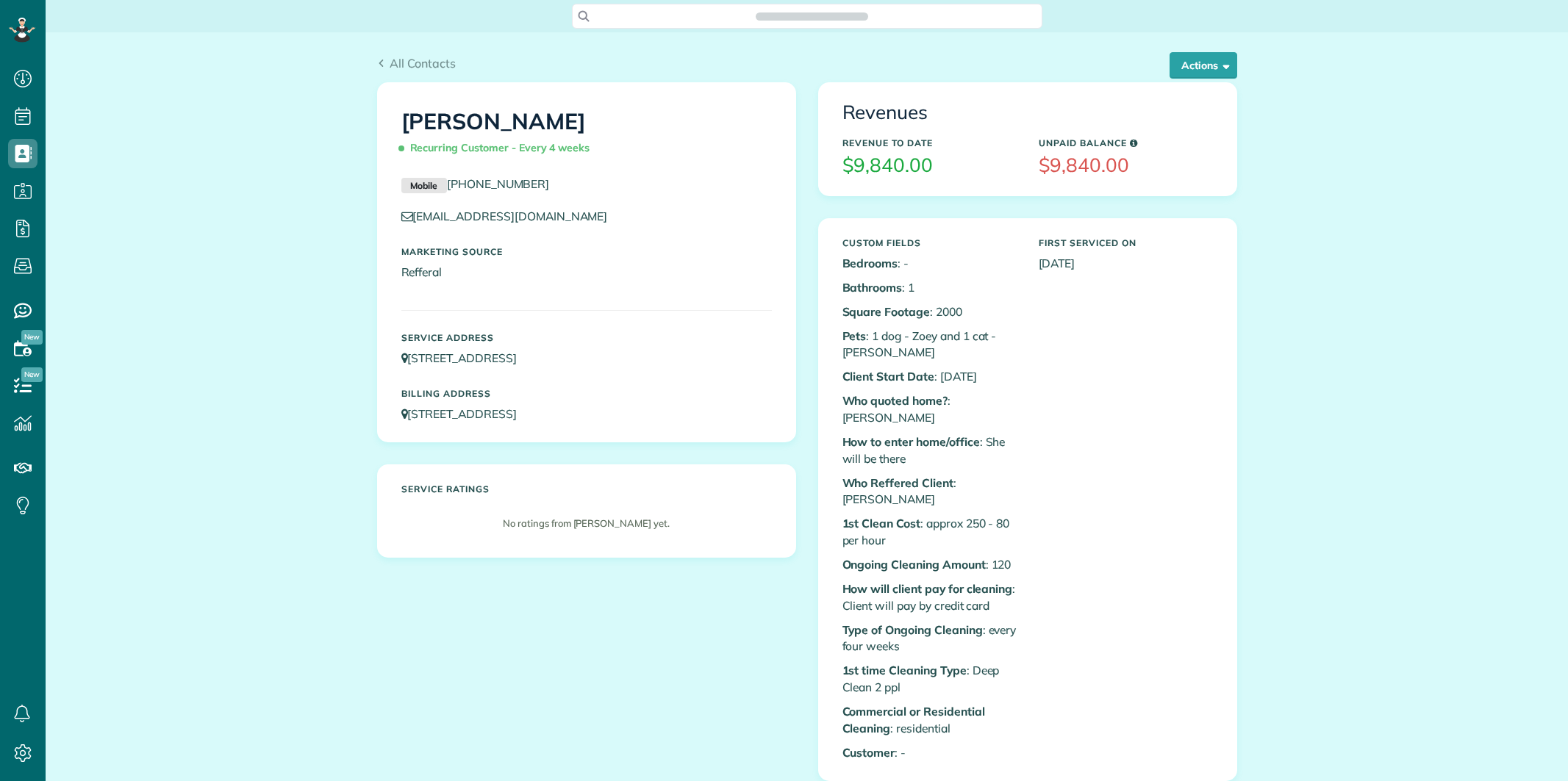 scroll, scrollTop: 0, scrollLeft: 0, axis: both 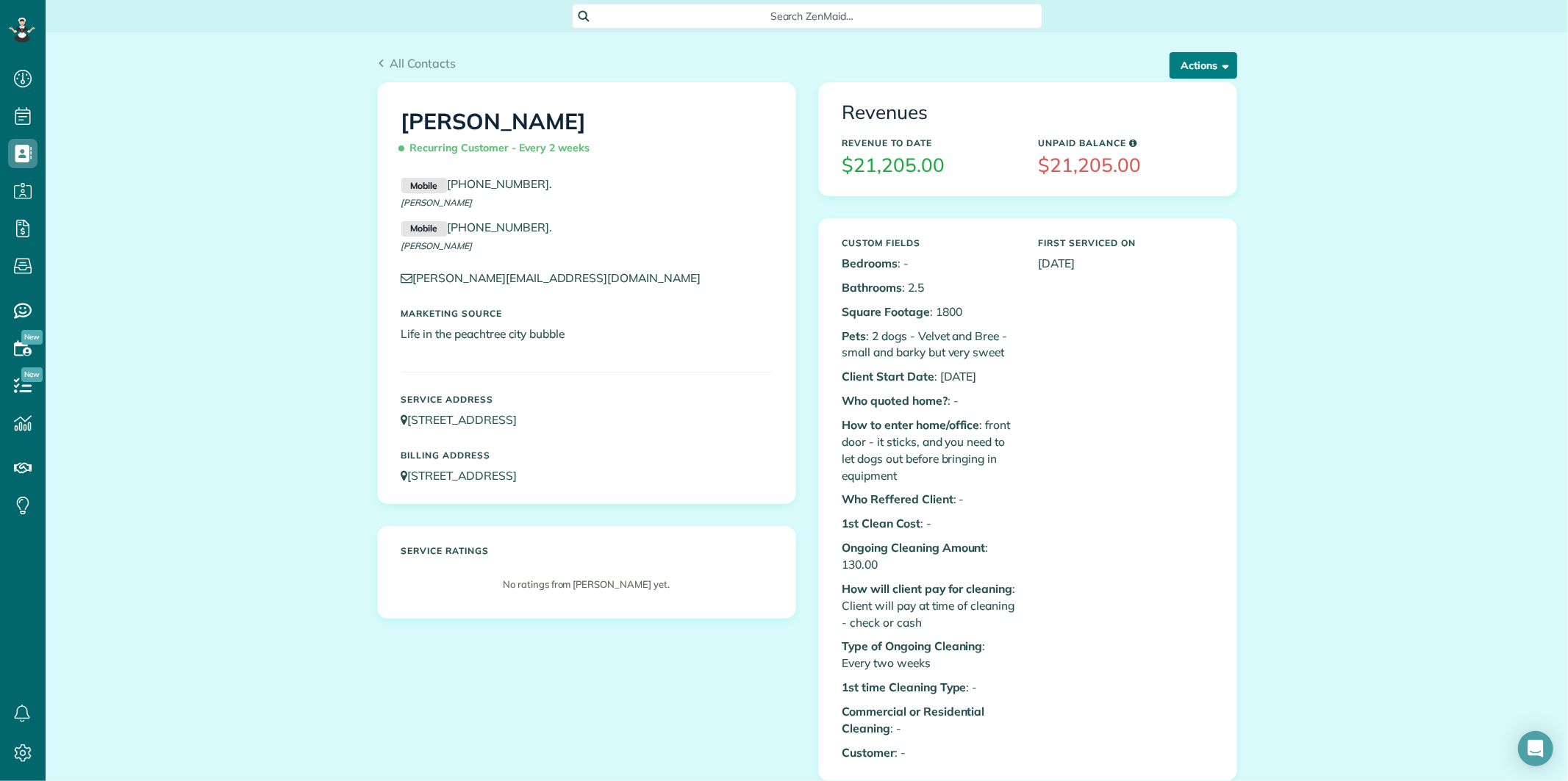 click on "Actions" at bounding box center (1203, 65) 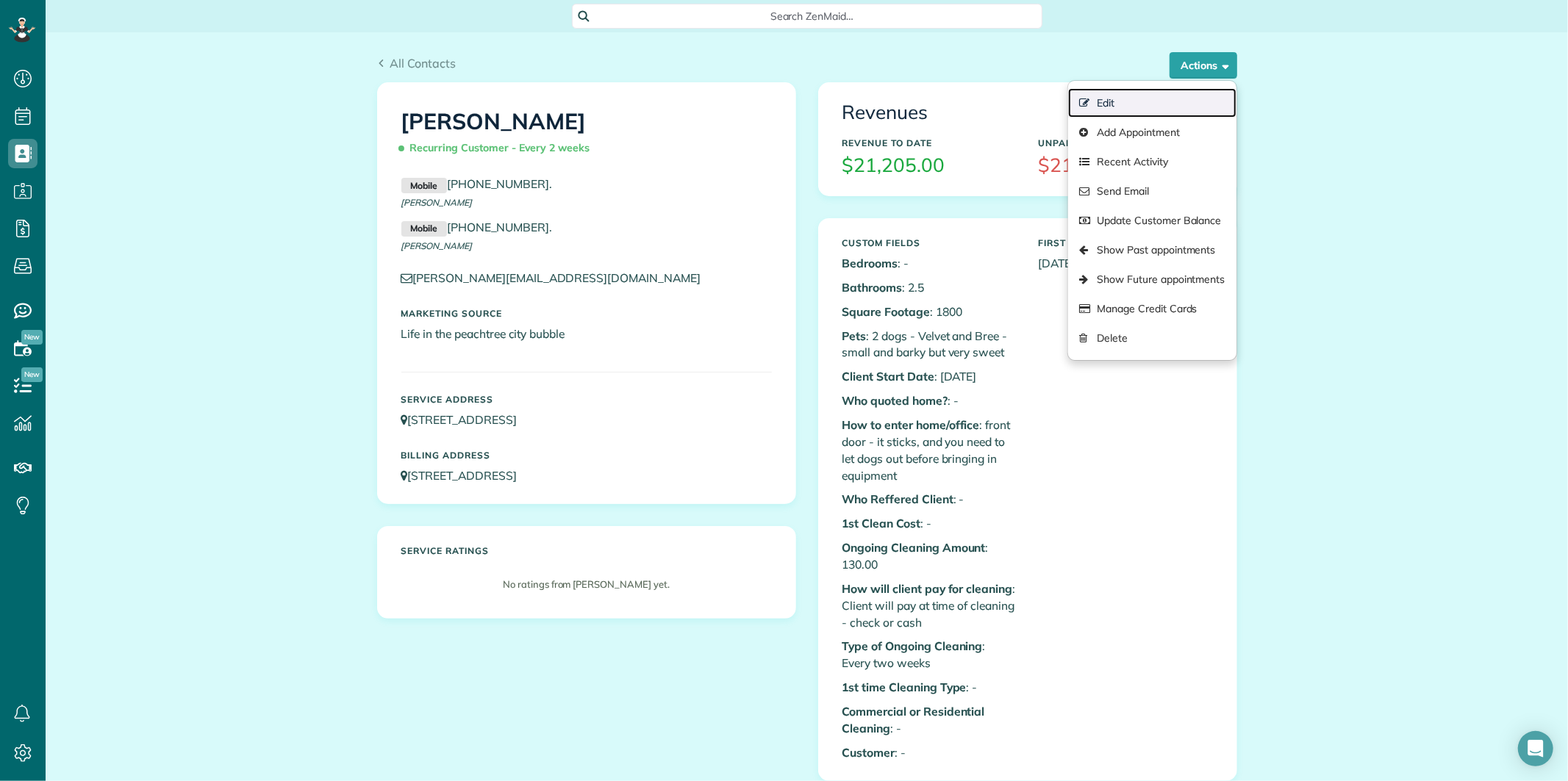 click on "Edit" at bounding box center [1152, 103] 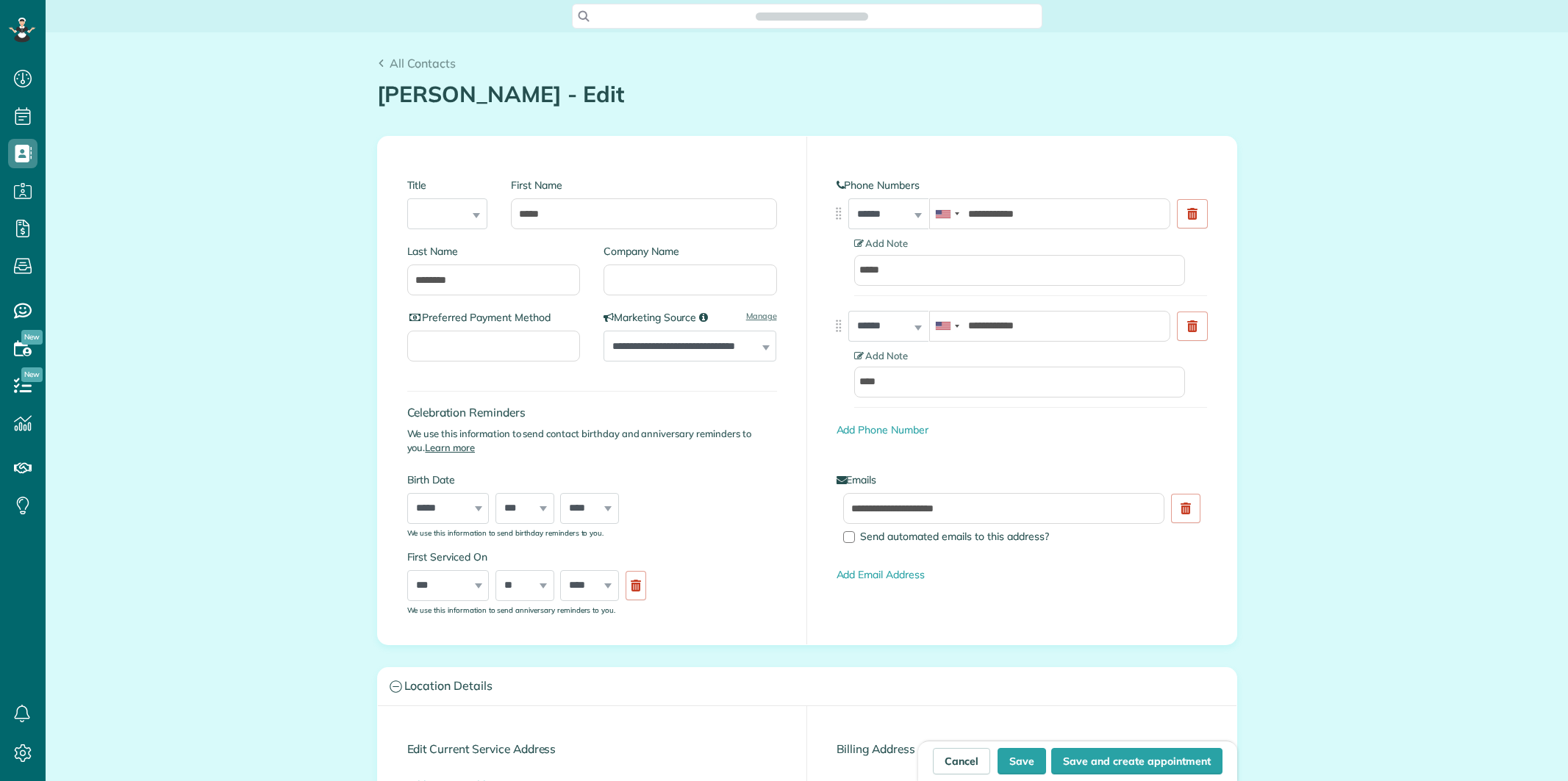 type on "**********" 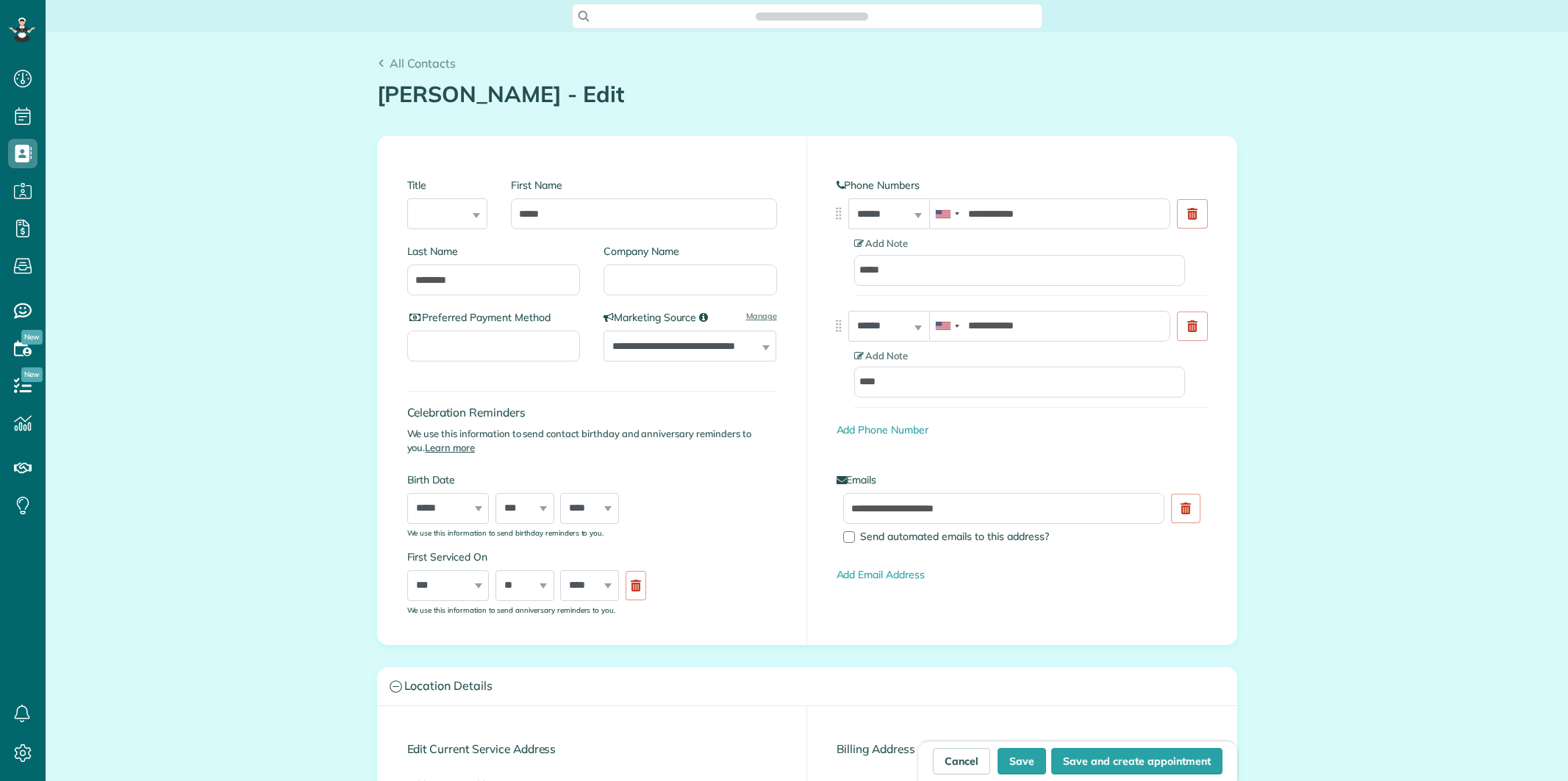 type on "**********" 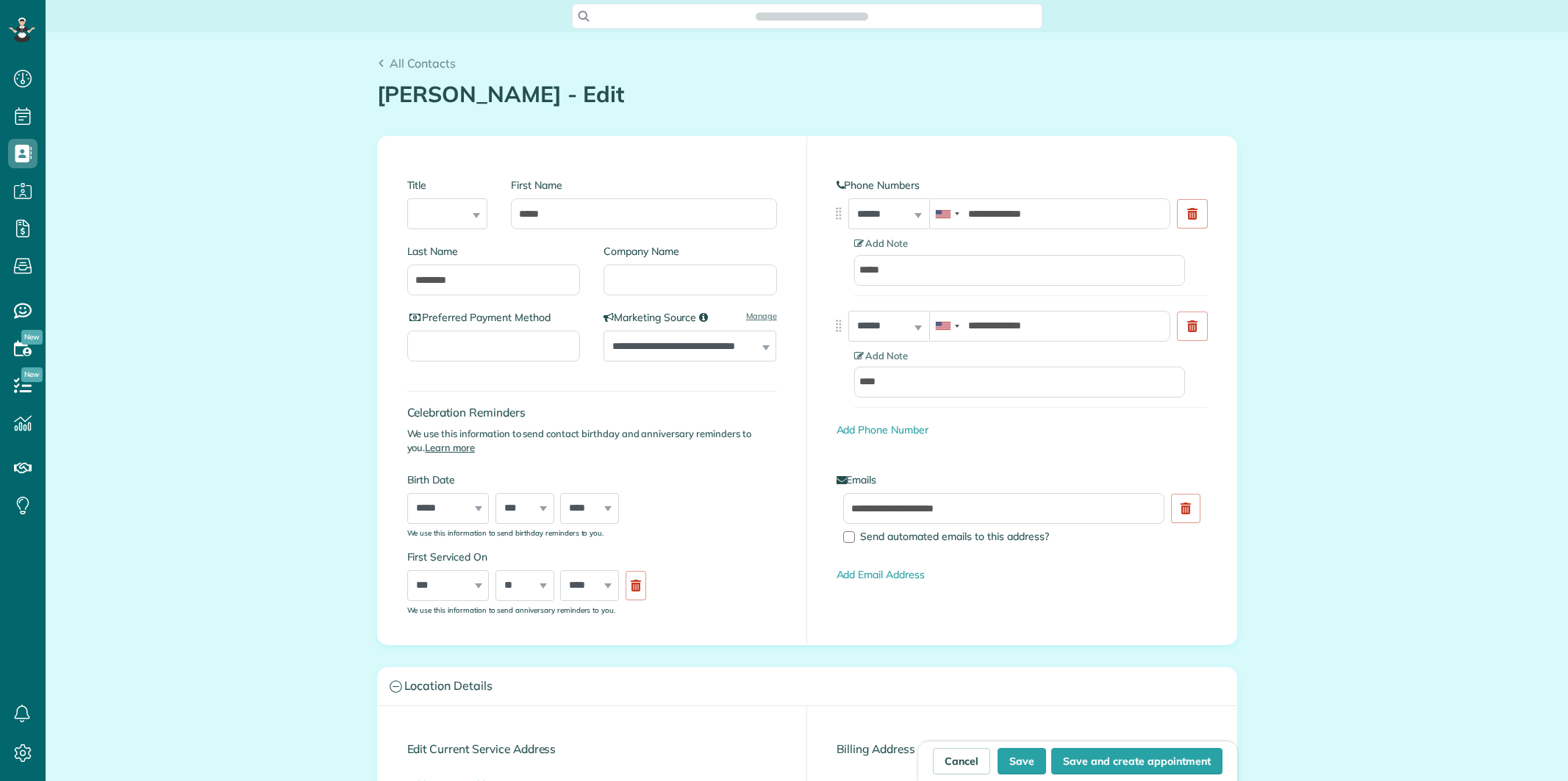scroll, scrollTop: 0, scrollLeft: 0, axis: both 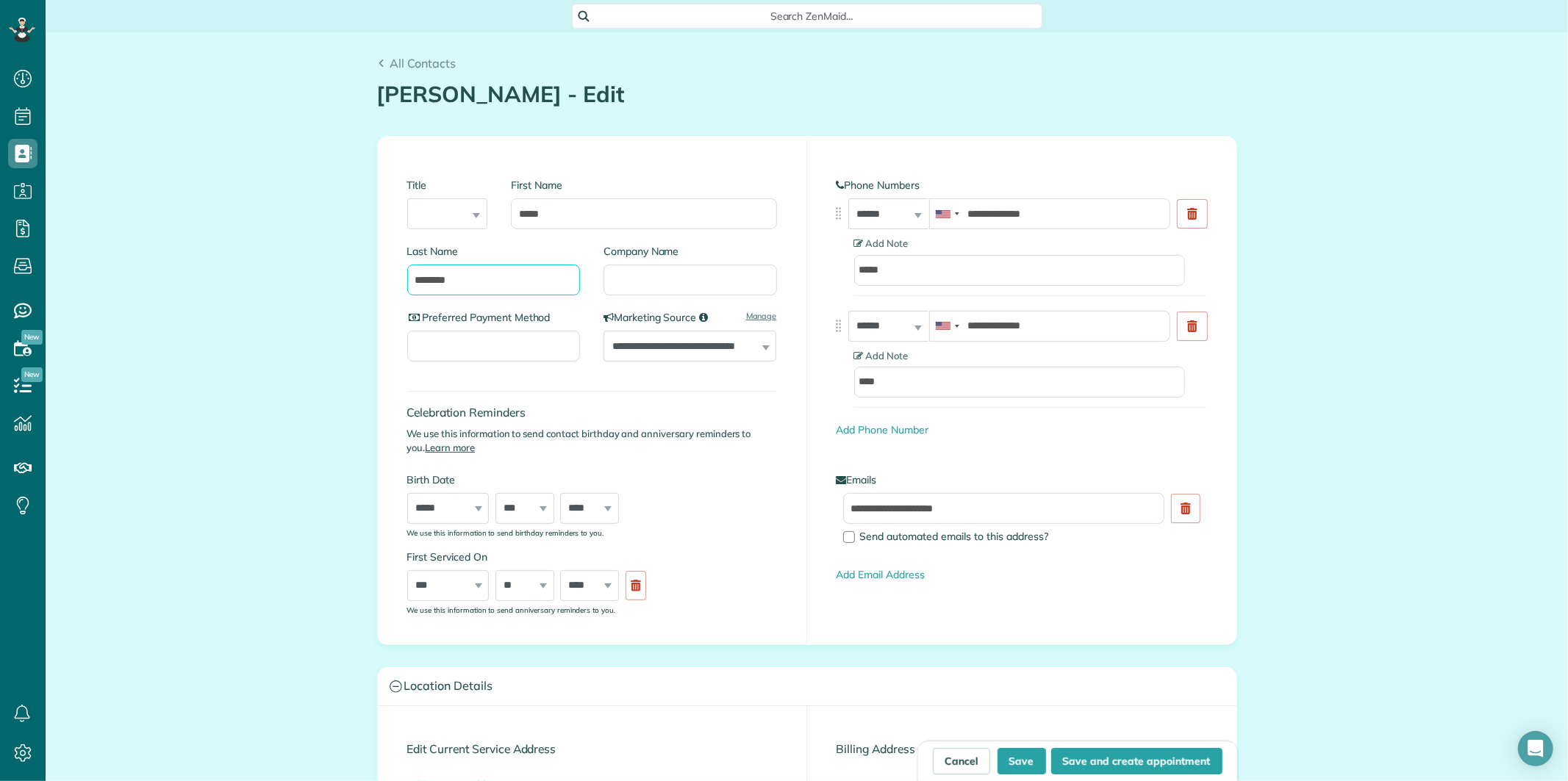 click on "********" at bounding box center (494, 280) 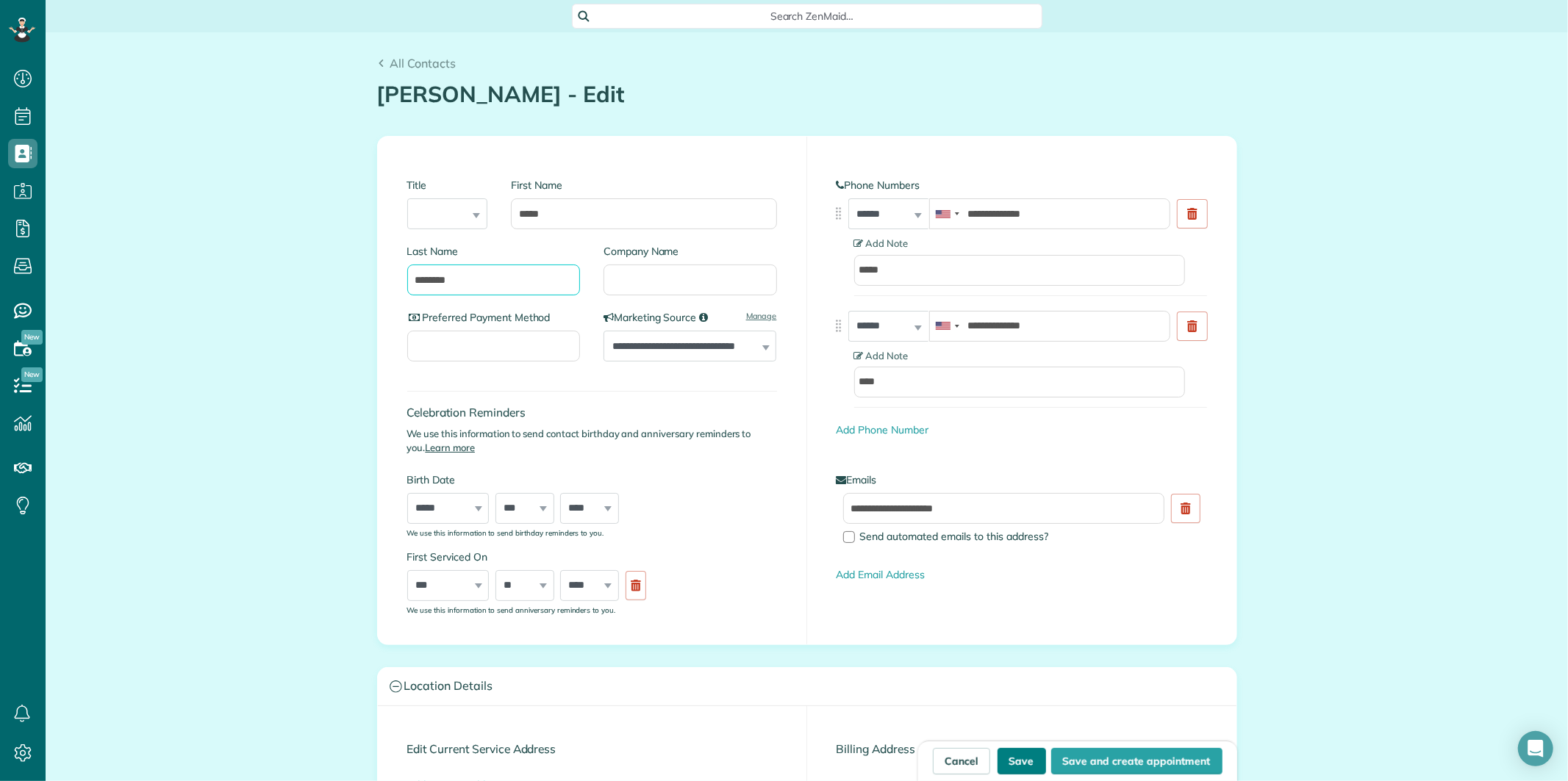 type on "********" 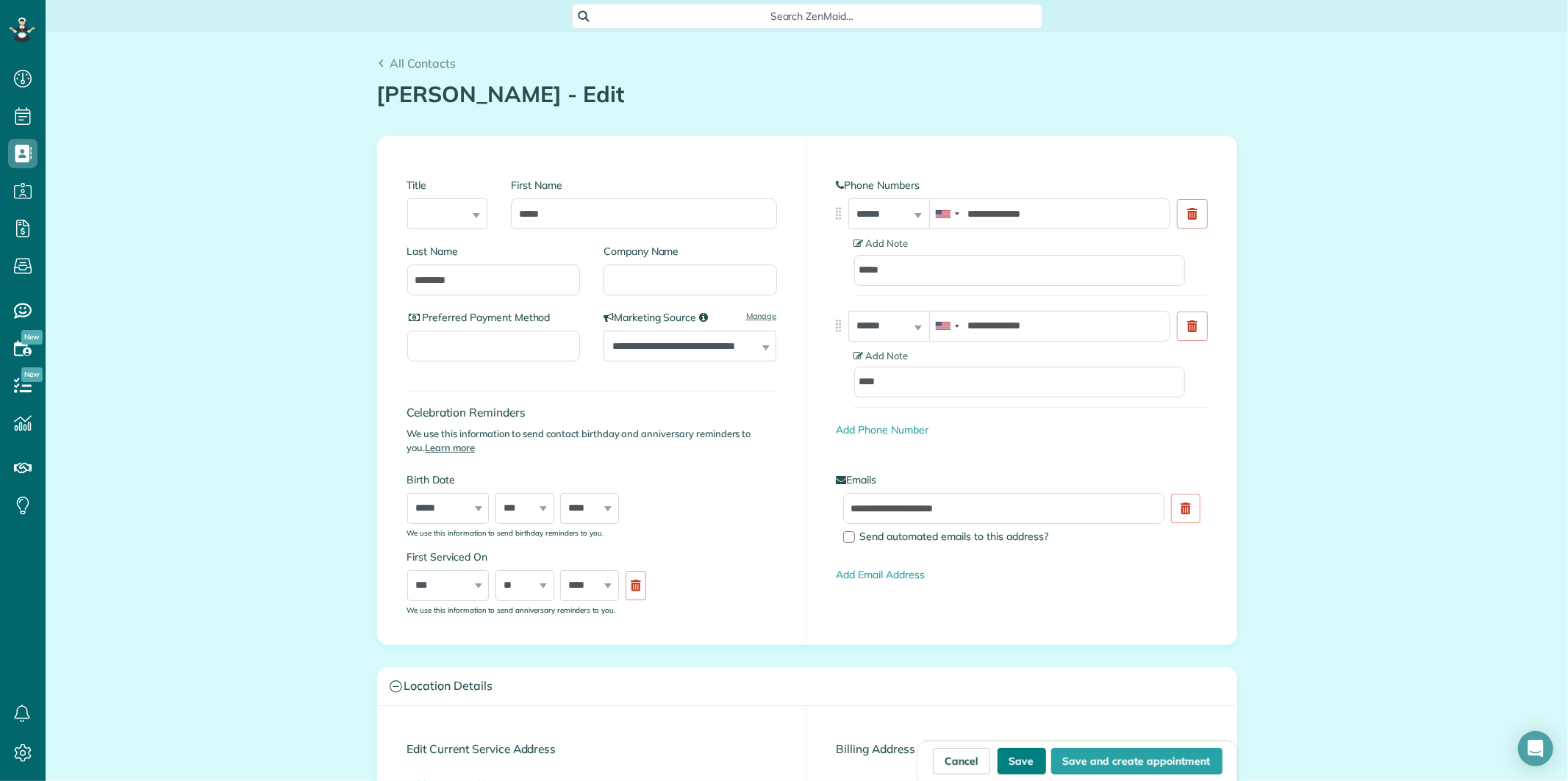 click on "Save" at bounding box center [1022, 761] 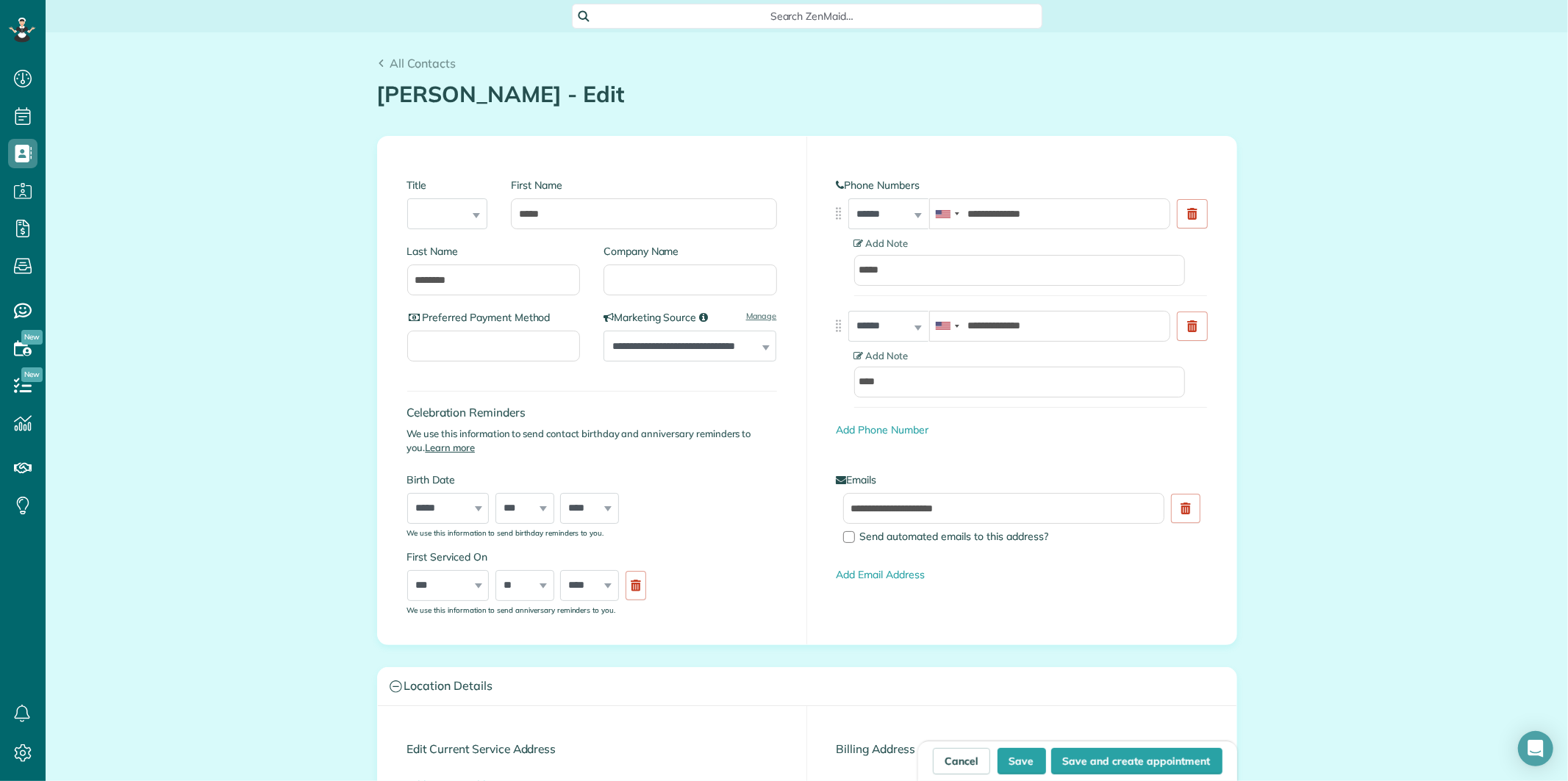 type on "**********" 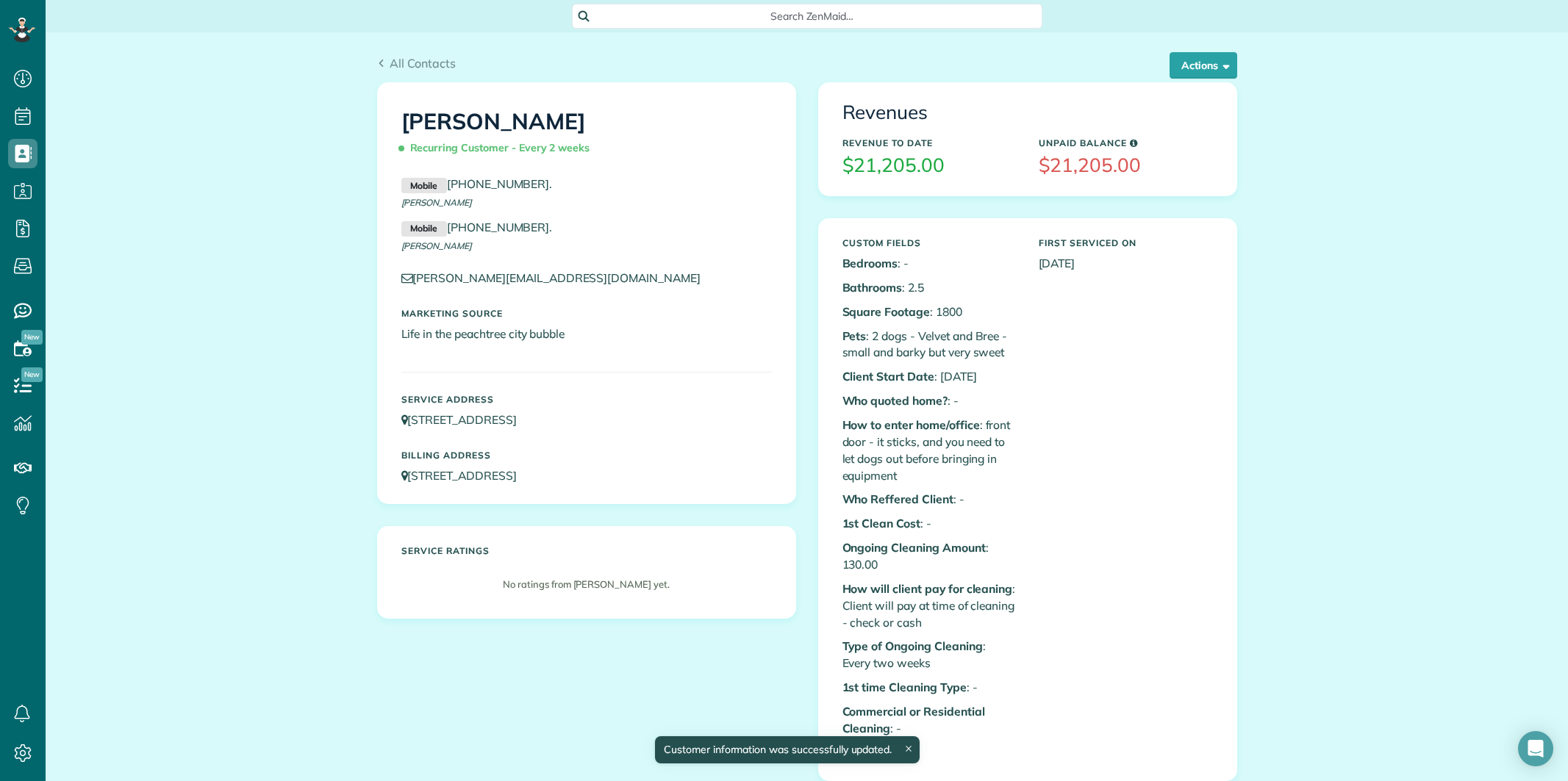 scroll, scrollTop: 0, scrollLeft: 0, axis: both 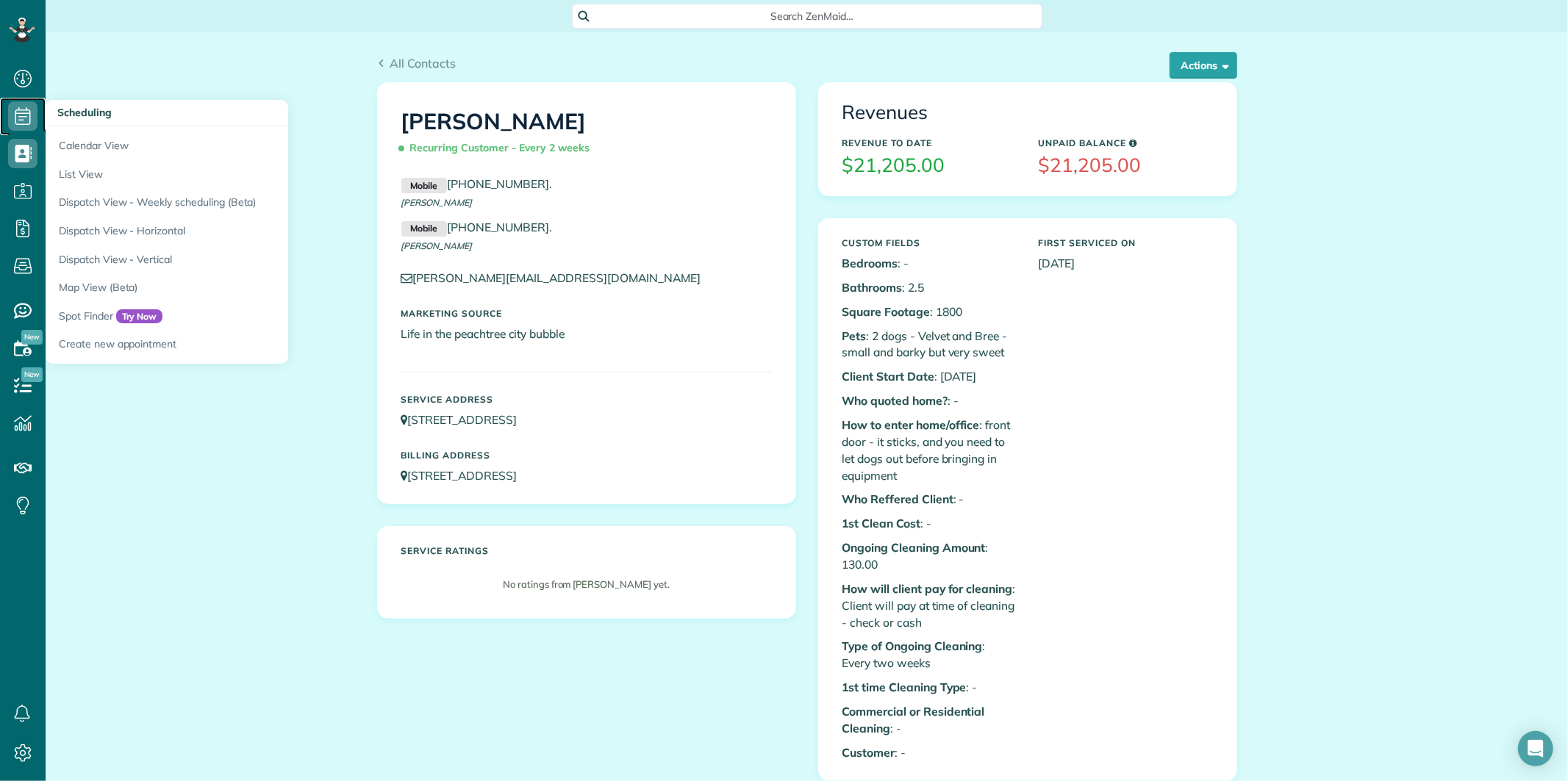 click 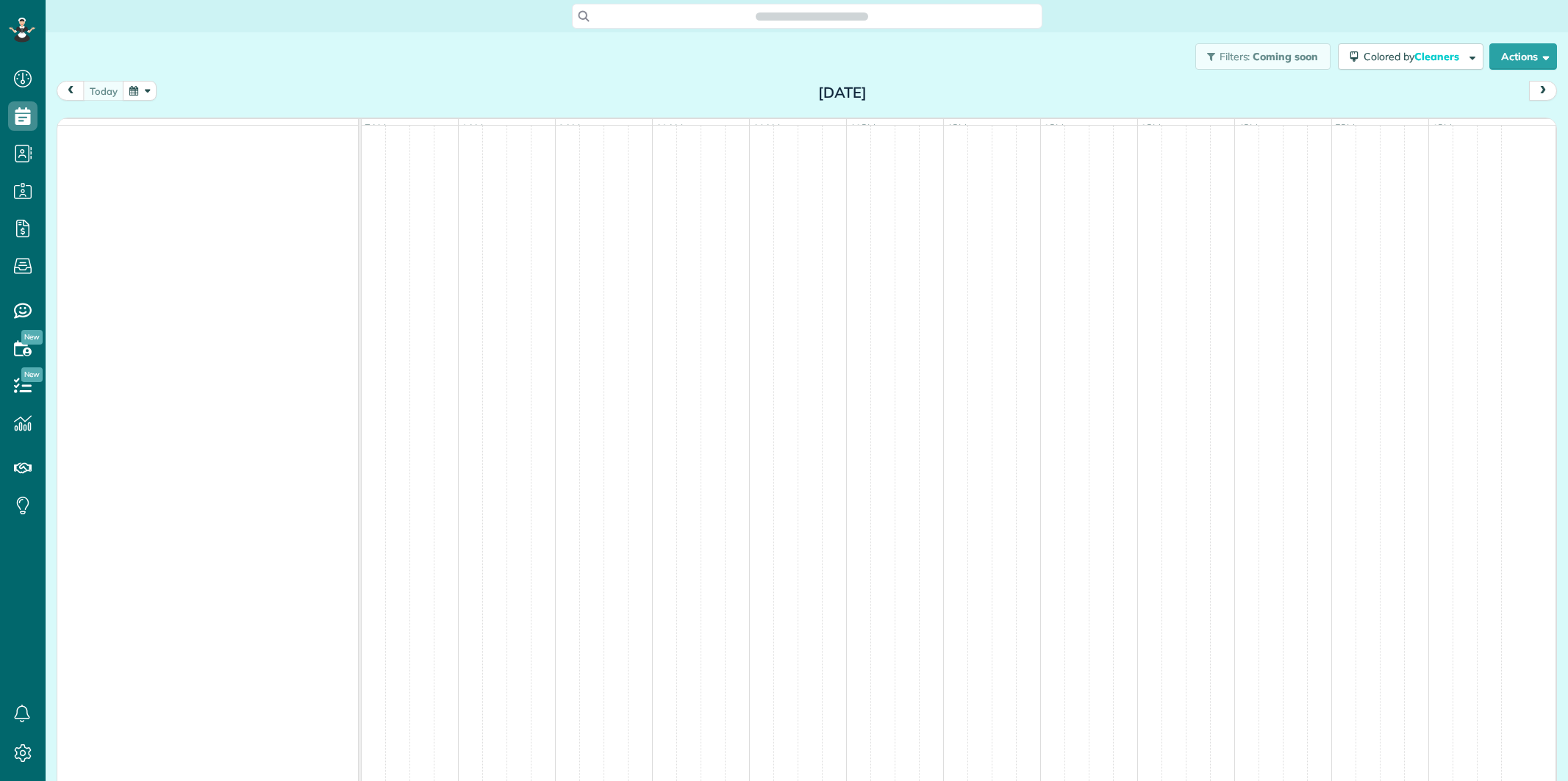 scroll, scrollTop: 0, scrollLeft: 0, axis: both 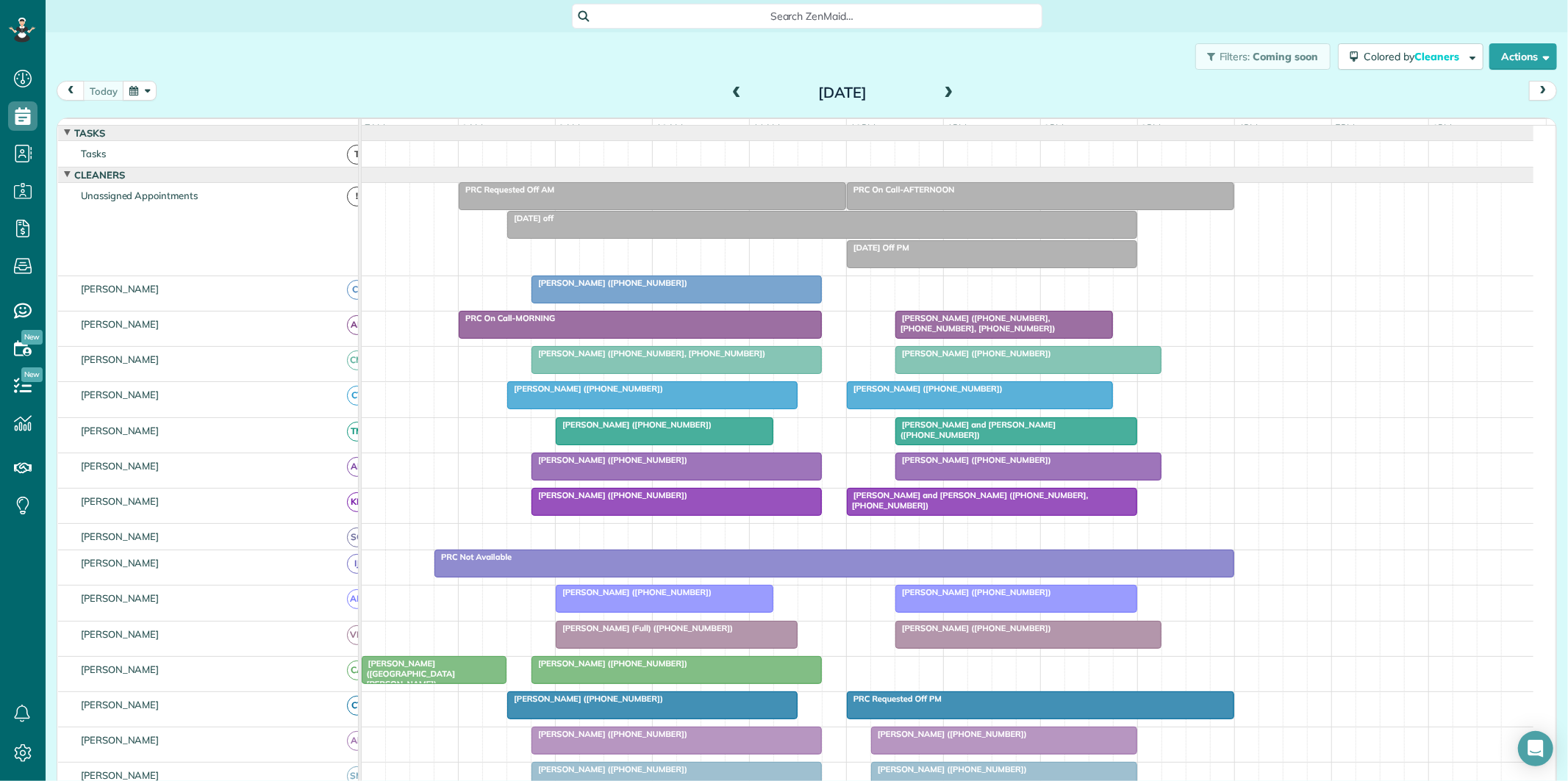 click on "Margaret Hopke (+17703022232, +15046107604, +14703890725)" at bounding box center (975, 323) 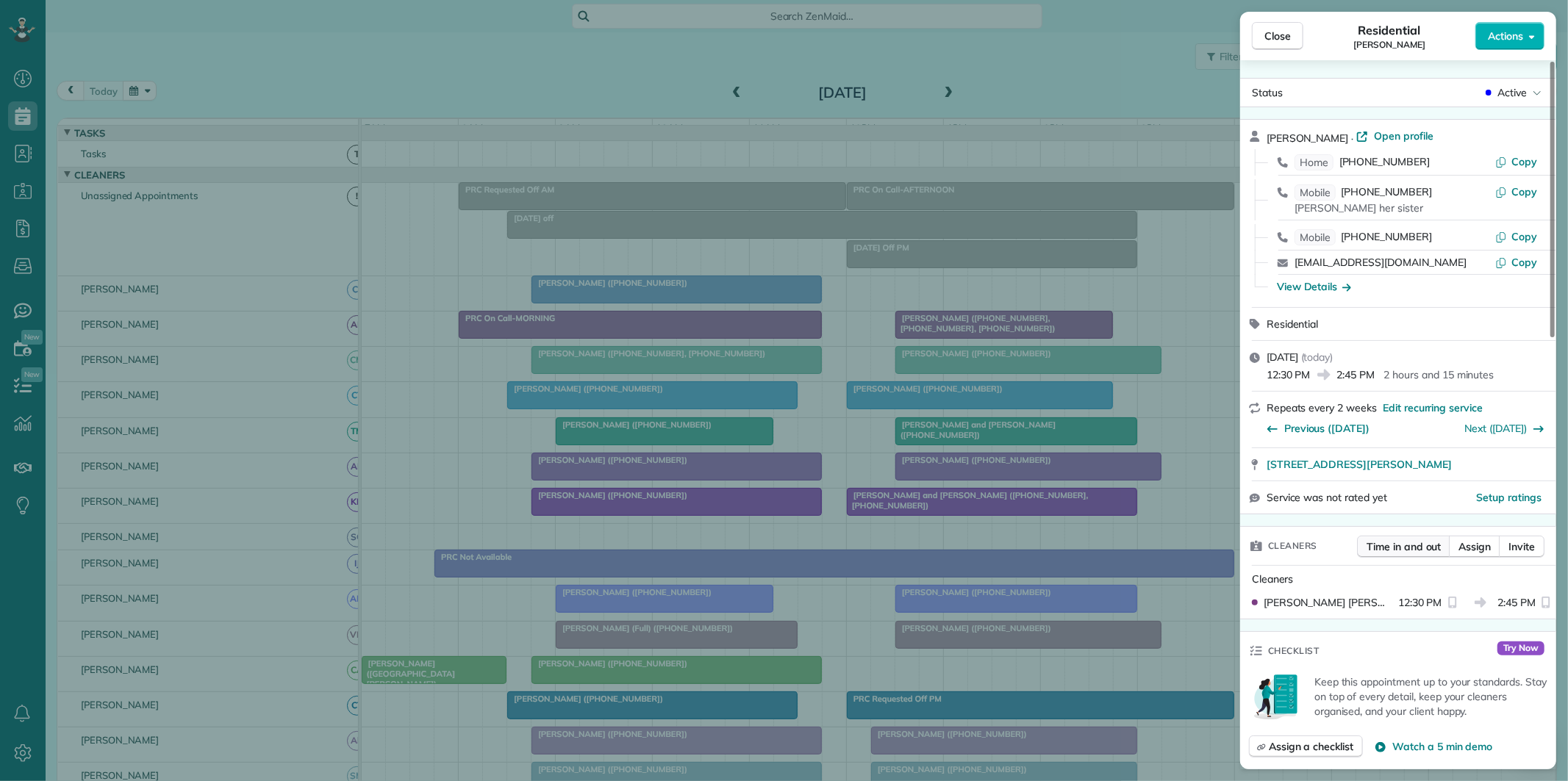 click on "Time in and out" at bounding box center [1403, 547] 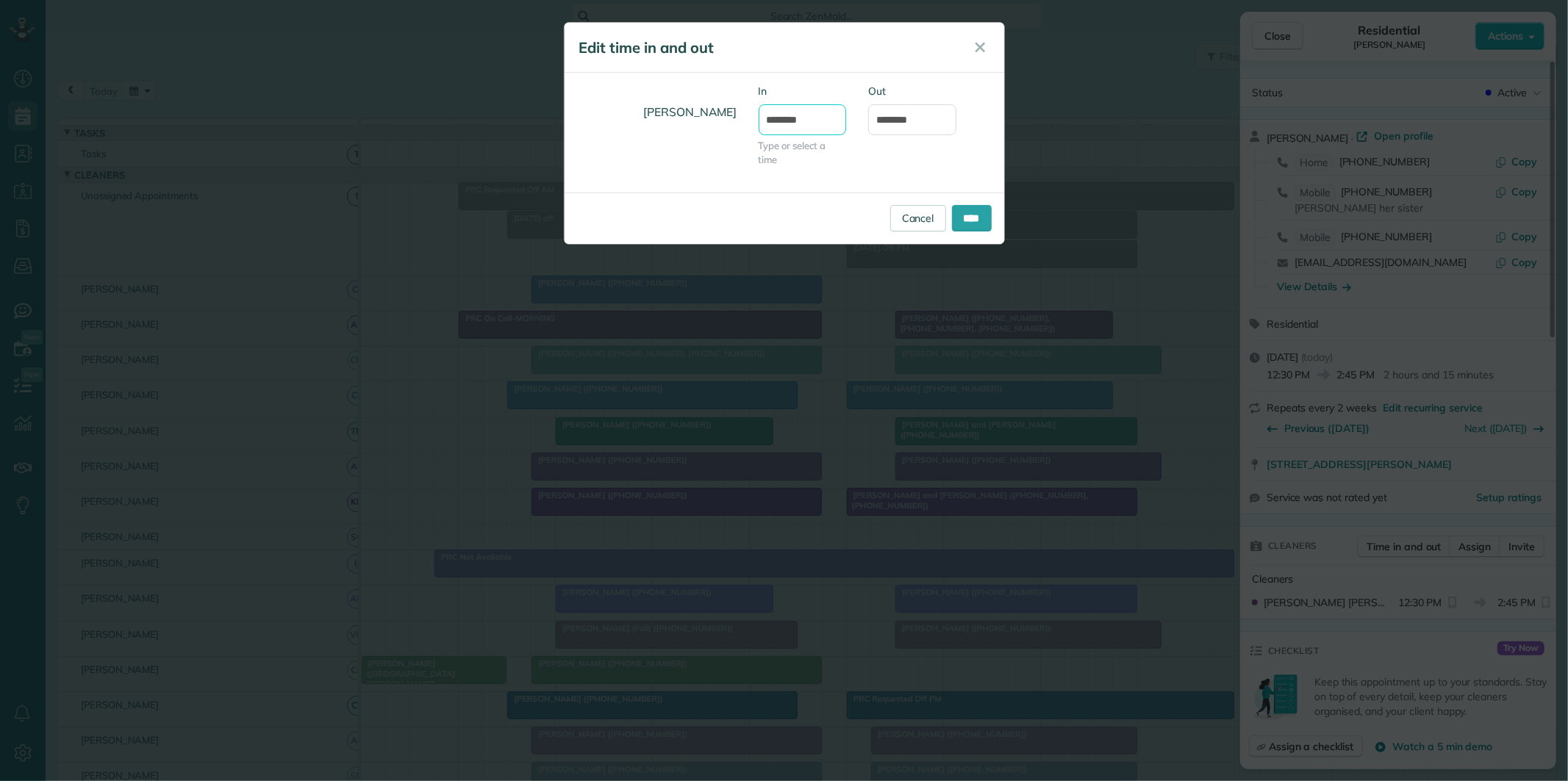click on "********" at bounding box center [803, 120] 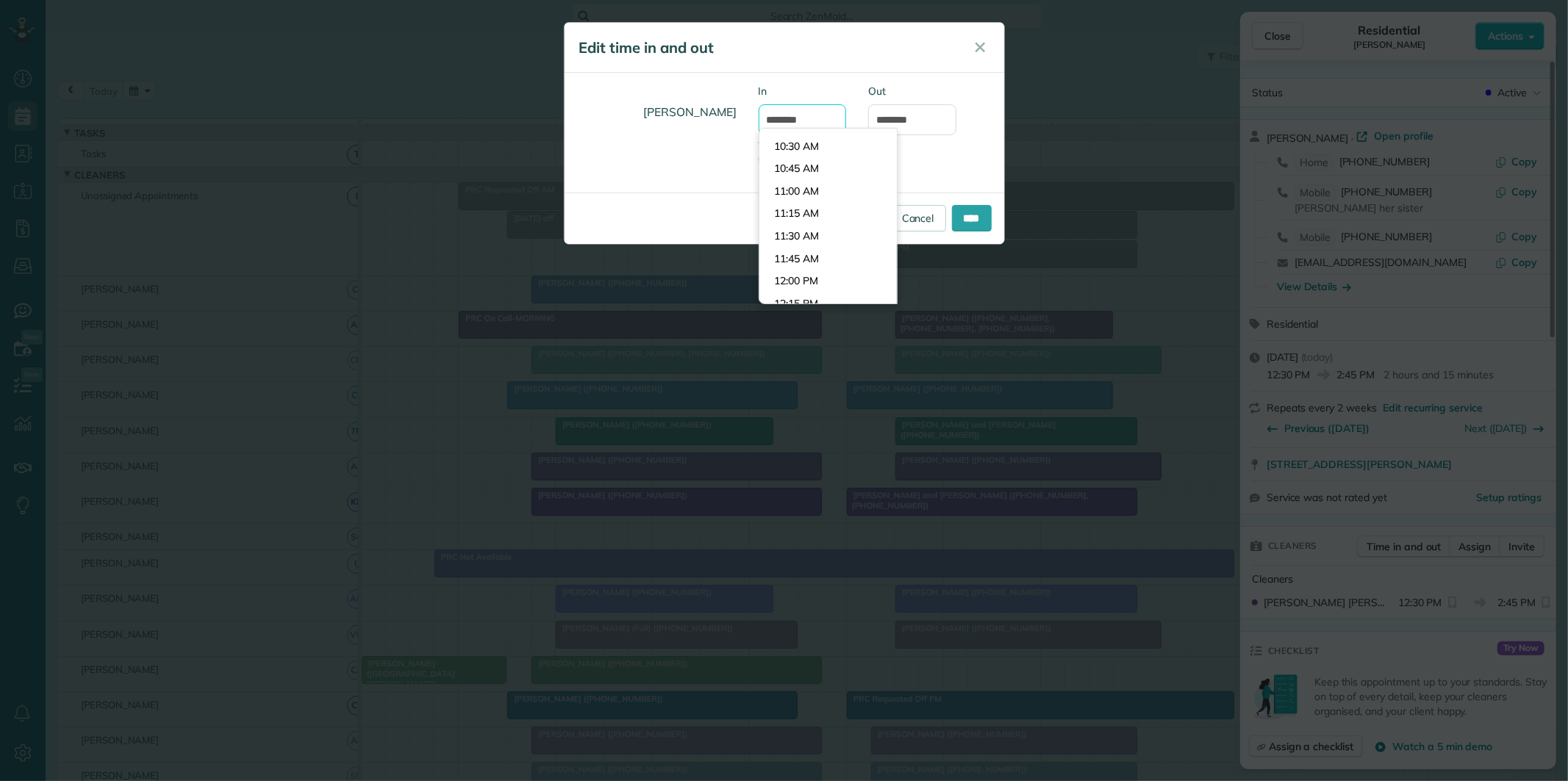 scroll, scrollTop: 995, scrollLeft: 0, axis: vertical 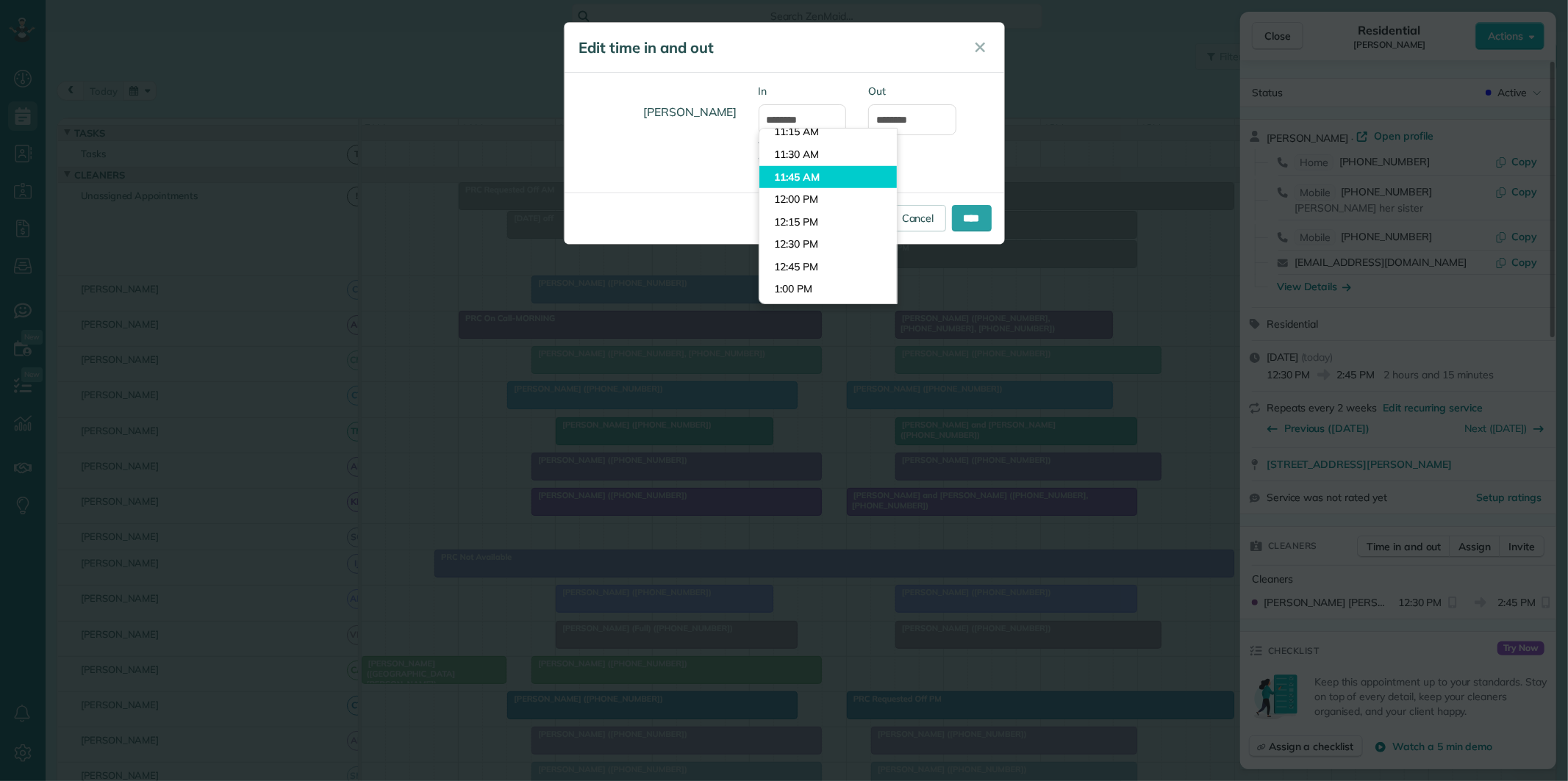 type on "********" 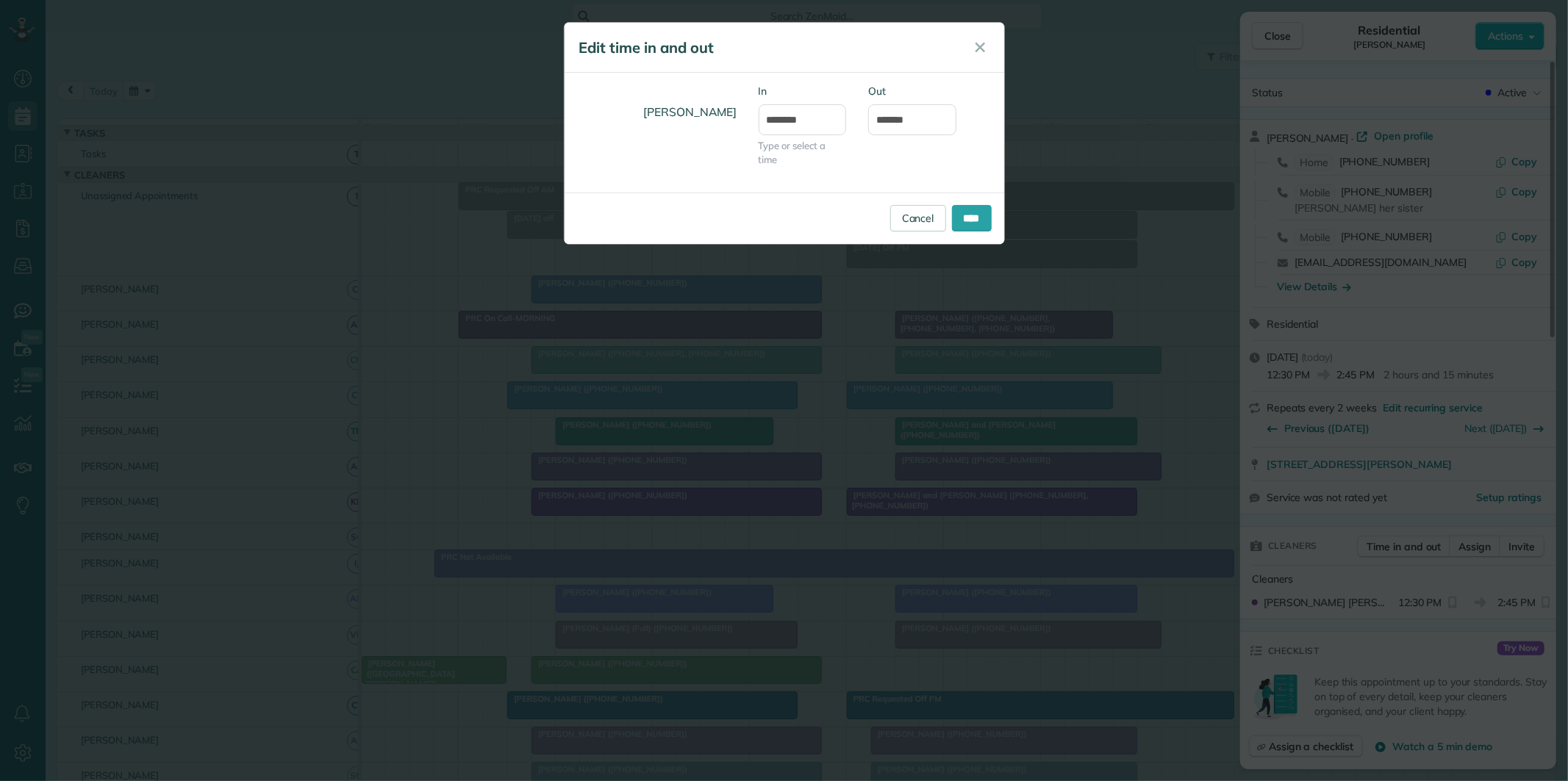 click on "Dashboard
Scheduling
Calendar View
List View
Dispatch View - Weekly scheduling (Beta)" at bounding box center (784, 390) 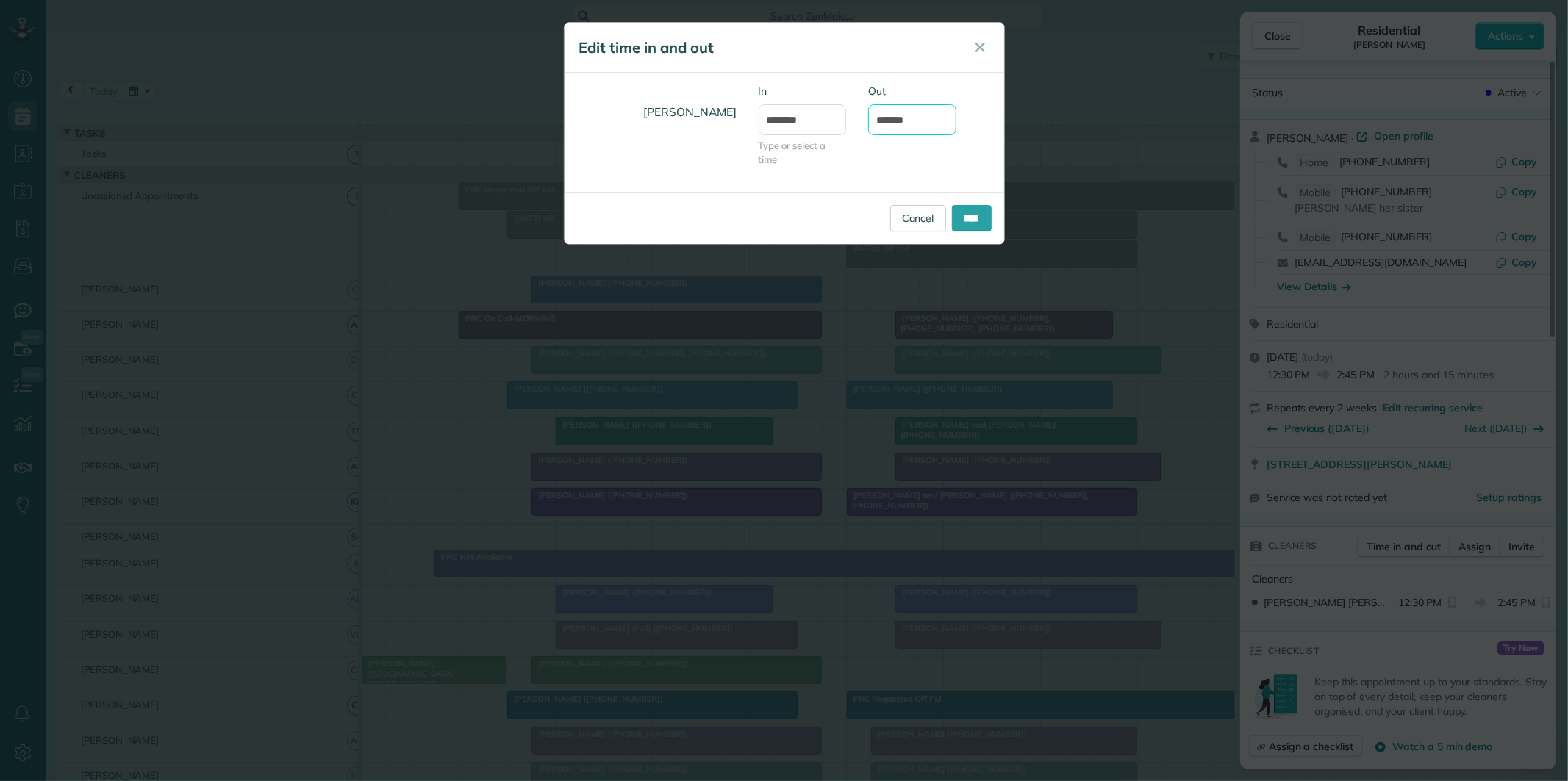click on "*******" at bounding box center (912, 120) 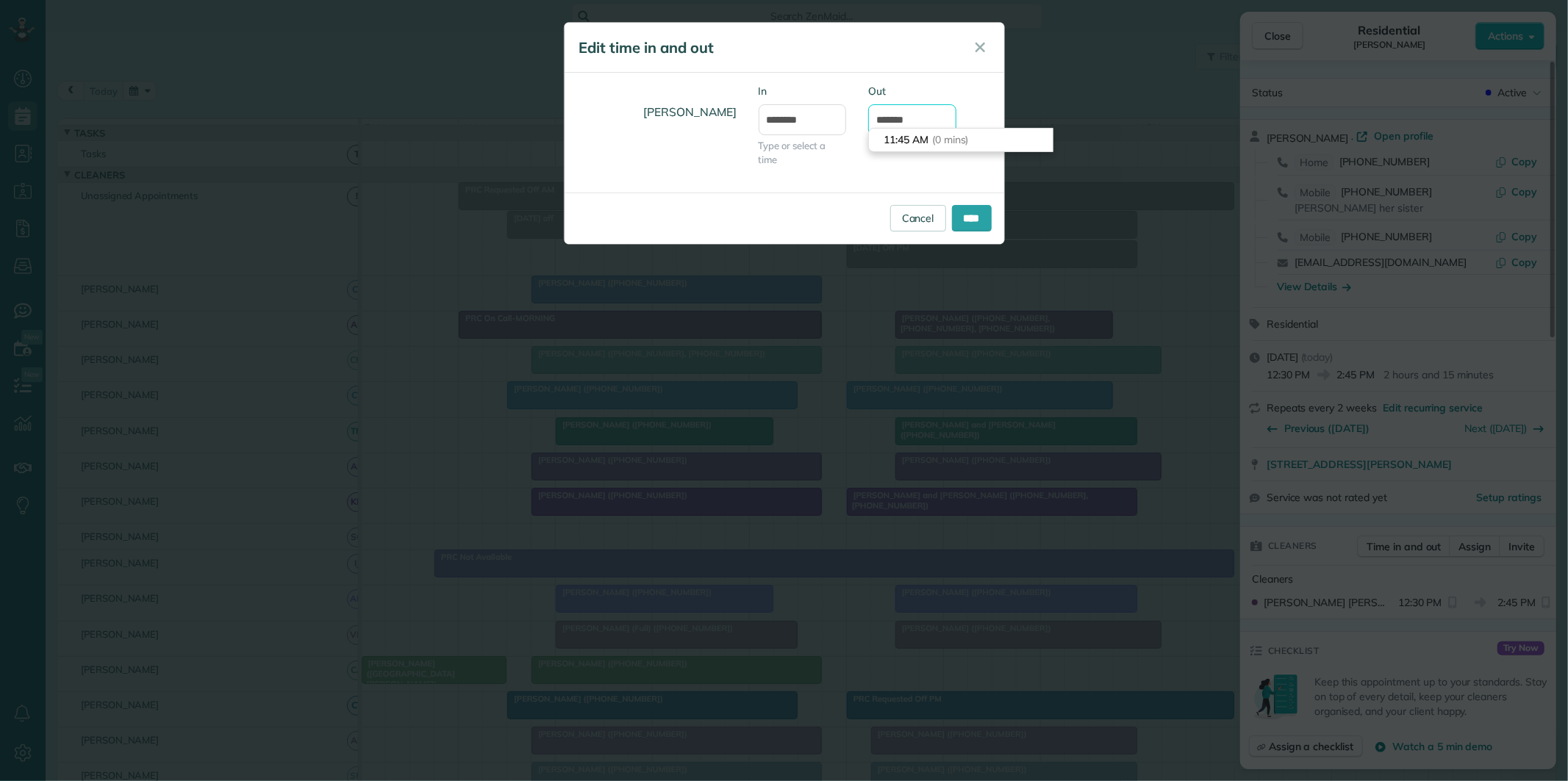 click on "*******" at bounding box center [912, 120] 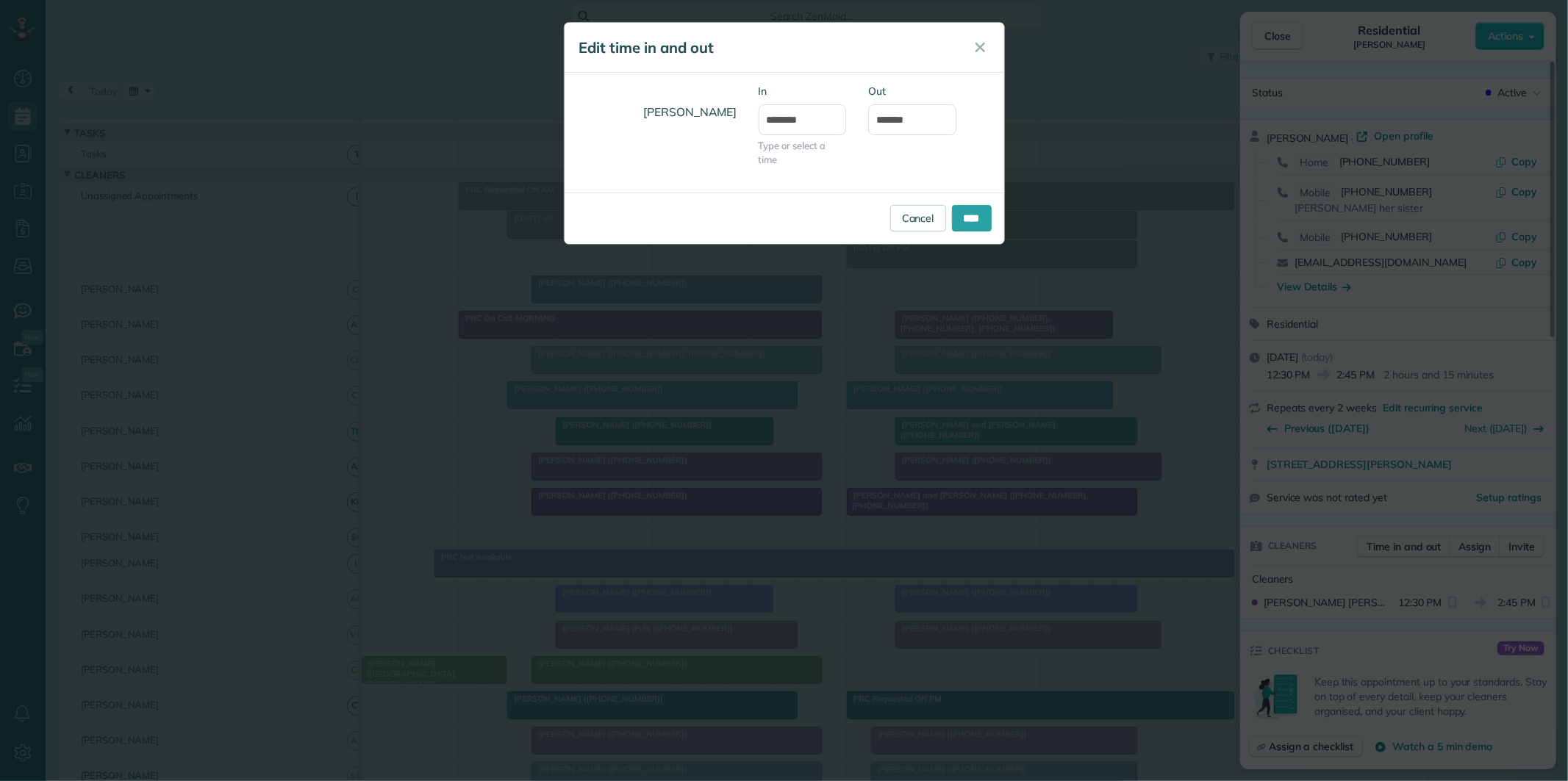 click on "Amy Reid
In ******** Type or select a time
Out *******" at bounding box center [784, 132] 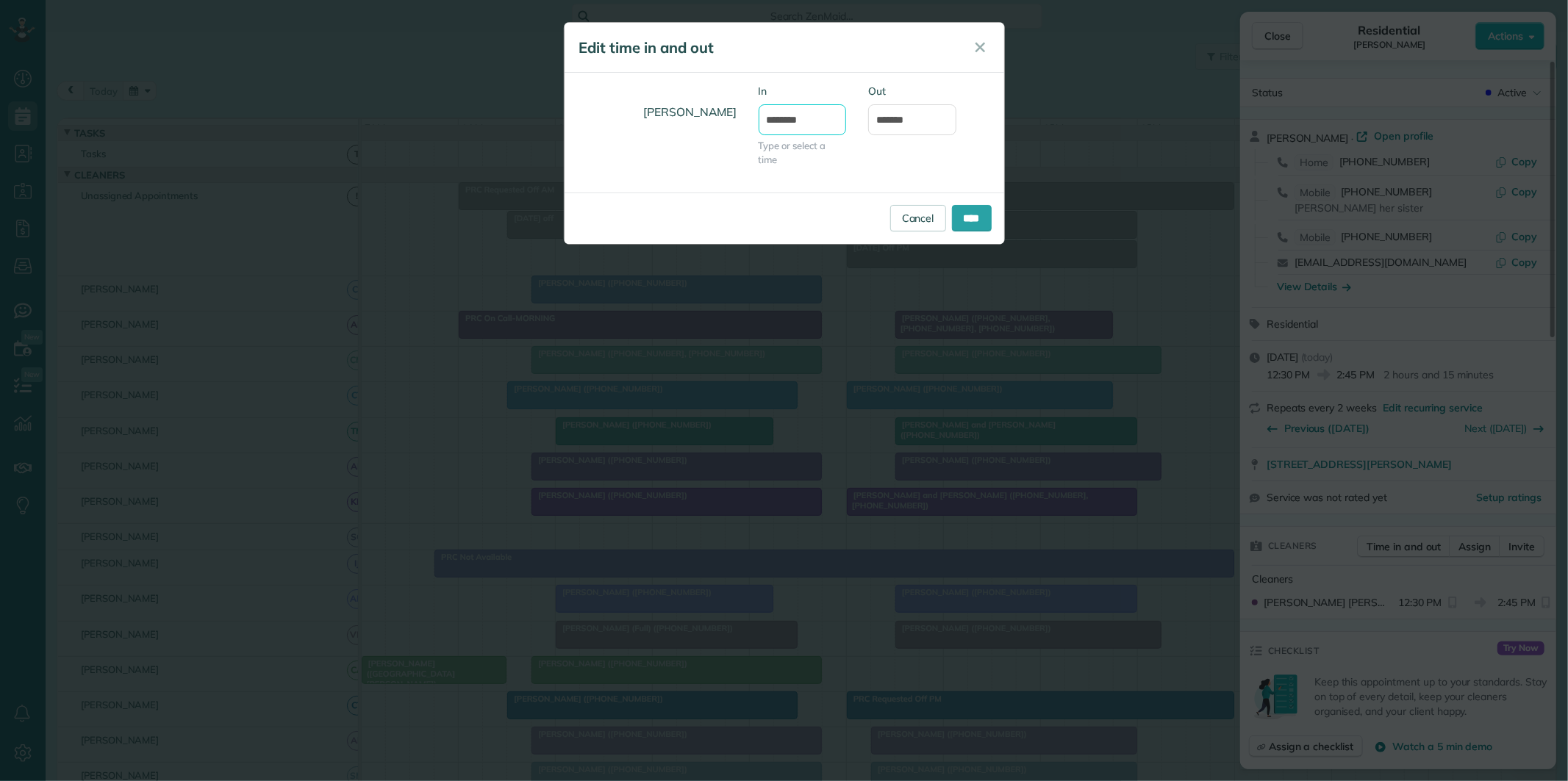 click on "********" at bounding box center (803, 120) 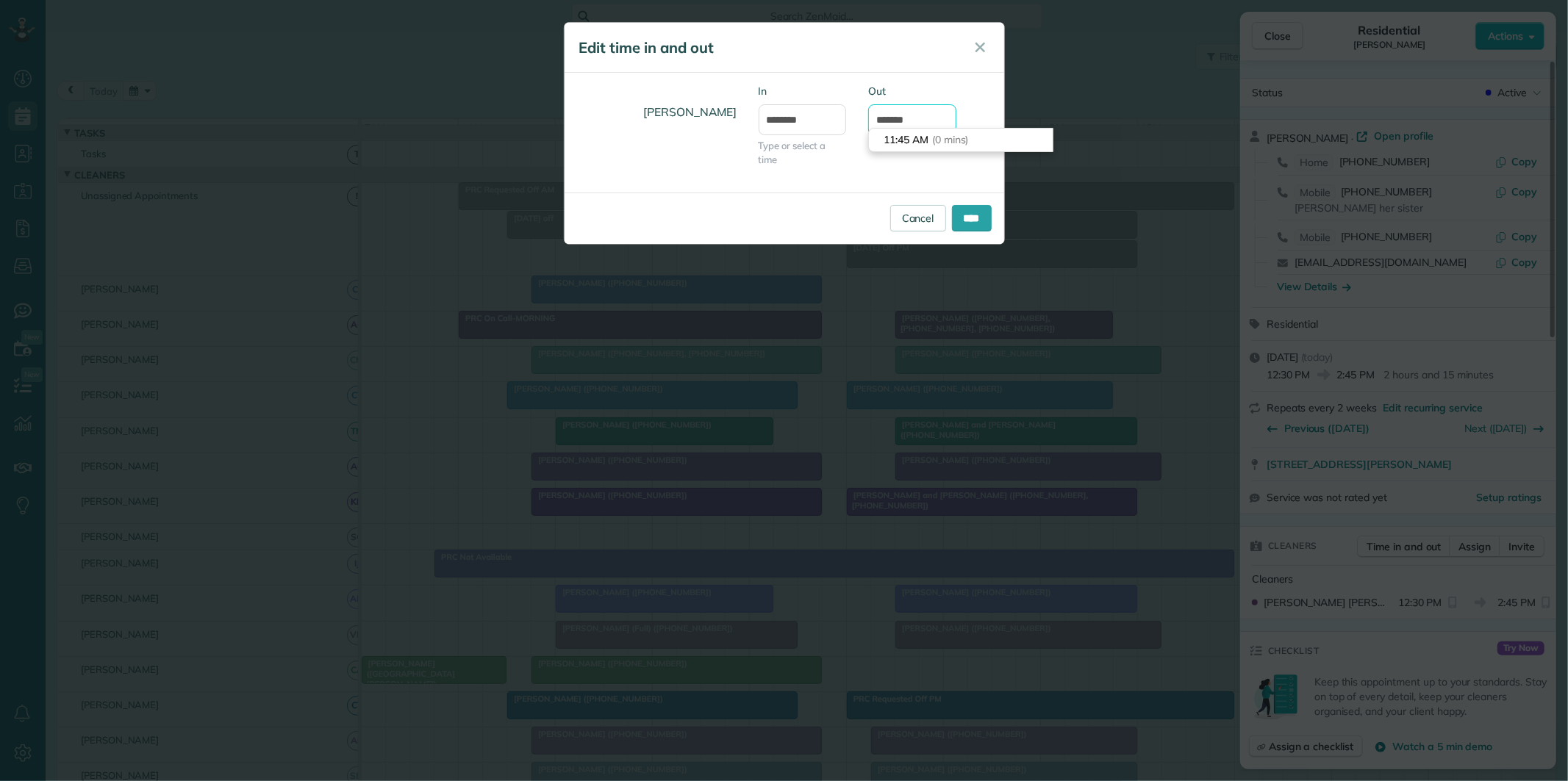 click on "*******" at bounding box center [912, 120] 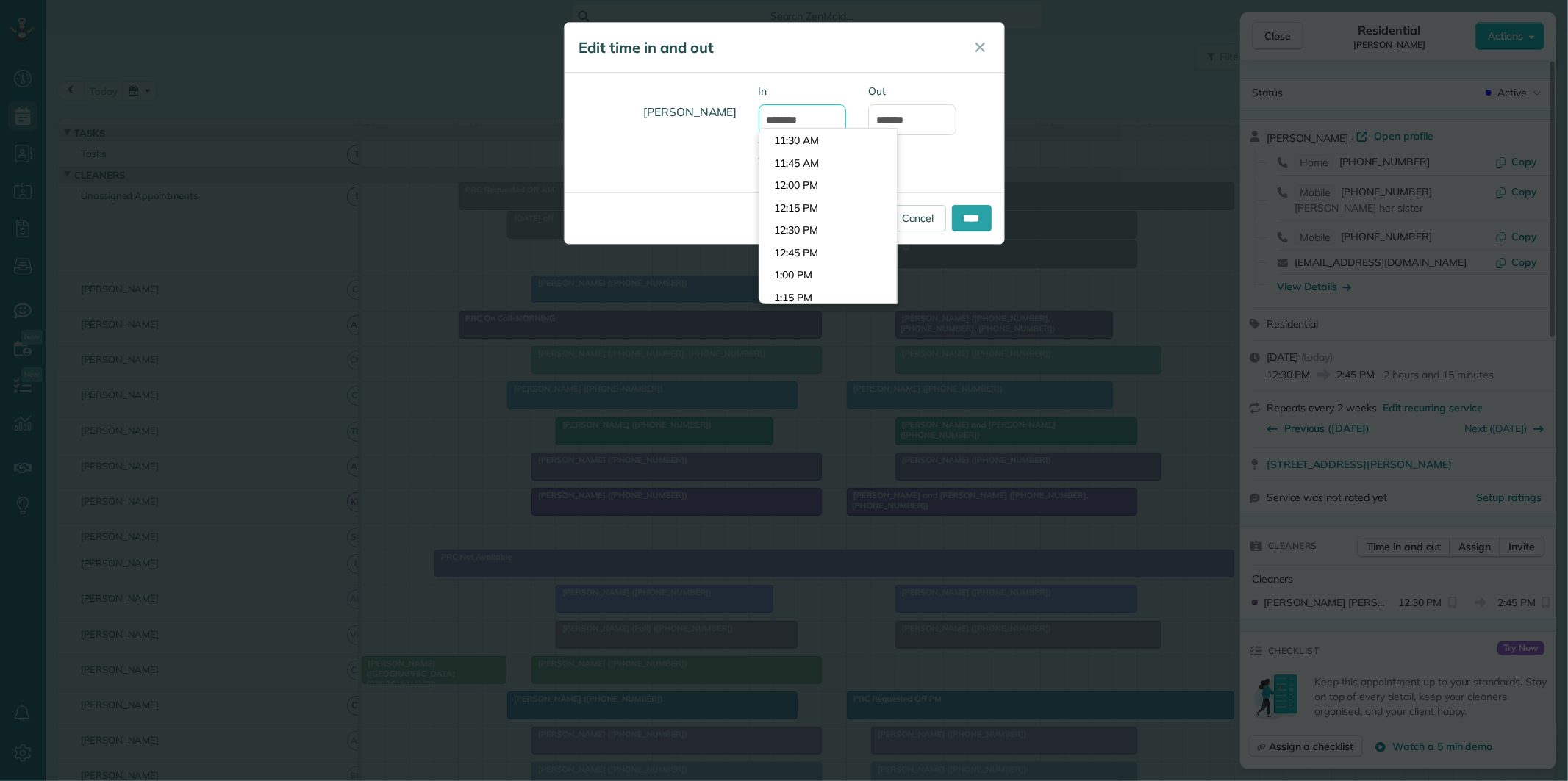 click on "********" at bounding box center (803, 120) 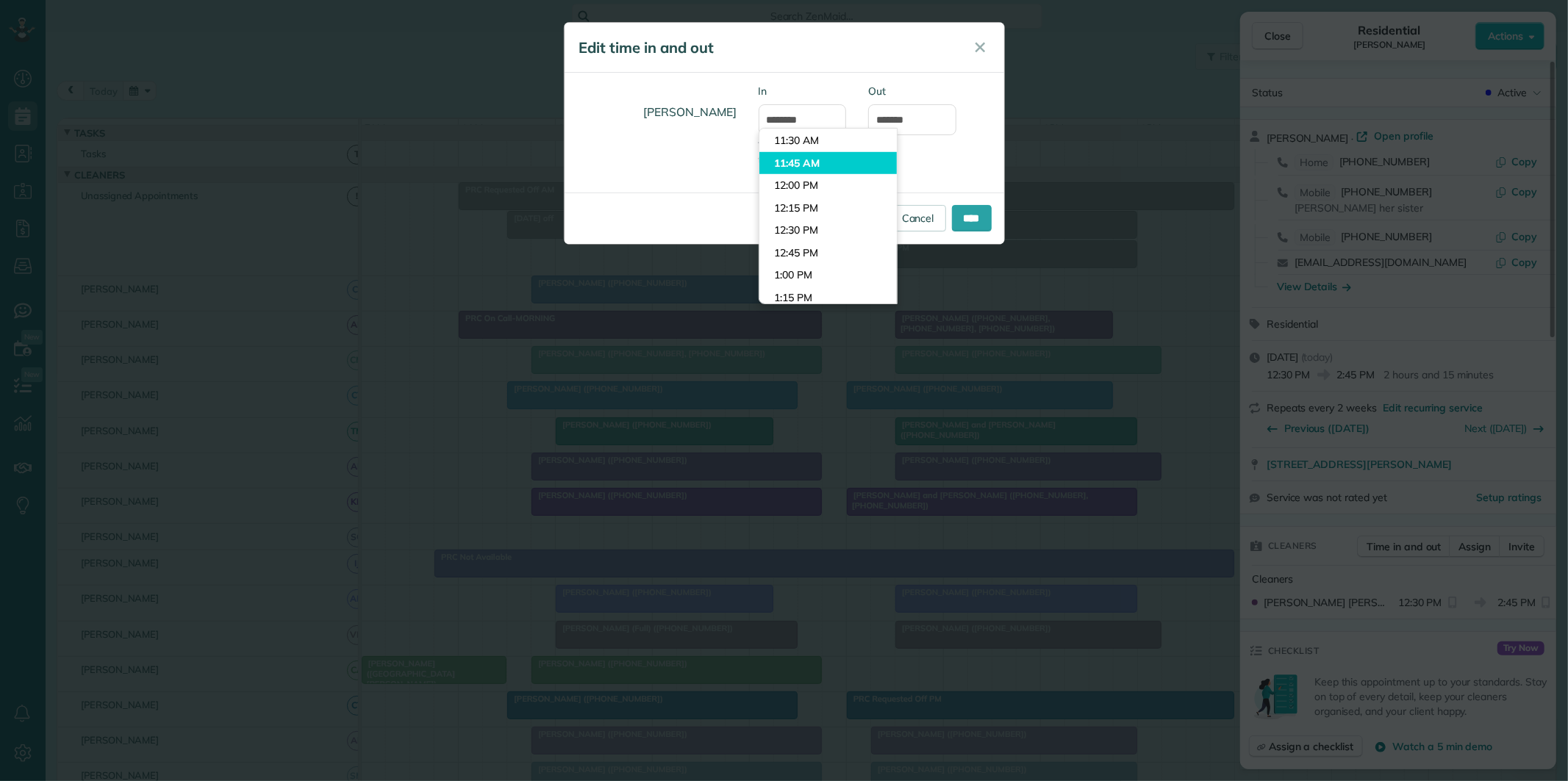 click on "11:45 AM" at bounding box center (828, 163) 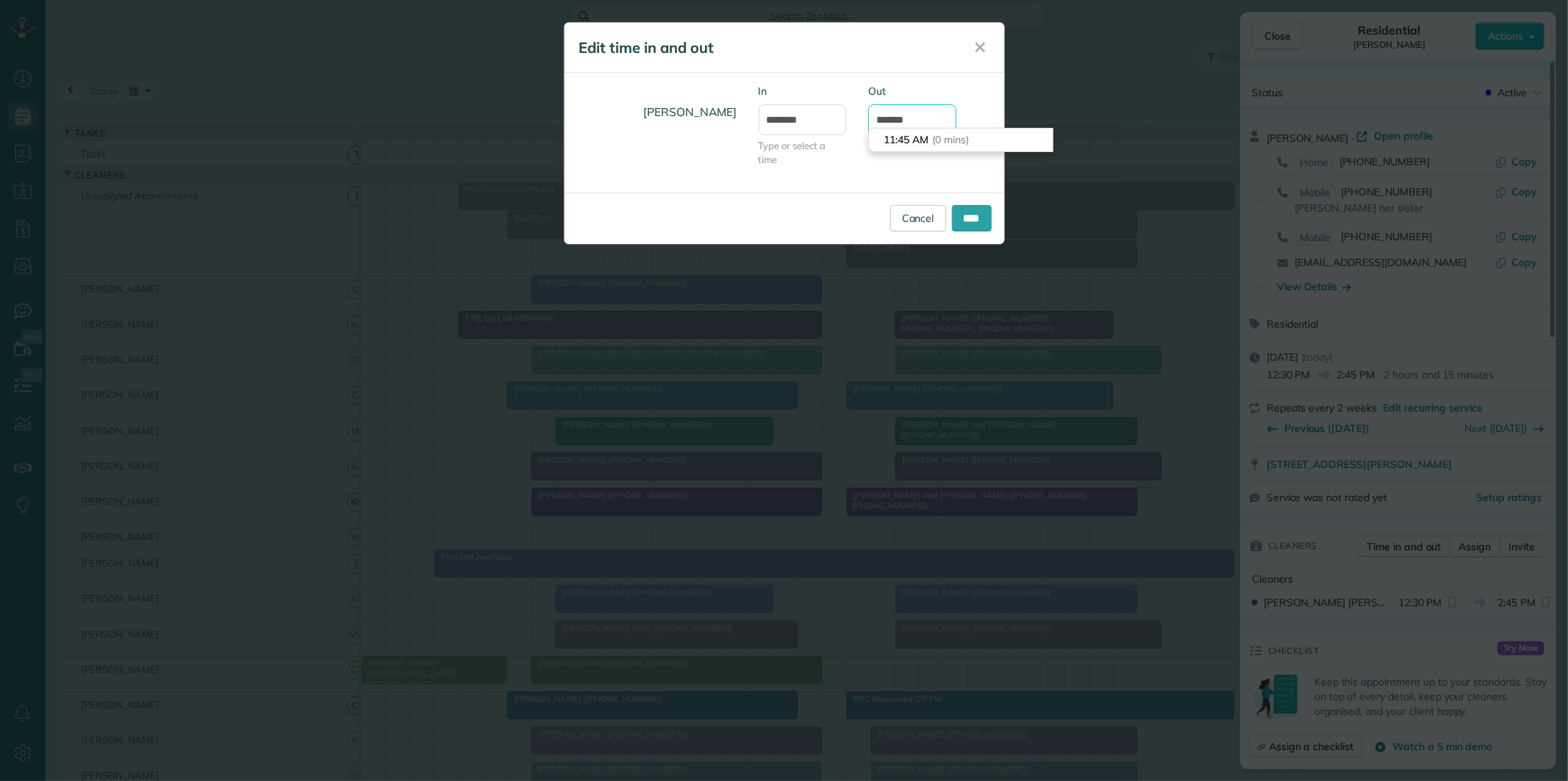 click on "*******" at bounding box center (912, 120) 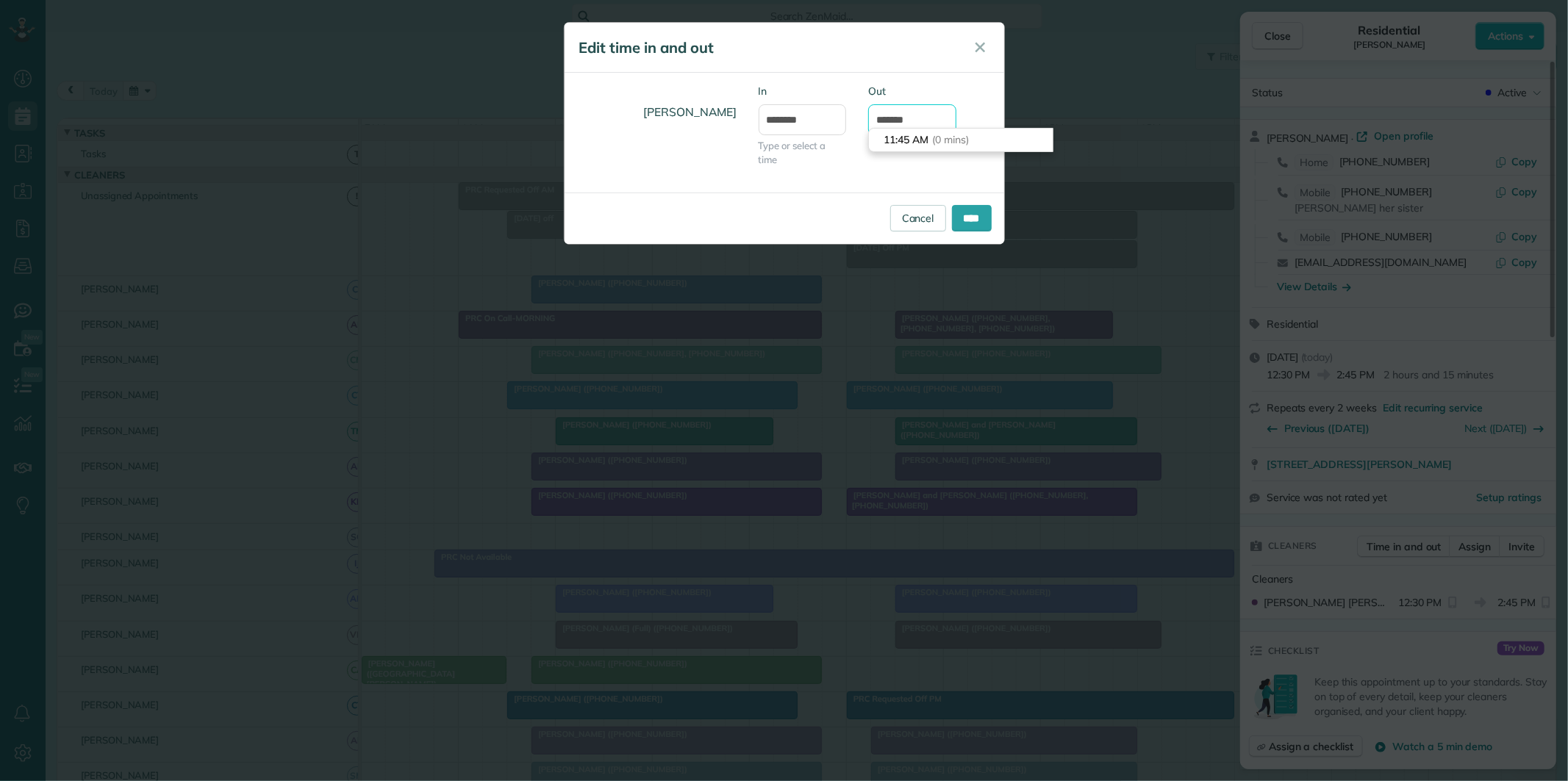 drag, startPoint x: 920, startPoint y: 114, endPoint x: 862, endPoint y: 129, distance: 59.908263 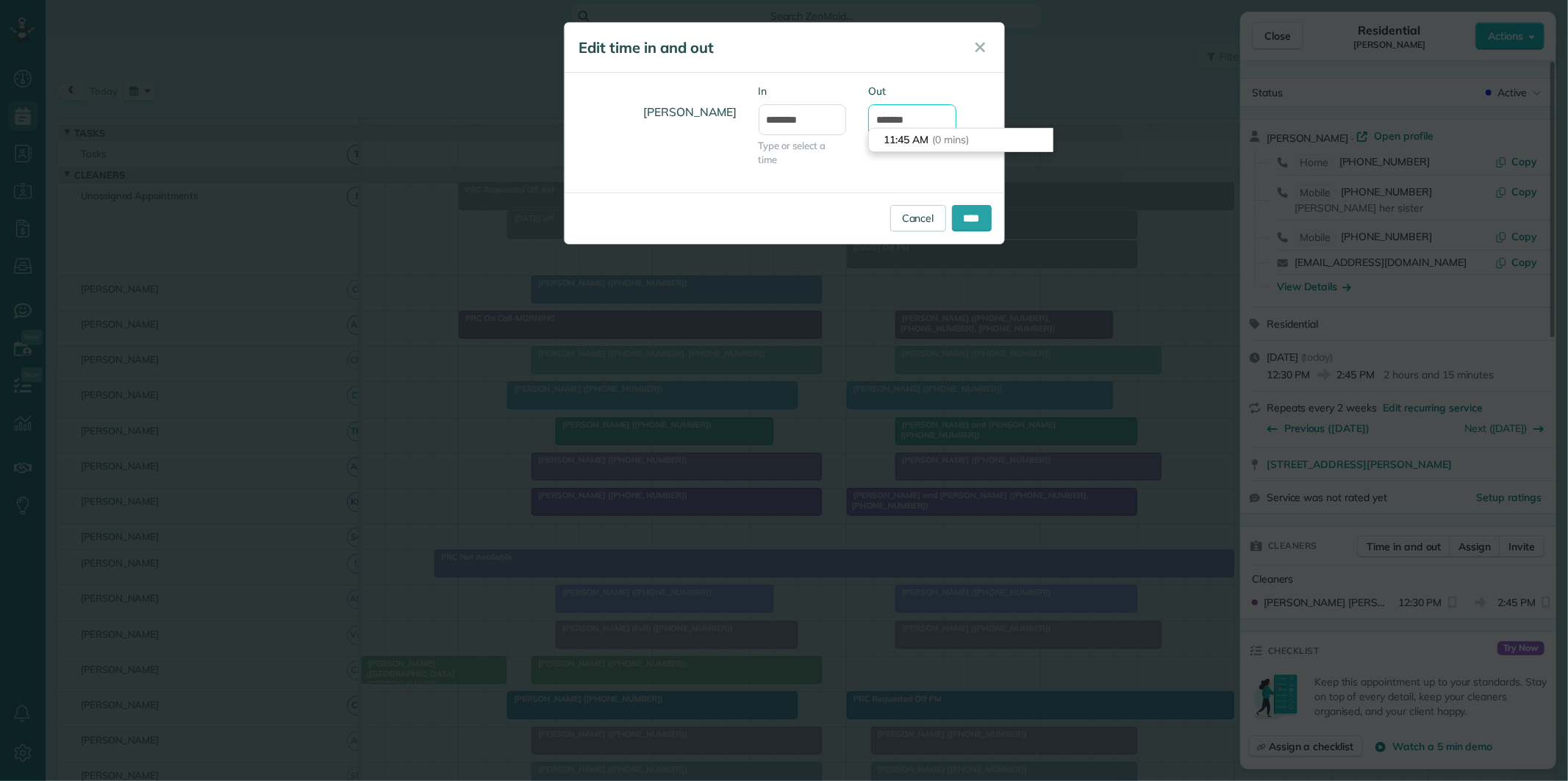 click on "Out *******" at bounding box center (912, 117) 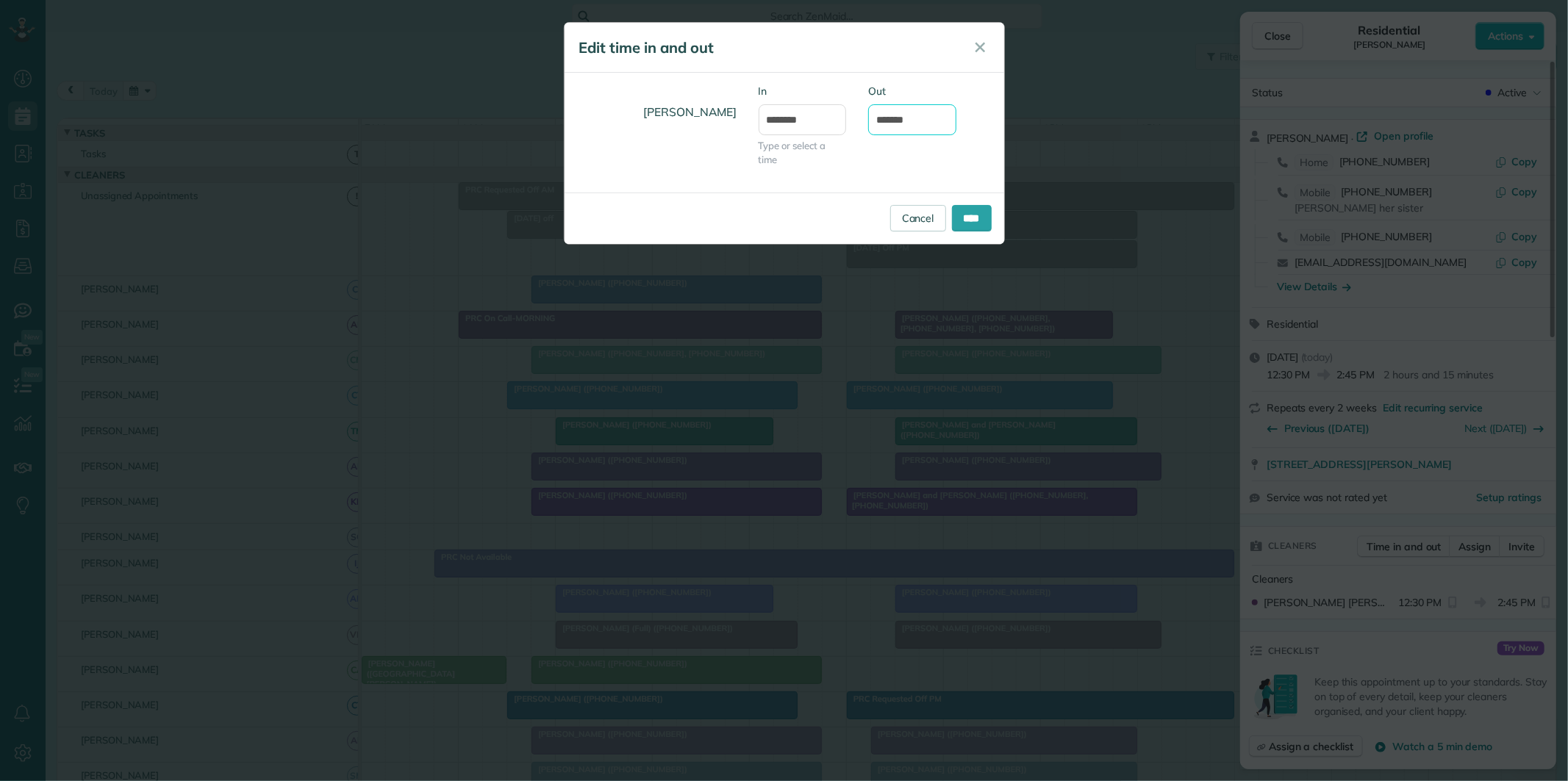 type on "*******" 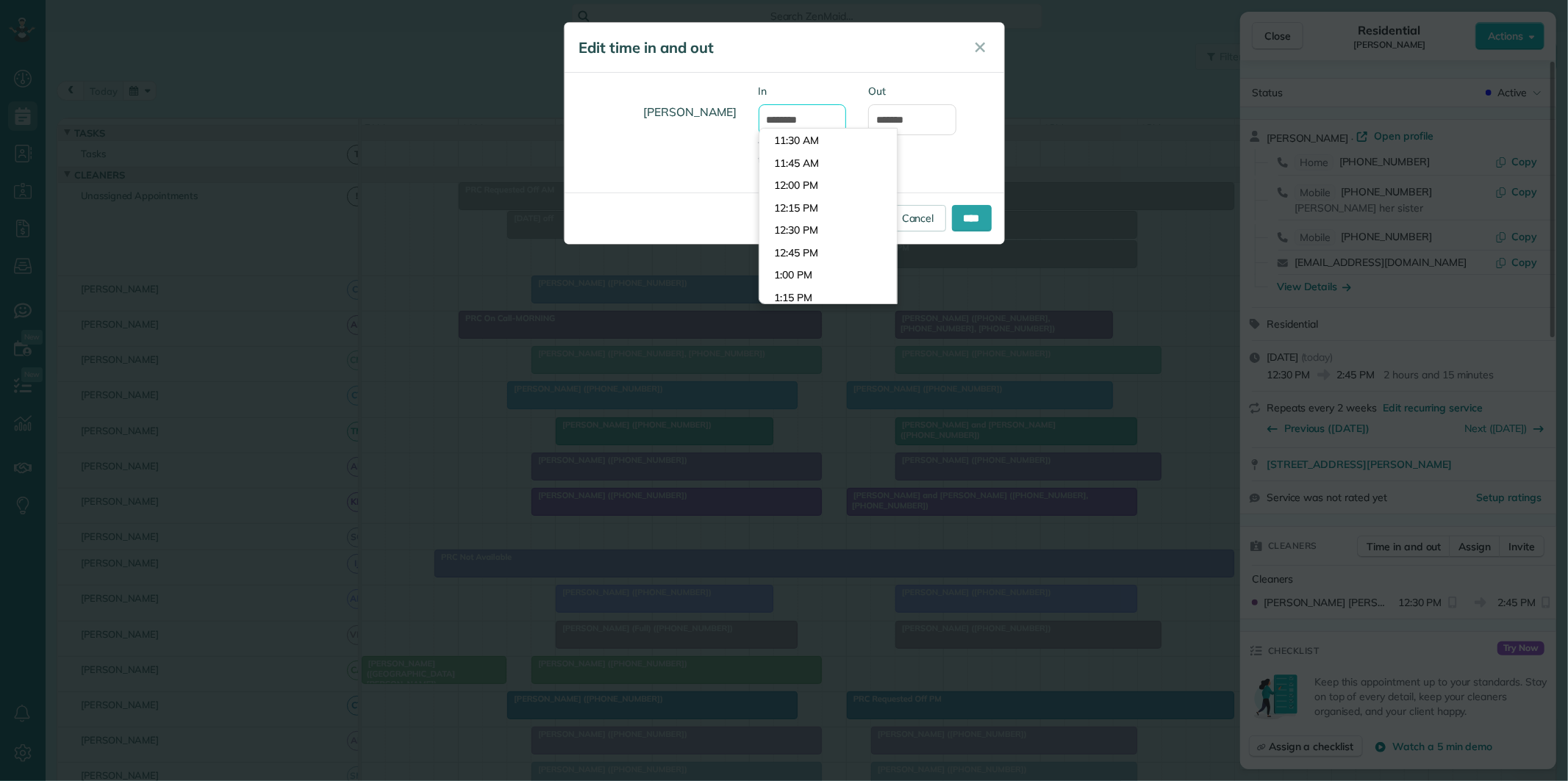 drag, startPoint x: 791, startPoint y: 115, endPoint x: 798, endPoint y: 120, distance: 8.602325 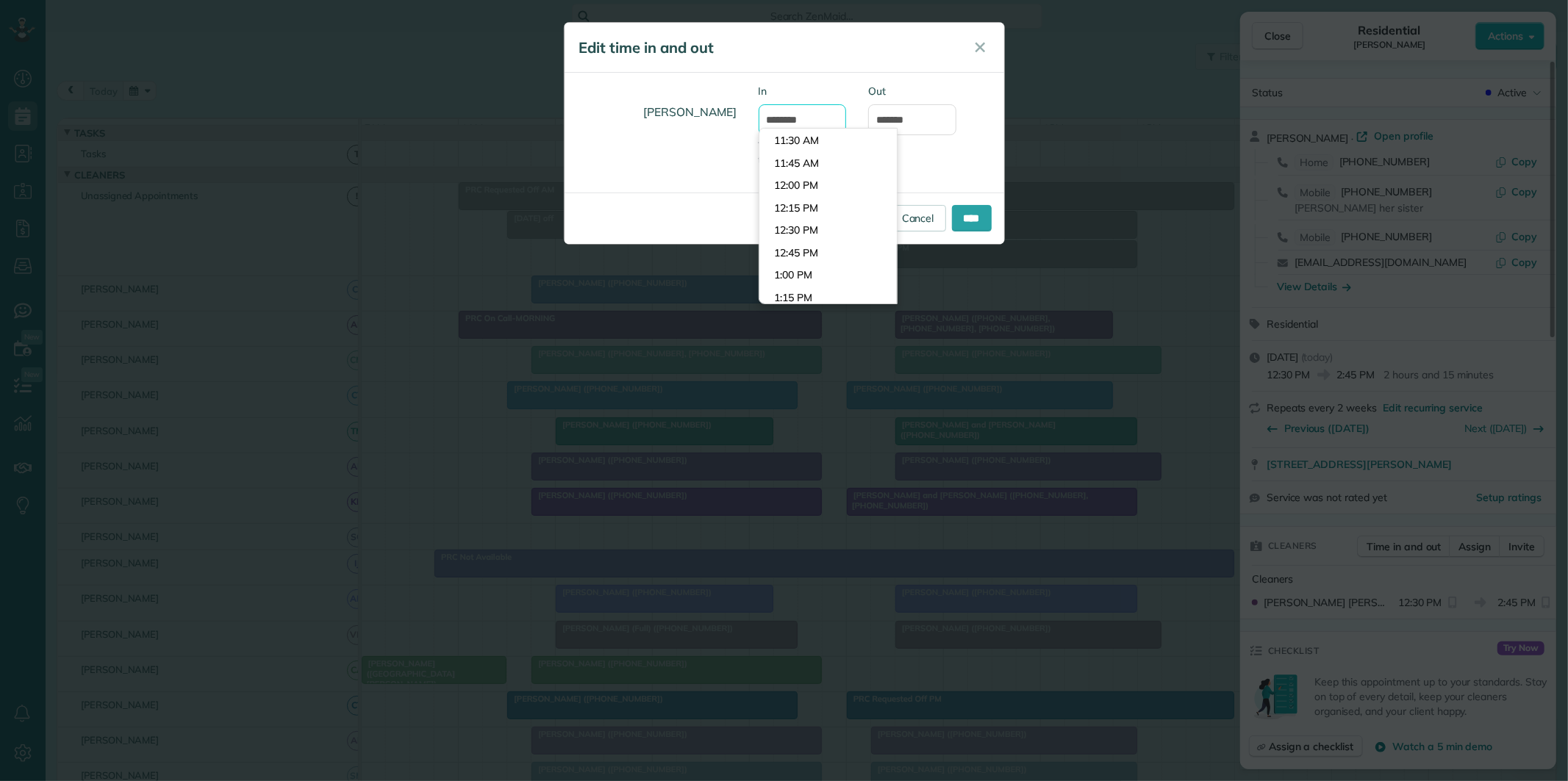 type on "********" 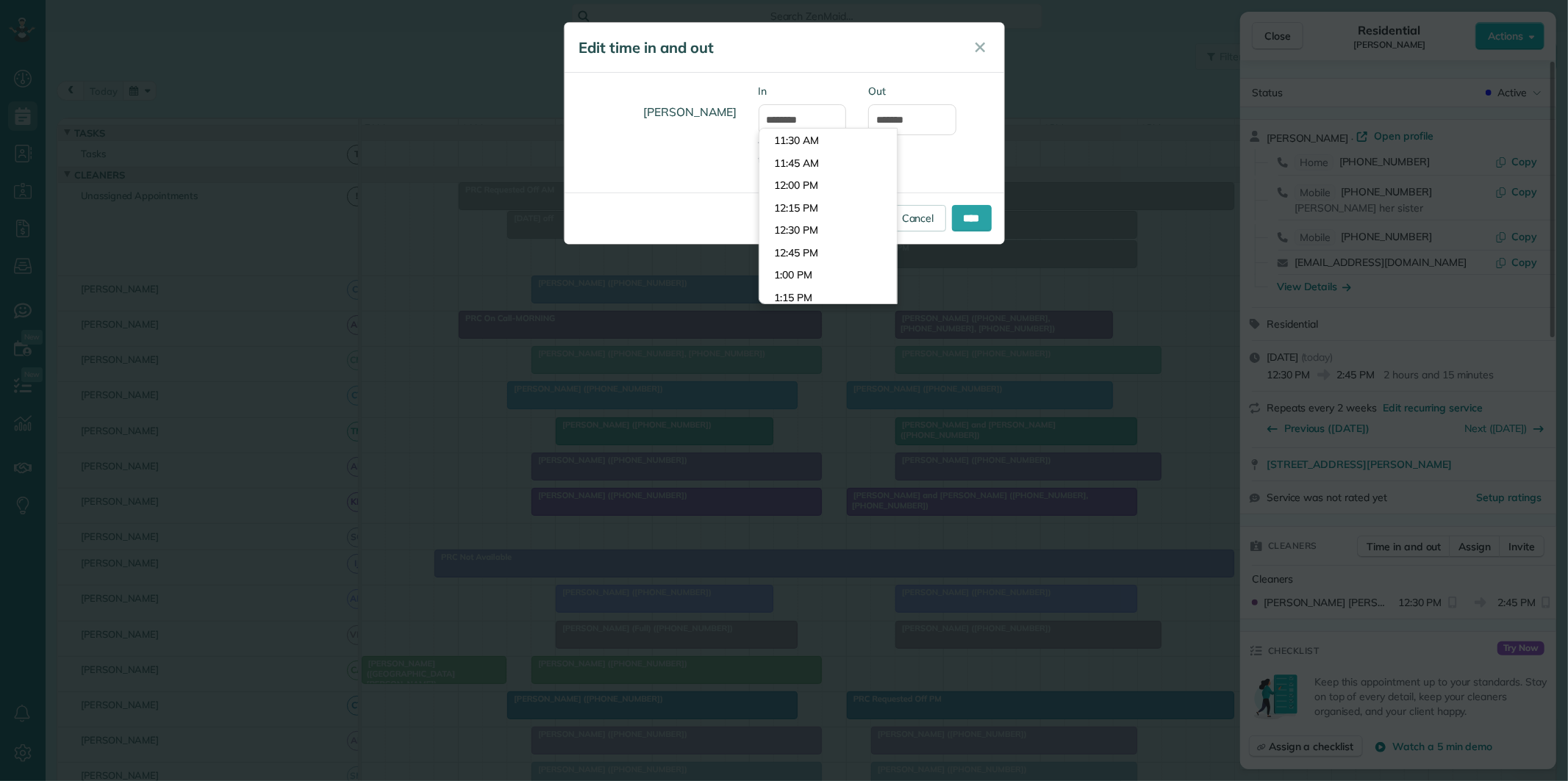 click on "Amy Reid
In ******** Type or select a time
Out *******" at bounding box center (784, 132) 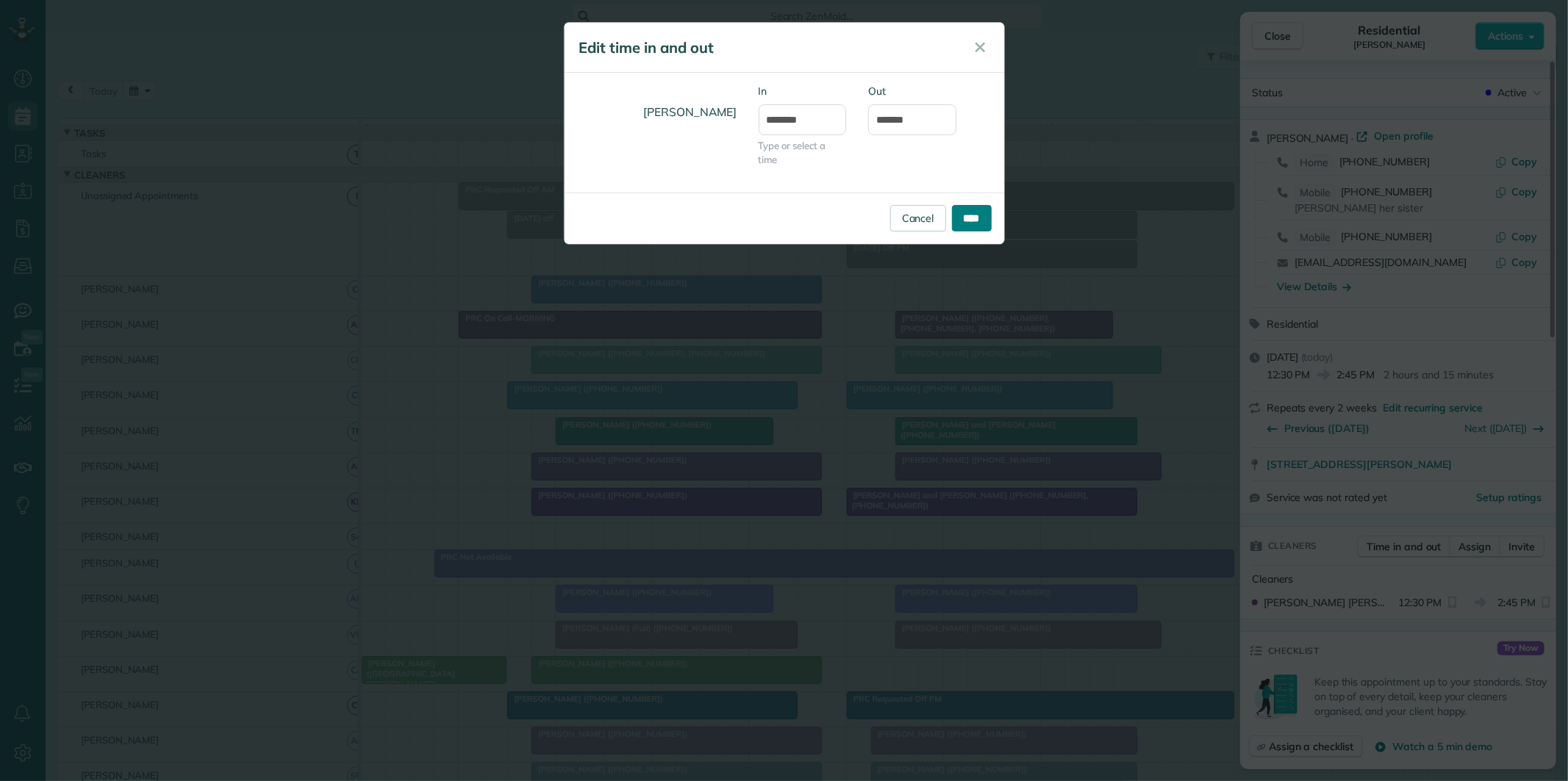 click on "****" at bounding box center [972, 218] 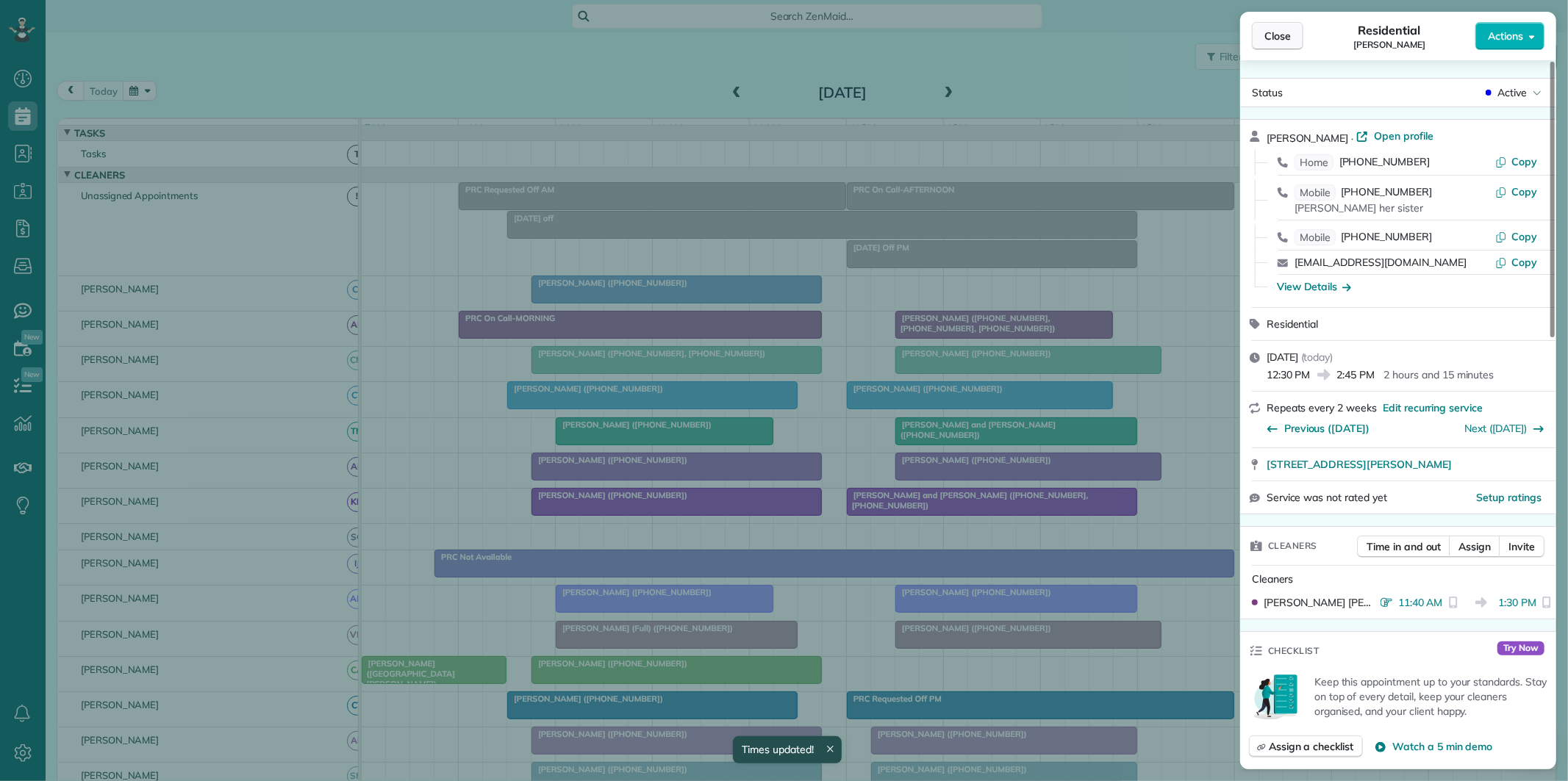 click on "Close" at bounding box center (1278, 36) 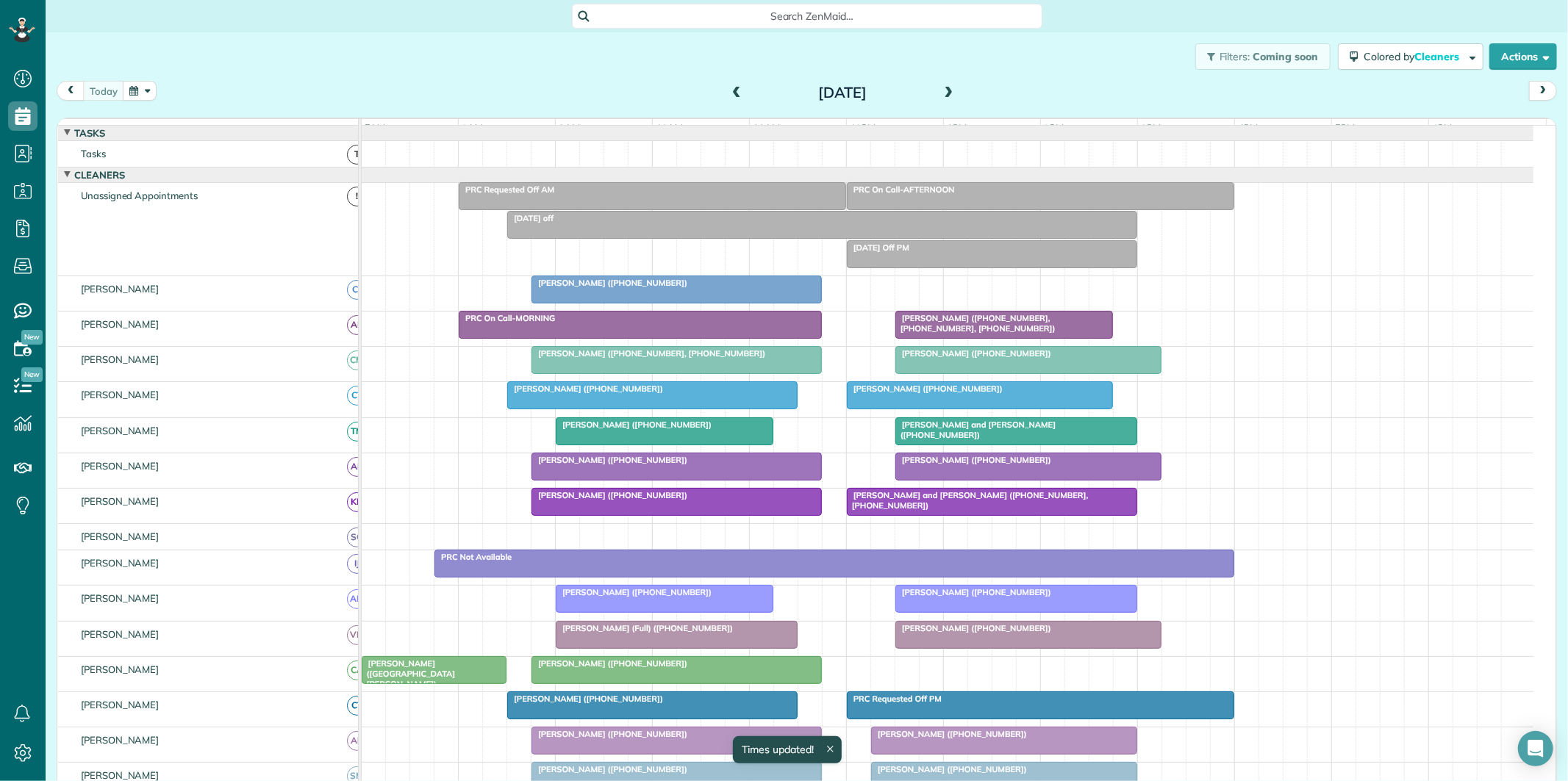 click at bounding box center (676, 289) 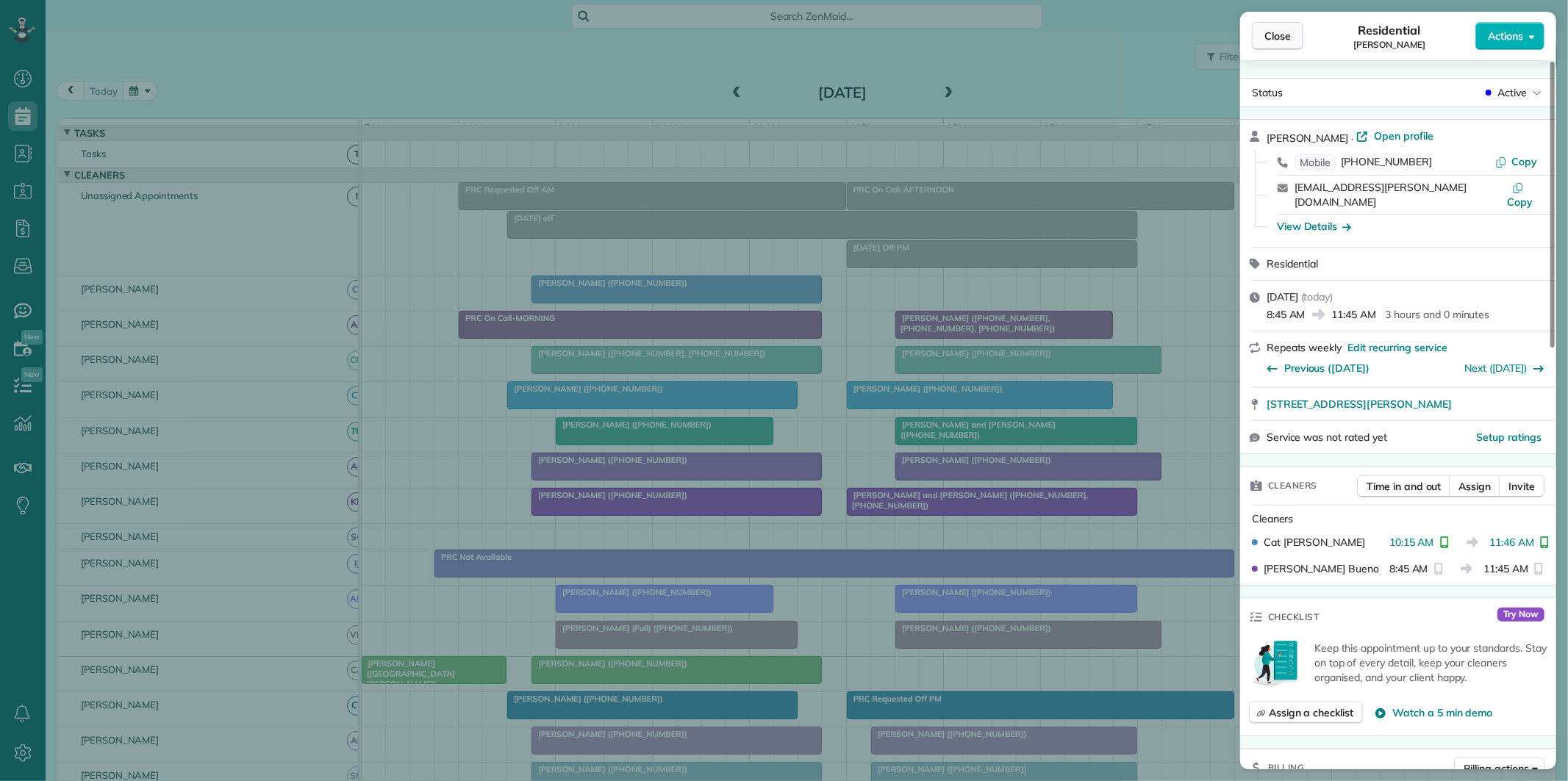 click on "Close" at bounding box center (1278, 36) 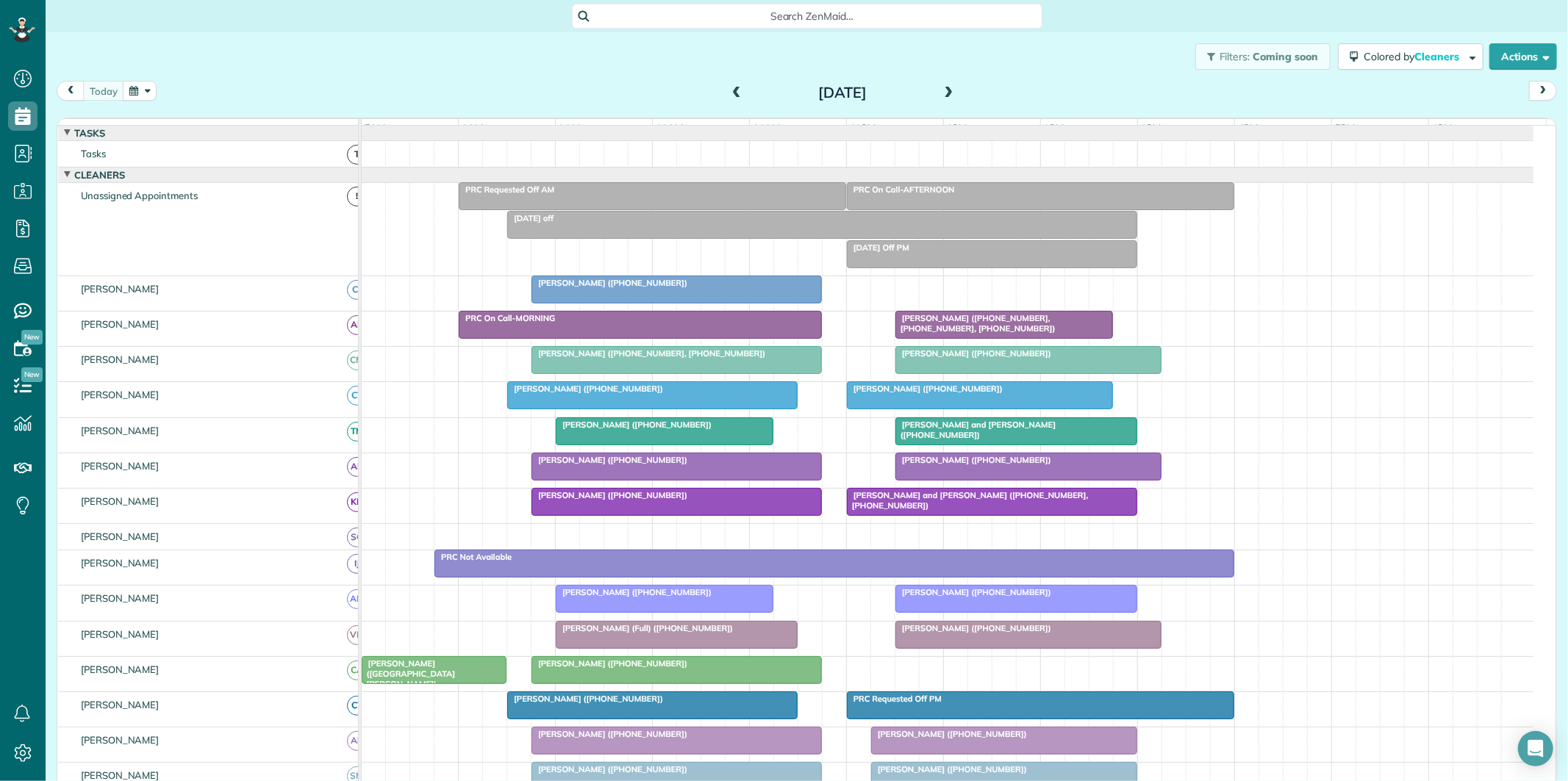 scroll, scrollTop: 93, scrollLeft: 0, axis: vertical 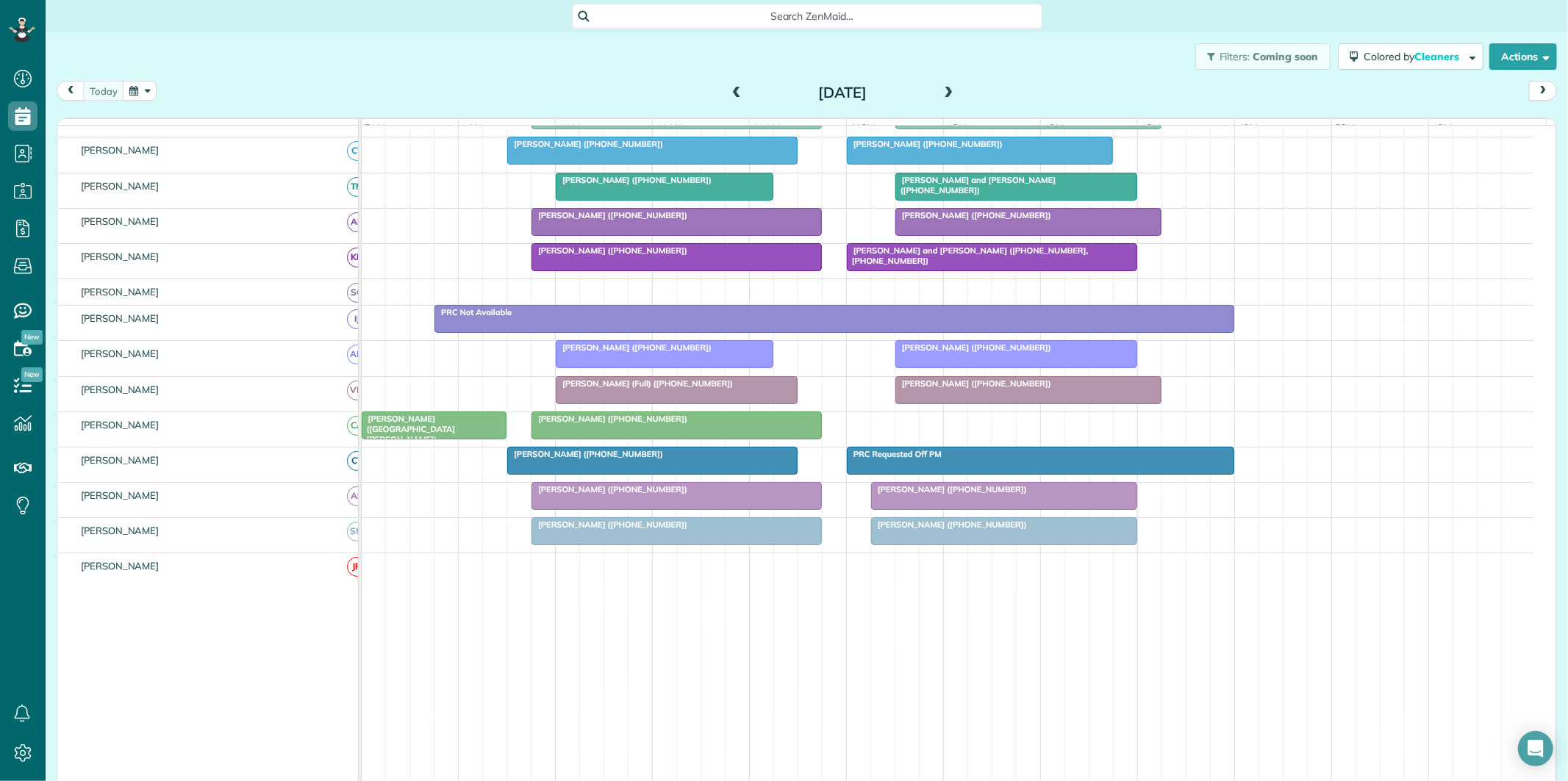 click on "Julia Peacock (+14257867080)" at bounding box center [652, 454] 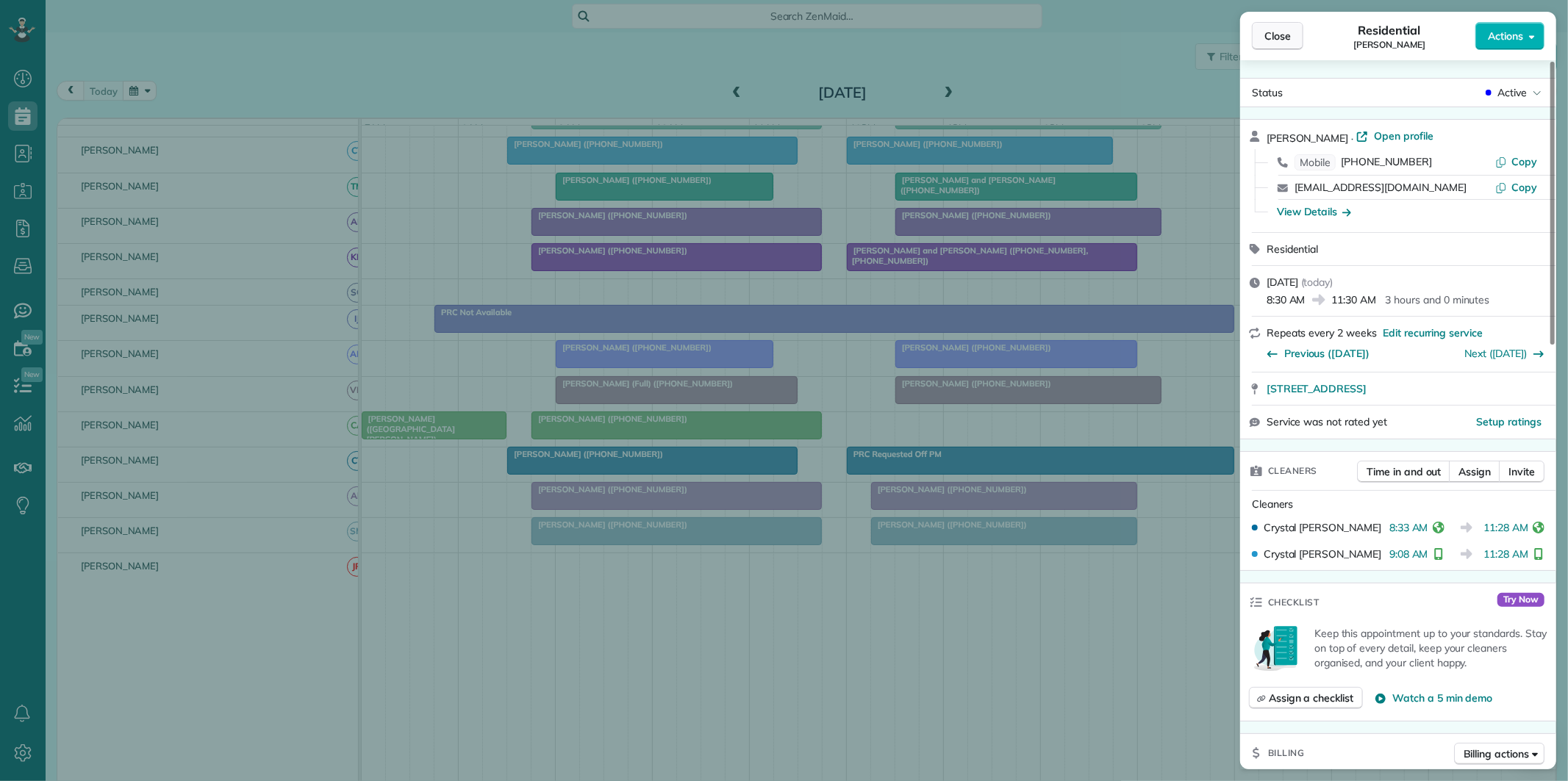 click on "Close" at bounding box center (1278, 36) 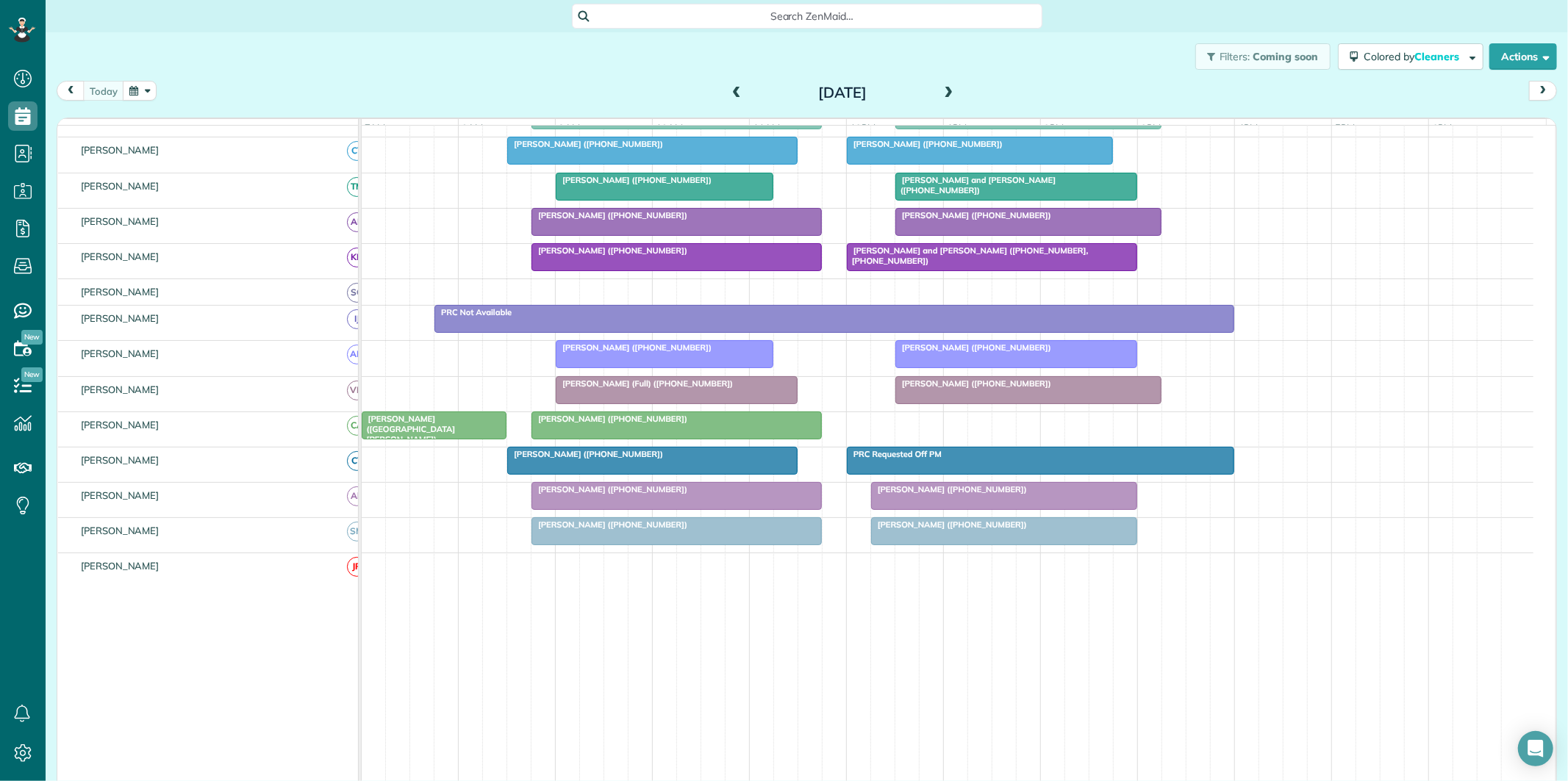 click at bounding box center [676, 257] 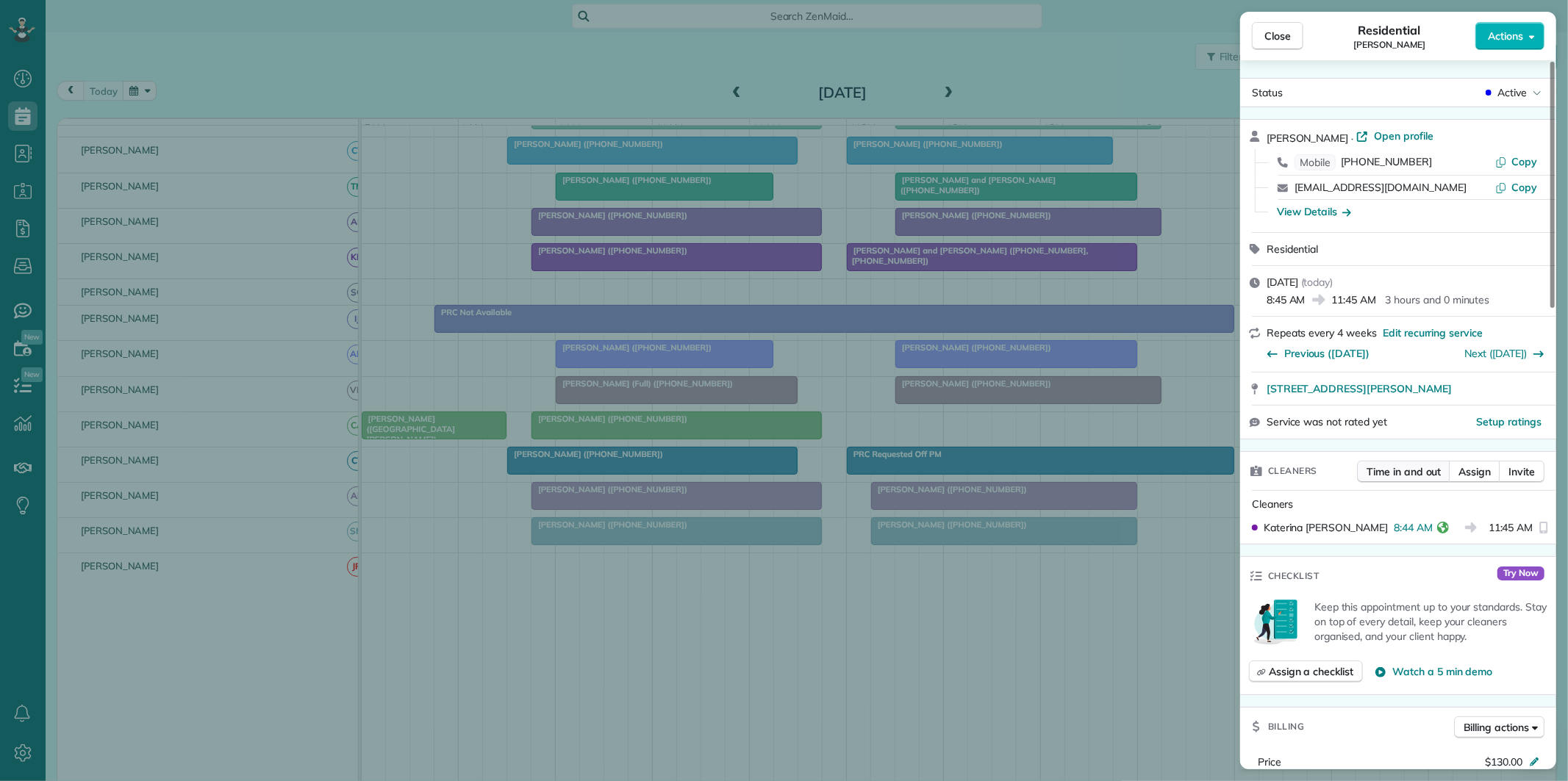 click on "Time in and out" at bounding box center [1403, 472] 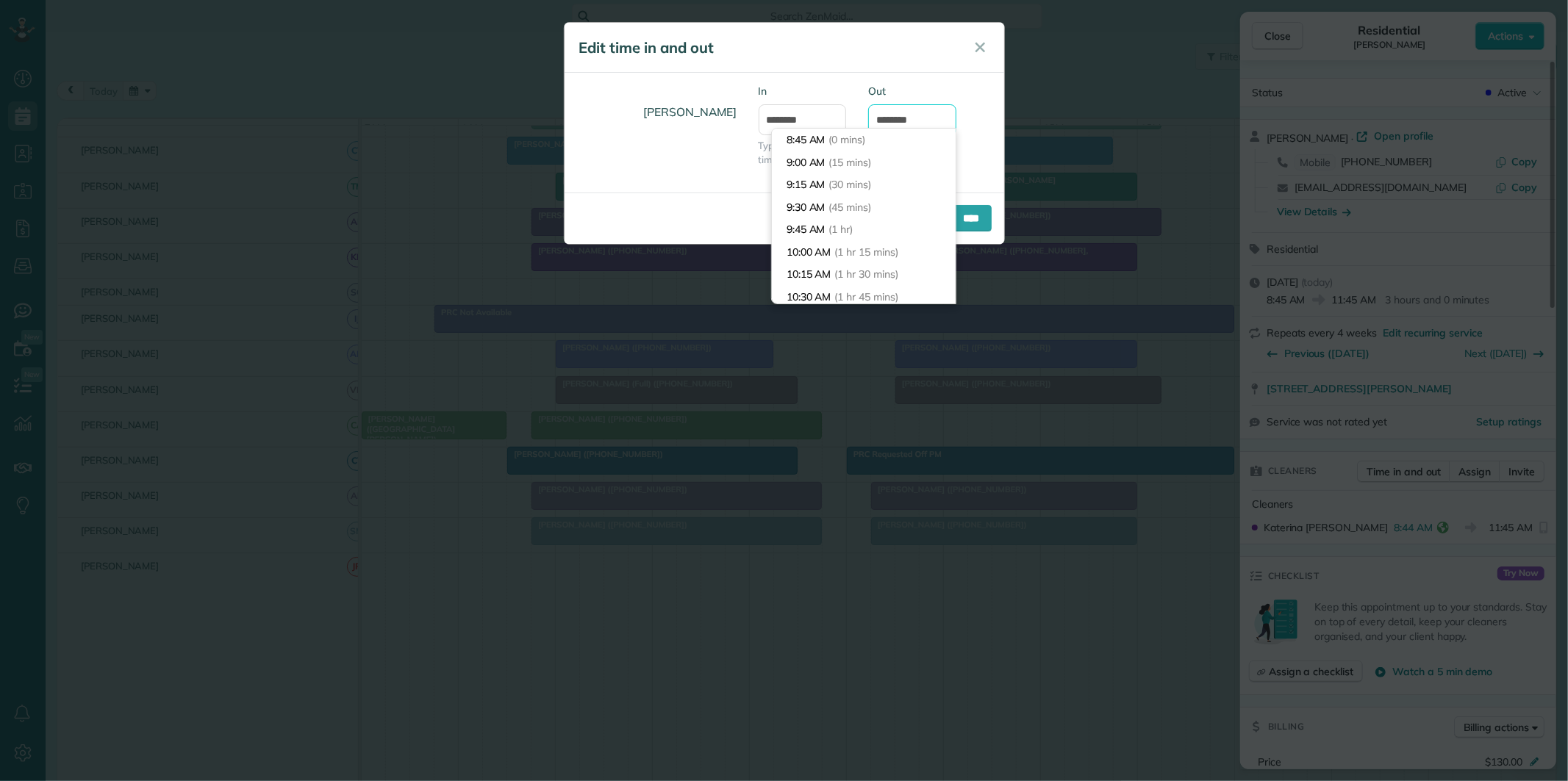 click on "********" at bounding box center [912, 120] 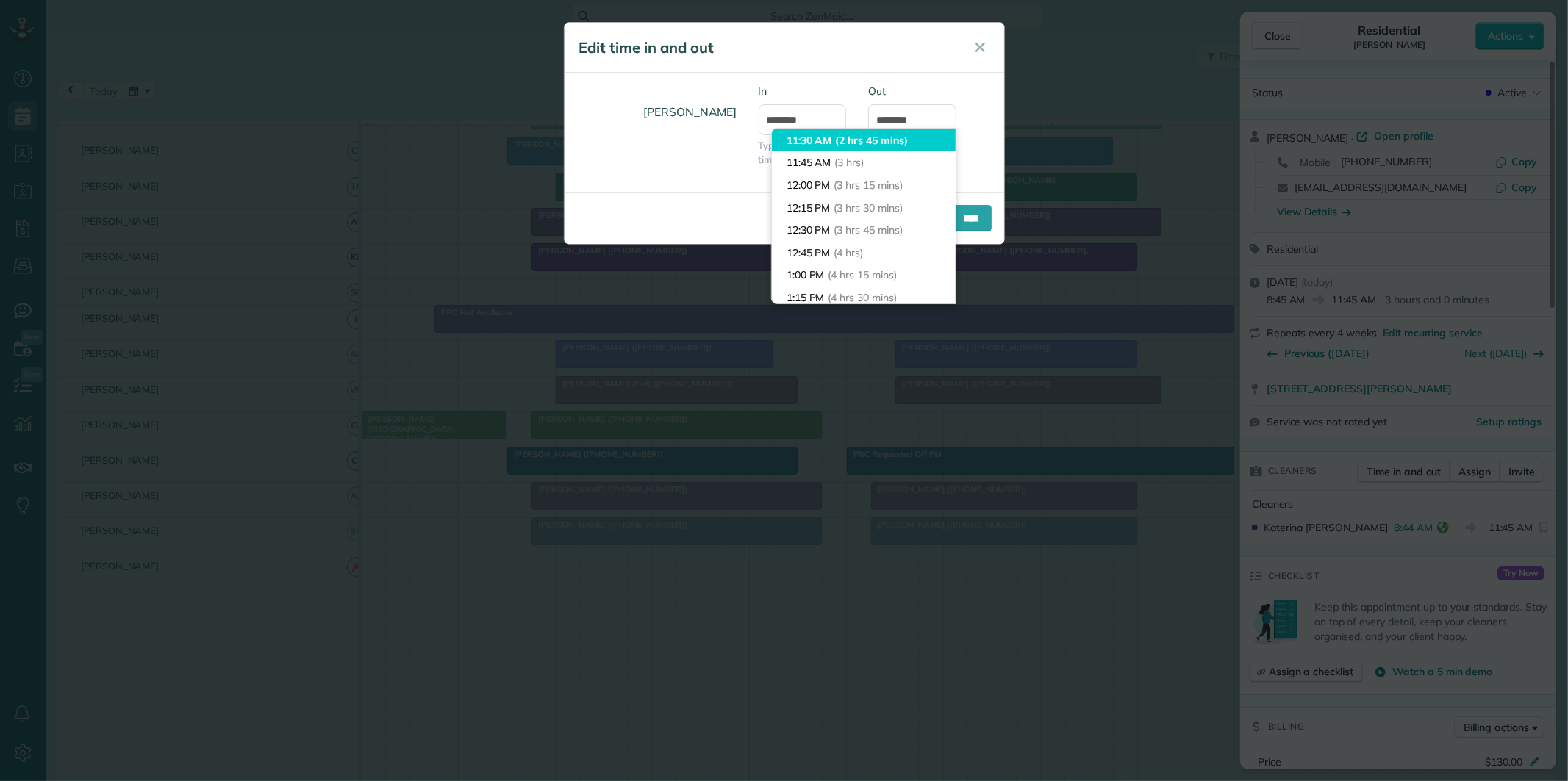 type on "********" 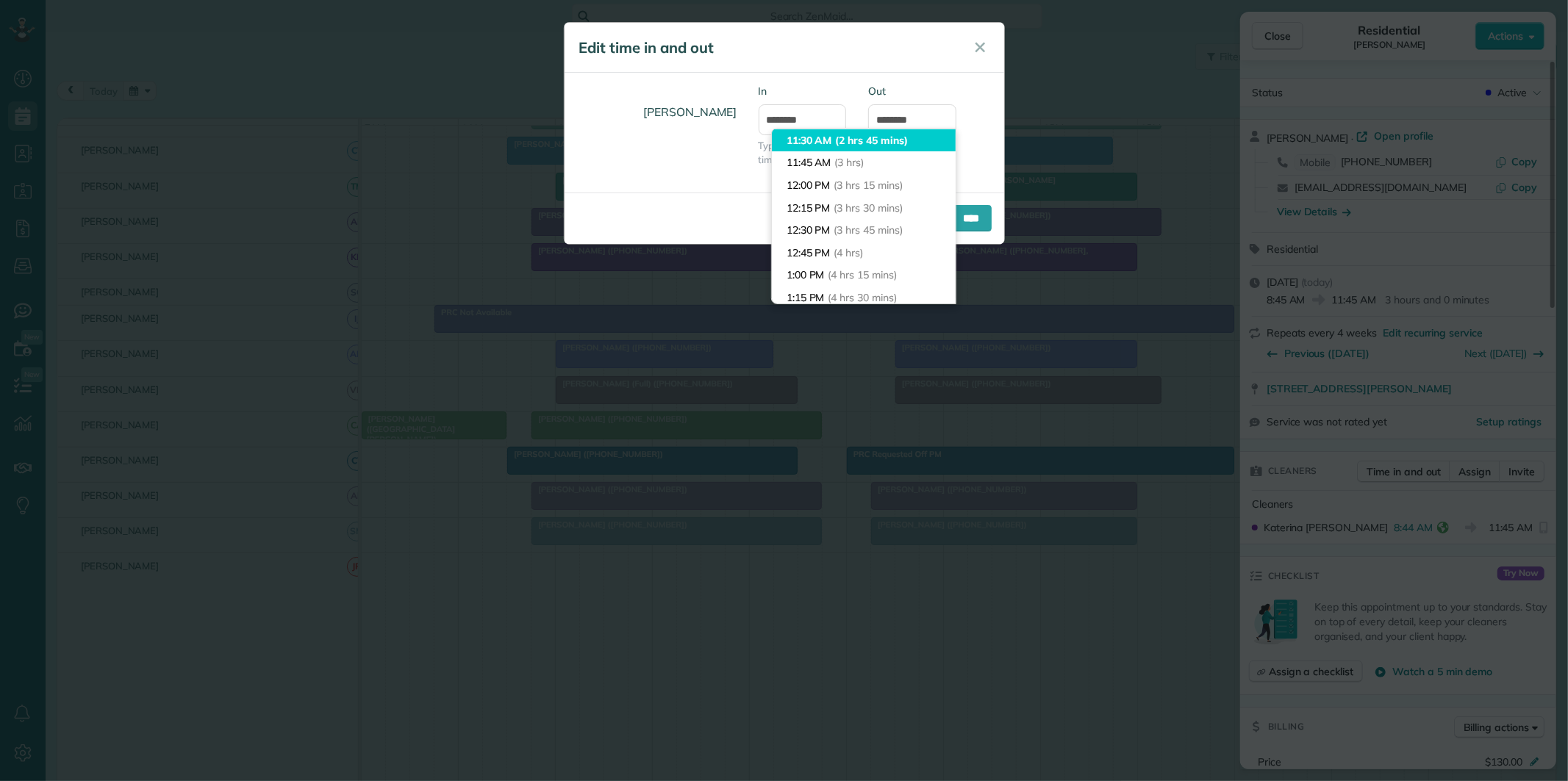 click on "Dashboard
Scheduling
Calendar View
List View
Dispatch View - Weekly scheduling (Beta)" at bounding box center [784, 390] 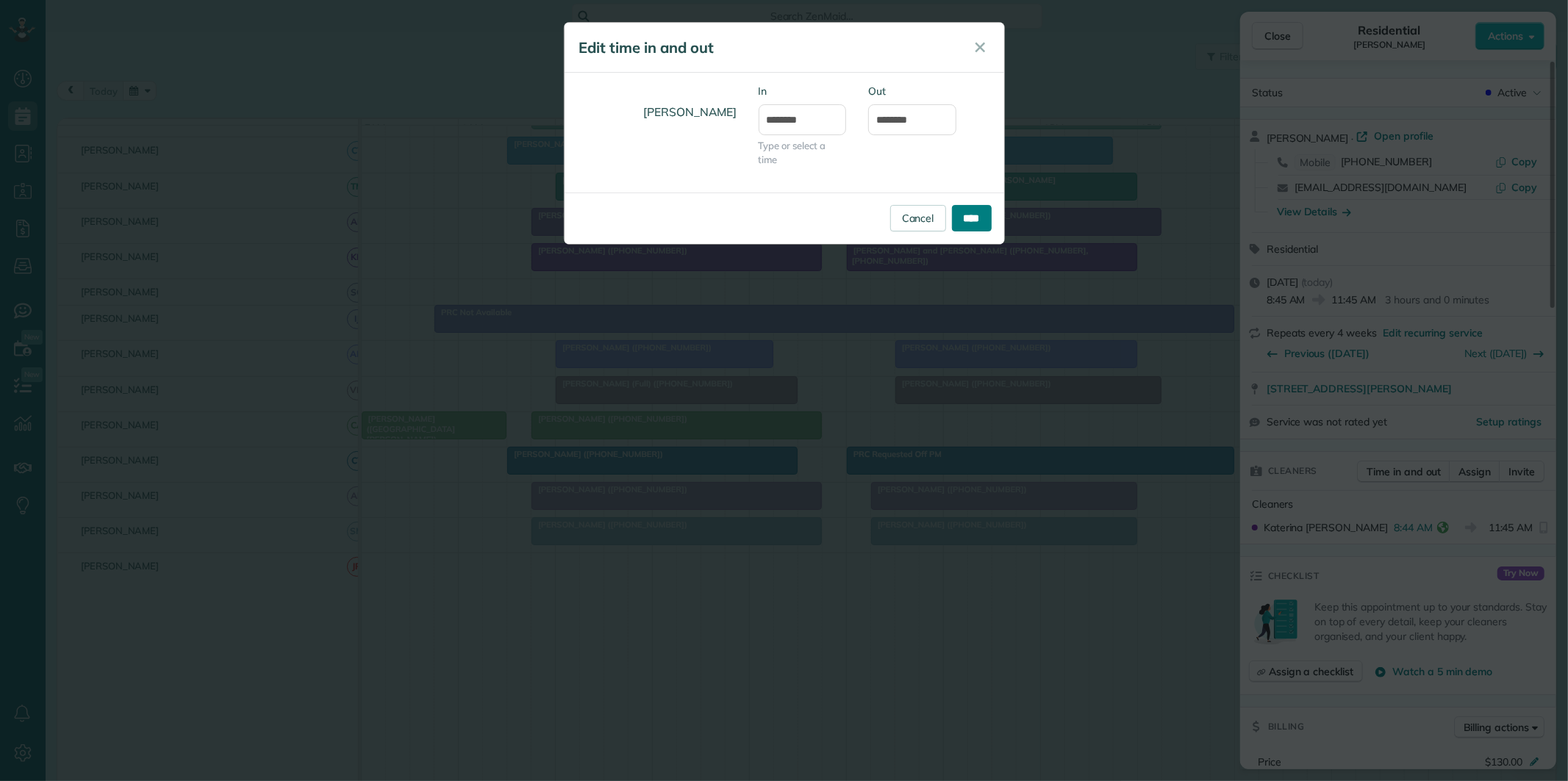 click on "****" at bounding box center [972, 218] 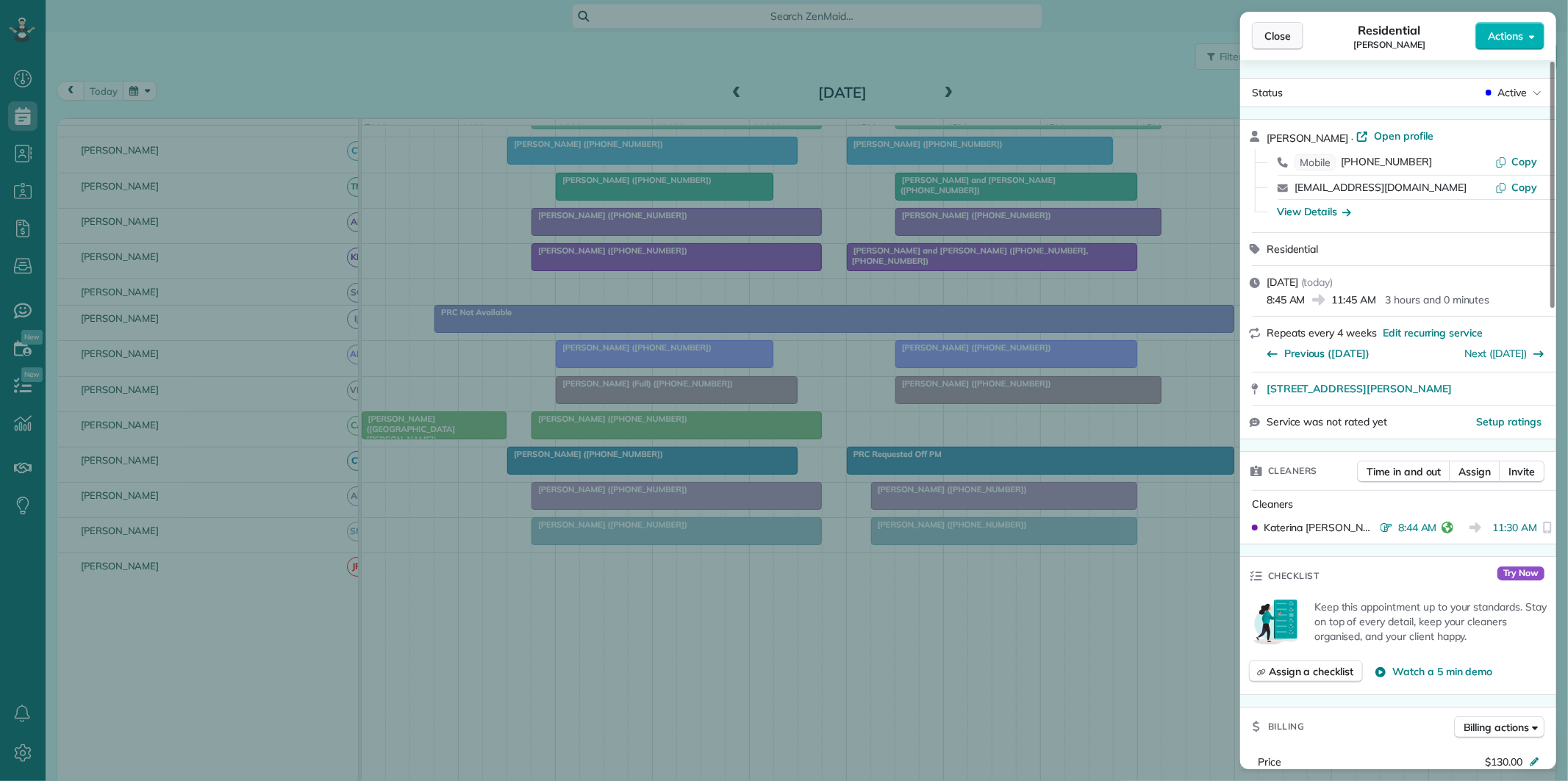 click on "Close" at bounding box center (1278, 36) 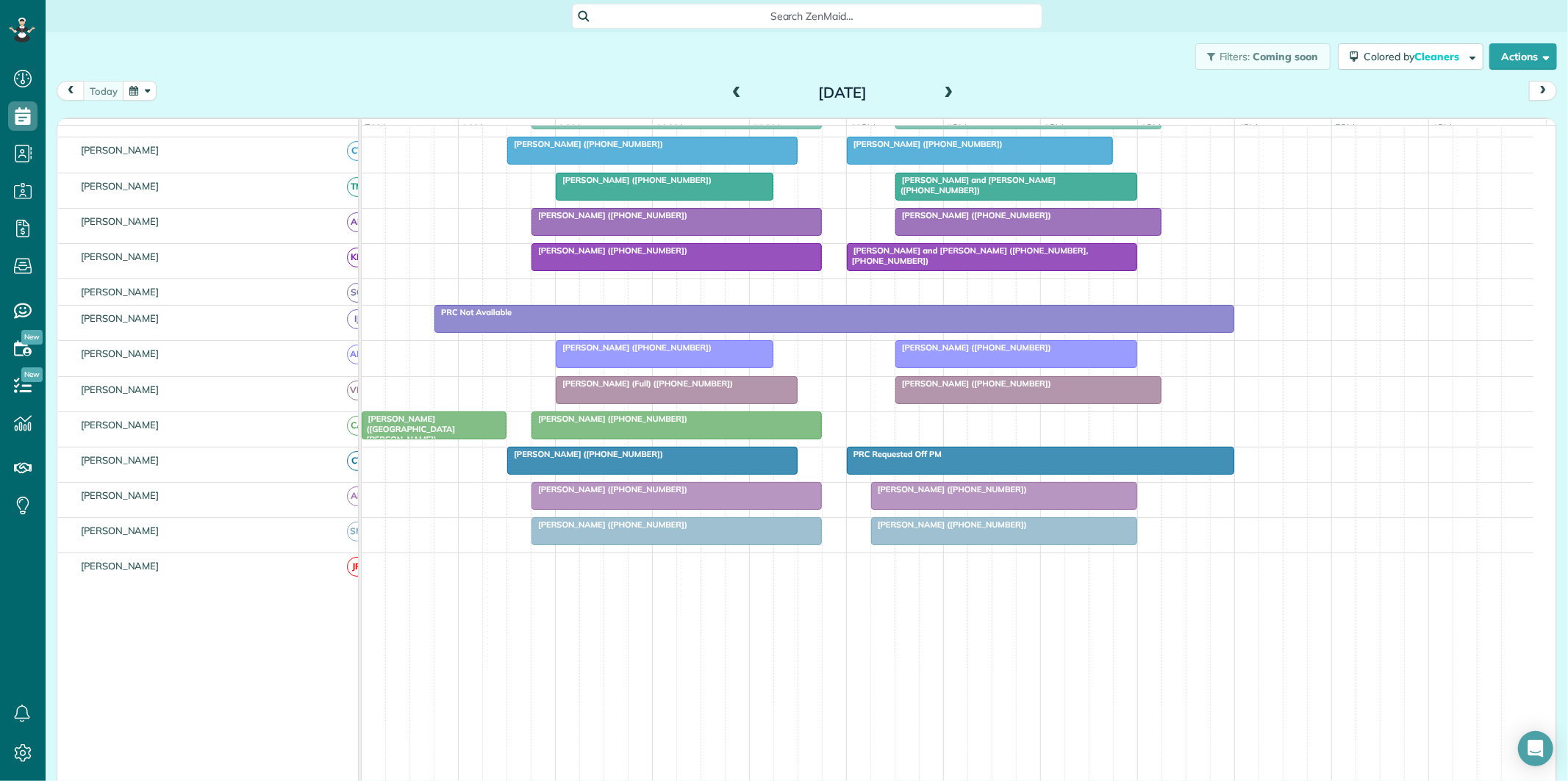 click on "Joe and Liz Maddox (+17704865167, +14042182828)" at bounding box center [967, 256] 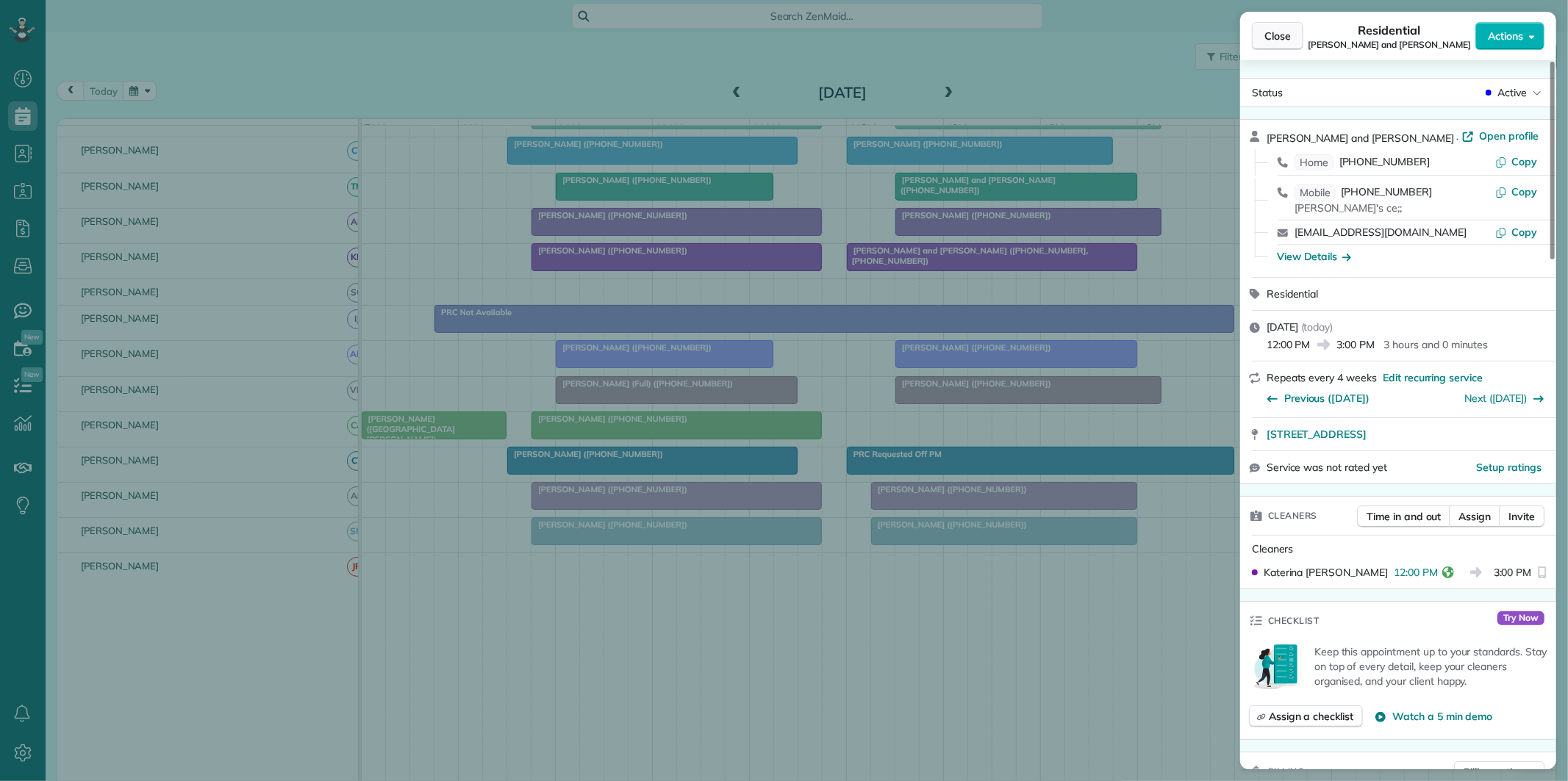 click on "Close" at bounding box center (1278, 36) 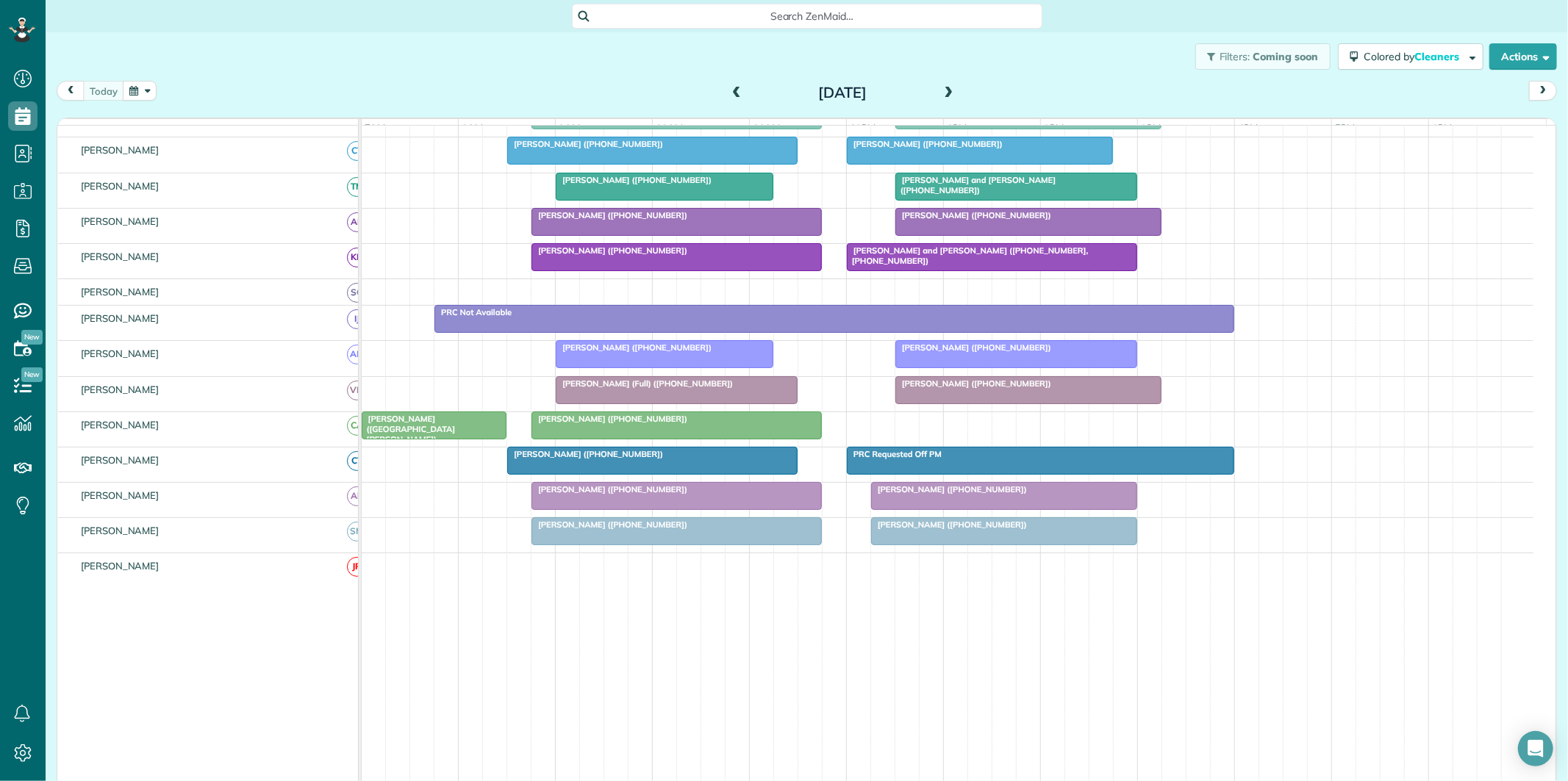click on "Zan Mcbride (State Farm Mcbride) (+14042178398, +17704600836)" at bounding box center (408, 439) 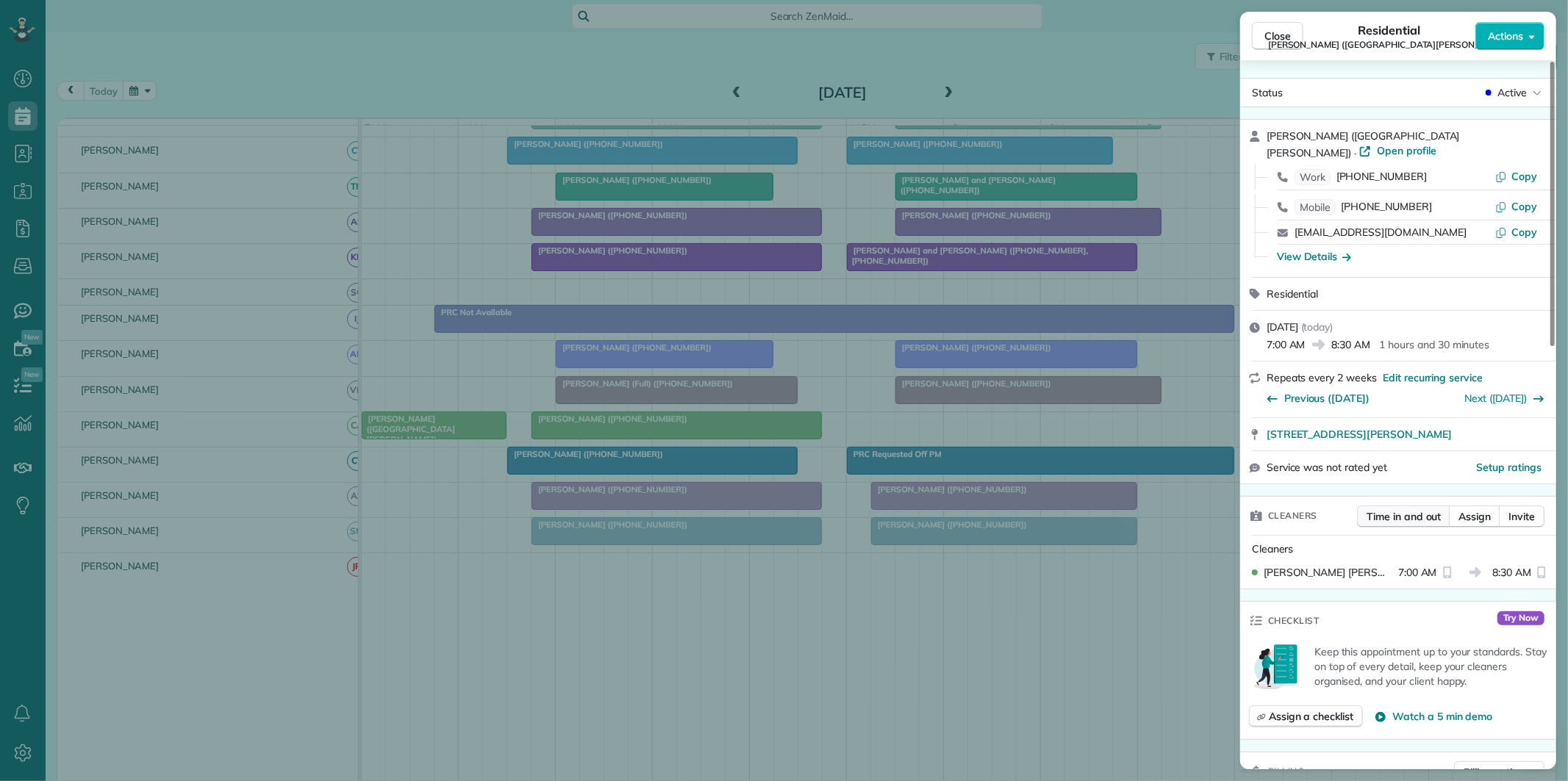 click on "Time in and out" at bounding box center [1403, 517] 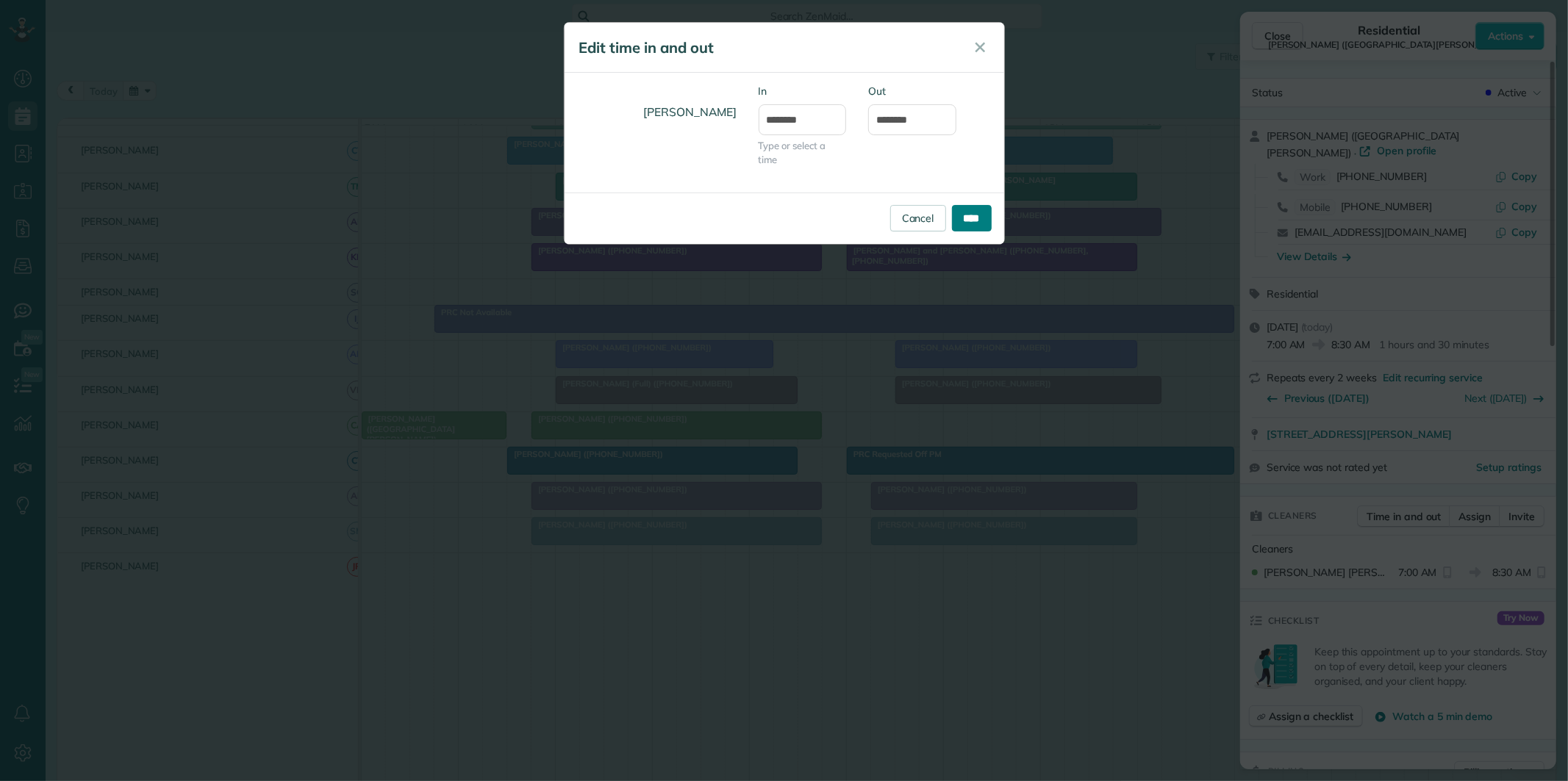click on "****" at bounding box center (972, 218) 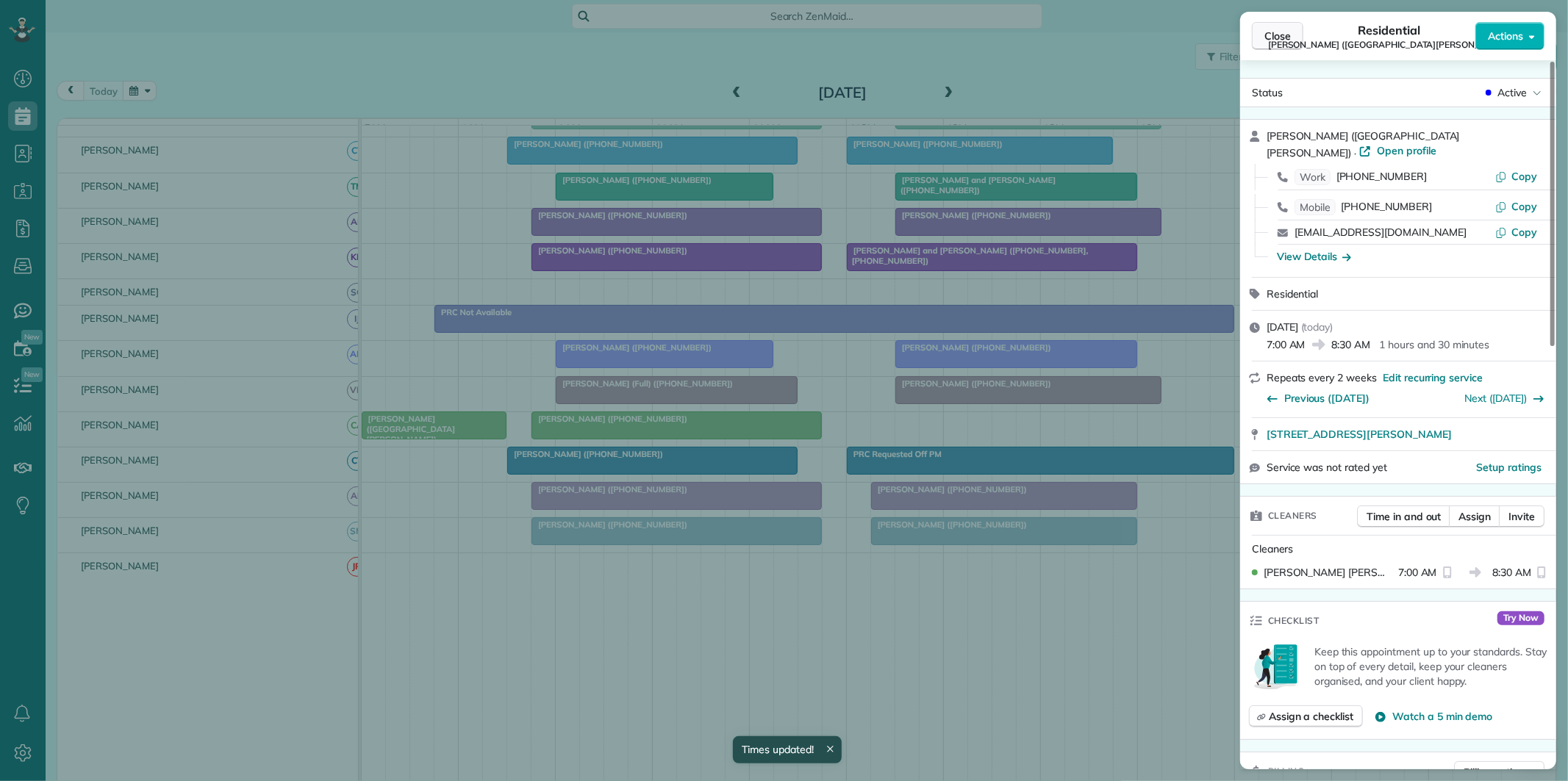 click on "Close" at bounding box center (1278, 36) 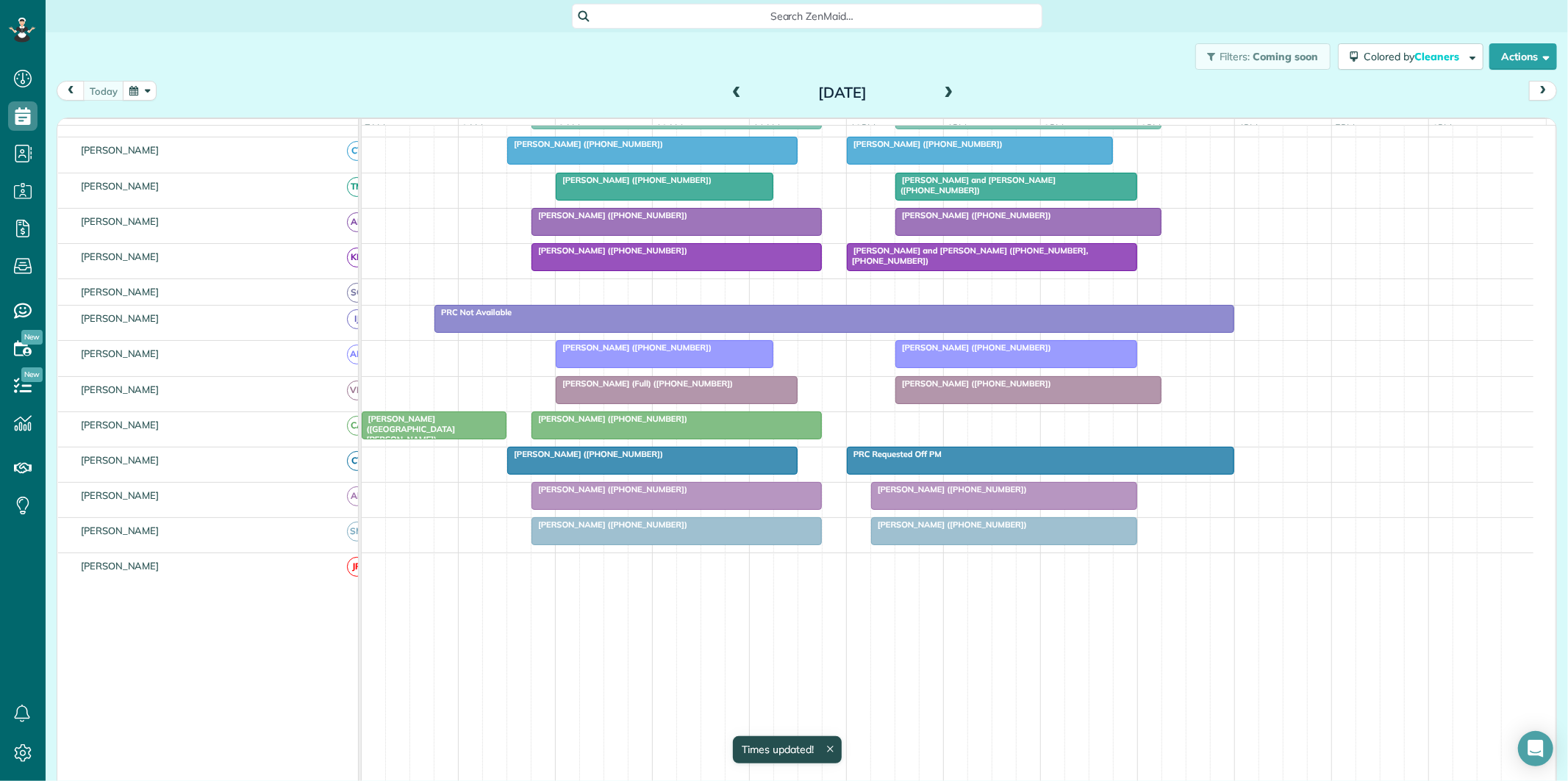 click on "Chelsey Black (+17703447935)" at bounding box center (676, 419) 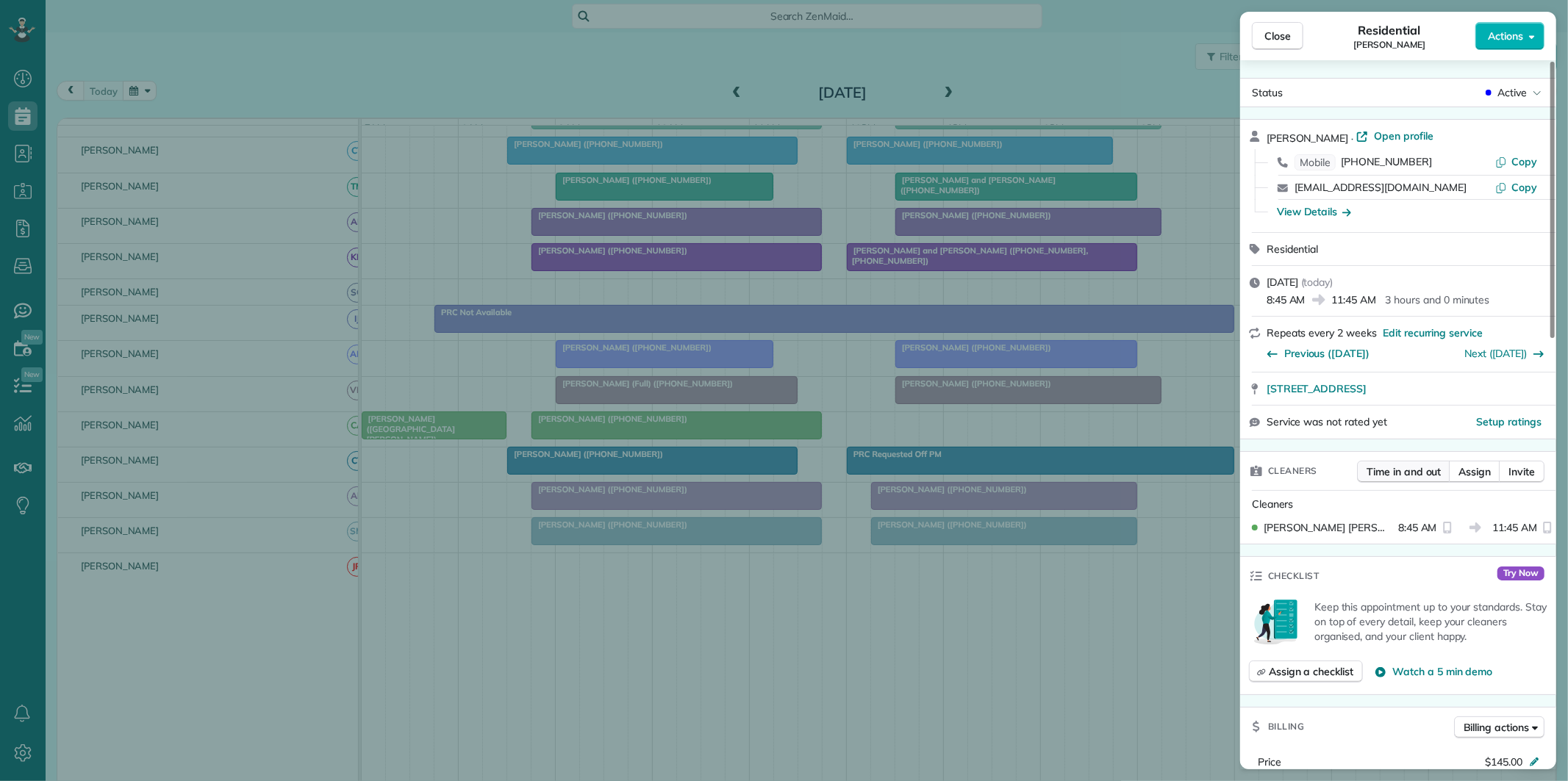 click on "Time in and out" at bounding box center [1403, 472] 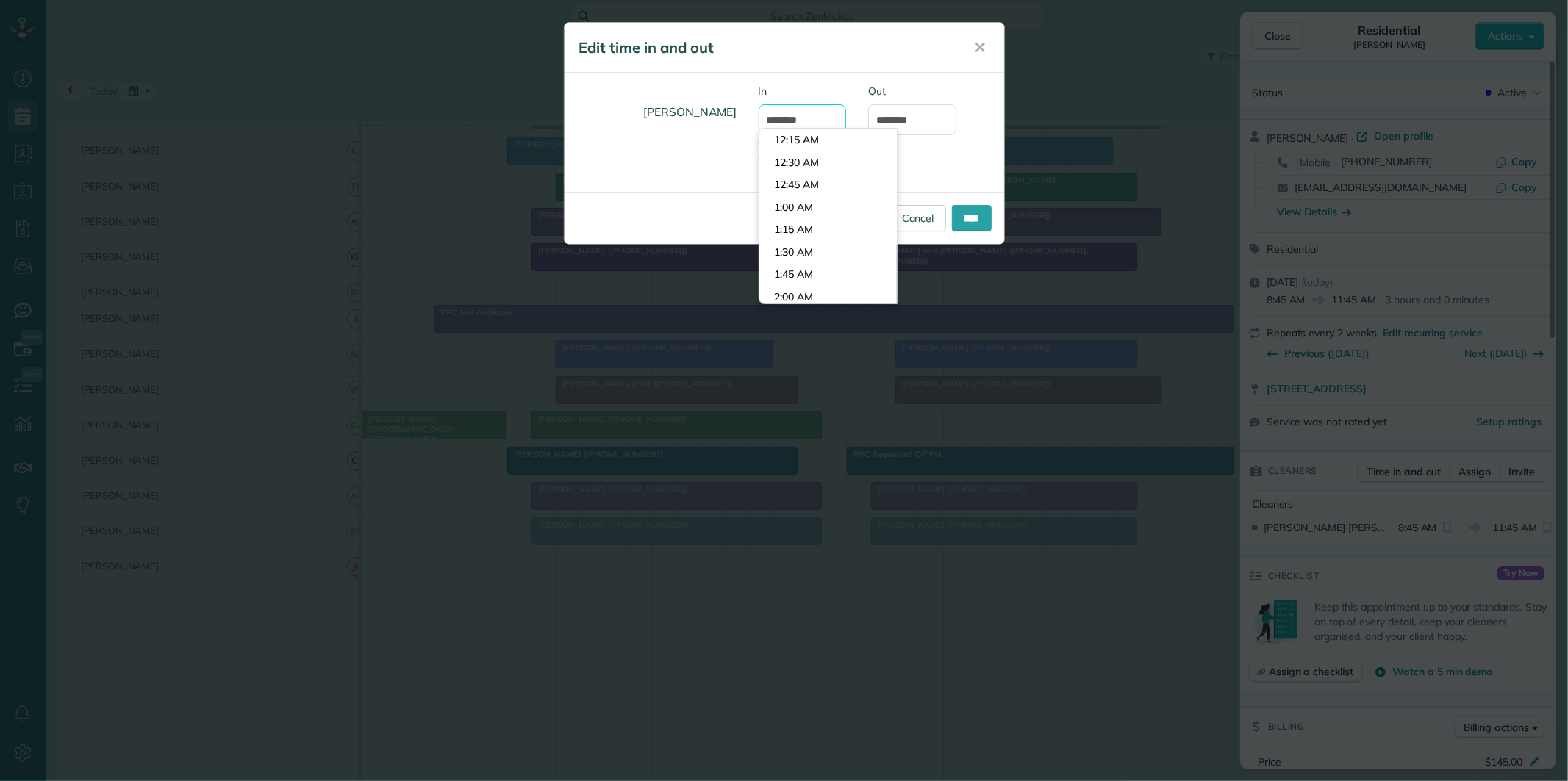 click on "*******" at bounding box center [803, 120] 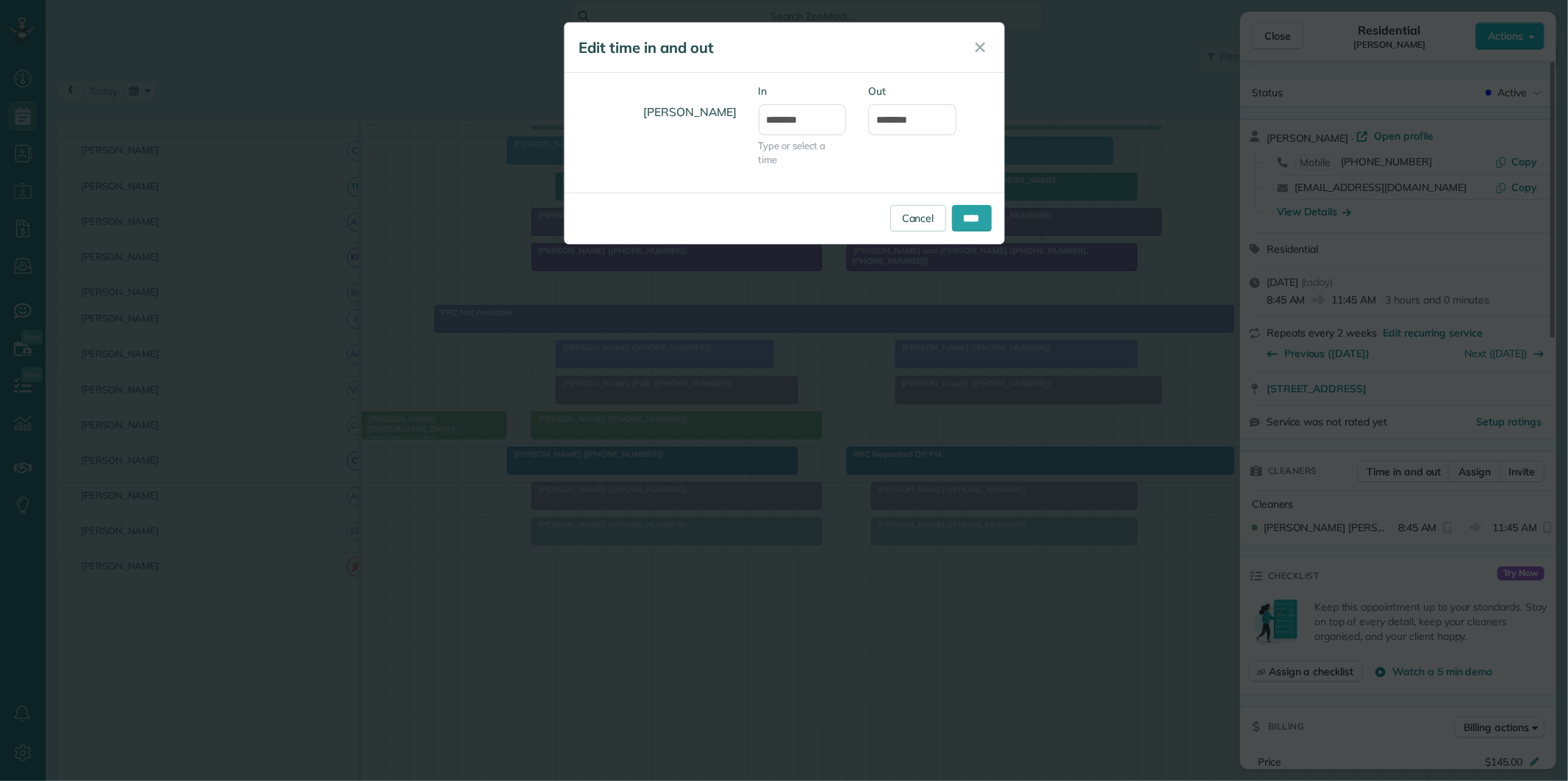 type on "*******" 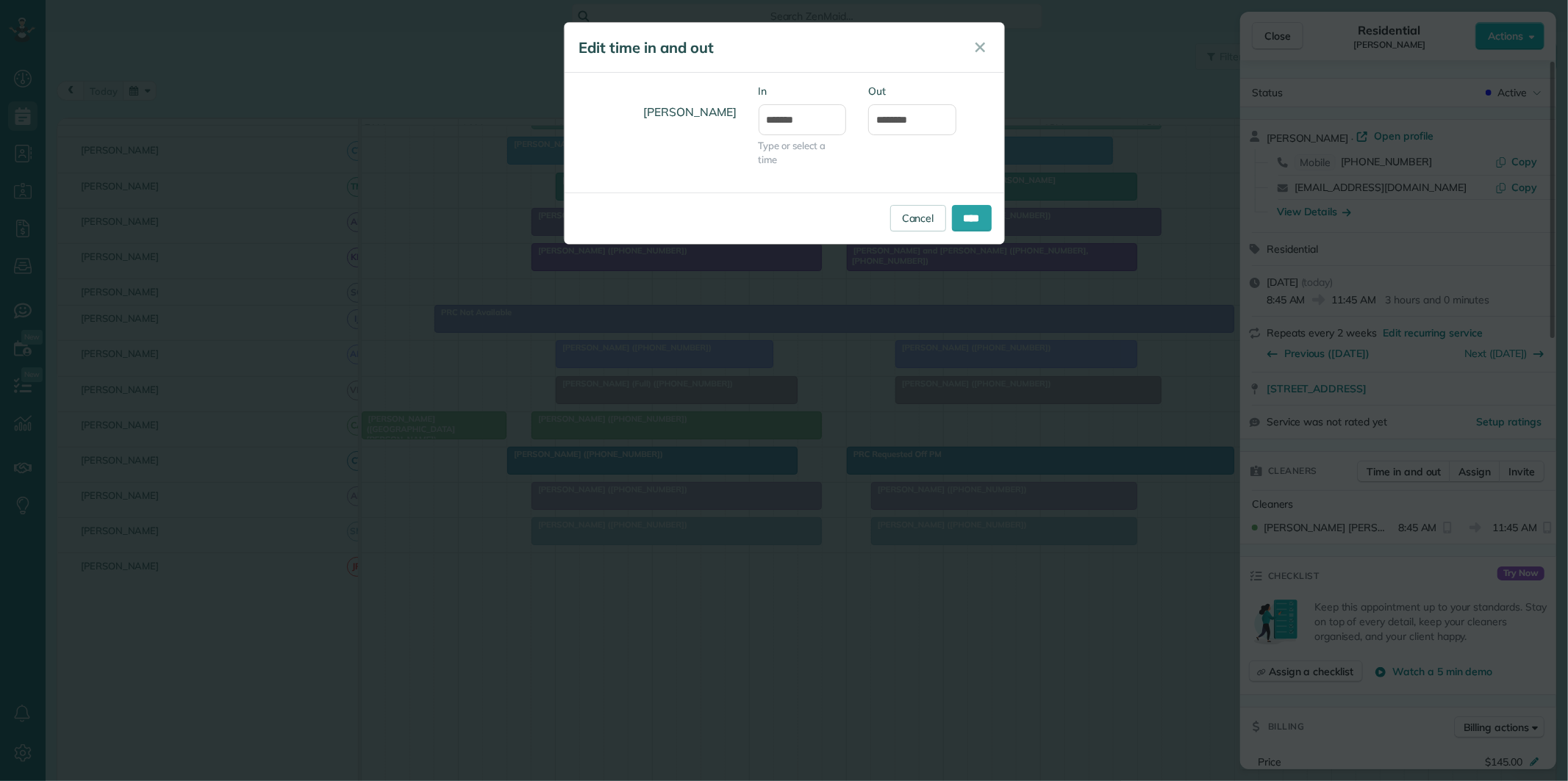 drag, startPoint x: 789, startPoint y: 187, endPoint x: 854, endPoint y: 148, distance: 75.802375 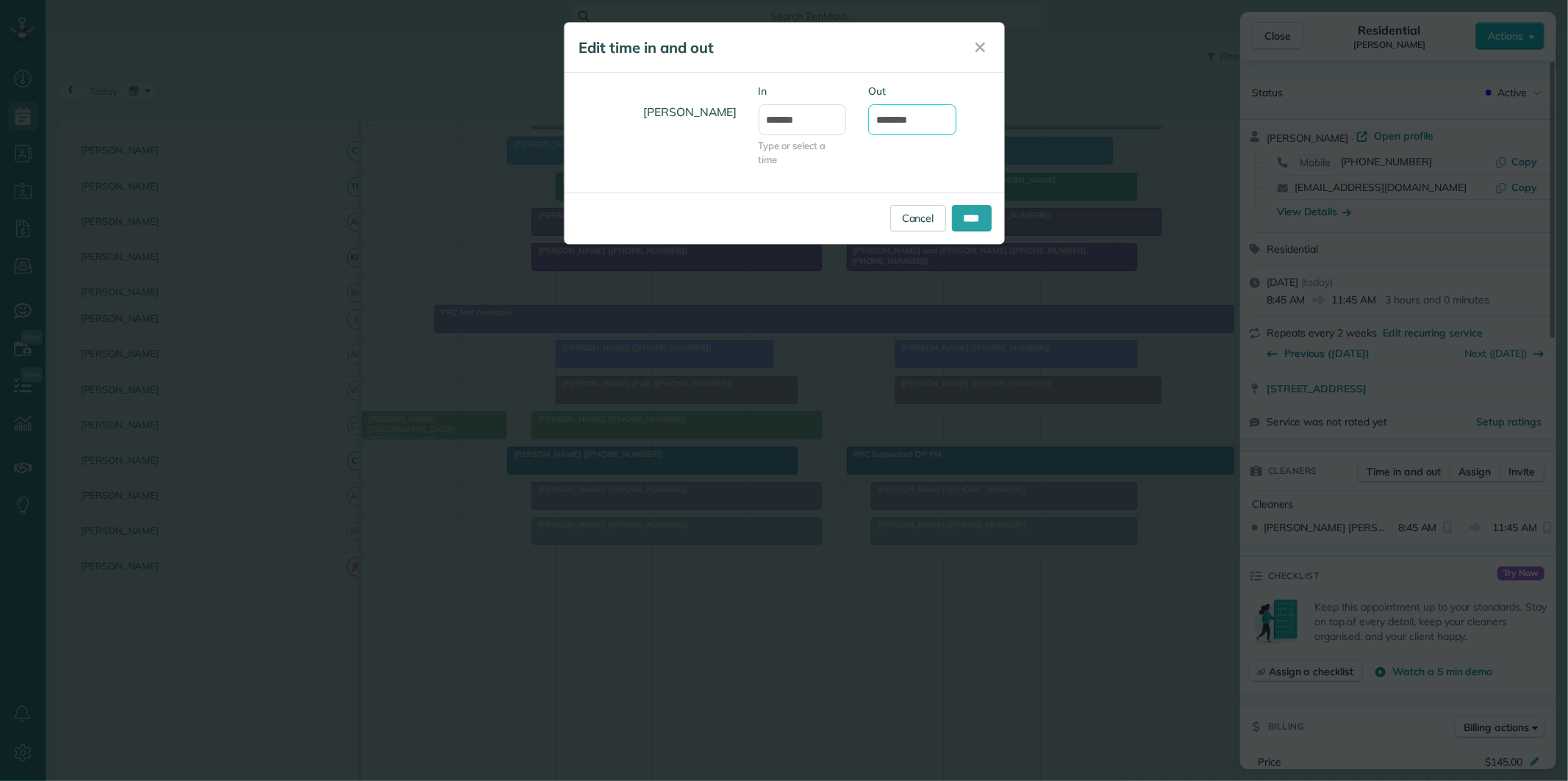 click on "********" at bounding box center [912, 120] 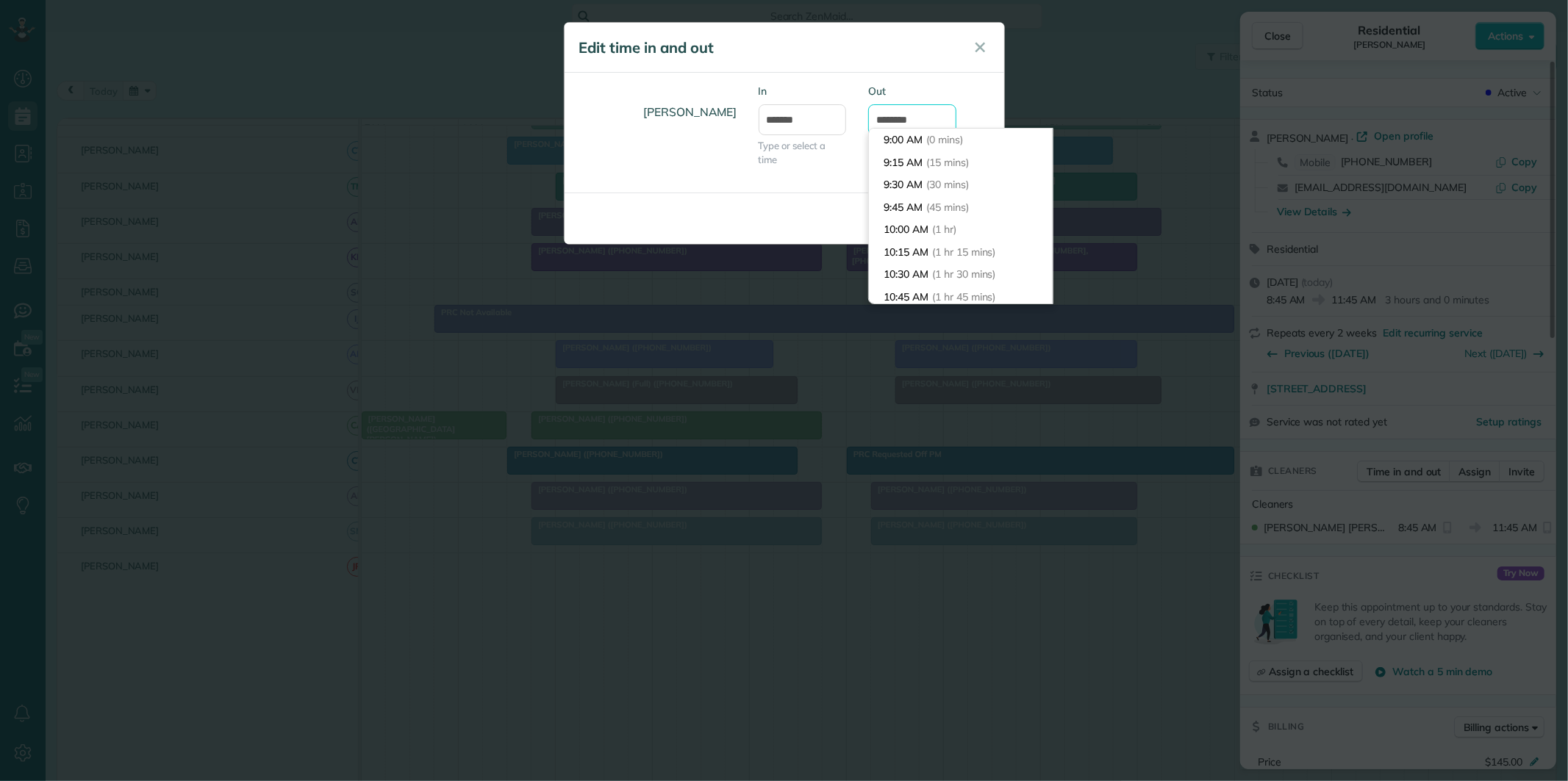 scroll, scrollTop: 94, scrollLeft: 0, axis: vertical 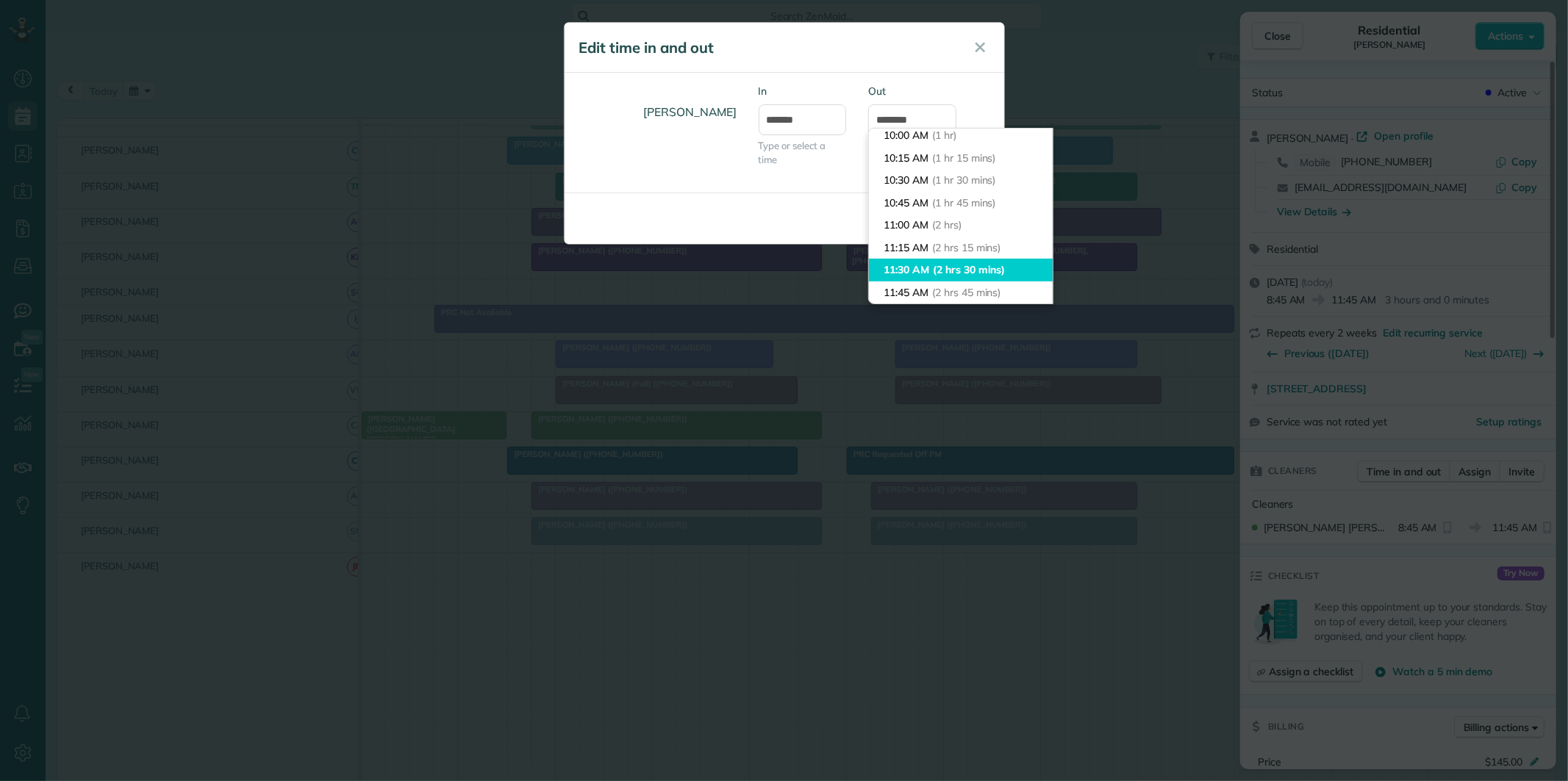 type on "********" 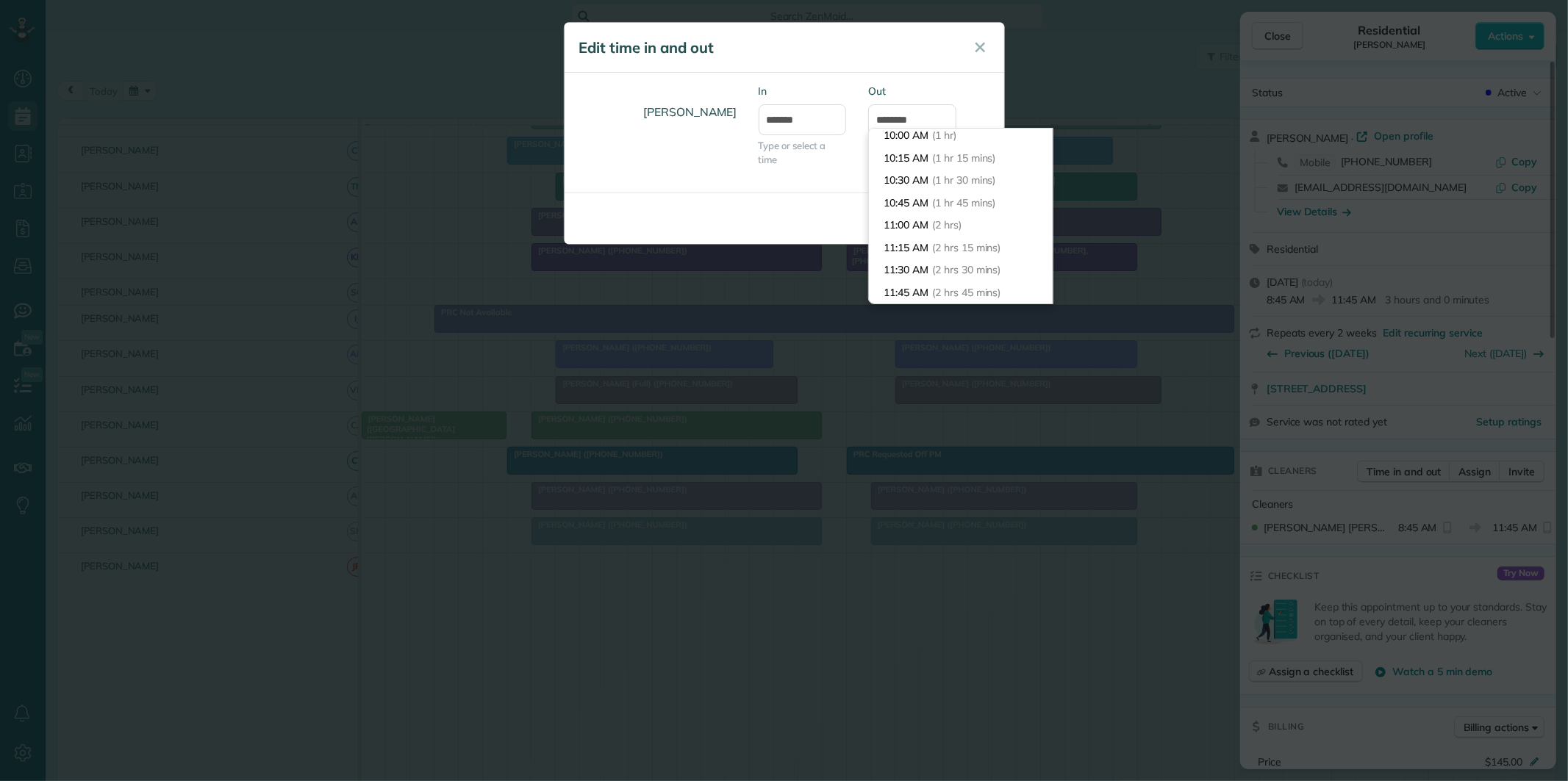 drag, startPoint x: 908, startPoint y: 268, endPoint x: 931, endPoint y: 273, distance: 23.5372 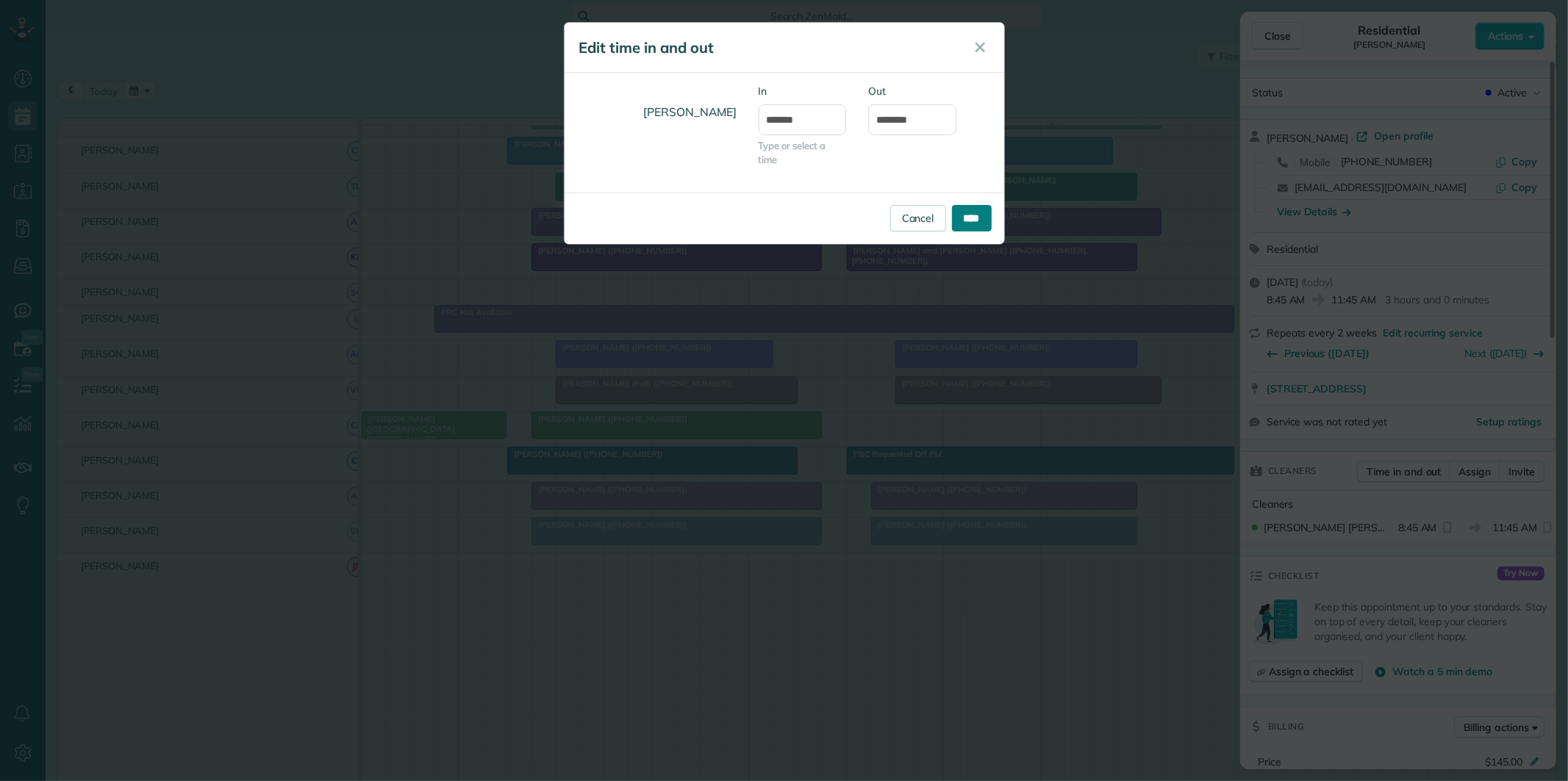 click on "****" at bounding box center [972, 218] 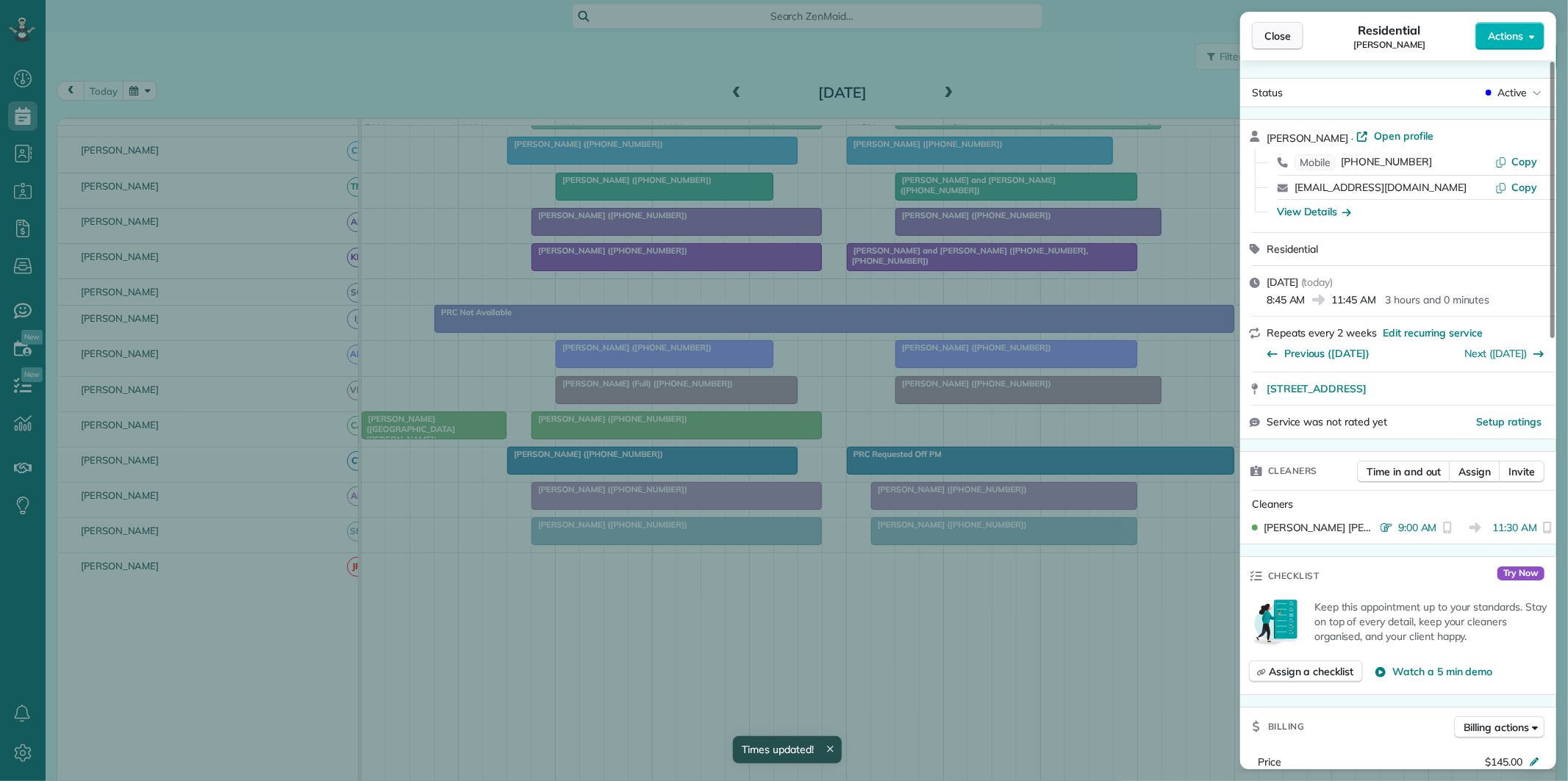 click on "Close" at bounding box center (1278, 36) 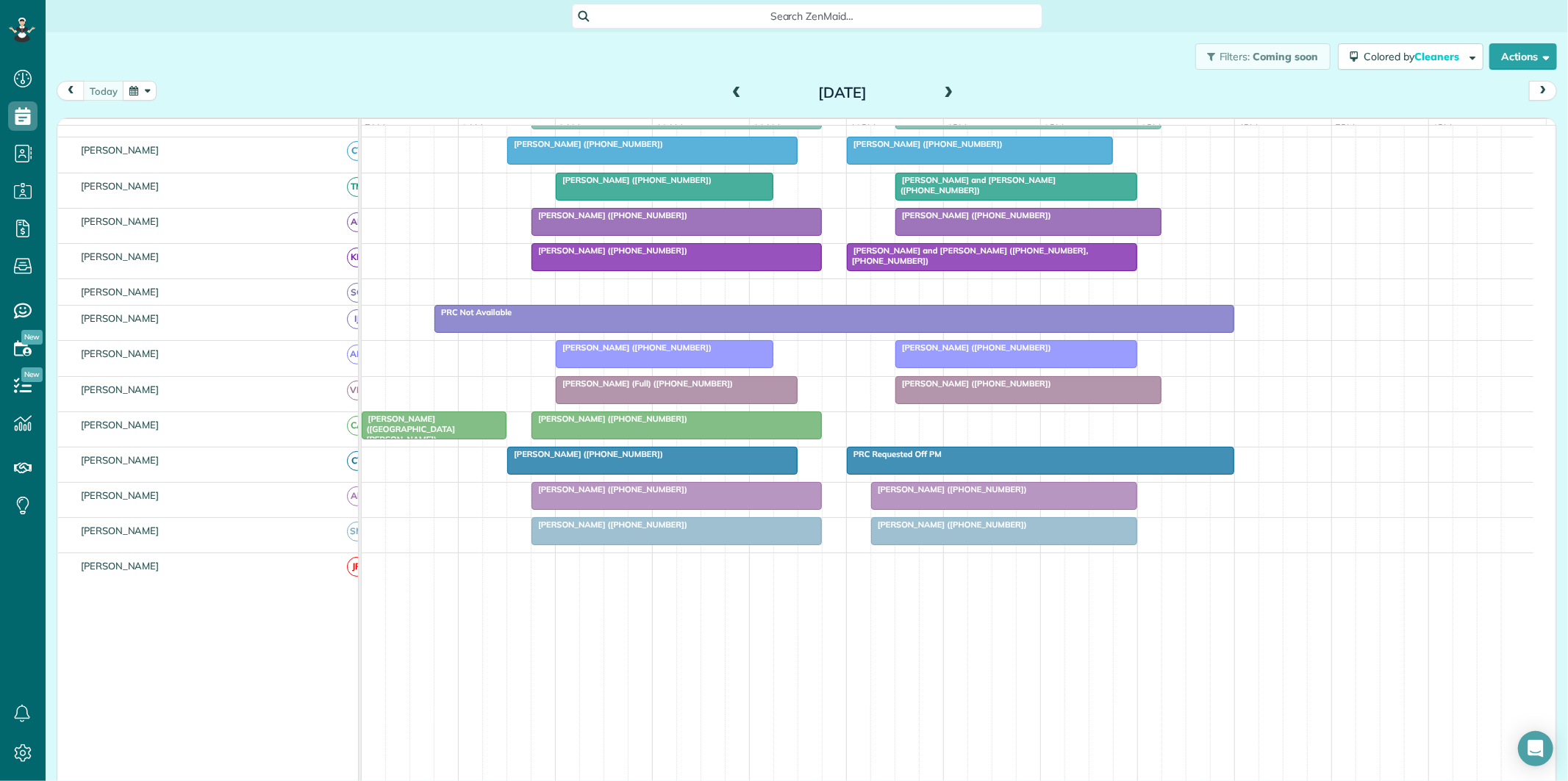 click at bounding box center (652, 151) 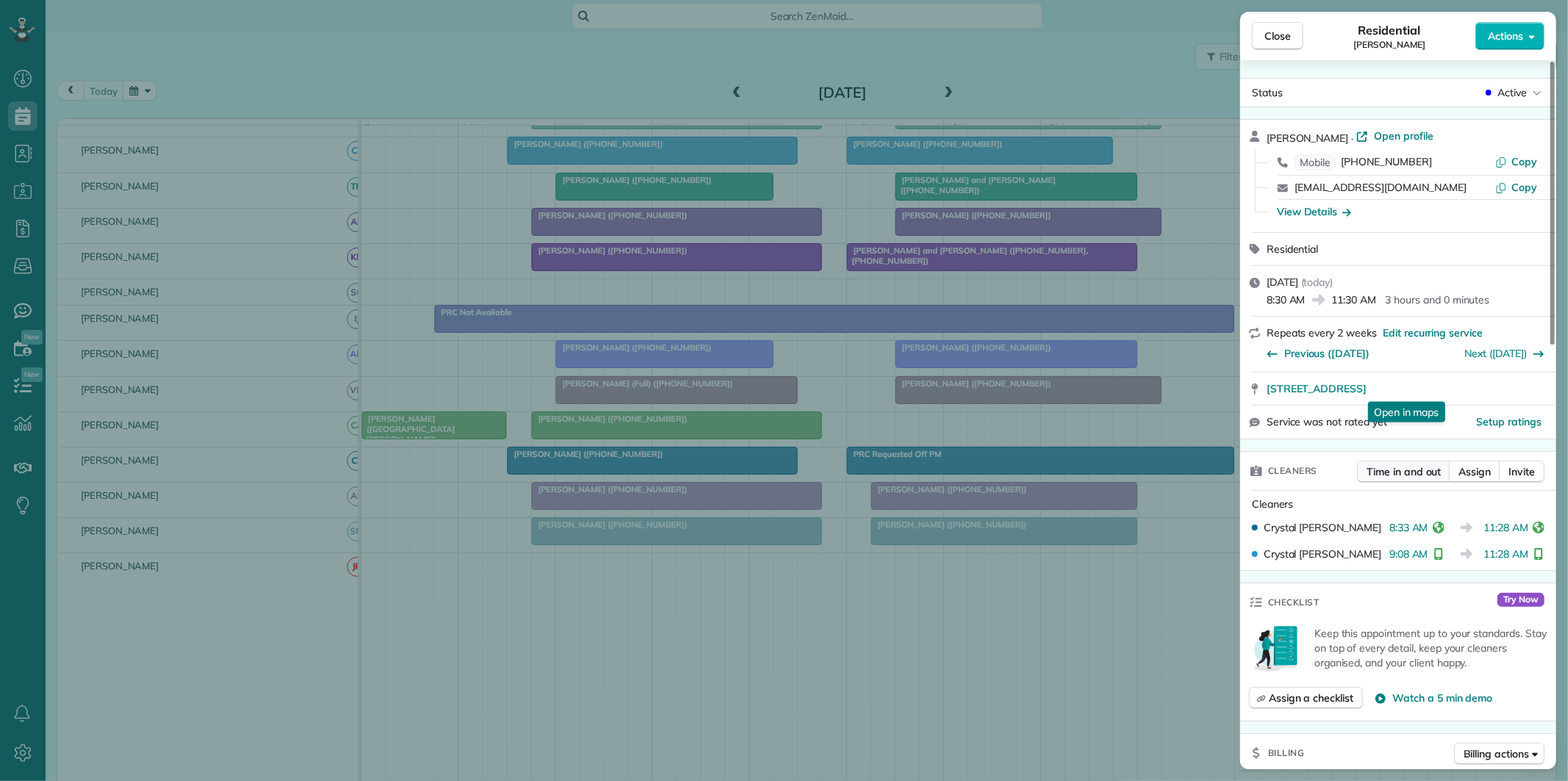 click on "Time in and out" at bounding box center (1403, 472) 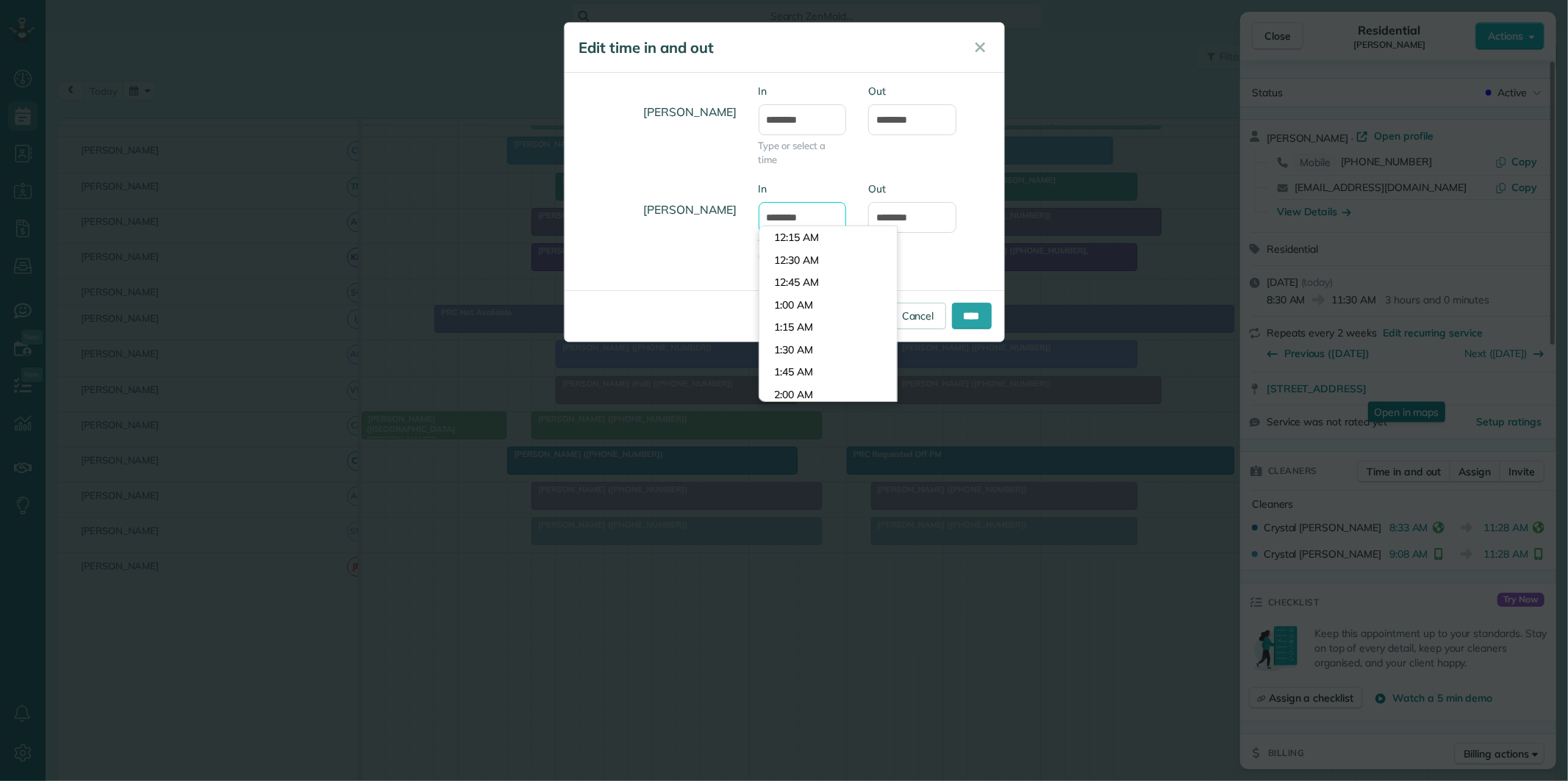 click on "*******" at bounding box center (803, 217) 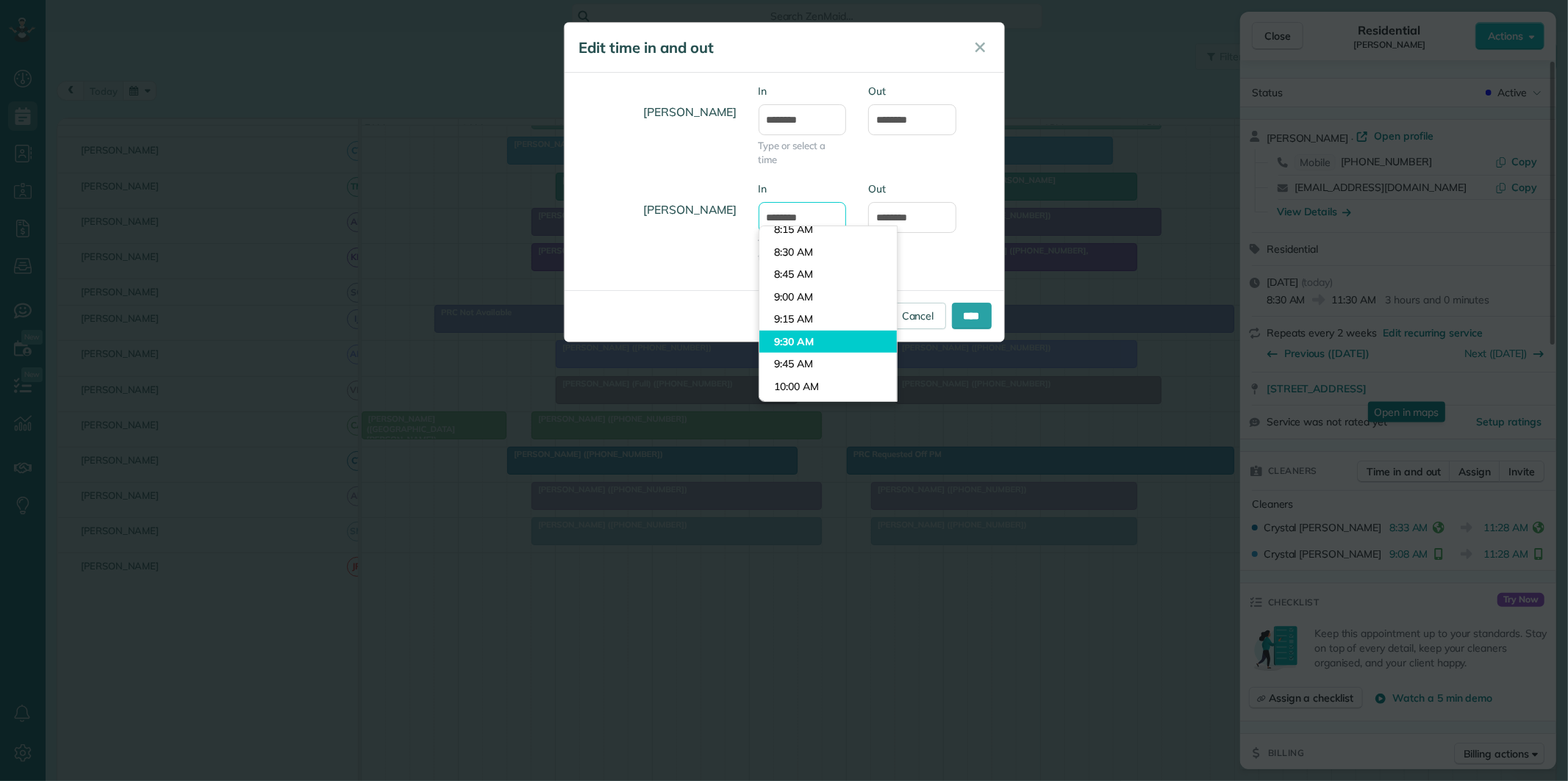 scroll, scrollTop: 702, scrollLeft: 0, axis: vertical 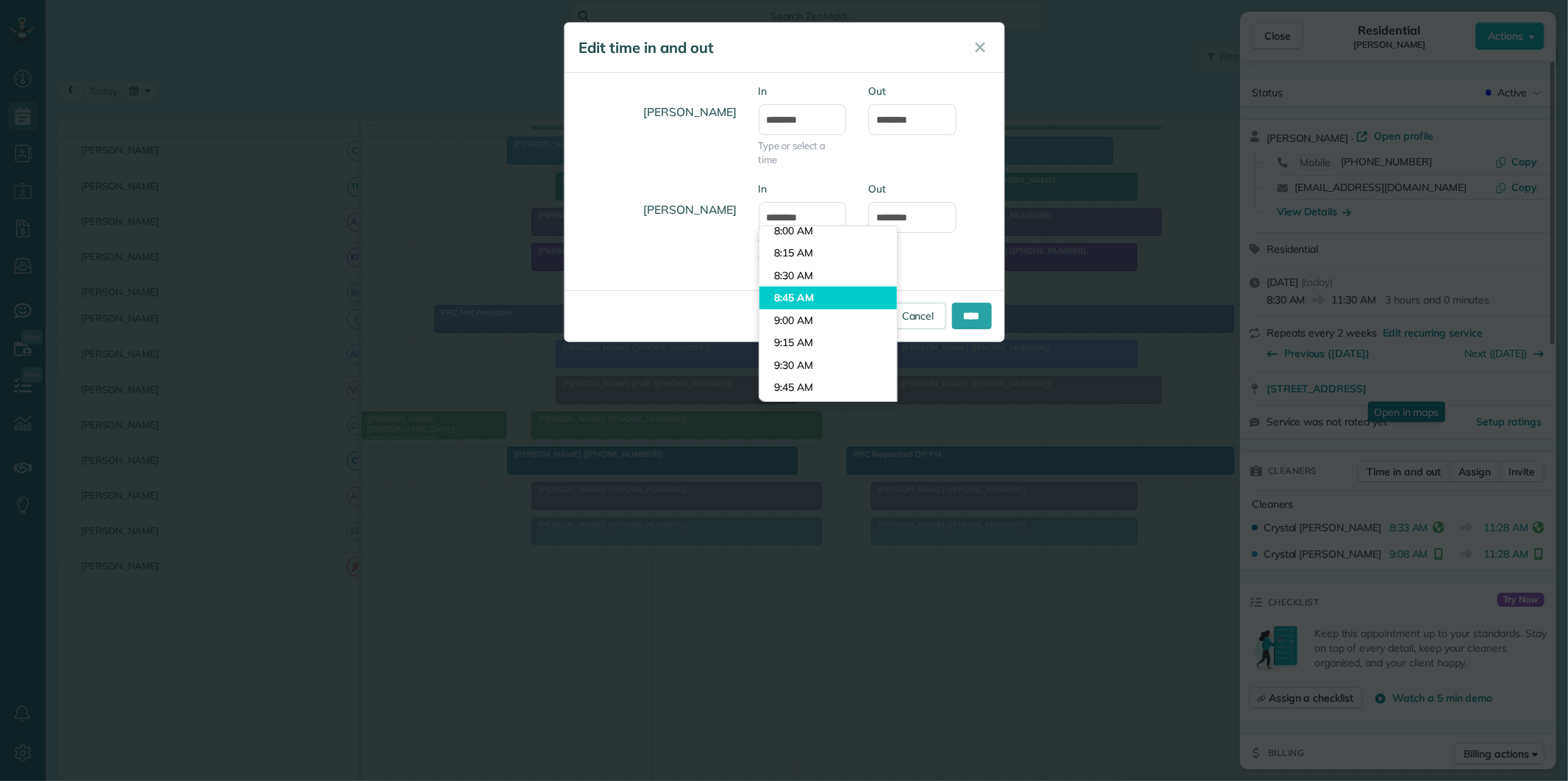 type on "*******" 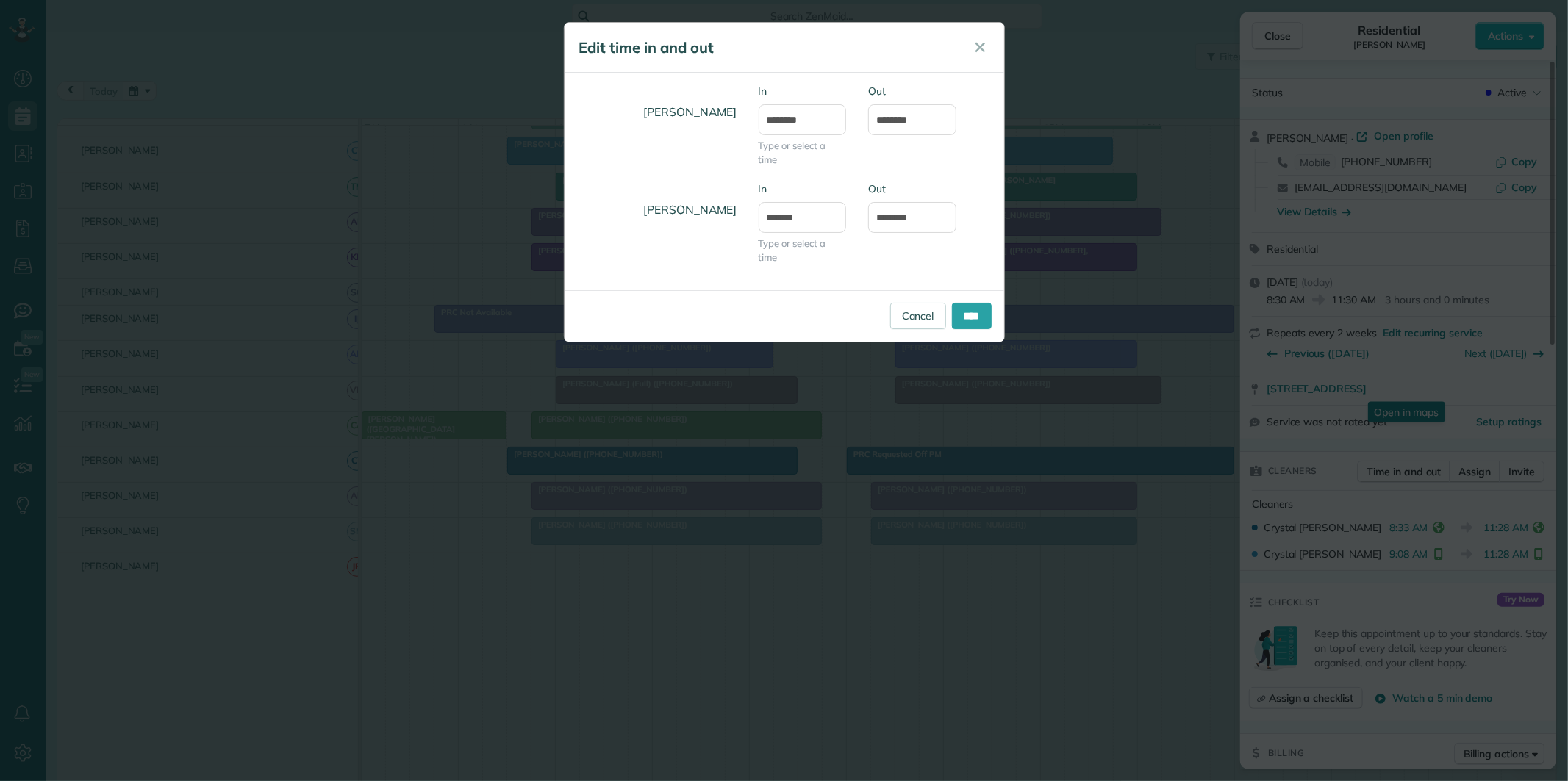 click on "Dashboard
Scheduling
Calendar View
List View
Dispatch View - Weekly scheduling (Beta)" at bounding box center (784, 390) 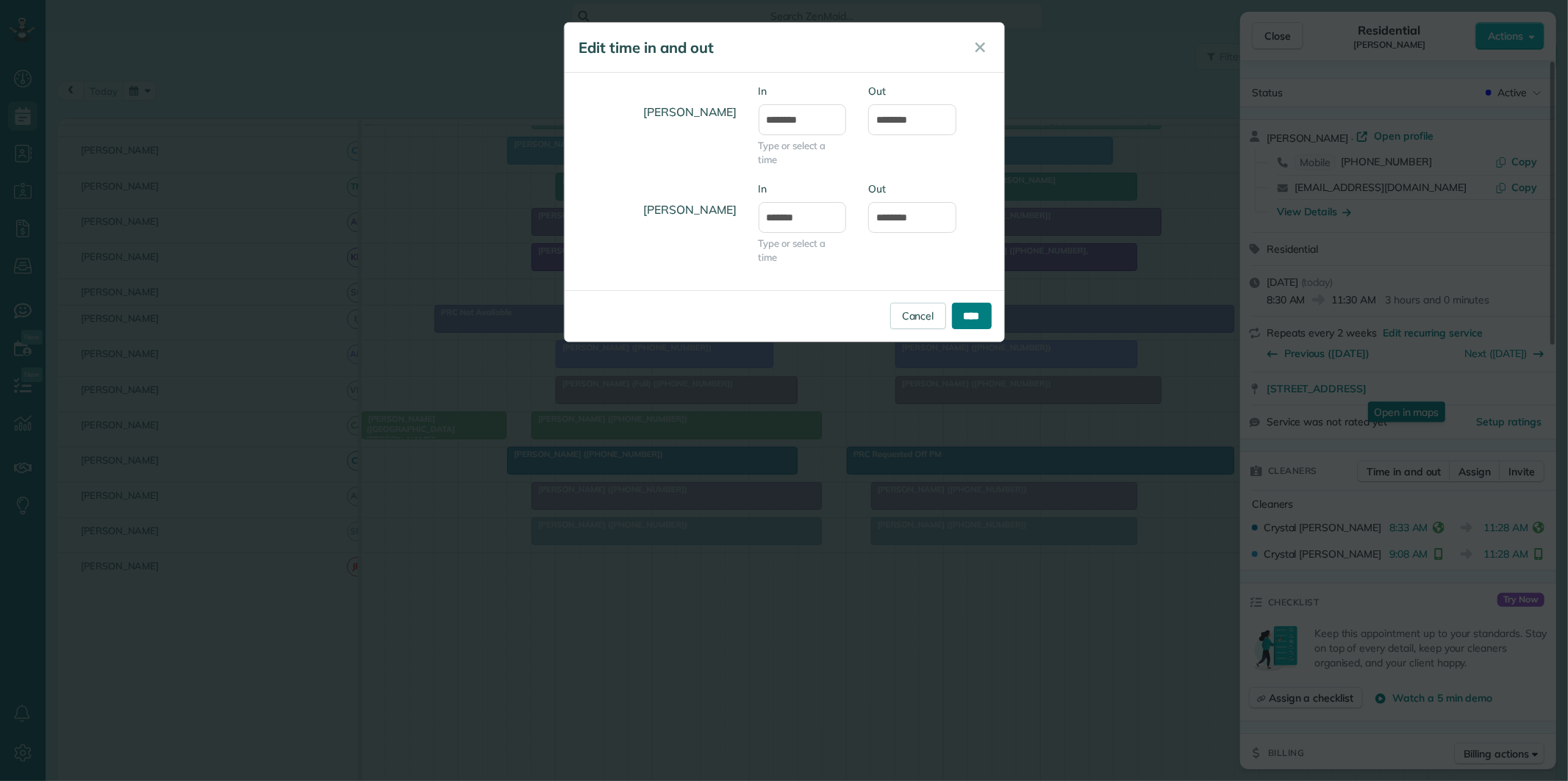 click on "****" at bounding box center (972, 316) 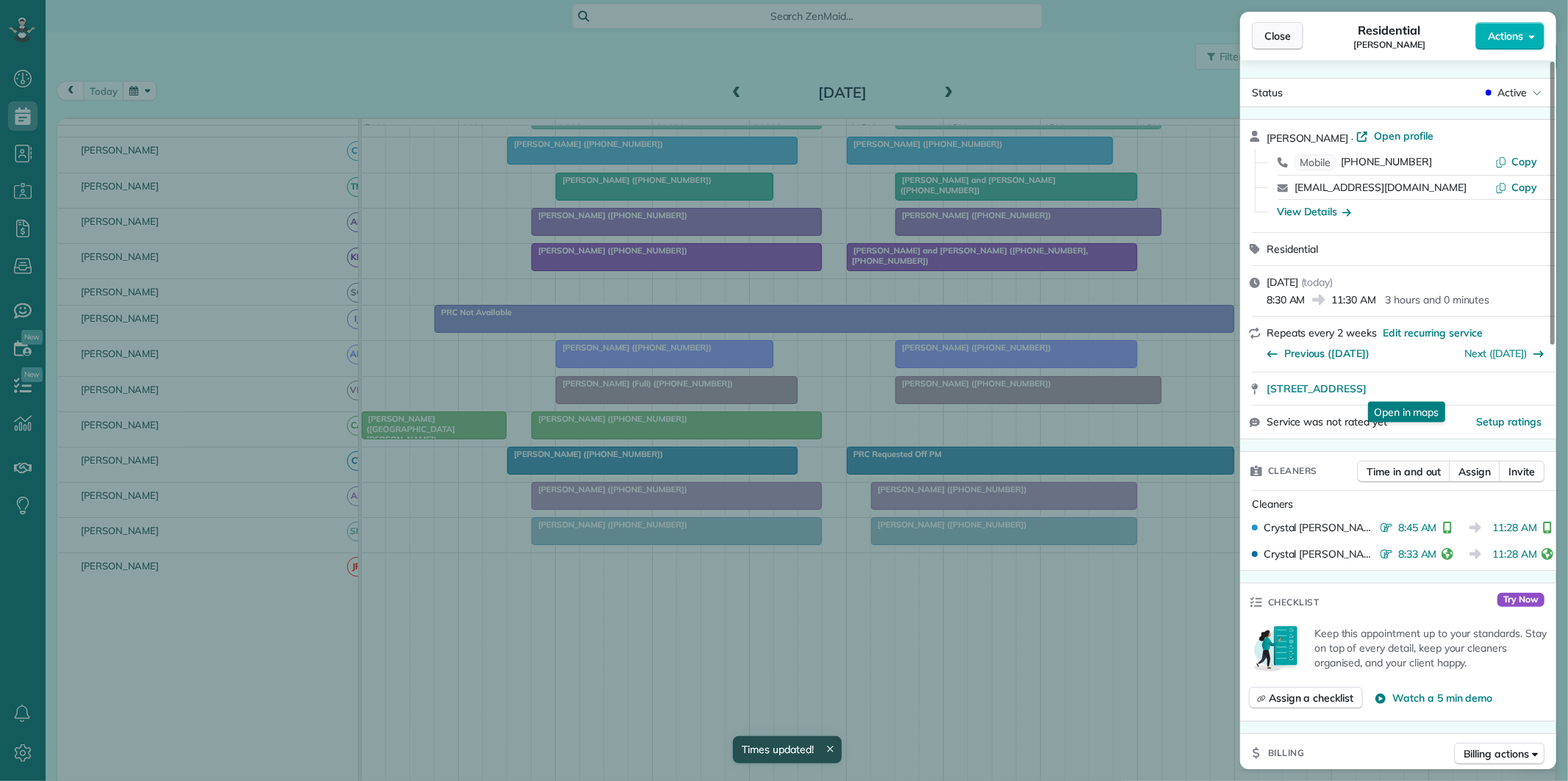 click on "Close" at bounding box center [1278, 36] 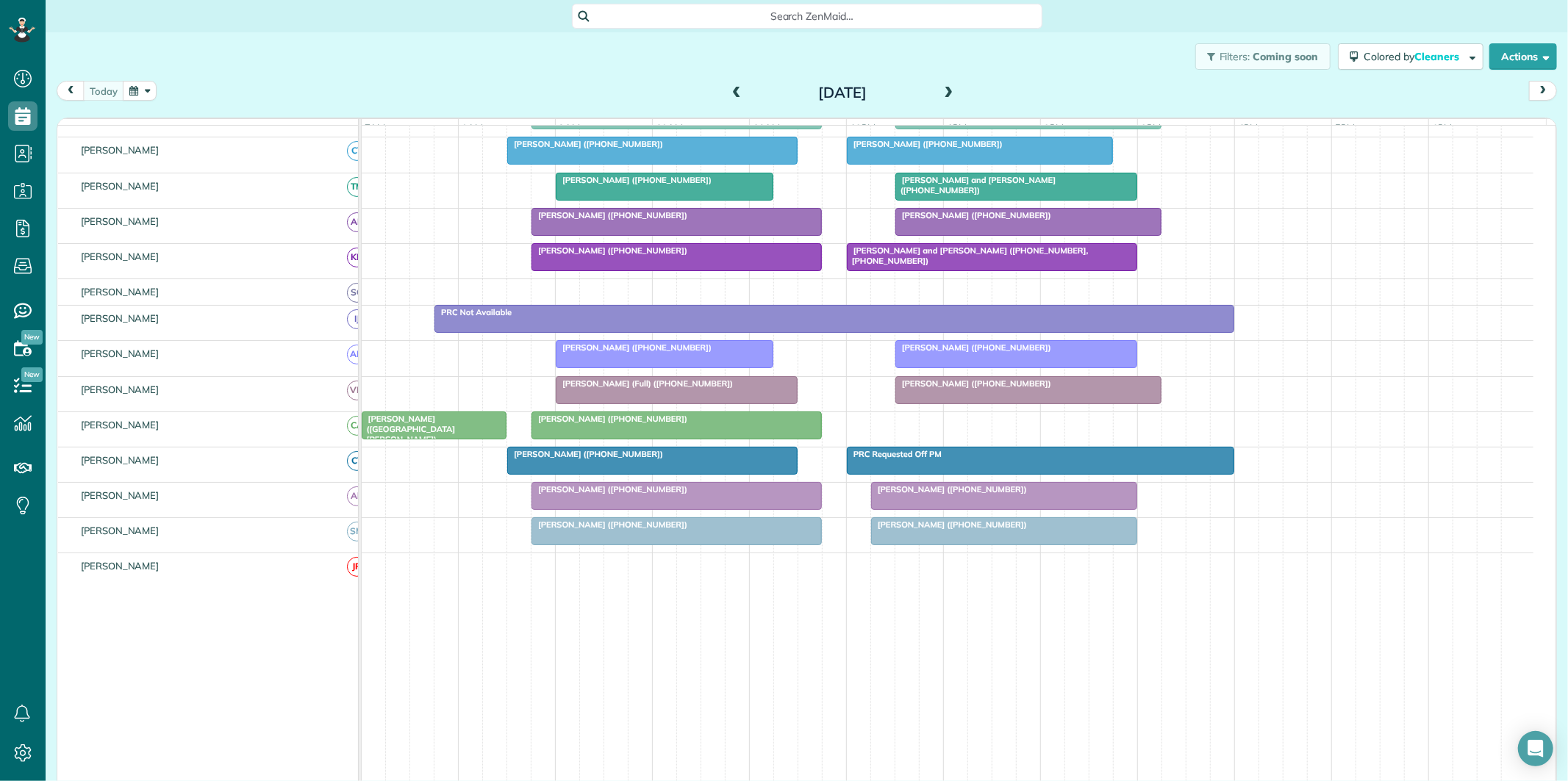 click on "[PERSON_NAME] ([PHONE_NUMBER])" at bounding box center (665, 180) 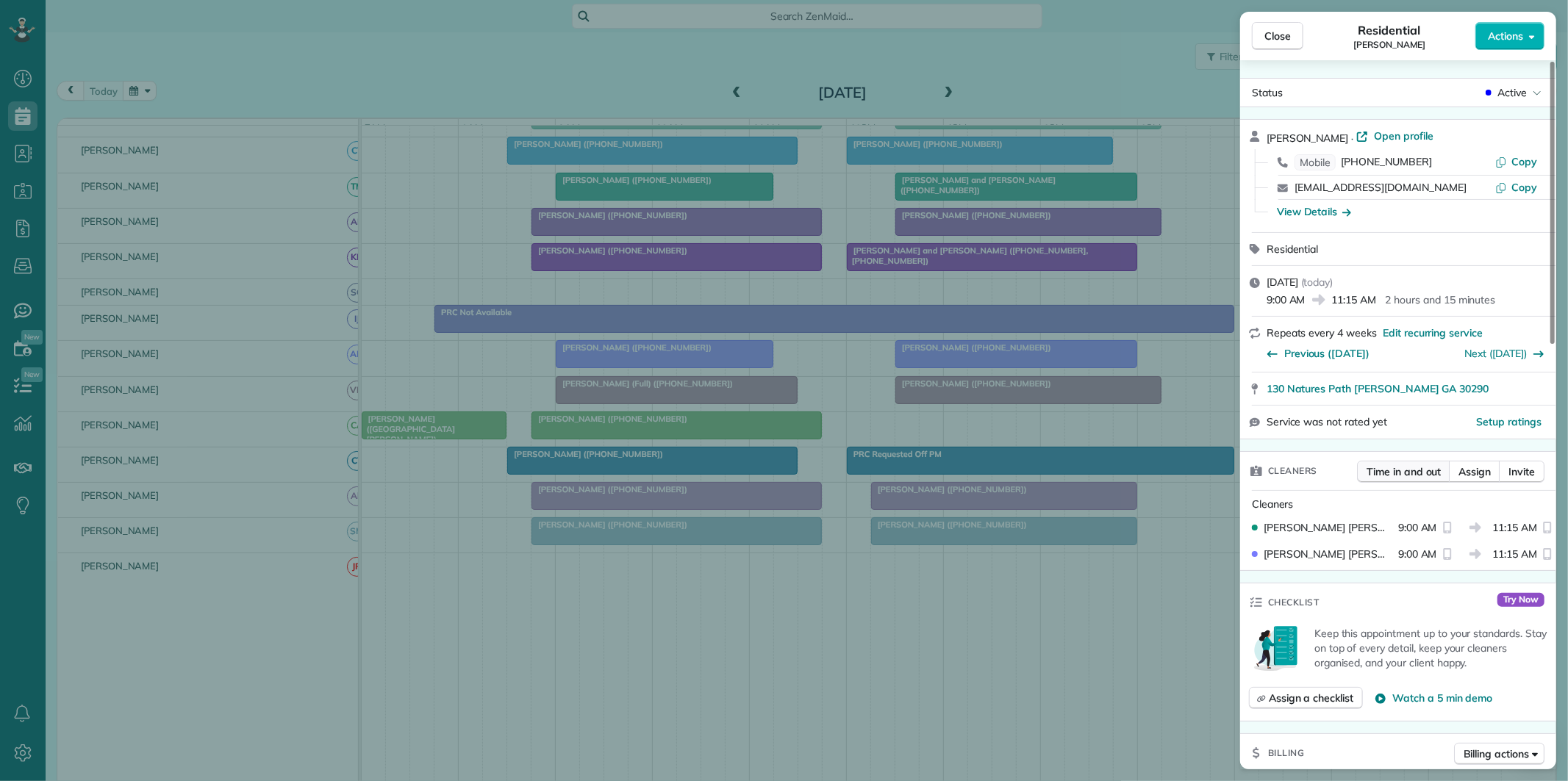 click on "Time in and out" at bounding box center (1403, 472) 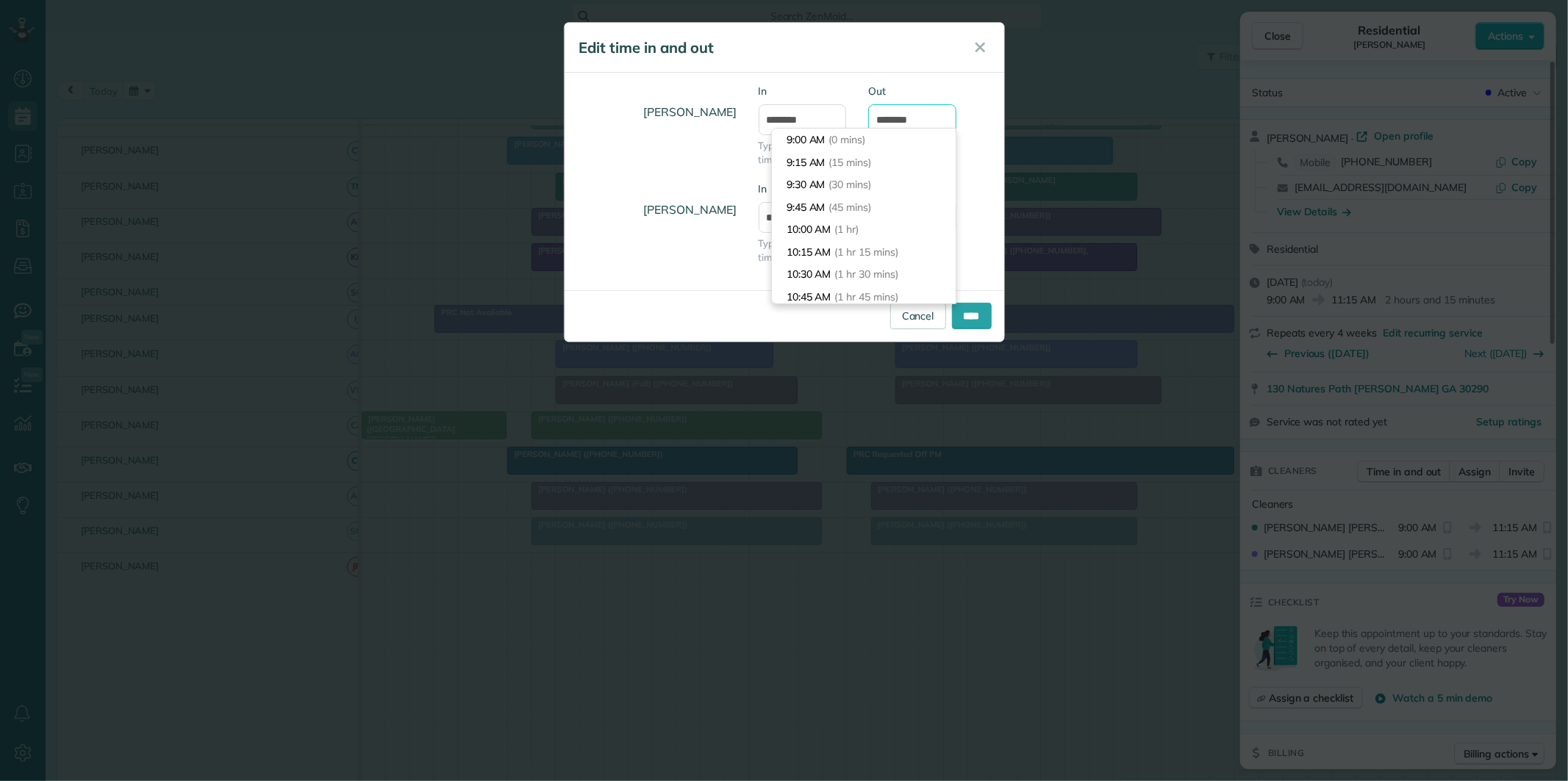 click on "********" at bounding box center [912, 120] 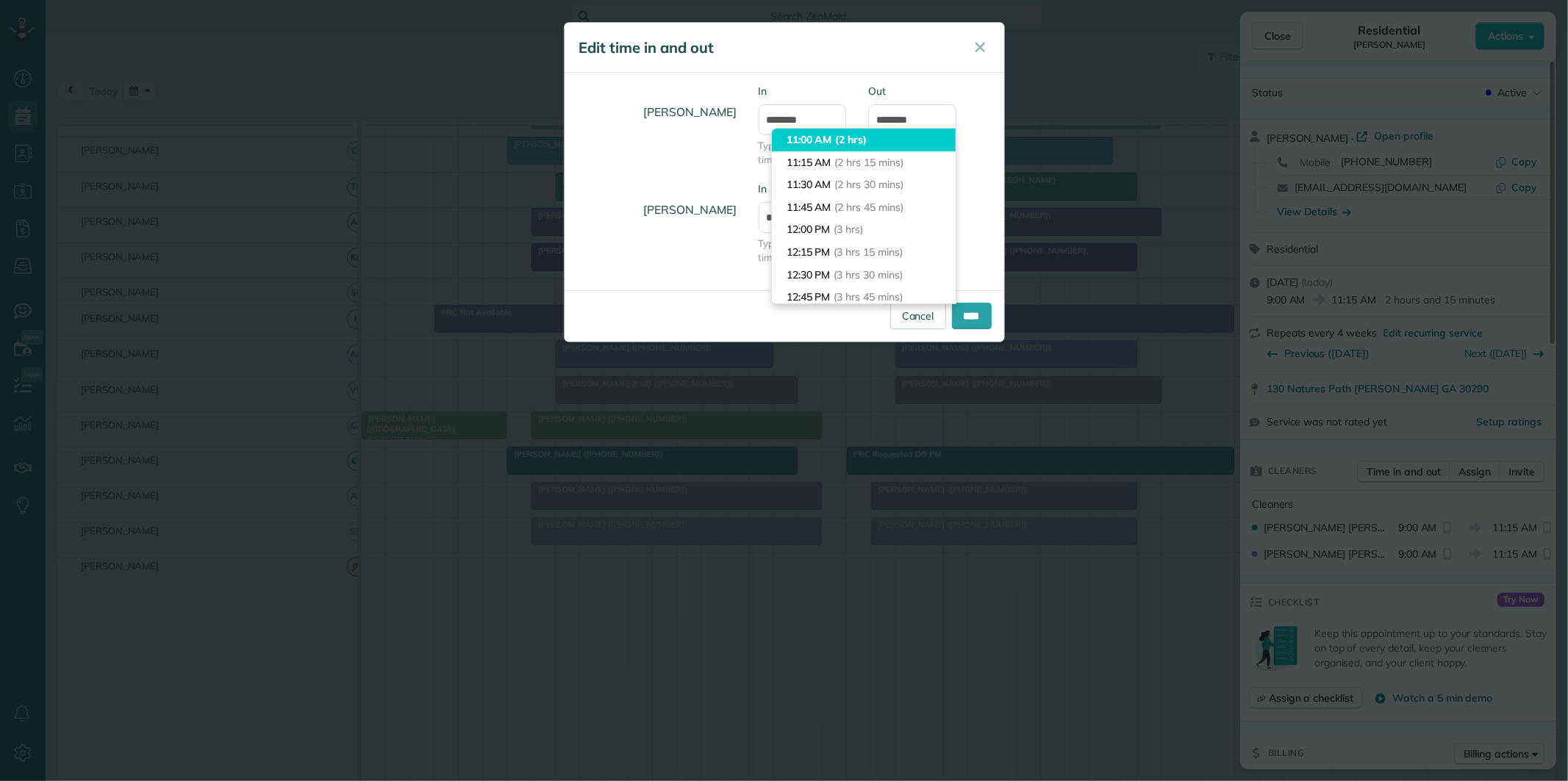 type on "********" 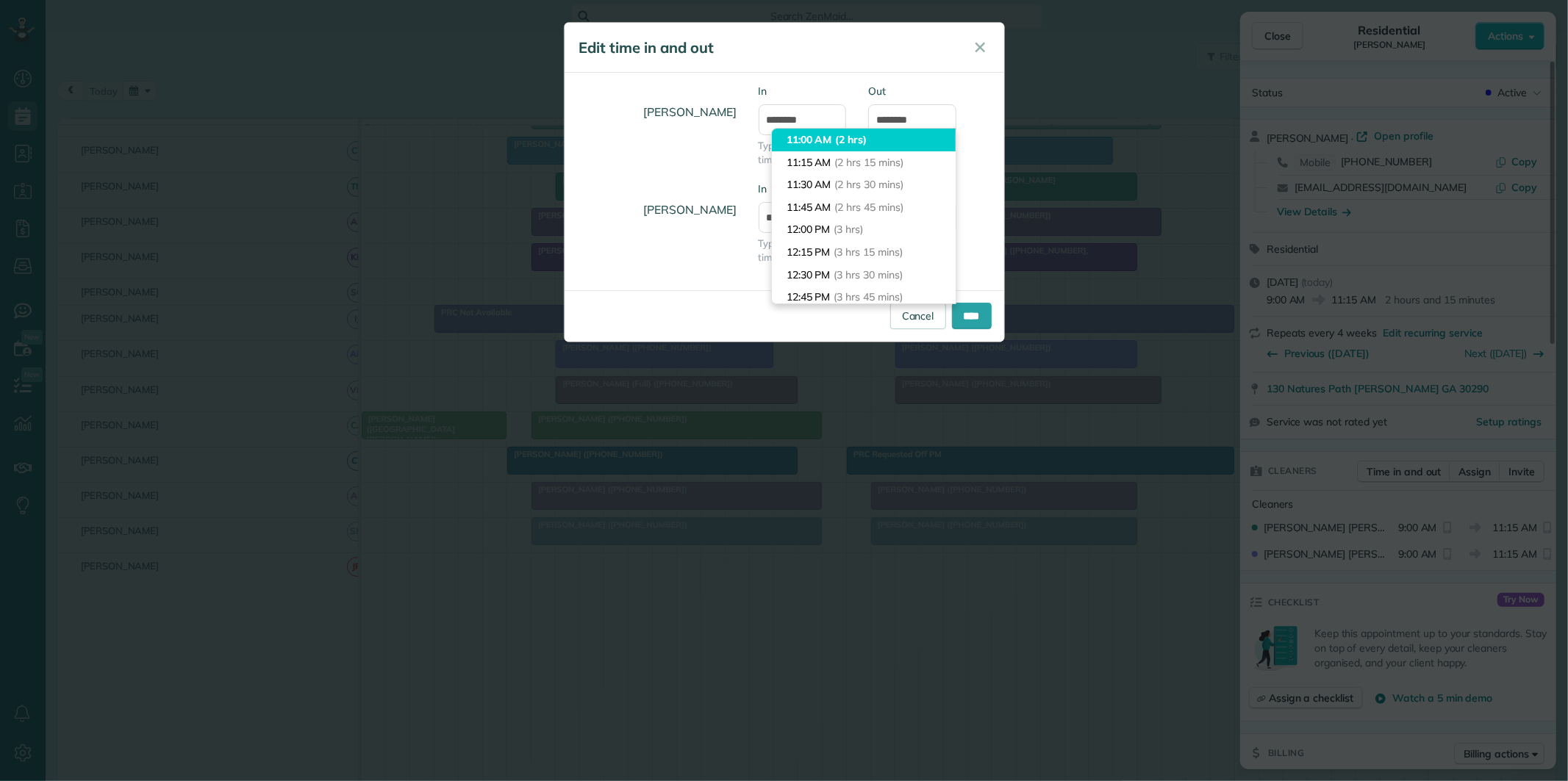 click on "Dashboard
Scheduling
Calendar View
List View
Dispatch View - Weekly scheduling (Beta)" at bounding box center [784, 390] 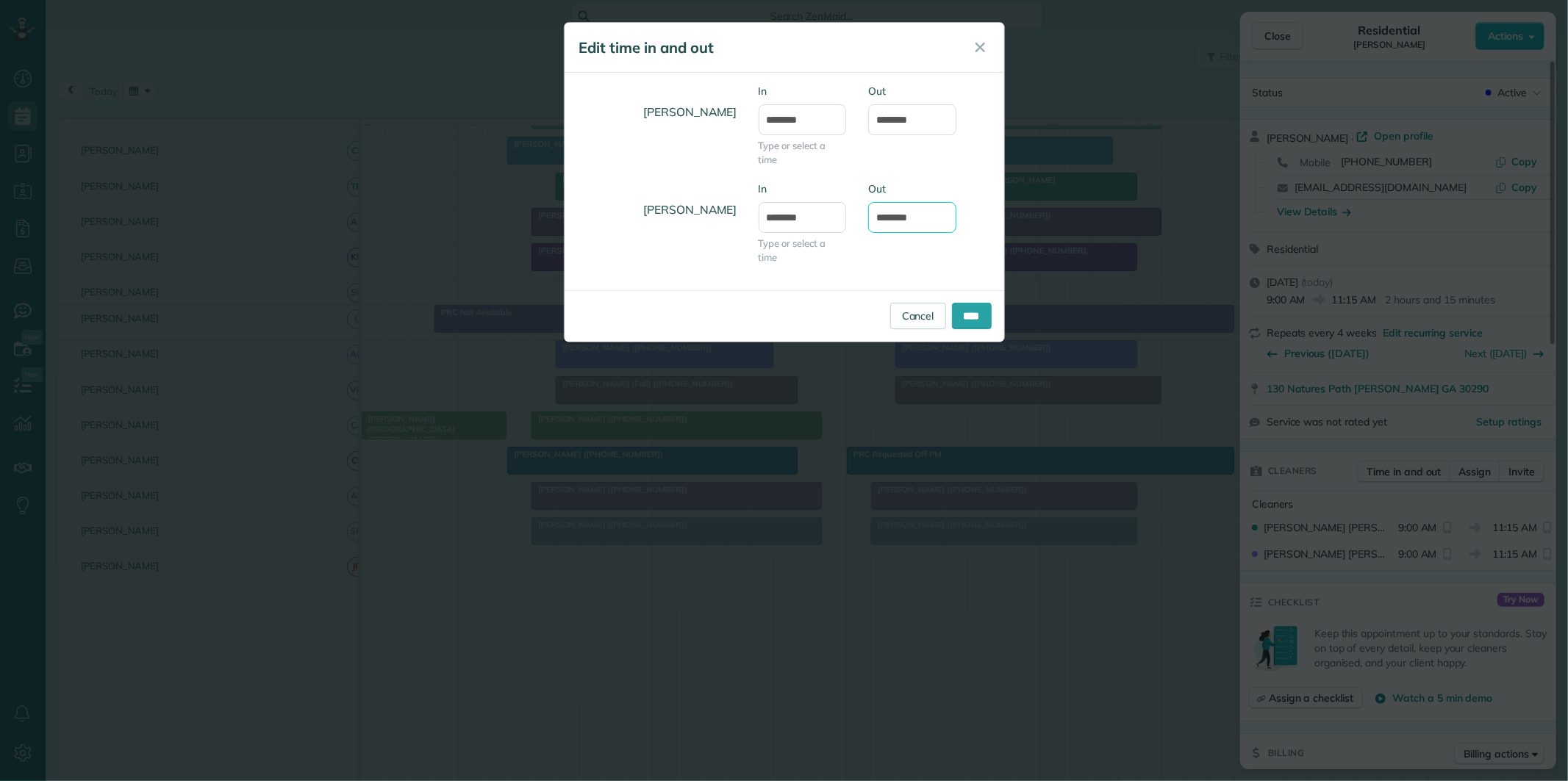 click on "********" at bounding box center [912, 217] 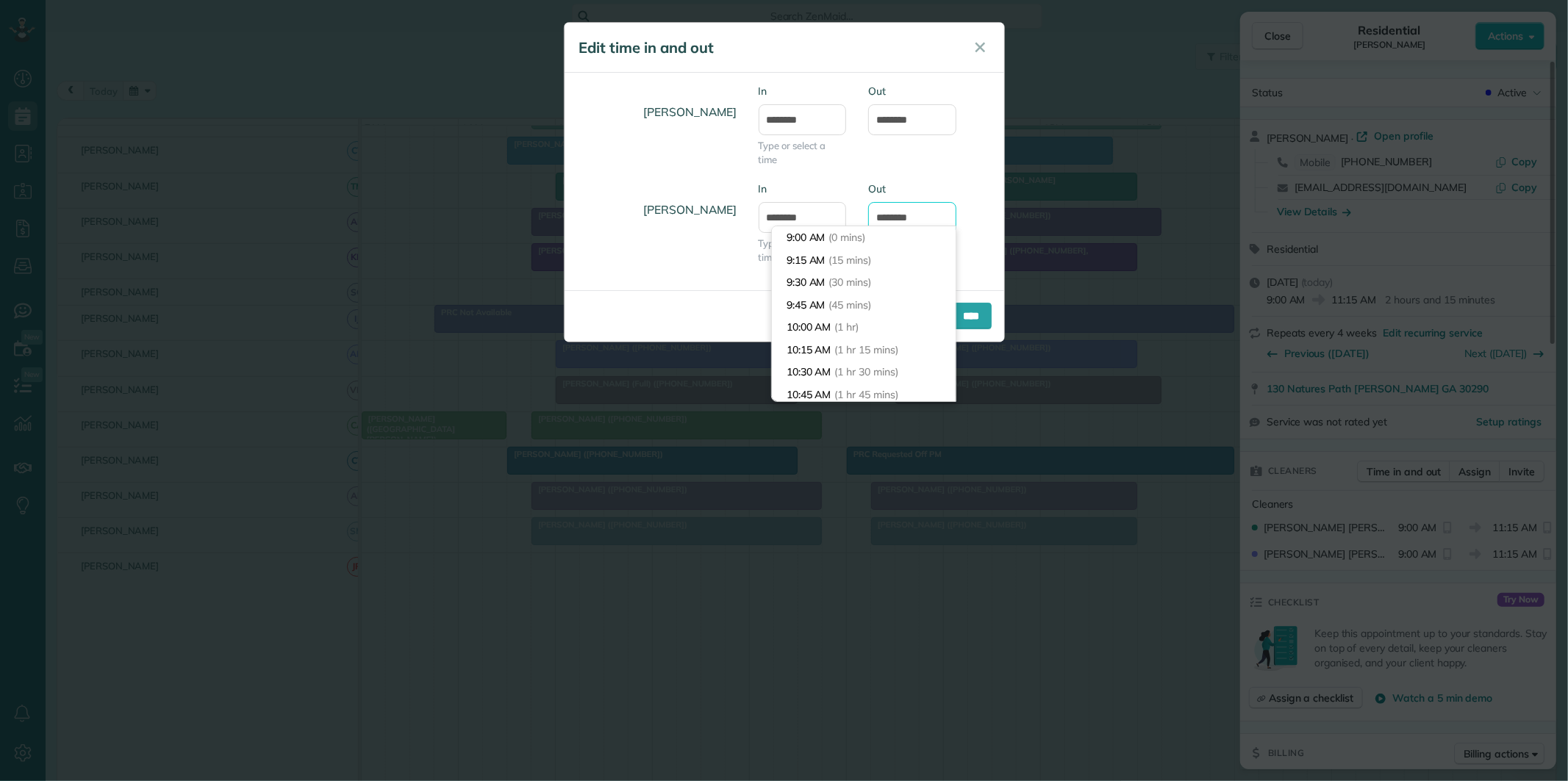 scroll, scrollTop: 179, scrollLeft: 0, axis: vertical 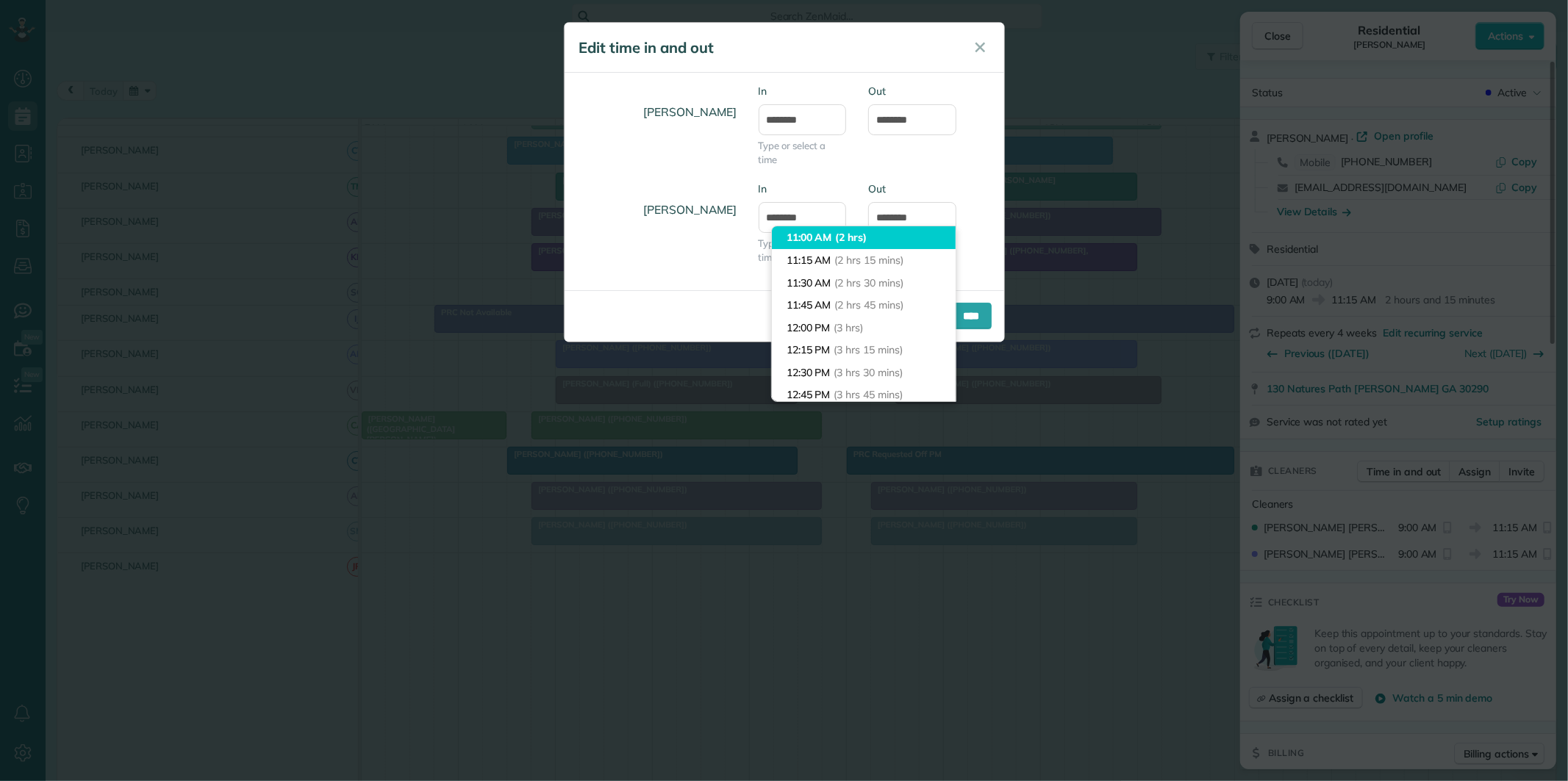 type on "********" 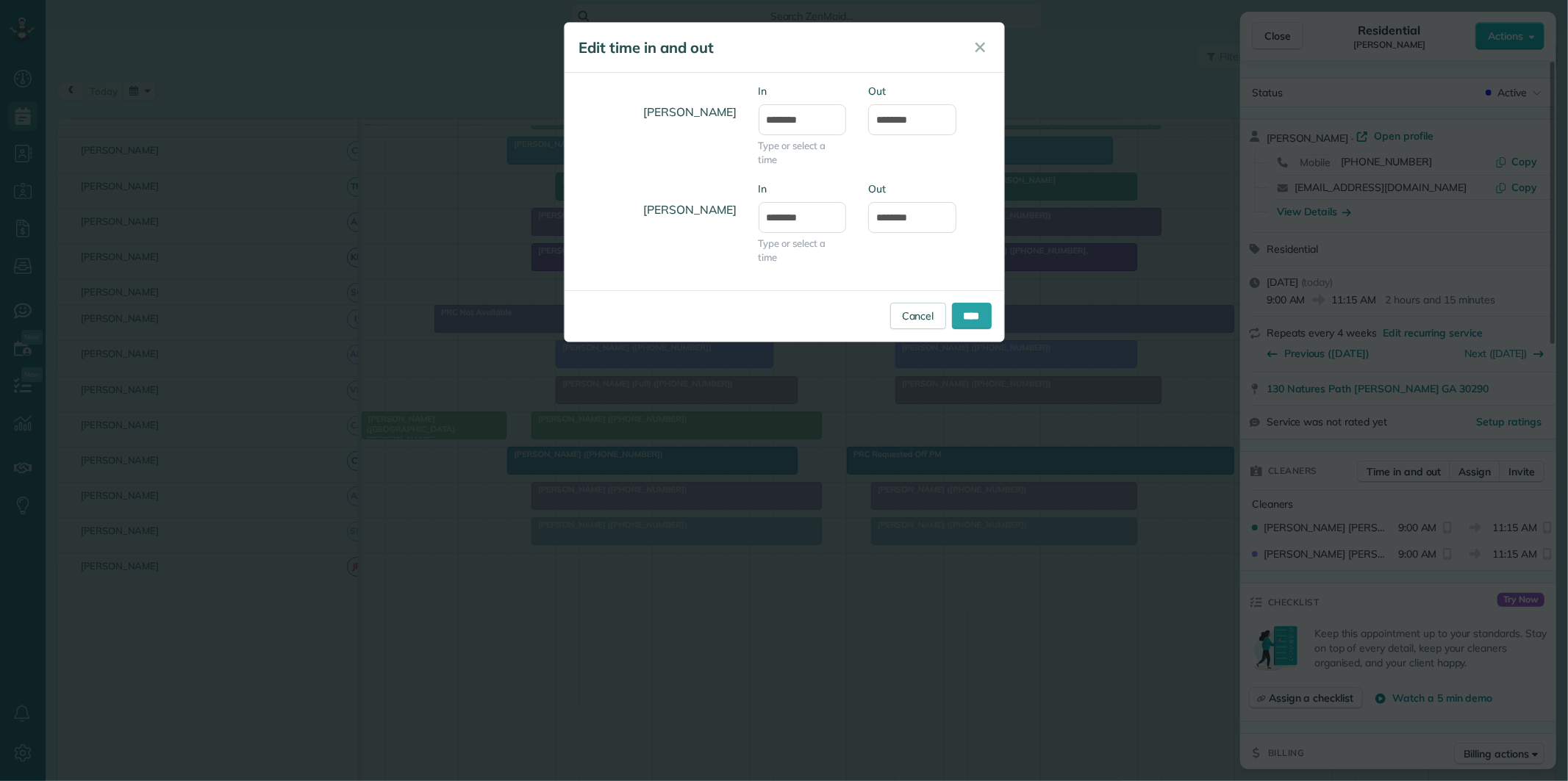 click on "Dashboard
Scheduling
Calendar View
List View
Dispatch View - Weekly scheduling (Beta)" at bounding box center (784, 390) 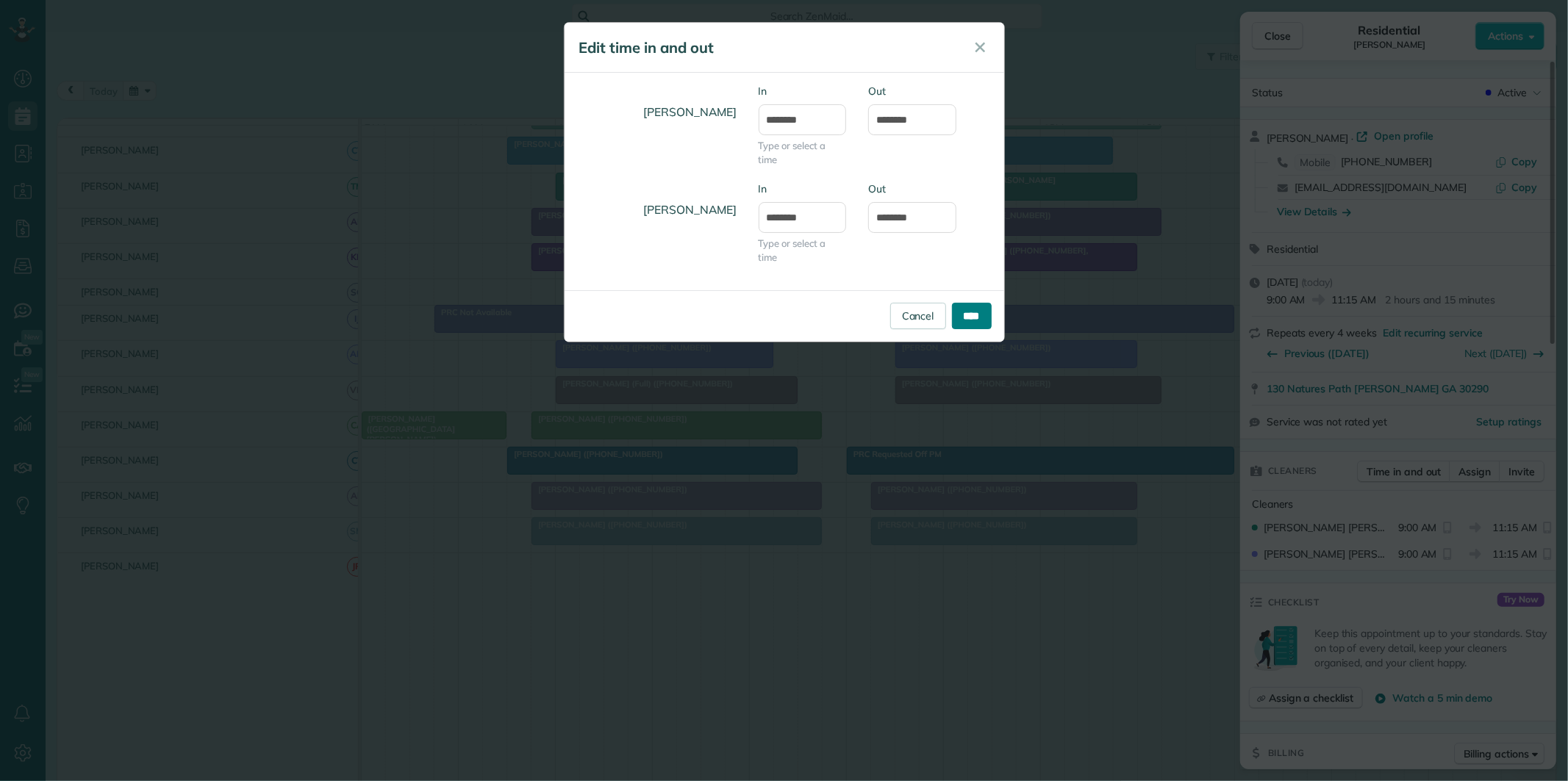 click on "****" at bounding box center (972, 316) 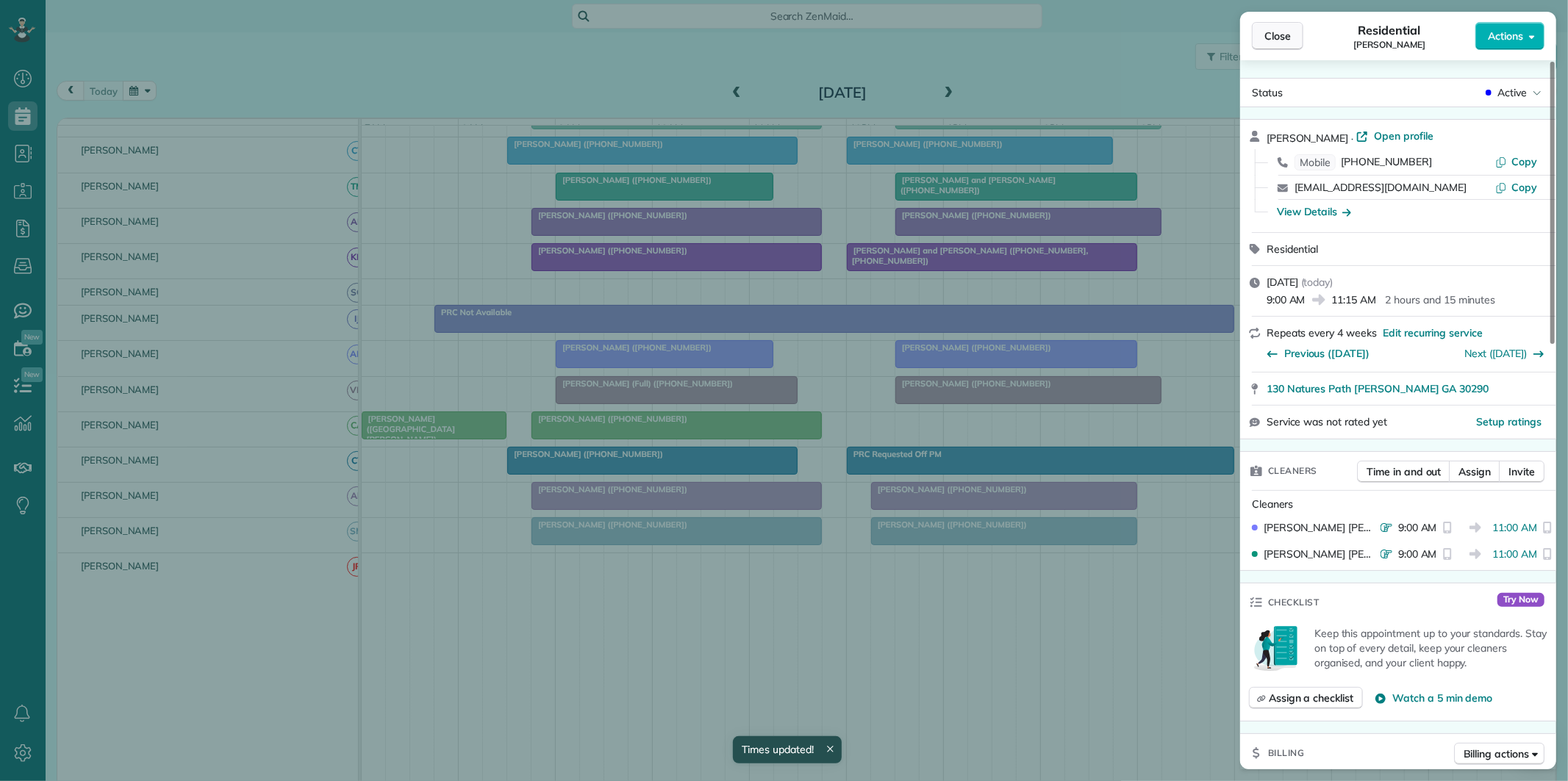 click on "Close" at bounding box center [1278, 36] 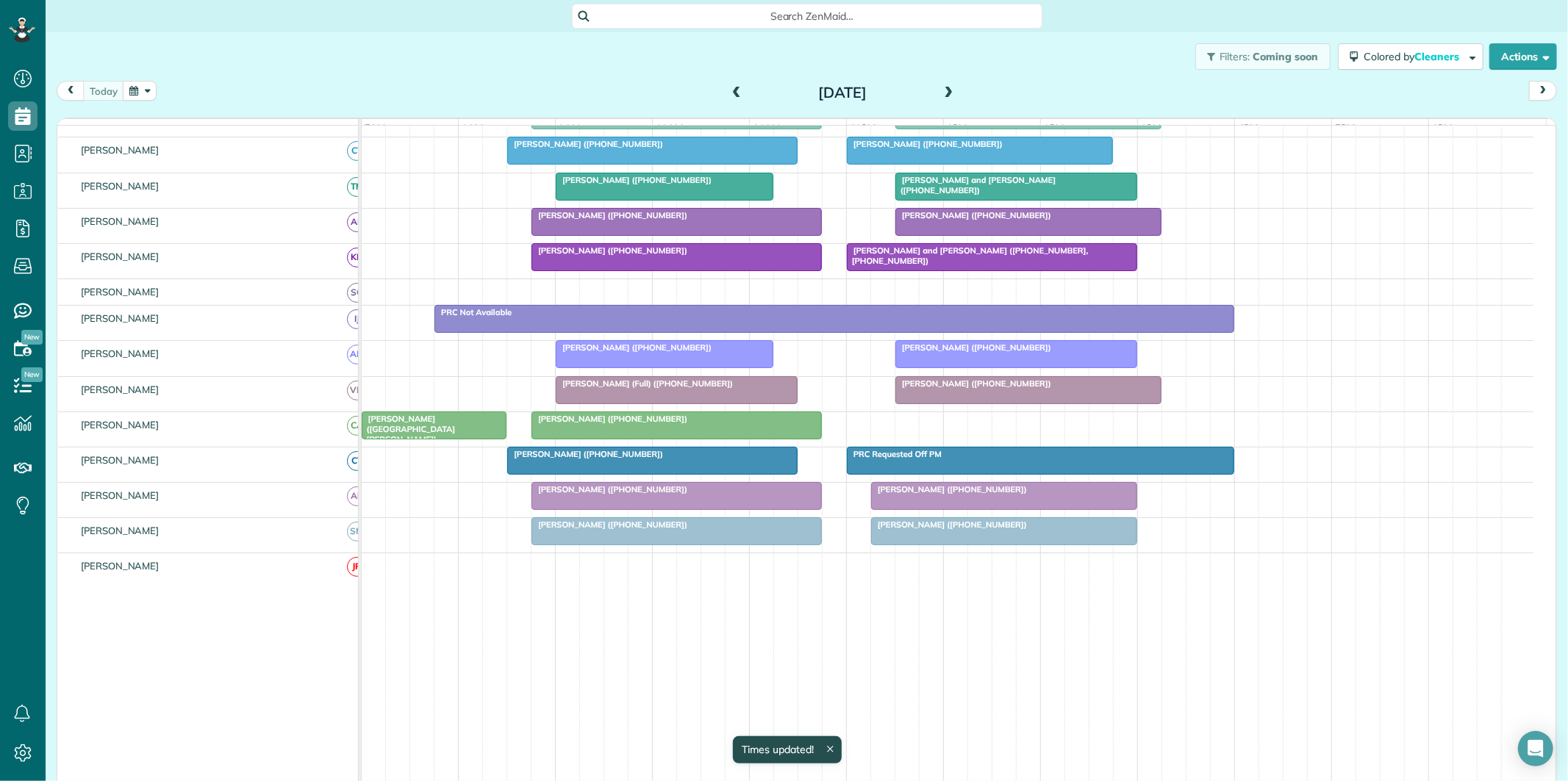 click on "[PERSON_NAME] ([PHONE_NUMBER])" at bounding box center (609, 215) 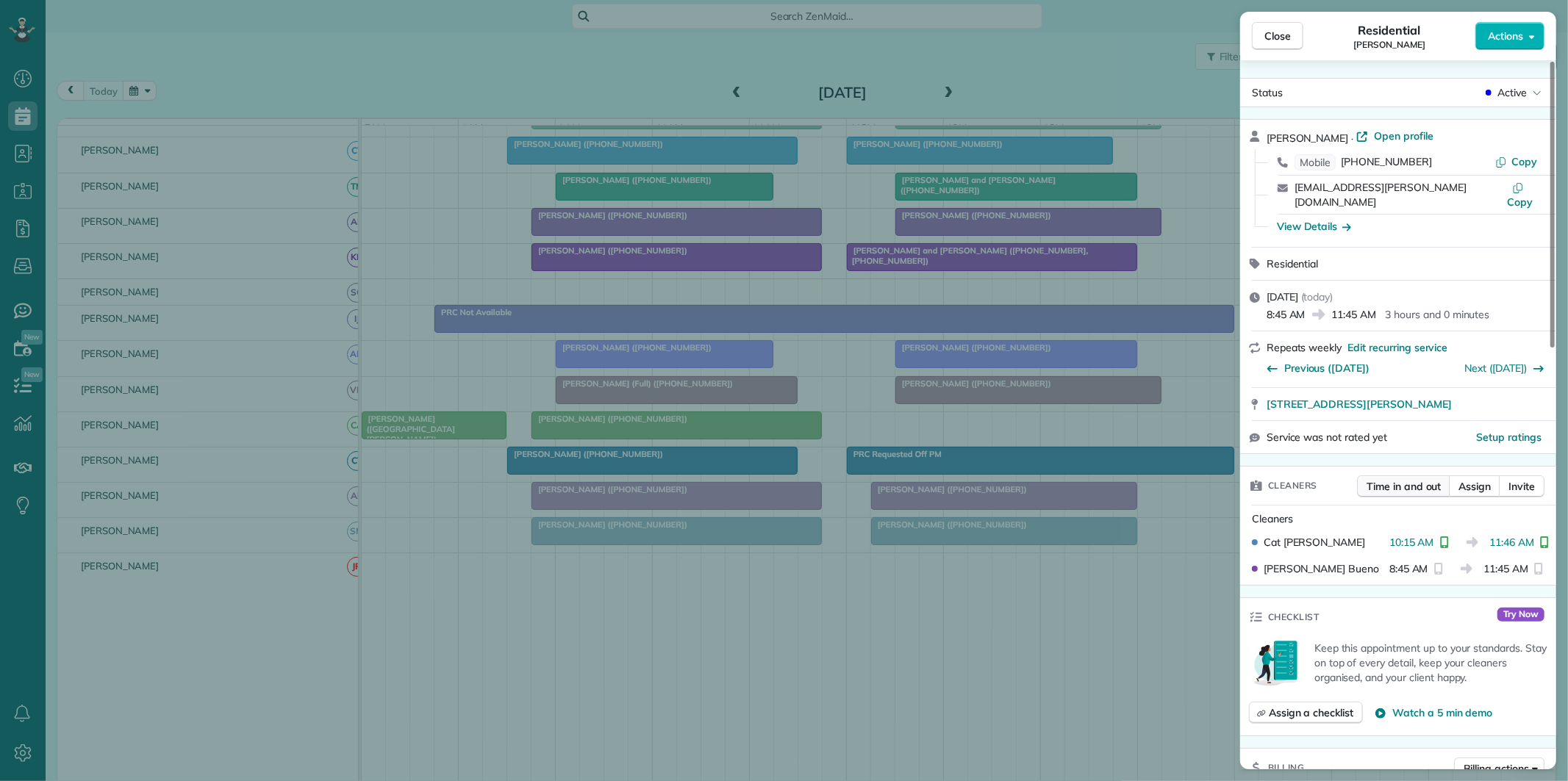 click on "Time in and out" at bounding box center (1403, 486) 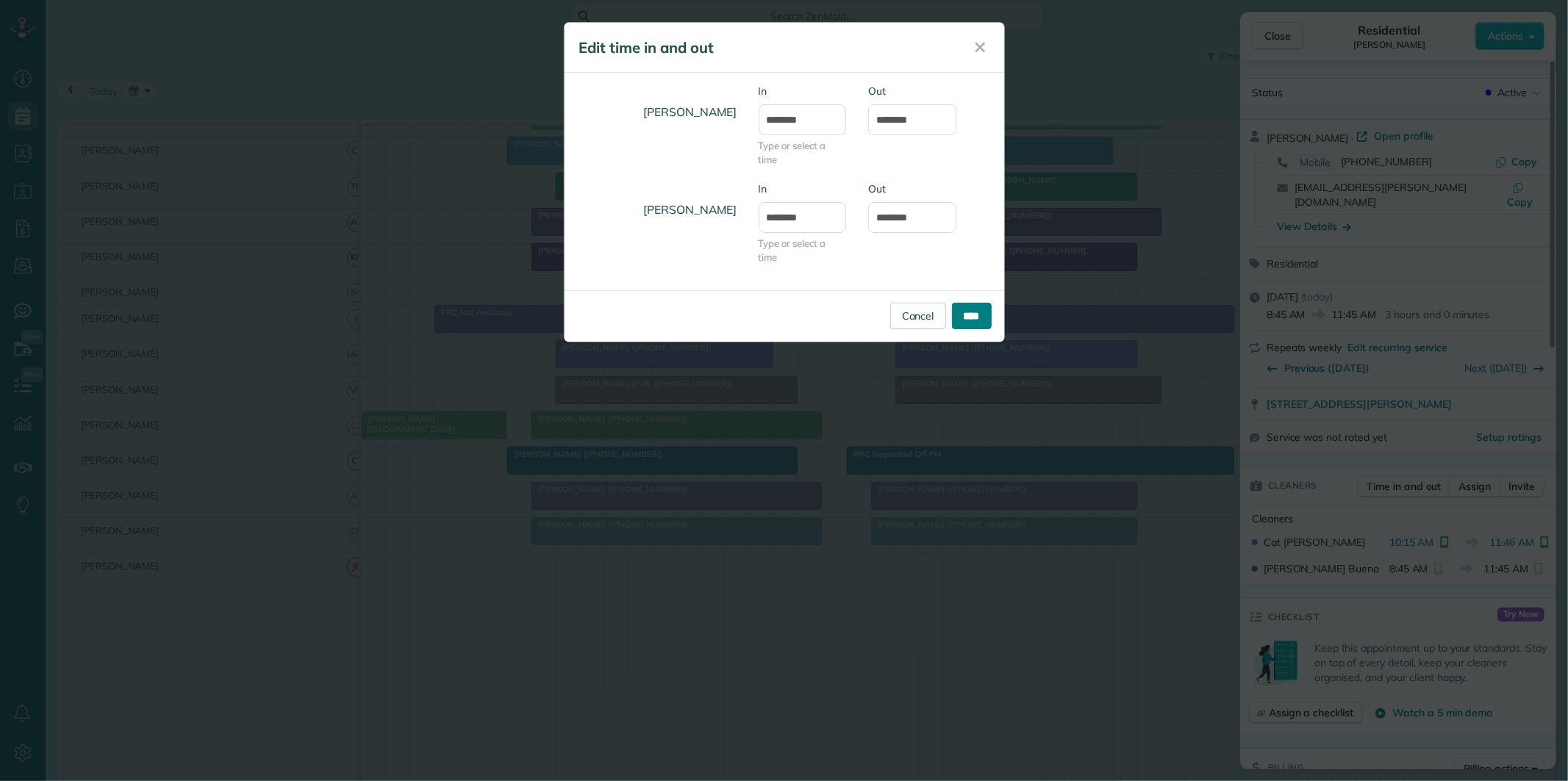 click on "****" at bounding box center (972, 316) 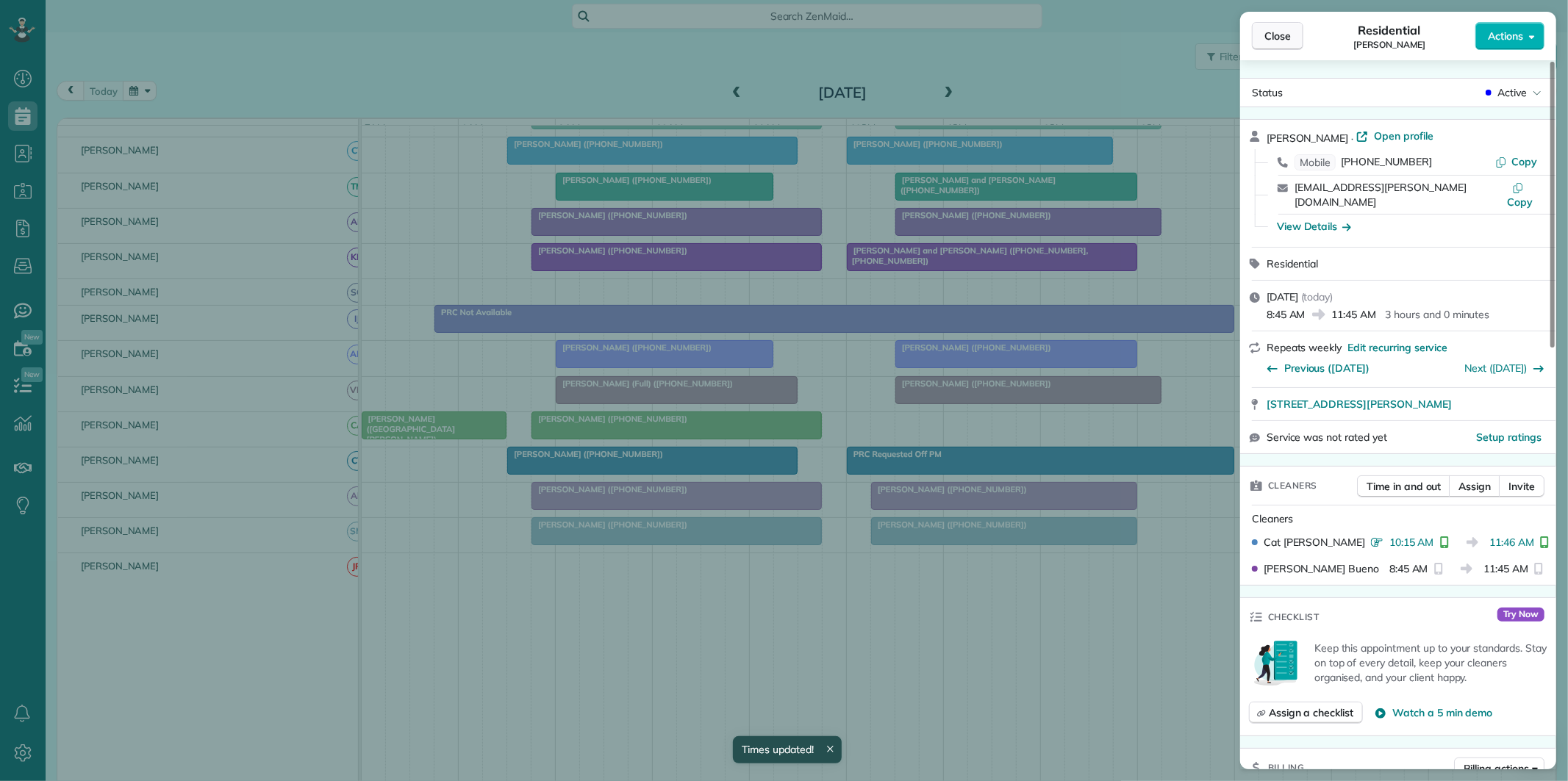click on "Close" at bounding box center [1278, 36] 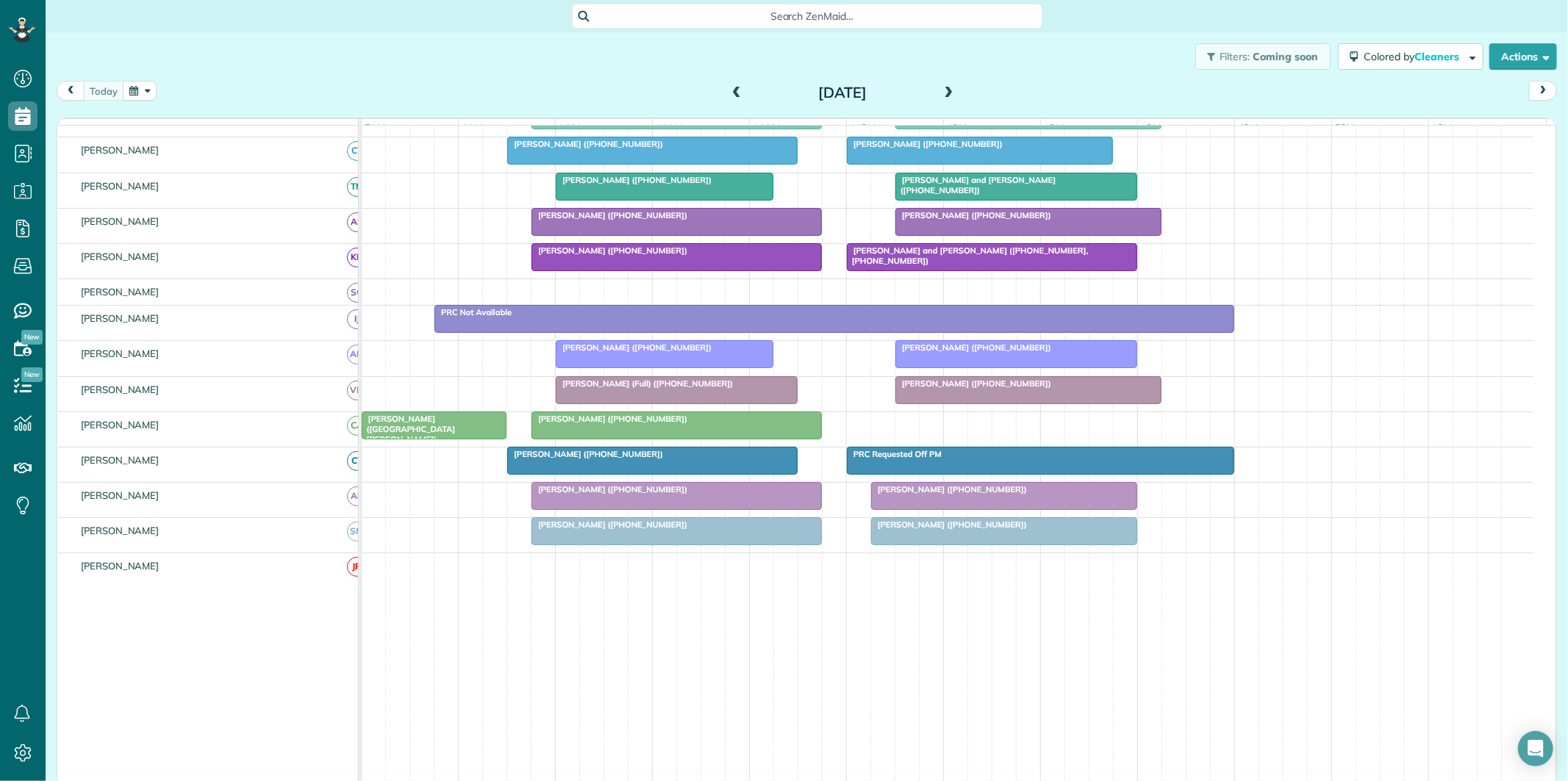click at bounding box center (676, 531) 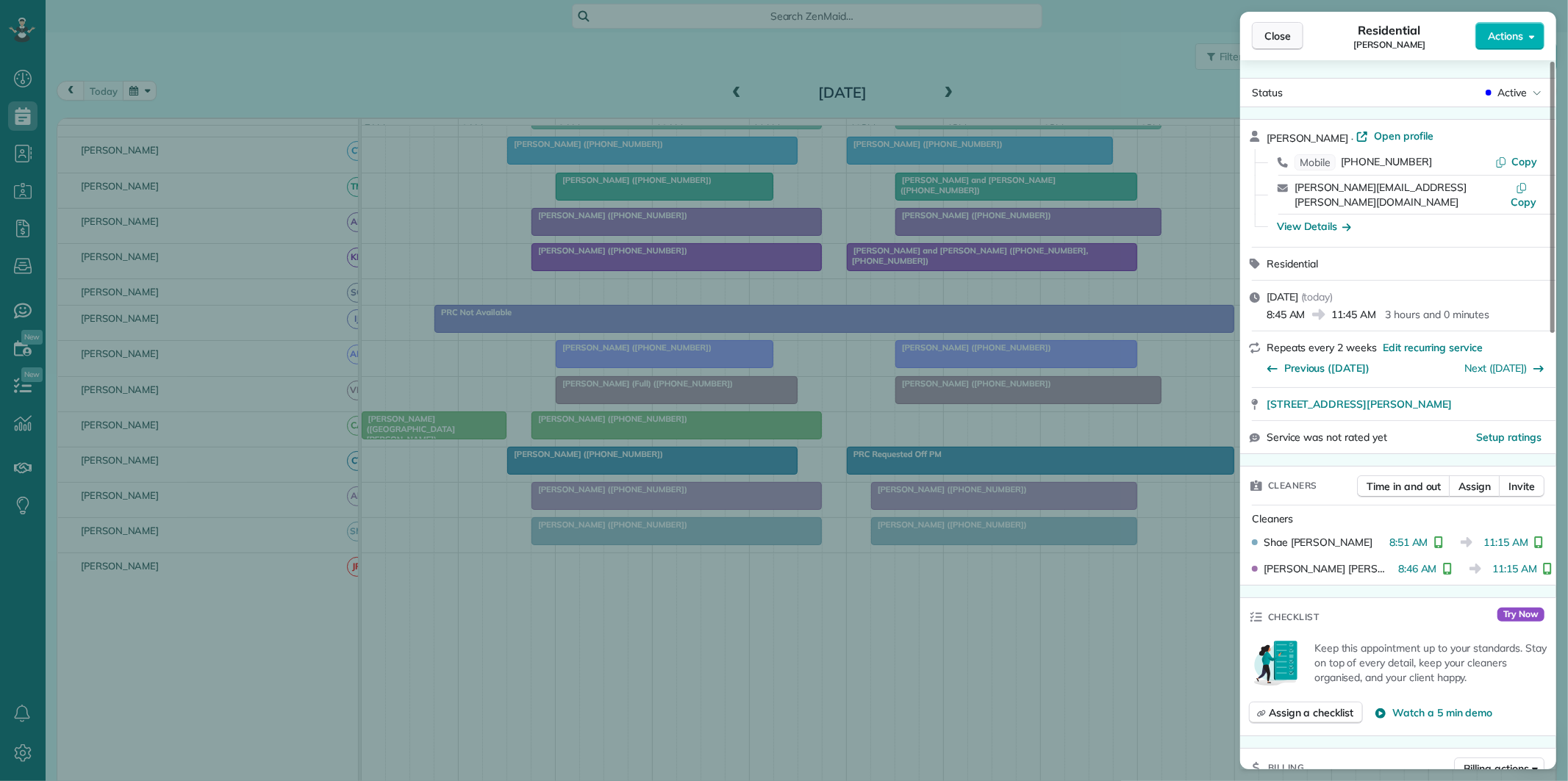 click on "Close" at bounding box center (1278, 36) 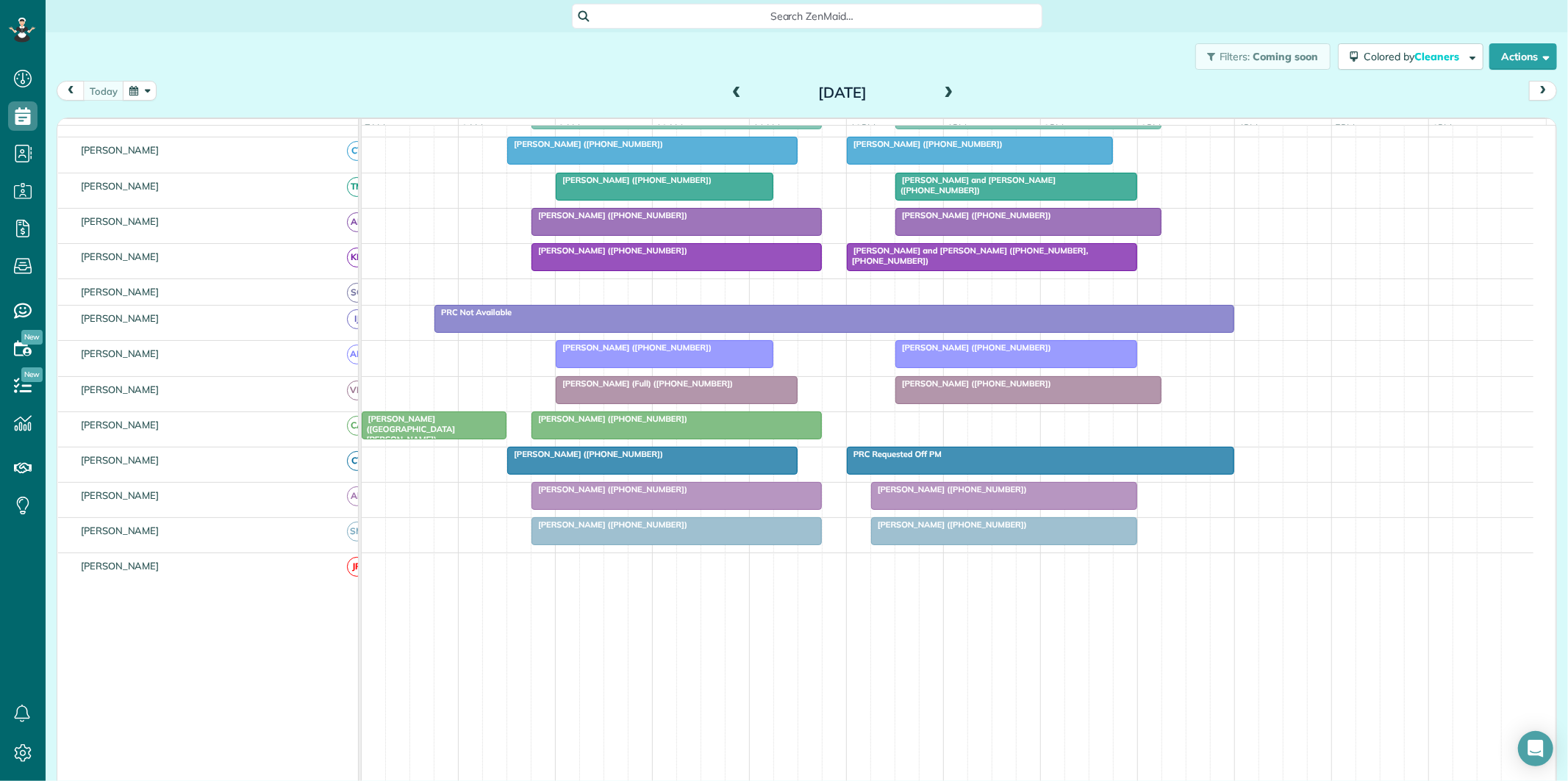 click at bounding box center [1004, 531] 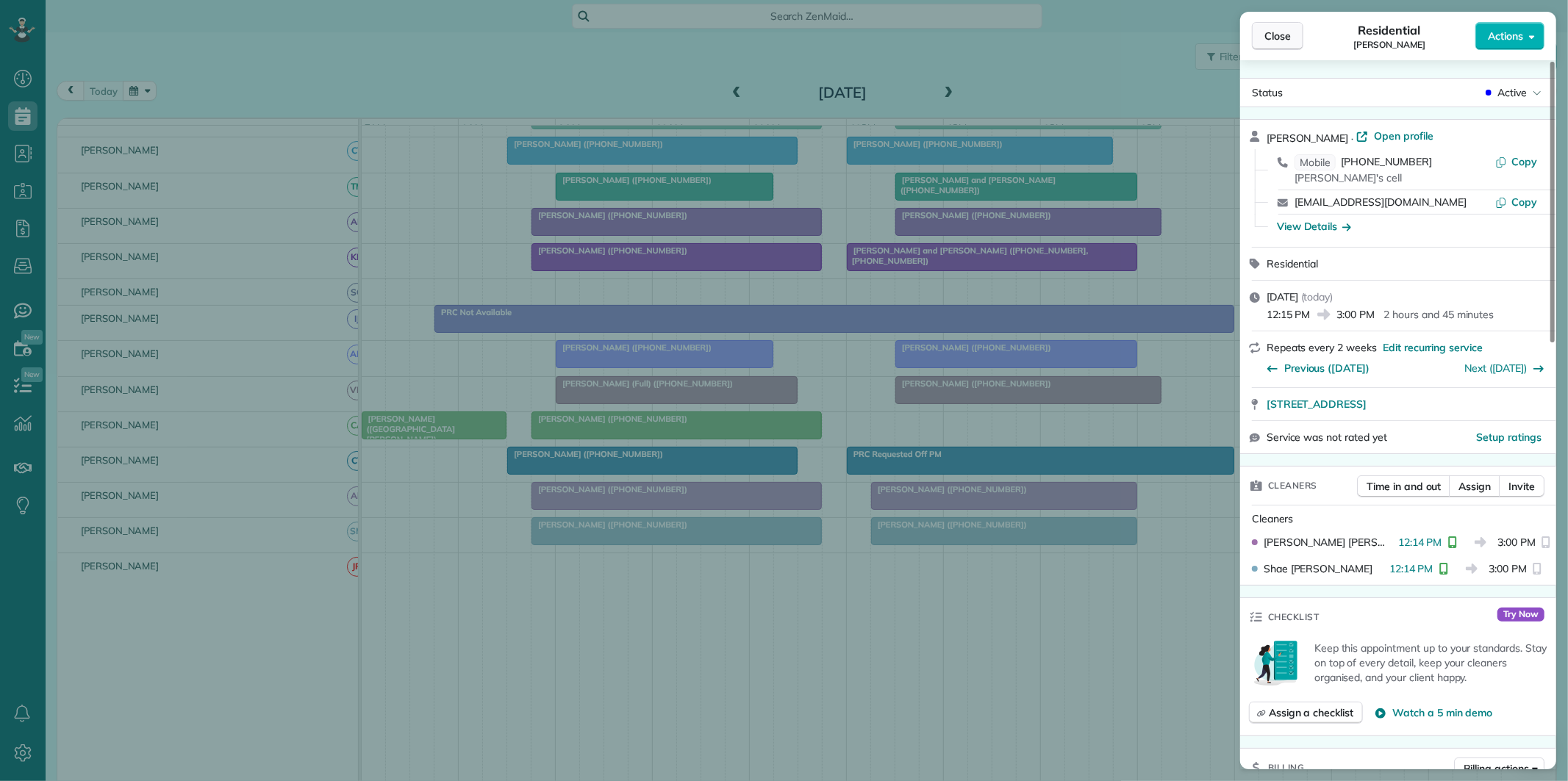 click on "Close" at bounding box center (1278, 36) 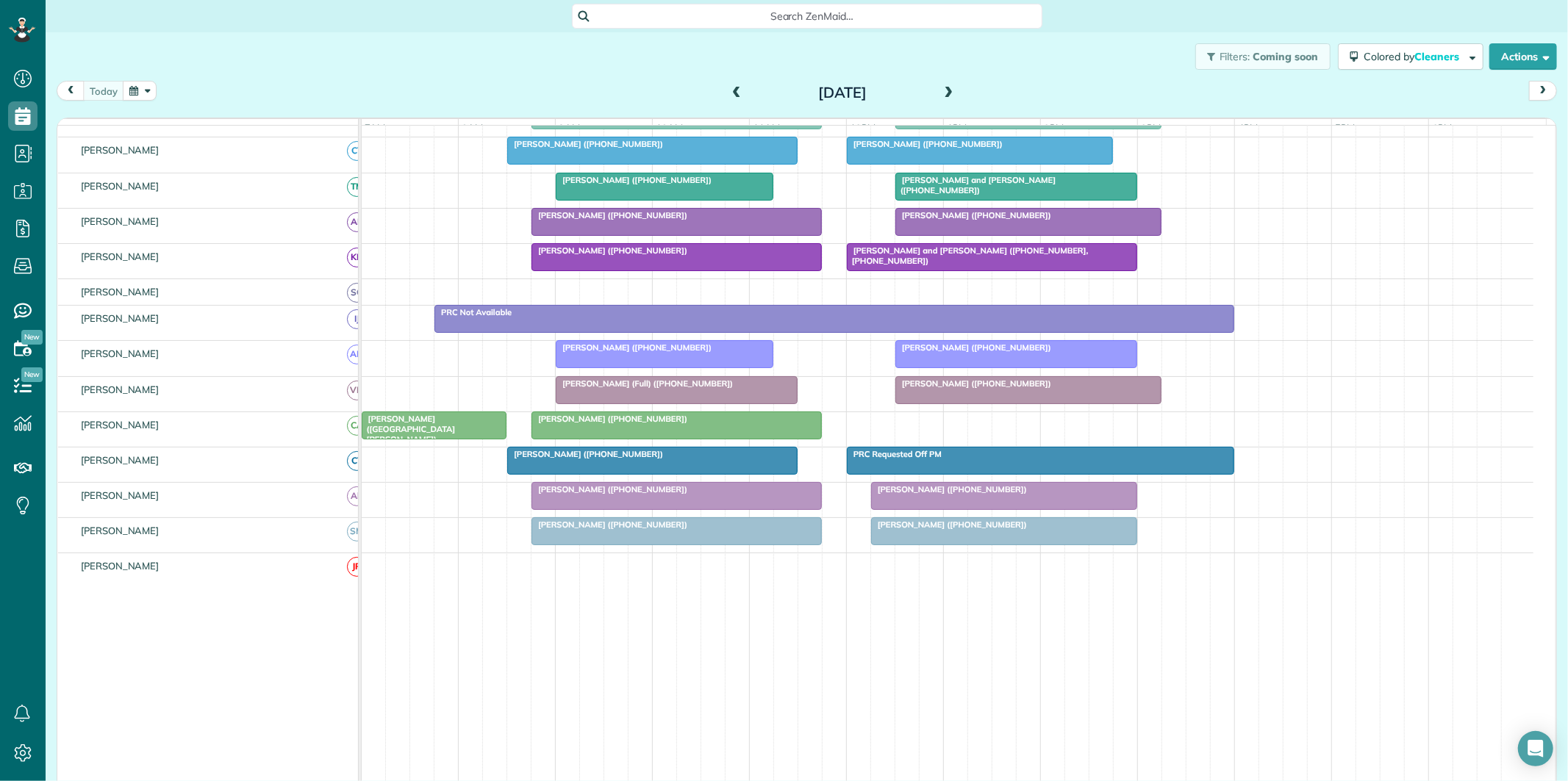click on "today   Thursday Jul 24, 2025" at bounding box center (806, 94) 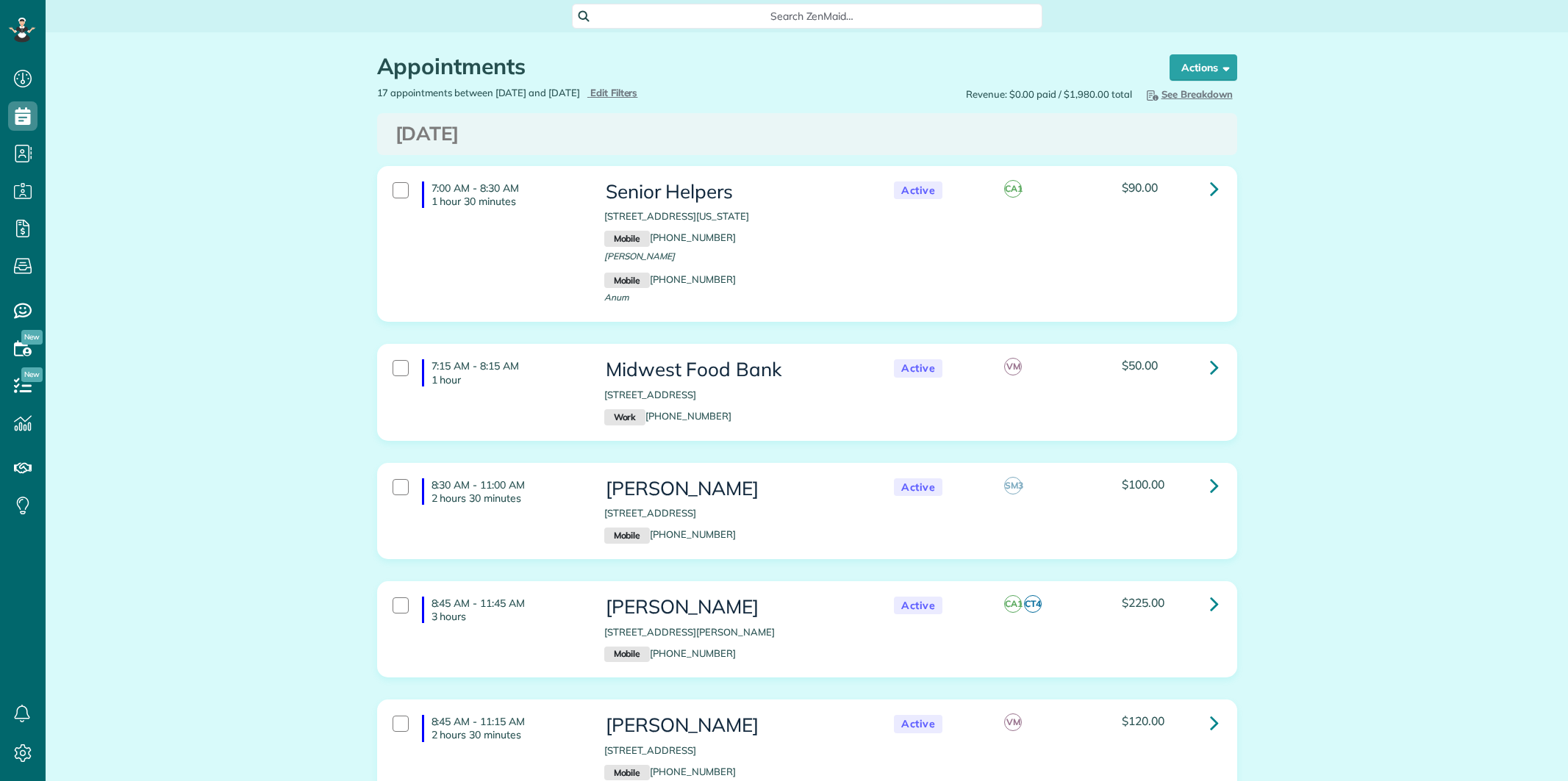 scroll, scrollTop: 0, scrollLeft: 0, axis: both 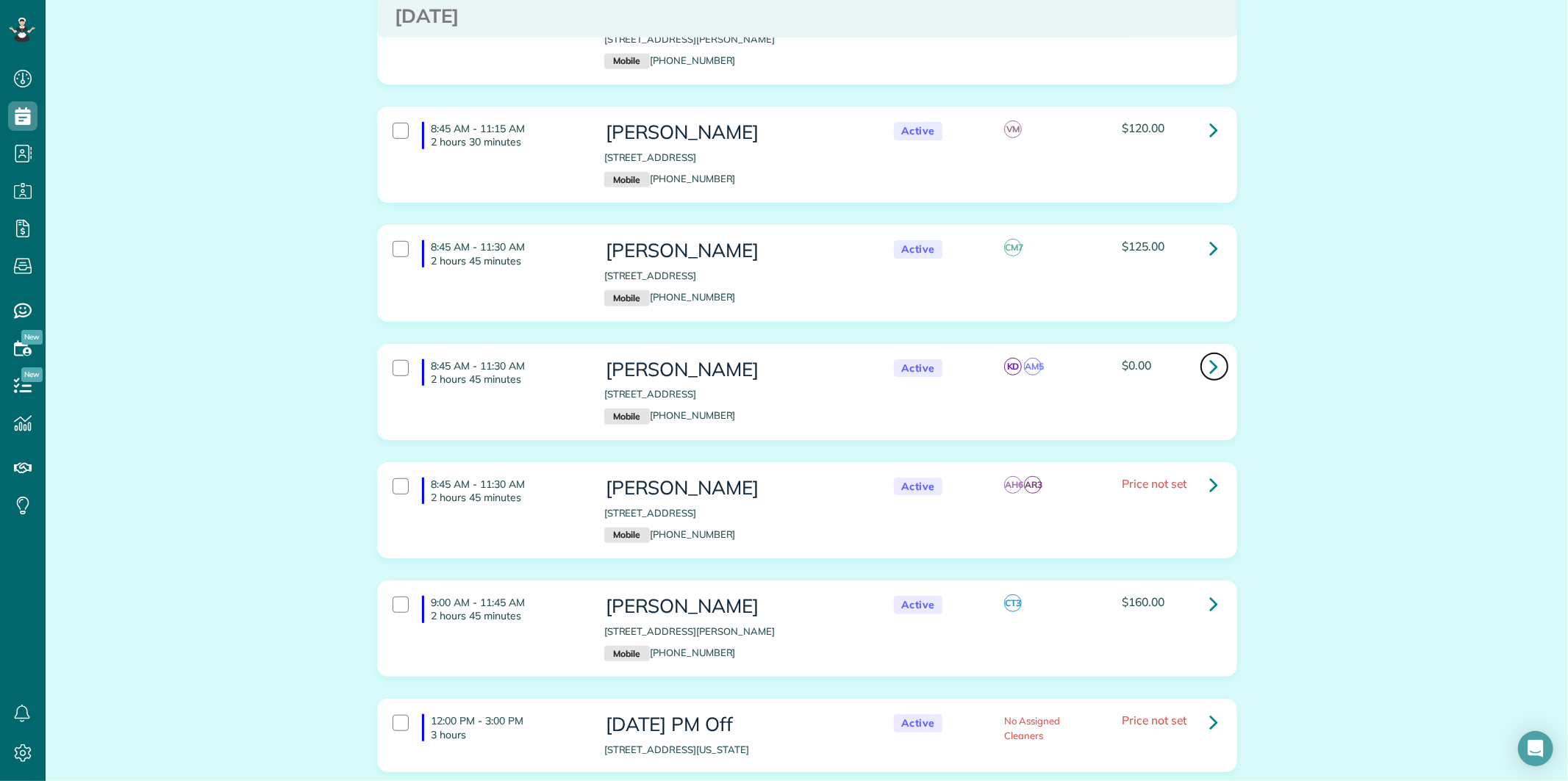 click at bounding box center (1214, 367) 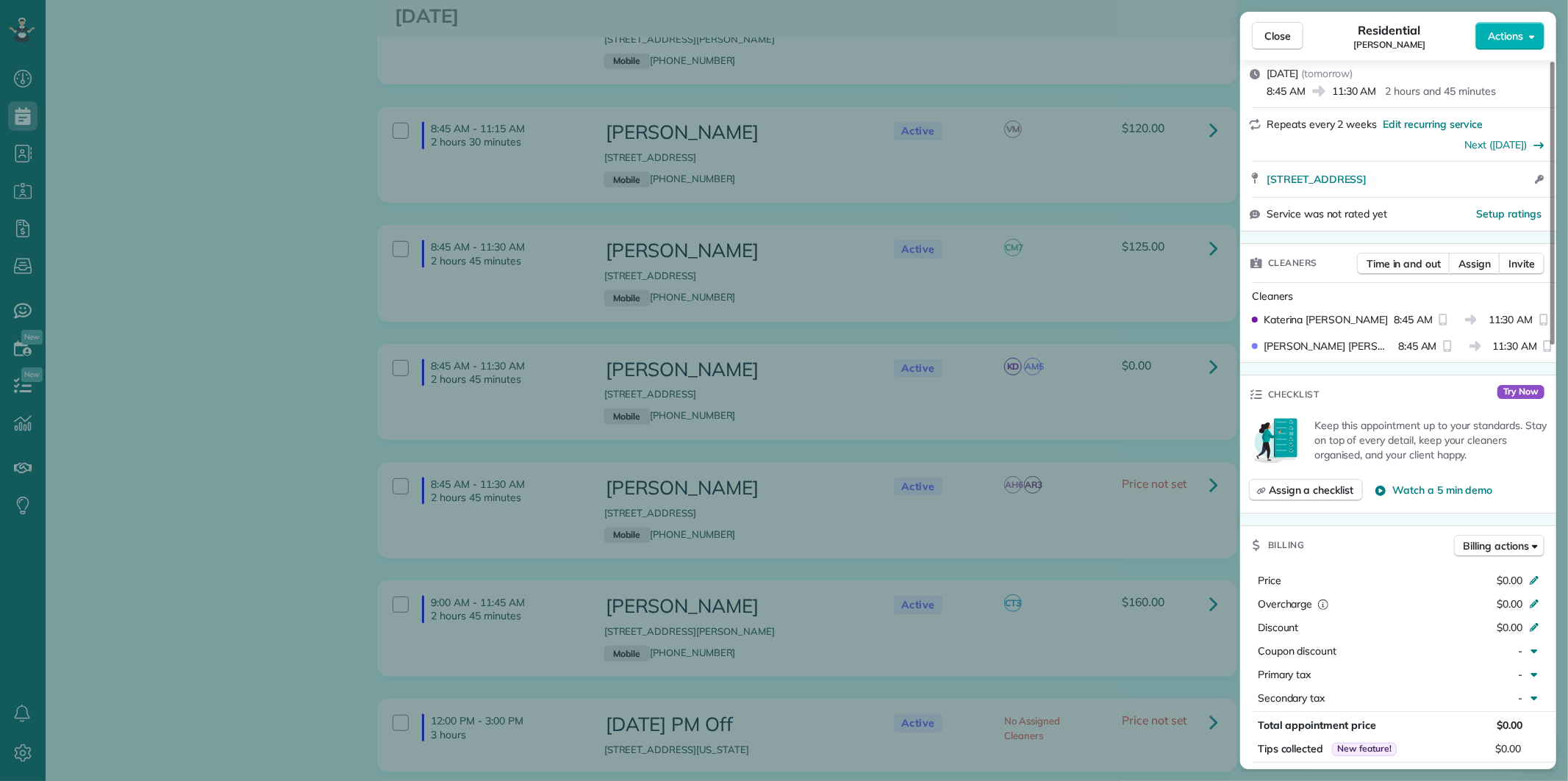 scroll, scrollTop: 0, scrollLeft: 0, axis: both 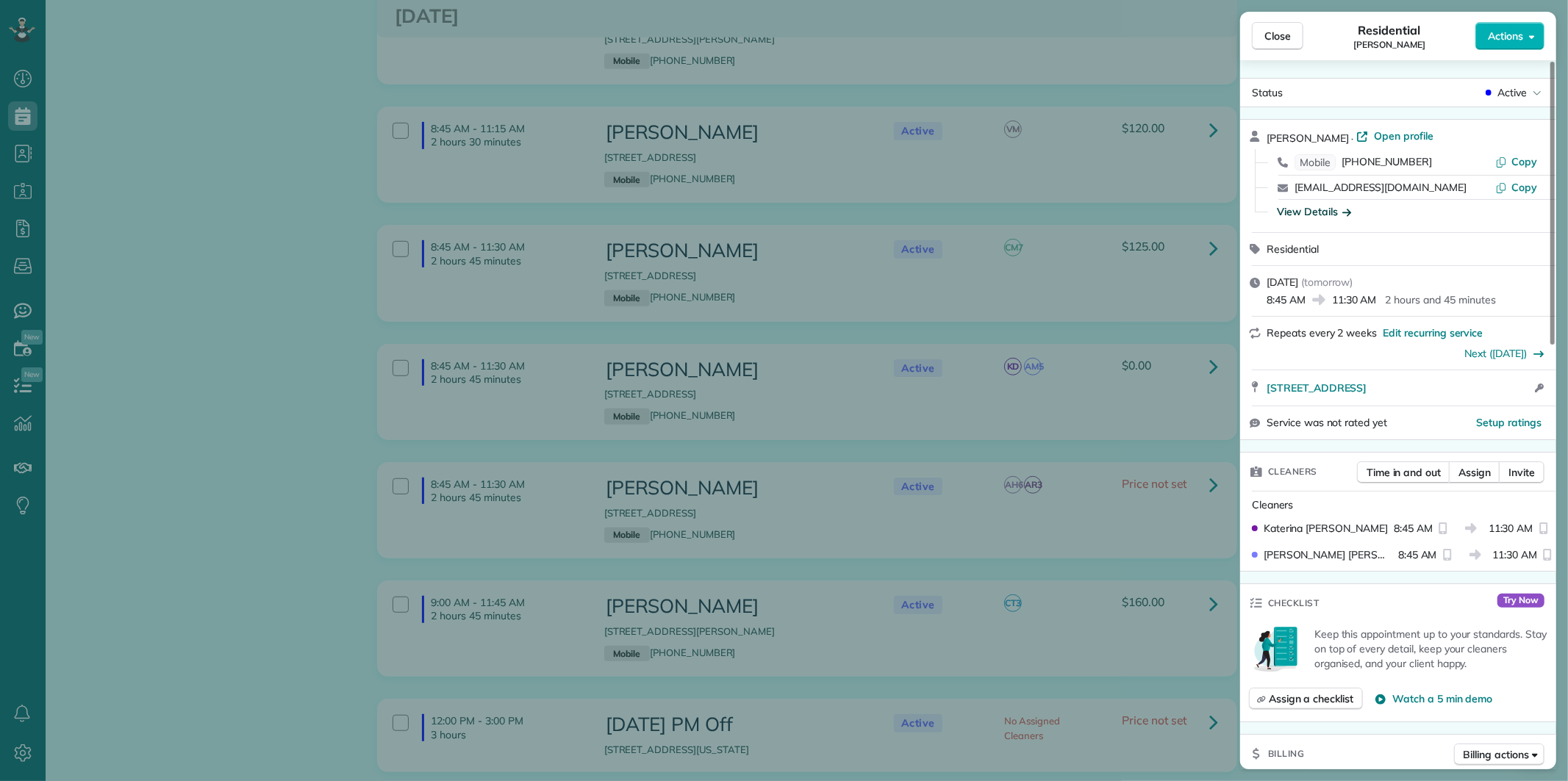 click on "View Details" at bounding box center (1314, 212) 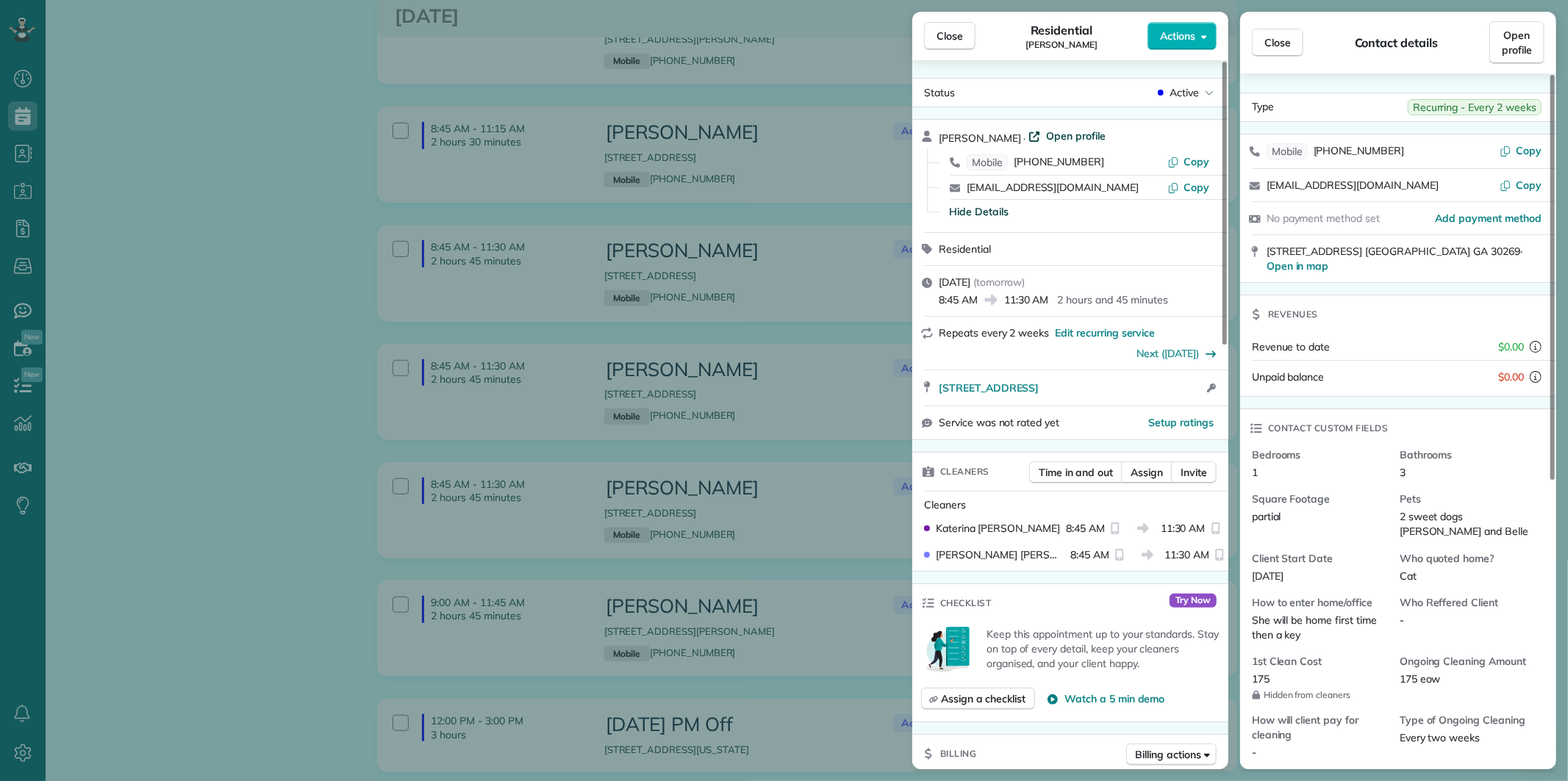 click on "Open profile" at bounding box center (1075, 136) 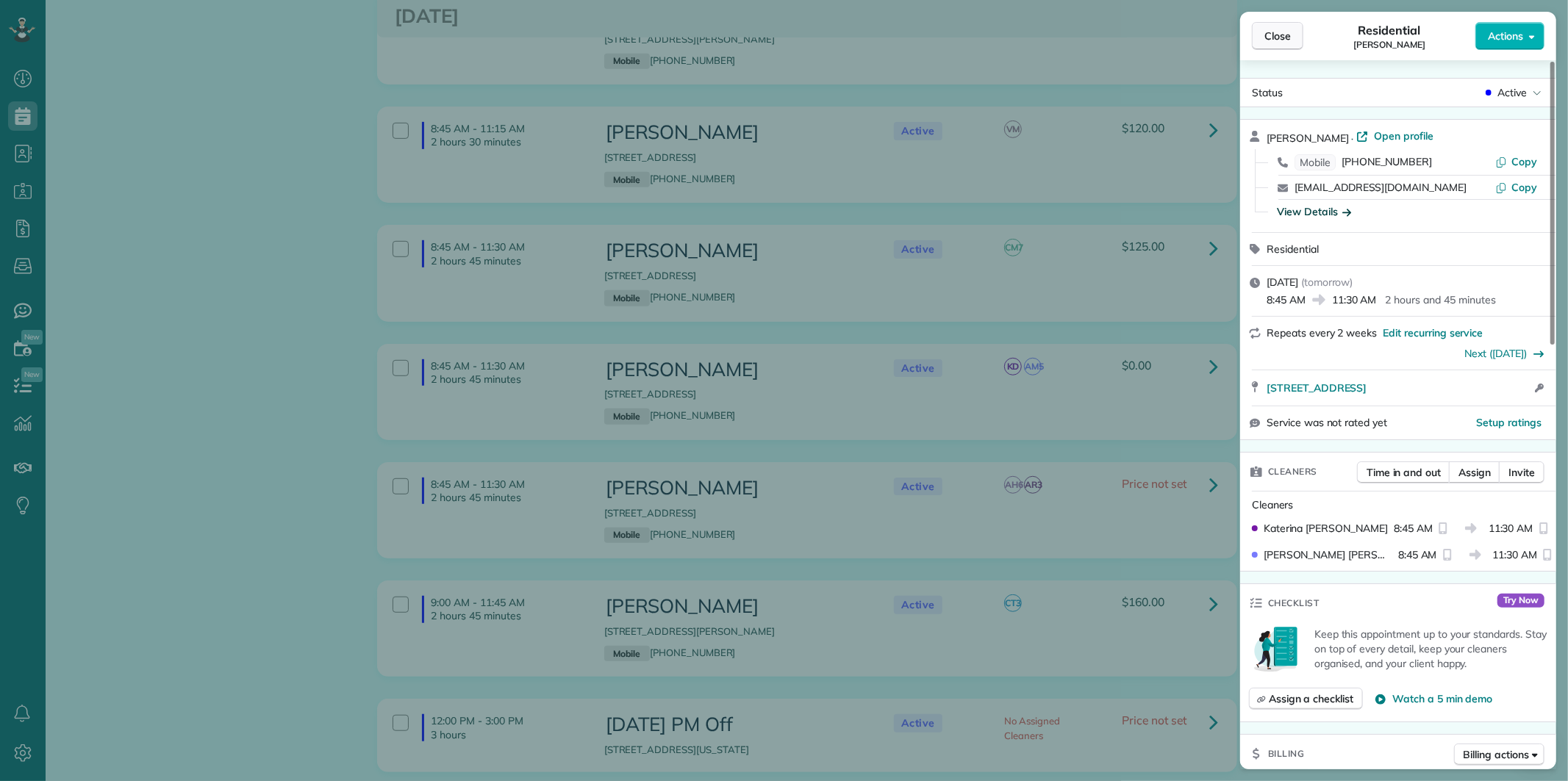 click on "Close" at bounding box center (1278, 36) 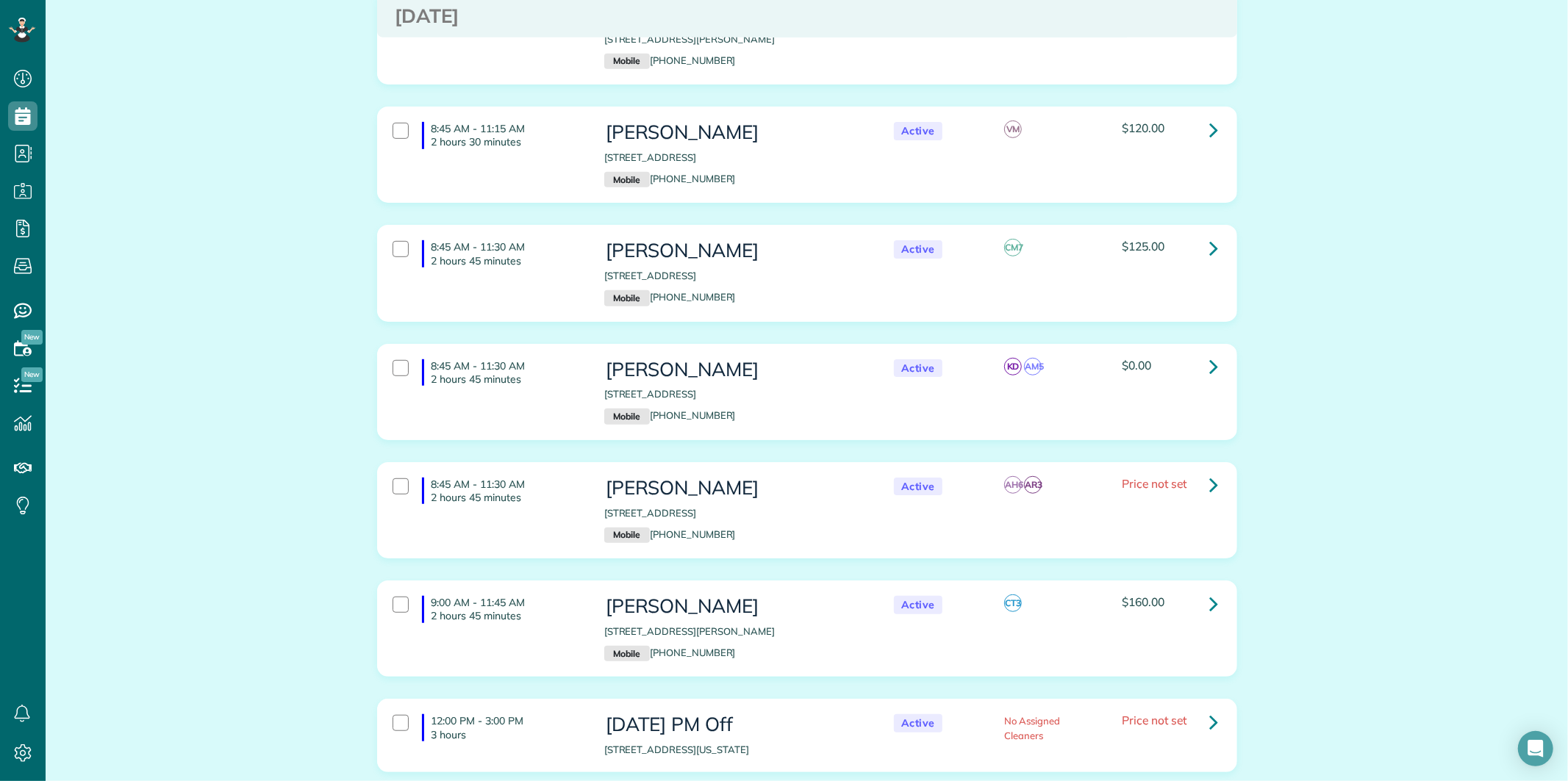 scroll, scrollTop: 674, scrollLeft: 0, axis: vertical 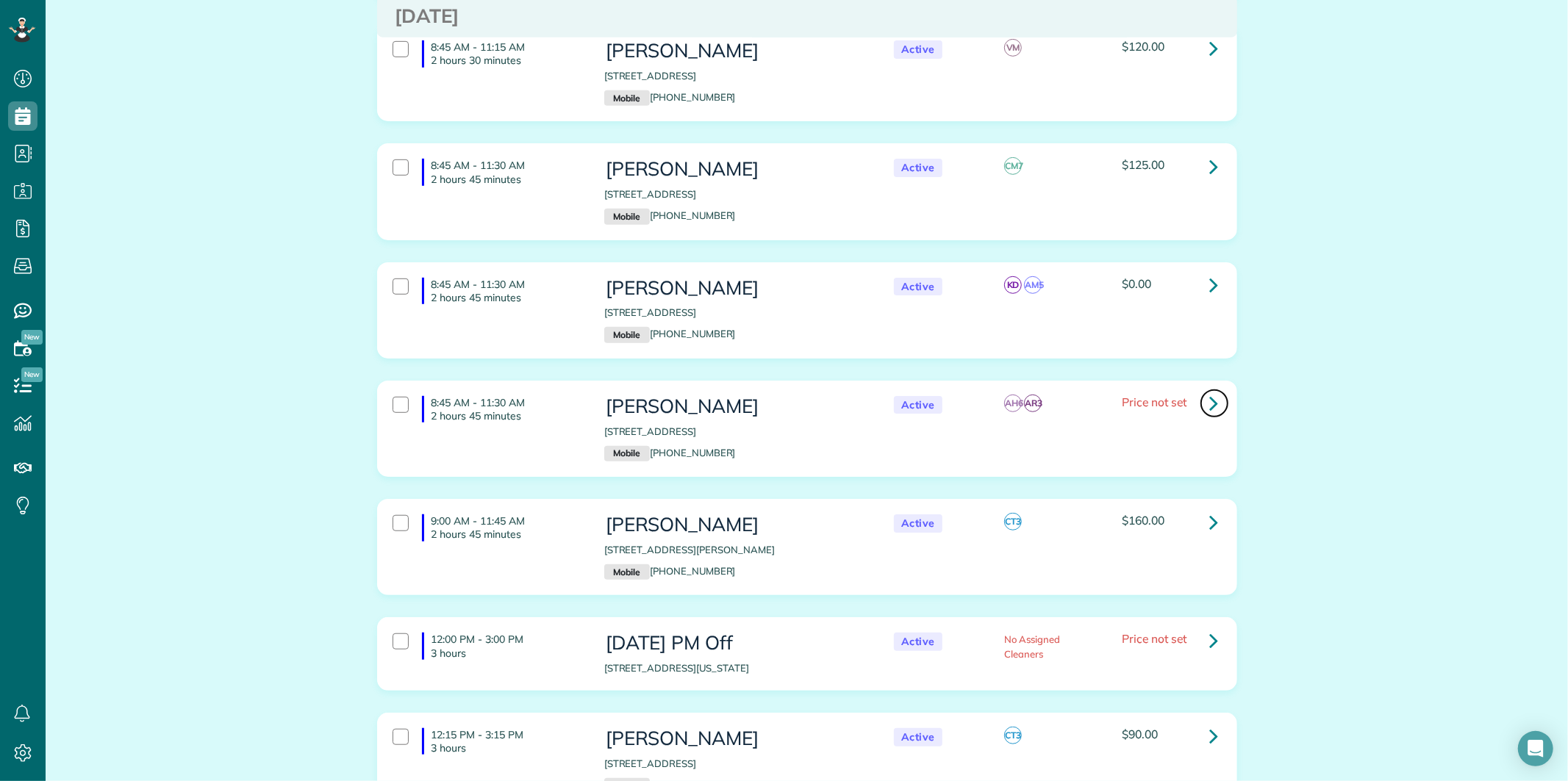 click at bounding box center [1214, 403] 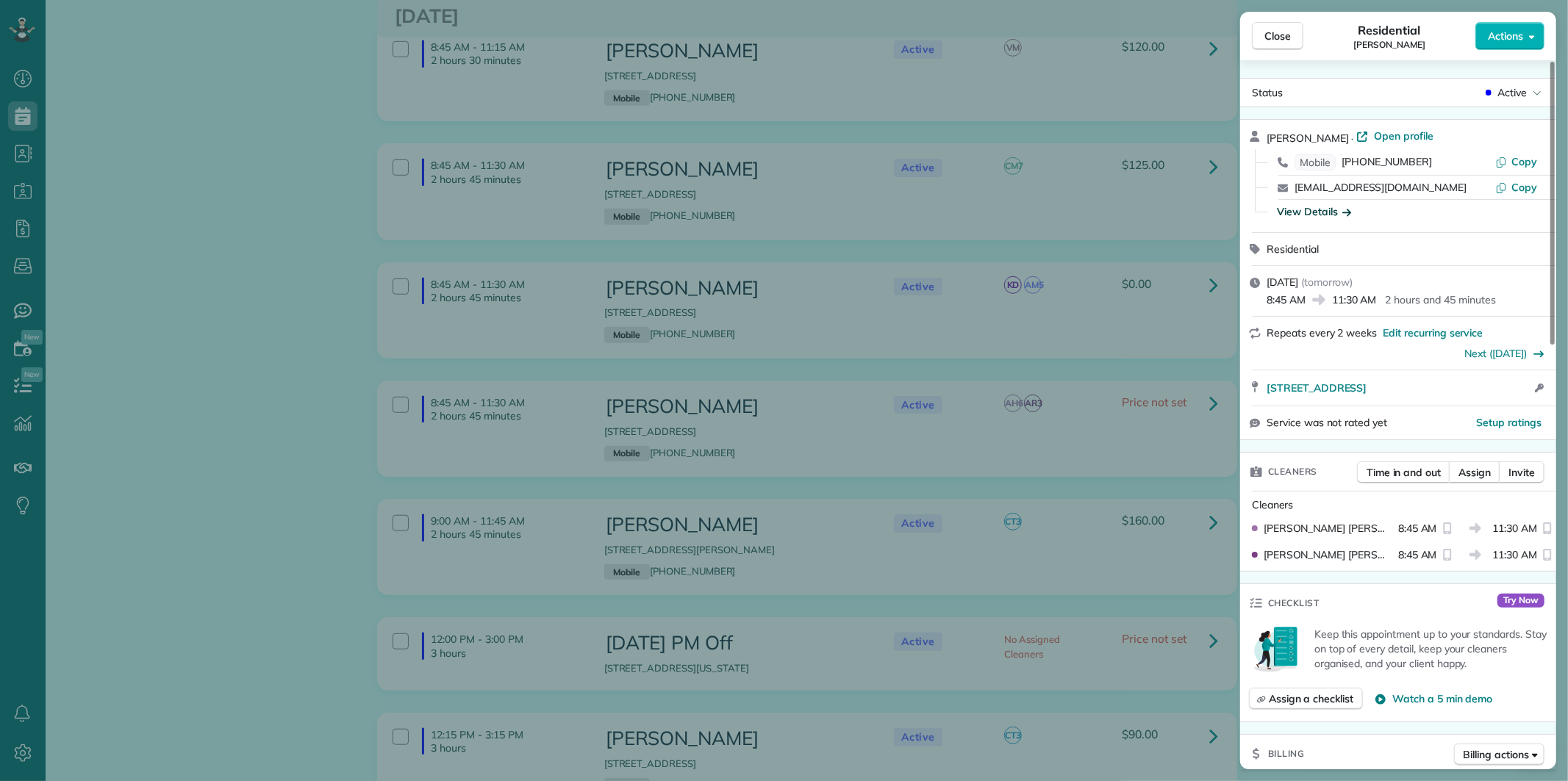 click on "View Details" at bounding box center (1314, 212) 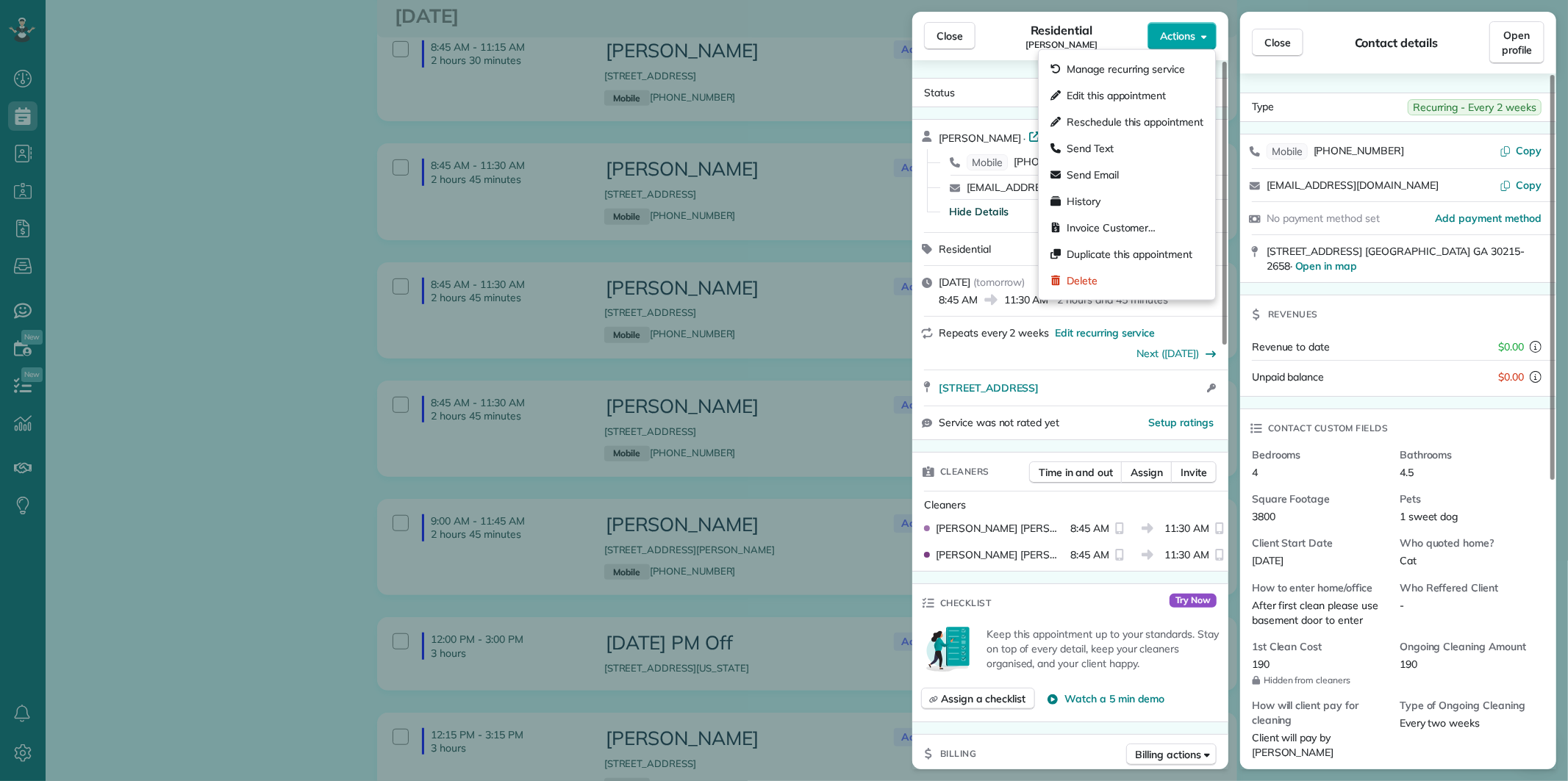 click on "Actions" at bounding box center [1182, 36] 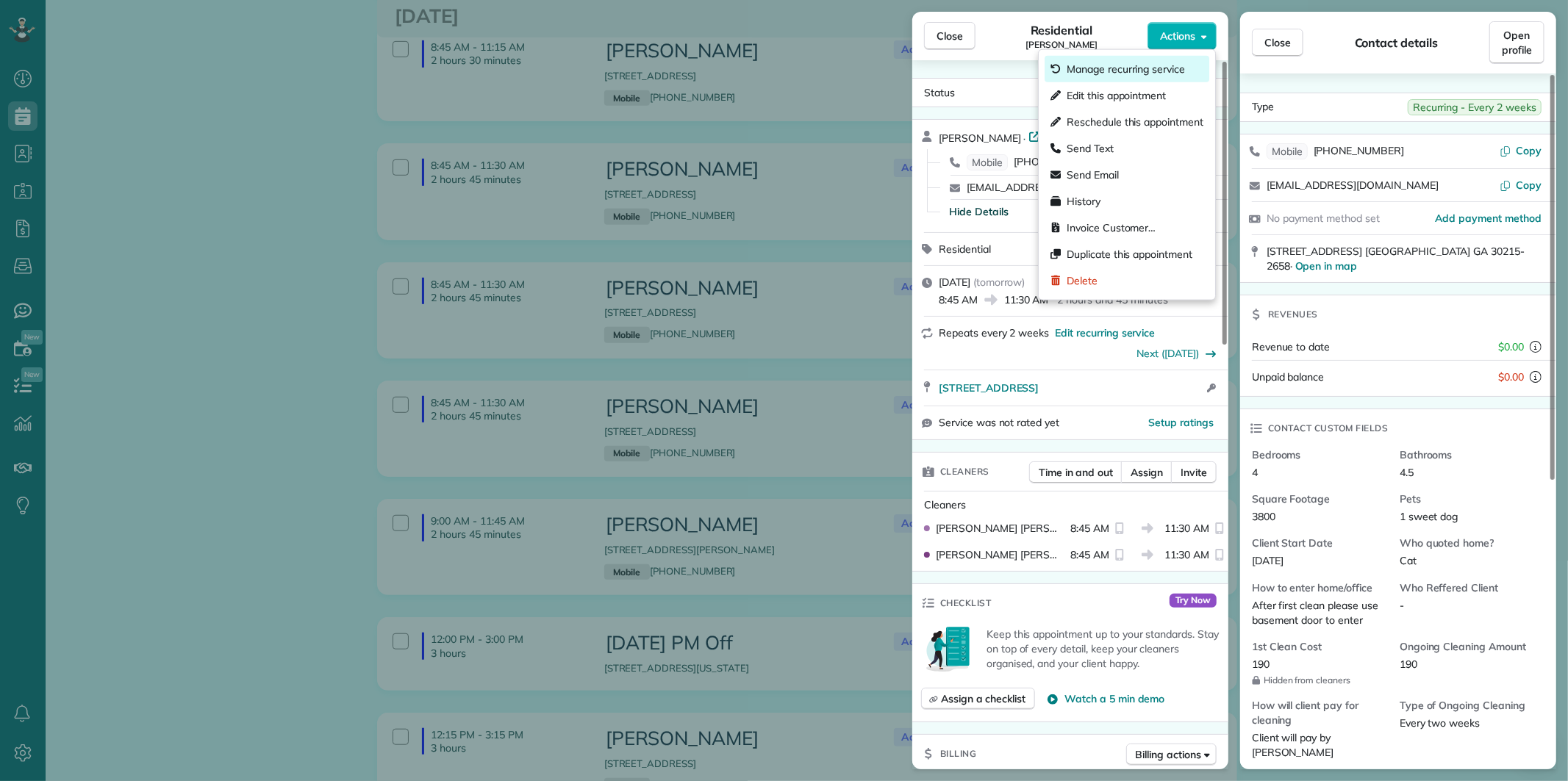 click on "Manage recurring service" at bounding box center (1125, 69) 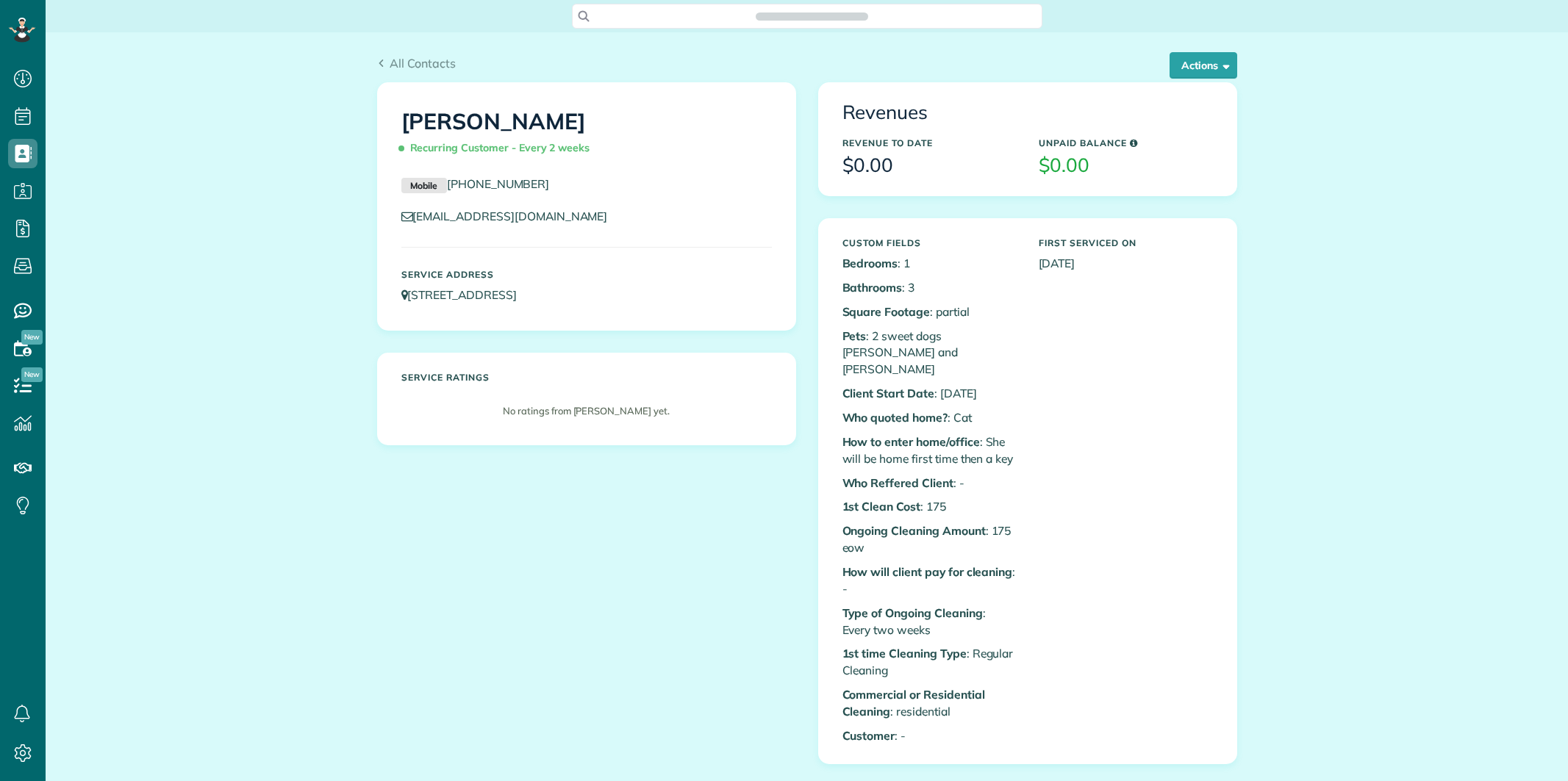 scroll, scrollTop: 0, scrollLeft: 0, axis: both 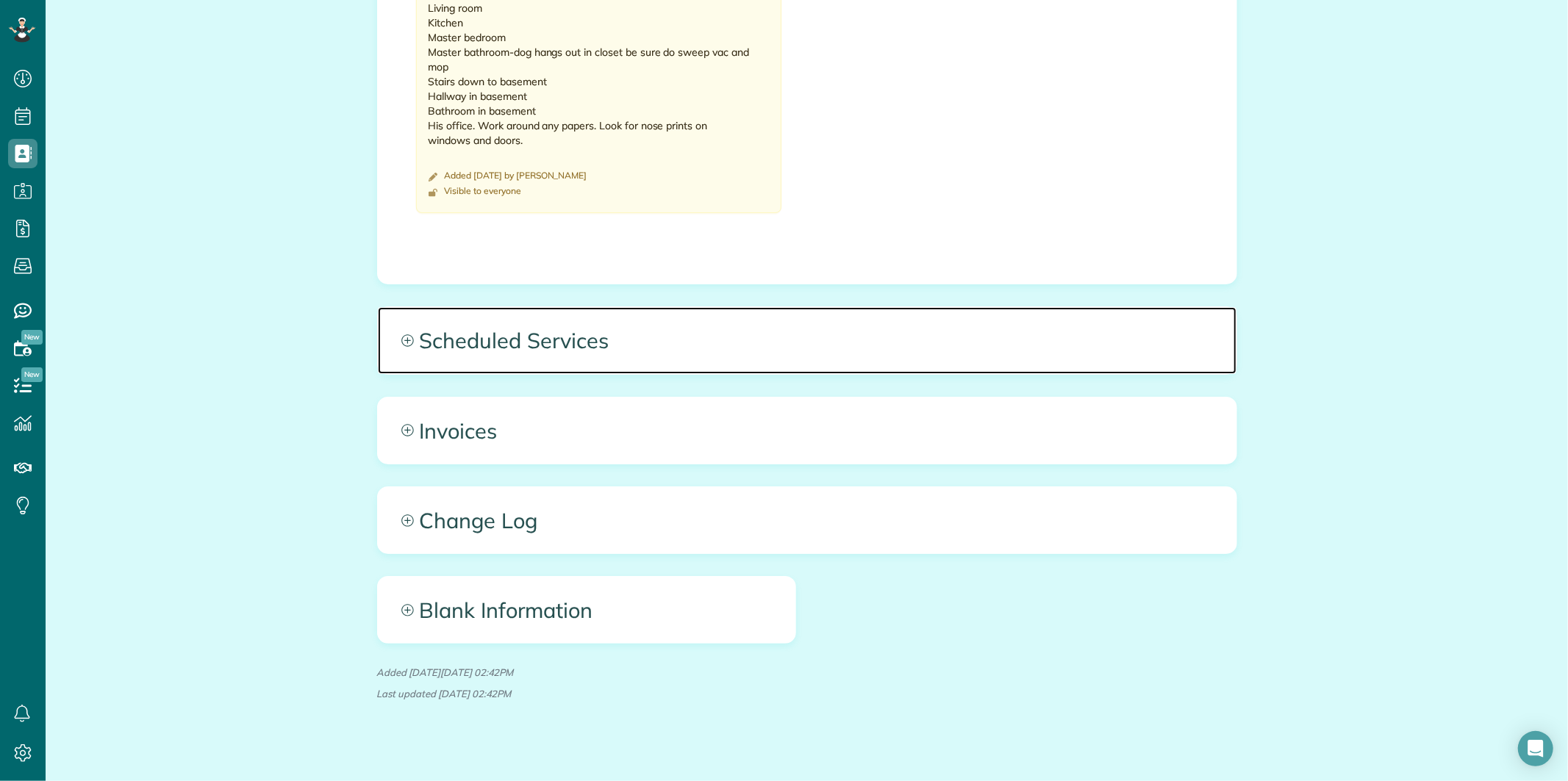 click 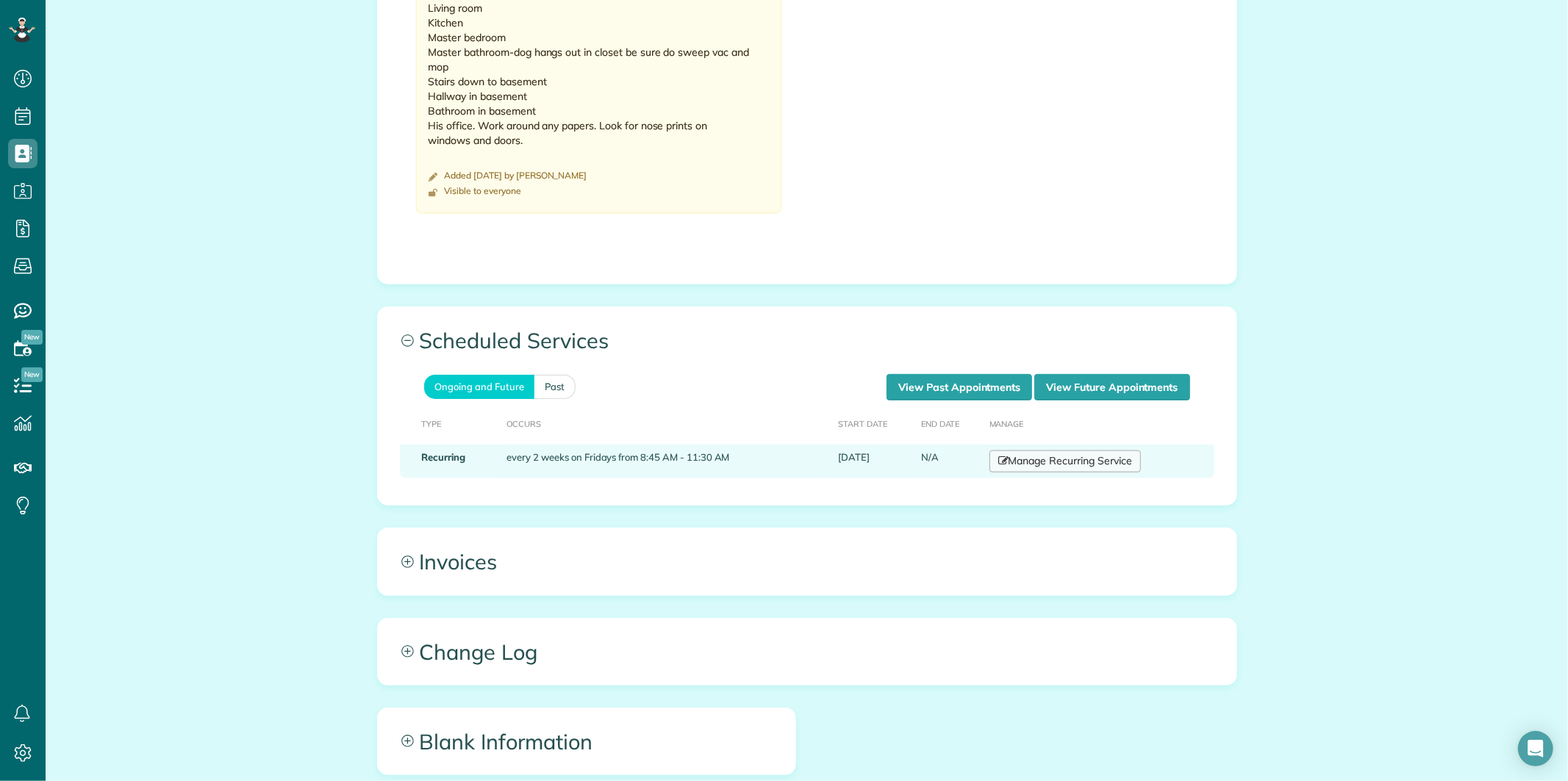click on "Manage Recurring Service" at bounding box center (1065, 461) 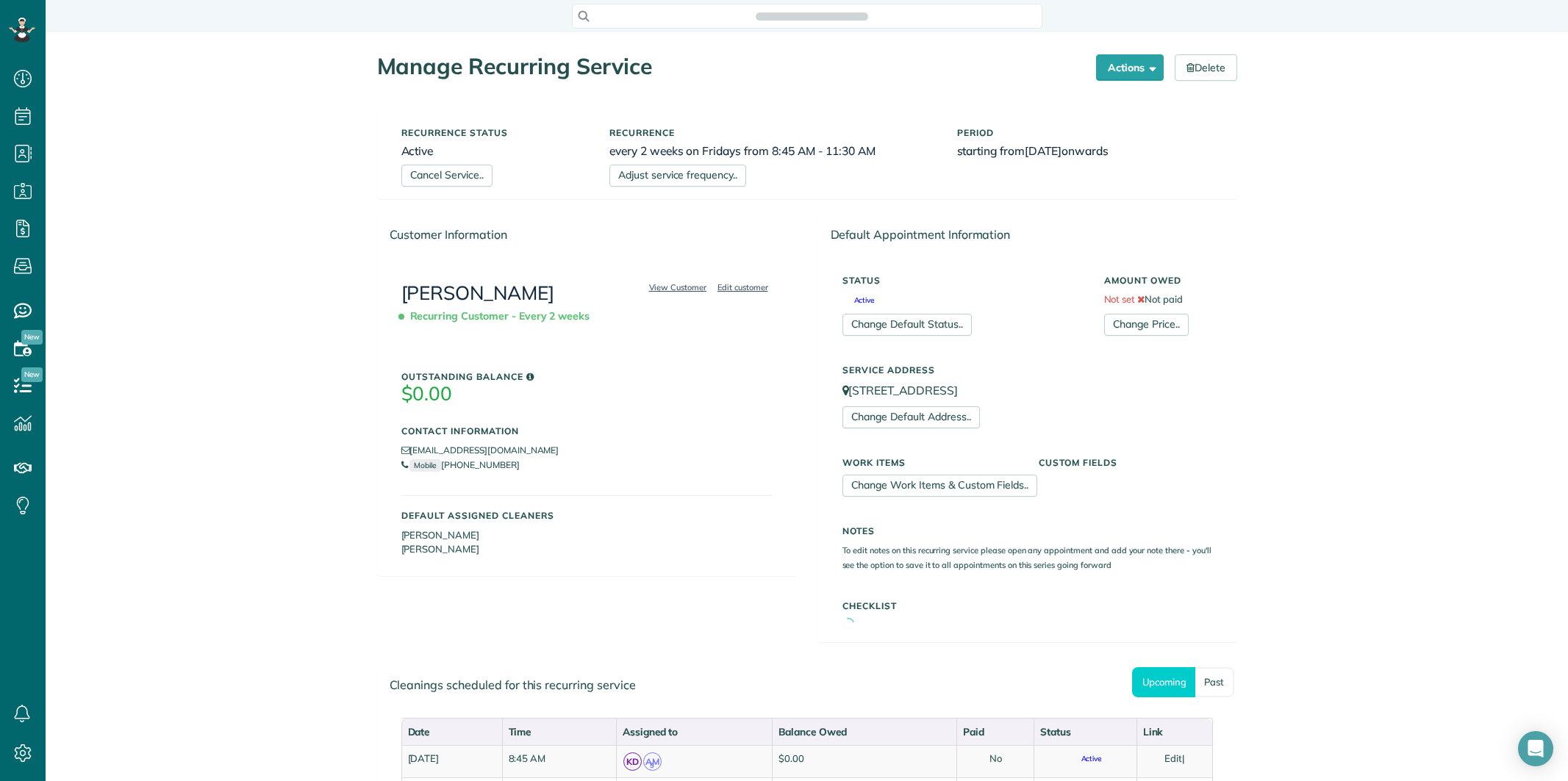 scroll, scrollTop: 0, scrollLeft: 0, axis: both 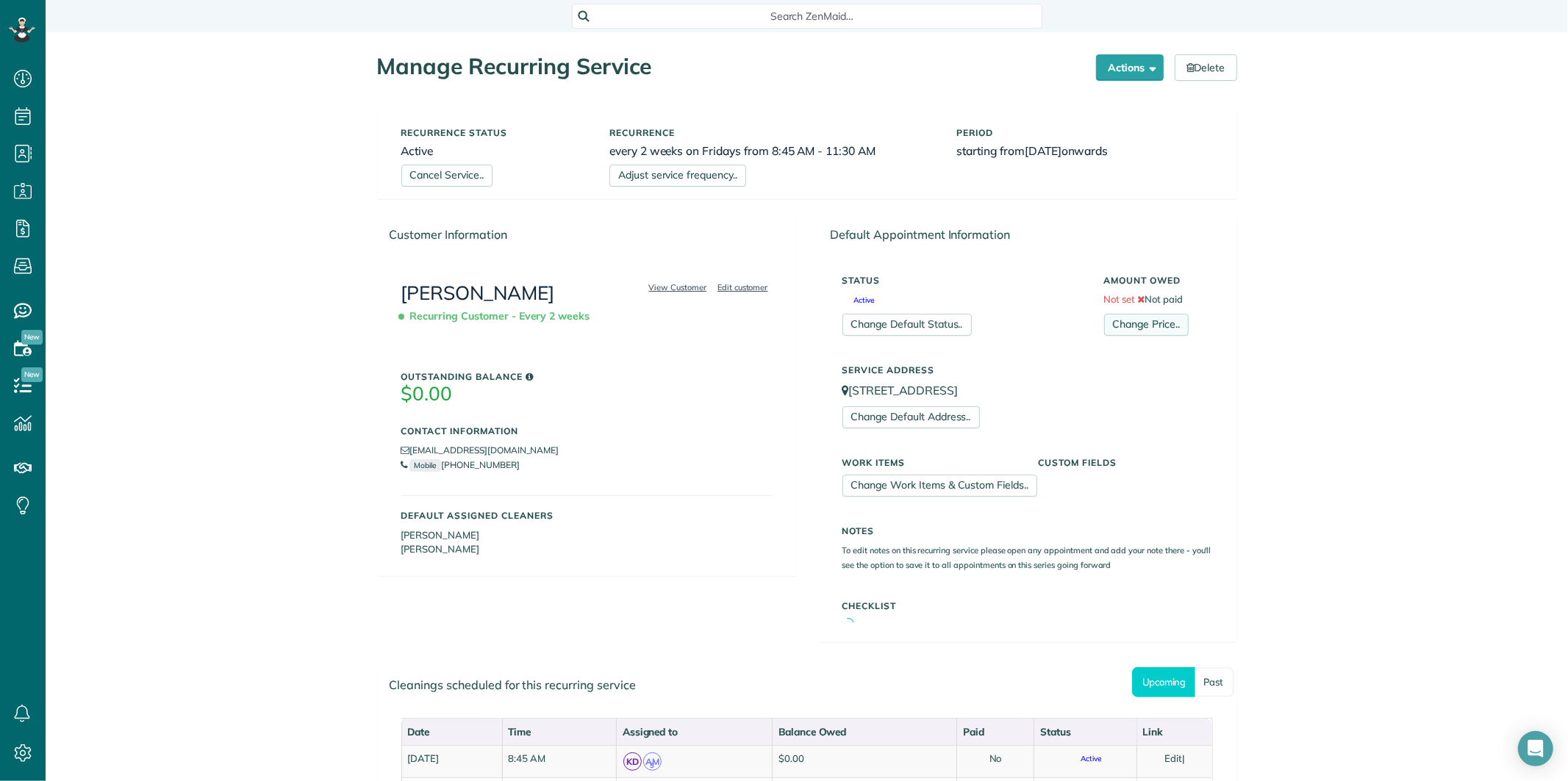 click on "Change Price.." at bounding box center (1146, 325) 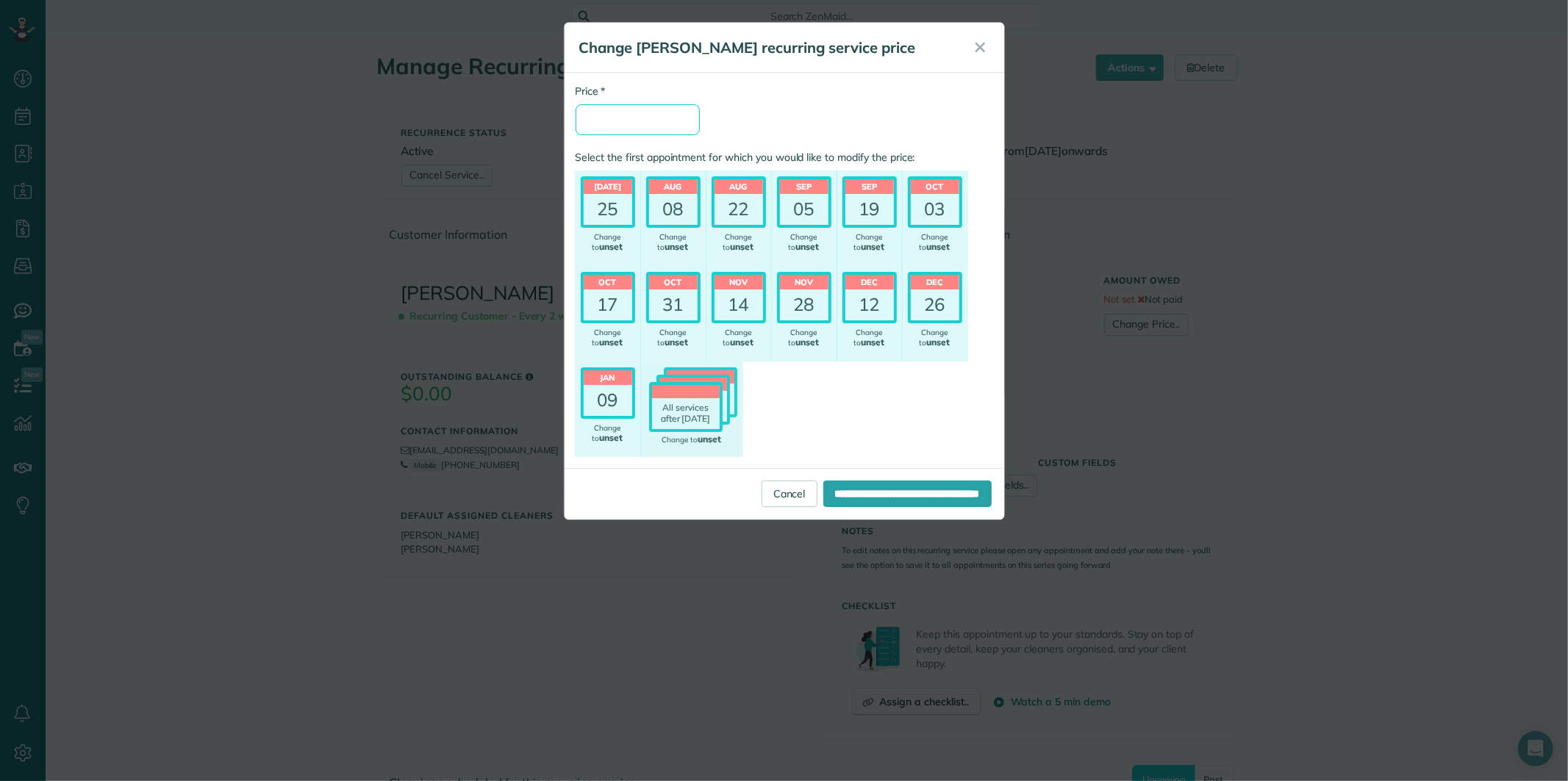 click on "*  Price" at bounding box center (637, 120) 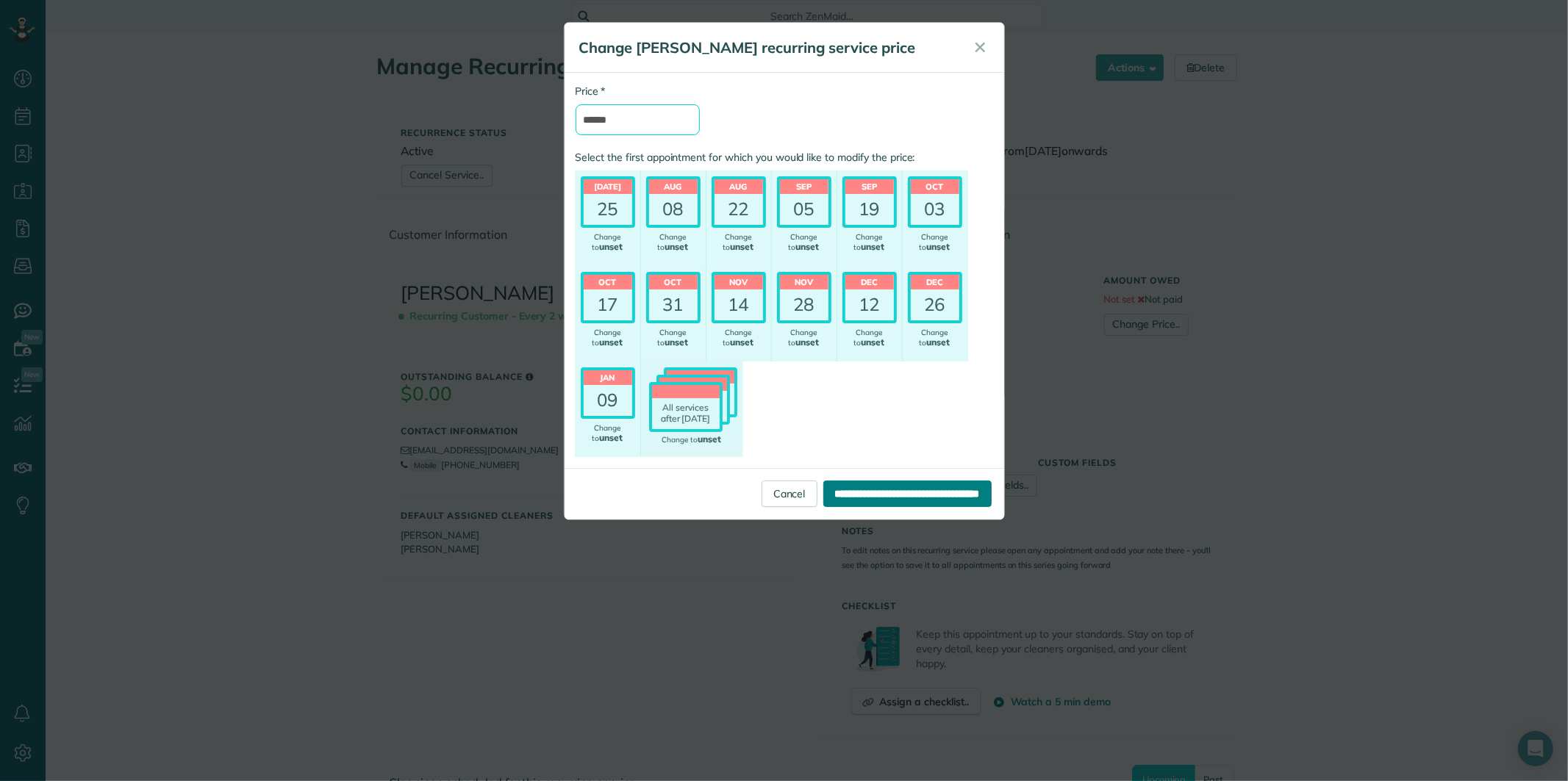 type on "******" 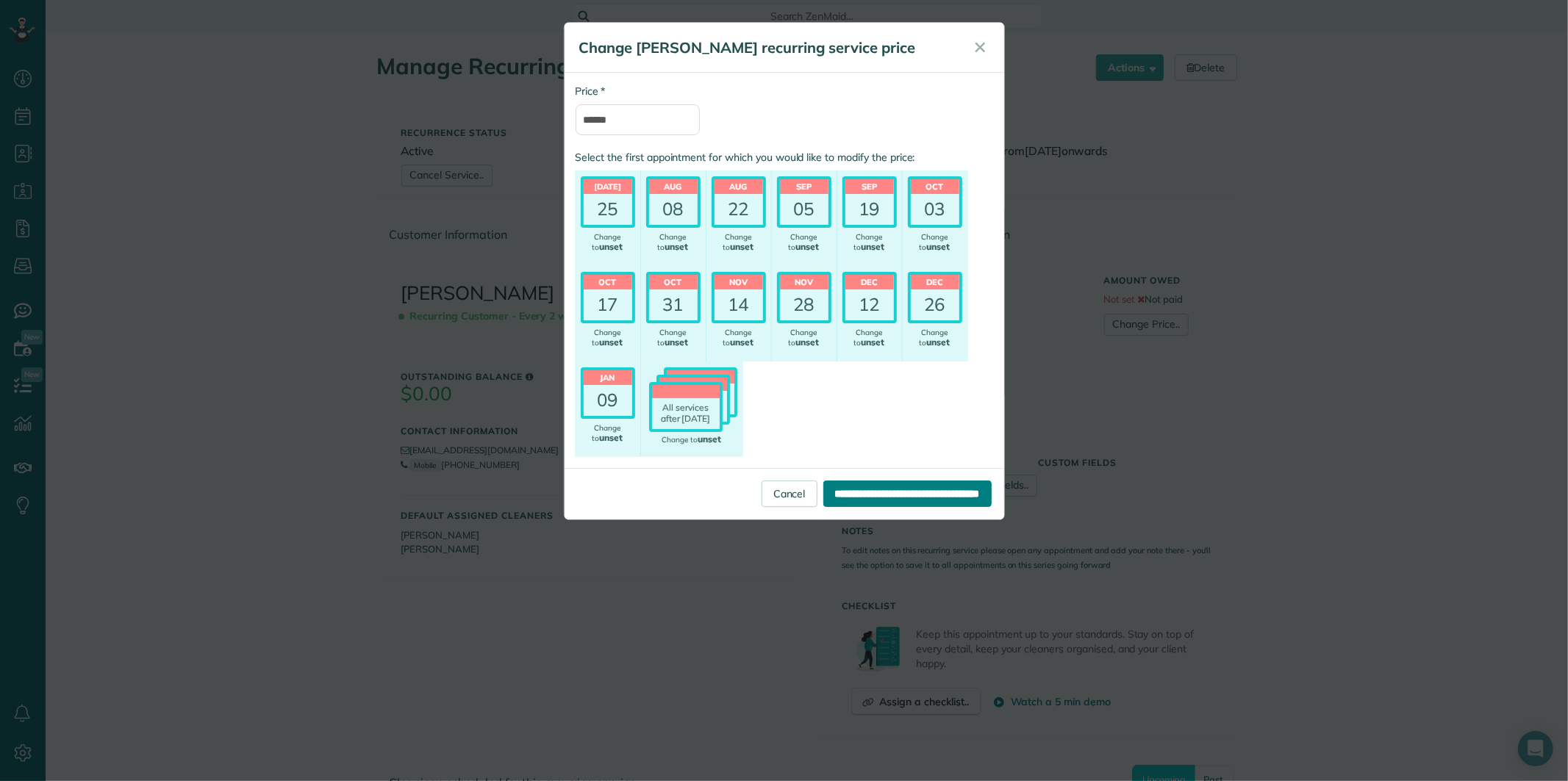 click on "**********" at bounding box center (907, 494) 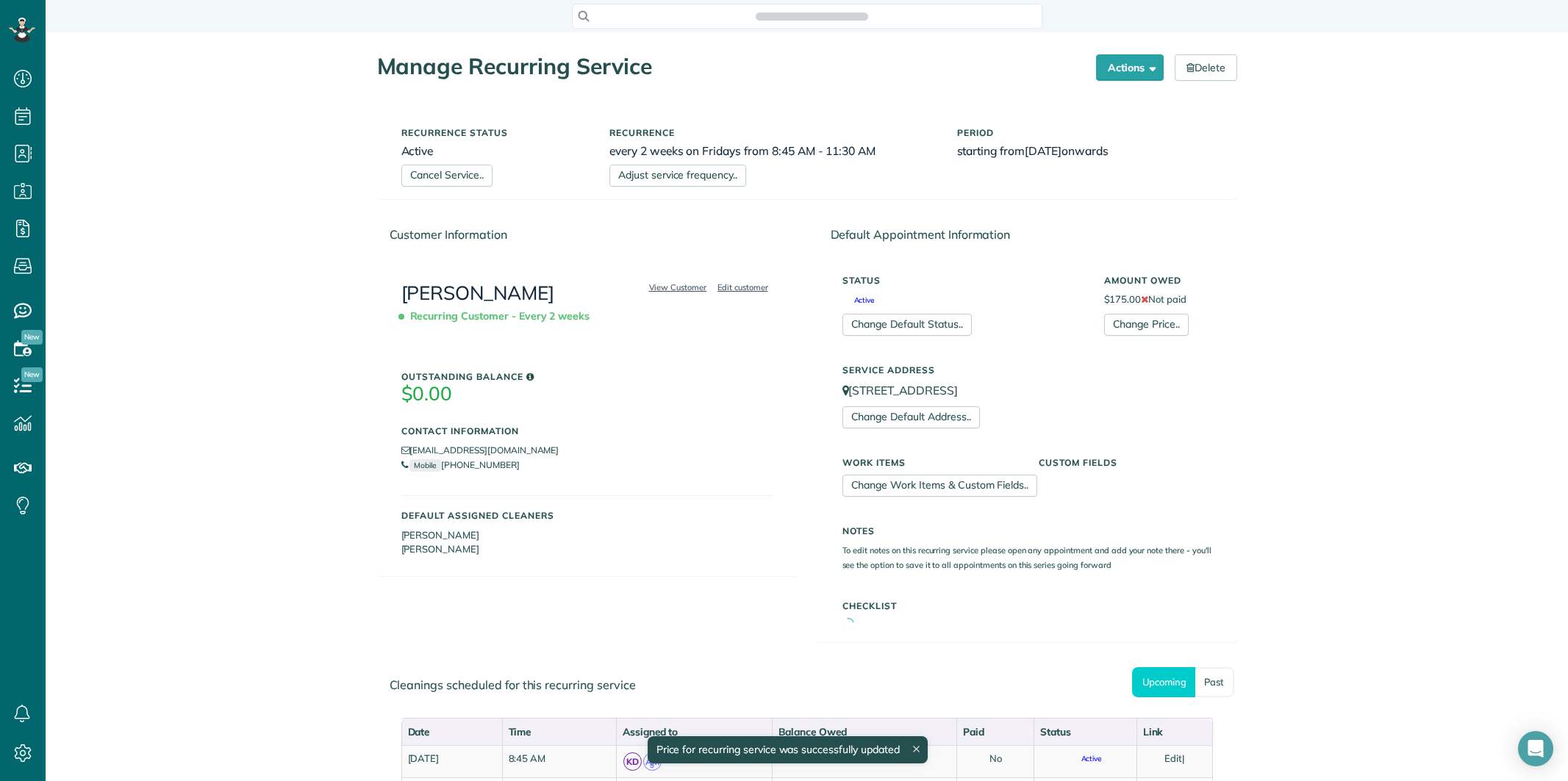 scroll, scrollTop: 0, scrollLeft: 0, axis: both 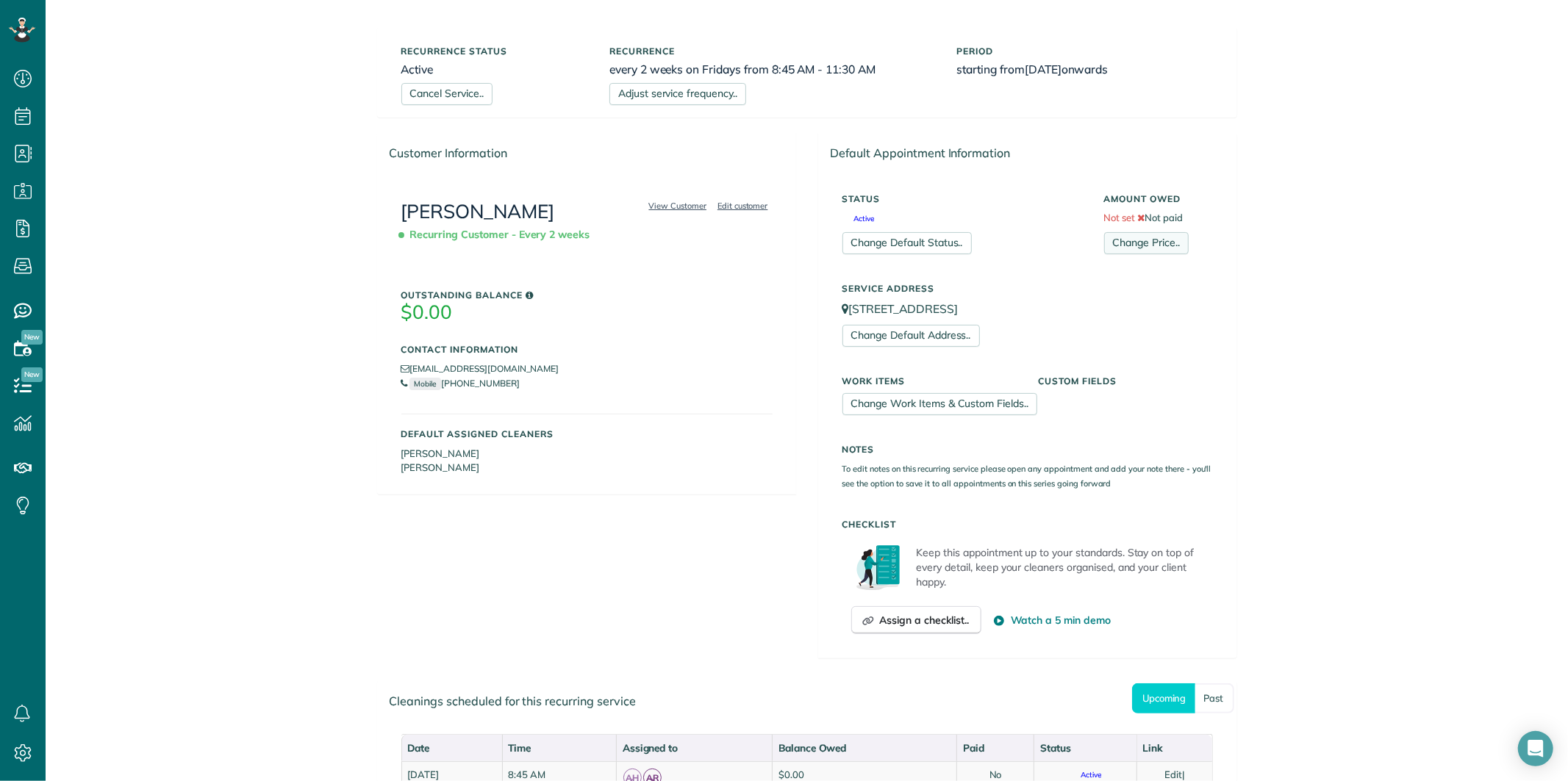 click on "Change Price.." at bounding box center (1146, 243) 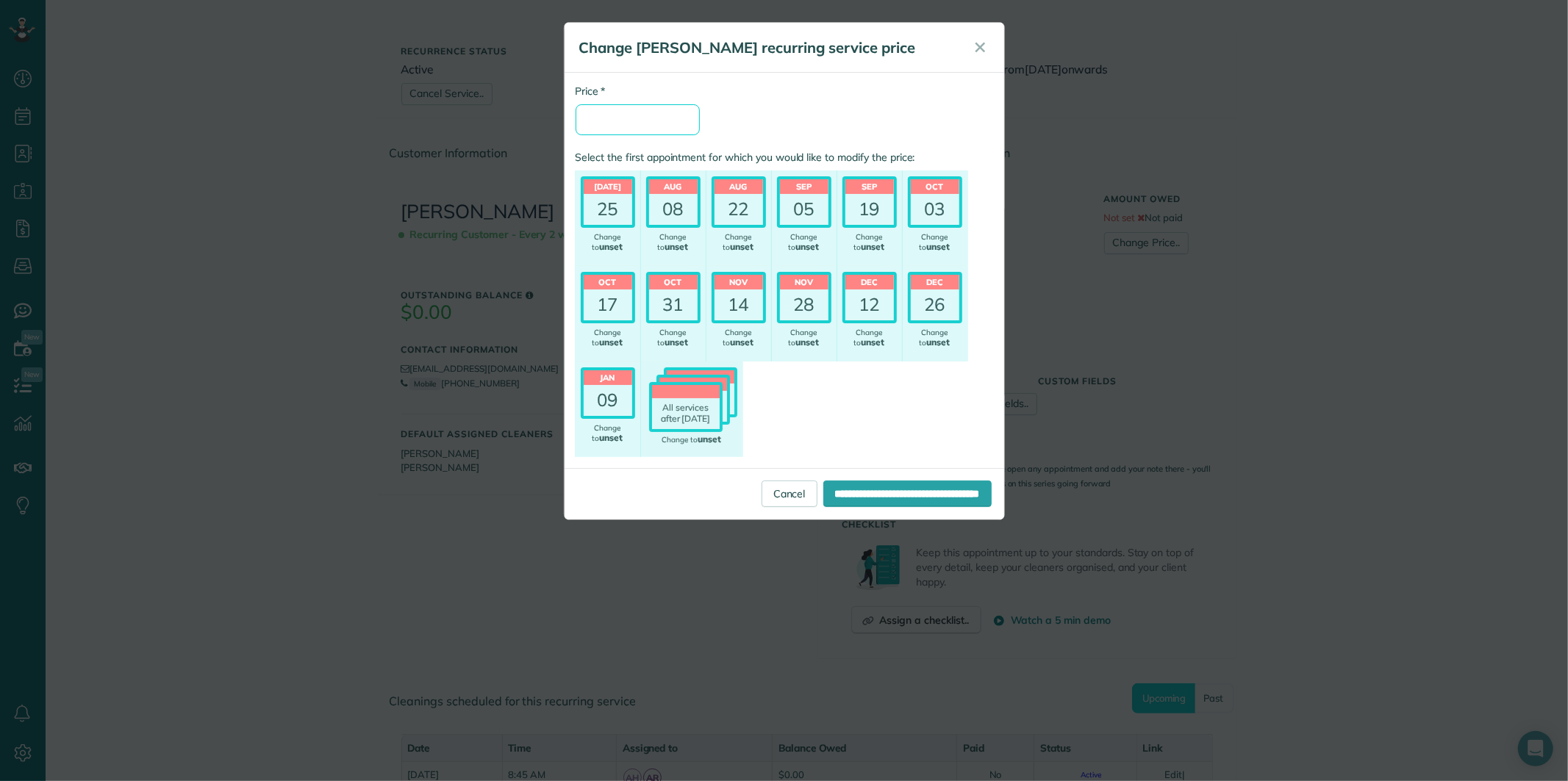 drag, startPoint x: 626, startPoint y: 121, endPoint x: 636, endPoint y: 129, distance: 12.80625 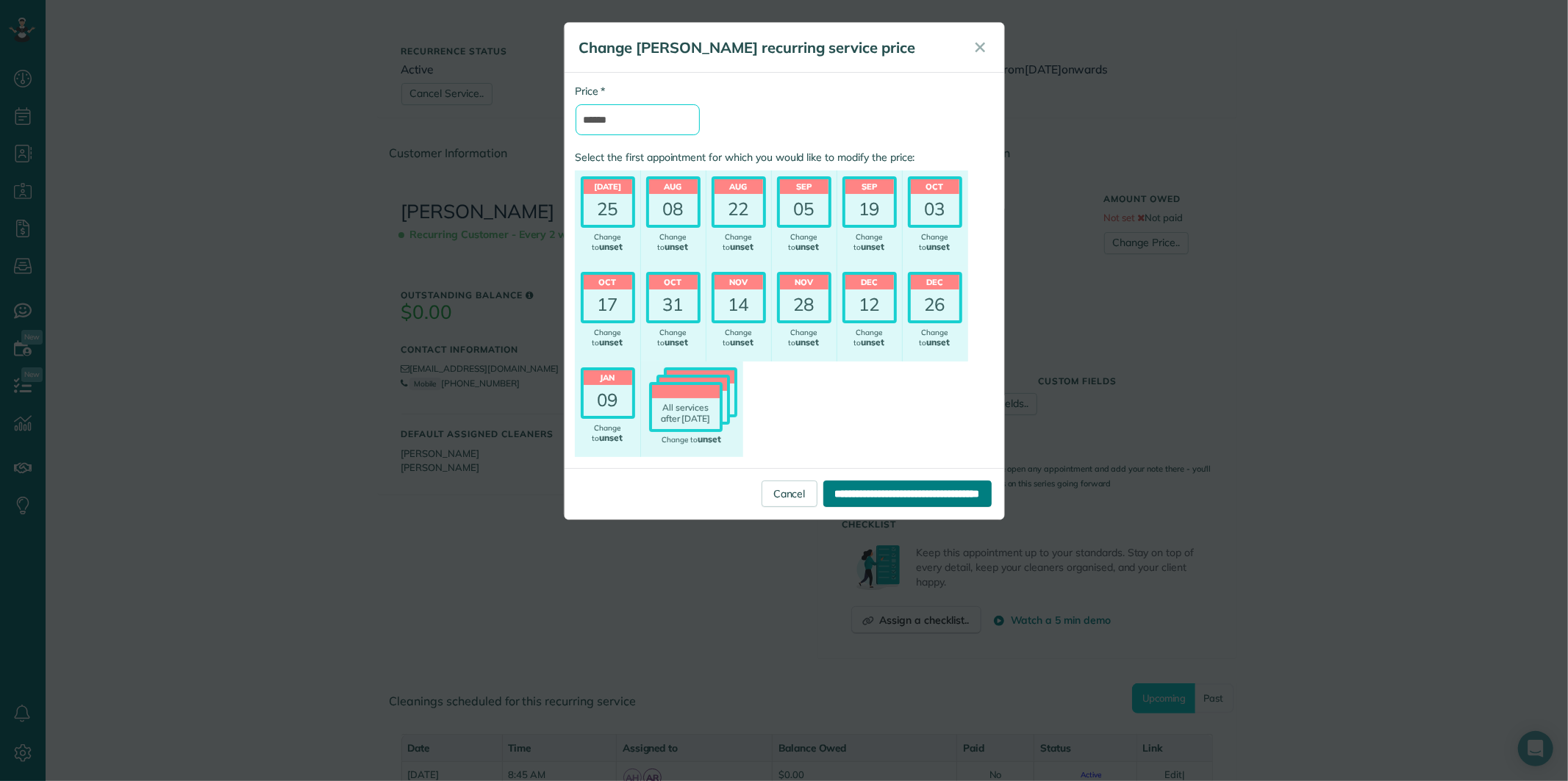 type on "******" 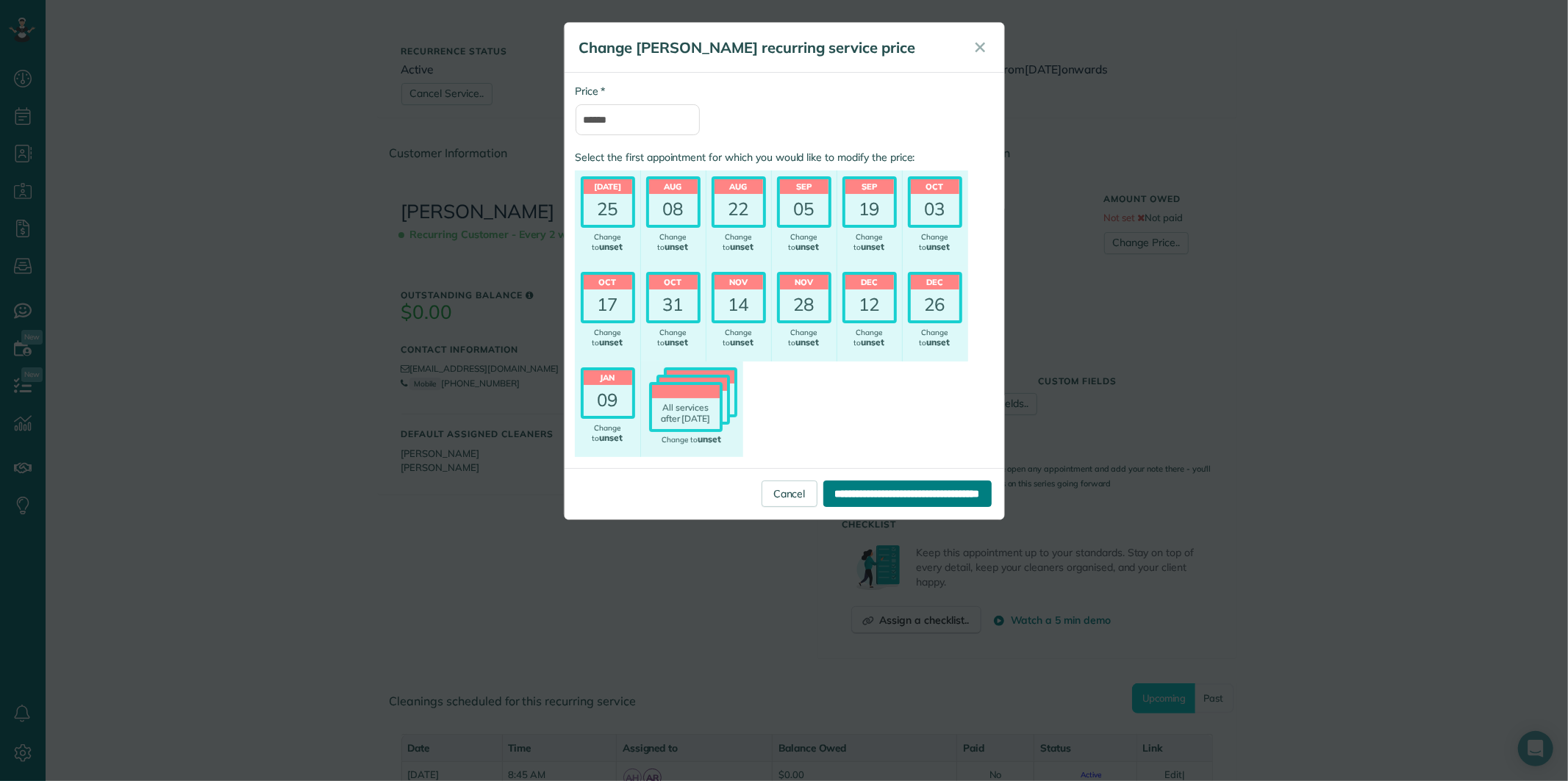 click on "**********" at bounding box center (907, 494) 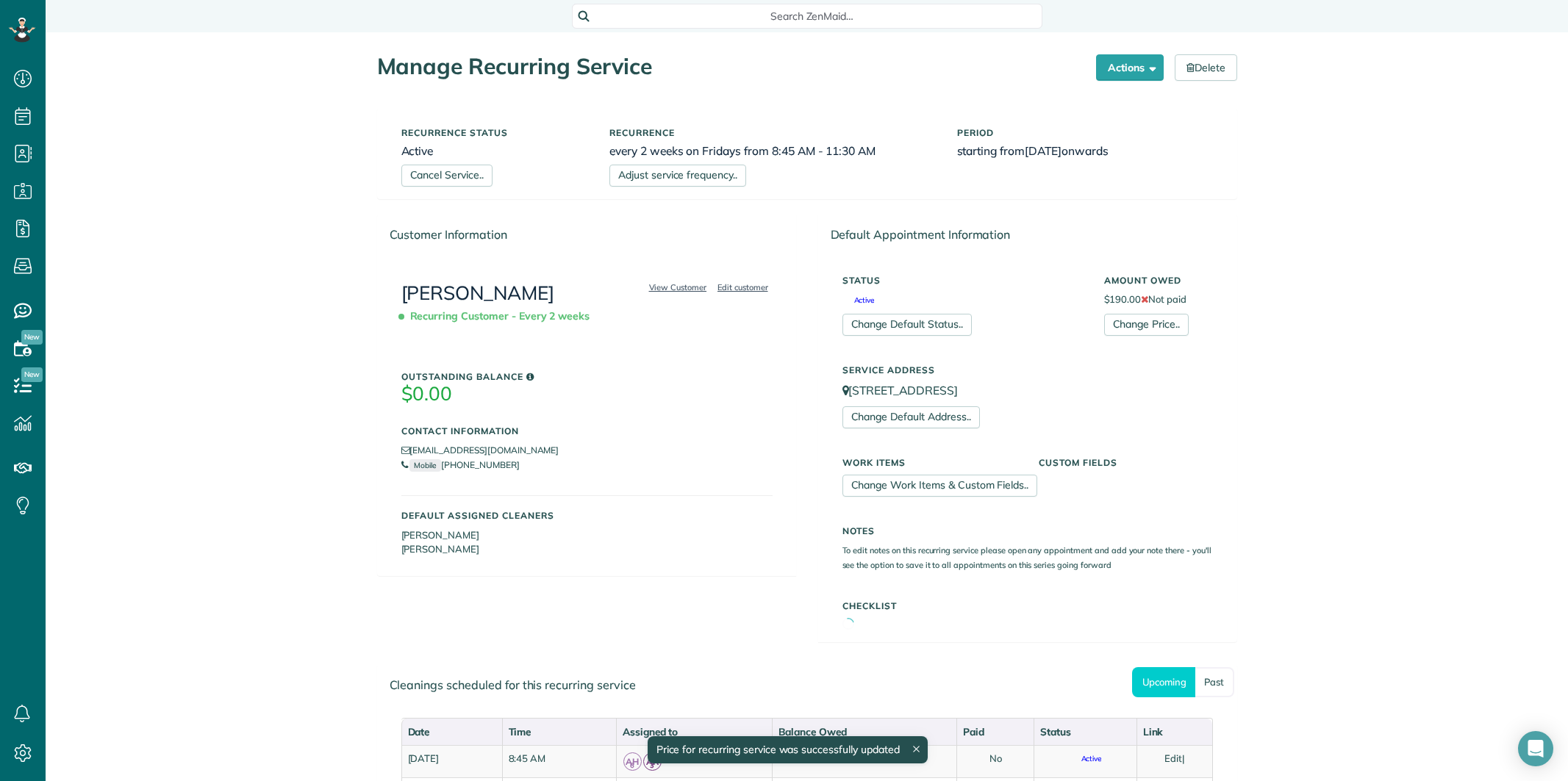 scroll, scrollTop: 0, scrollLeft: 0, axis: both 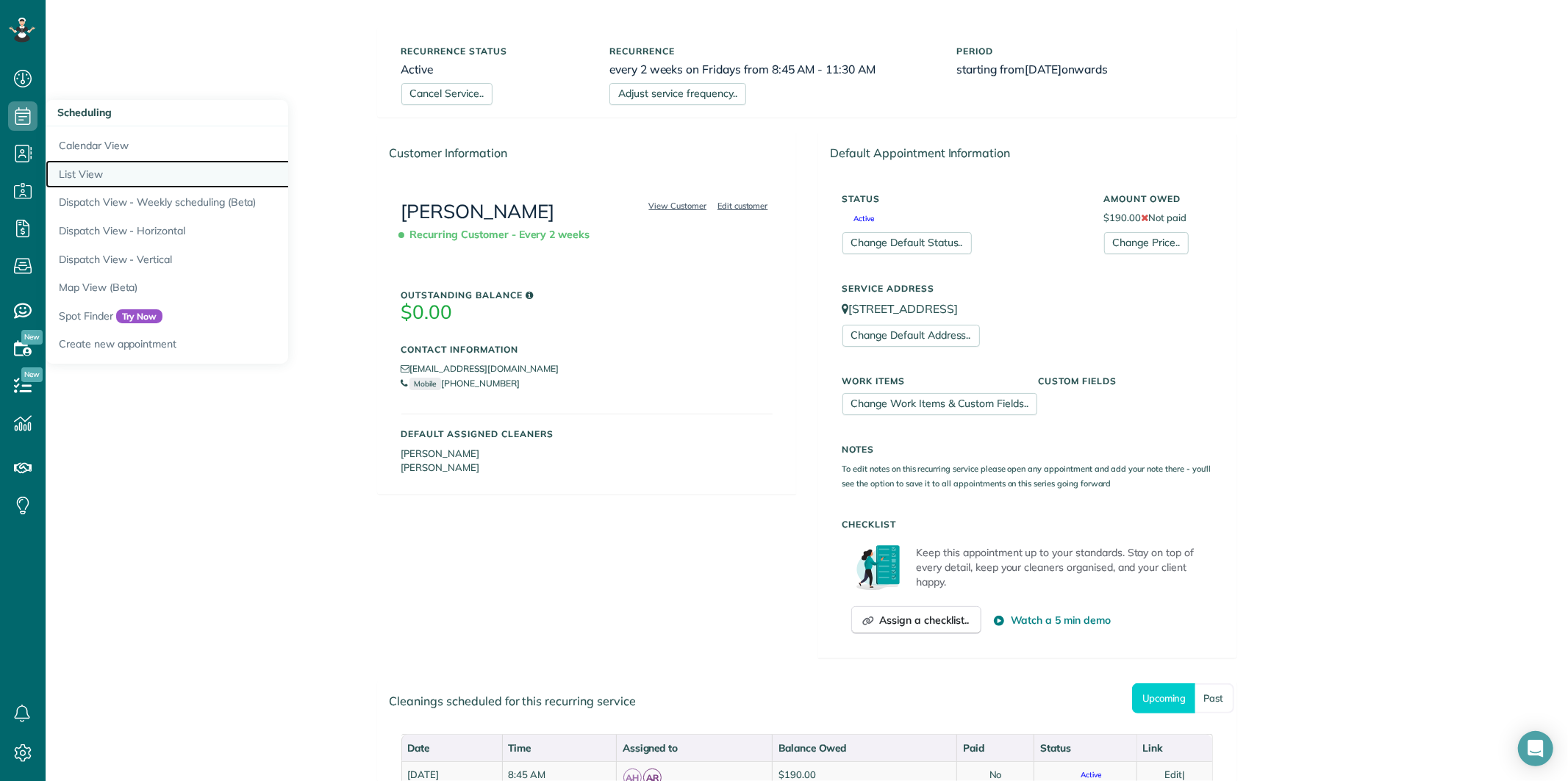 click on "List View" at bounding box center (229, 174) 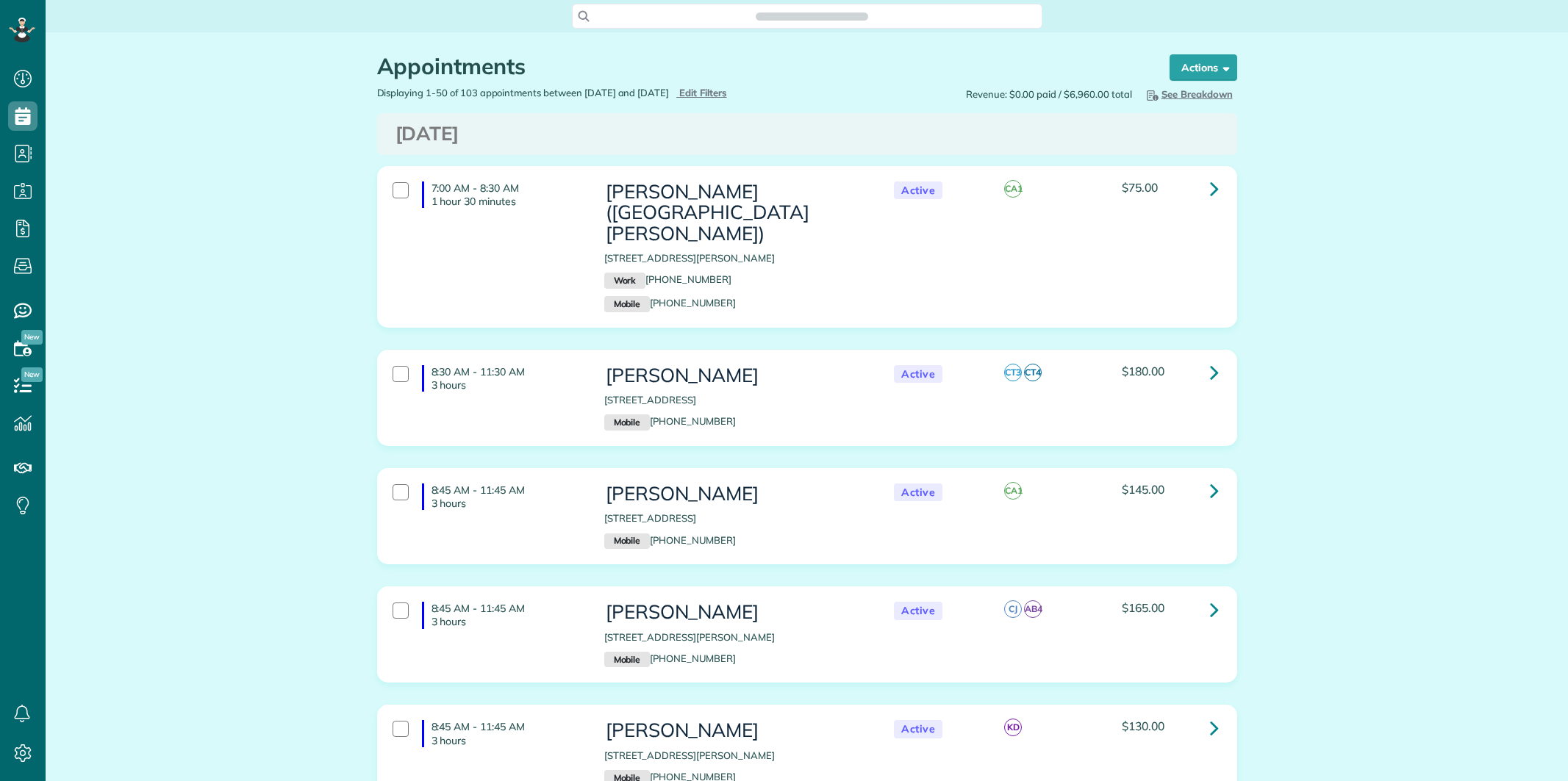 scroll, scrollTop: 0, scrollLeft: 0, axis: both 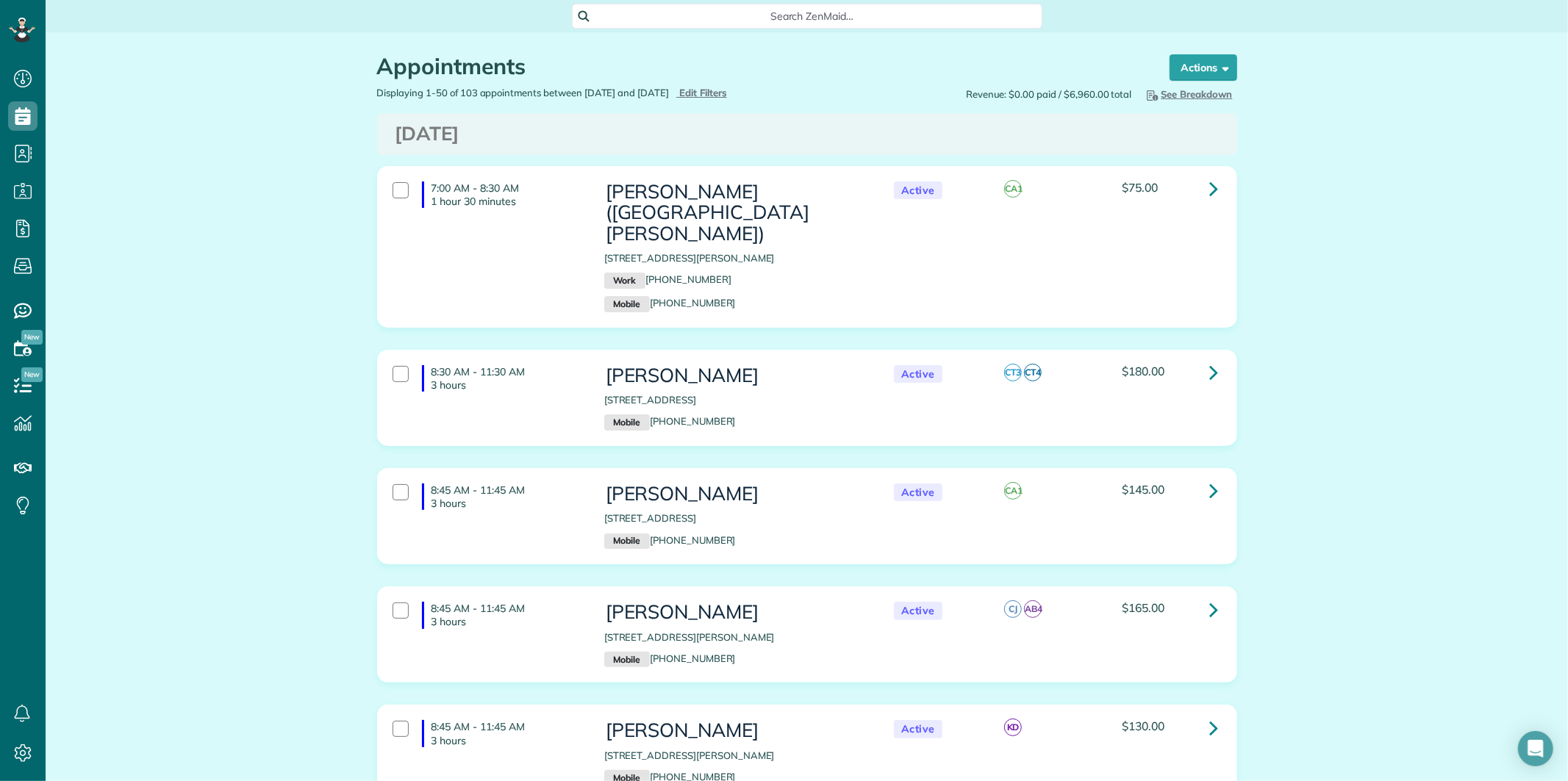 type on "**********" 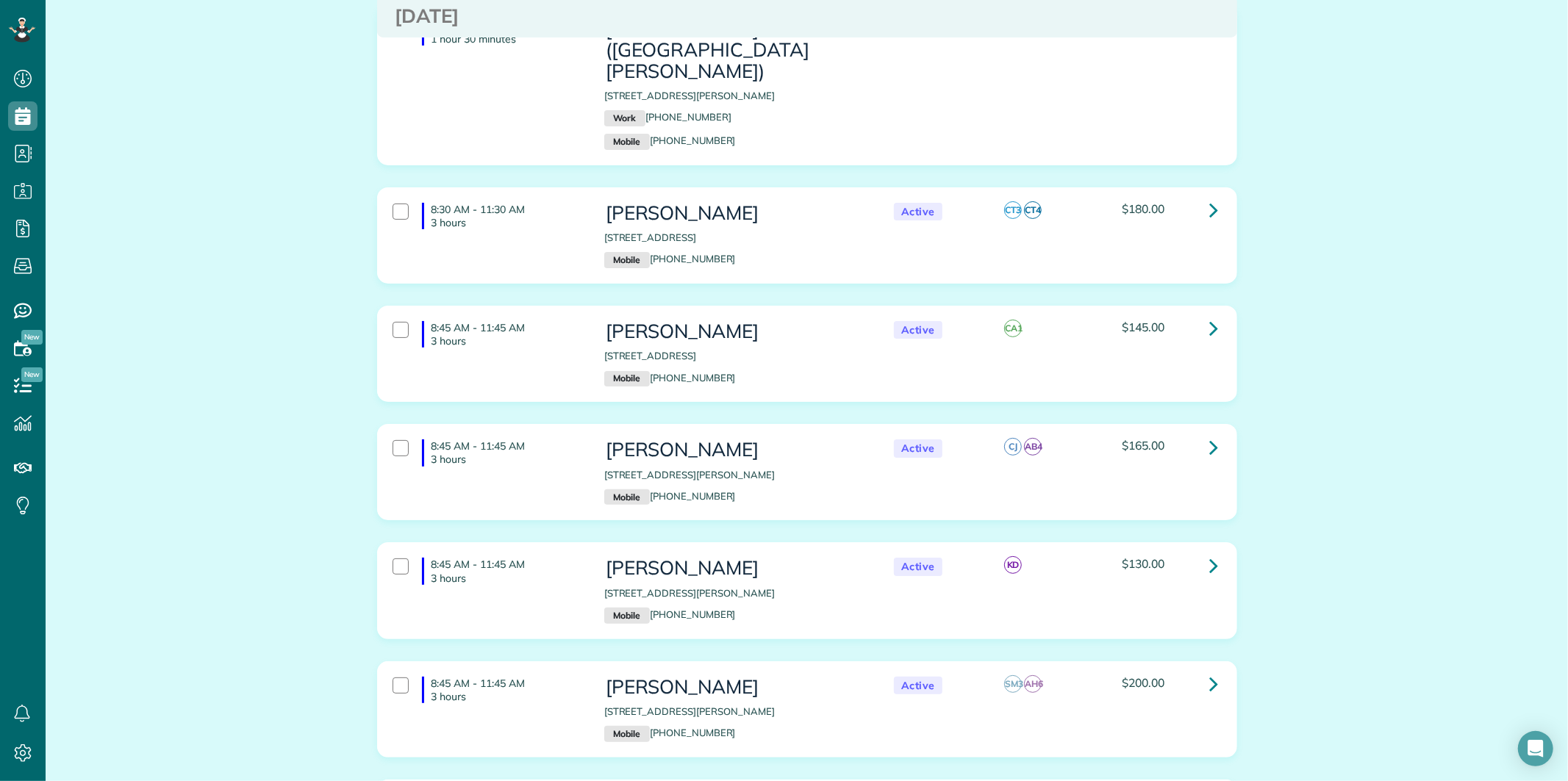 scroll, scrollTop: 0, scrollLeft: 0, axis: both 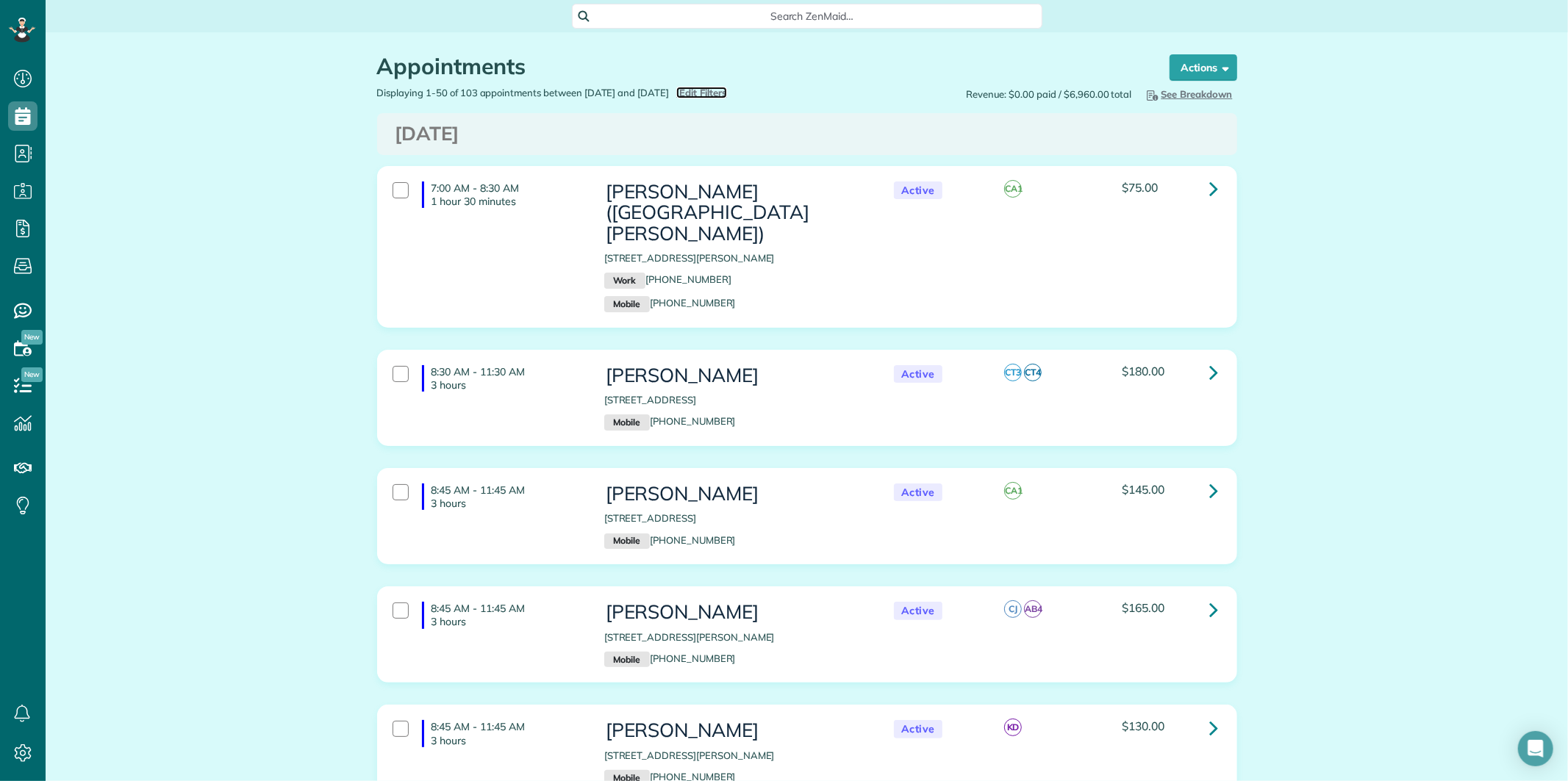 click on "Edit Filters" at bounding box center [703, 93] 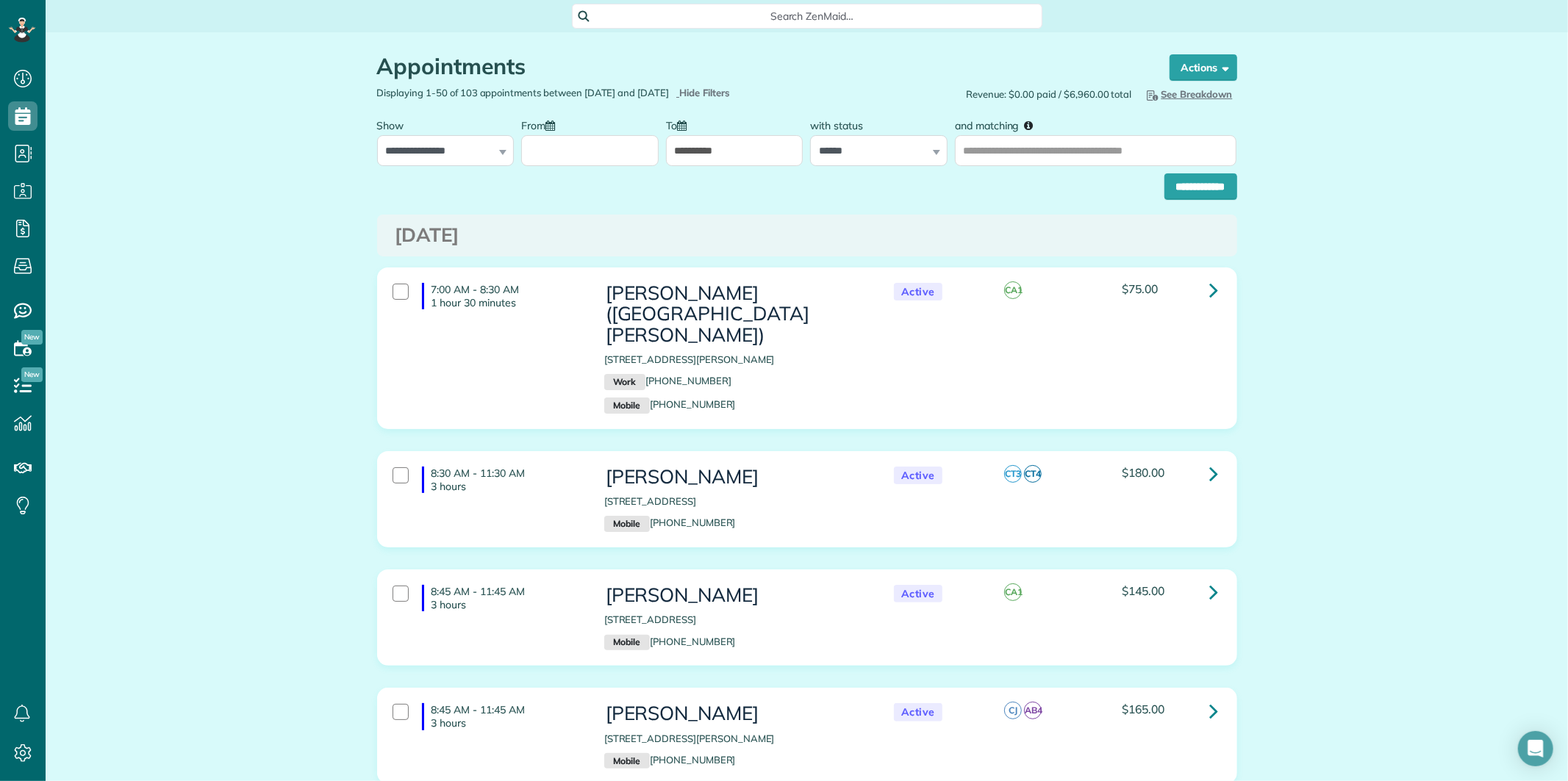 click on "From" at bounding box center (590, 151) 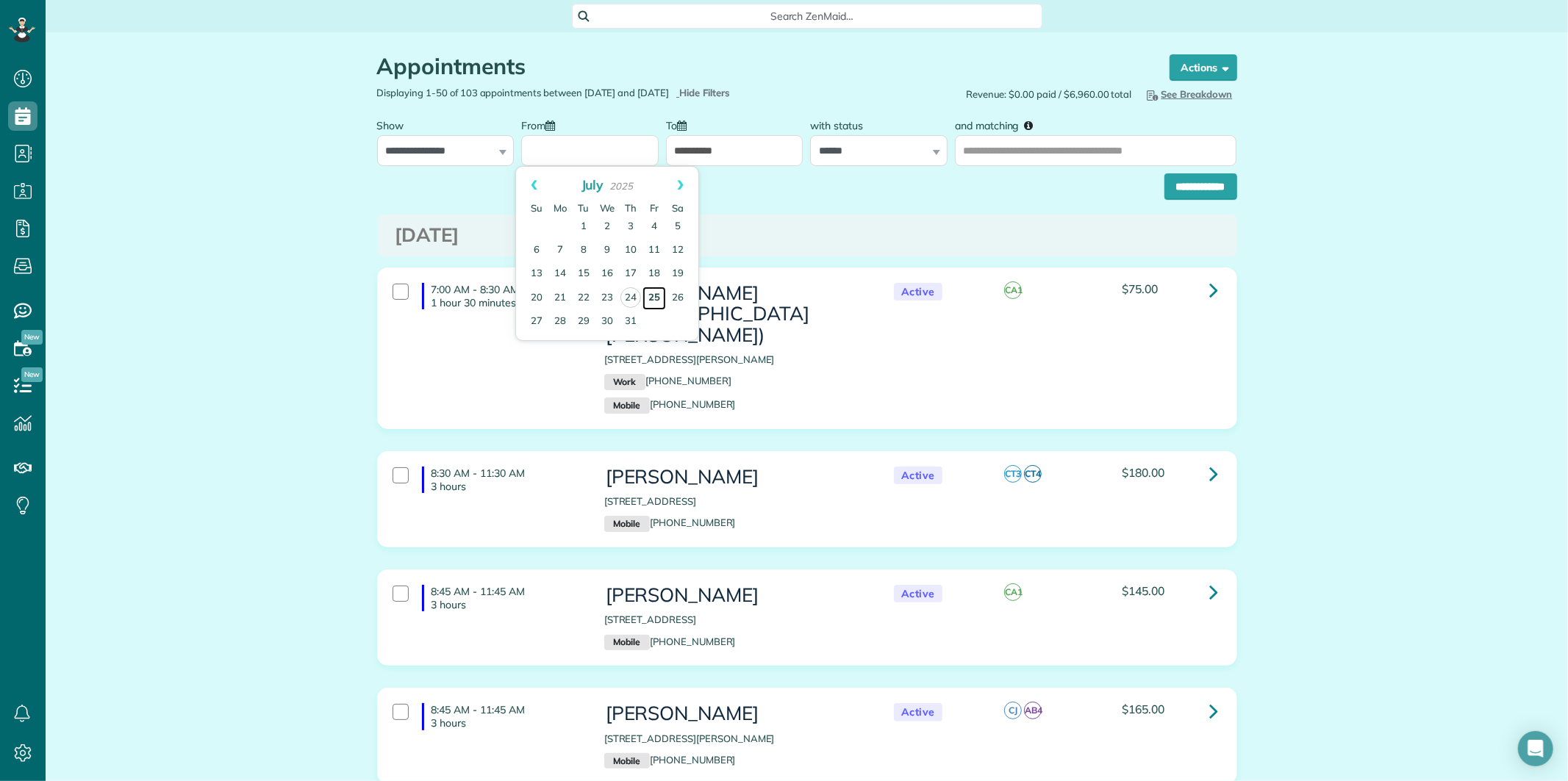 click on "25" at bounding box center [654, 298] 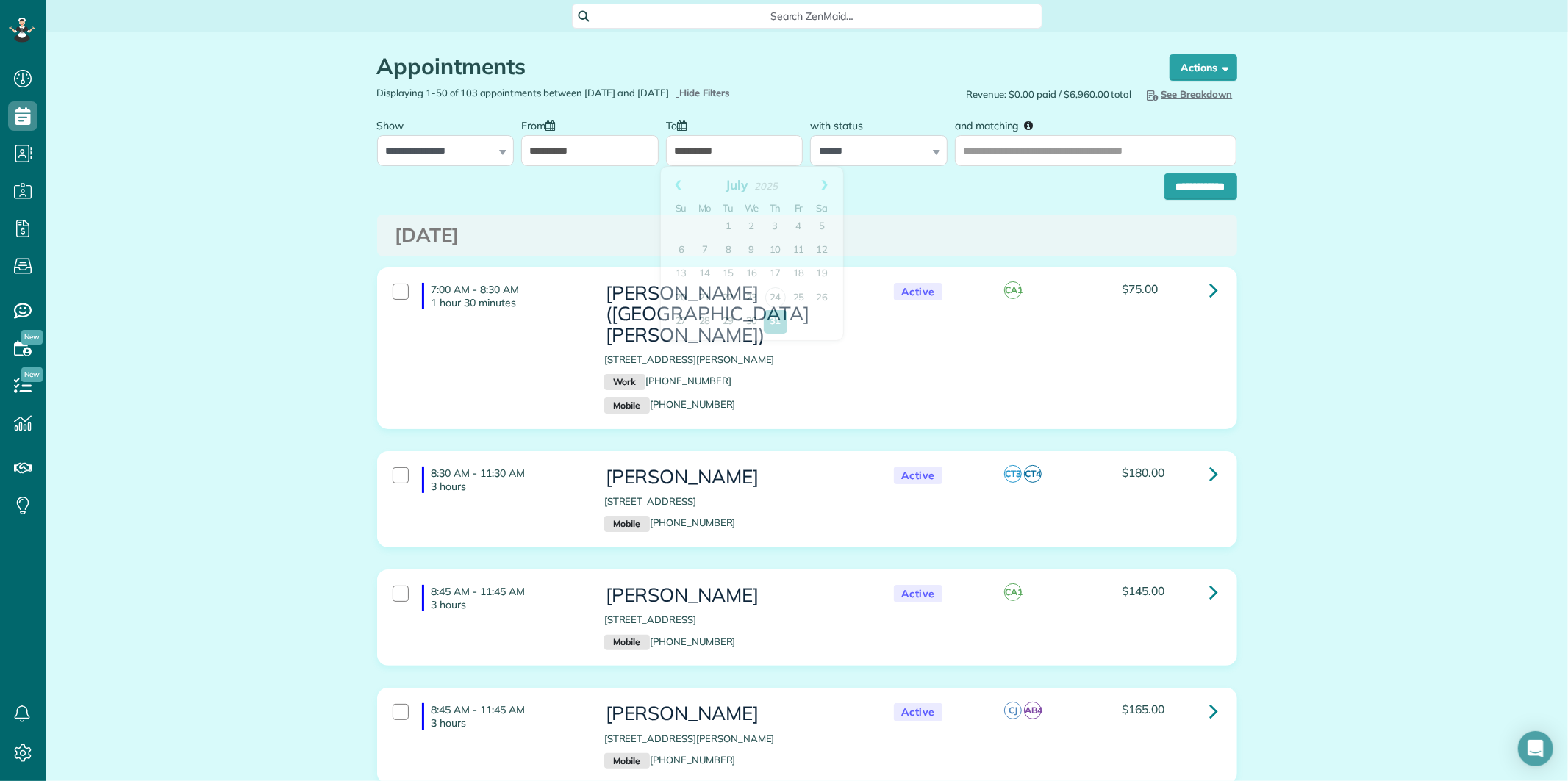 click on "**********" at bounding box center (734, 151) 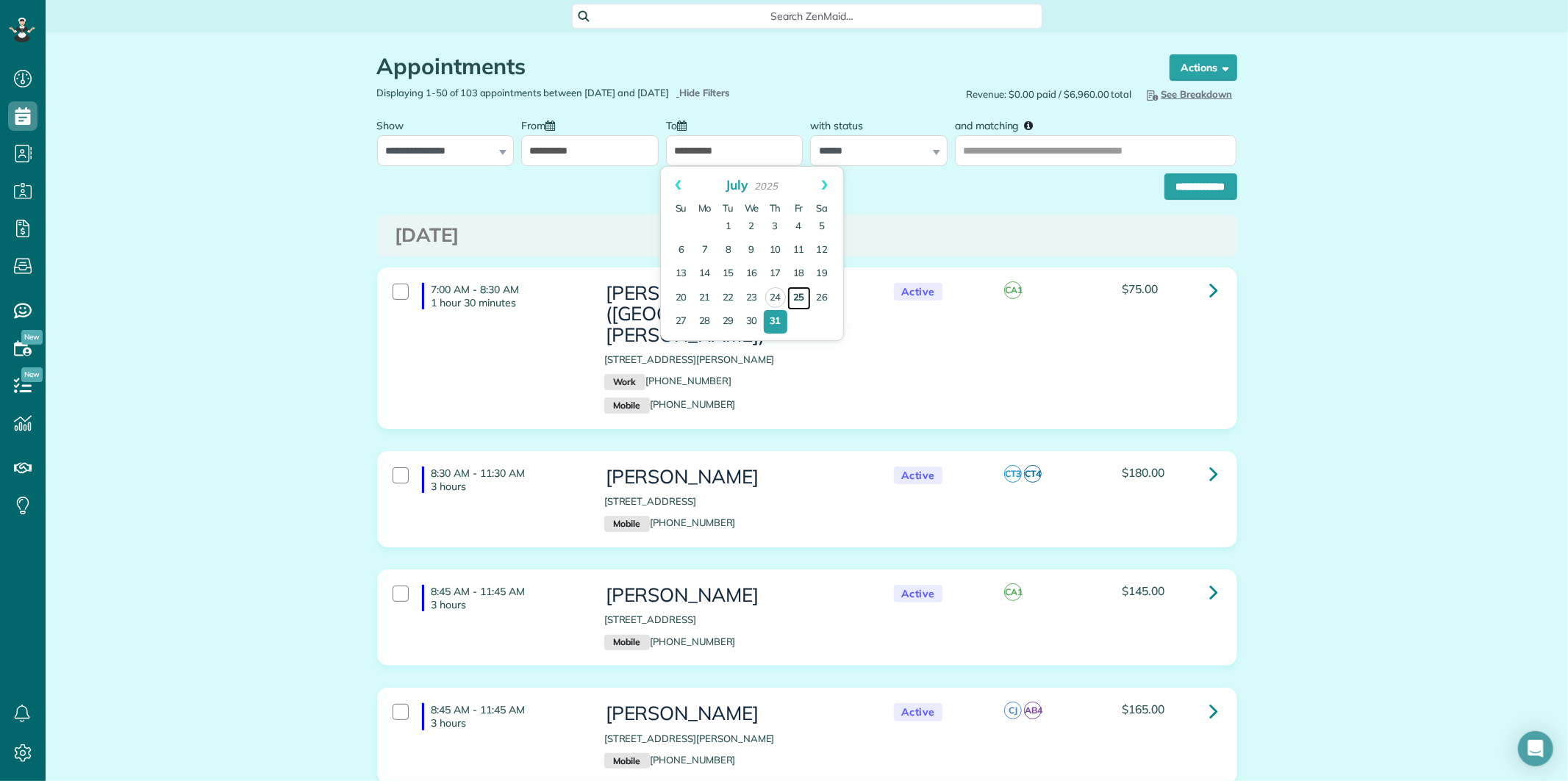 click on "25" at bounding box center (799, 298) 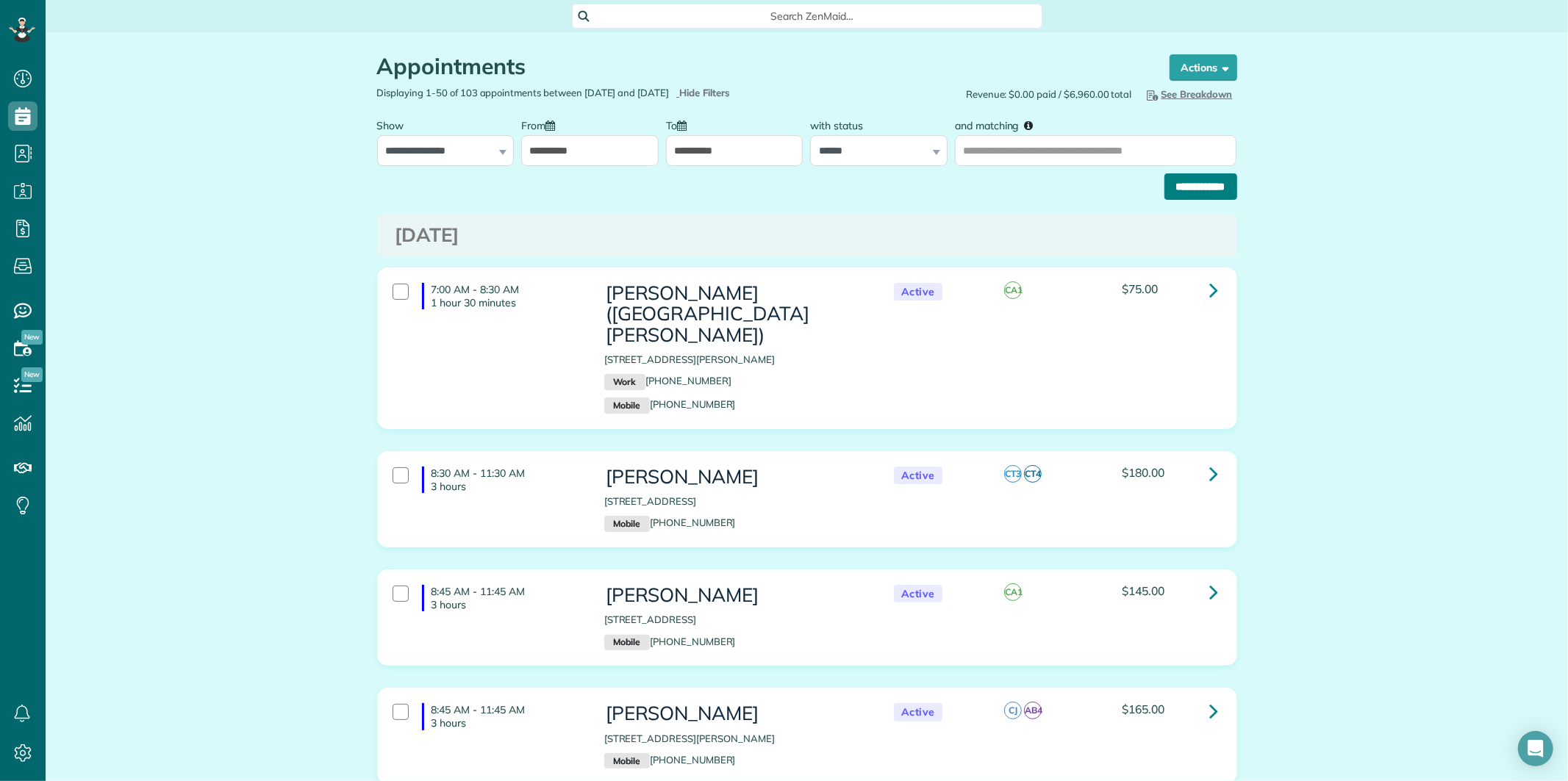 click on "**********" at bounding box center [1200, 187] 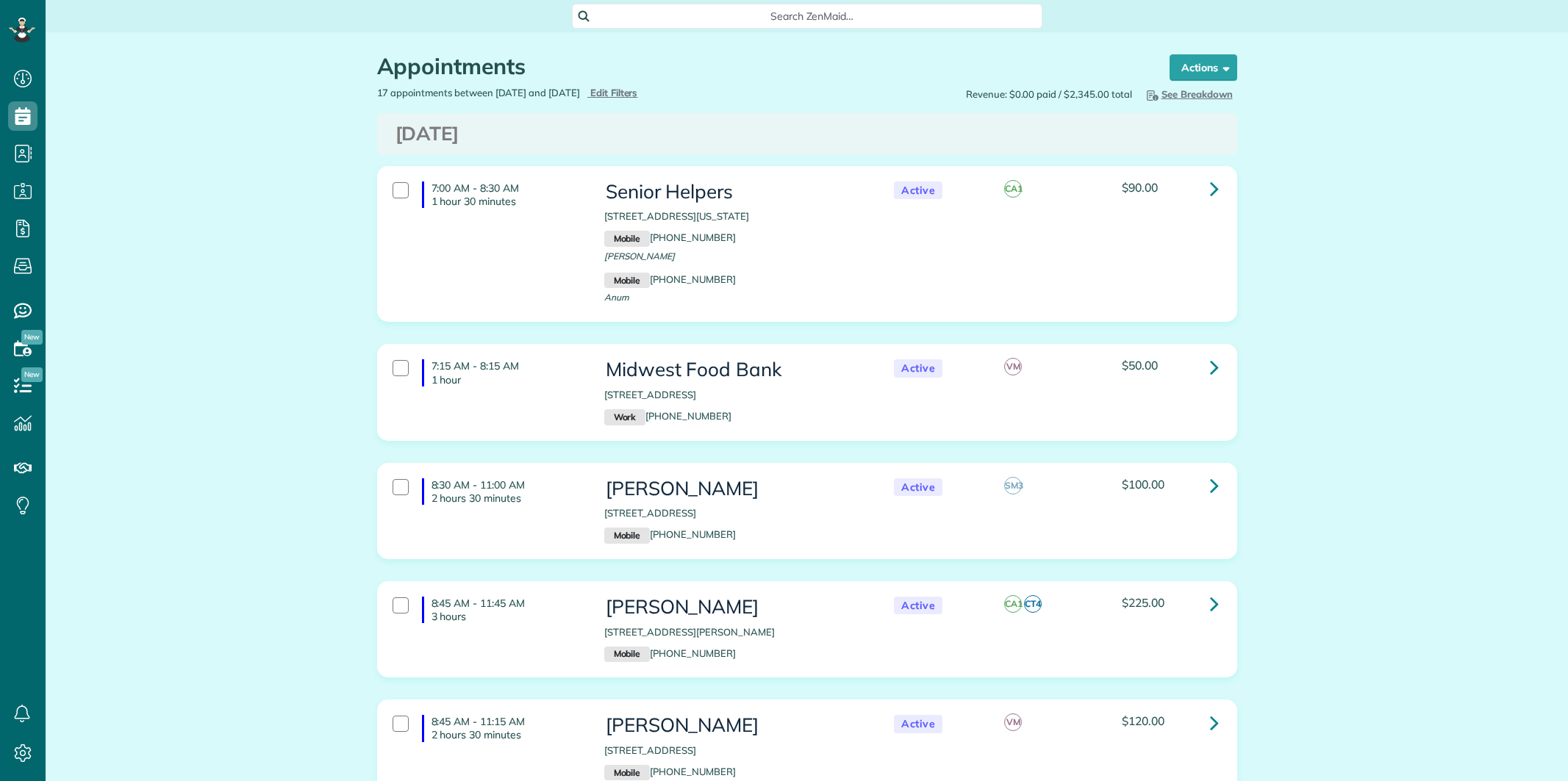 scroll, scrollTop: 0, scrollLeft: 0, axis: both 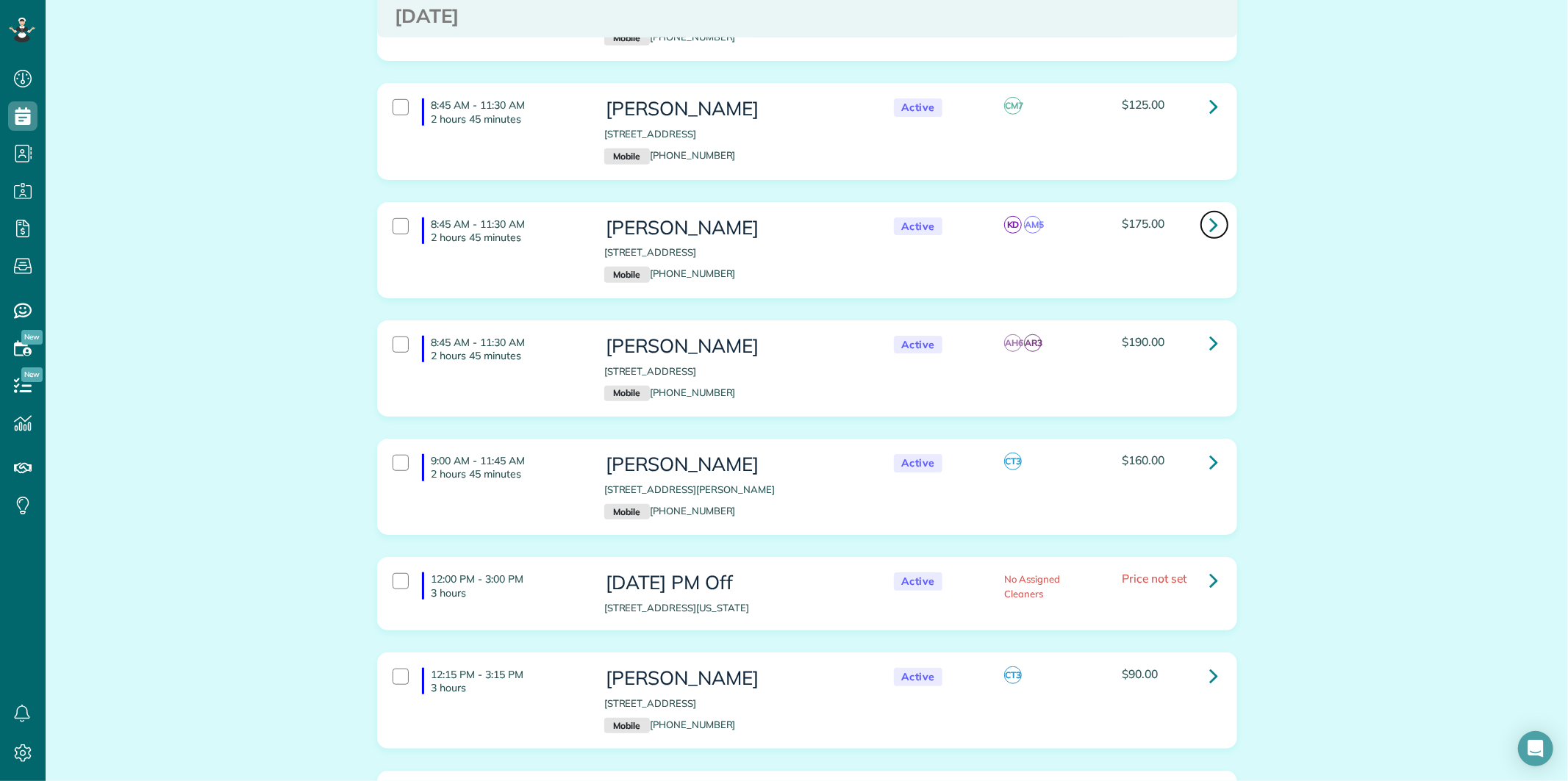 click at bounding box center (1214, 225) 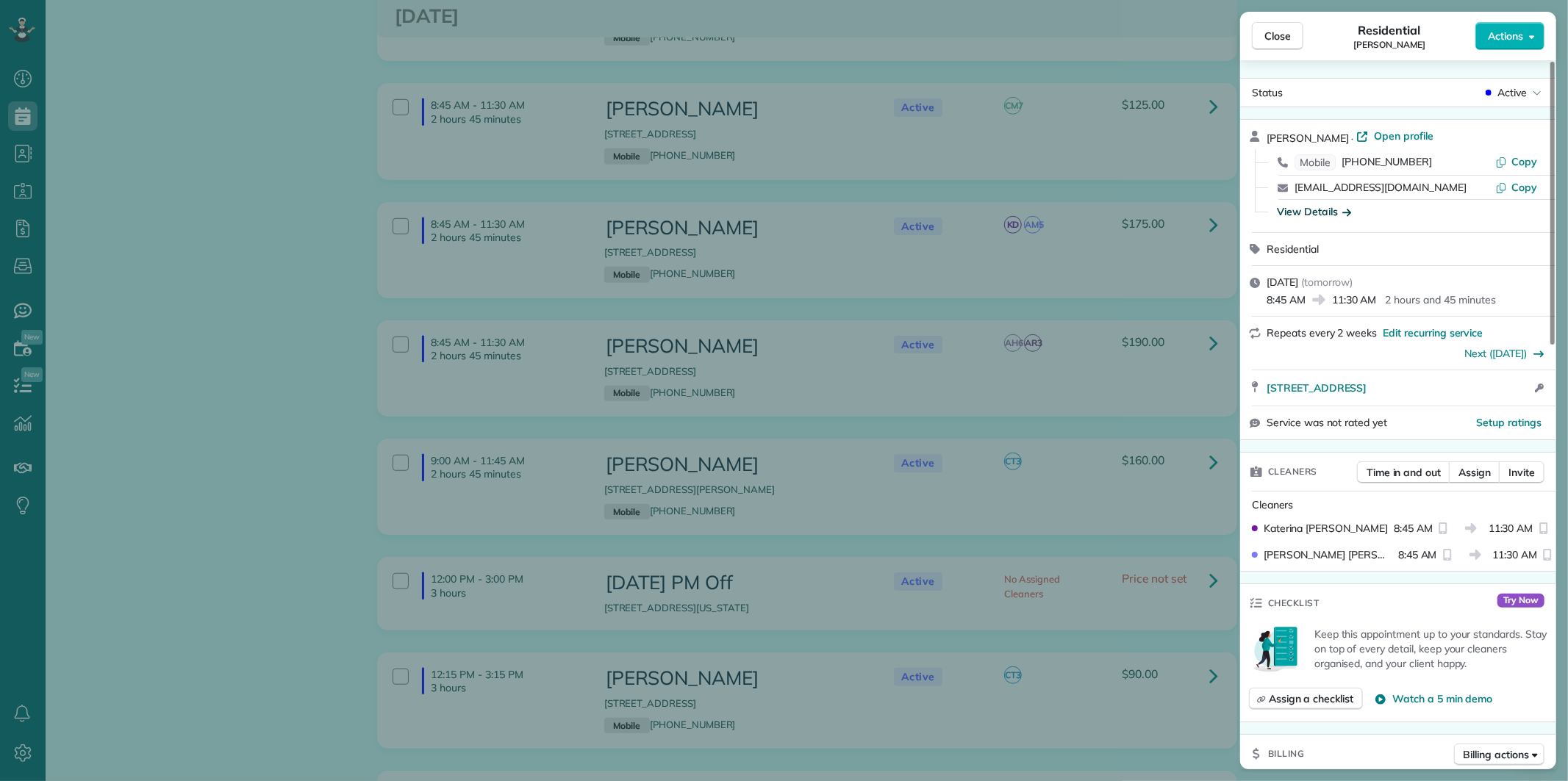 click on "View Details" at bounding box center (1314, 212) 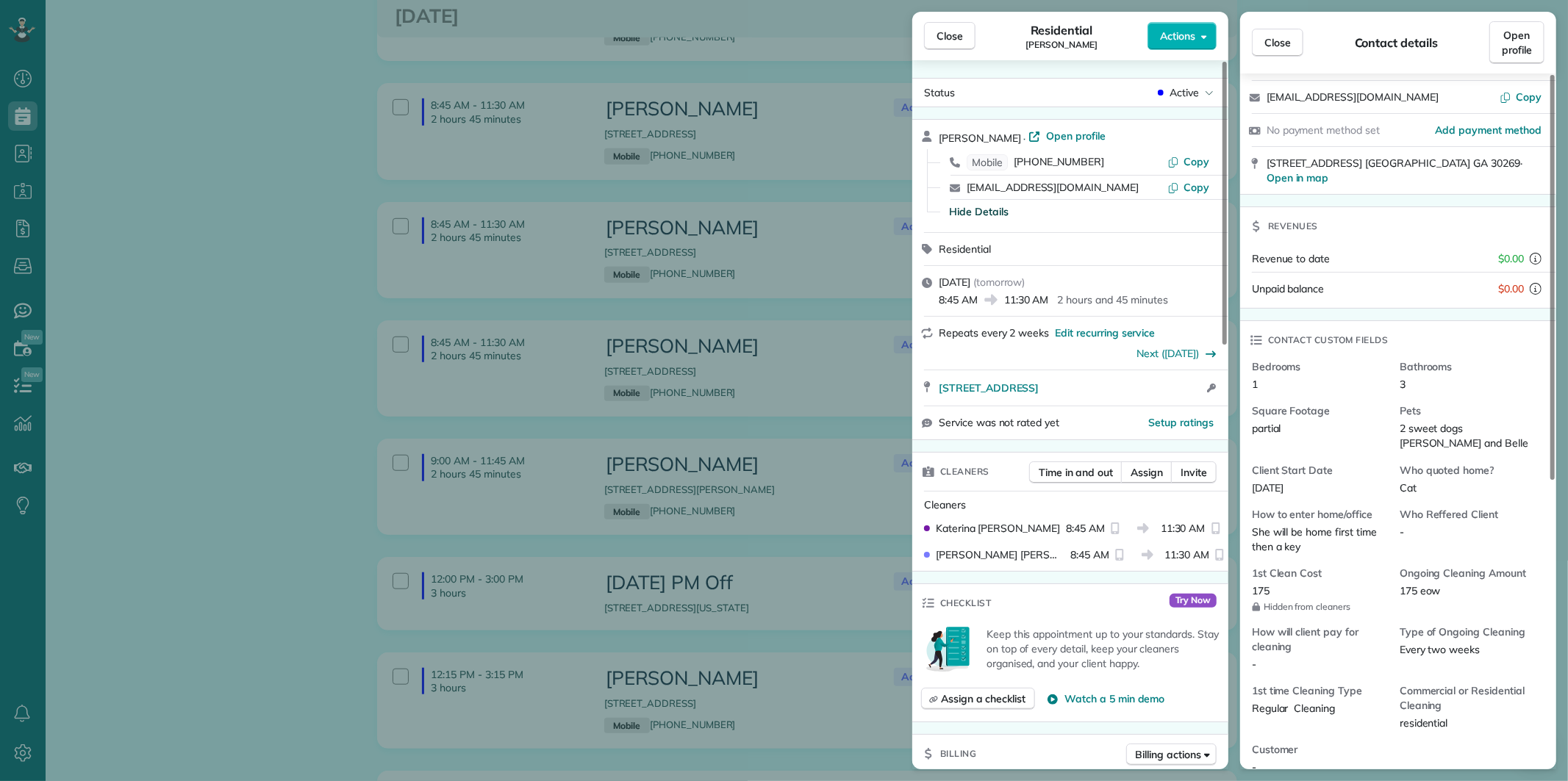 scroll, scrollTop: 0, scrollLeft: 0, axis: both 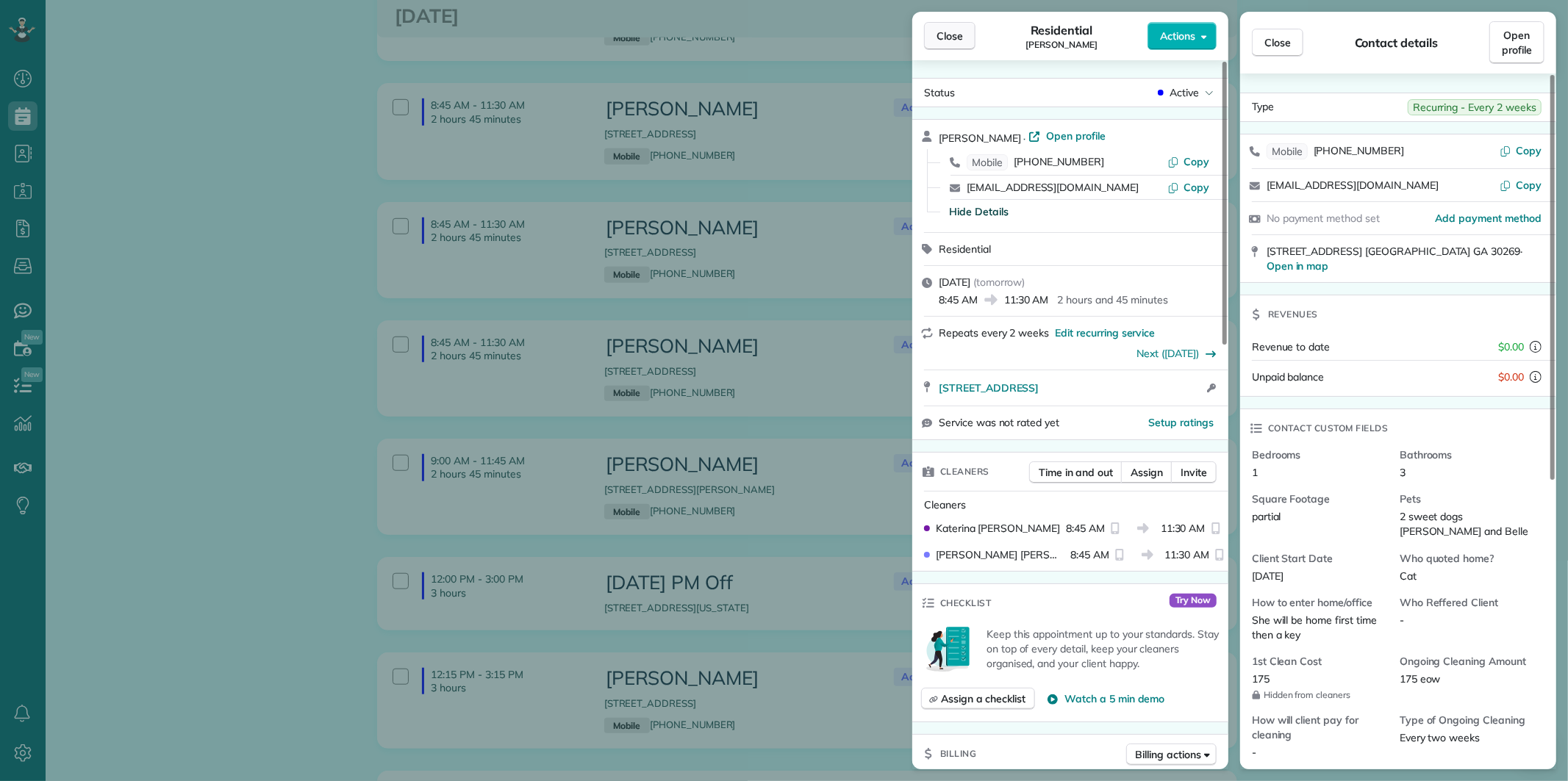 click on "Close" at bounding box center [950, 36] 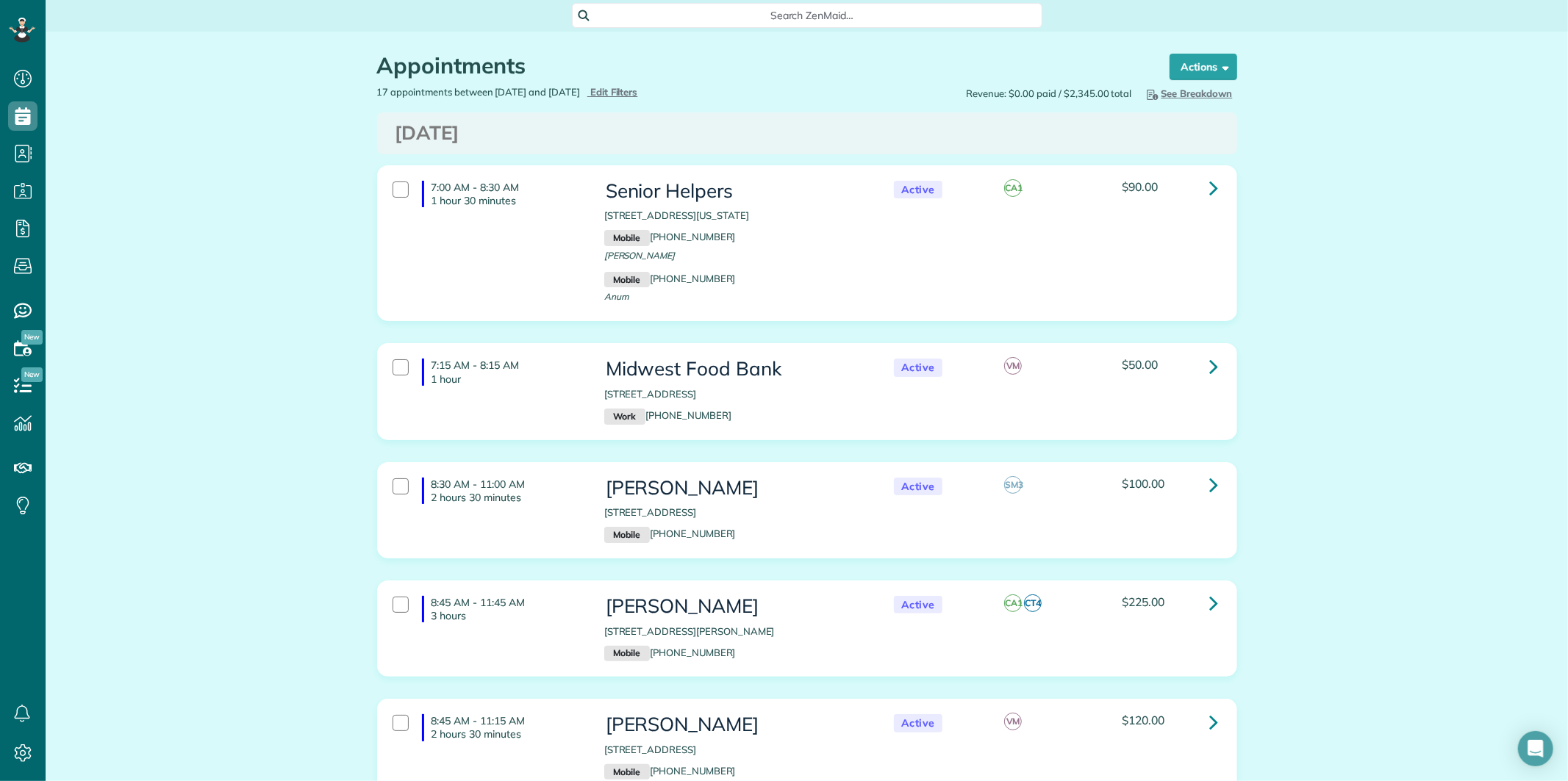 scroll, scrollTop: 0, scrollLeft: 0, axis: both 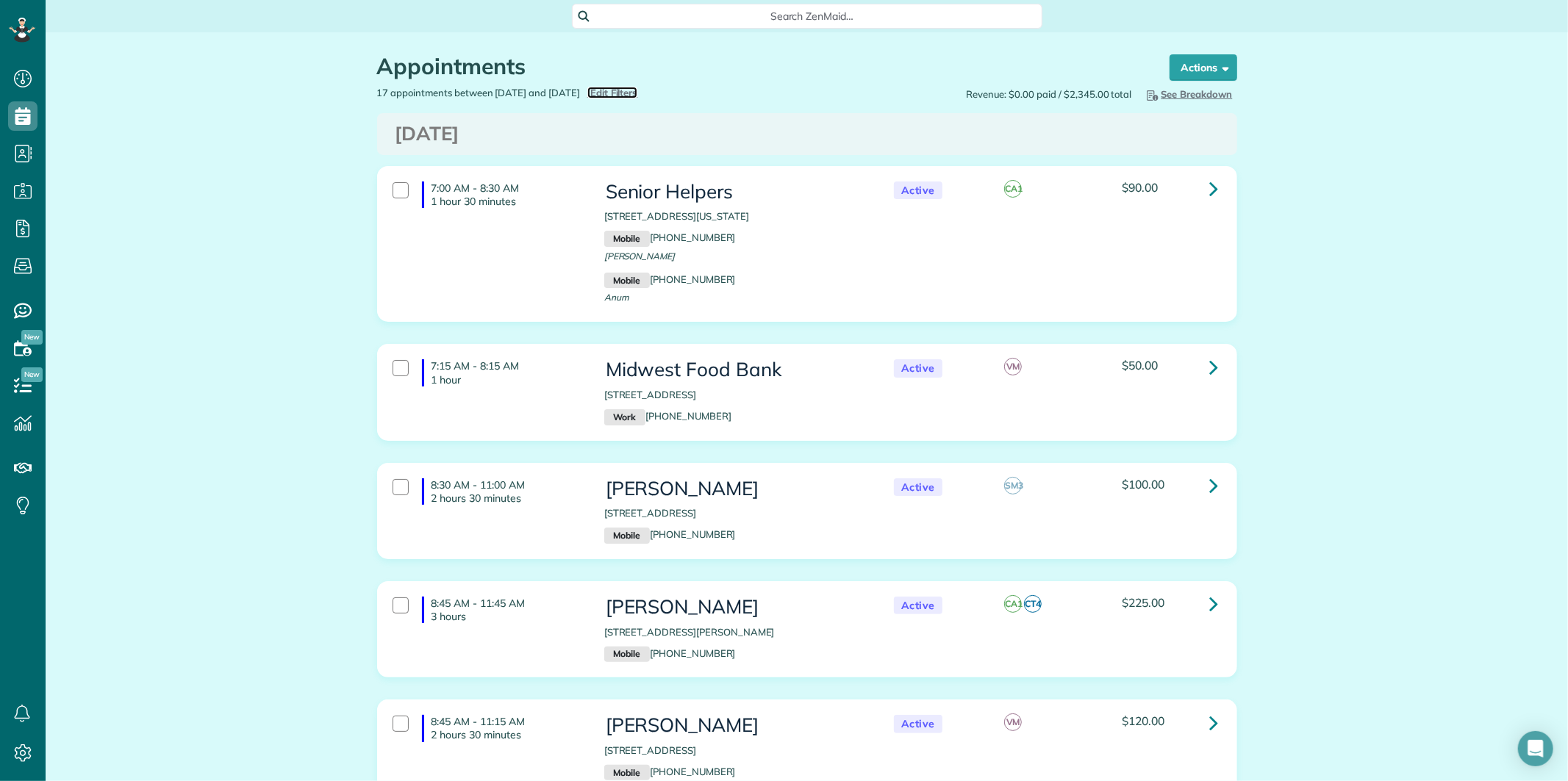 click on "Edit Filters" at bounding box center [614, 93] 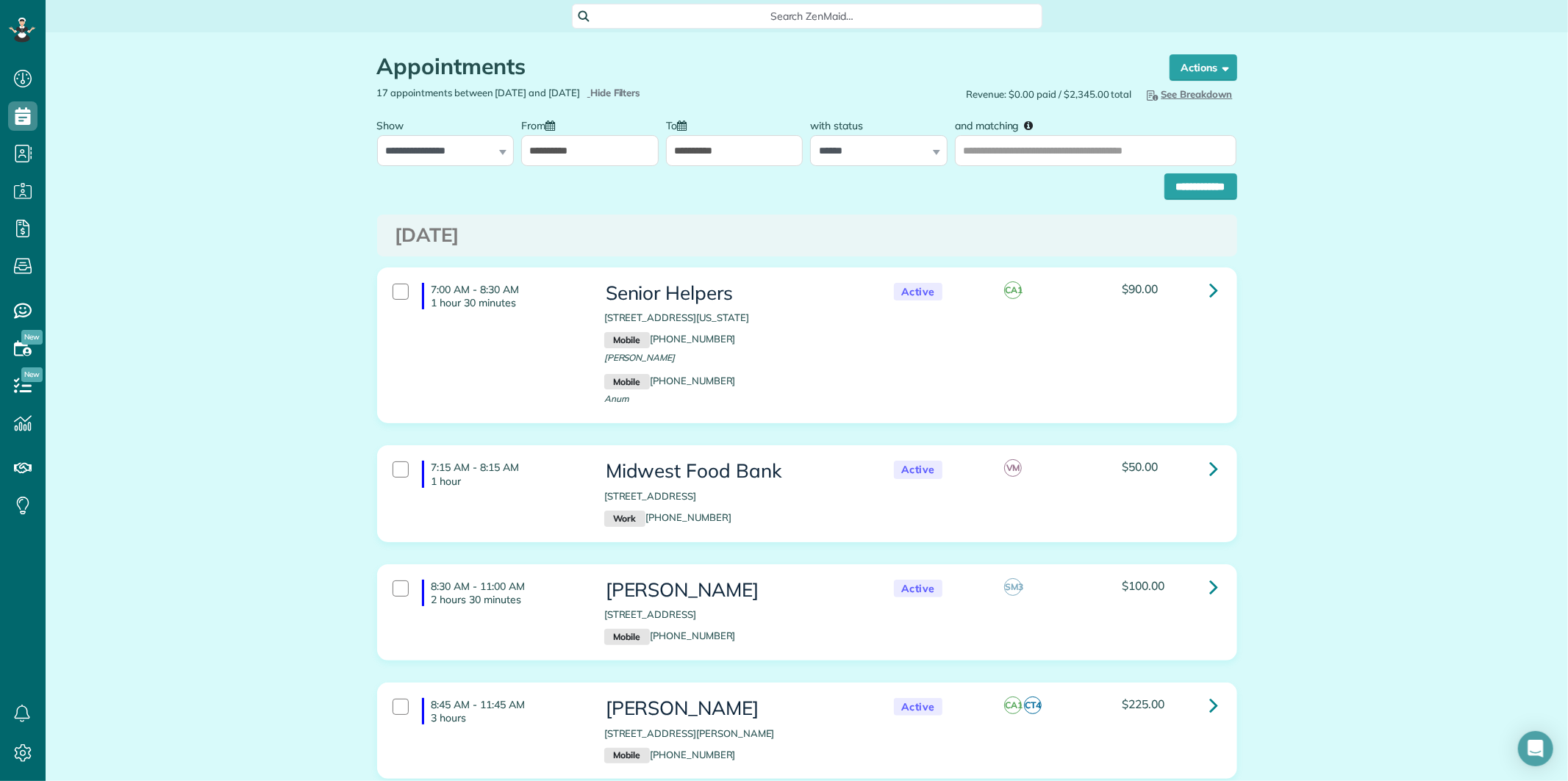 click on "**********" at bounding box center [590, 151] 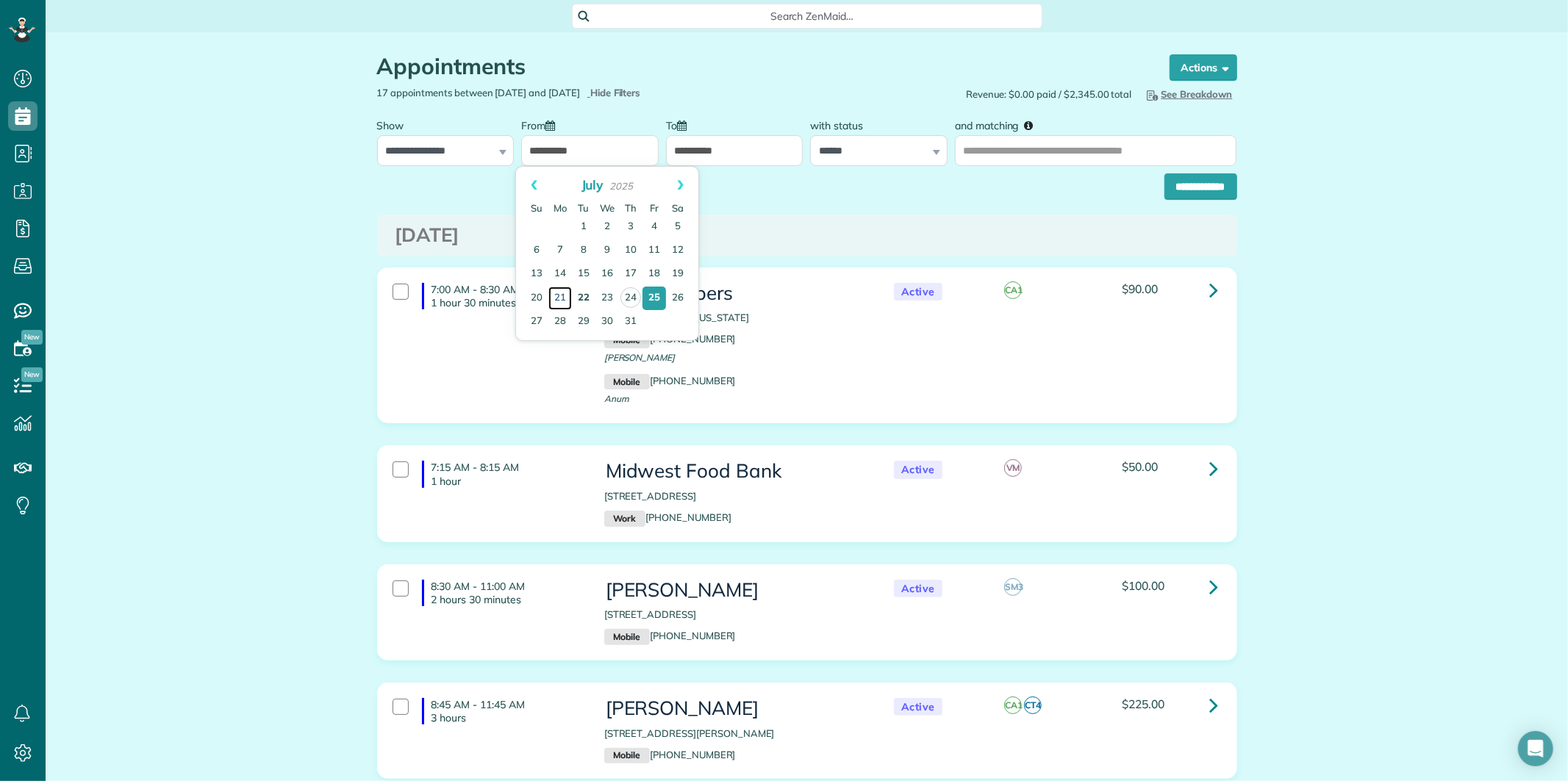 drag, startPoint x: 557, startPoint y: 292, endPoint x: 571, endPoint y: 284, distance: 16.124515 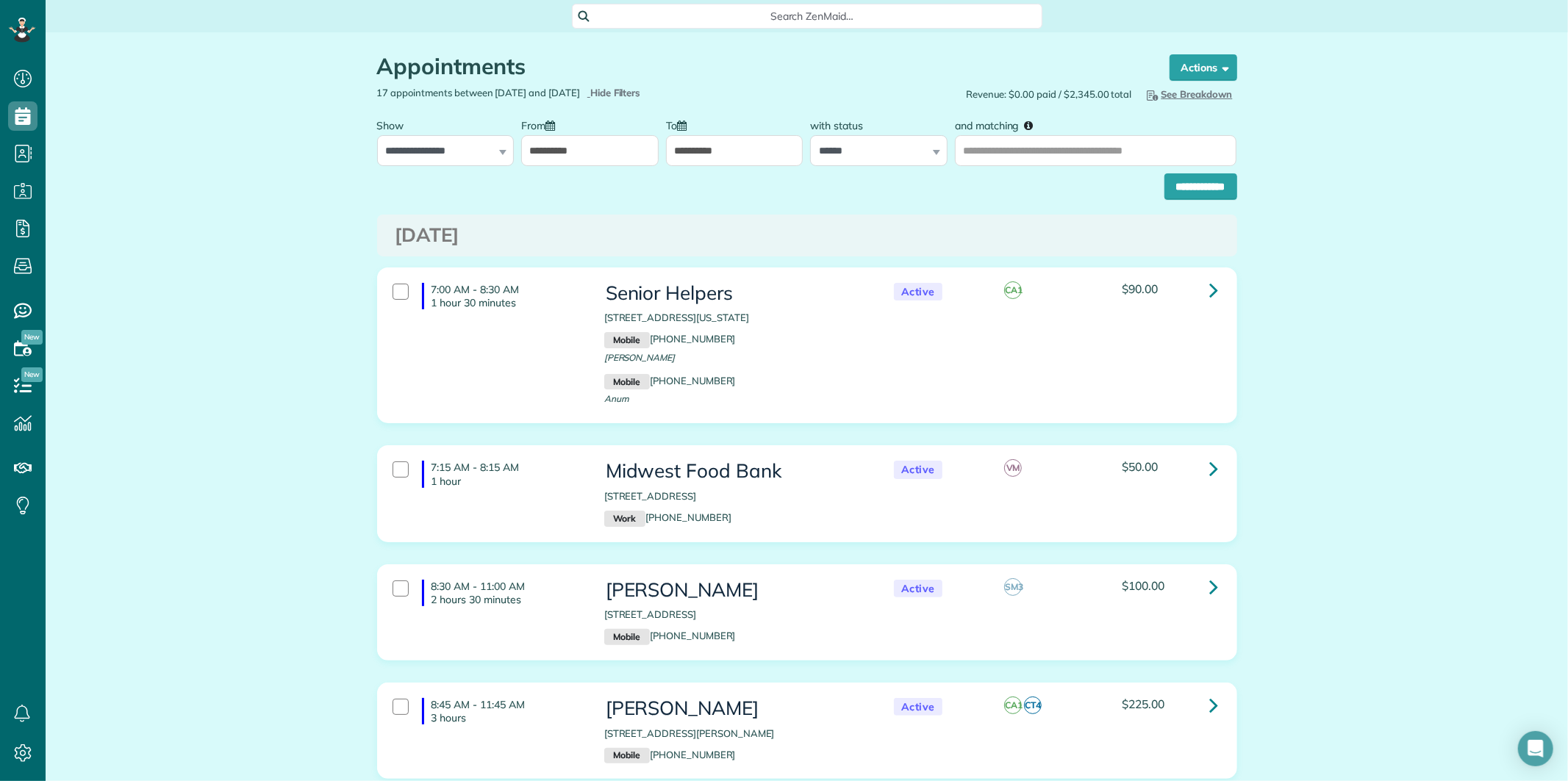 click on "**********" at bounding box center (734, 151) 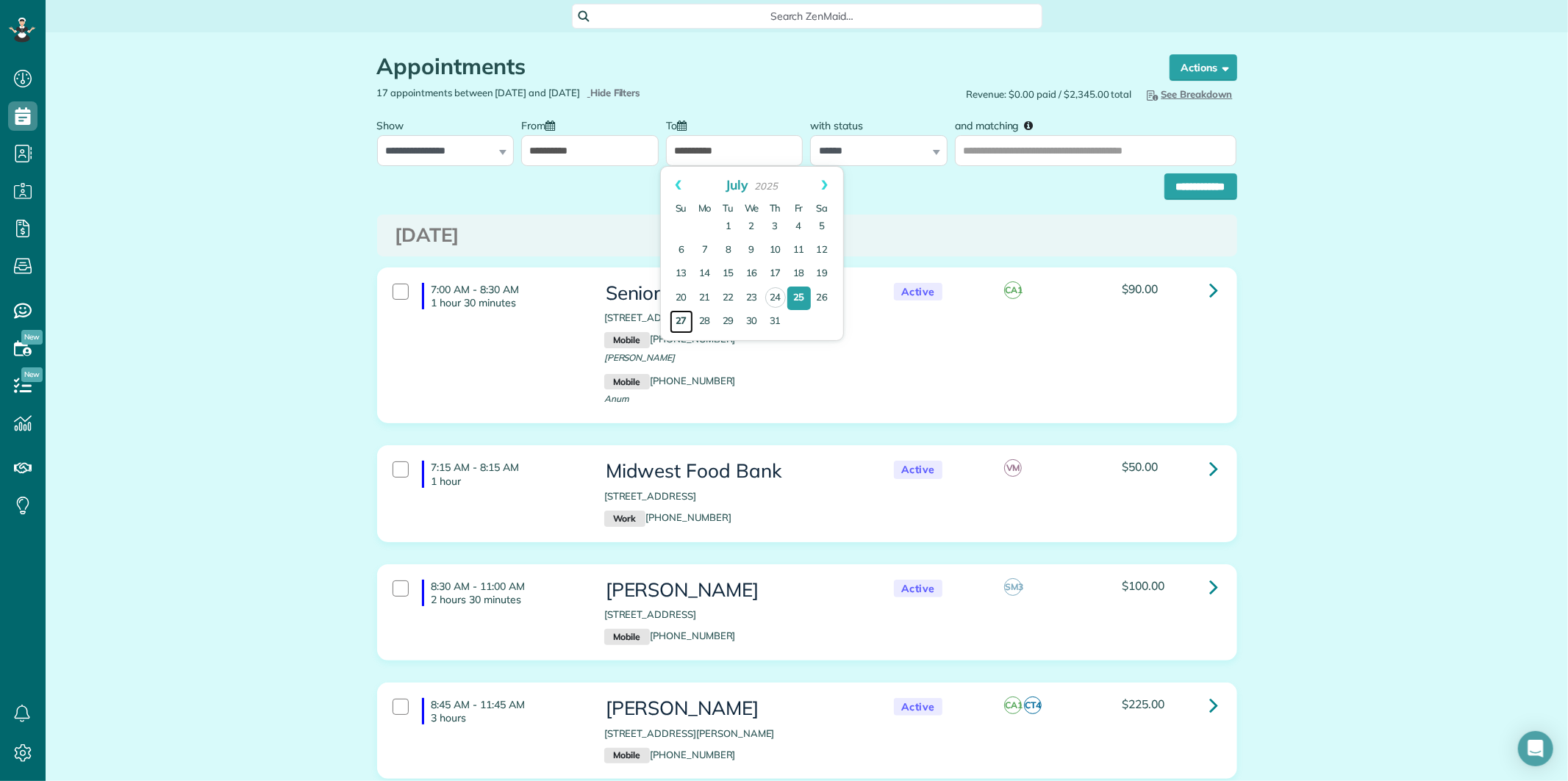 click on "27" at bounding box center [681, 322] 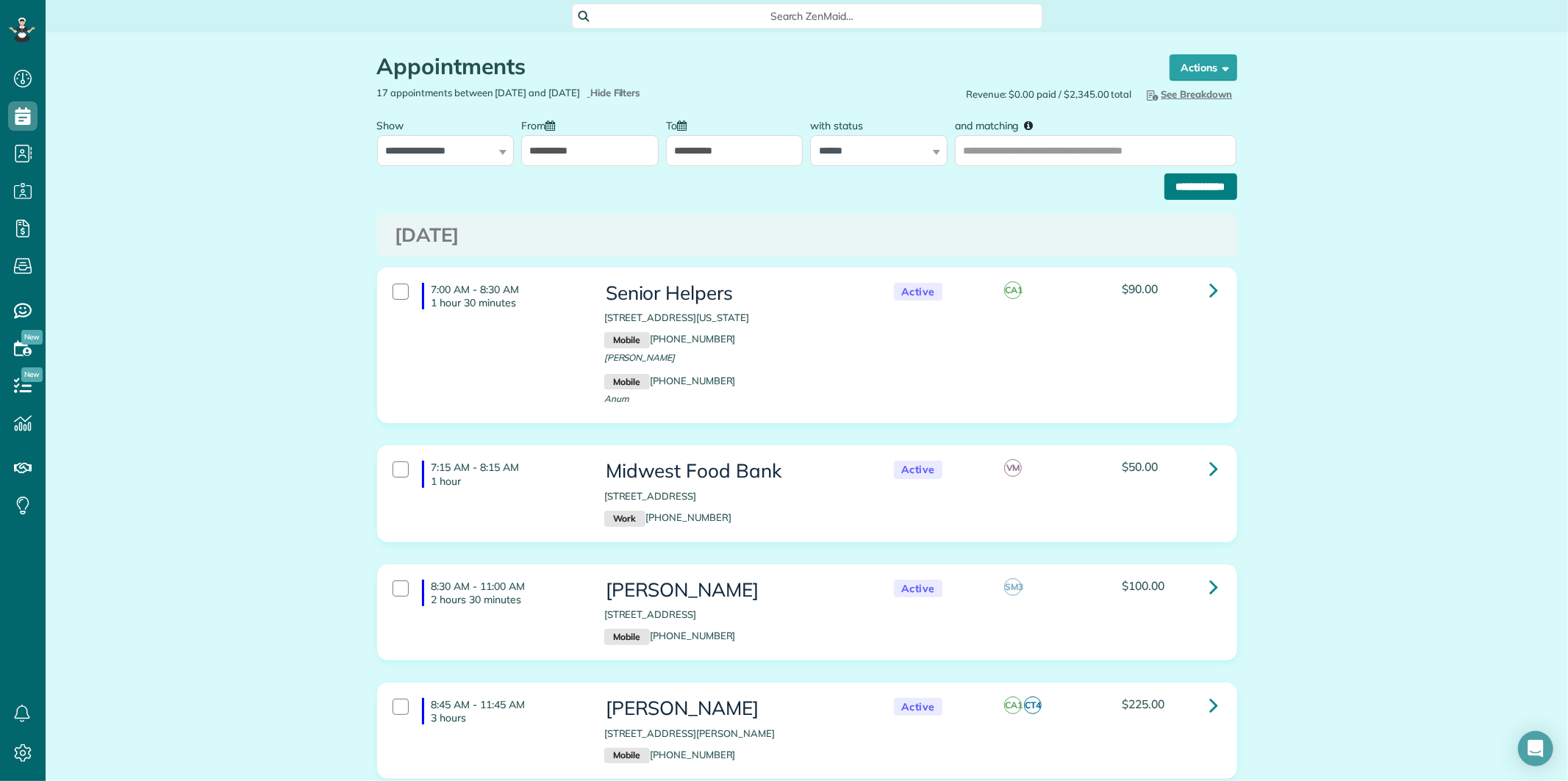 click on "**********" at bounding box center (1200, 187) 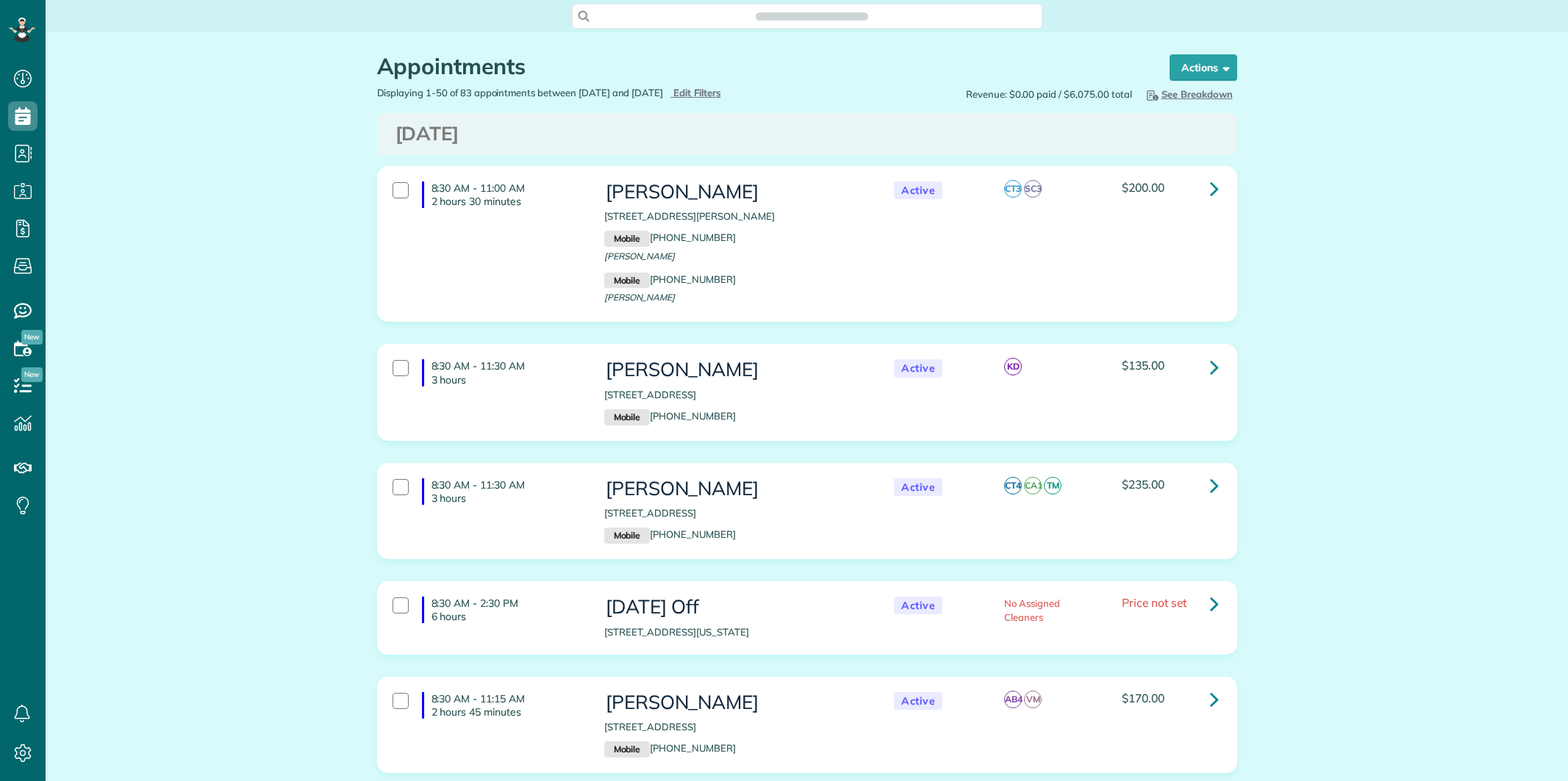 scroll, scrollTop: 0, scrollLeft: 0, axis: both 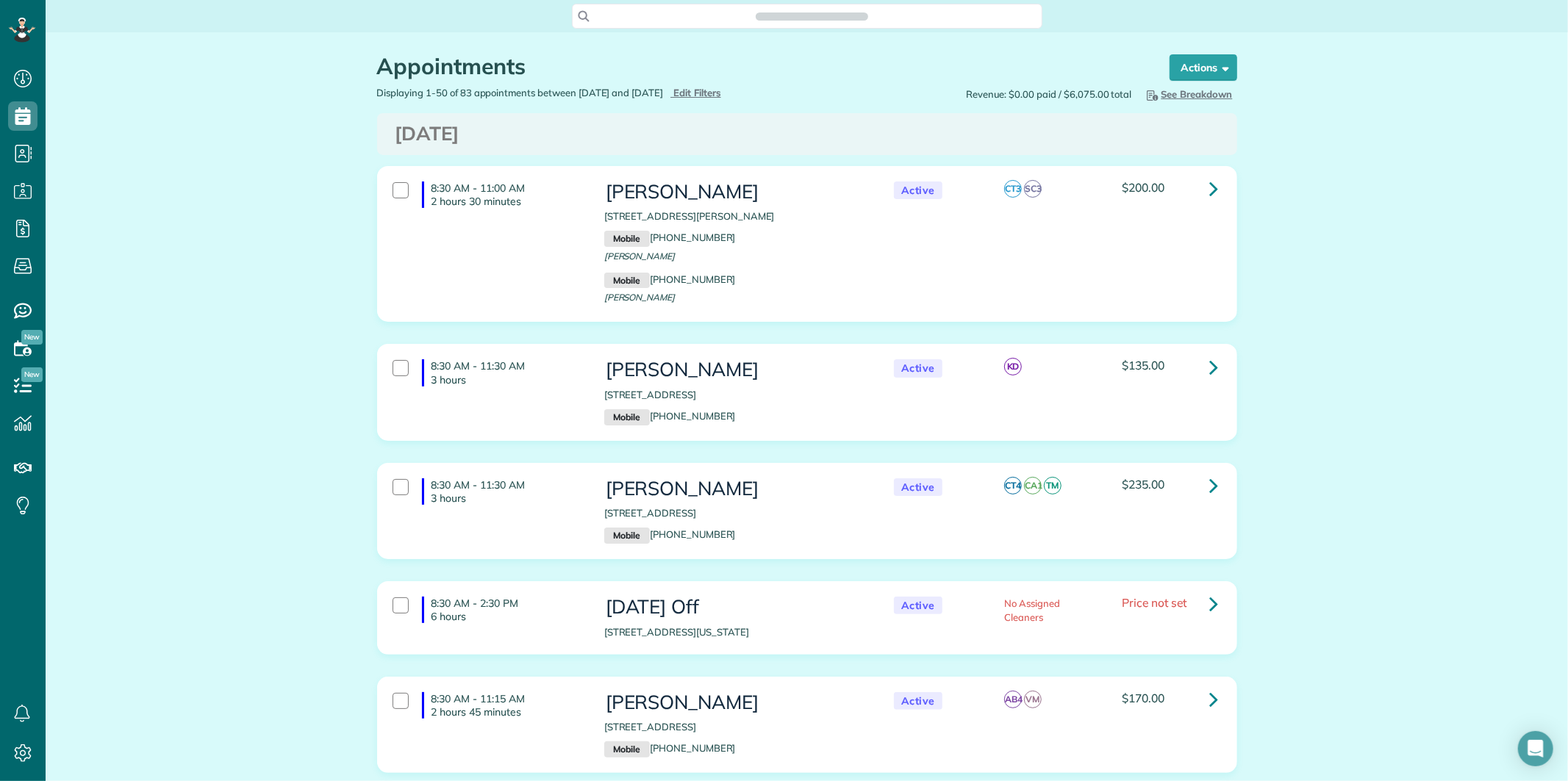 click on "See Breakdown" at bounding box center [1188, 94] 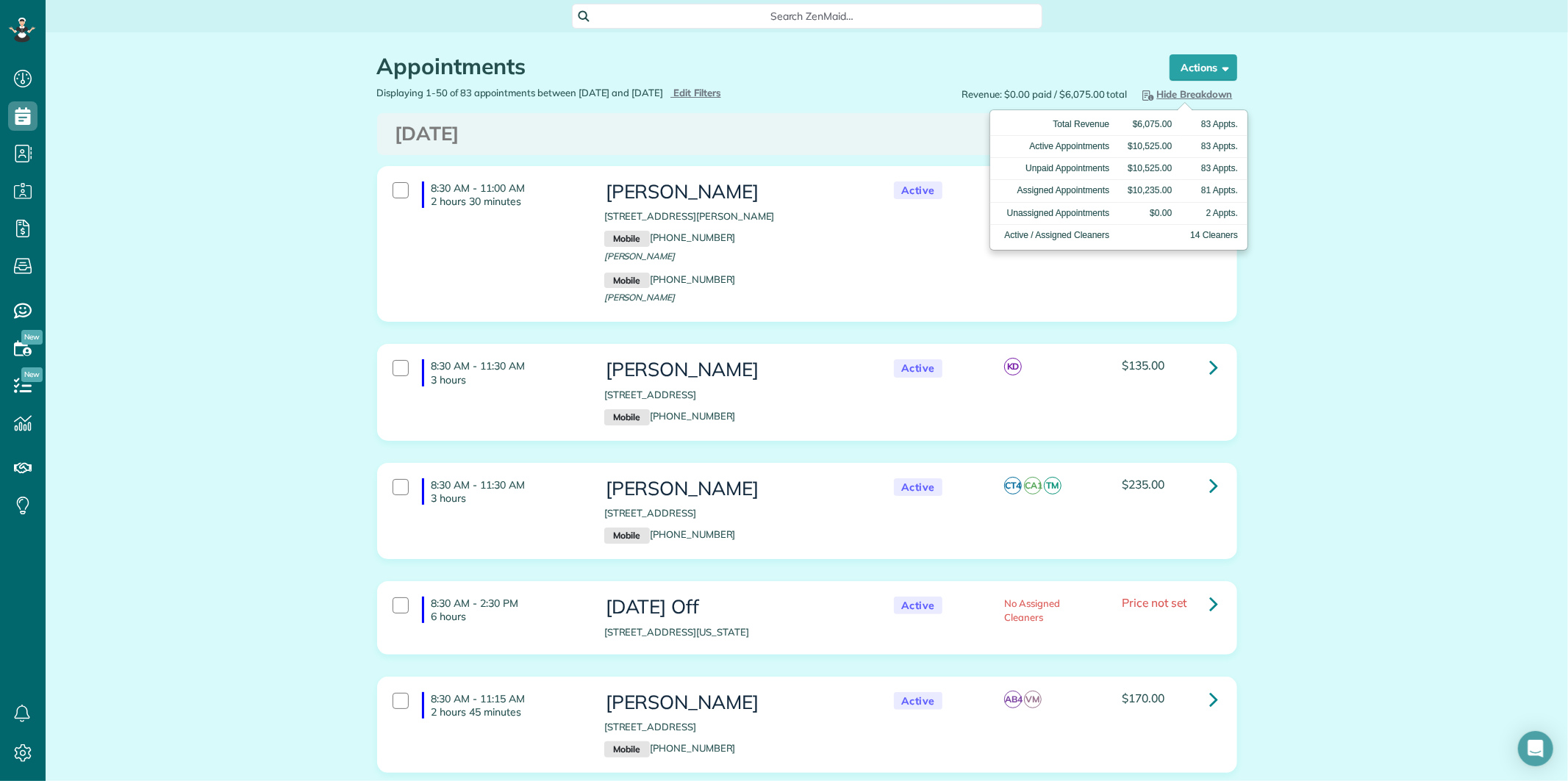 click on "Appointments
the List View [2 min]
Schedule Changes
Actions
Create Appointment
Create Task
Clock In/Out
Send Work Orders
Print Route Sheets
[DATE] Emails/Texts
Export data..
Bulk Actions
Set status to: Active
Set status to: Quote" at bounding box center [806, 3513] 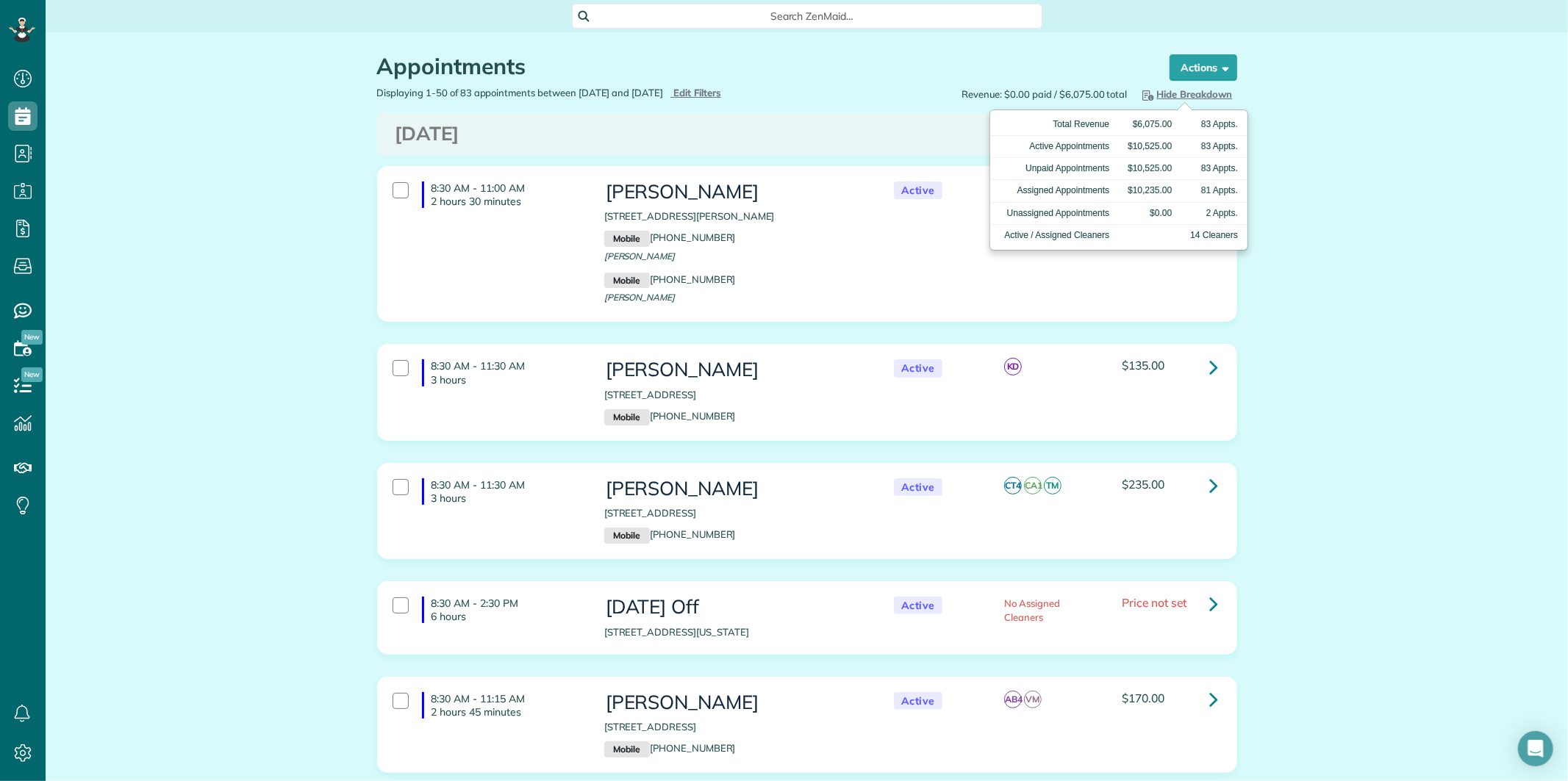 click on "Hide Breakdown" at bounding box center (1186, 94) 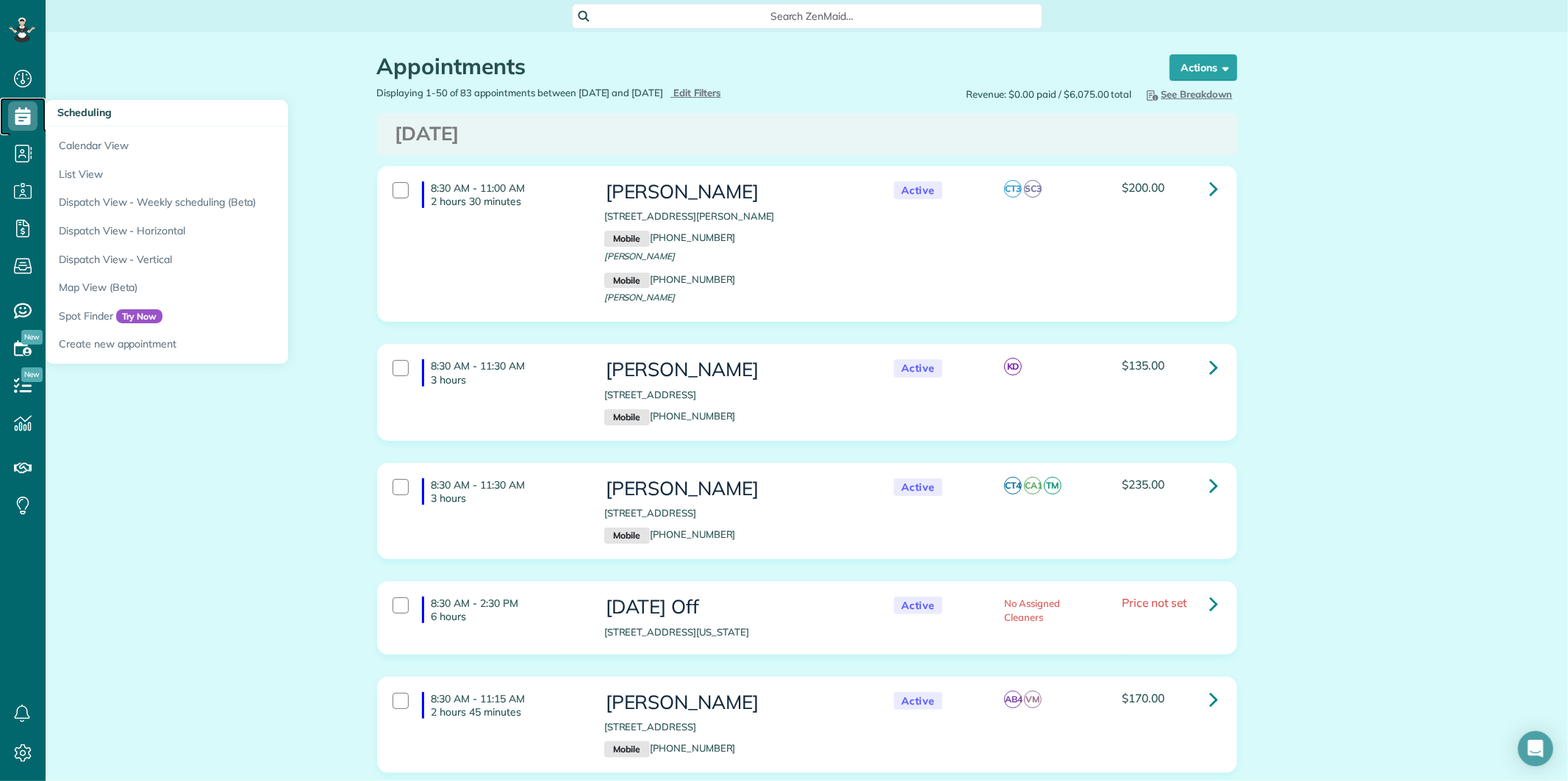 click 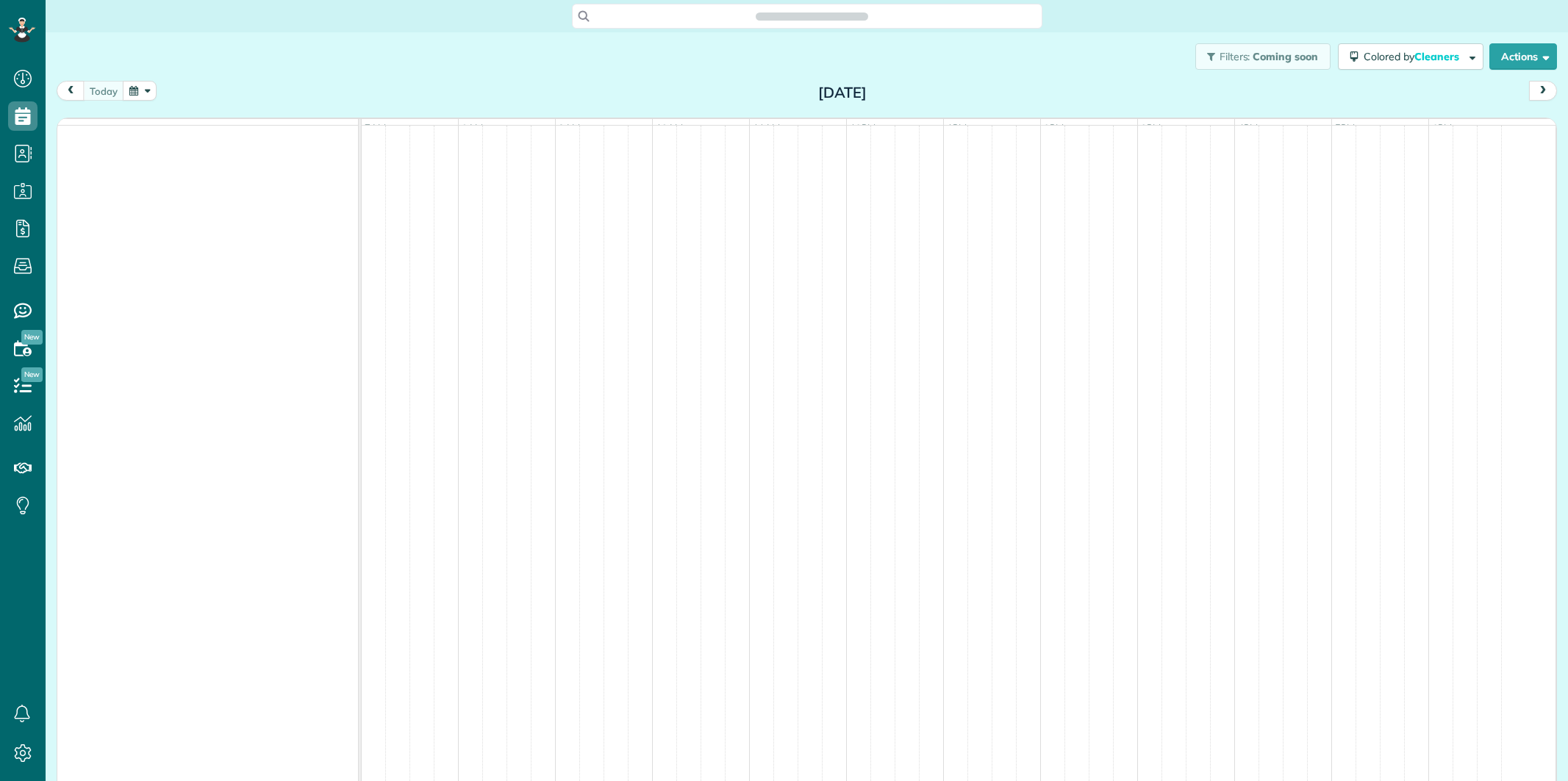 scroll, scrollTop: 0, scrollLeft: 0, axis: both 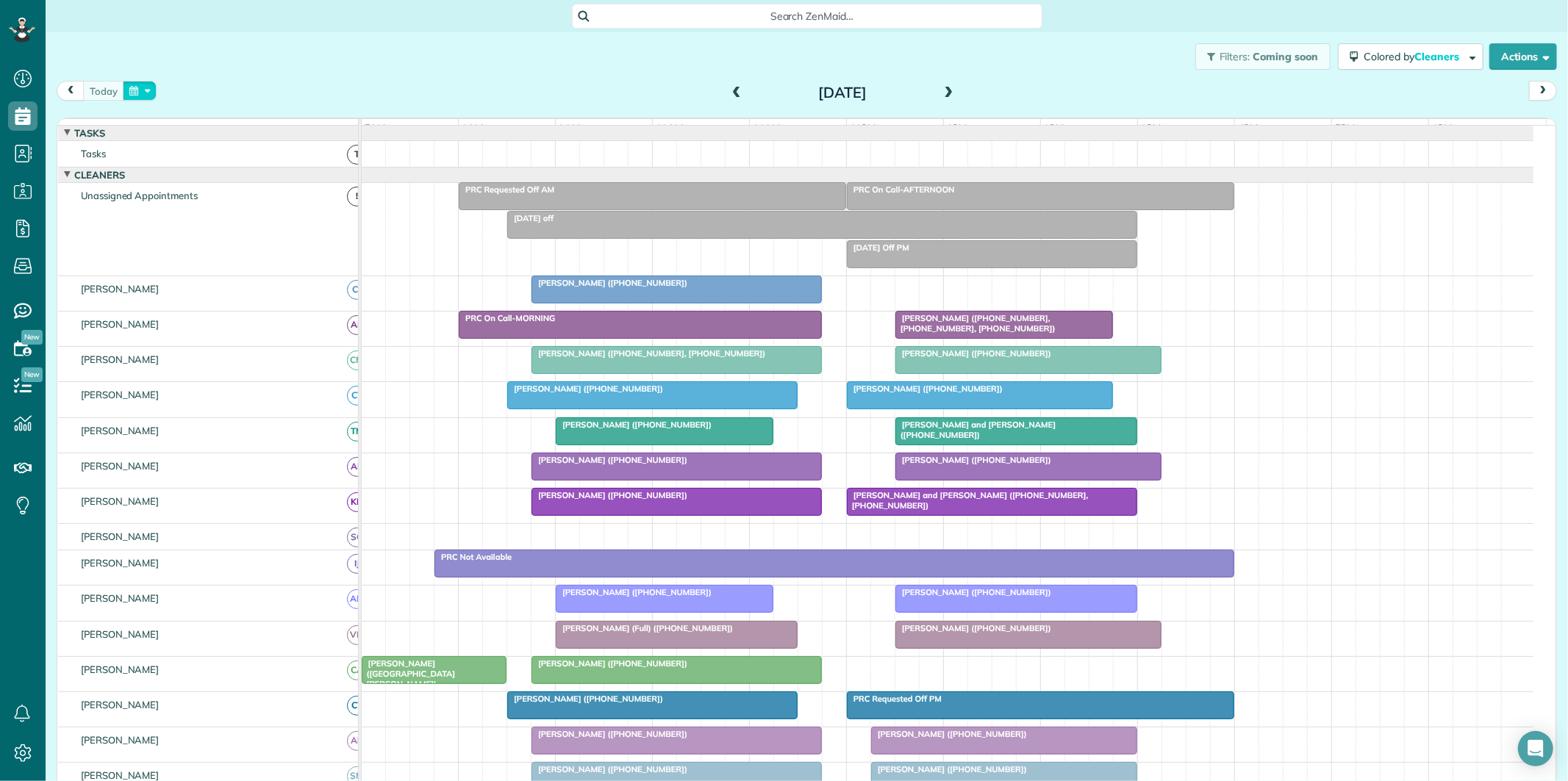 click at bounding box center (140, 90) 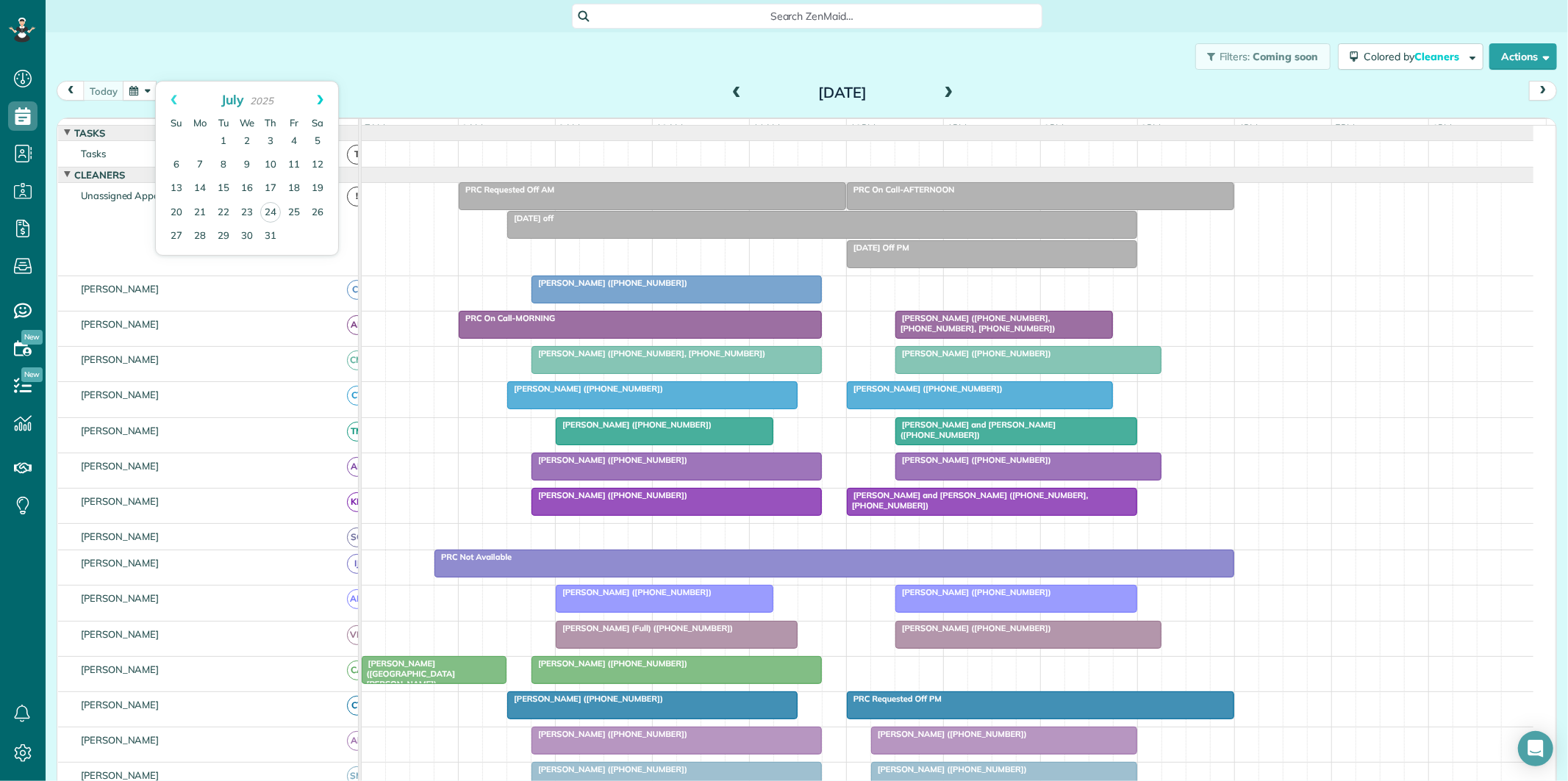 click on "Next" at bounding box center [320, 100] 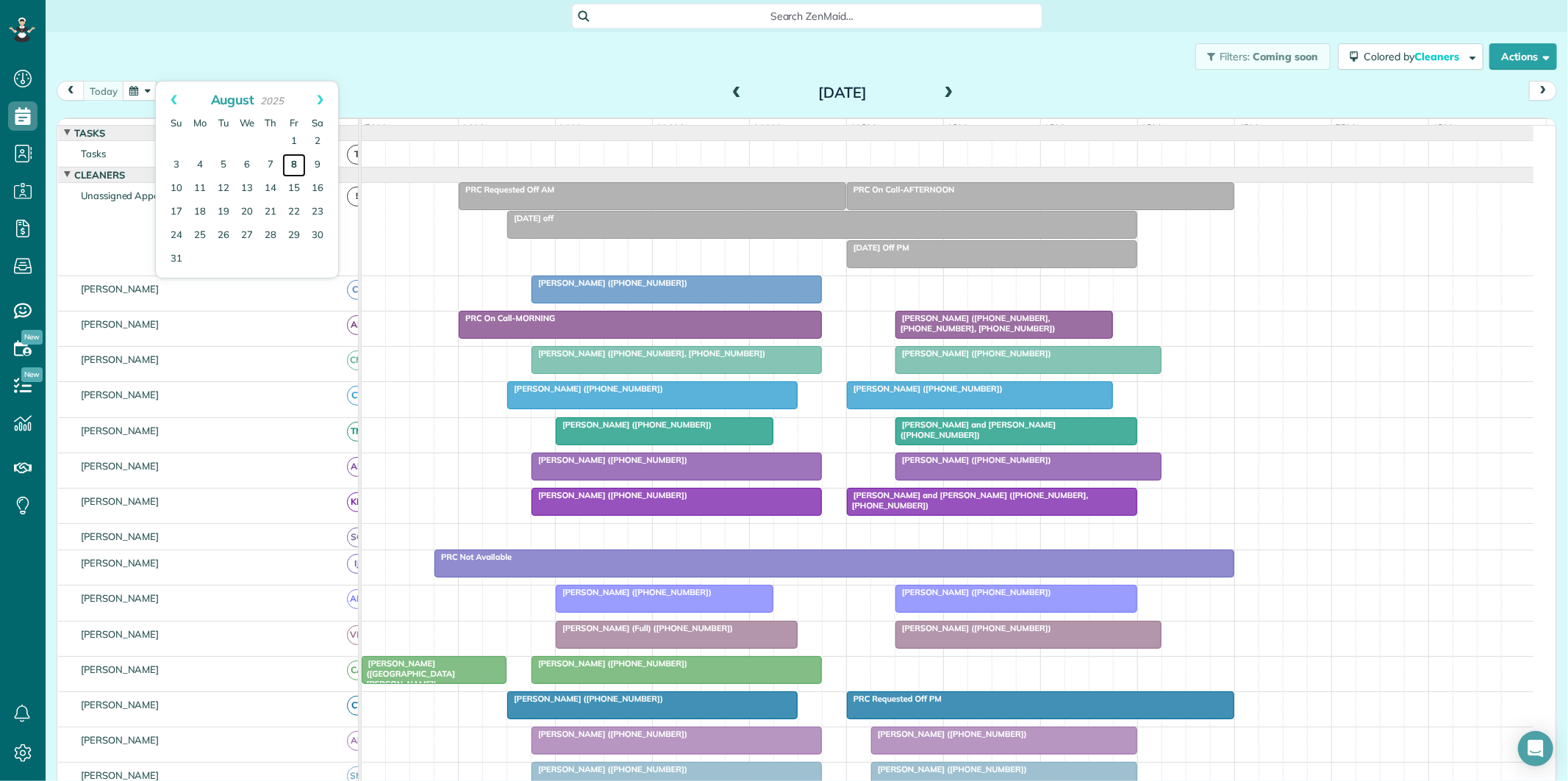 click on "8" at bounding box center [294, 165] 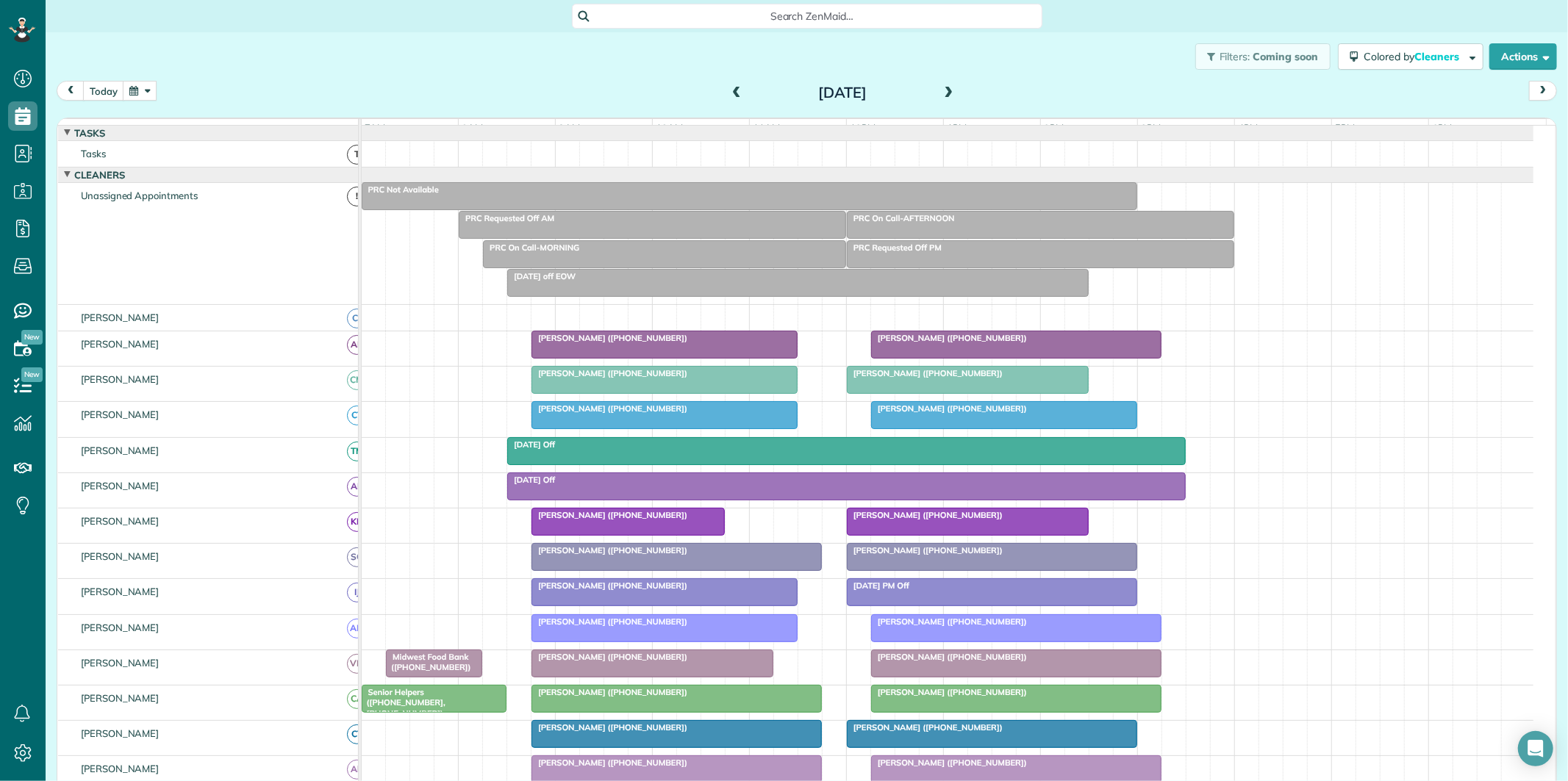 scroll, scrollTop: 245, scrollLeft: 0, axis: vertical 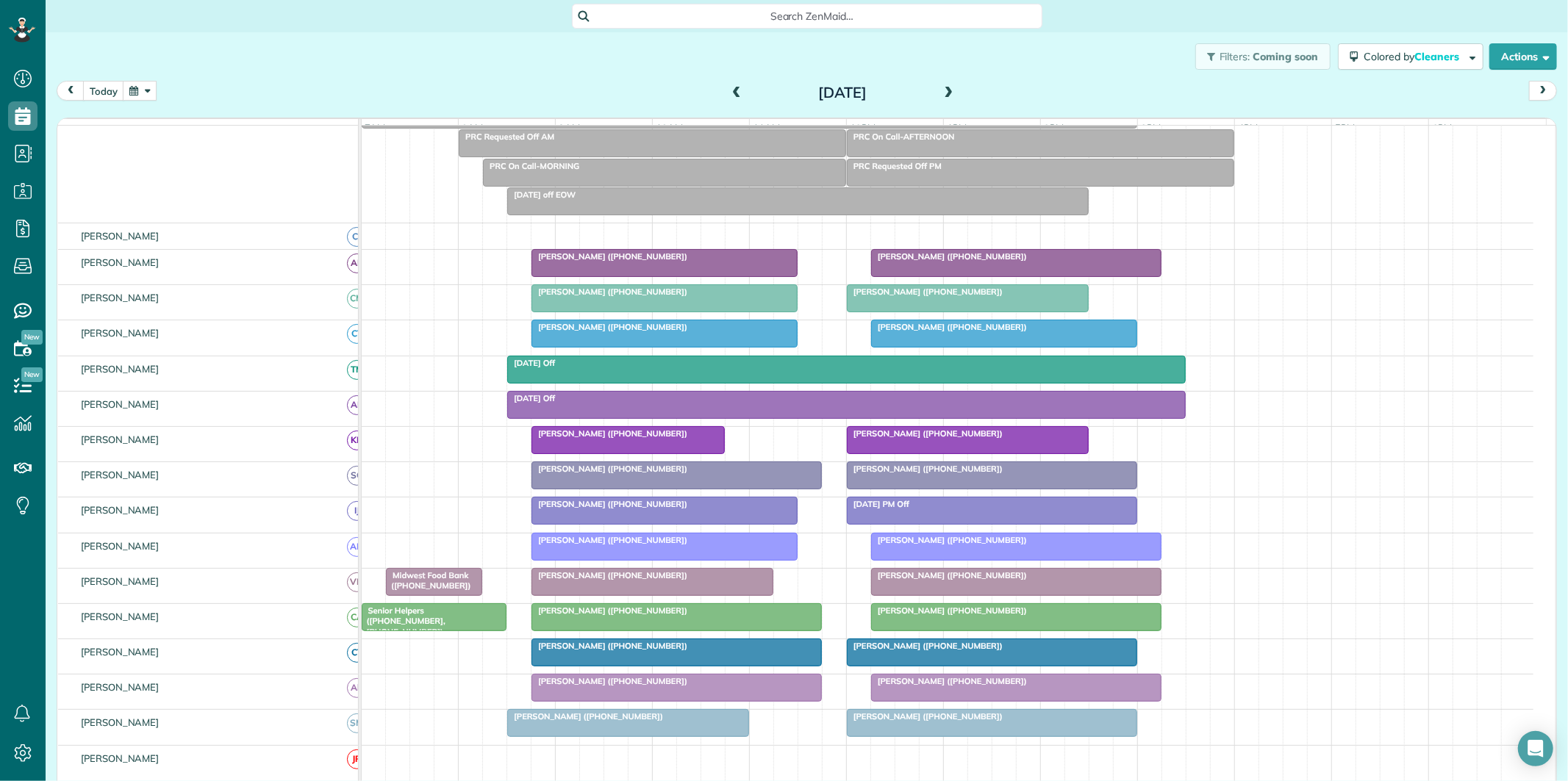 click at bounding box center (140, 90) 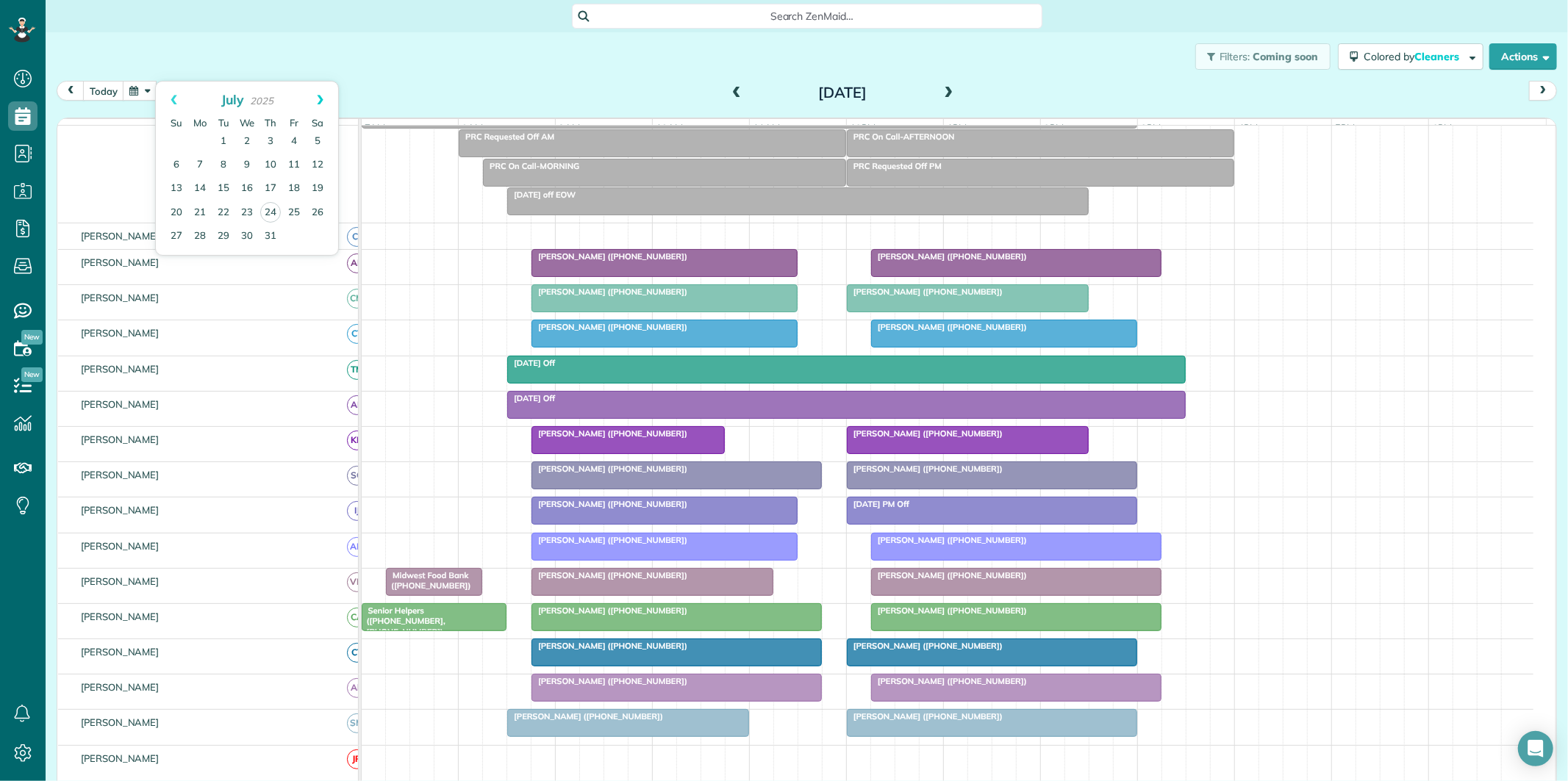click on "Next" at bounding box center [320, 100] 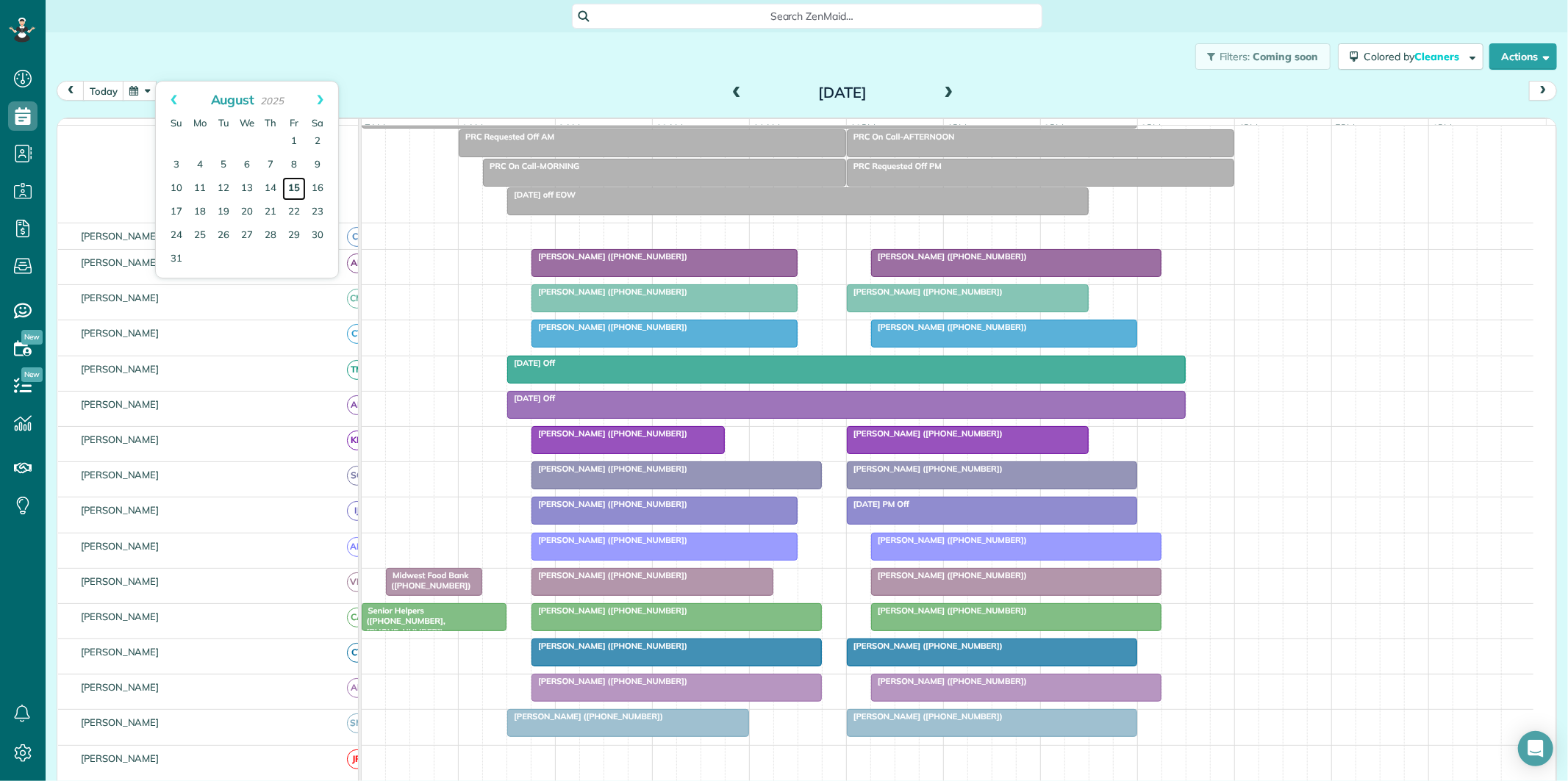 click on "15" at bounding box center [294, 189] 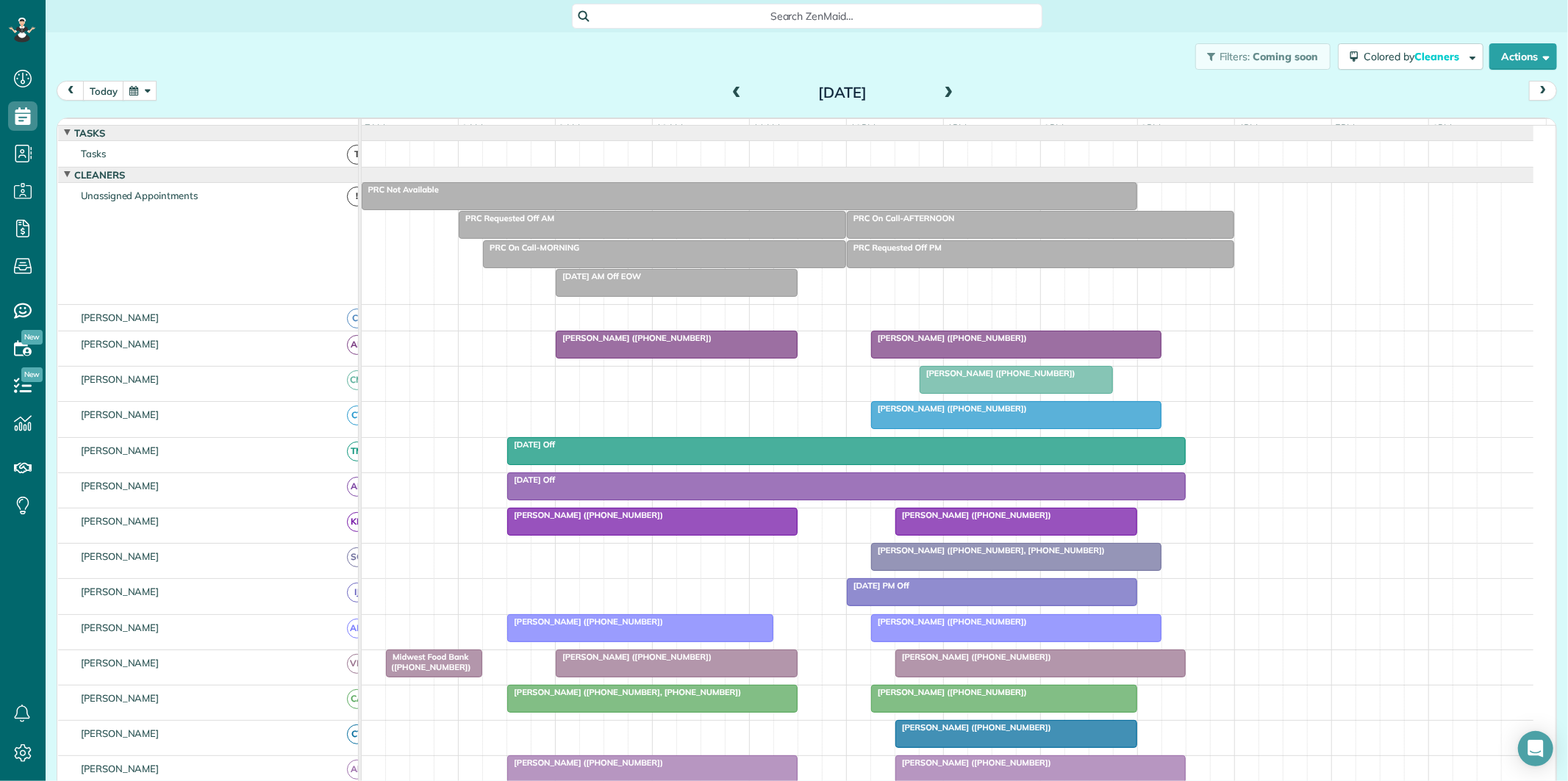 scroll, scrollTop: 152, scrollLeft: 0, axis: vertical 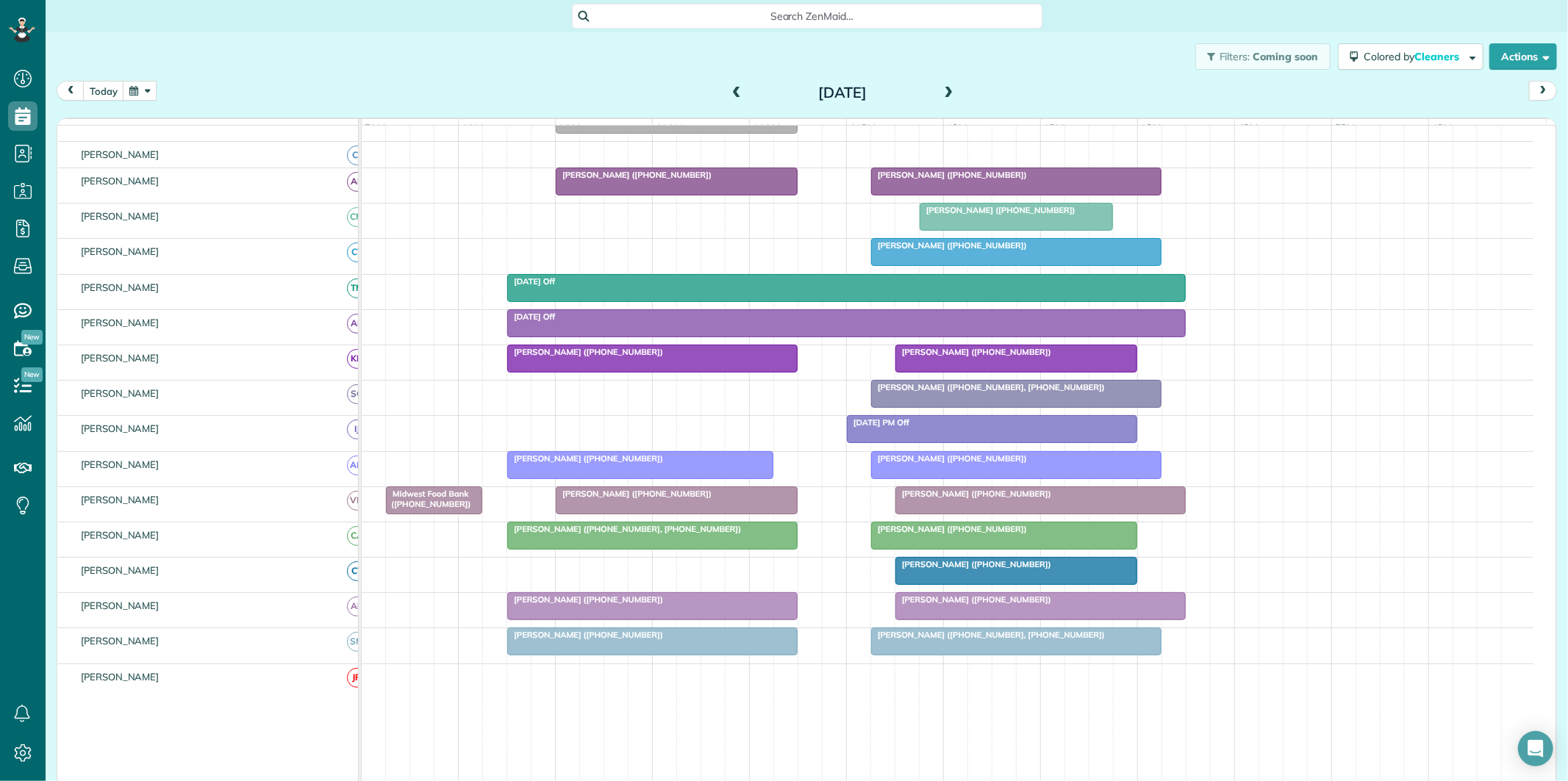 click at bounding box center [140, 90] 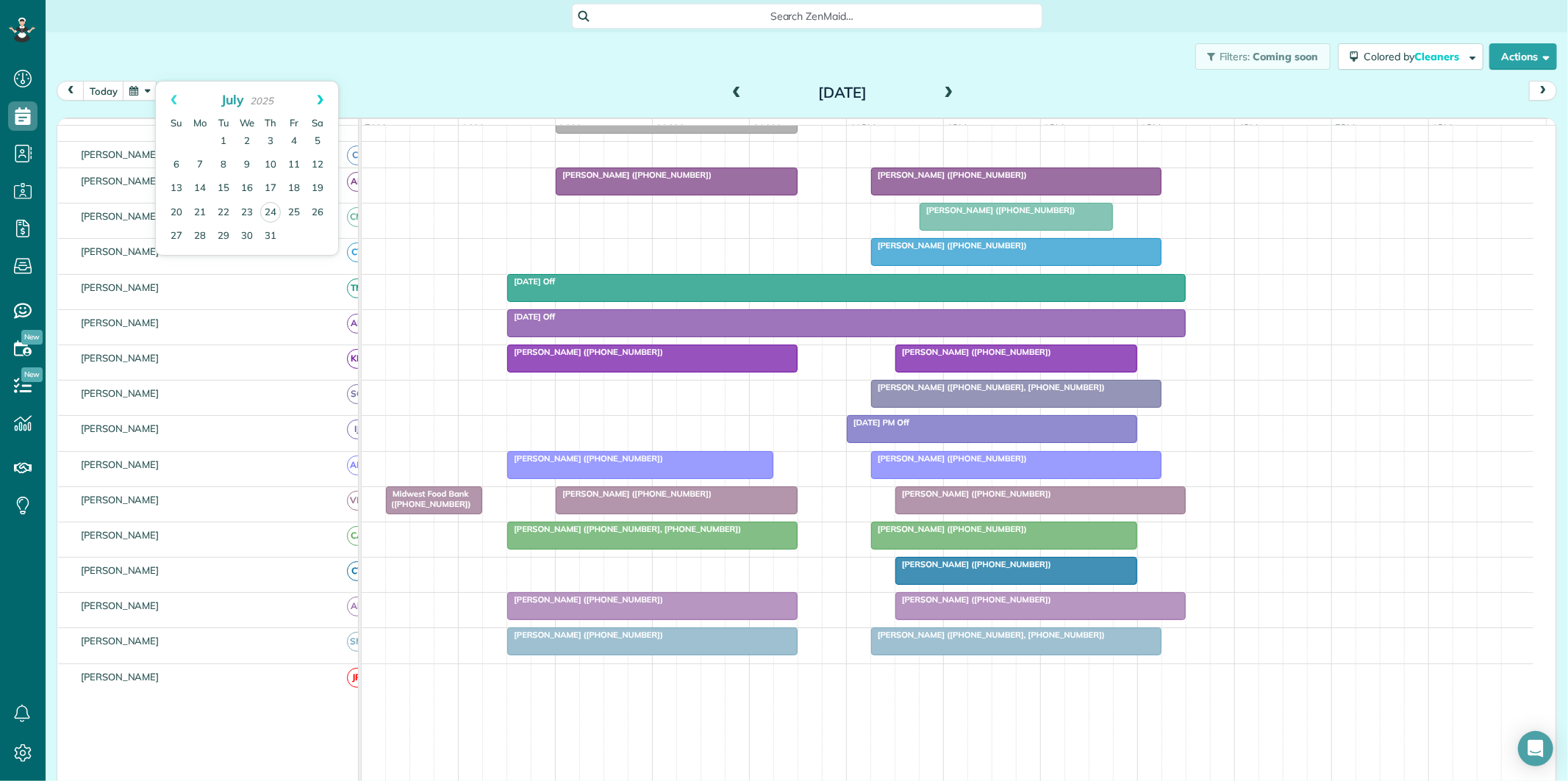 click on "Next" at bounding box center (320, 100) 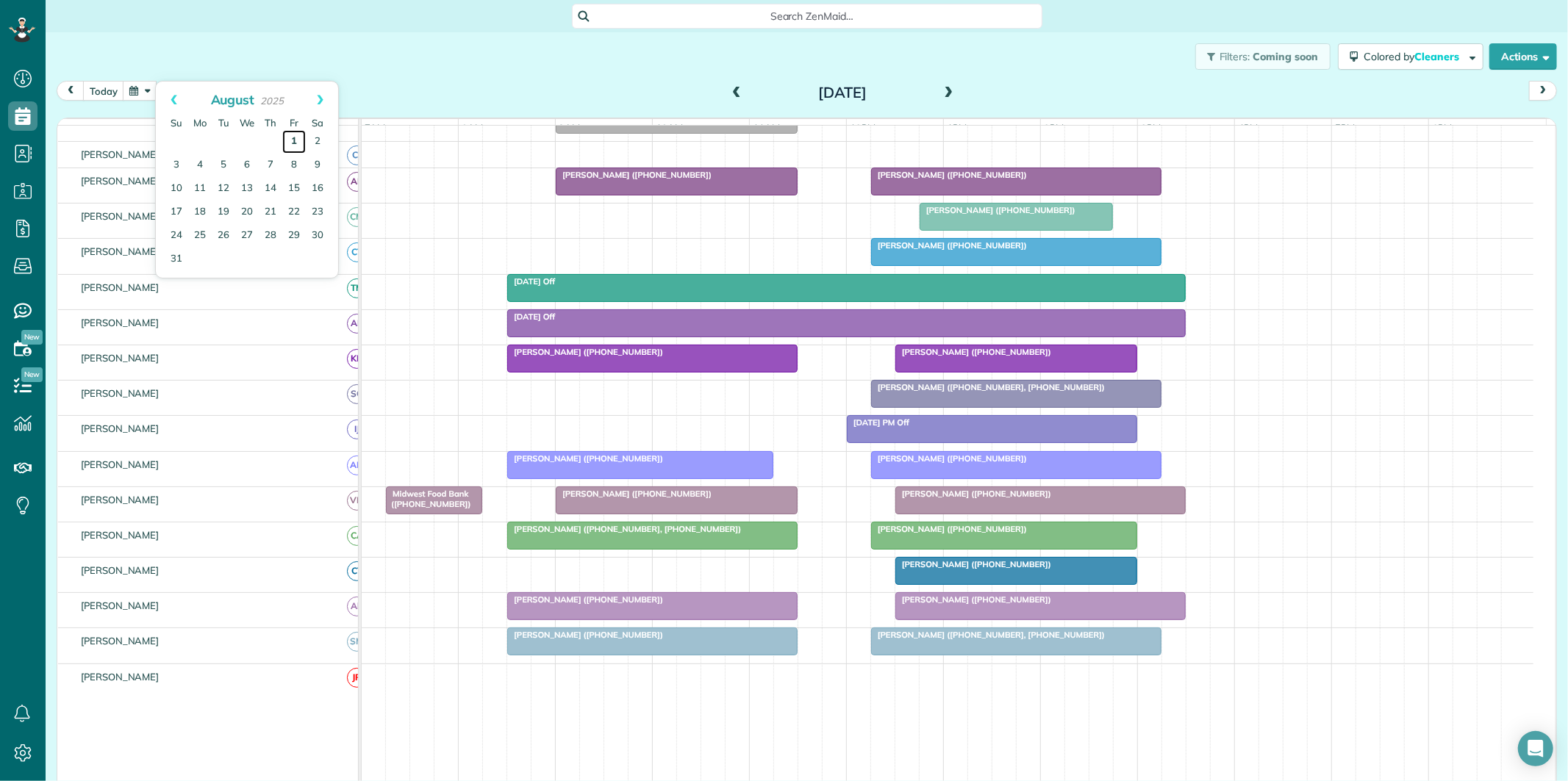 click on "1" at bounding box center [294, 142] 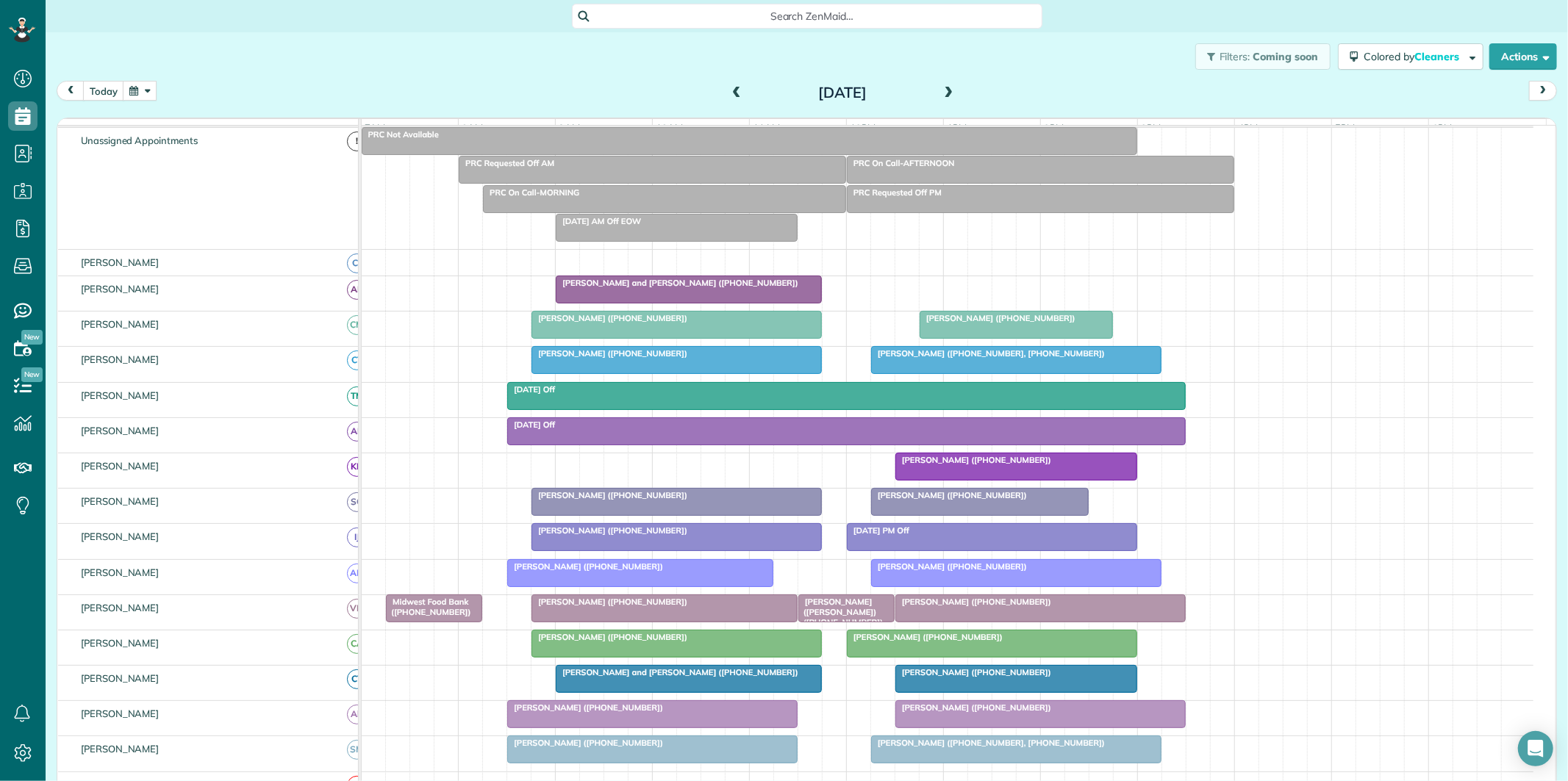 scroll, scrollTop: 151, scrollLeft: 0, axis: vertical 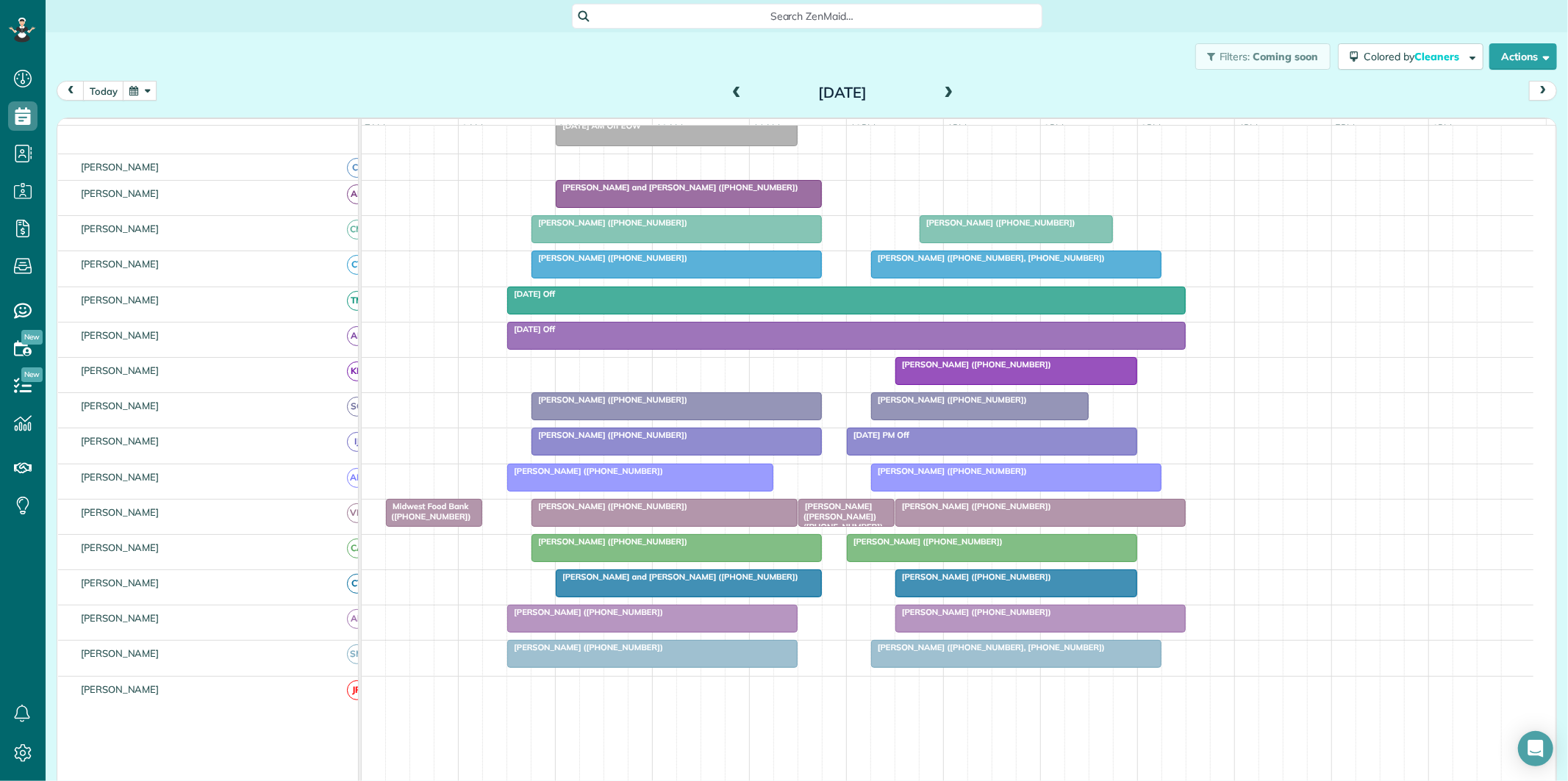 click at bounding box center (1016, 264) 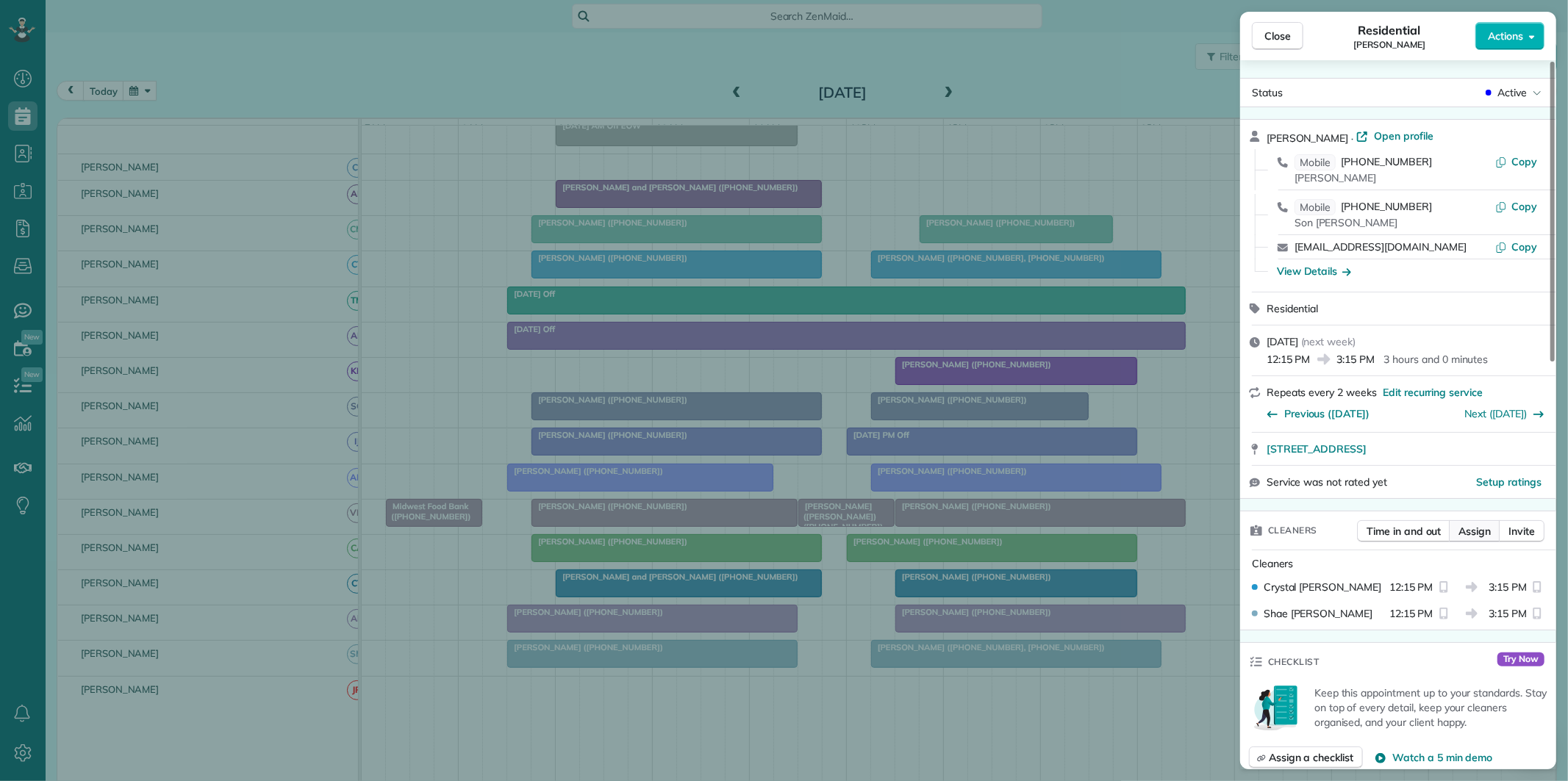 click on "Assign" at bounding box center [1475, 531] 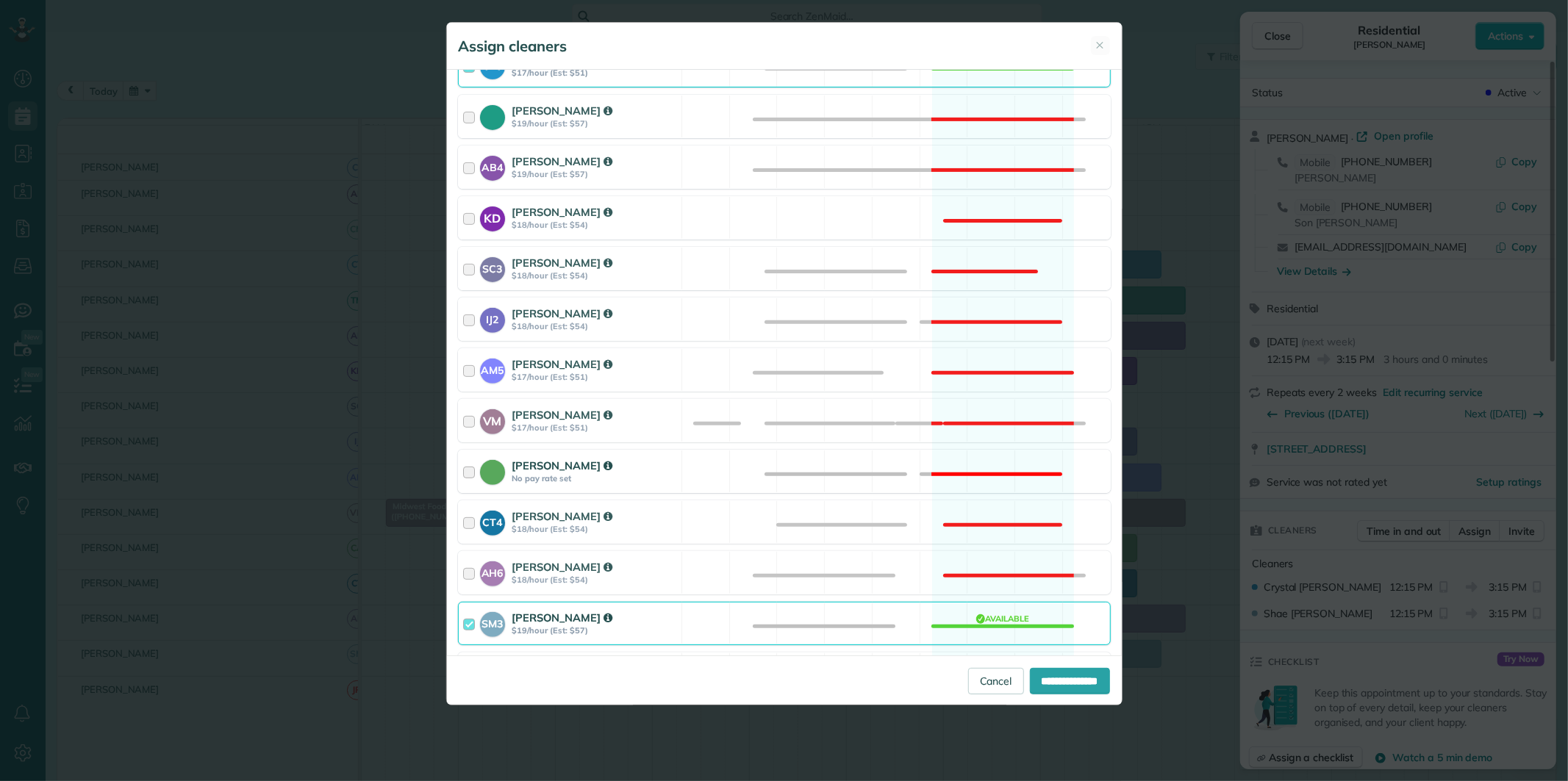 scroll, scrollTop: 458, scrollLeft: 0, axis: vertical 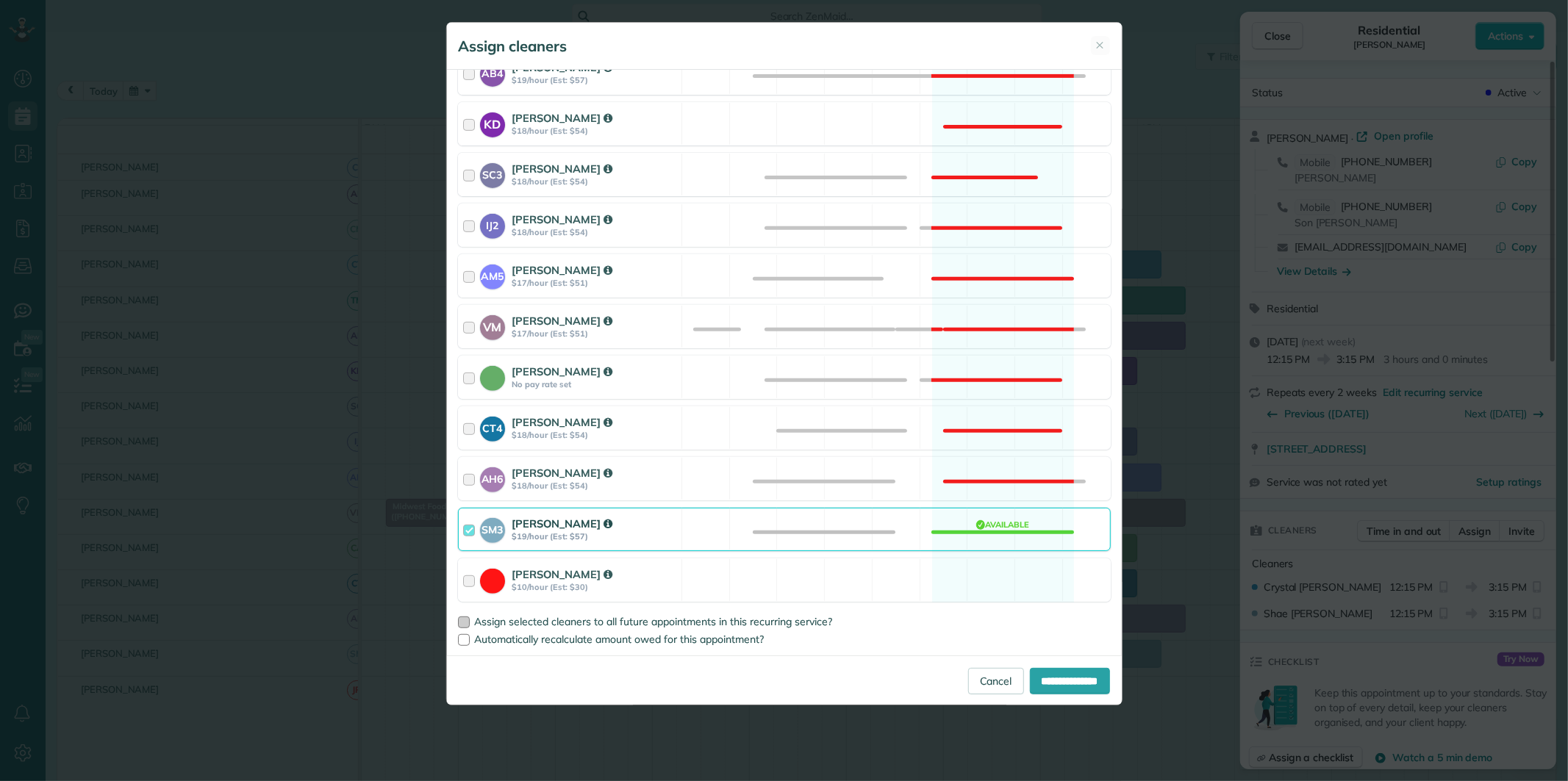 click at bounding box center (464, 622) 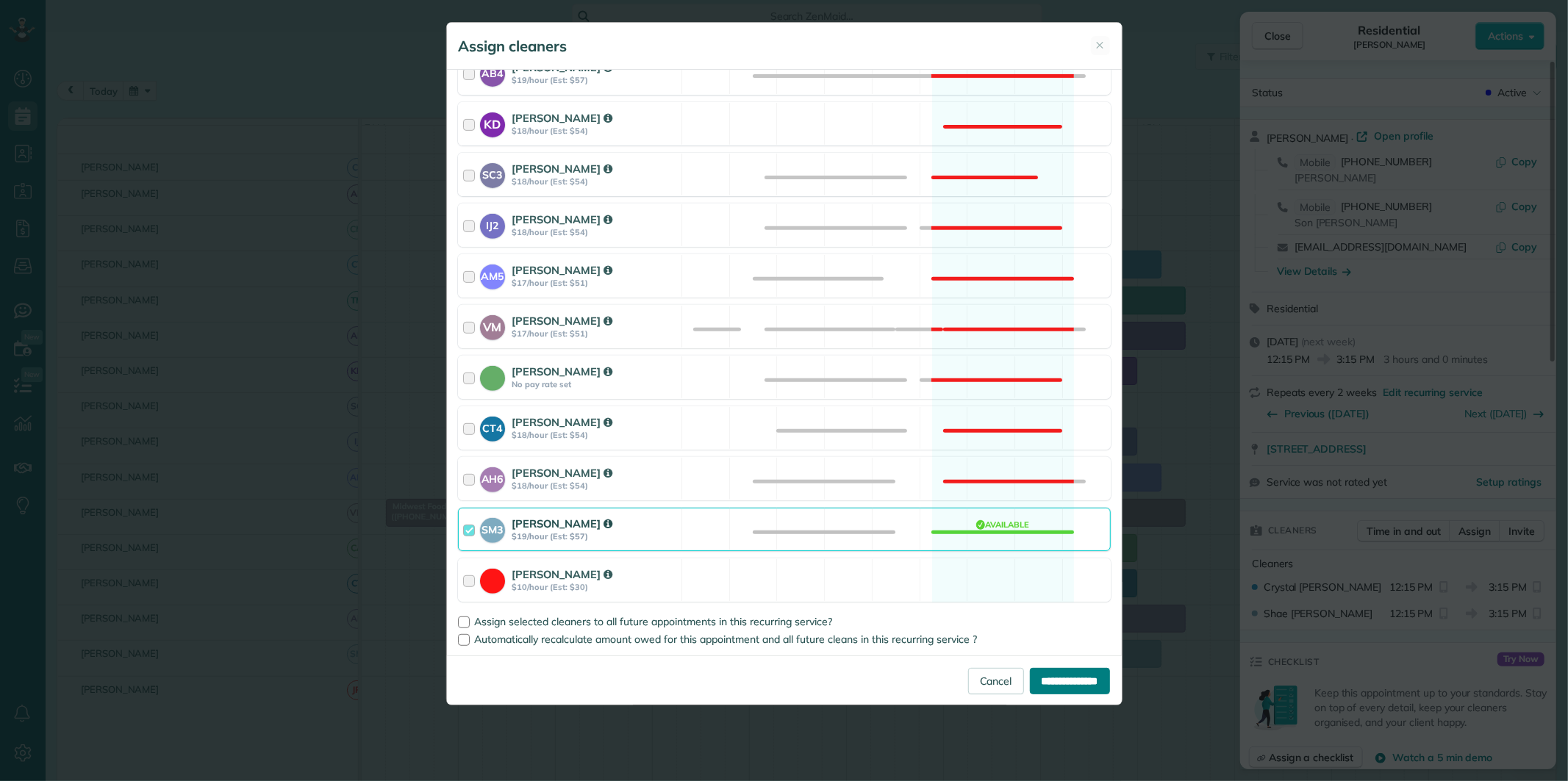 click on "**********" at bounding box center (1070, 681) 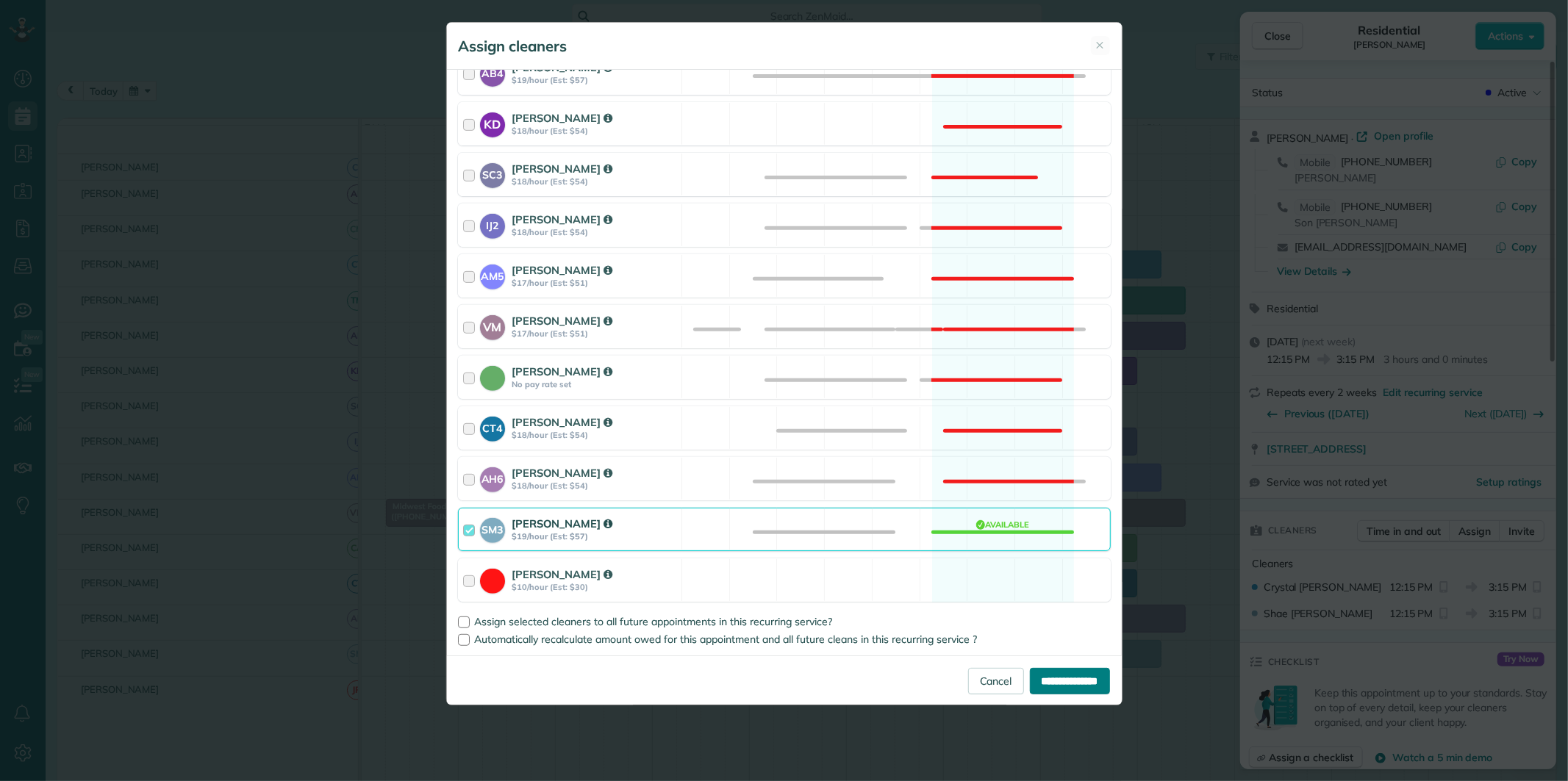 type on "**********" 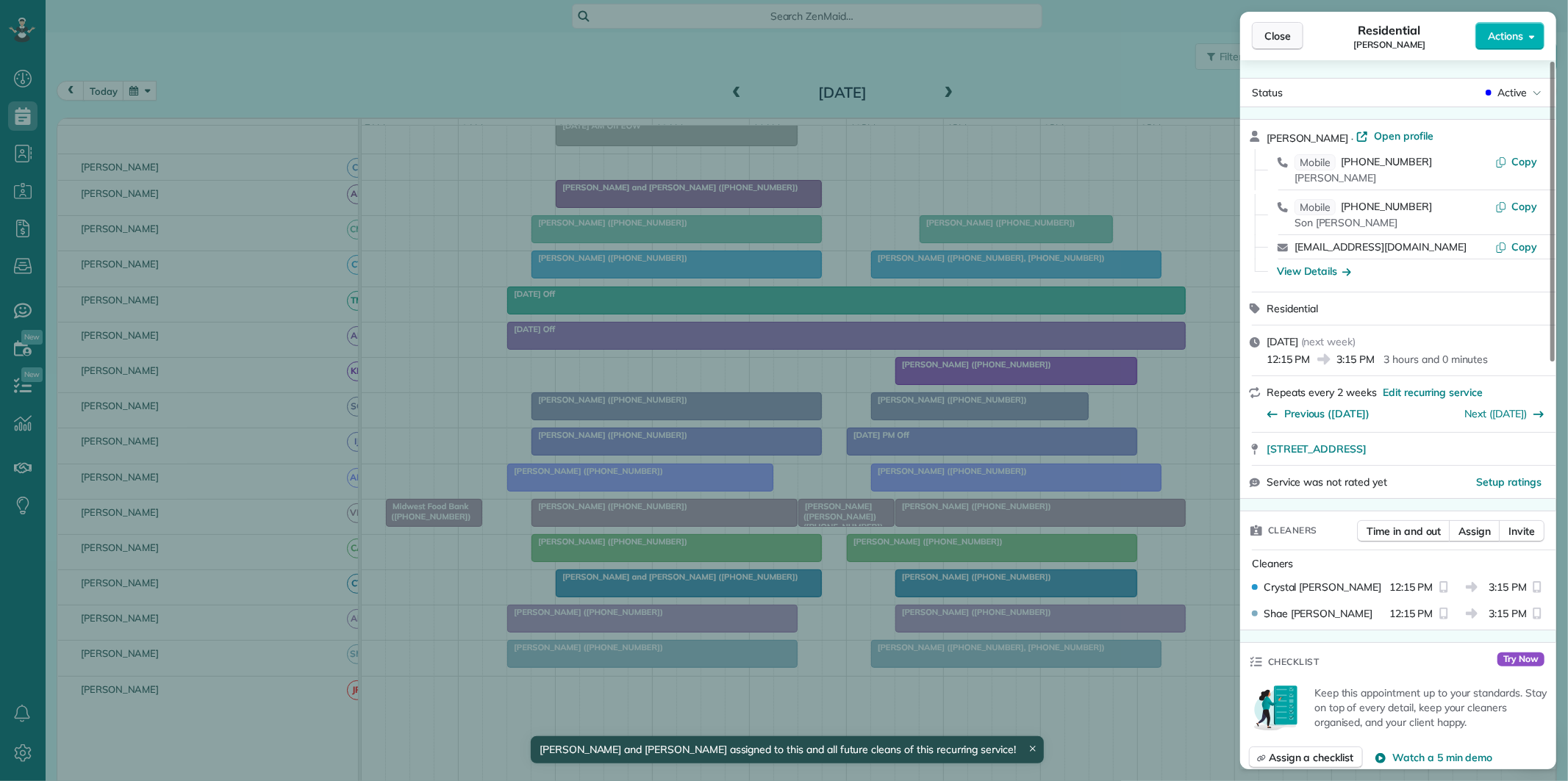click on "Close" at bounding box center [1278, 36] 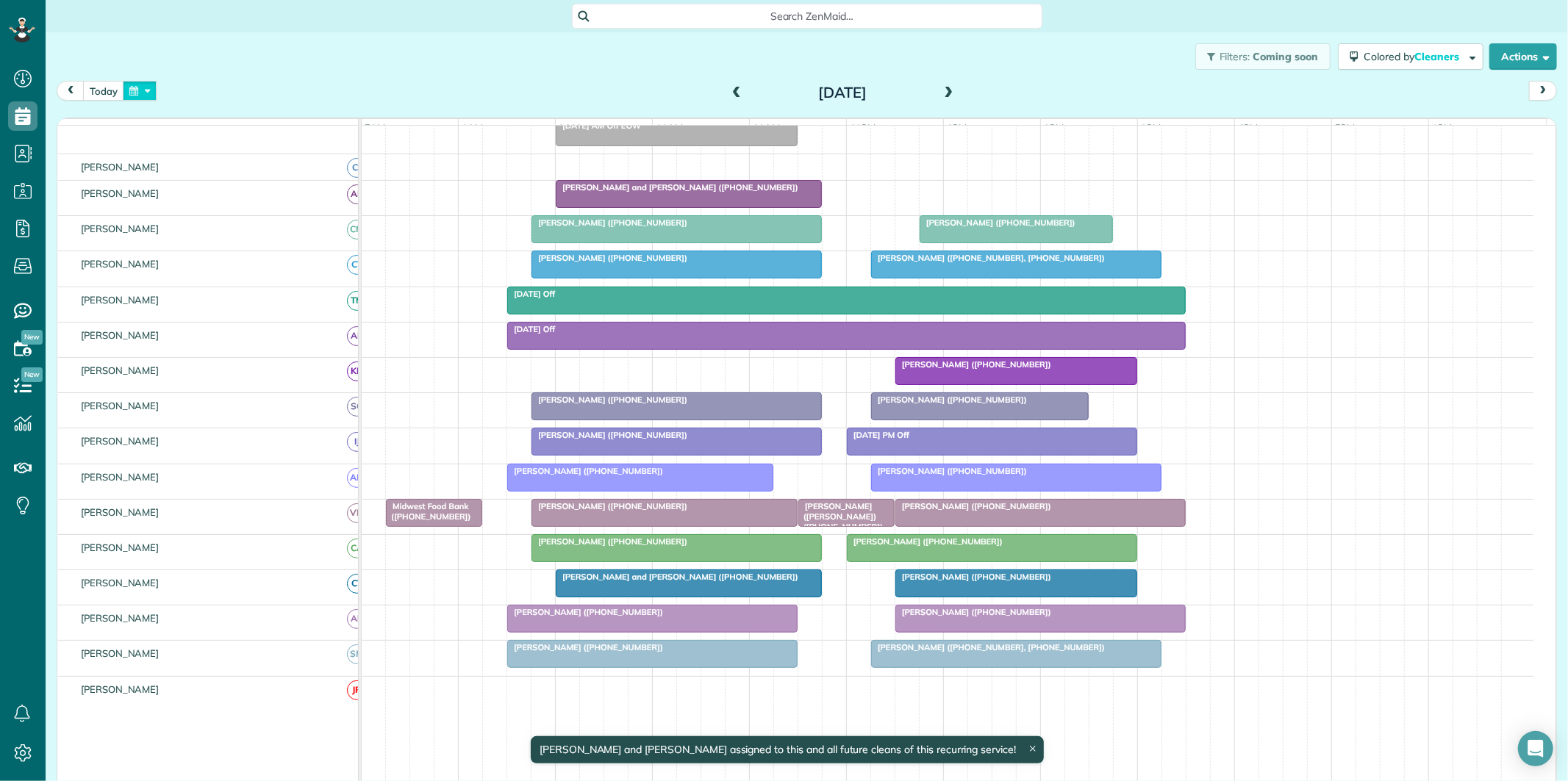 click at bounding box center (140, 90) 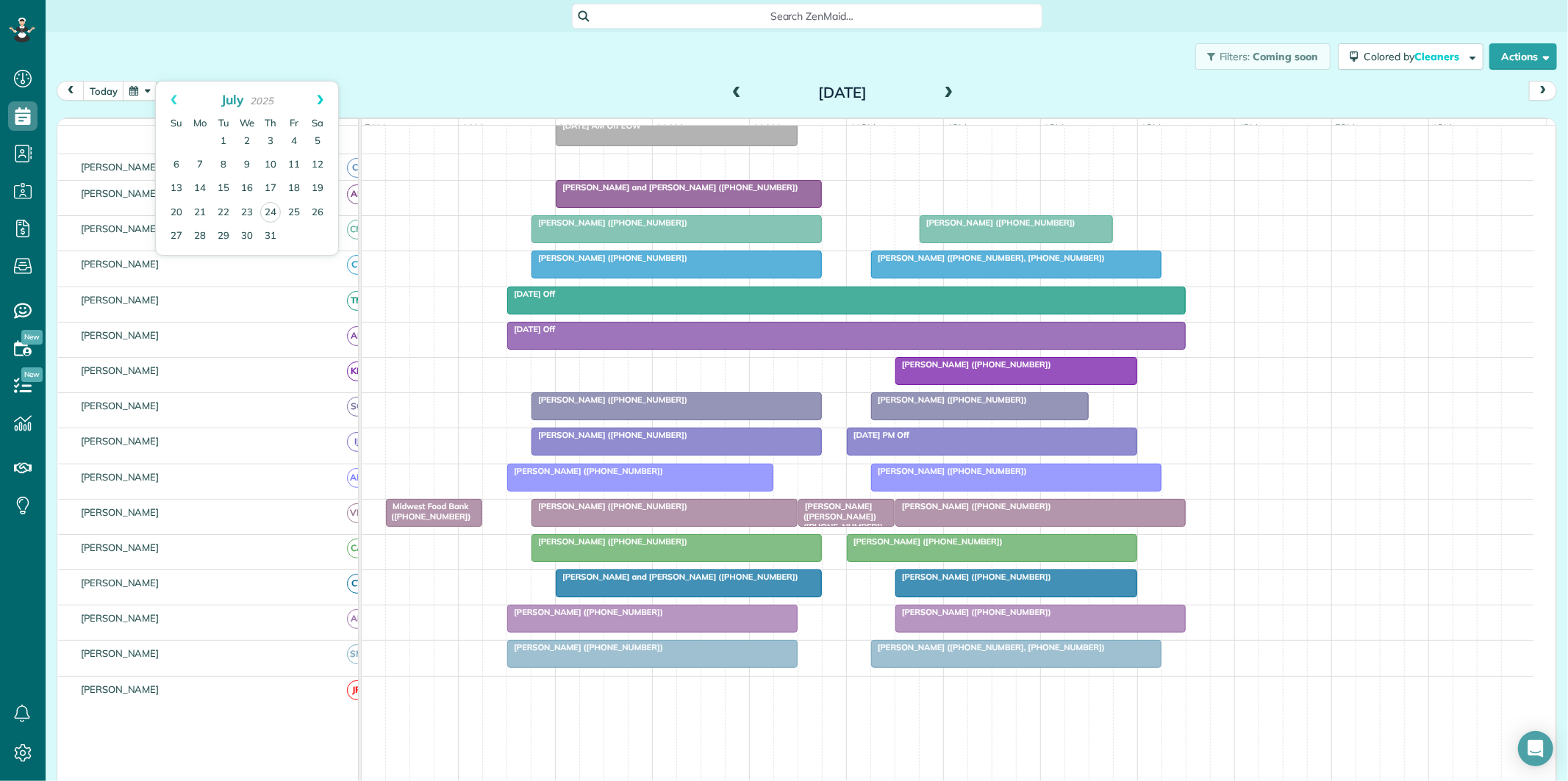 click on "Next" at bounding box center (320, 100) 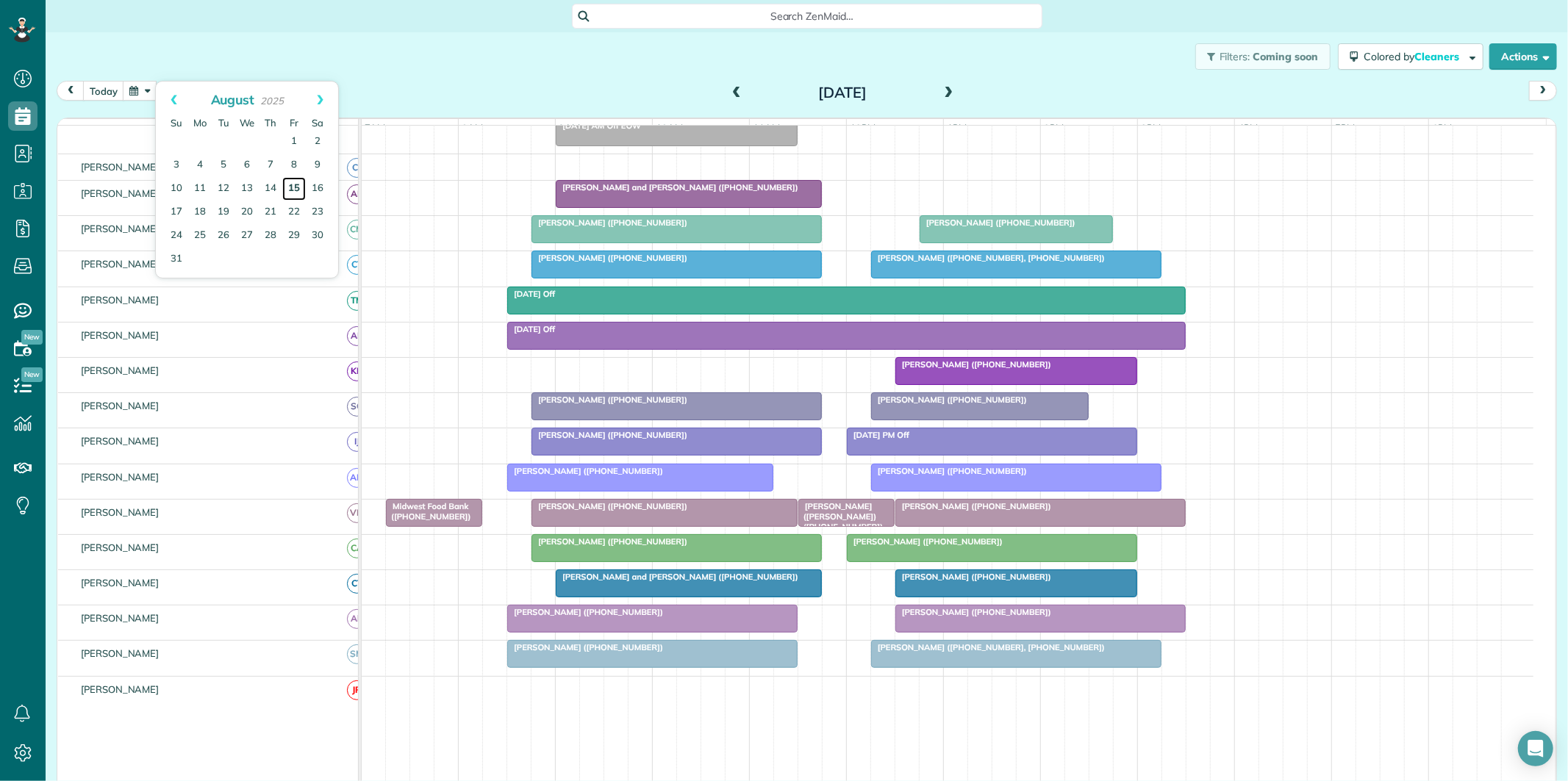 click on "15" at bounding box center (294, 189) 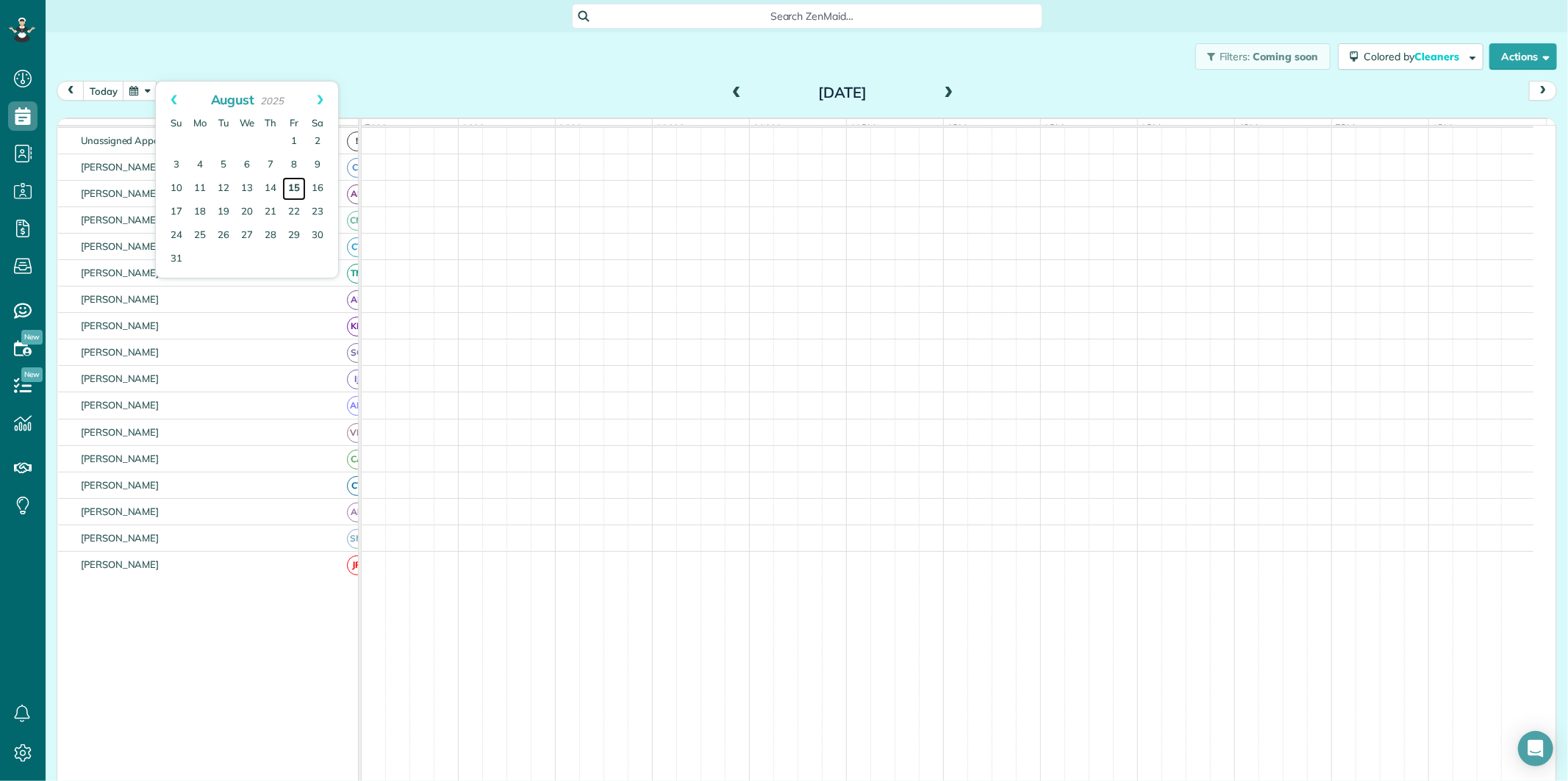 scroll, scrollTop: 55, scrollLeft: 0, axis: vertical 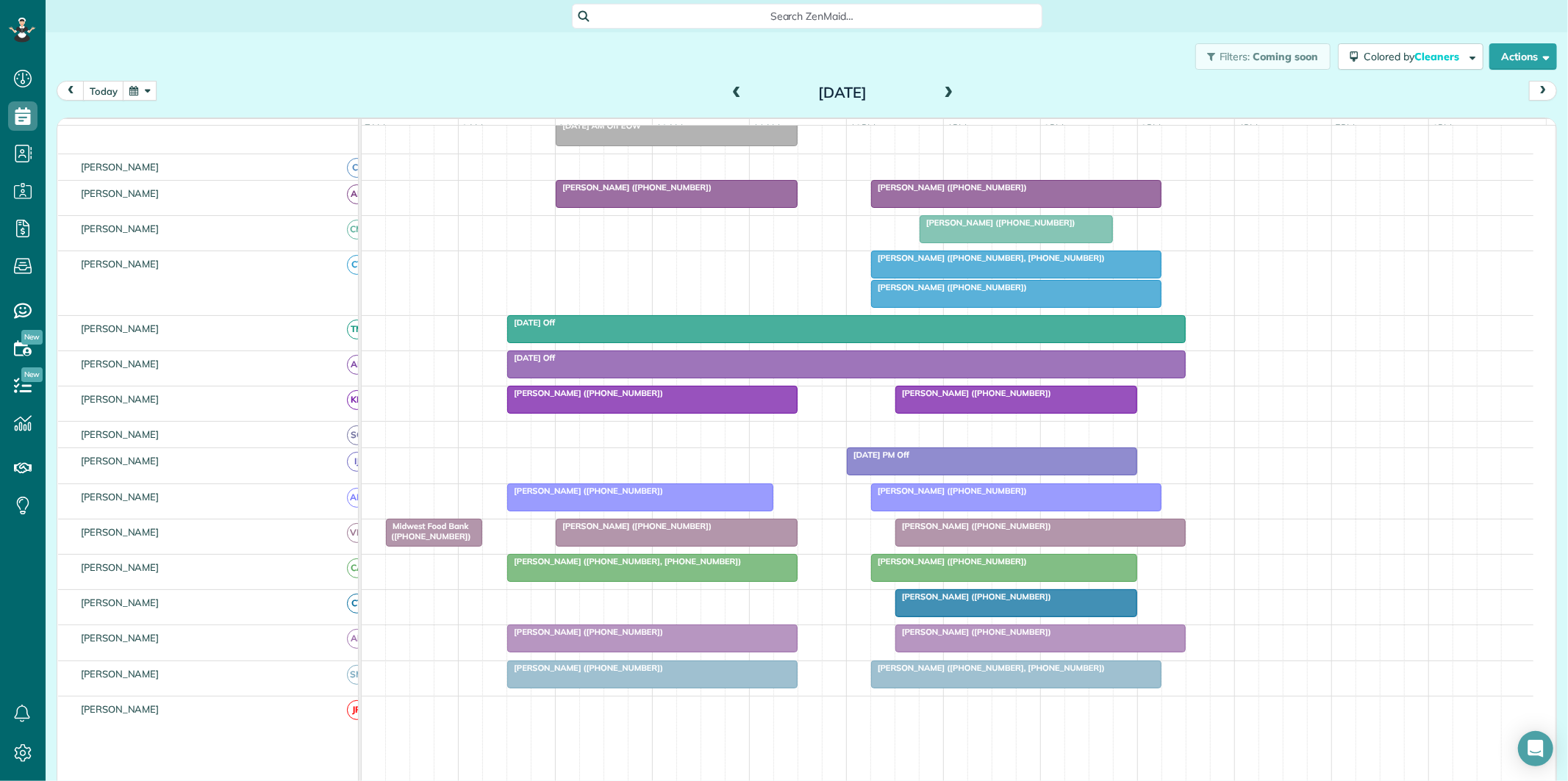click on "[PERSON_NAME] ([PHONE_NUMBER])" at bounding box center [949, 287] 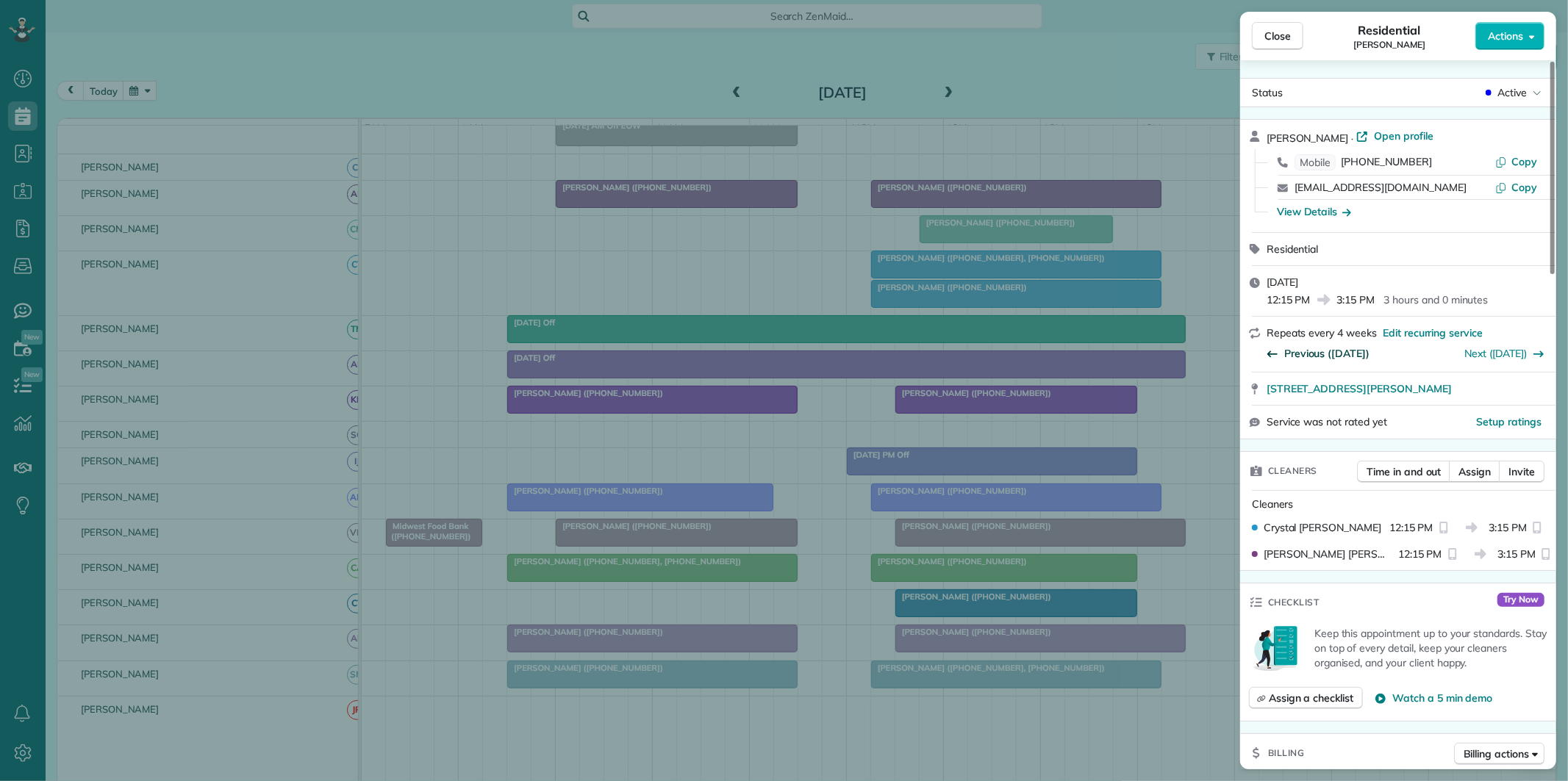 click on "Previous (Jul 18)" at bounding box center (1327, 353) 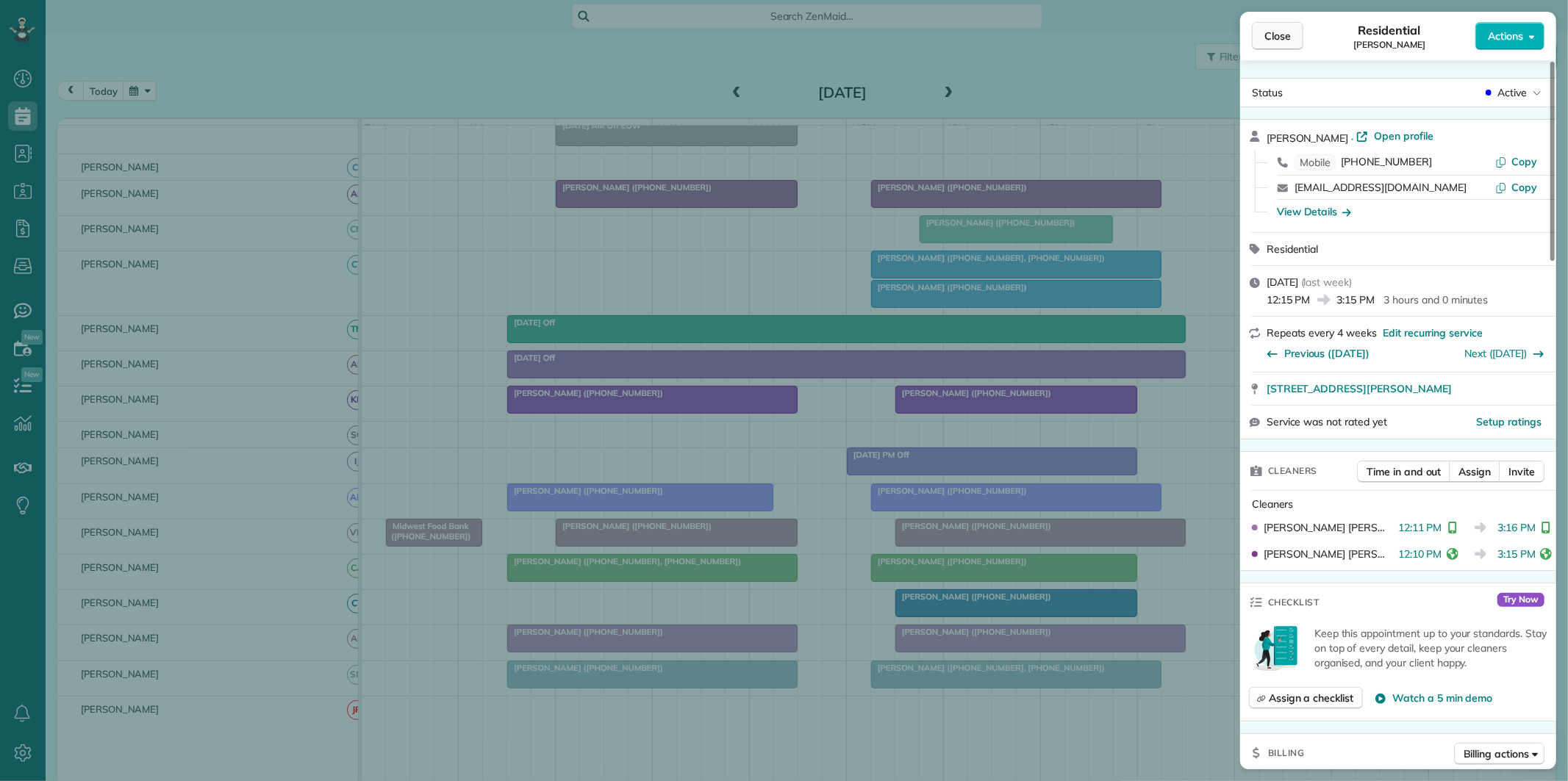 click on "Close" at bounding box center (1278, 36) 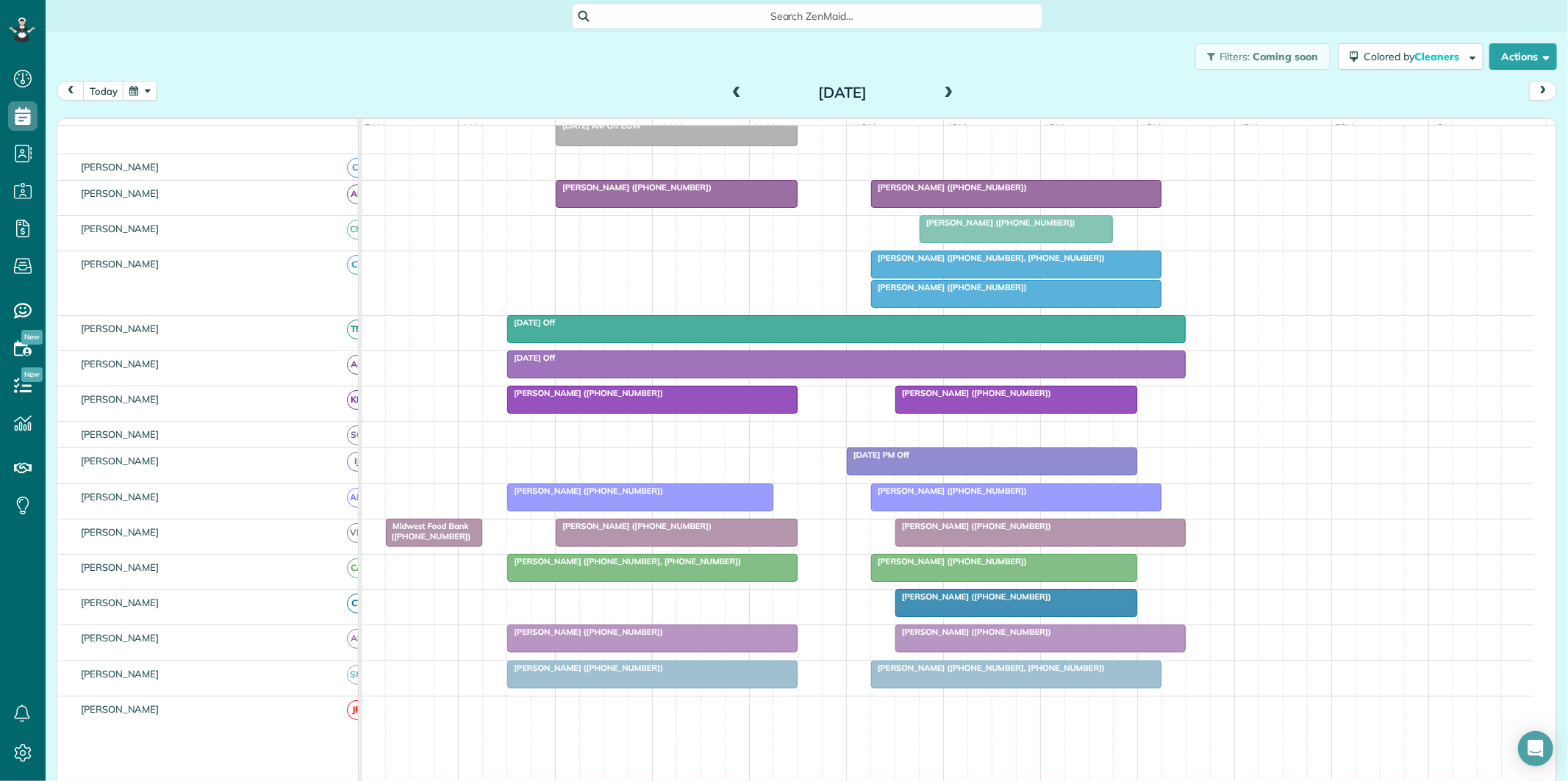 click at bounding box center (140, 90) 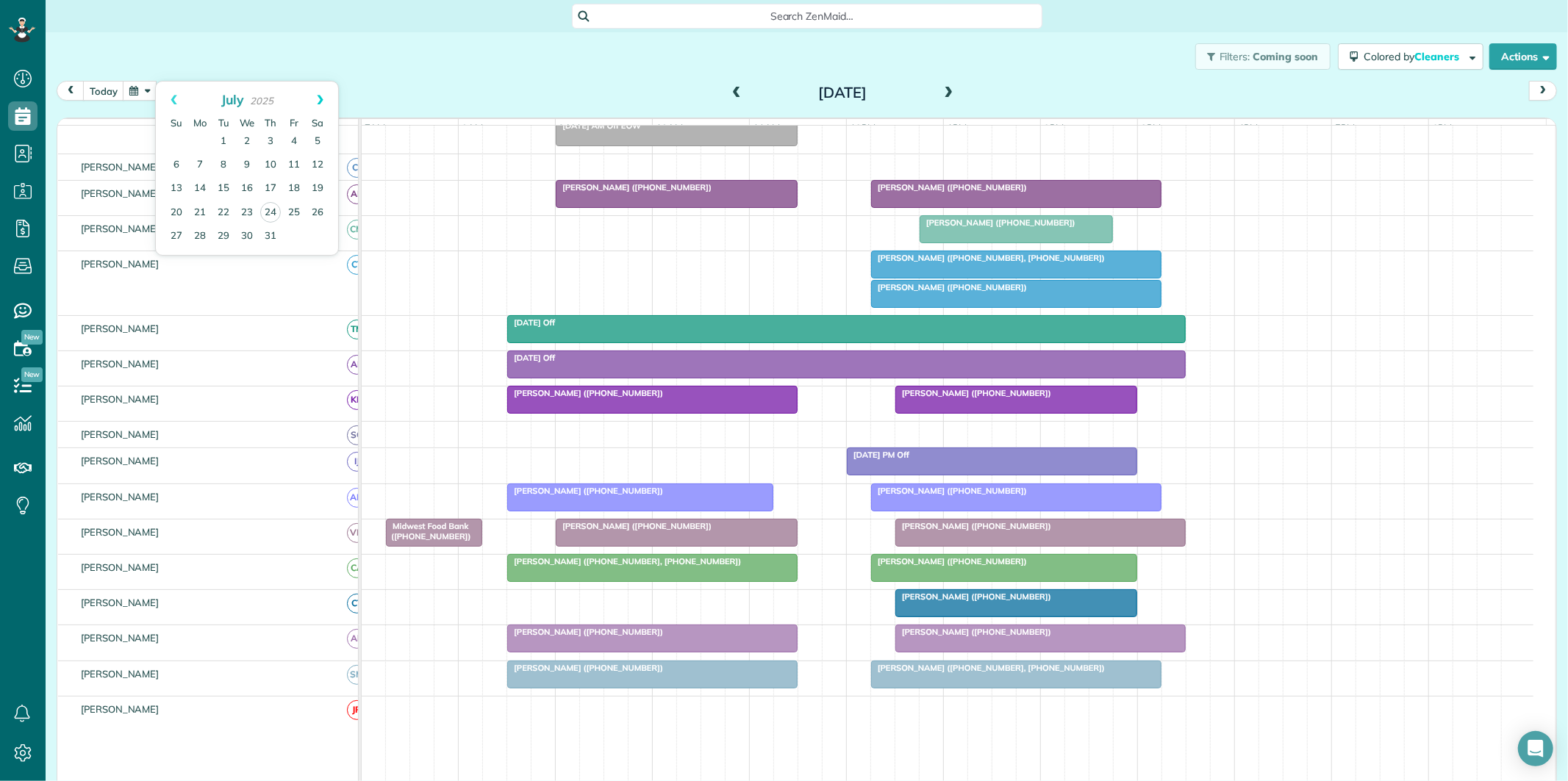 click on "Next" at bounding box center (320, 100) 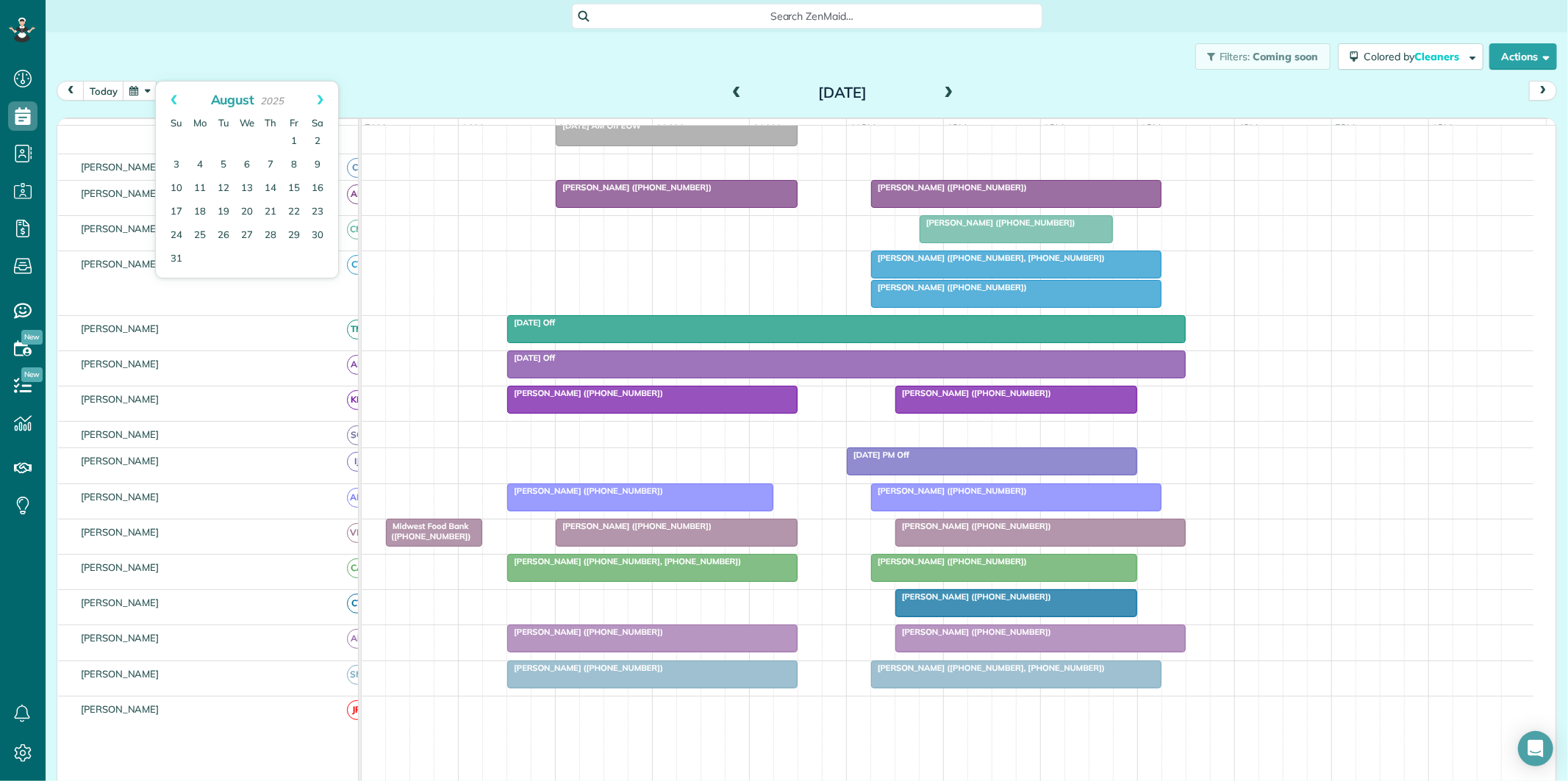 click on "Next" at bounding box center [320, 100] 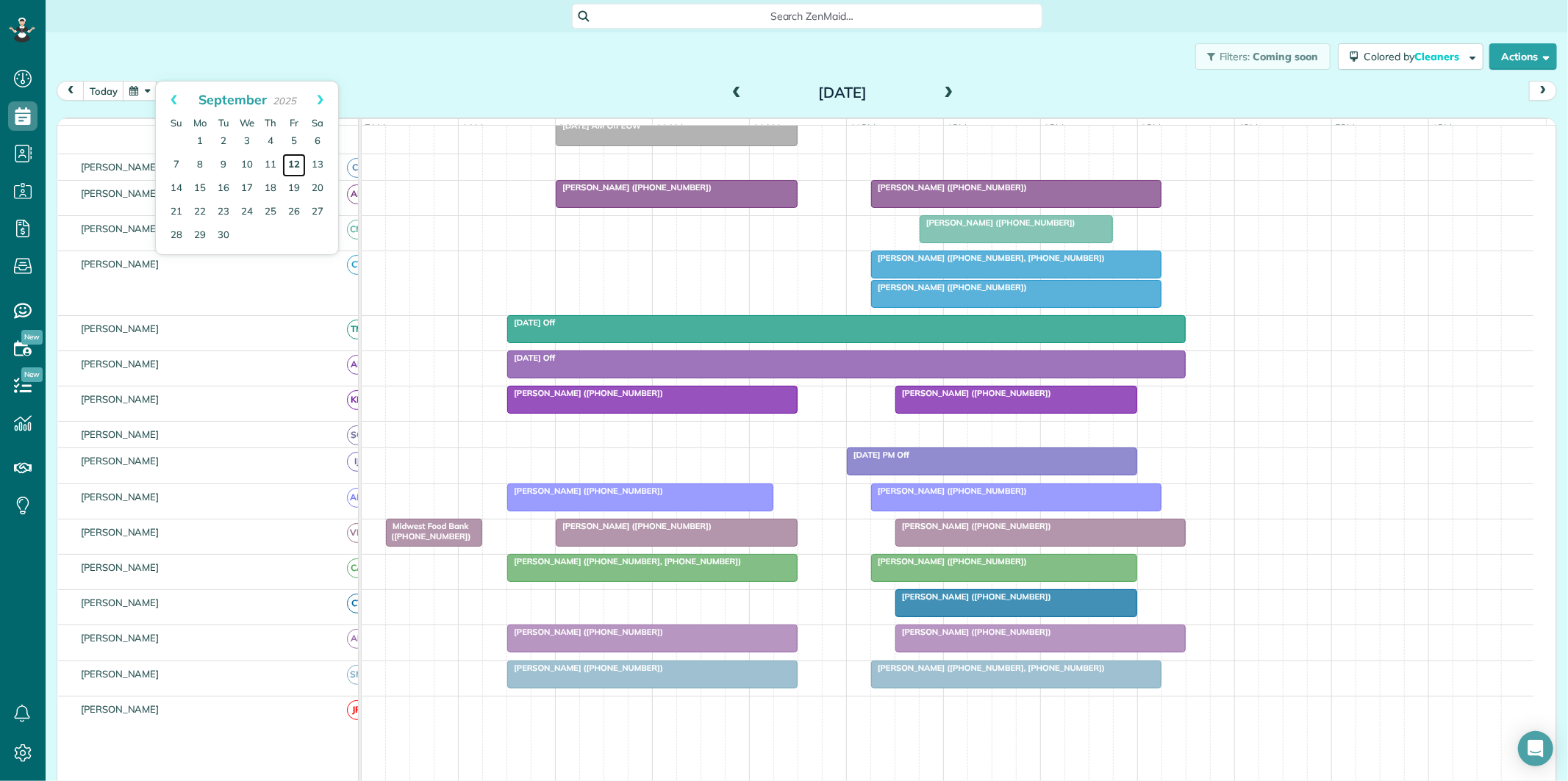 click on "12" at bounding box center (294, 165) 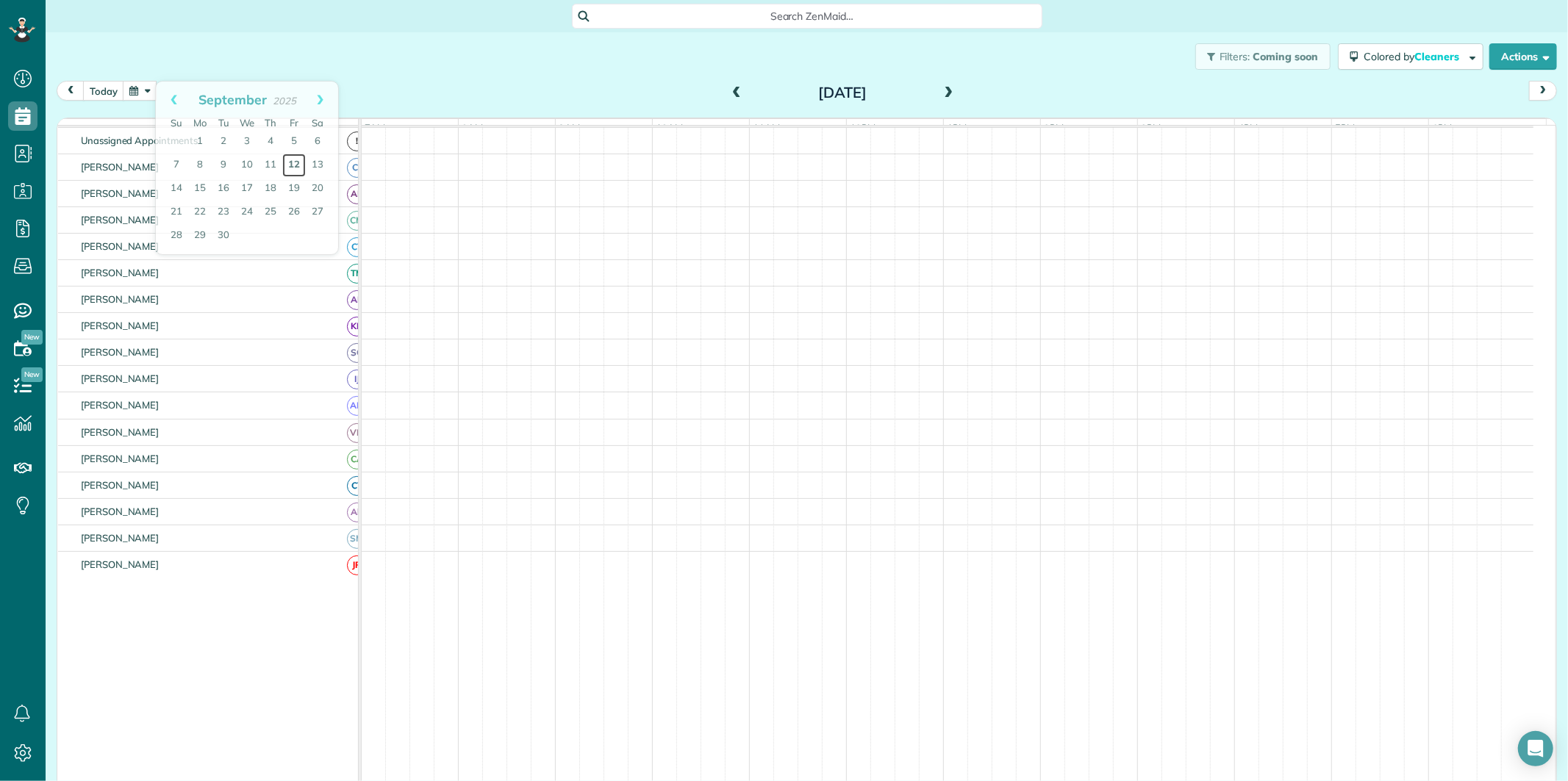 scroll, scrollTop: 55, scrollLeft: 0, axis: vertical 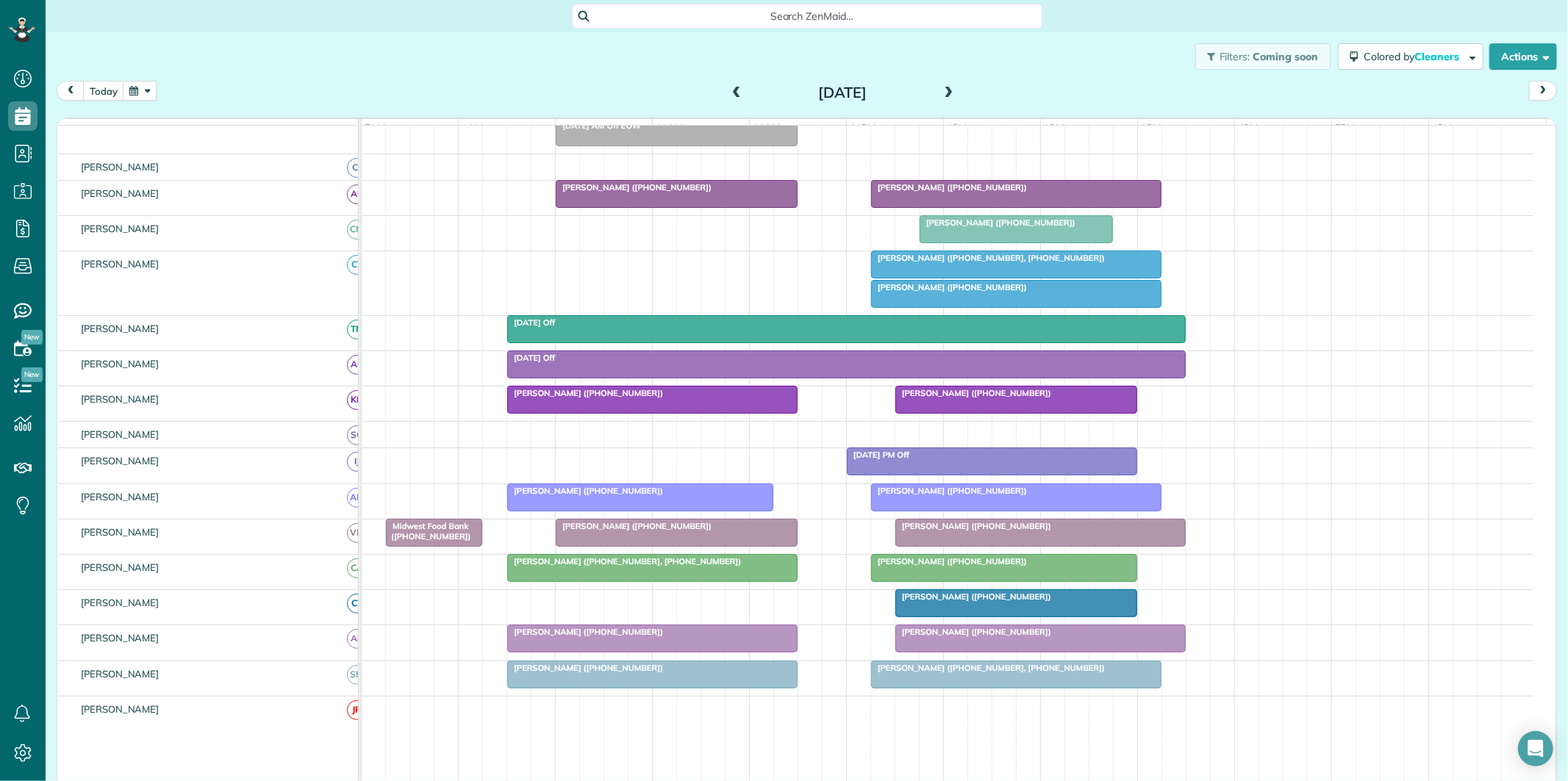 click at bounding box center [140, 90] 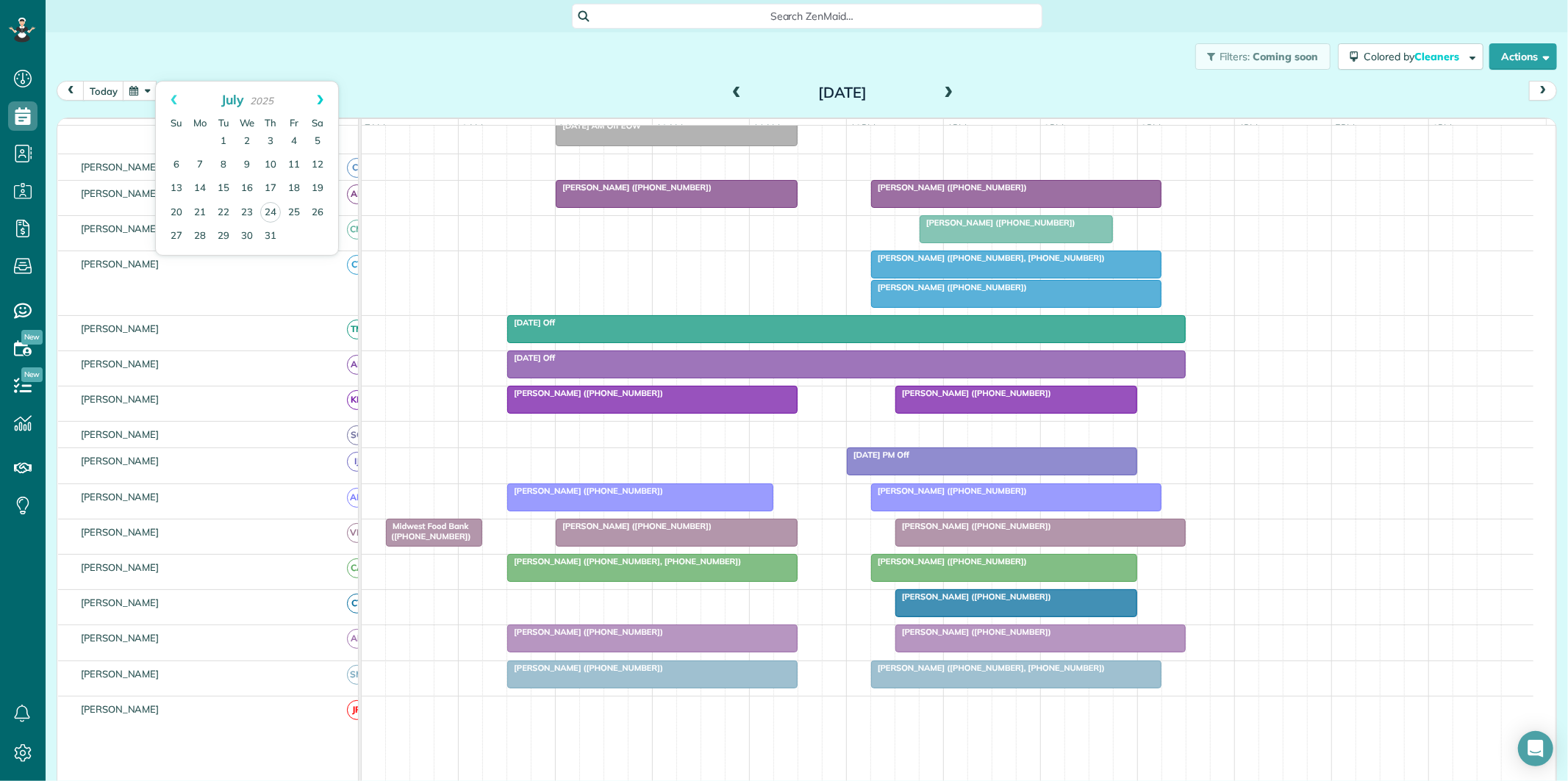 click on "Next" at bounding box center (320, 100) 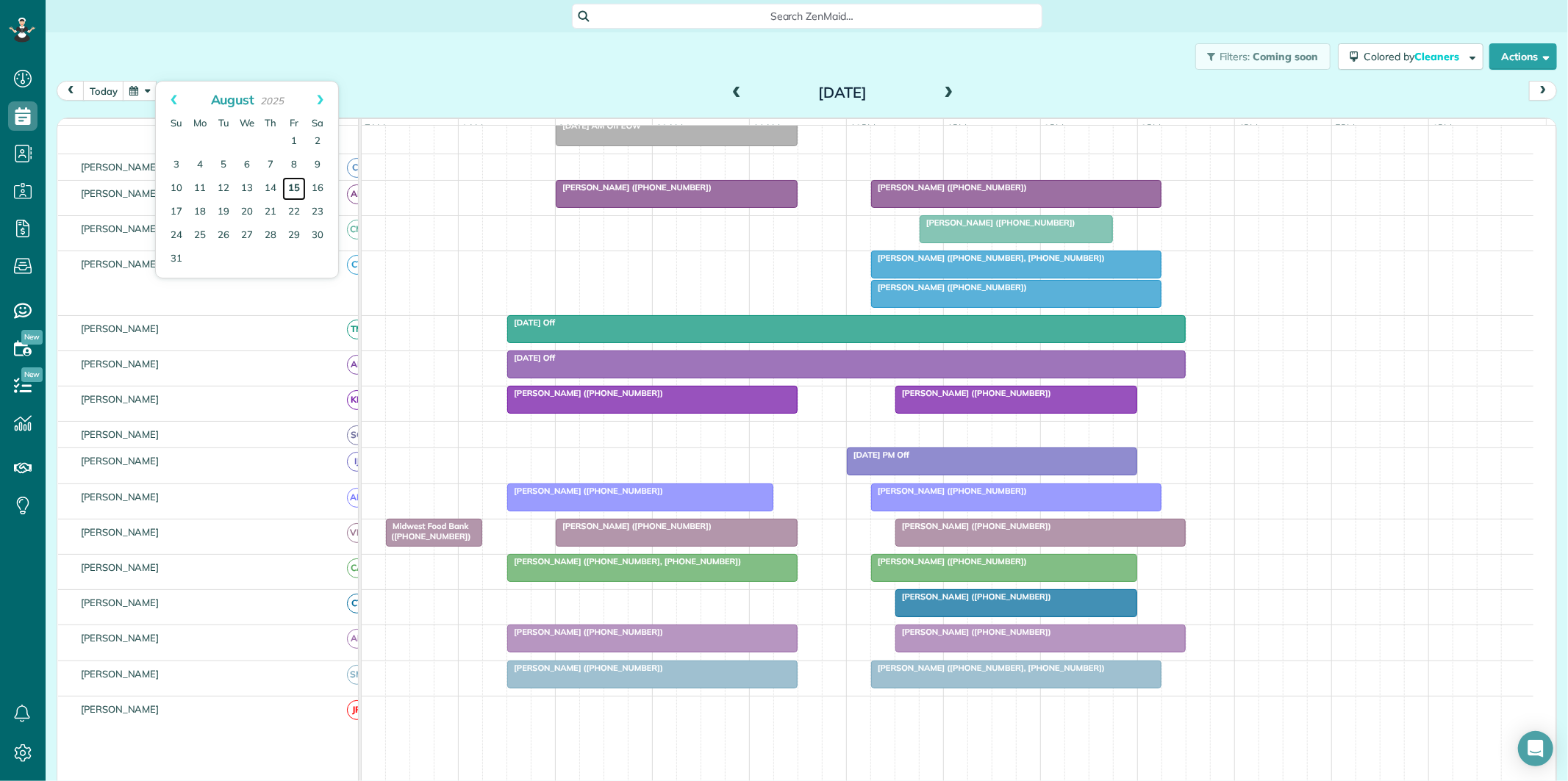 click on "15" at bounding box center [294, 189] 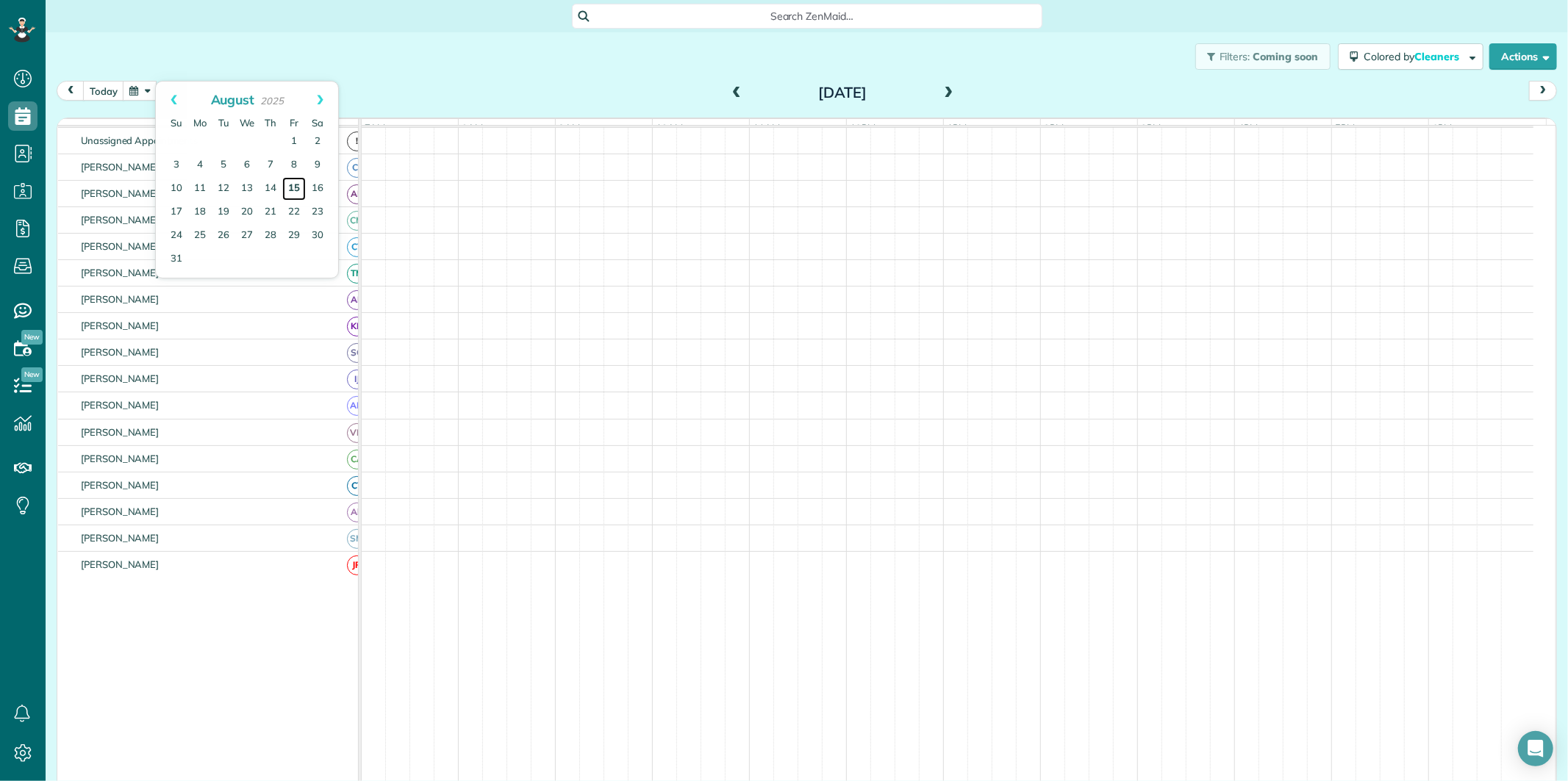 scroll, scrollTop: 55, scrollLeft: 0, axis: vertical 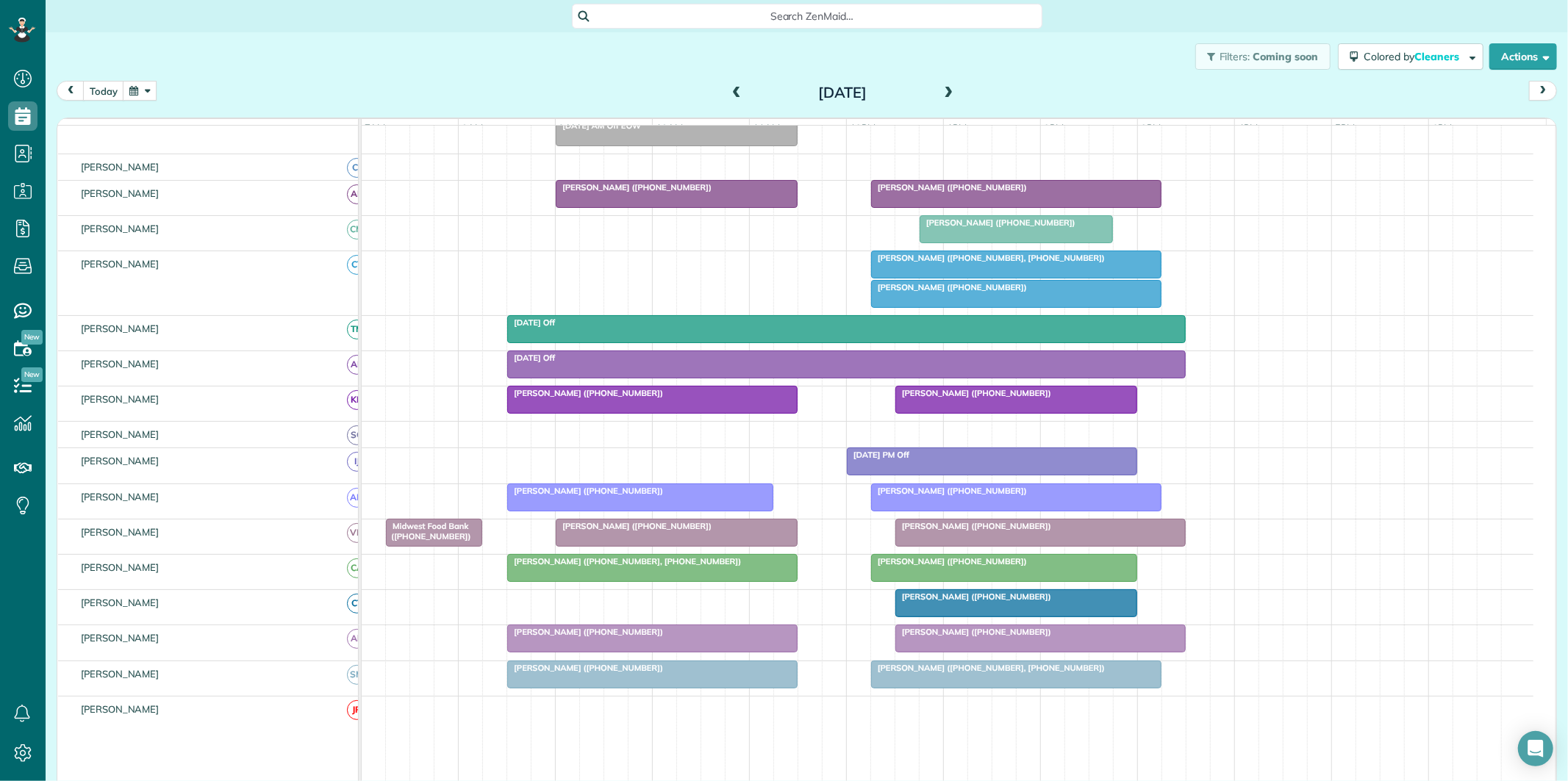 click at bounding box center (1016, 294) 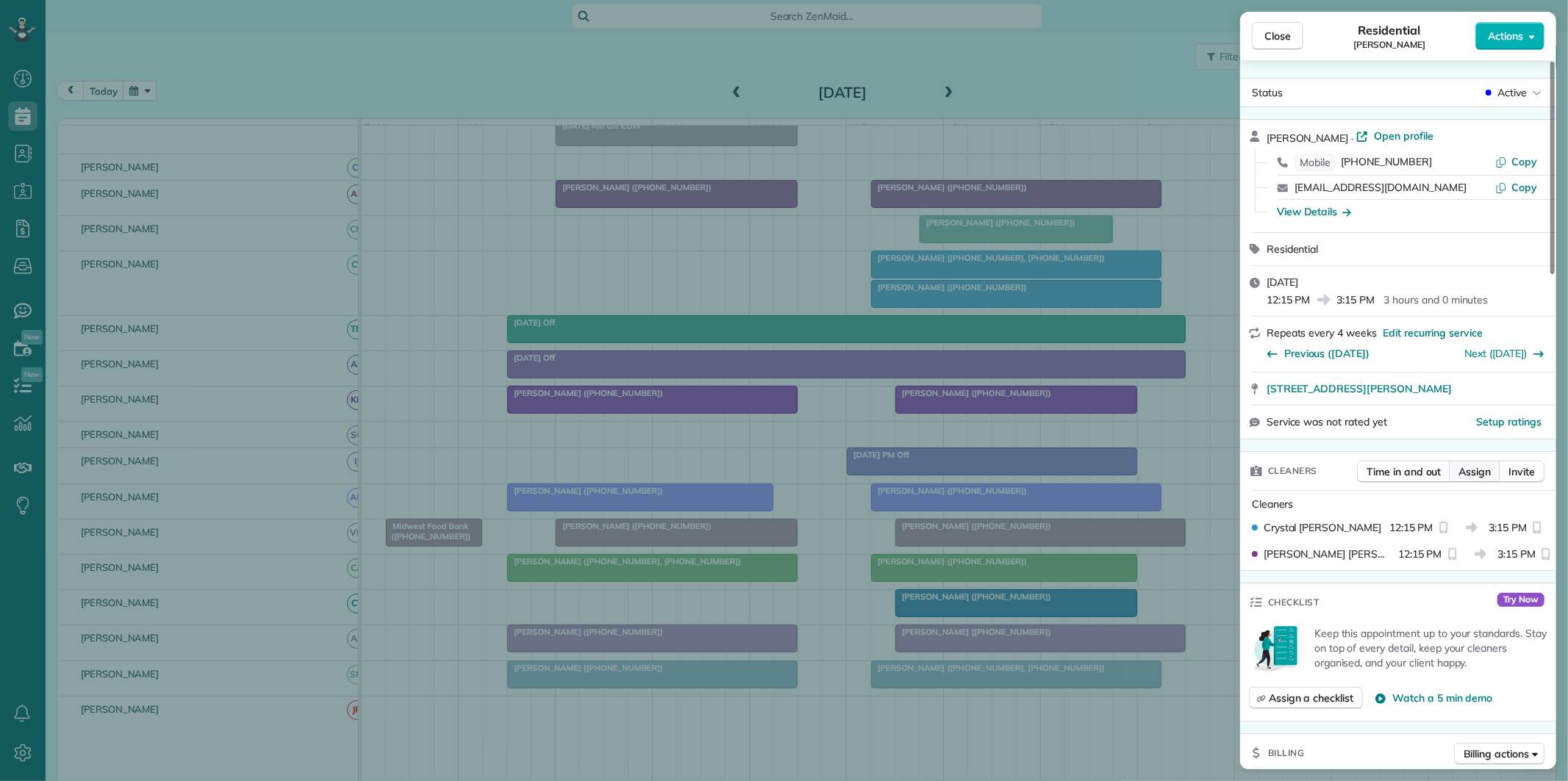 click on "Assign" at bounding box center (1475, 472) 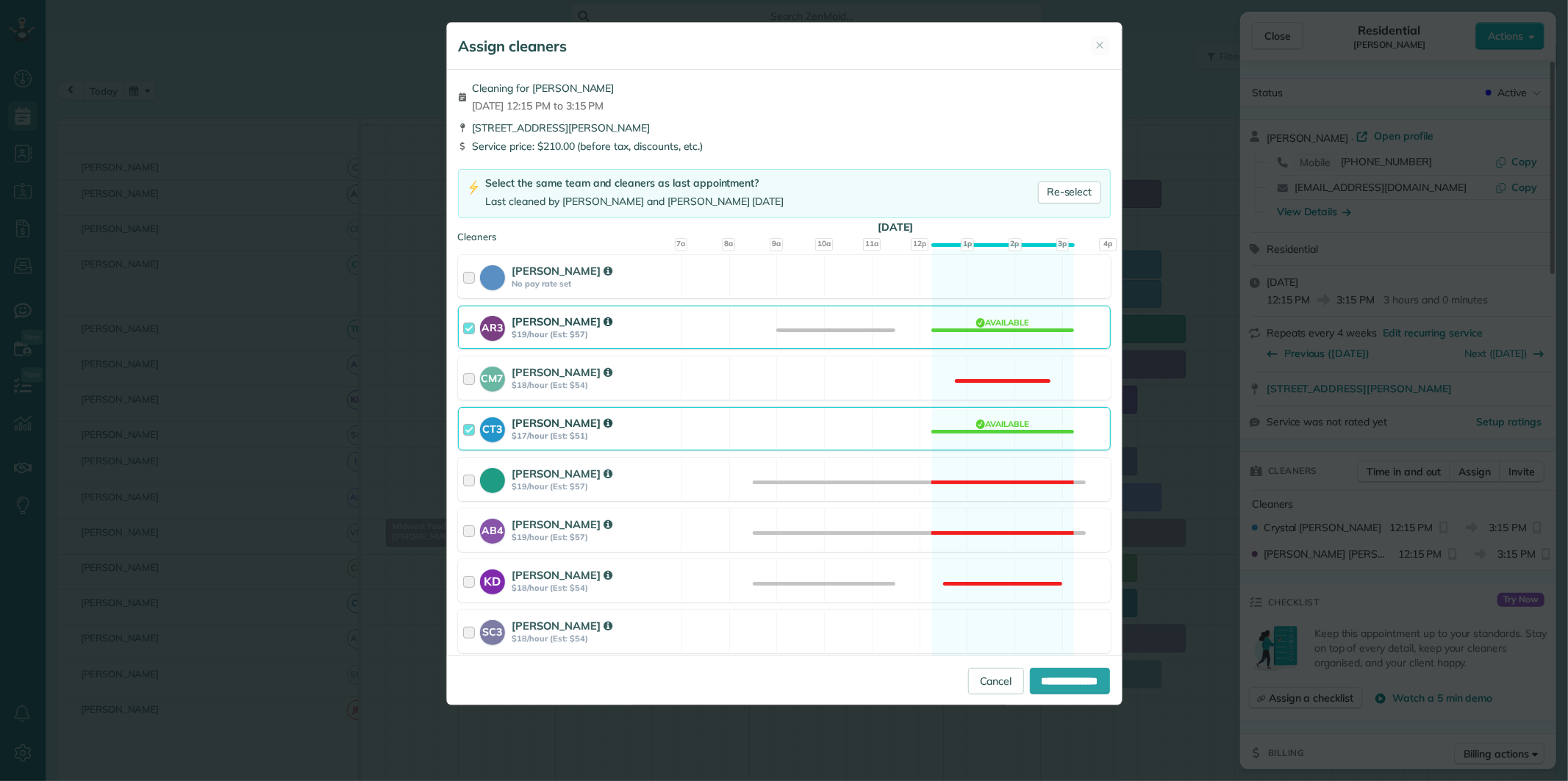 click on "CT3
Crystal Todd
$17/hour (Est: $51)
Available" at bounding box center (784, 428) 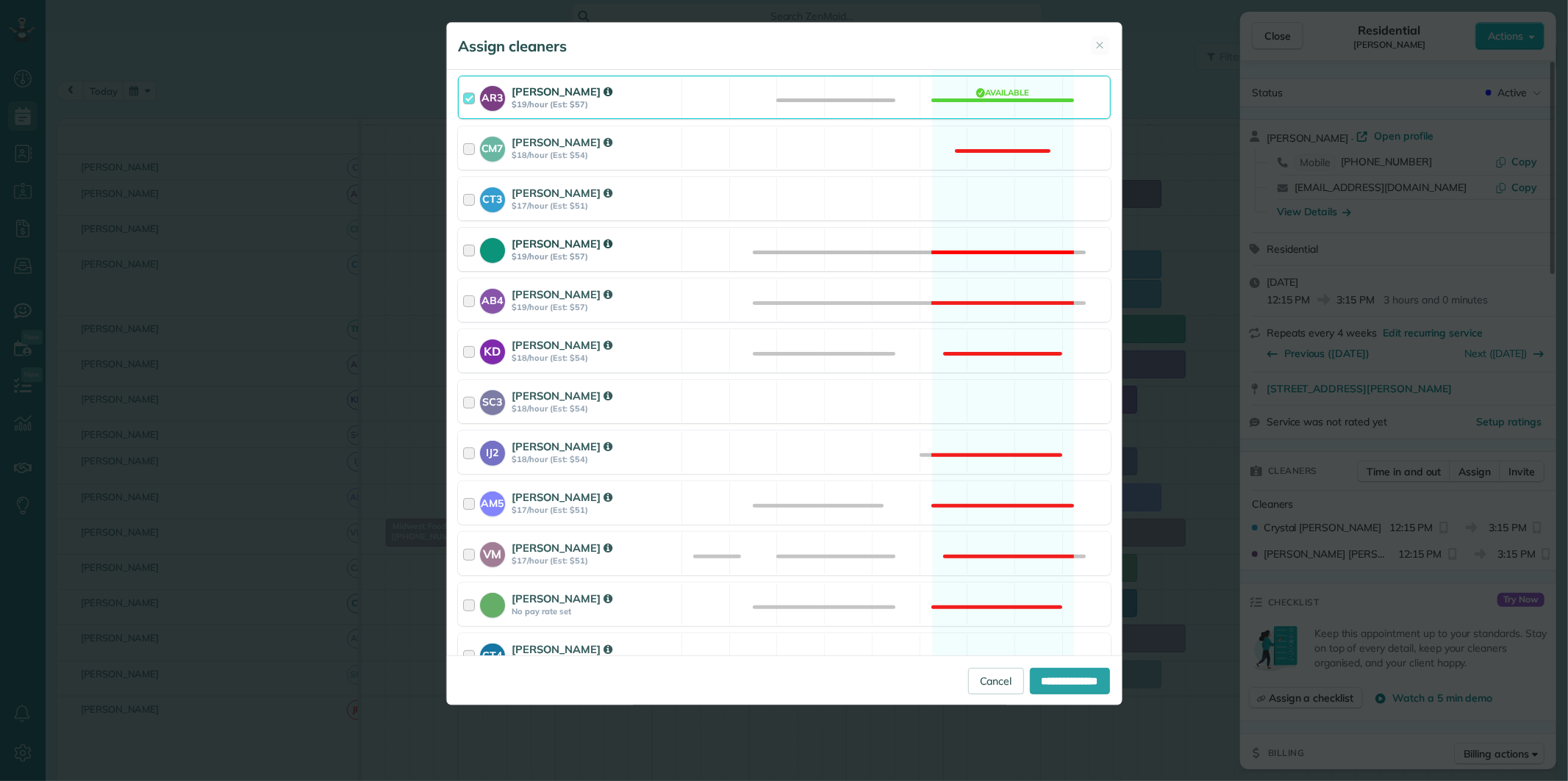 scroll, scrollTop: 326, scrollLeft: 0, axis: vertical 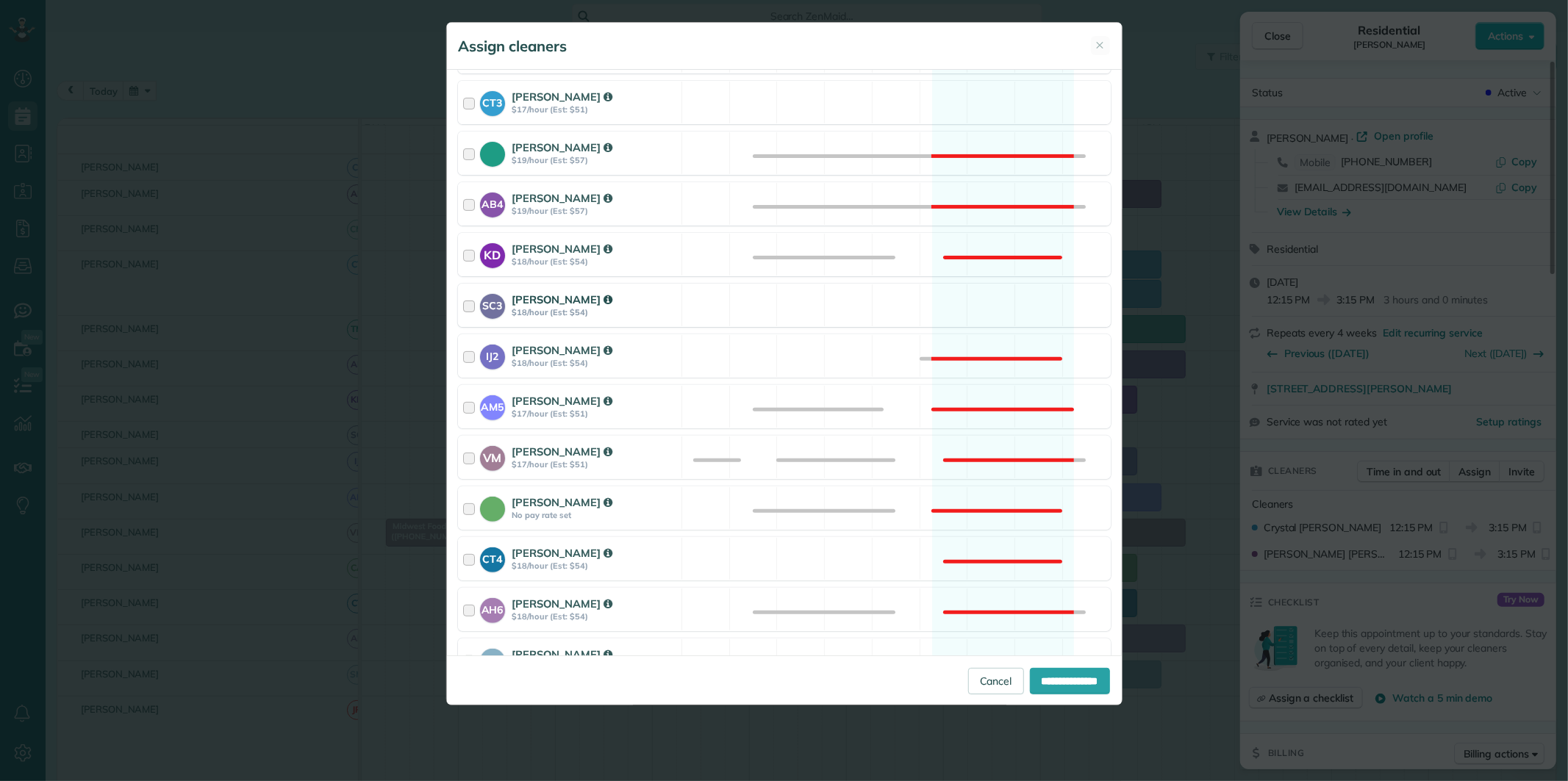 click on "SC3
Stephanie Cruz
$18/hour (Est: $54)
Available" at bounding box center (784, 305) 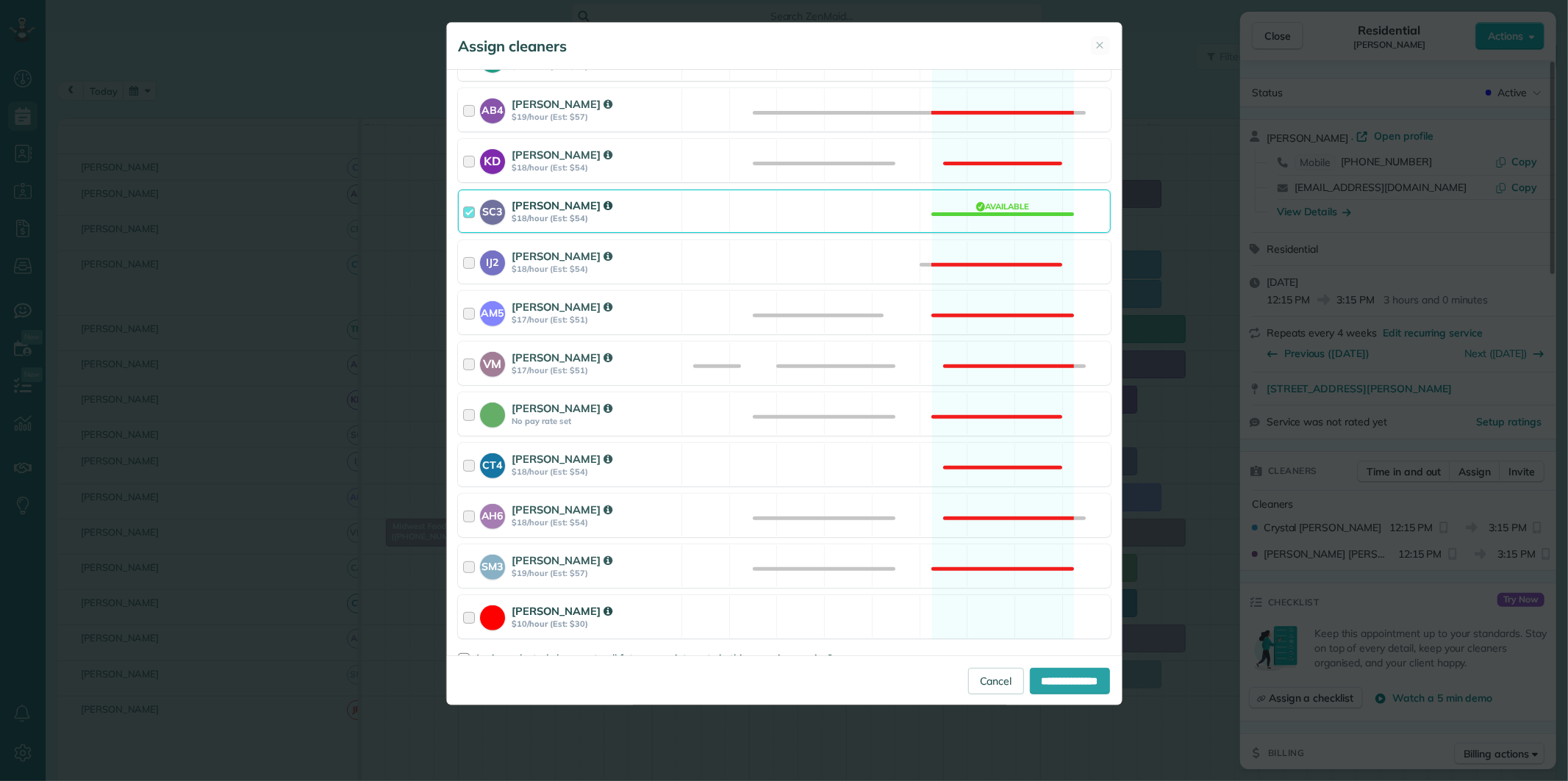 scroll, scrollTop: 458, scrollLeft: 0, axis: vertical 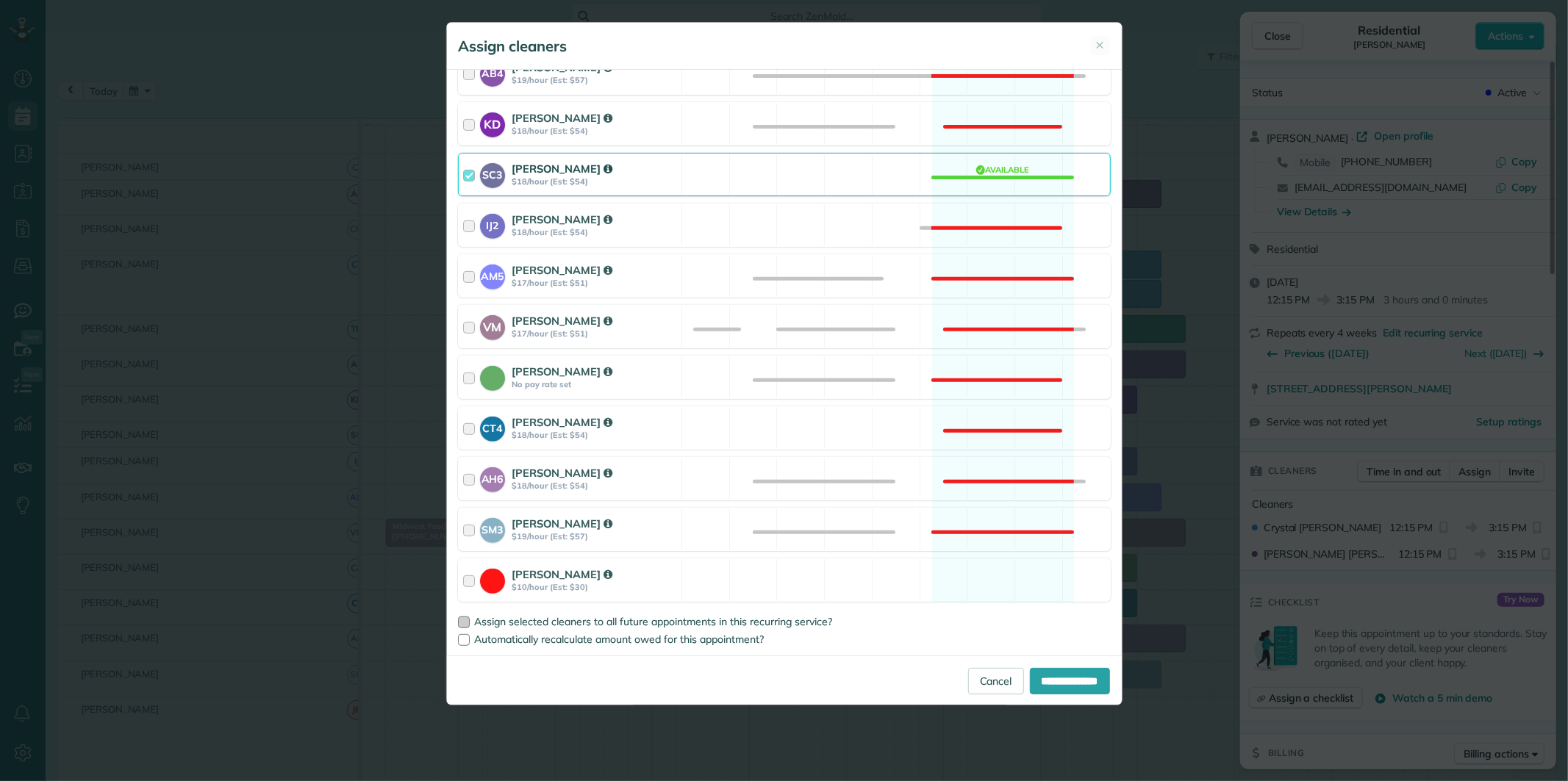 drag, startPoint x: 468, startPoint y: 622, endPoint x: 821, endPoint y: 622, distance: 353 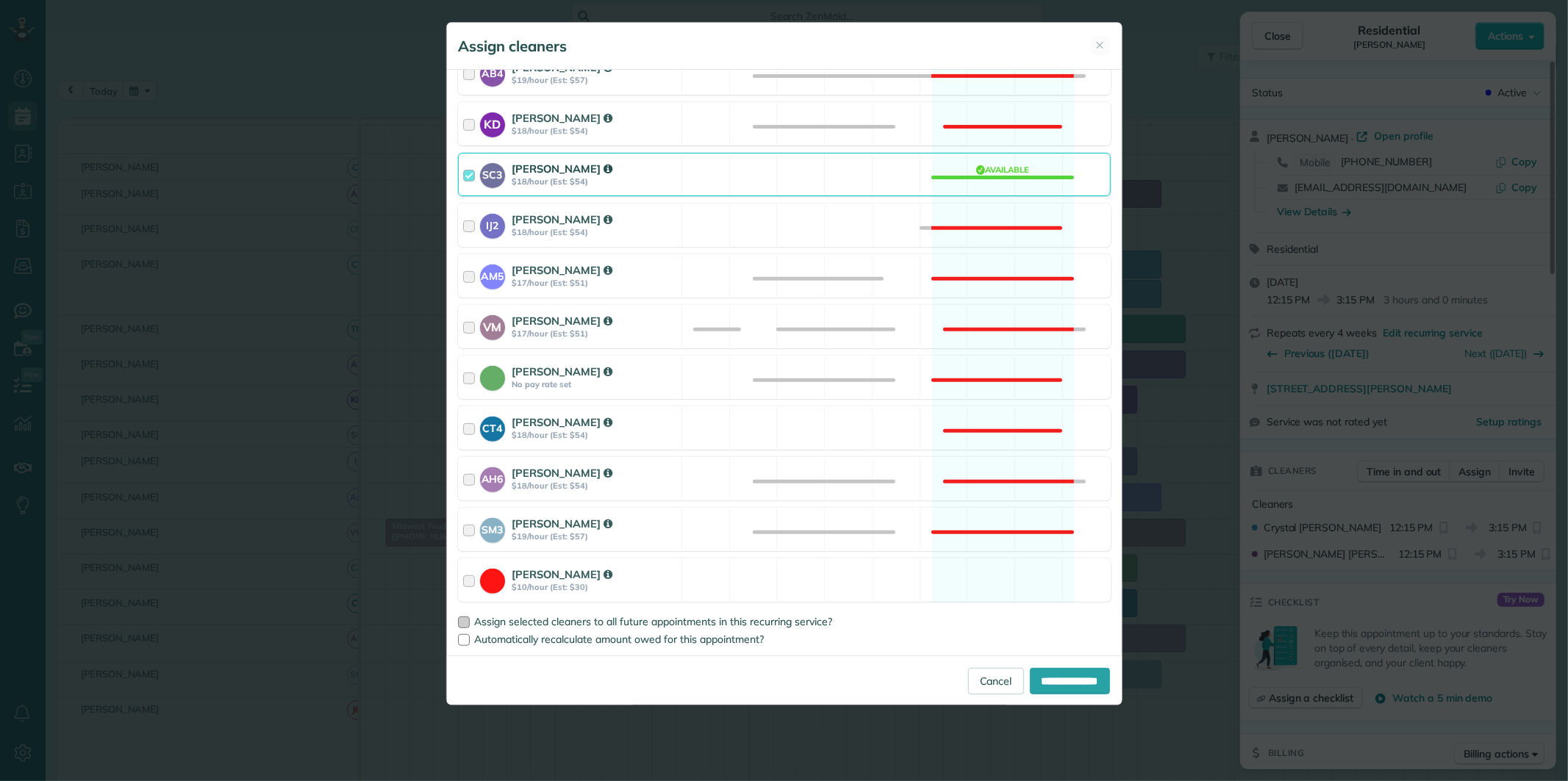 click at bounding box center (464, 622) 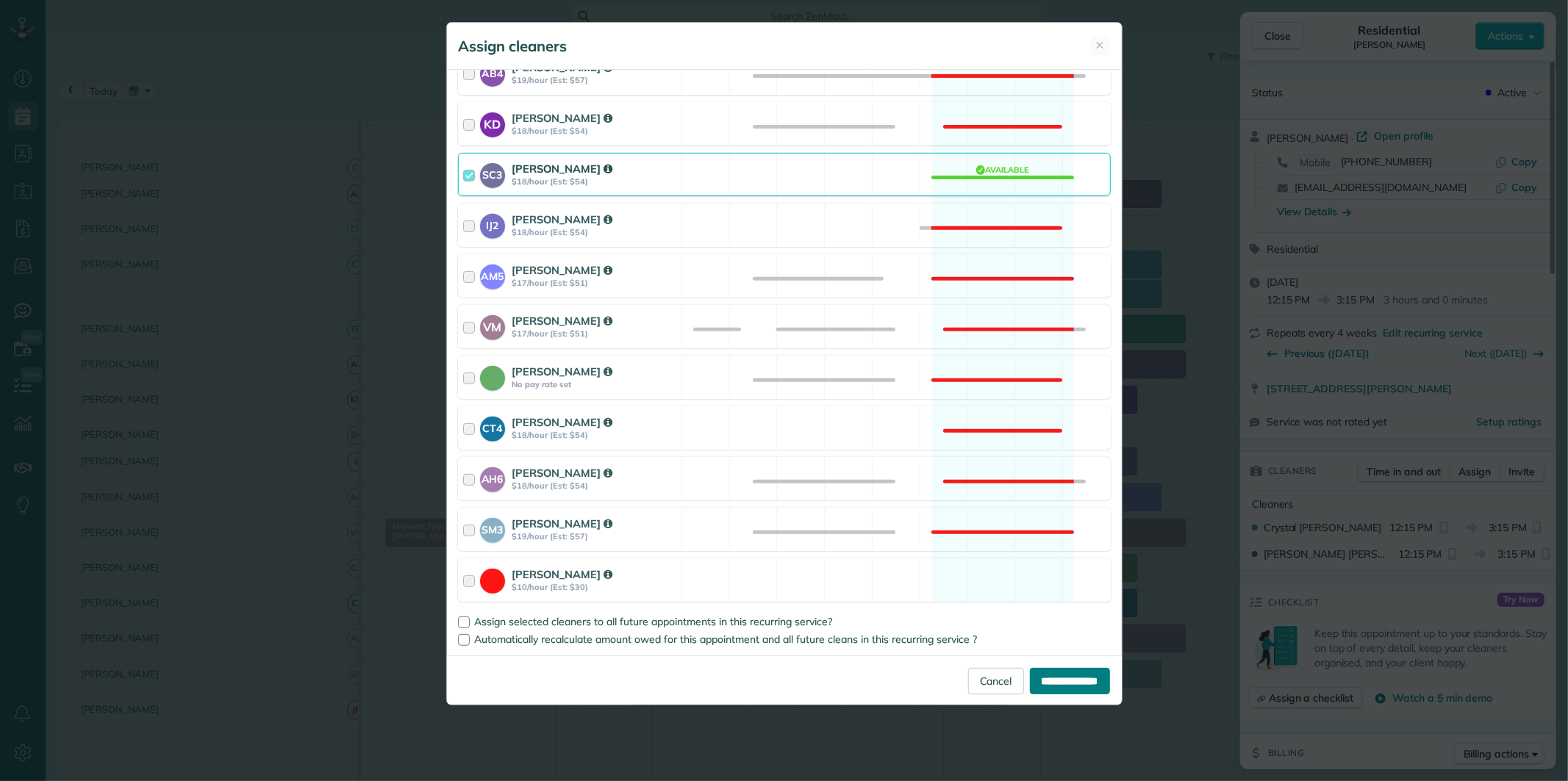 click on "**********" at bounding box center (1070, 681) 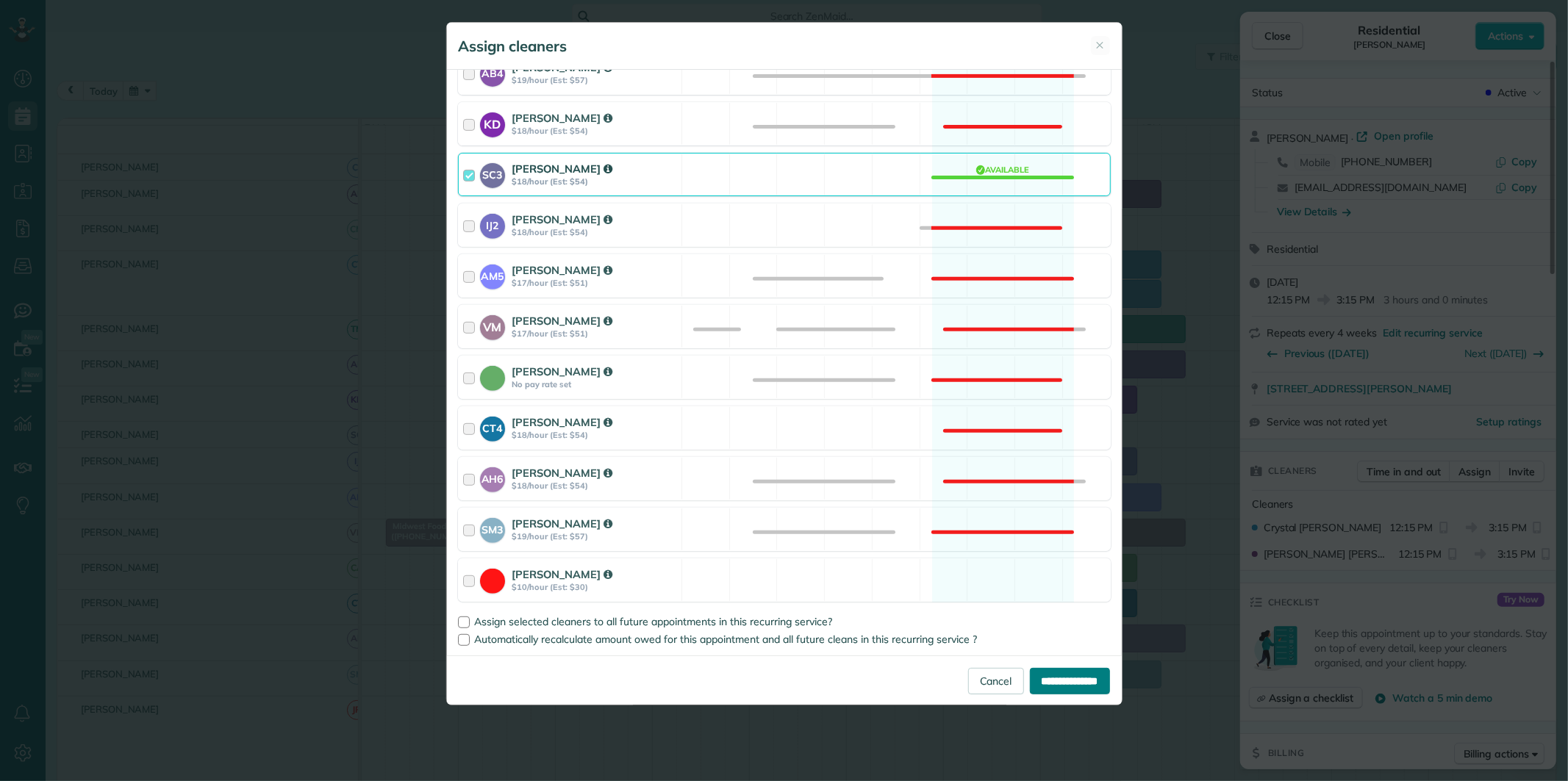 type on "**********" 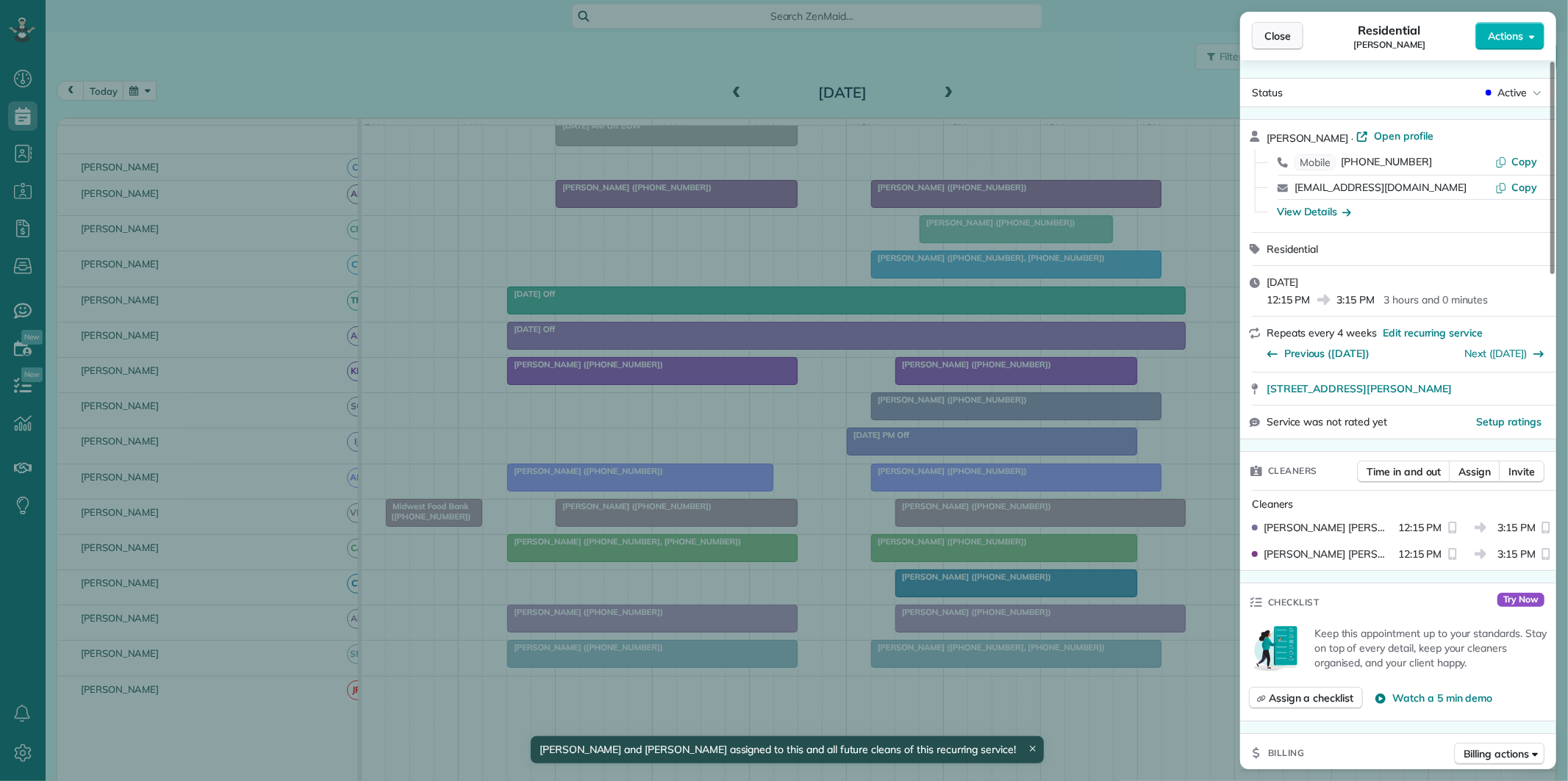click on "Close" at bounding box center (1278, 36) 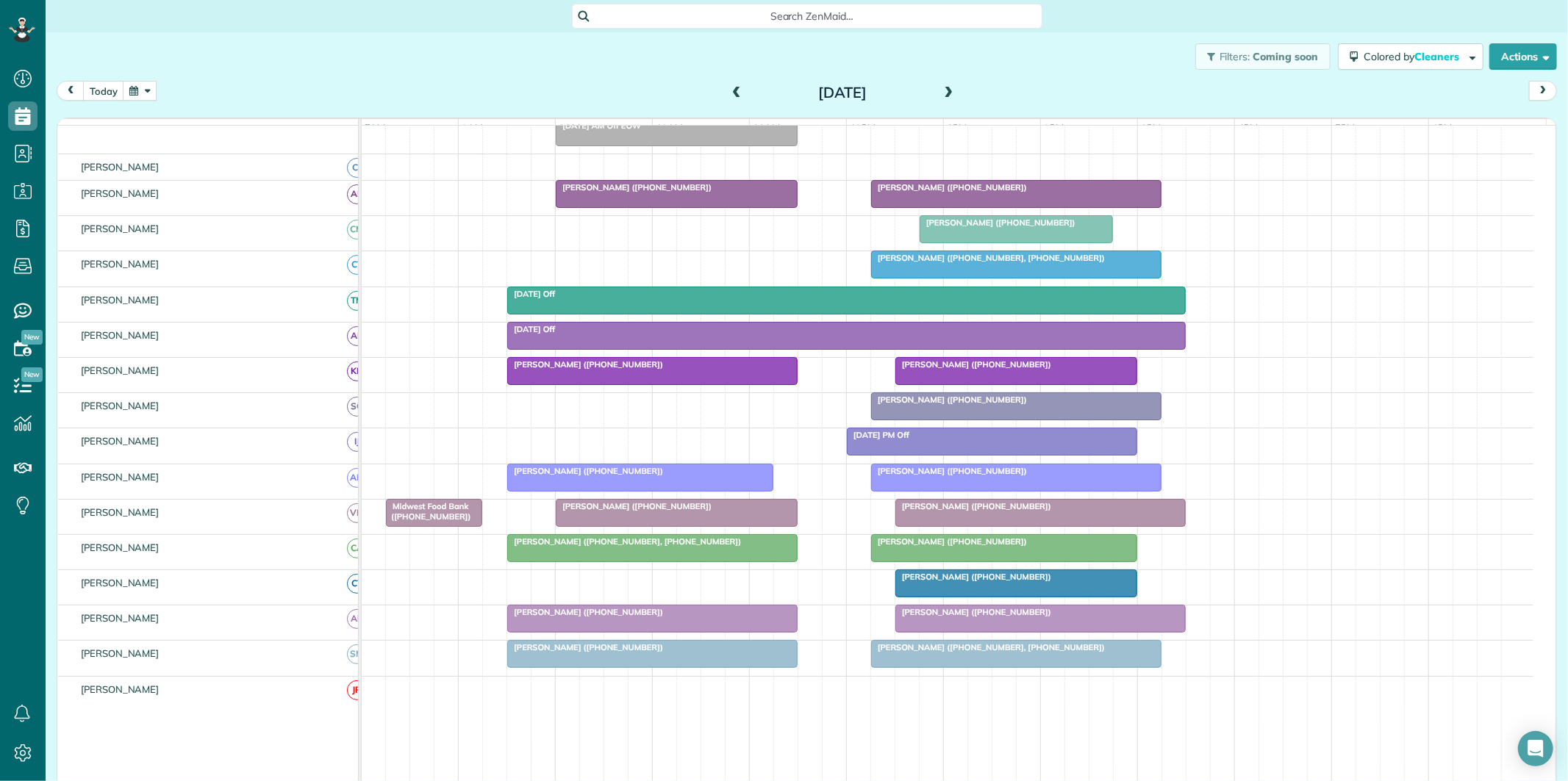 click on "[PERSON_NAME] ([PHONE_NUMBER])" at bounding box center (1016, 400) 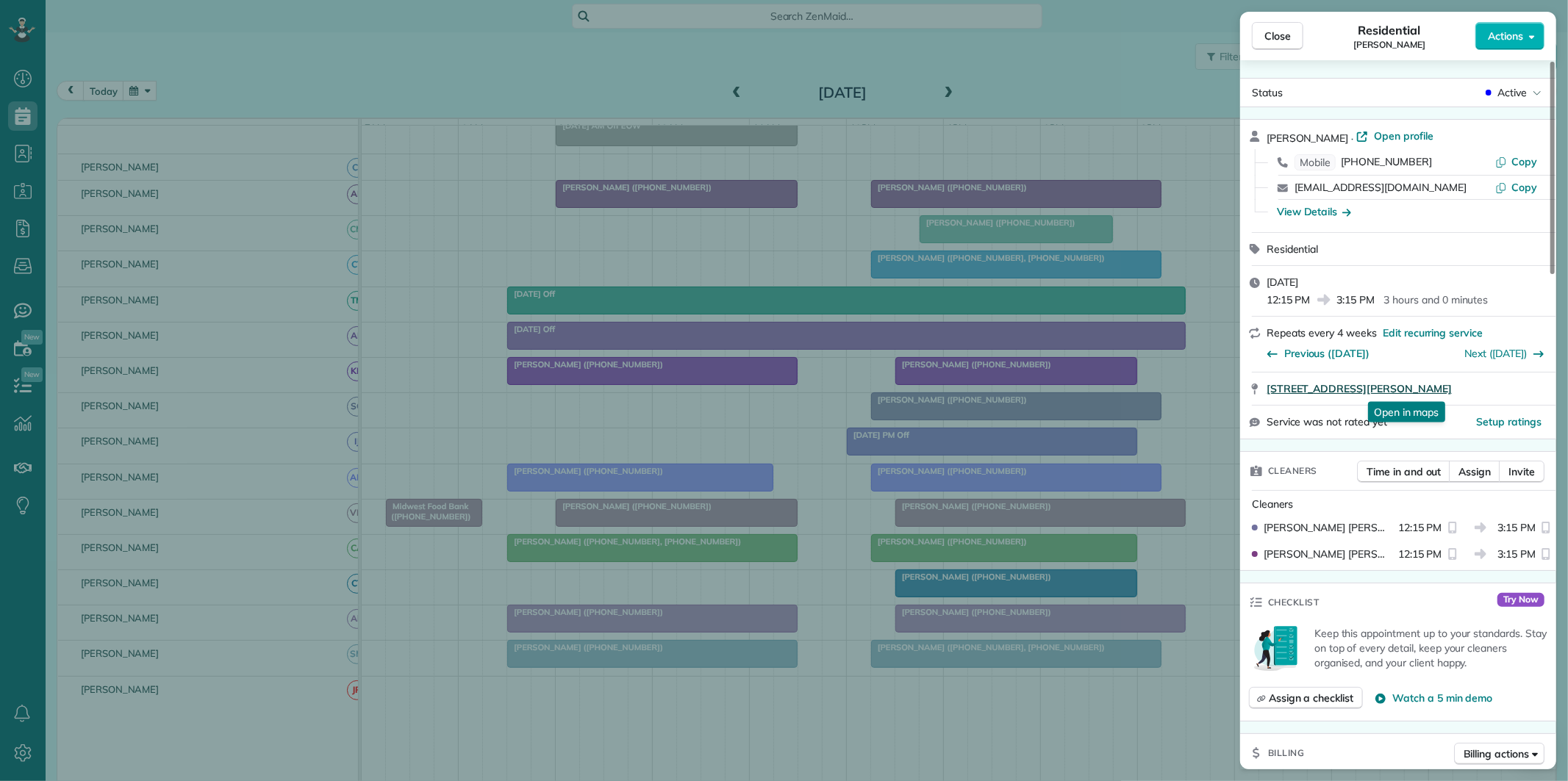 click on "191 Davis Road Fayetteville GA 30215" at bounding box center (1359, 389) 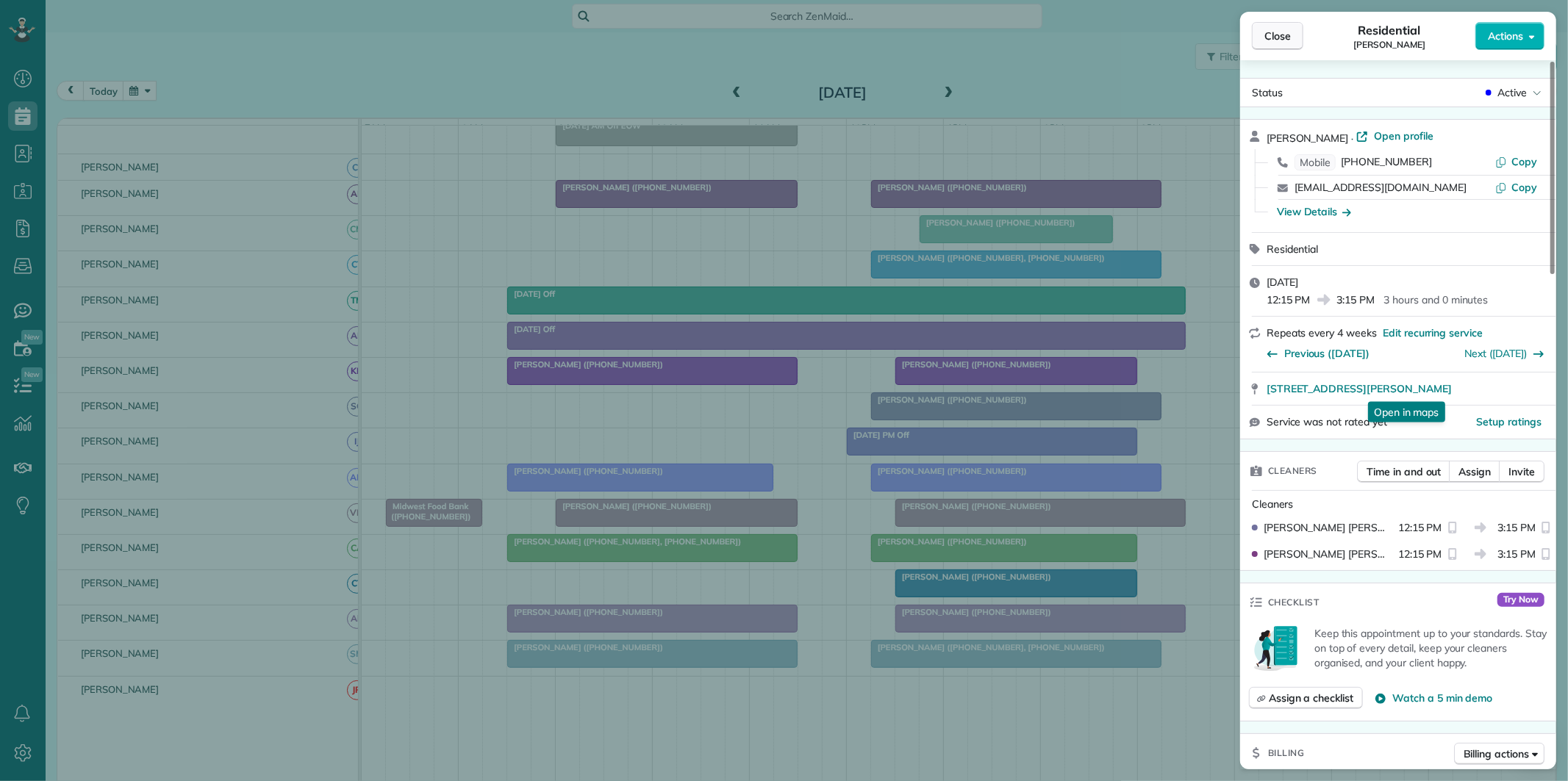 click on "Close" at bounding box center (1278, 36) 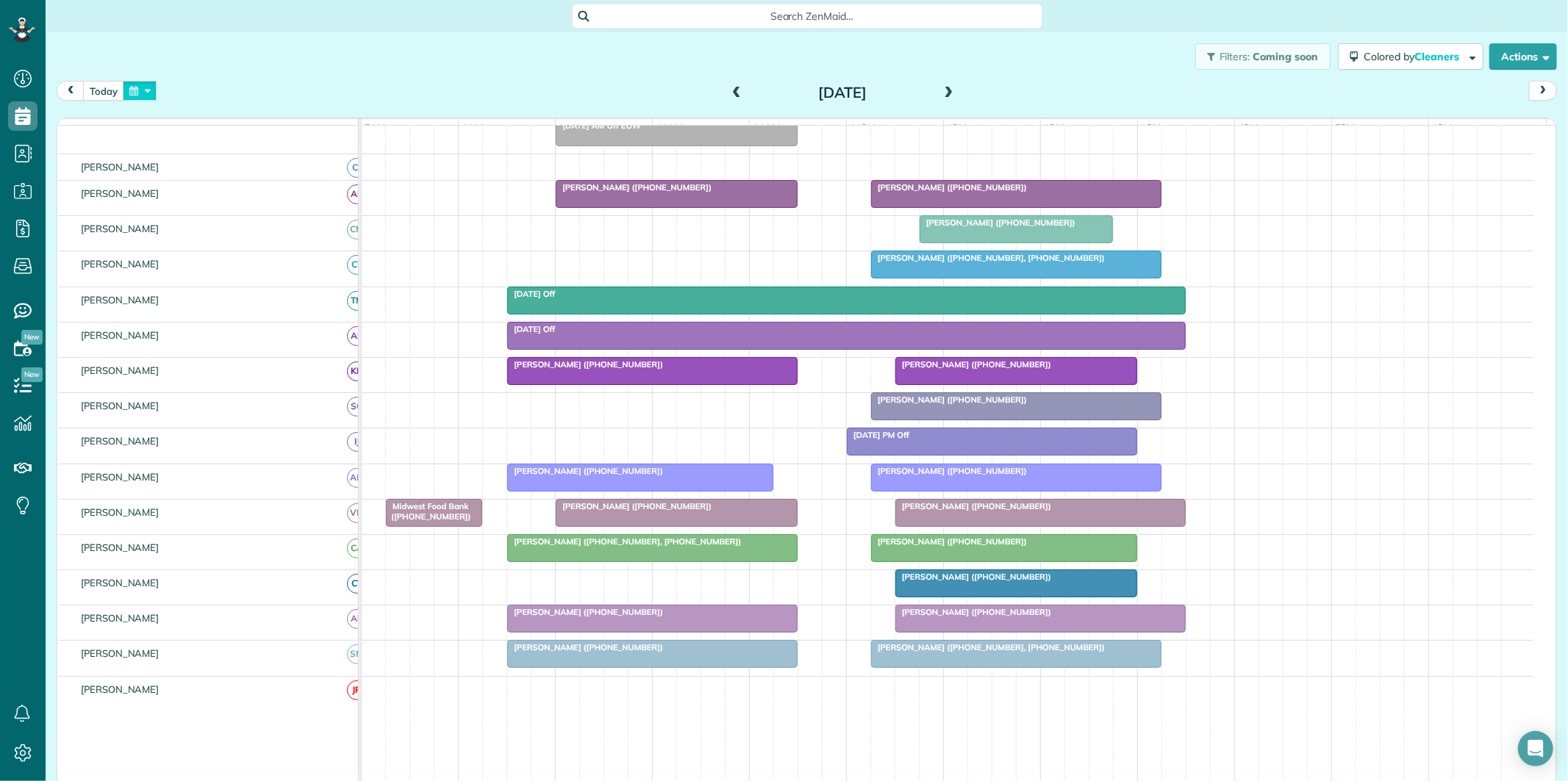 click at bounding box center [140, 90] 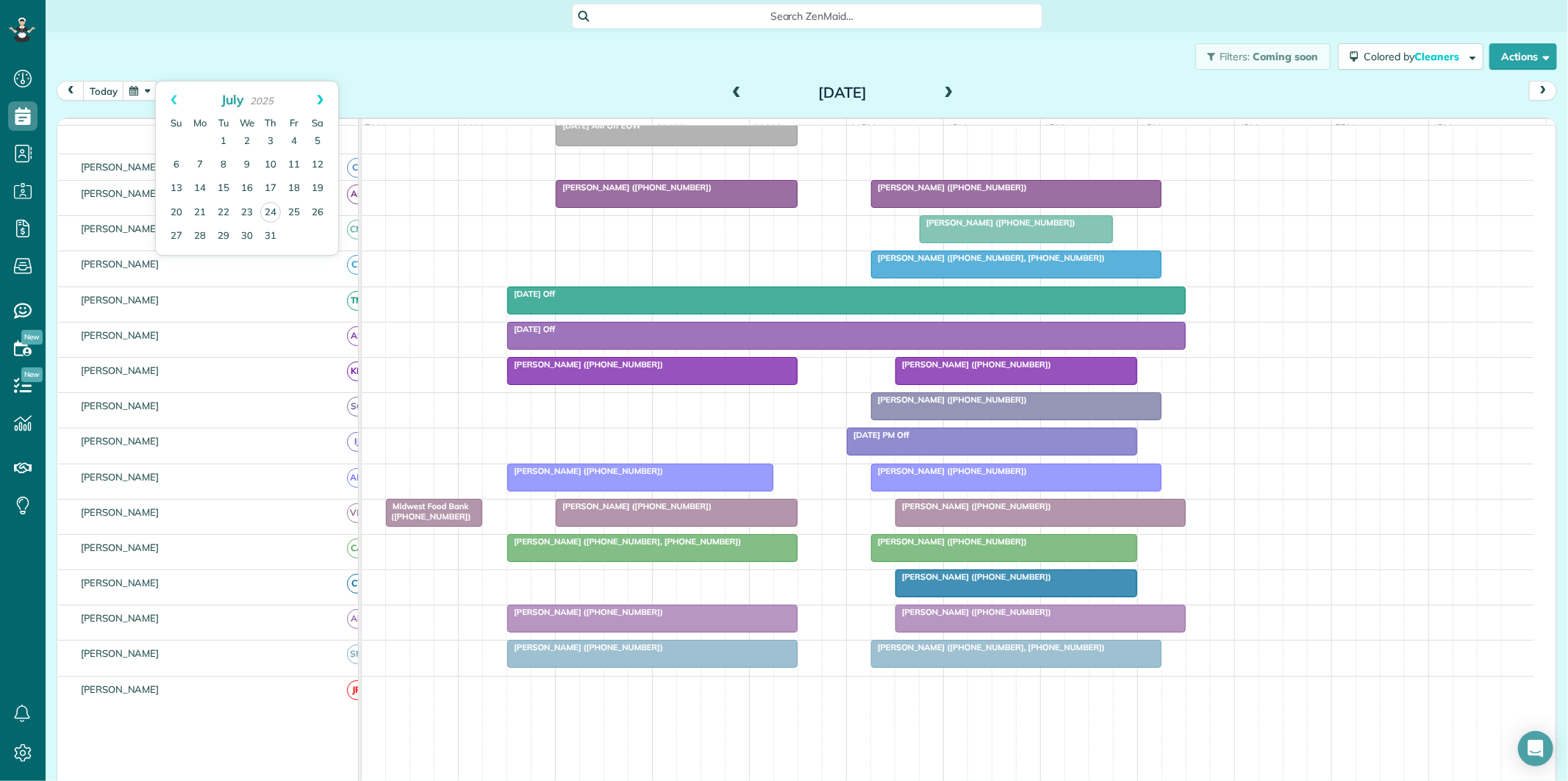 click on "Next" at bounding box center (320, 100) 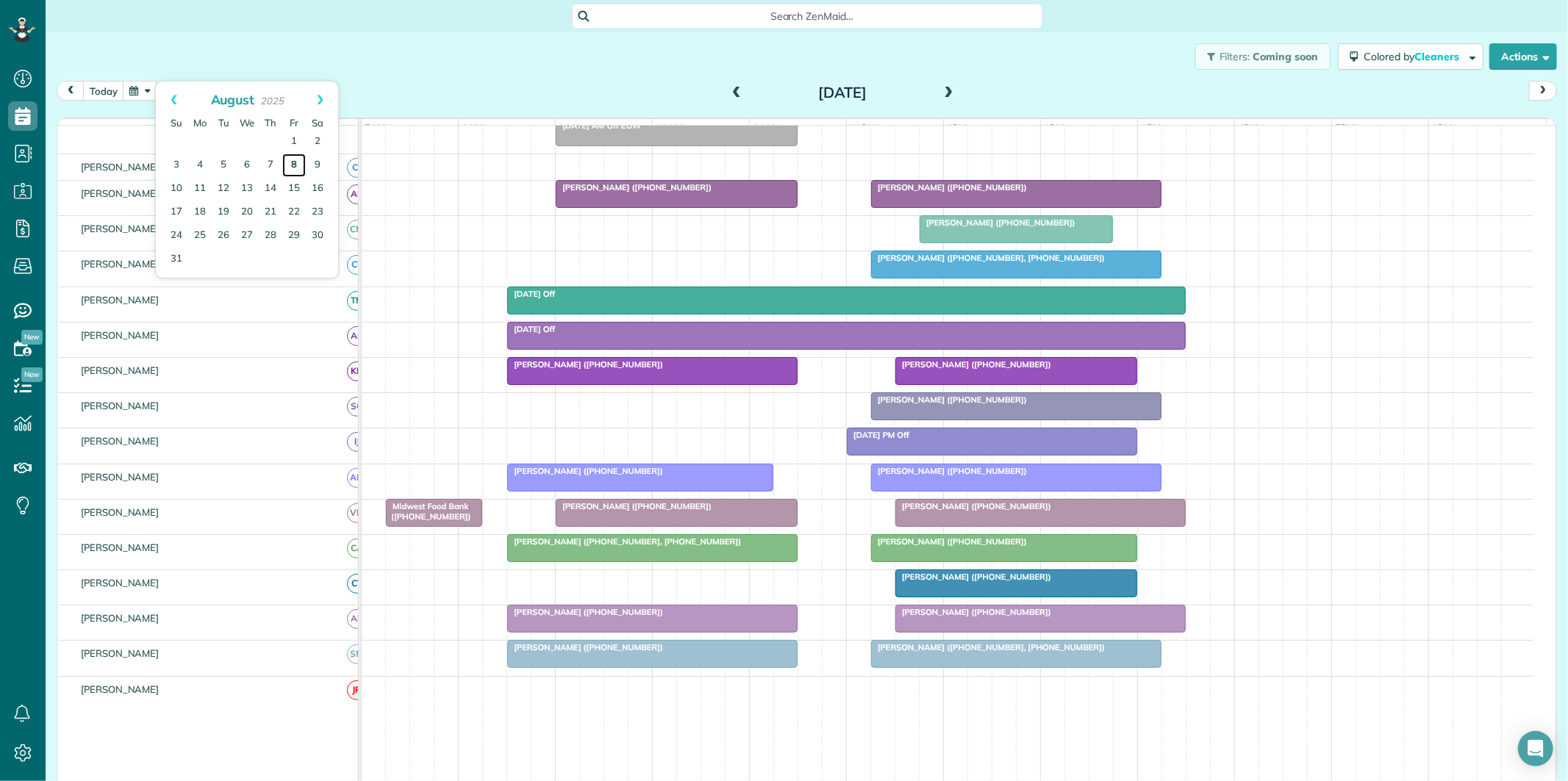 click on "8" at bounding box center [294, 165] 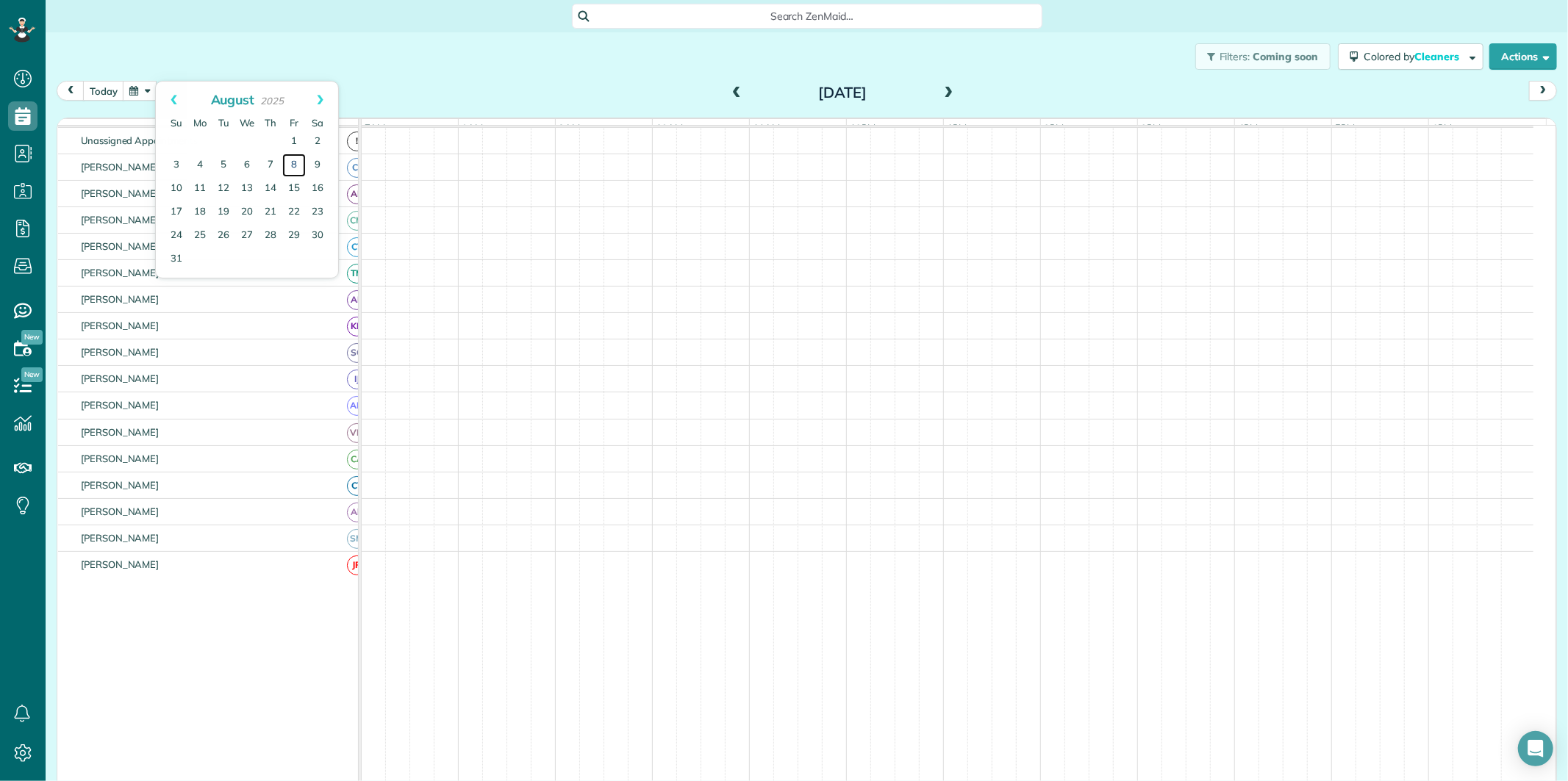 scroll, scrollTop: 55, scrollLeft: 0, axis: vertical 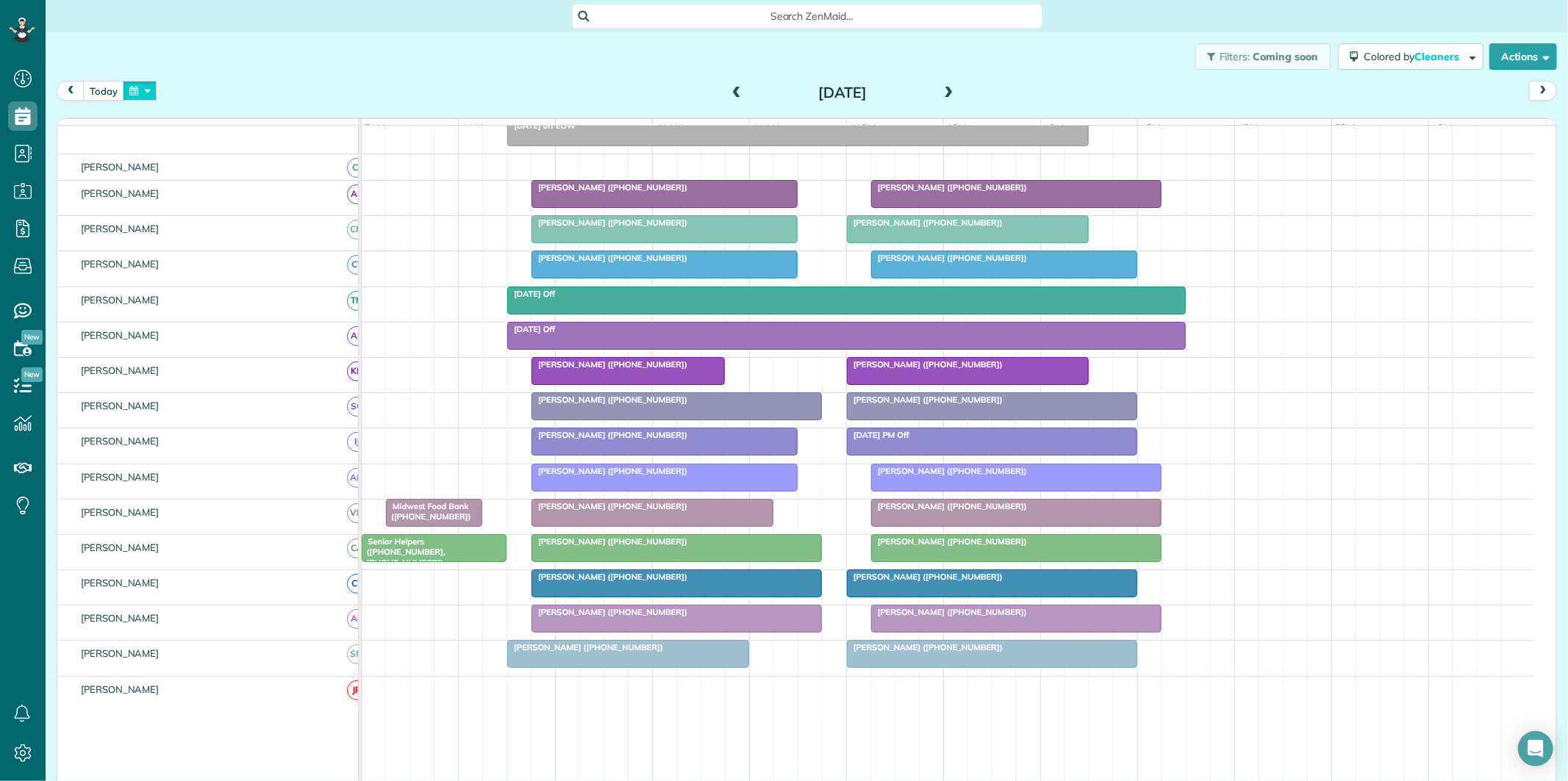 click at bounding box center (140, 90) 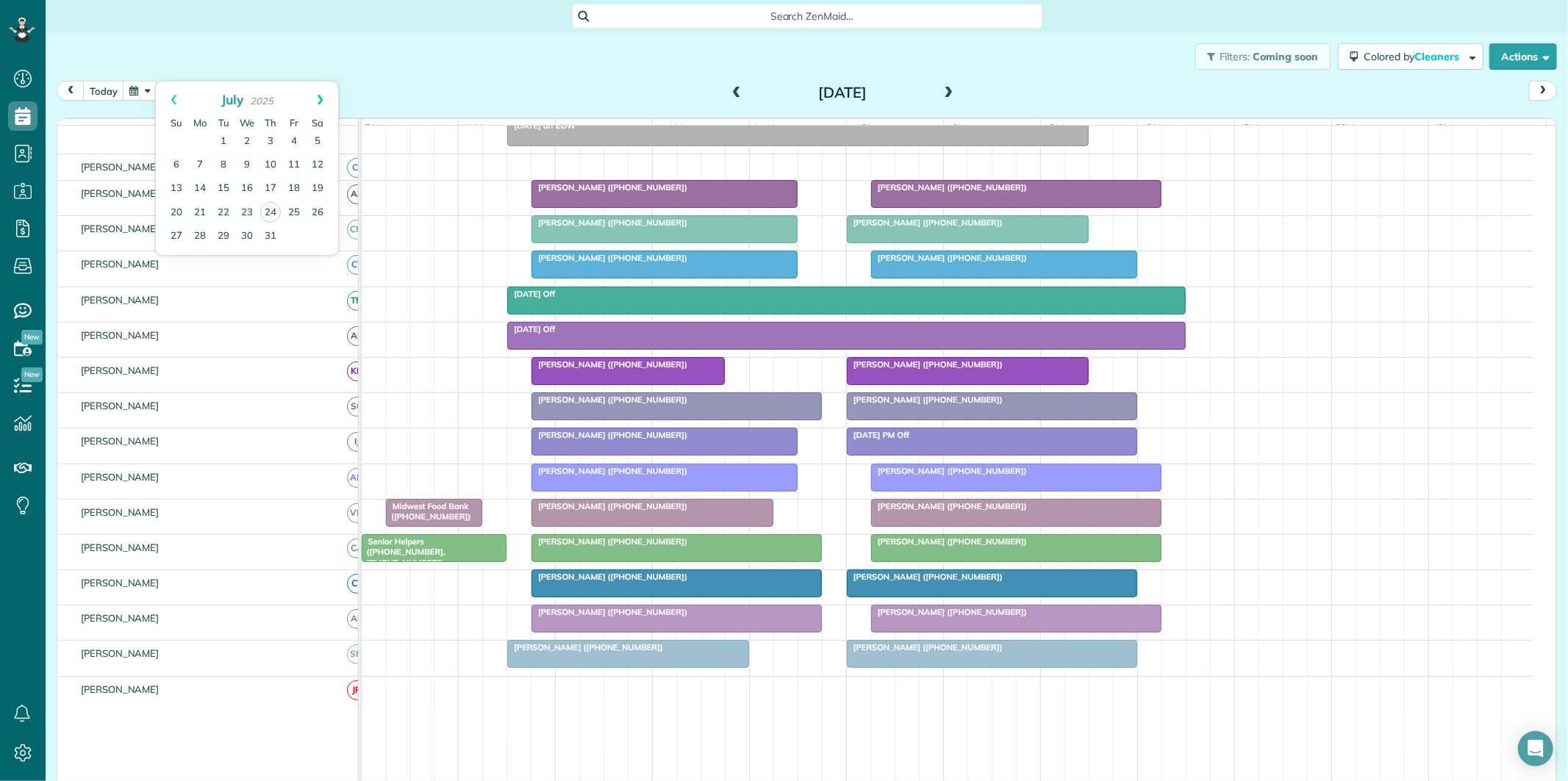 click on "Next" at bounding box center [320, 100] 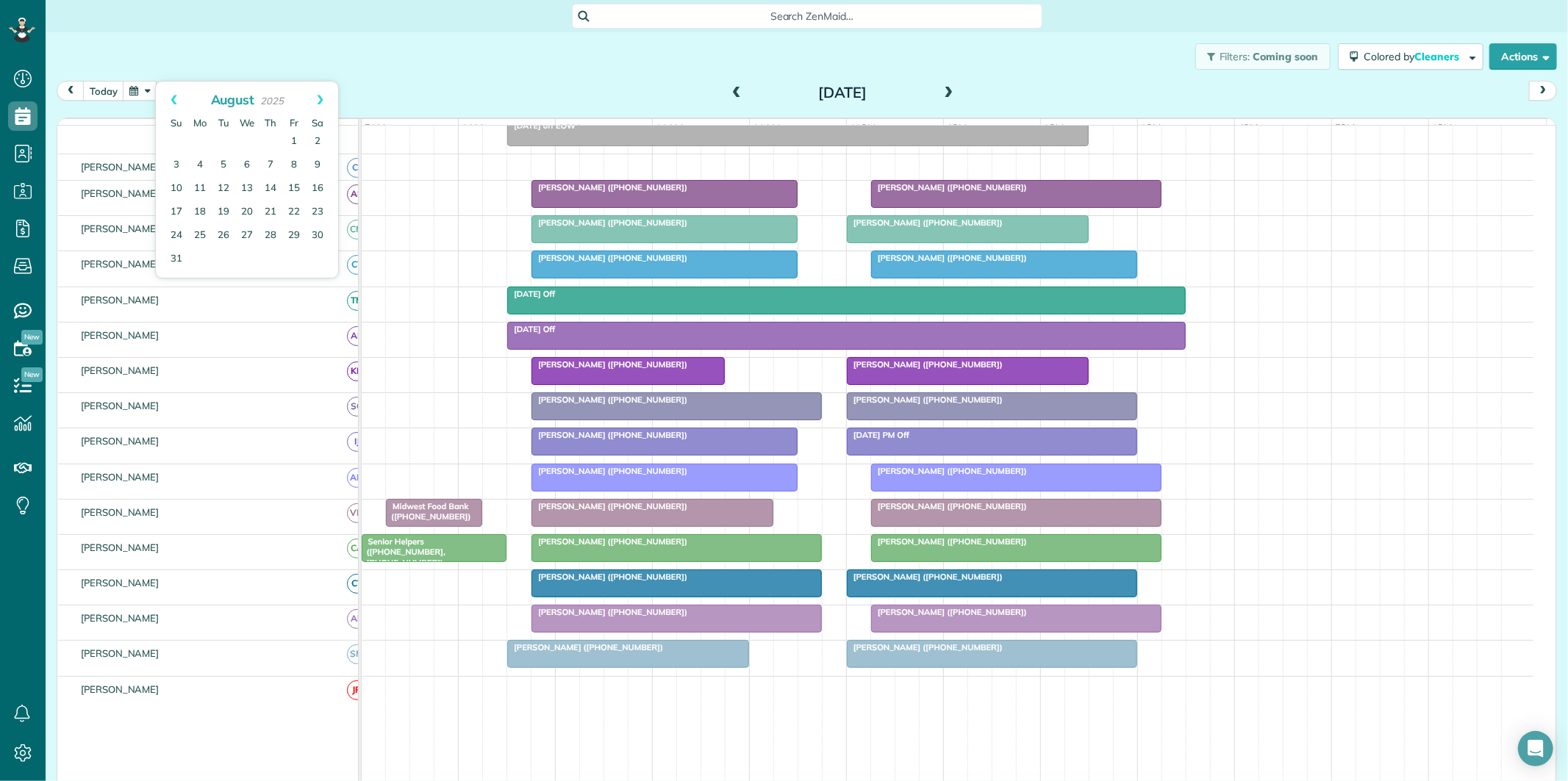 click on "Filters:   Coming soon
Colored by  Cleaners
Color by Cleaner
Color by Team
Color by Status
Color by Recurrence
Color by Paid/Unpaid
Filters  Default
Schedule Changes
Actions
Create Appointment
Create Task
Clock In/Out
Send Work Orders
Print Route Sheets
Today's Emails/Texts
Export data.." at bounding box center (806, 57) 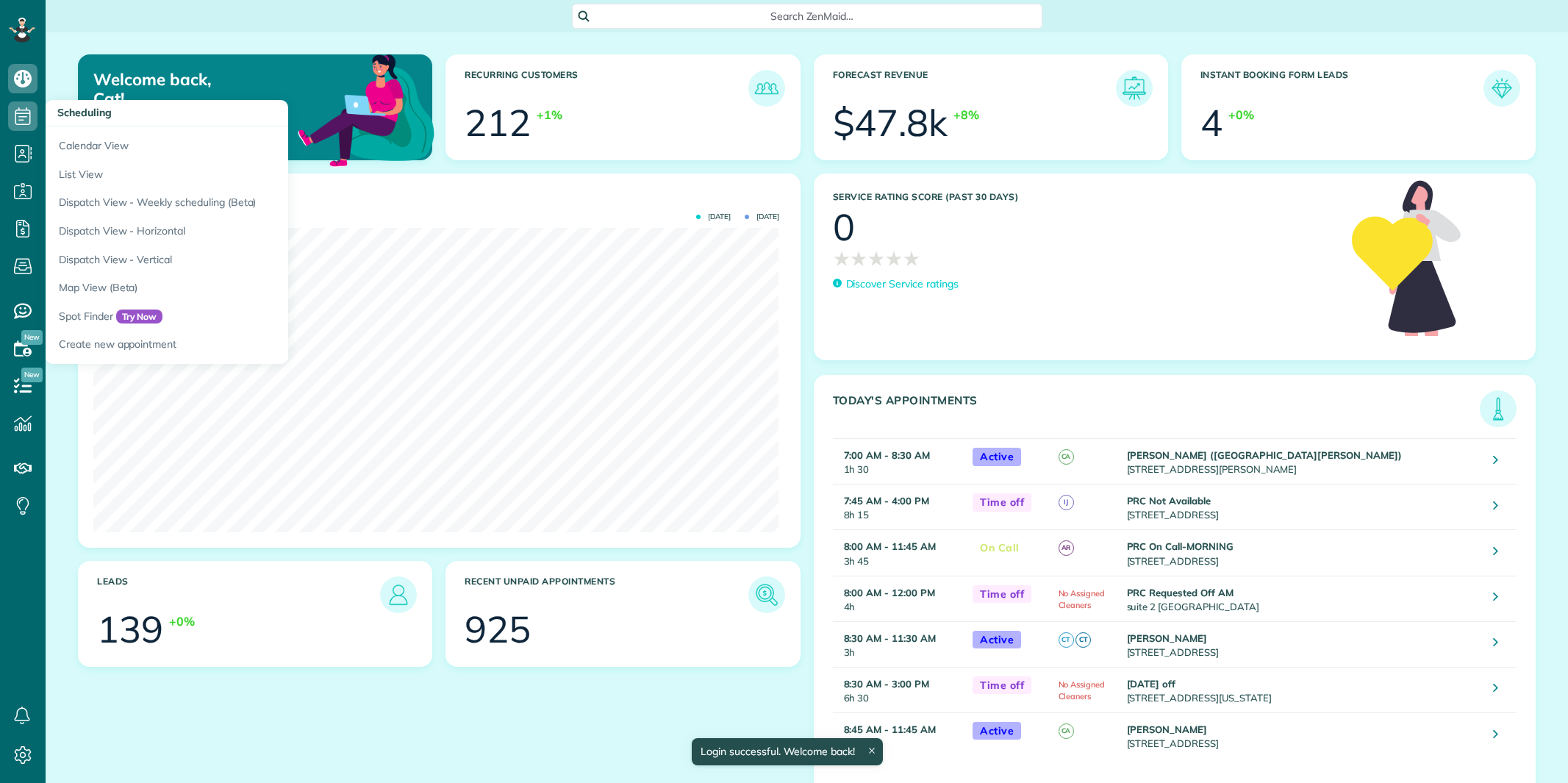 scroll, scrollTop: 0, scrollLeft: 0, axis: both 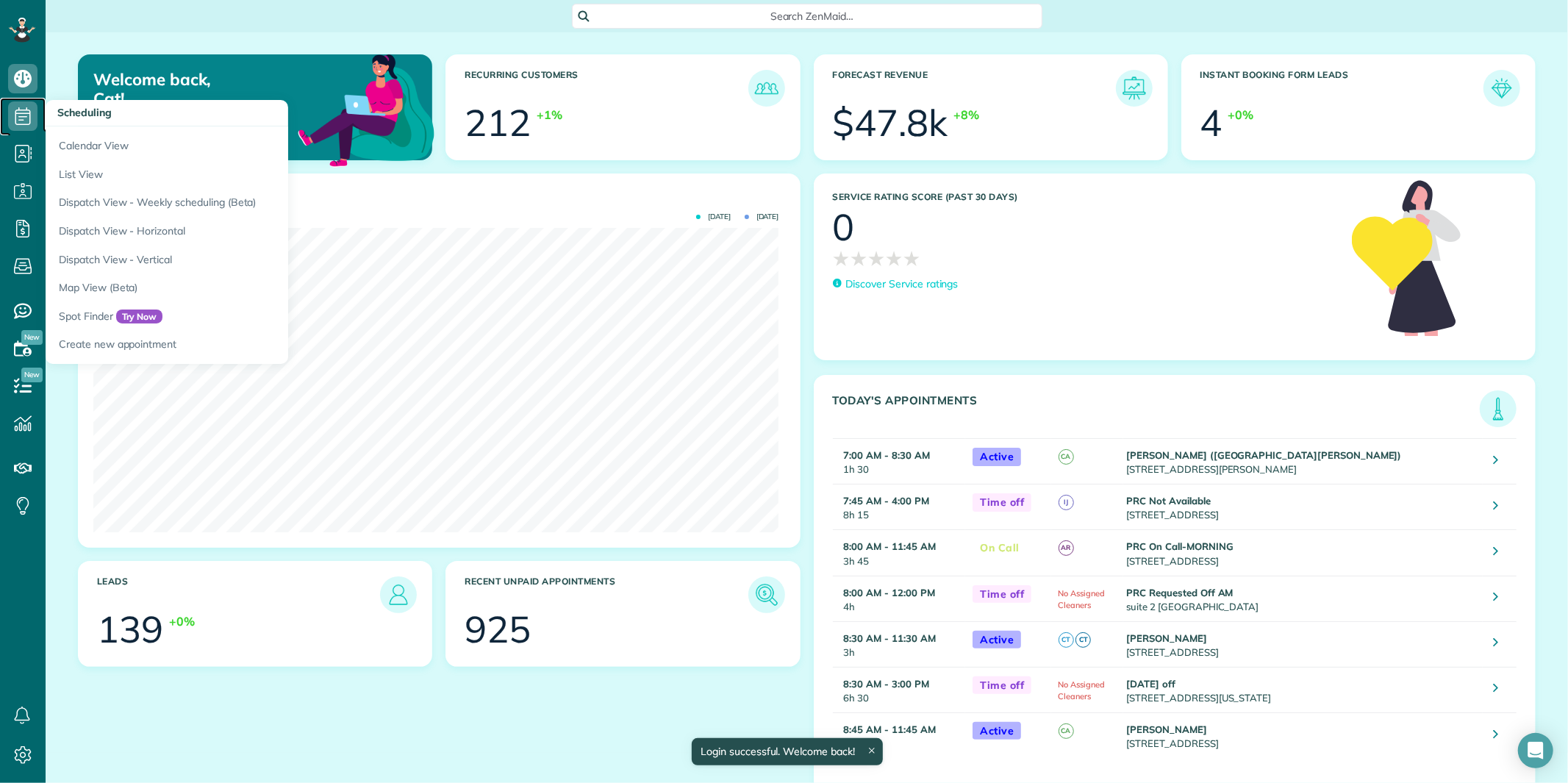 click 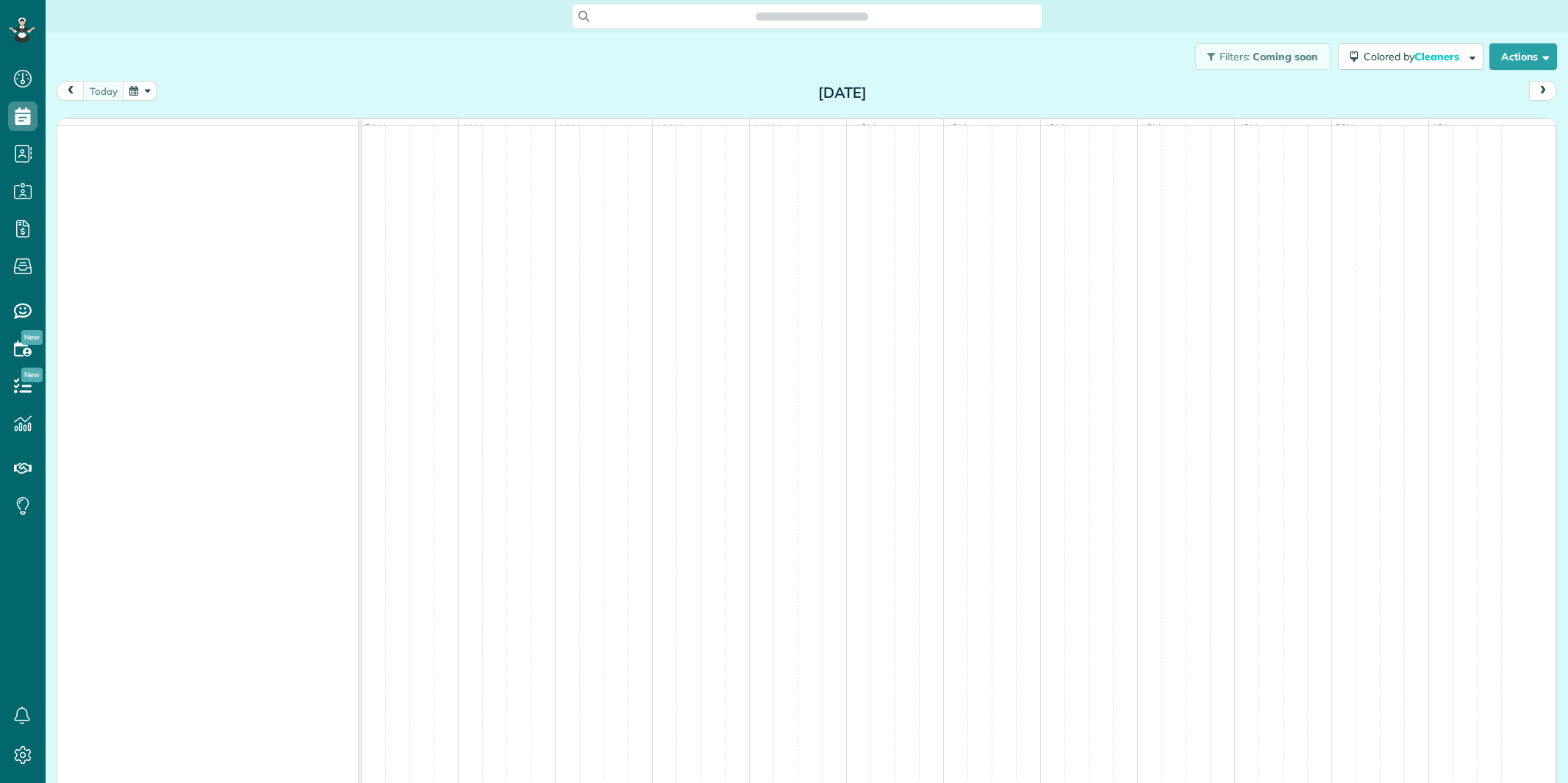 scroll, scrollTop: 0, scrollLeft: 0, axis: both 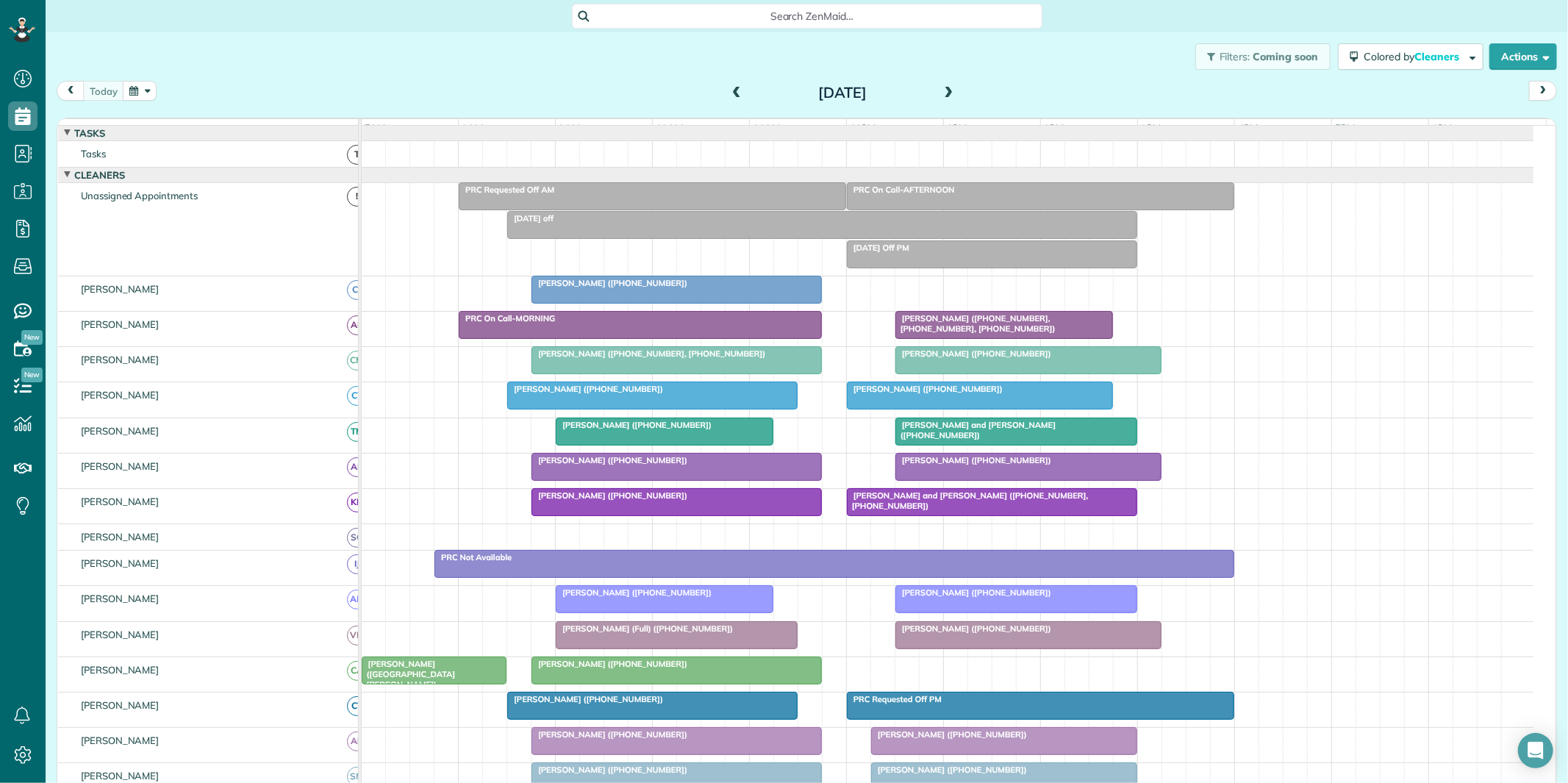 click at bounding box center (140, 90) 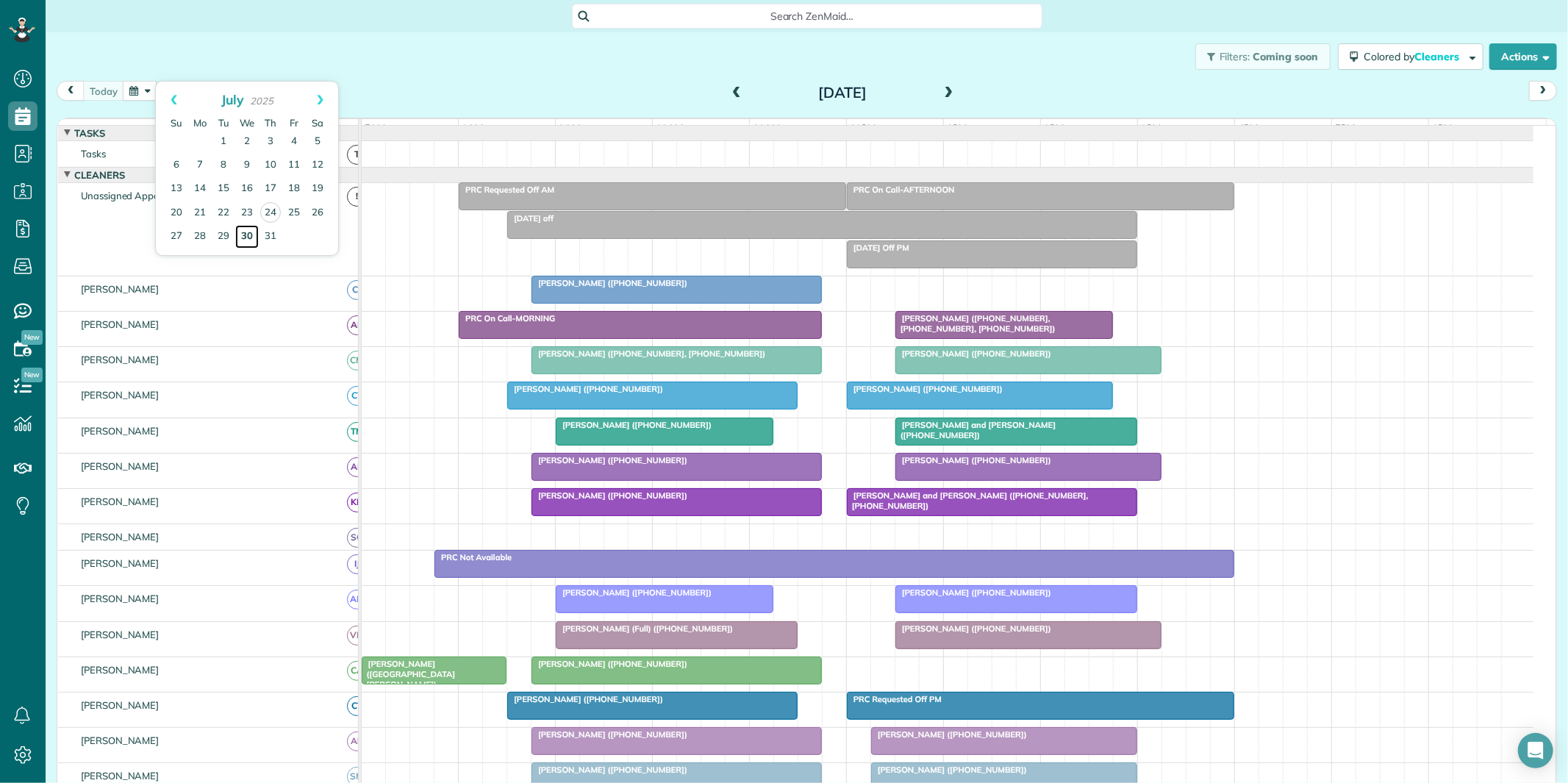 click on "30" at bounding box center [247, 237] 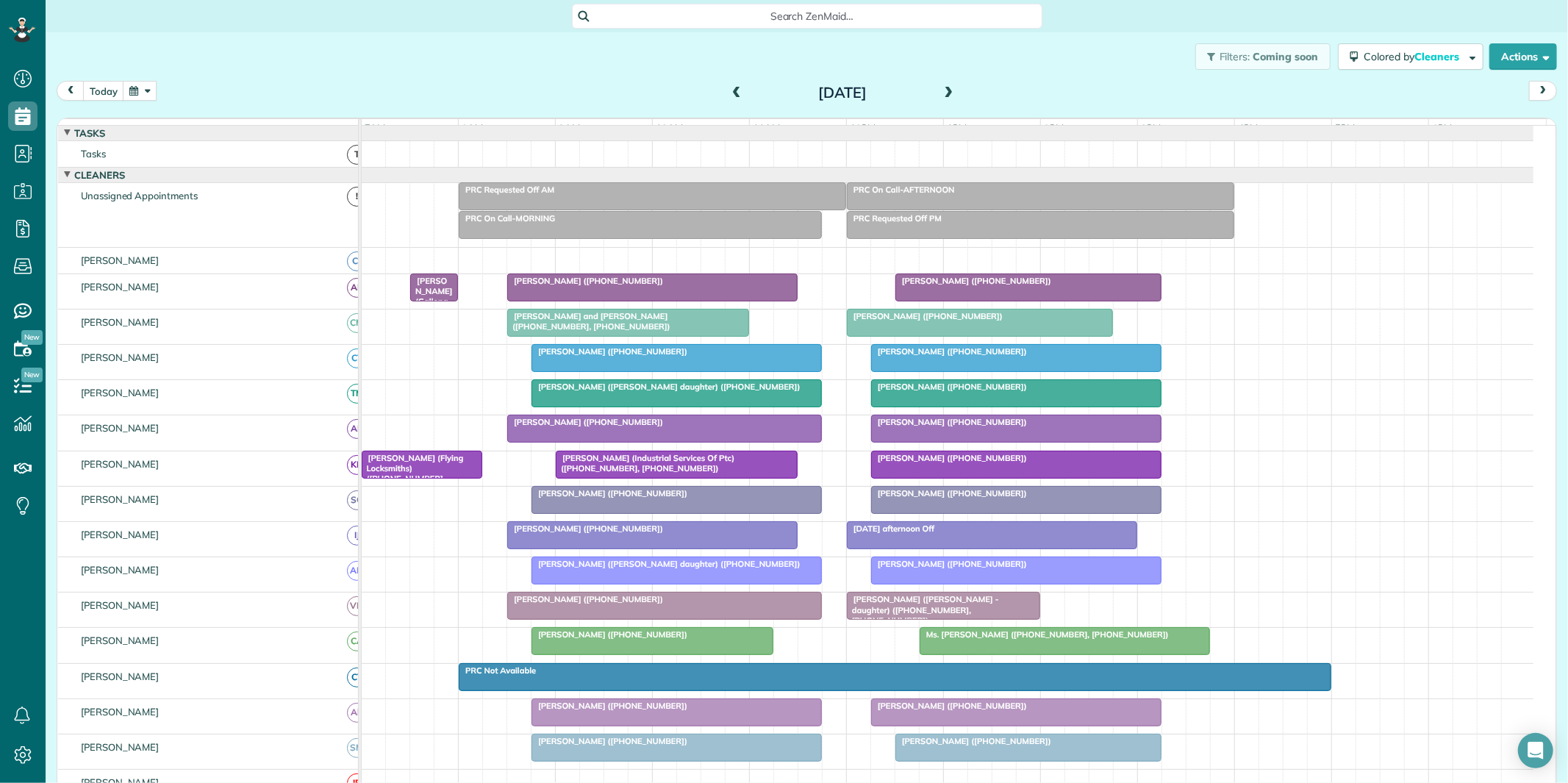 scroll, scrollTop: 120, scrollLeft: 0, axis: vertical 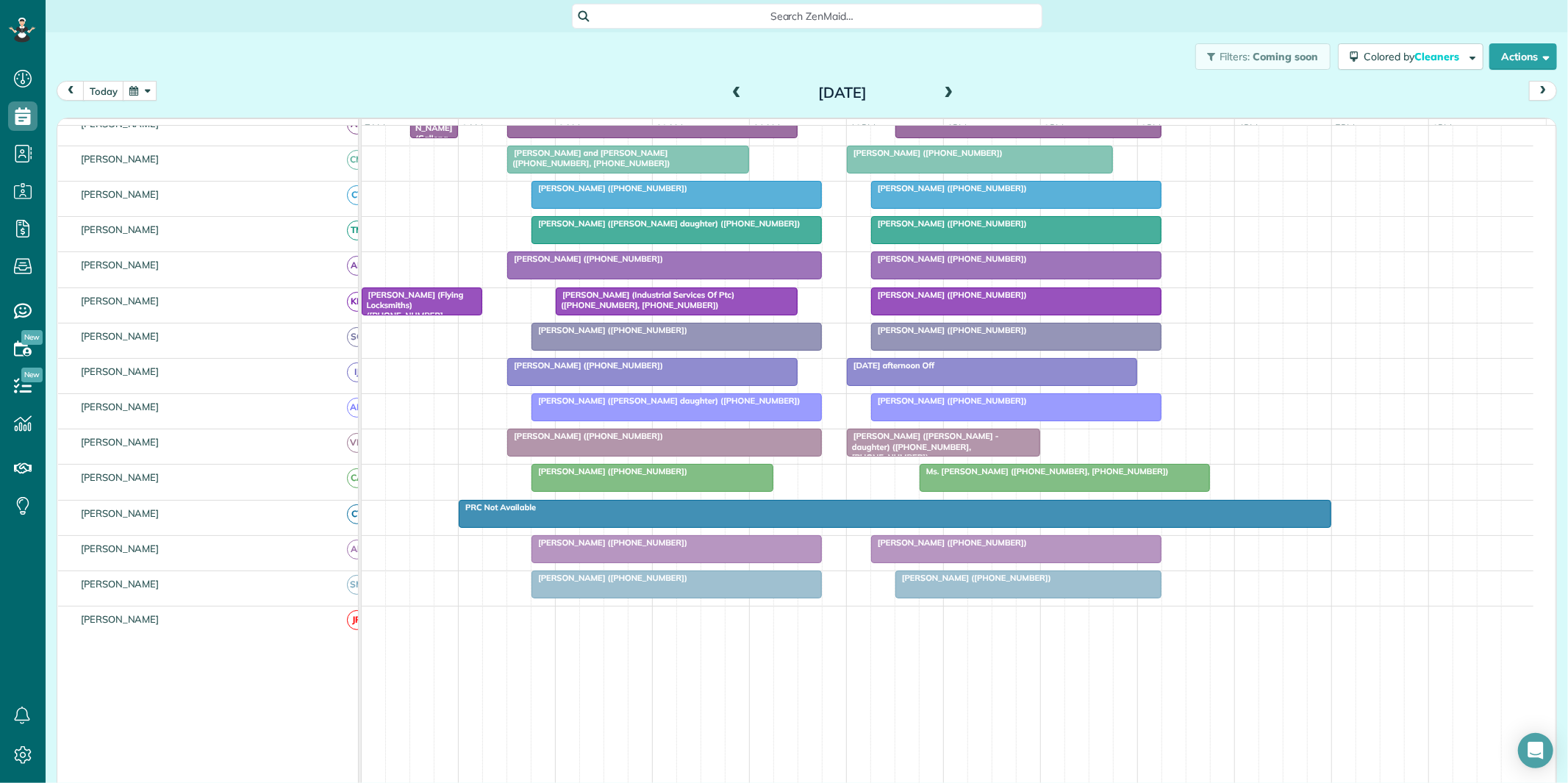 click at bounding box center (140, 90) 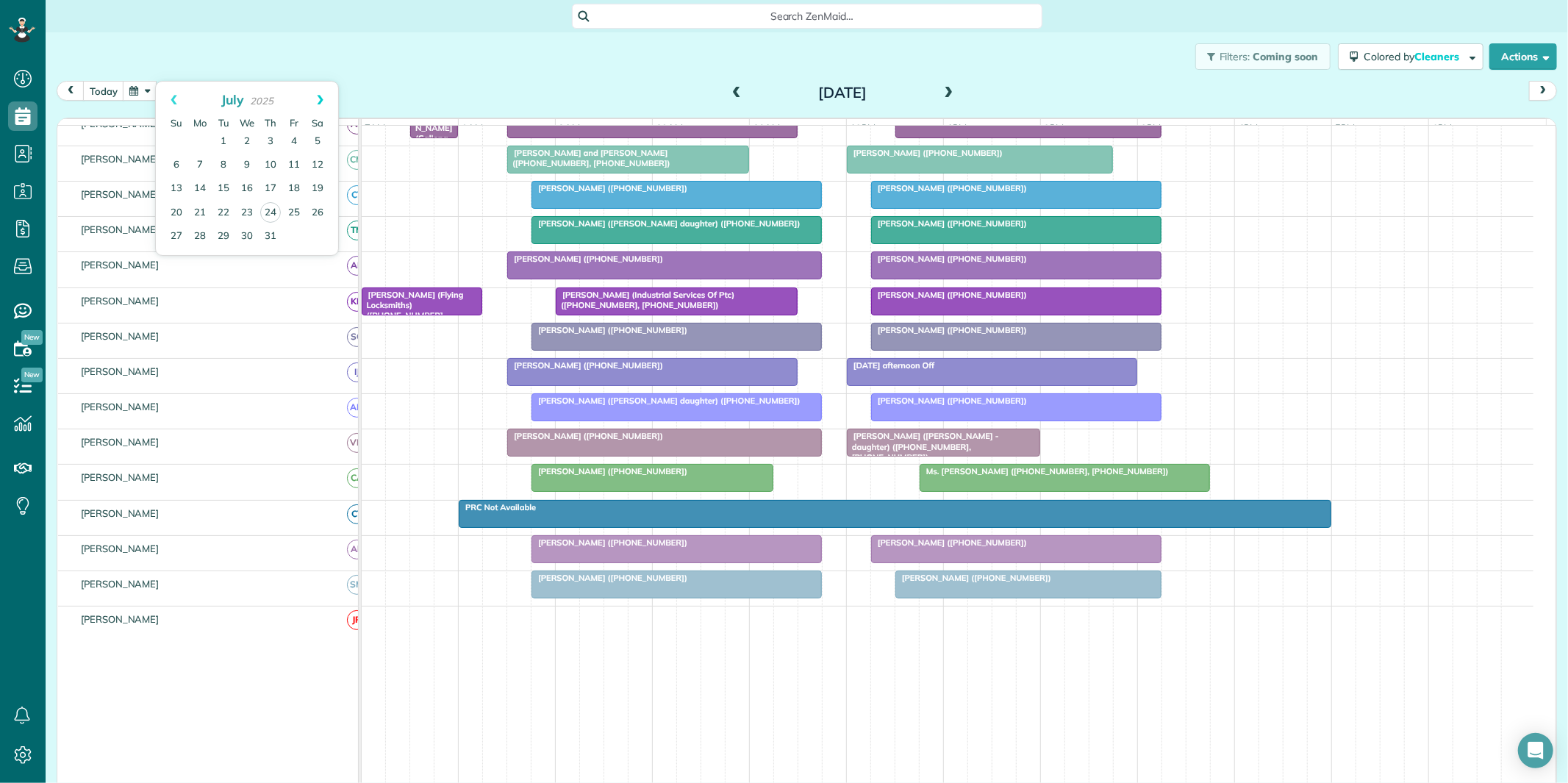 click on "Next" at bounding box center (320, 100) 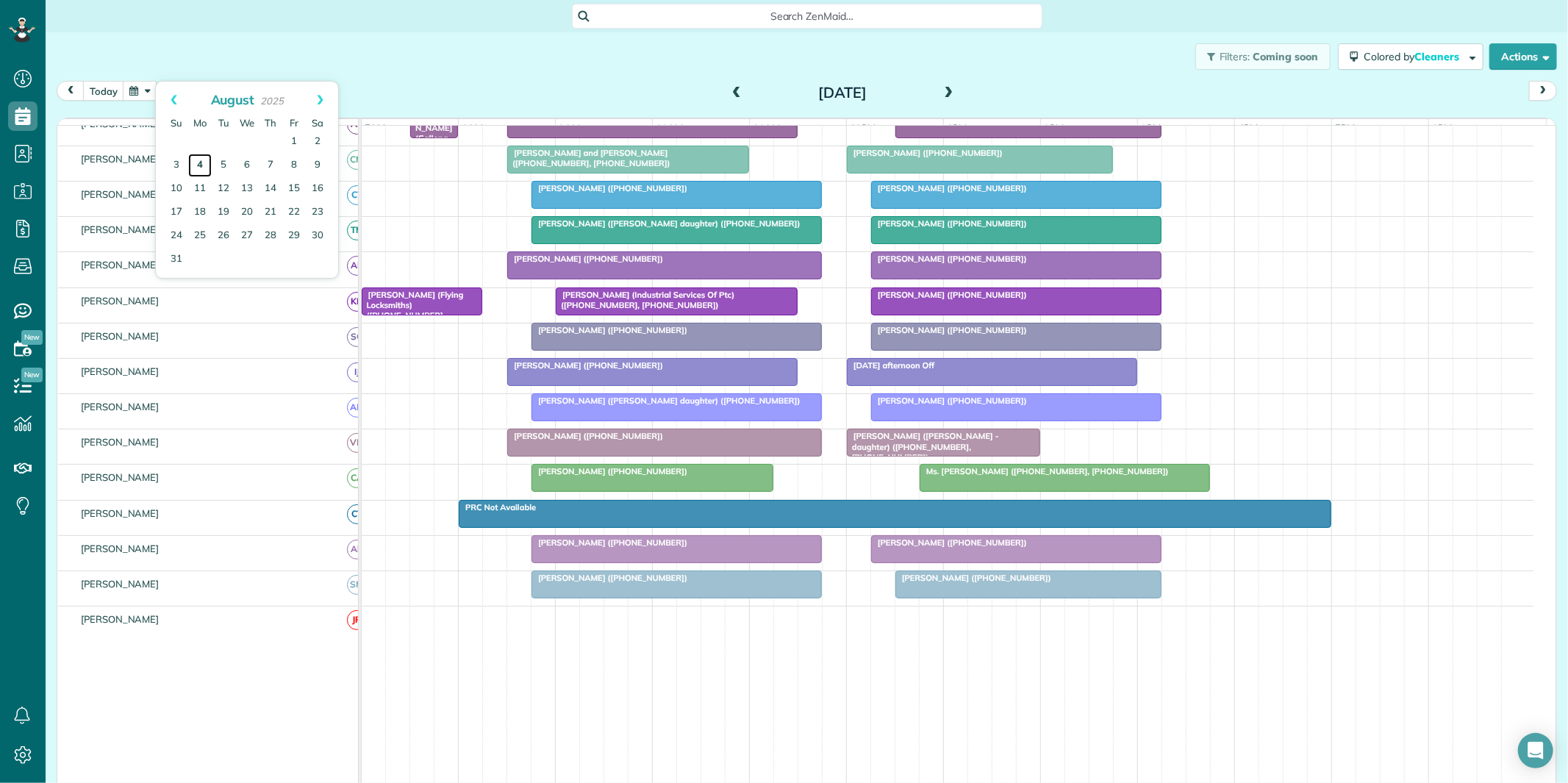 click on "4" at bounding box center [200, 165] 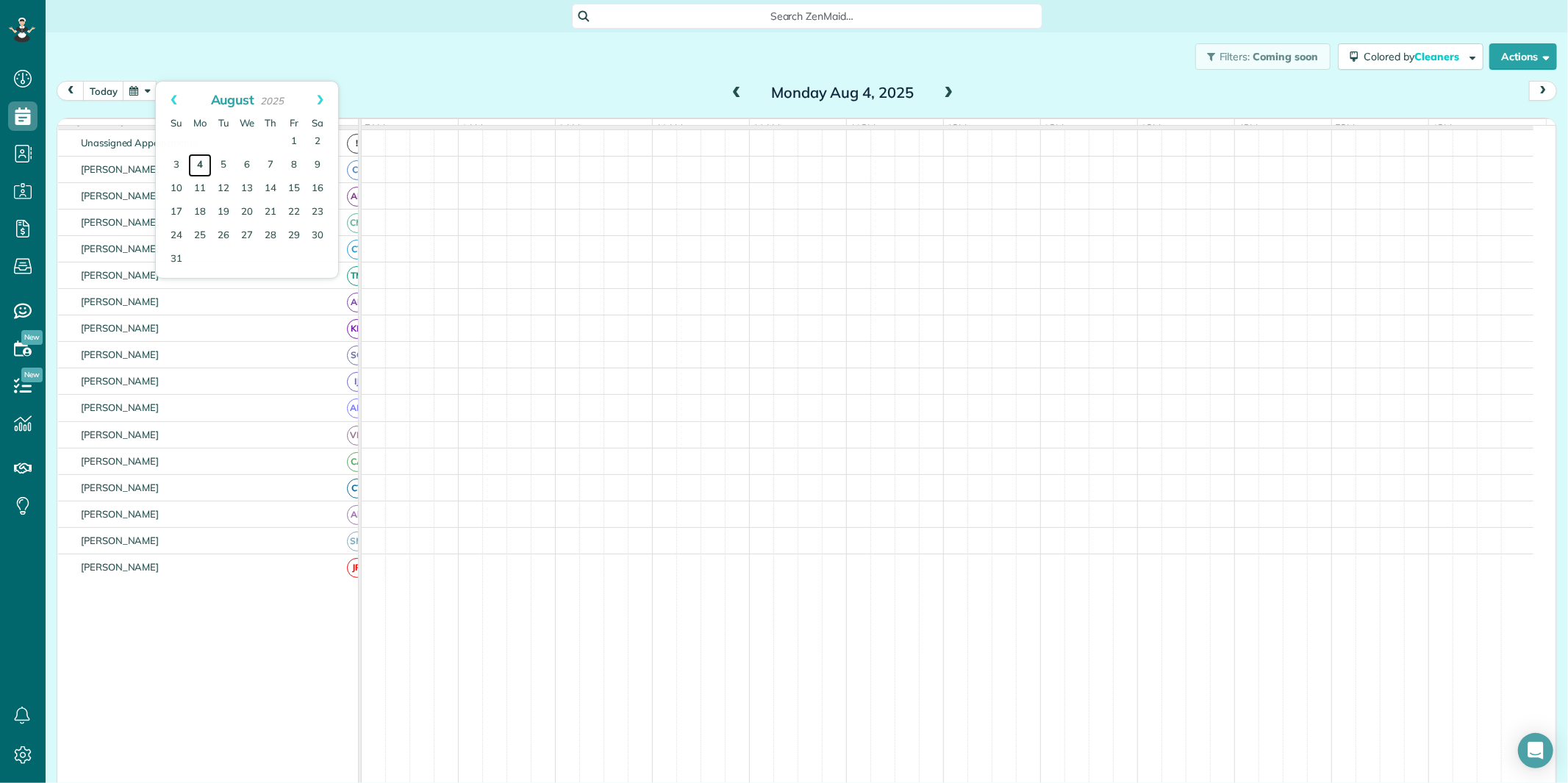 scroll, scrollTop: 54, scrollLeft: 0, axis: vertical 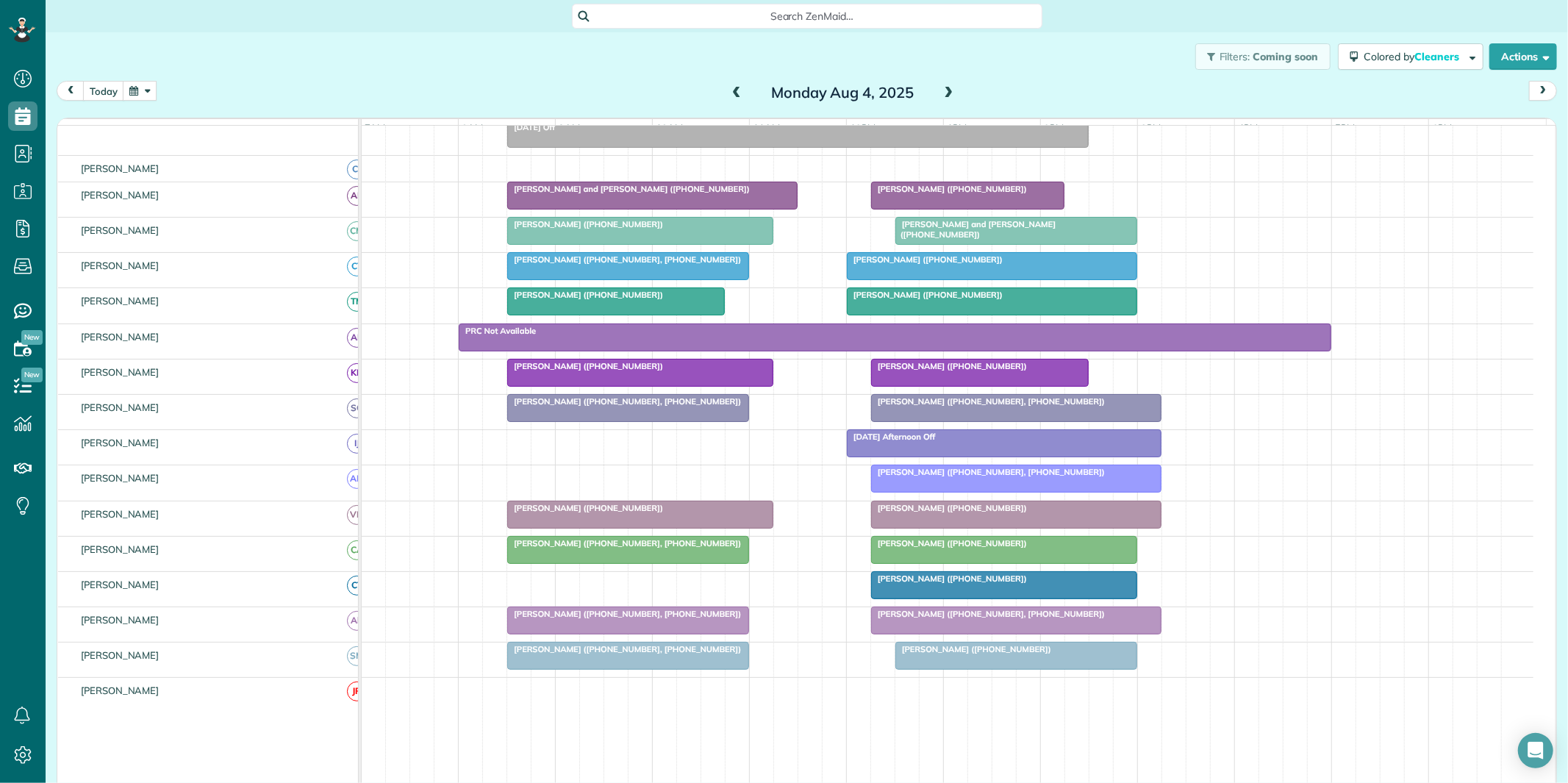 click at bounding box center [949, 93] 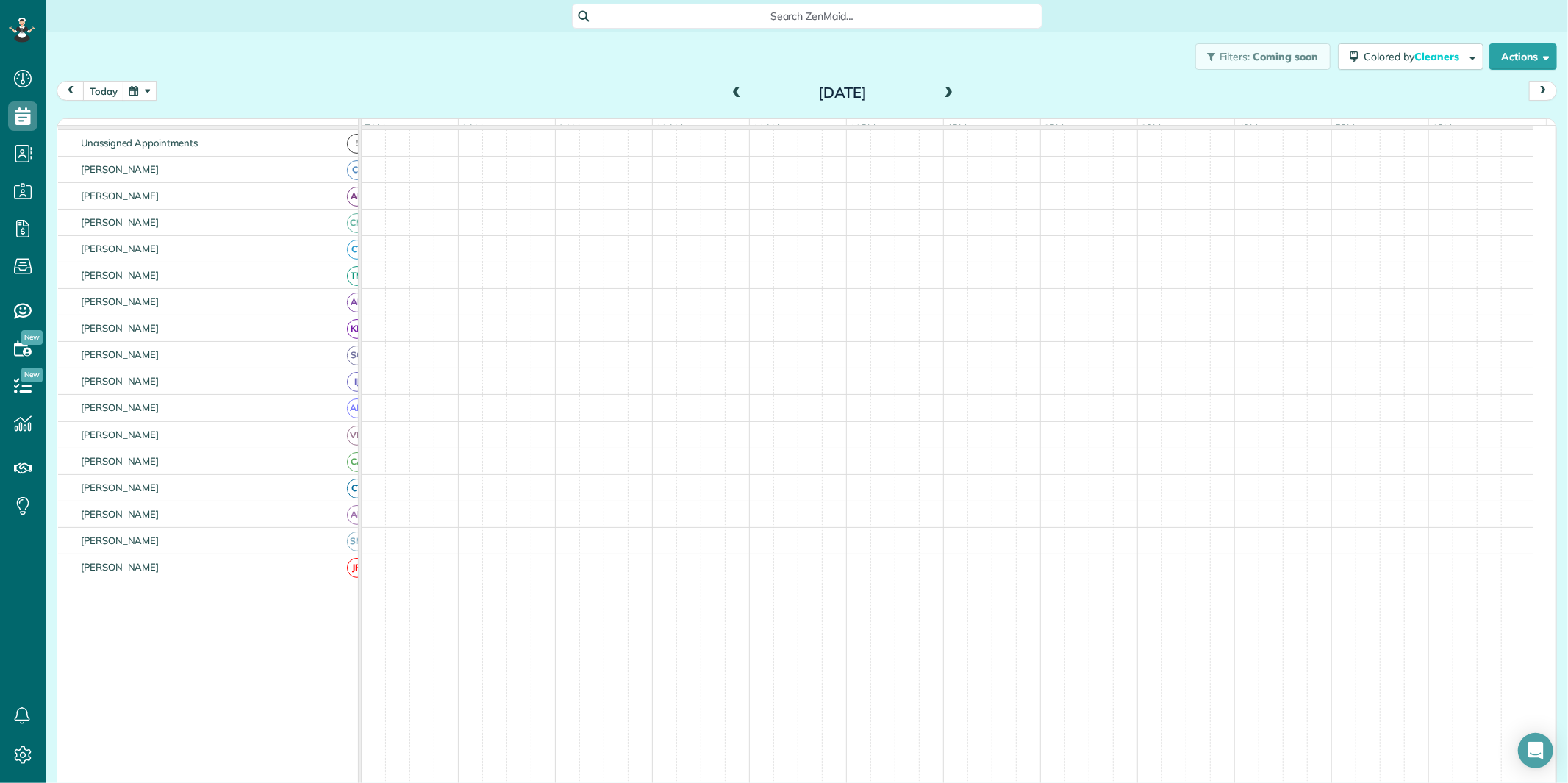 scroll, scrollTop: 54, scrollLeft: 0, axis: vertical 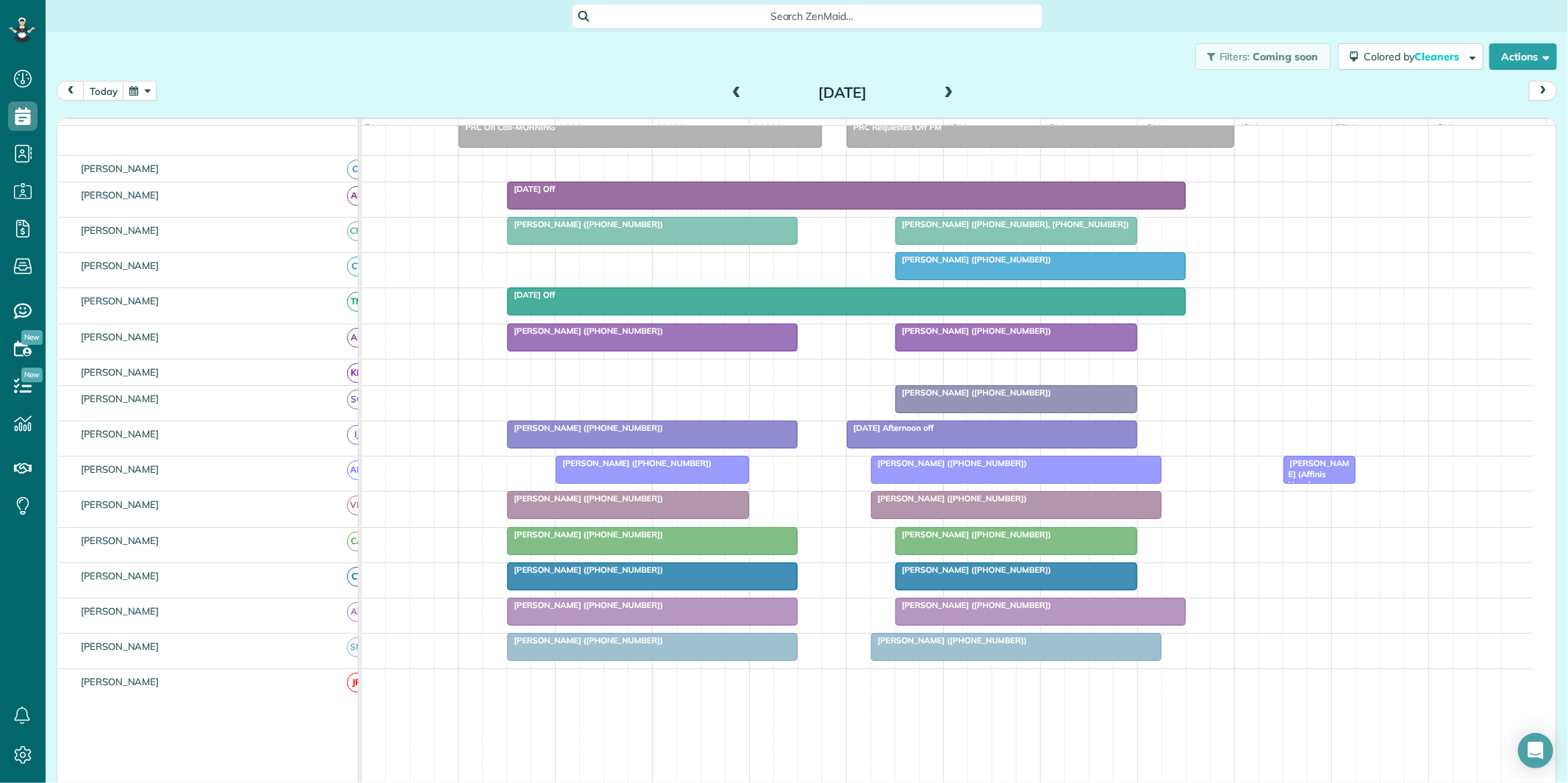 click at bounding box center (949, 93) 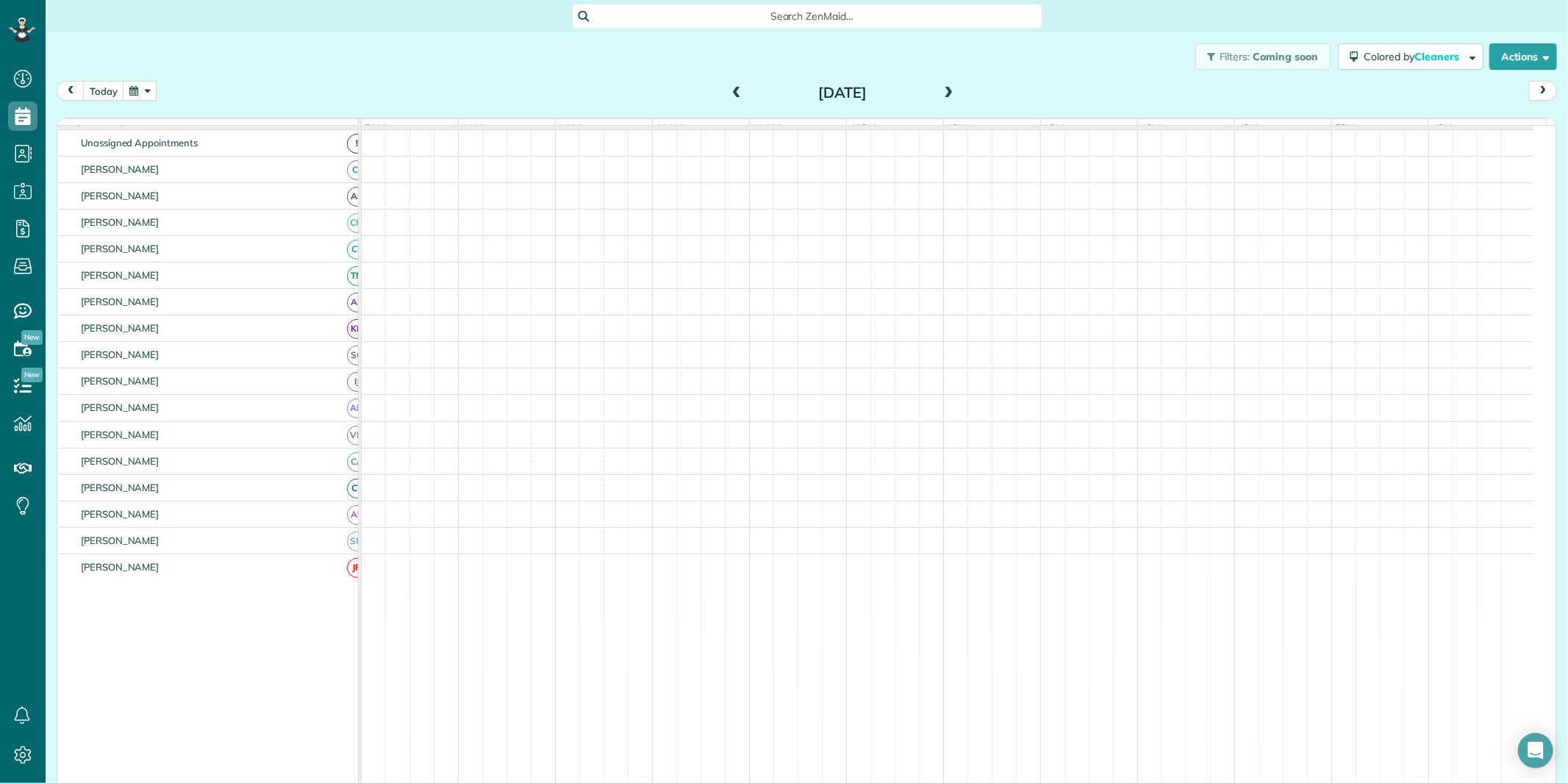 scroll, scrollTop: 54, scrollLeft: 0, axis: vertical 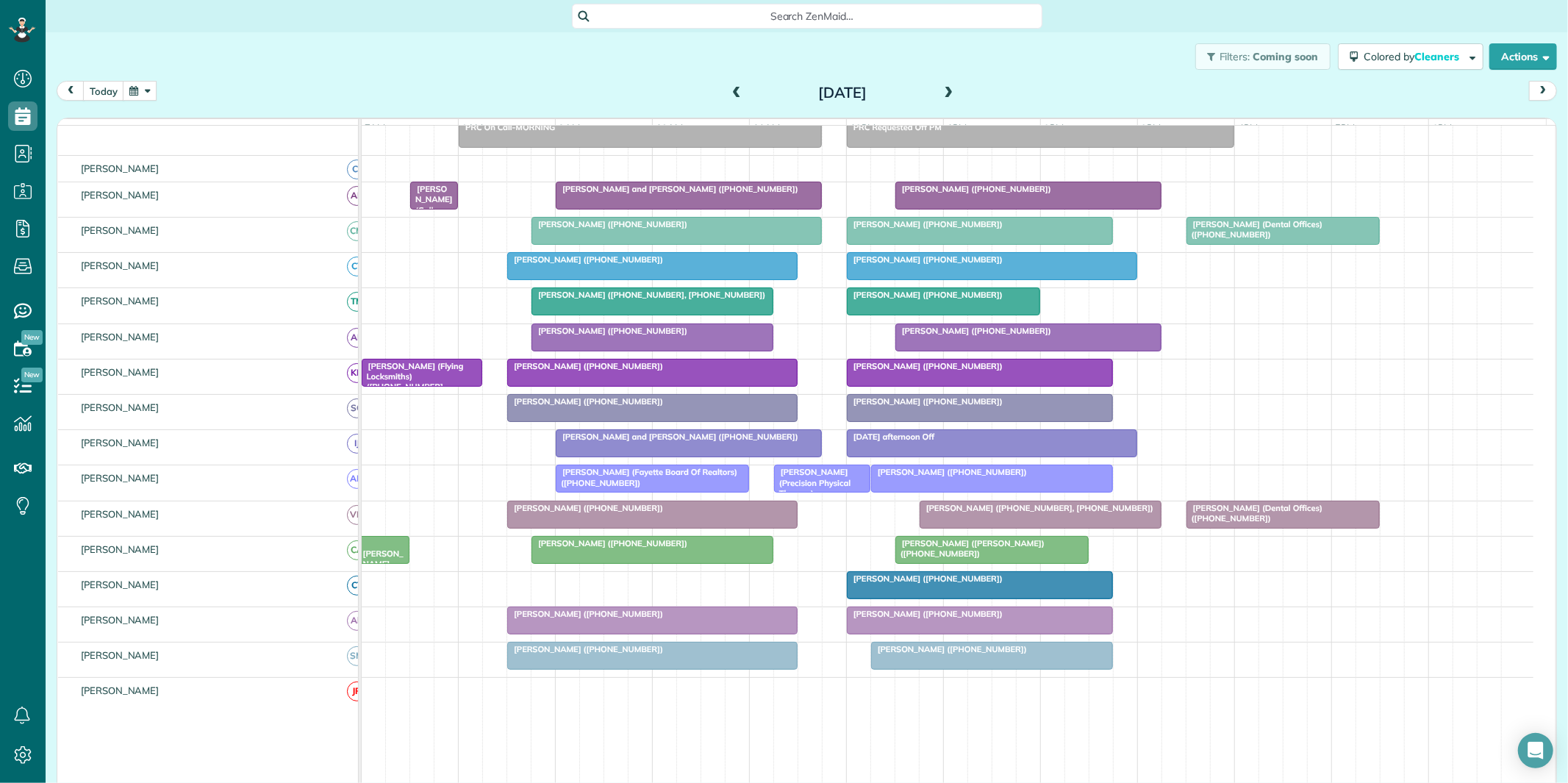 click at bounding box center (949, 93) 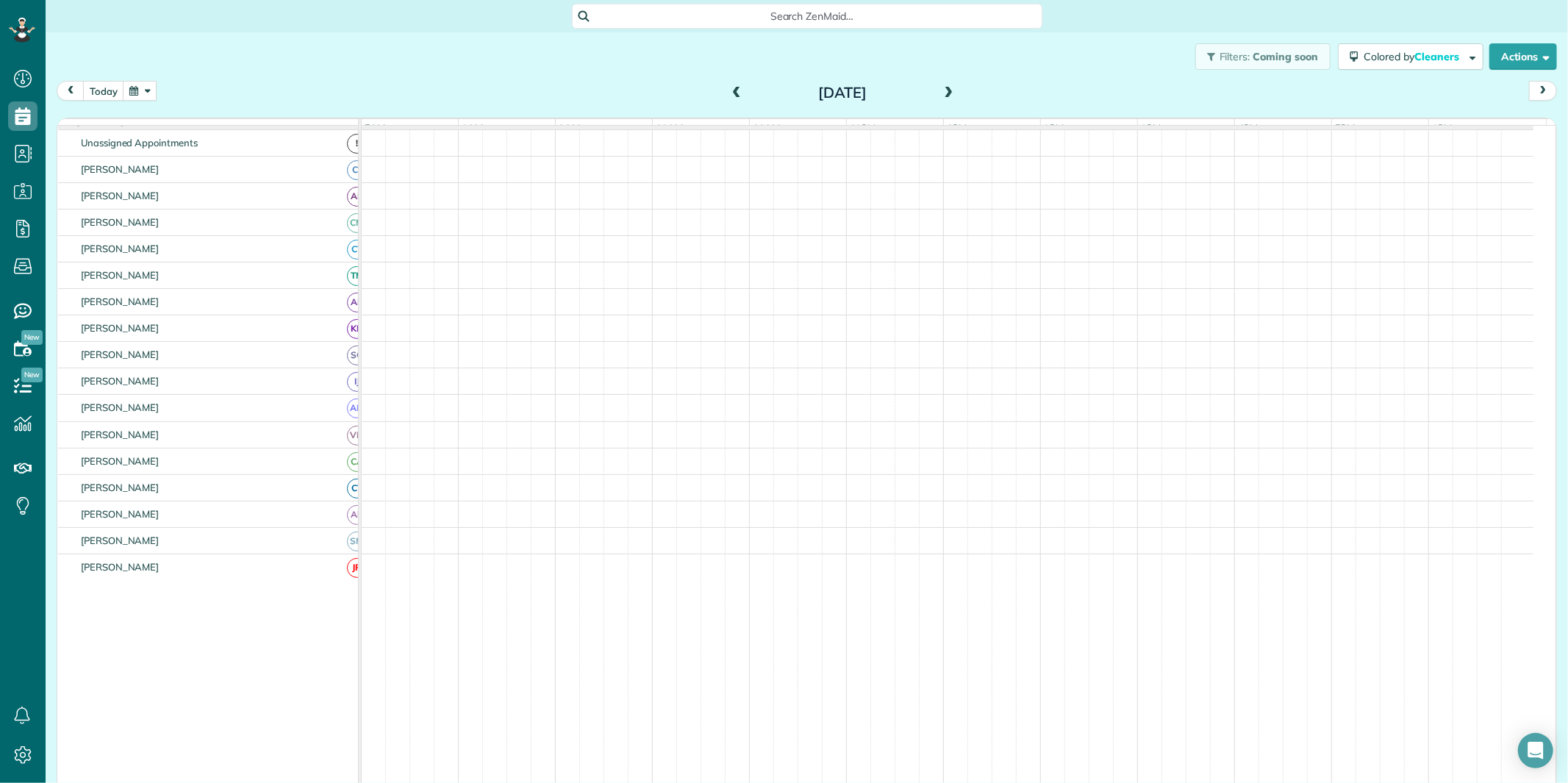 scroll, scrollTop: 54, scrollLeft: 0, axis: vertical 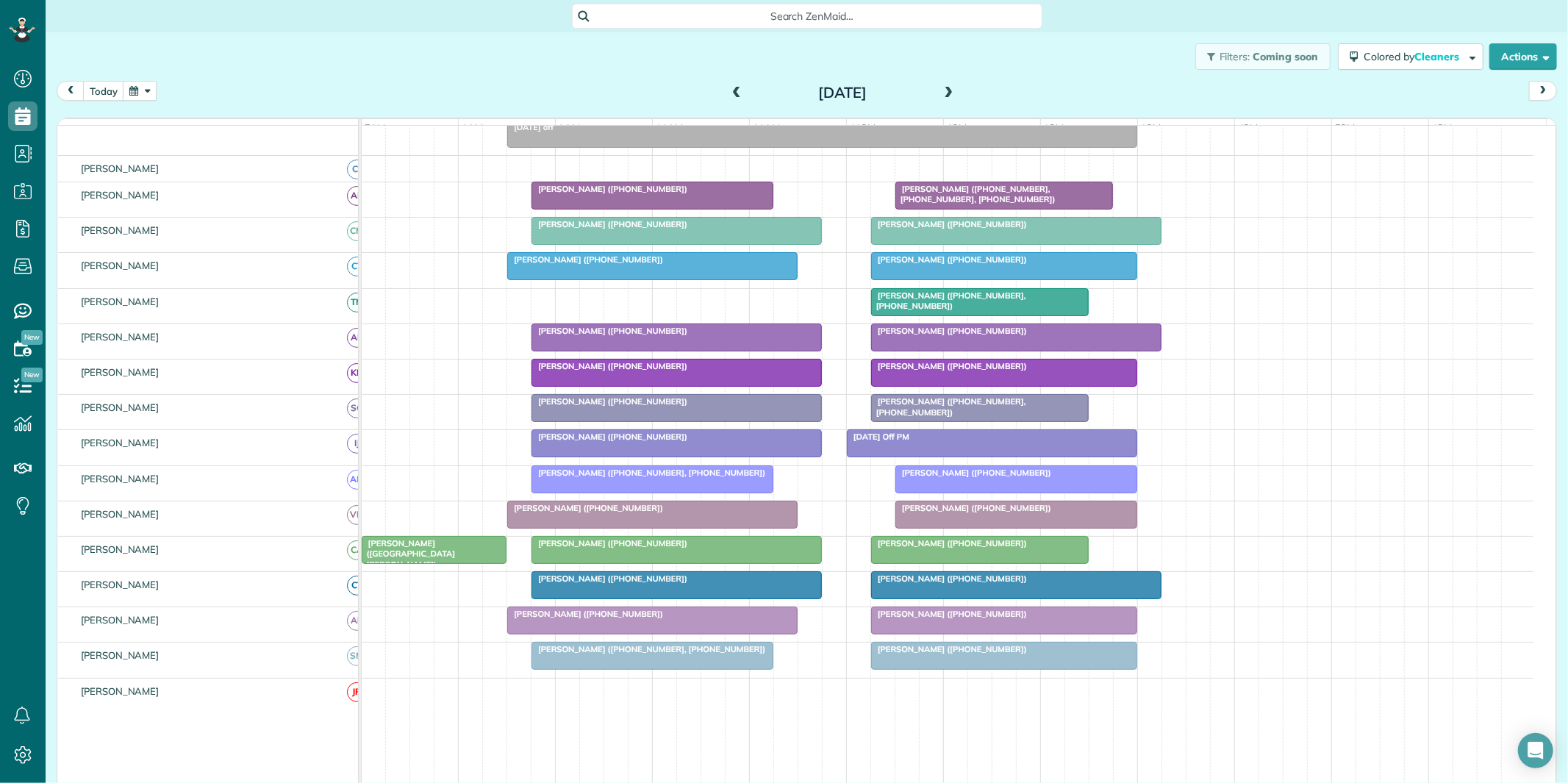 click at bounding box center [949, 93] 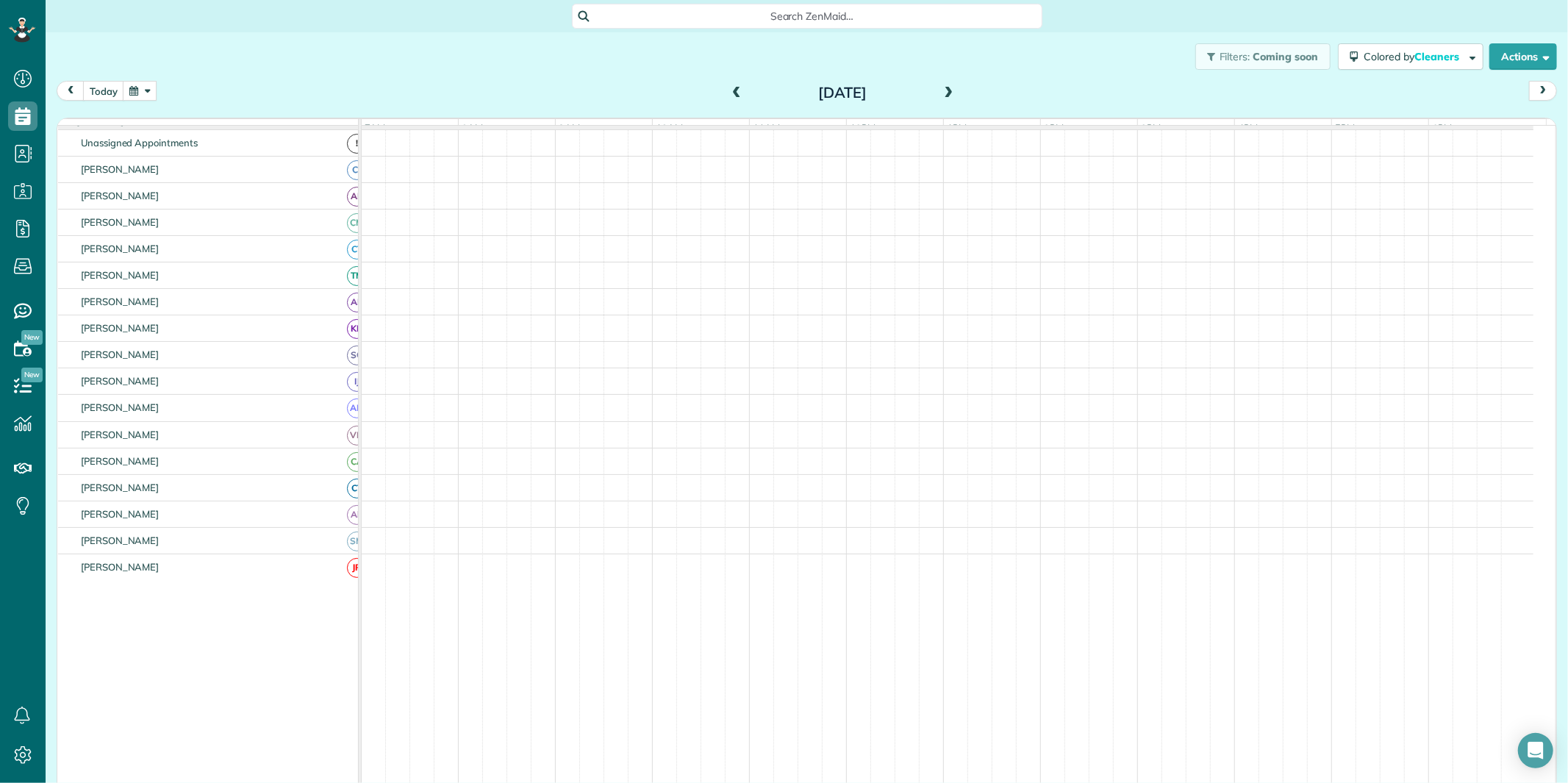 scroll, scrollTop: 149, scrollLeft: 0, axis: vertical 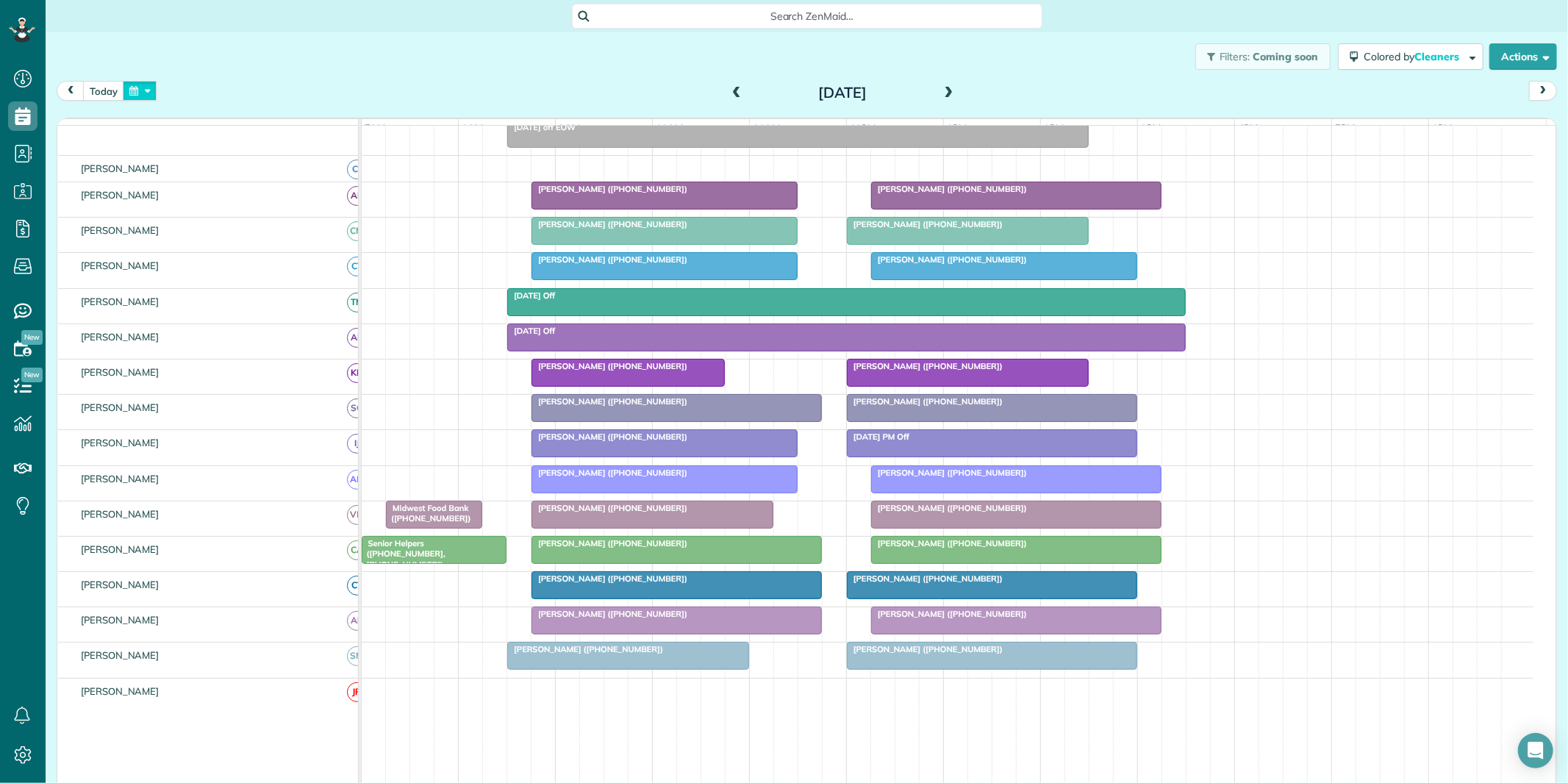 click at bounding box center [140, 90] 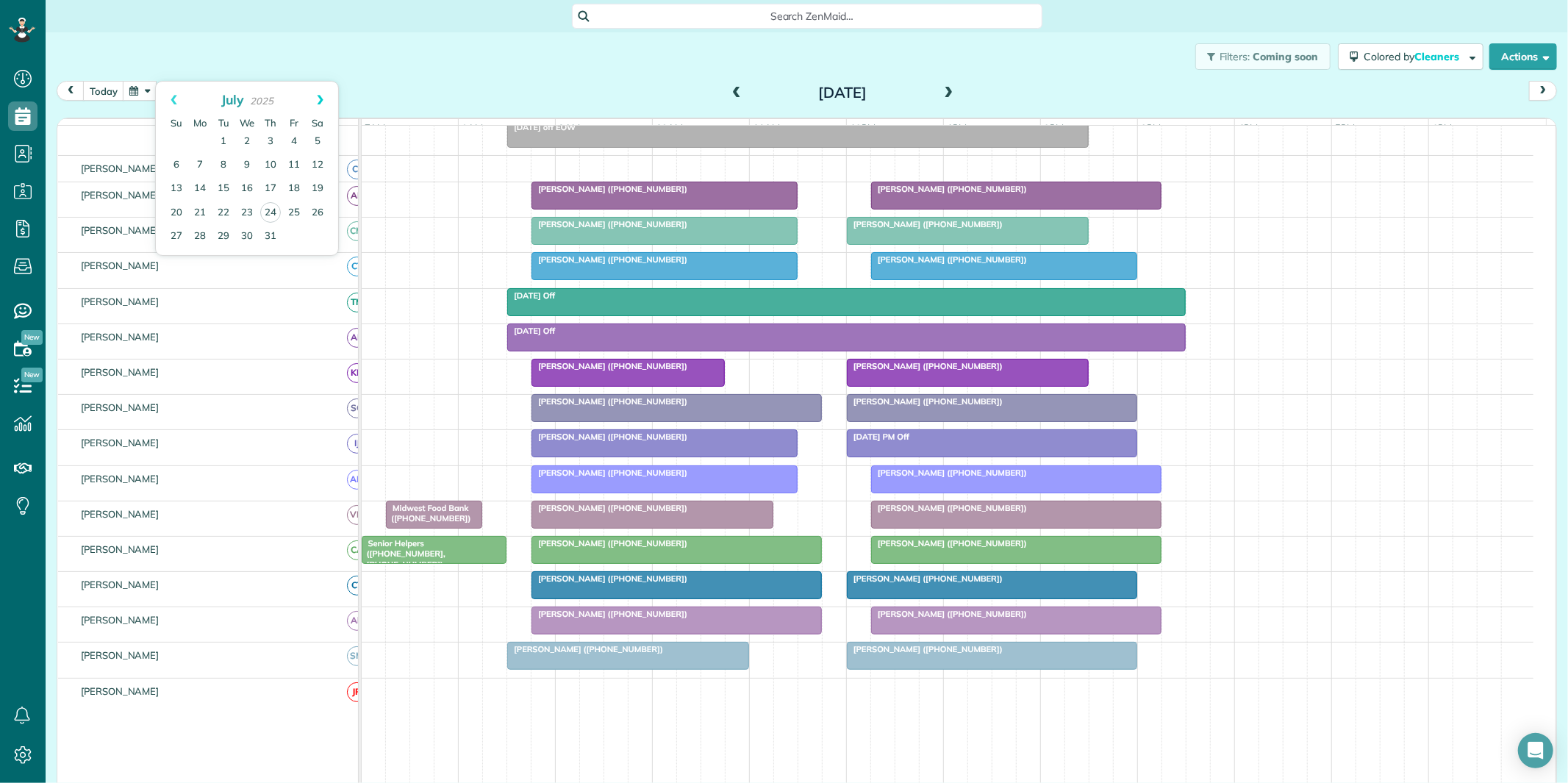 click on "Next" at bounding box center (320, 100) 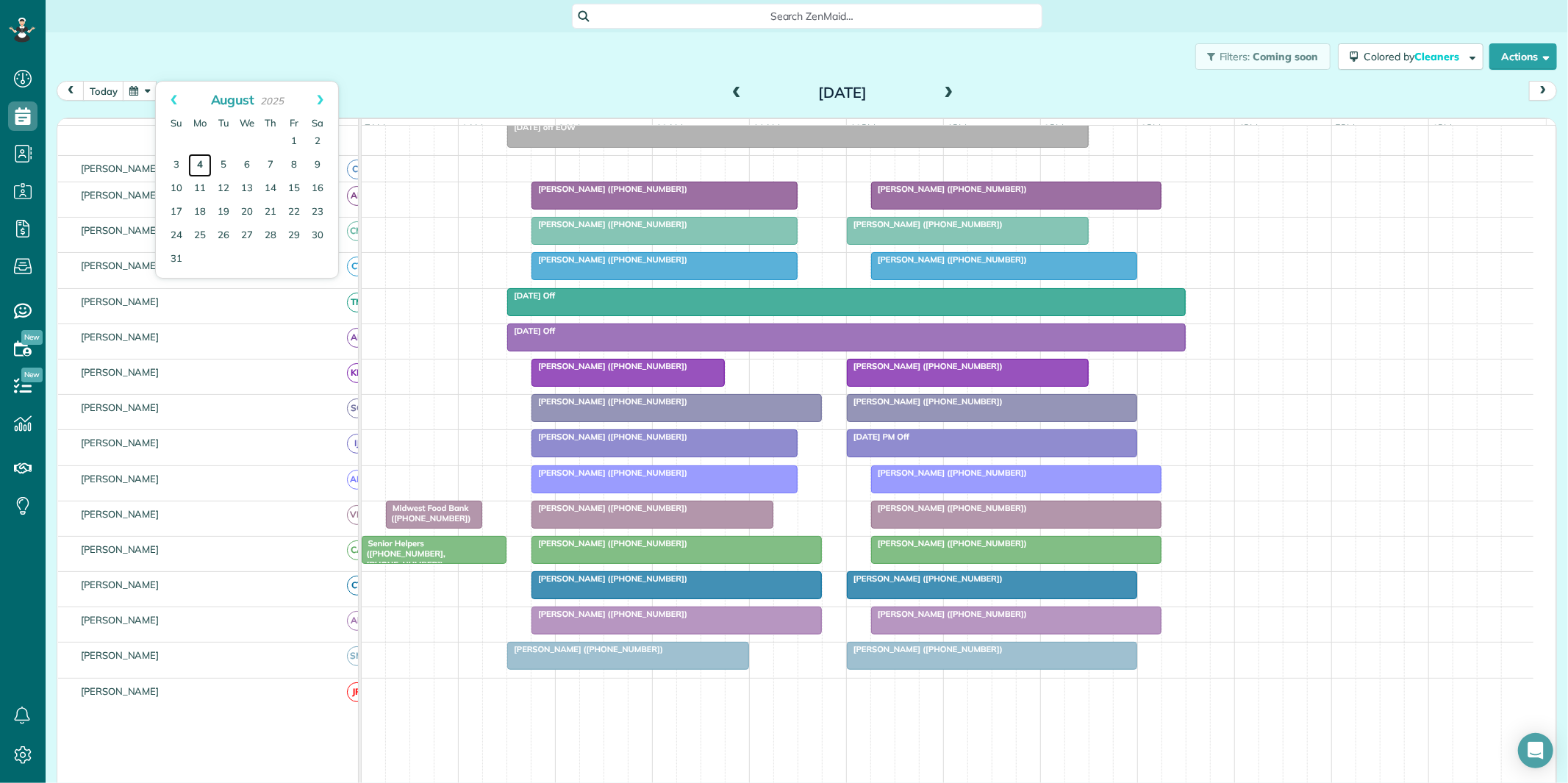 click on "4" at bounding box center [200, 165] 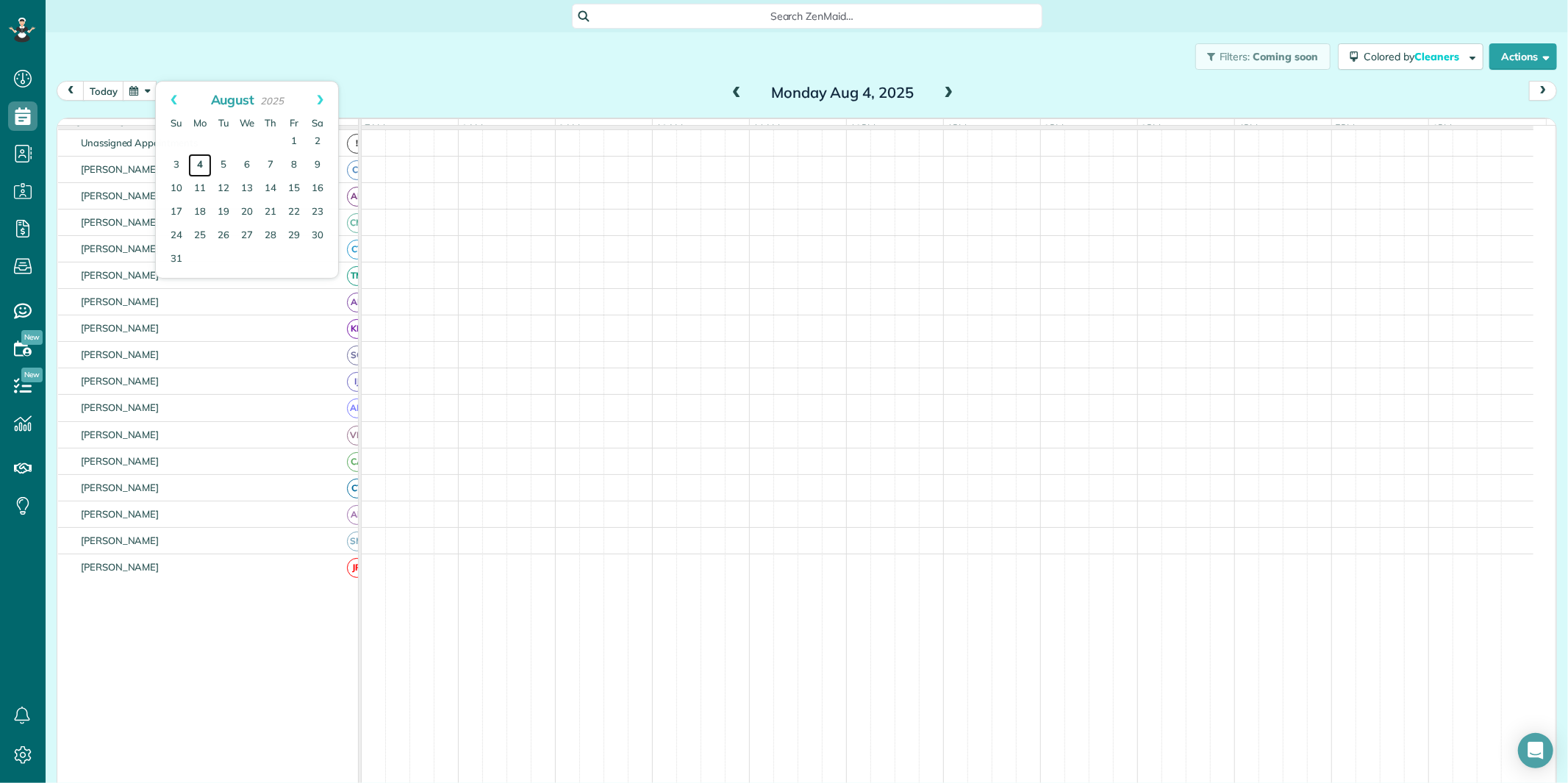 scroll, scrollTop: 54, scrollLeft: 0, axis: vertical 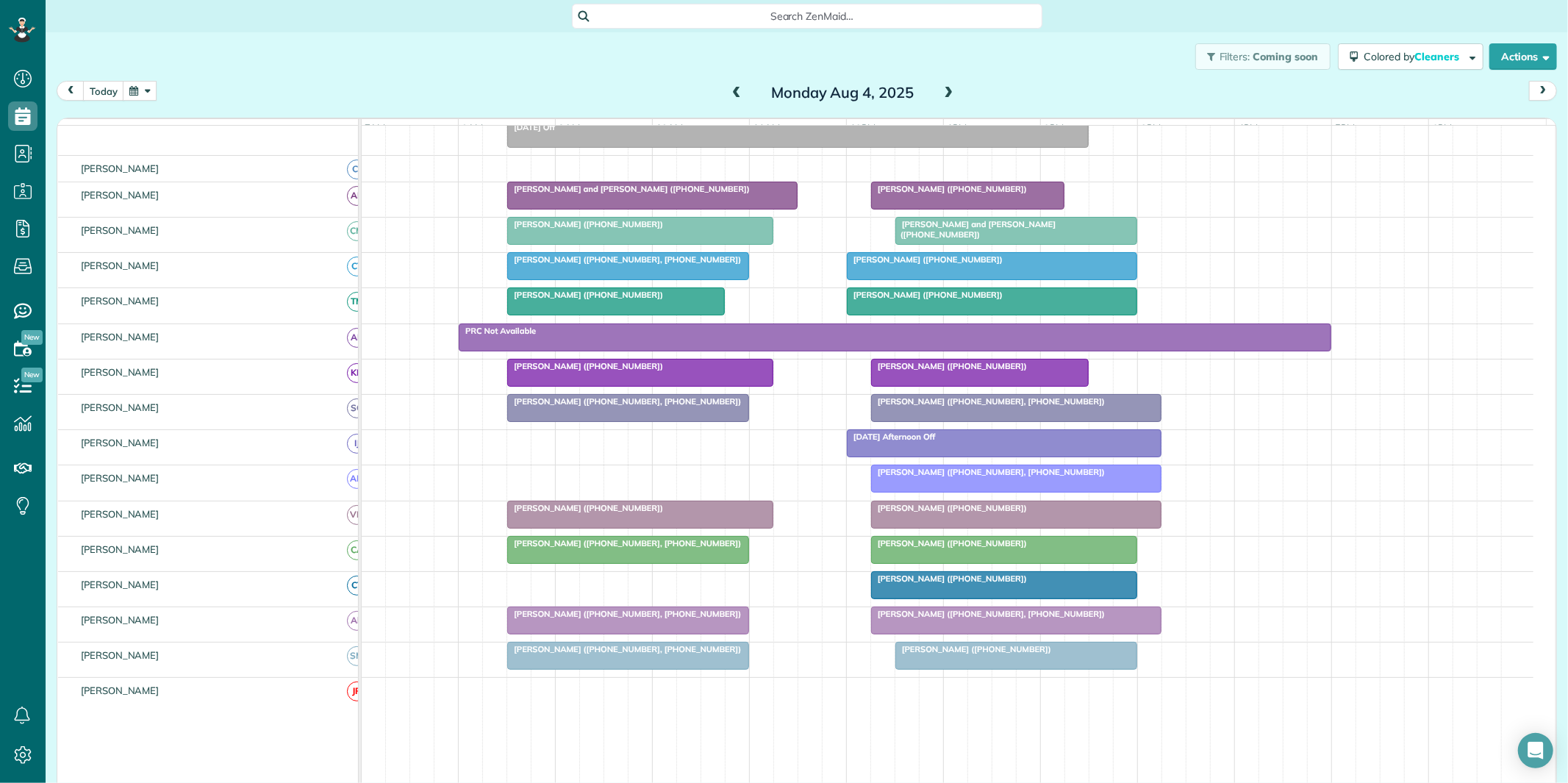 click at bounding box center (949, 93) 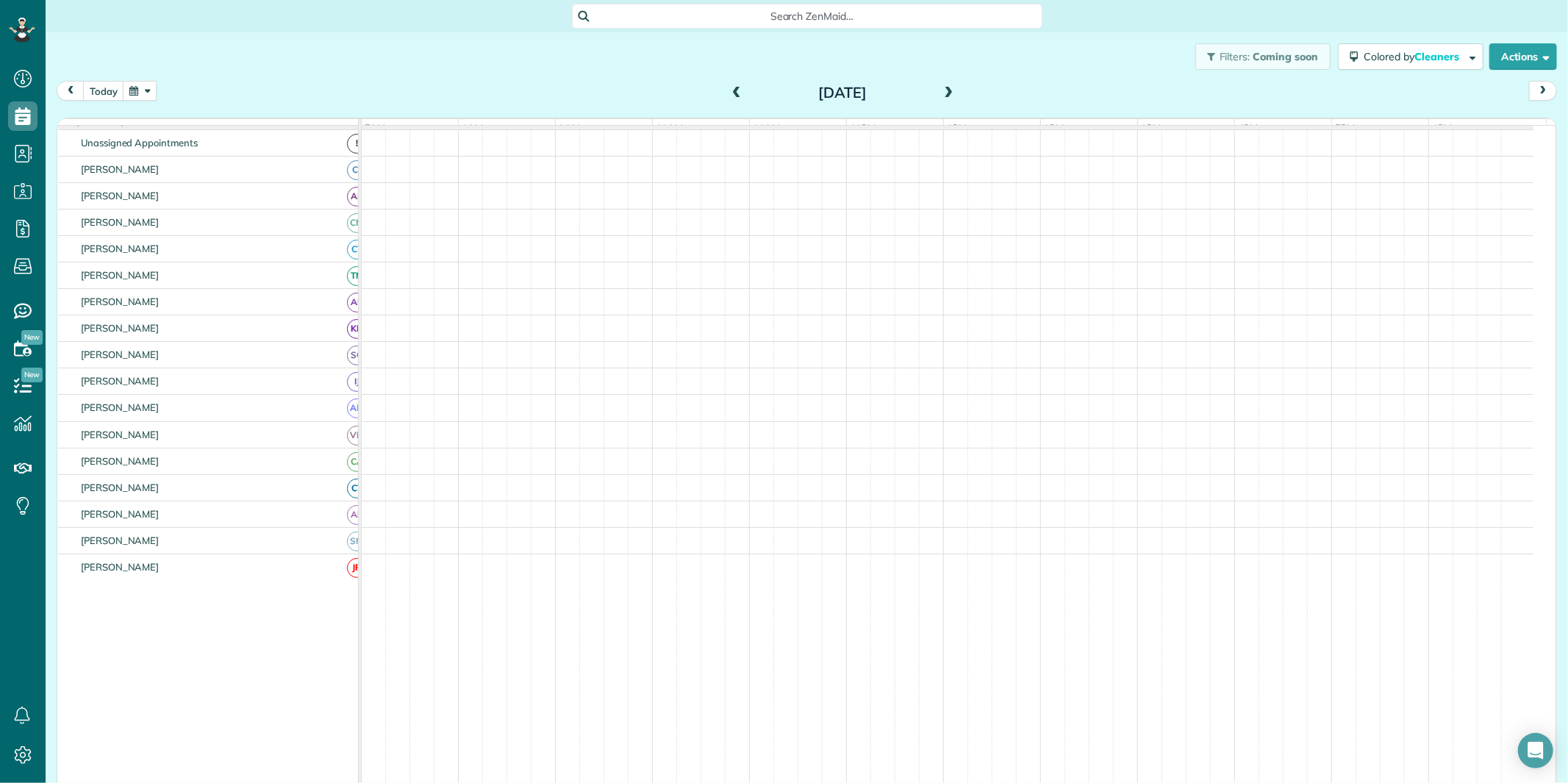 scroll, scrollTop: 121, scrollLeft: 0, axis: vertical 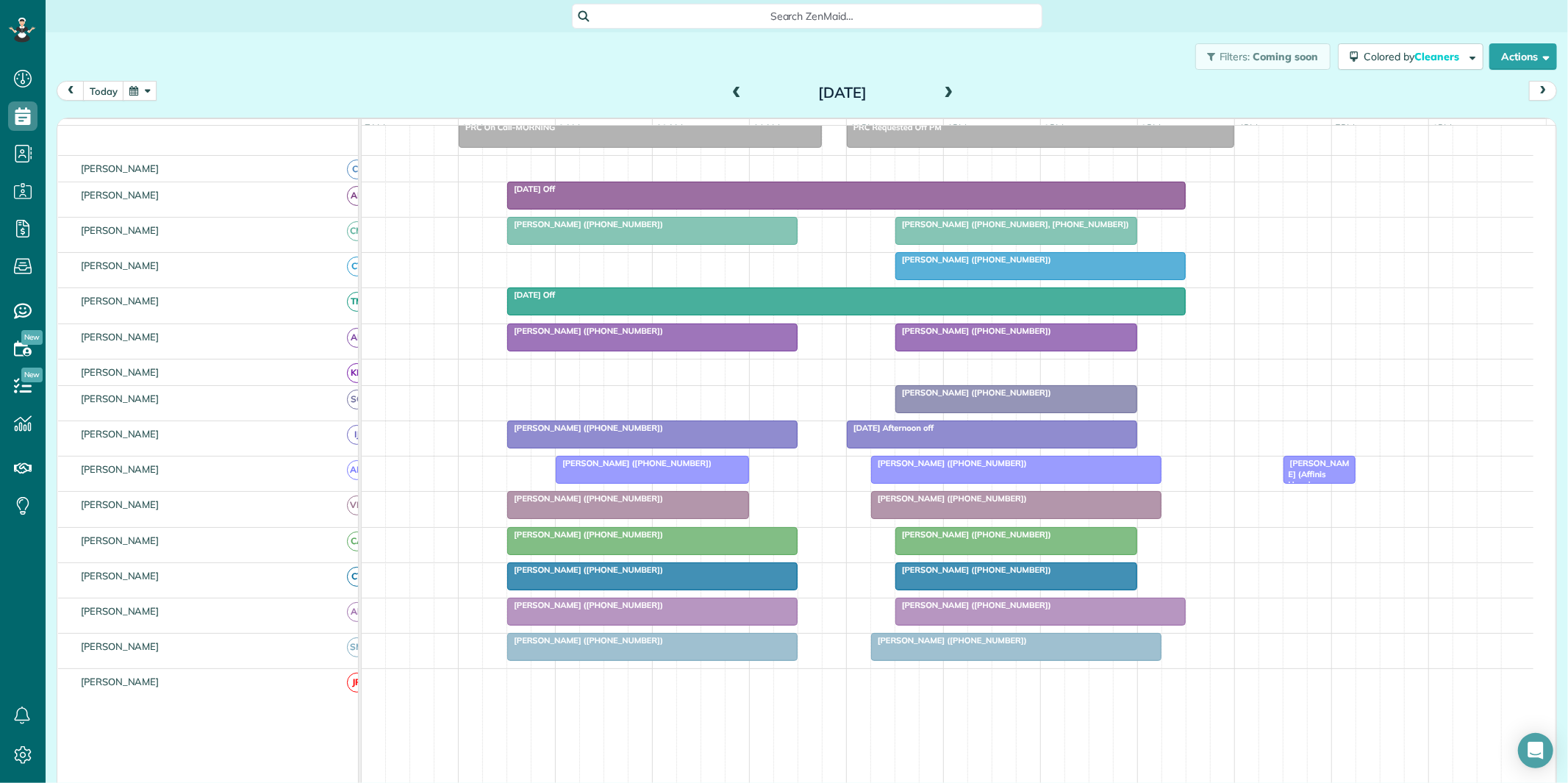 click at bounding box center (949, 93) 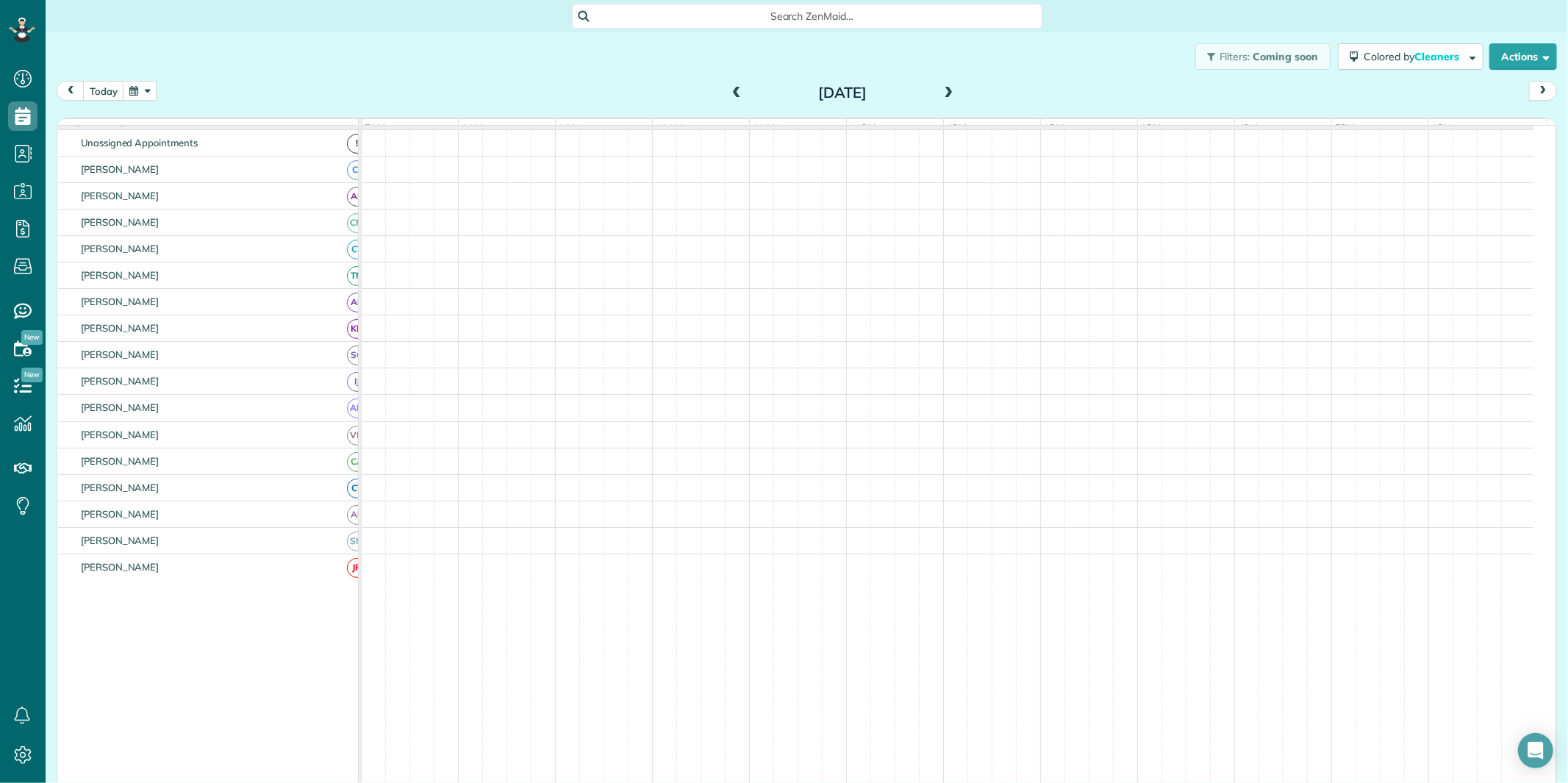 scroll, scrollTop: 54, scrollLeft: 0, axis: vertical 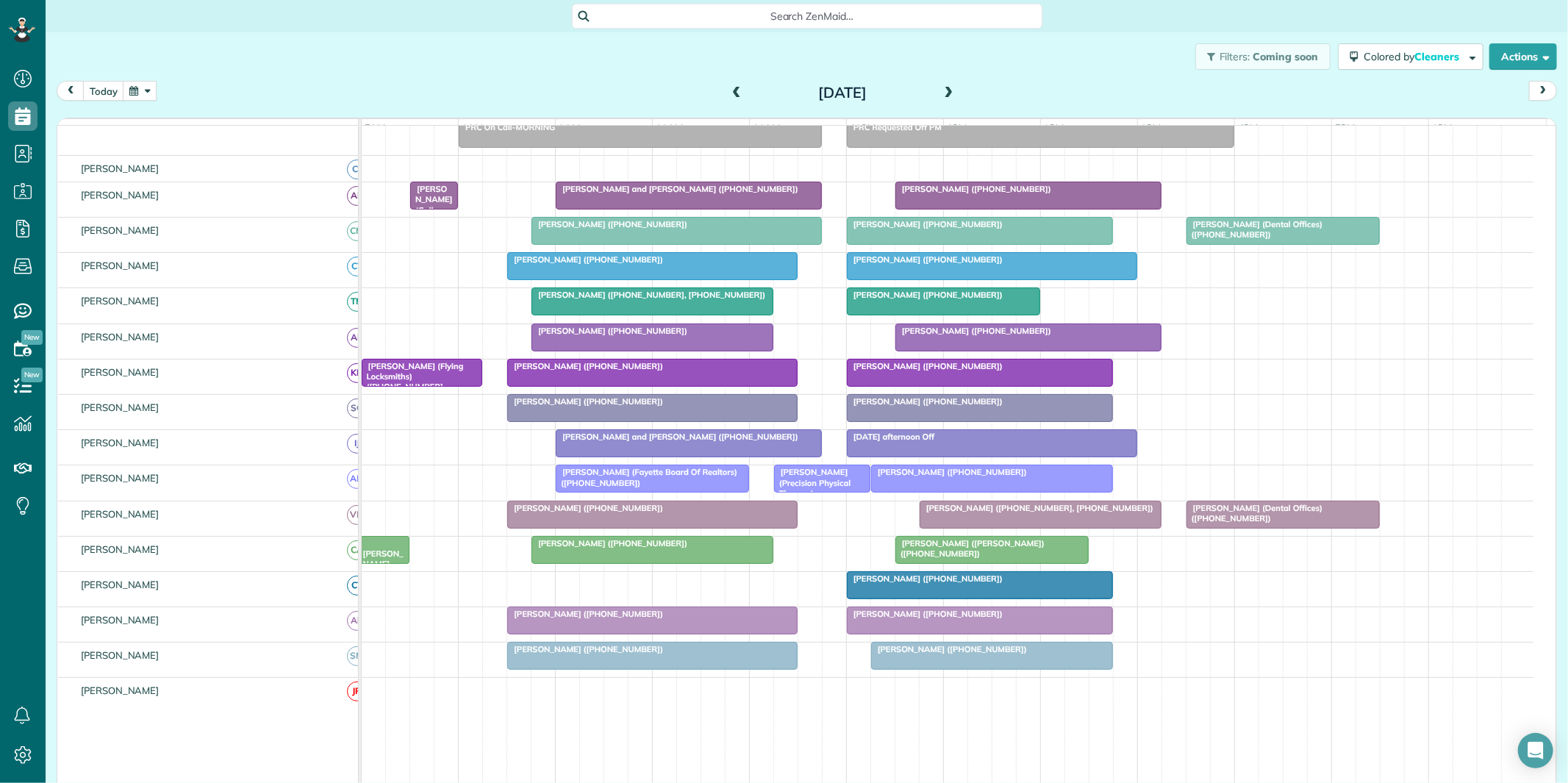 click at bounding box center (949, 93) 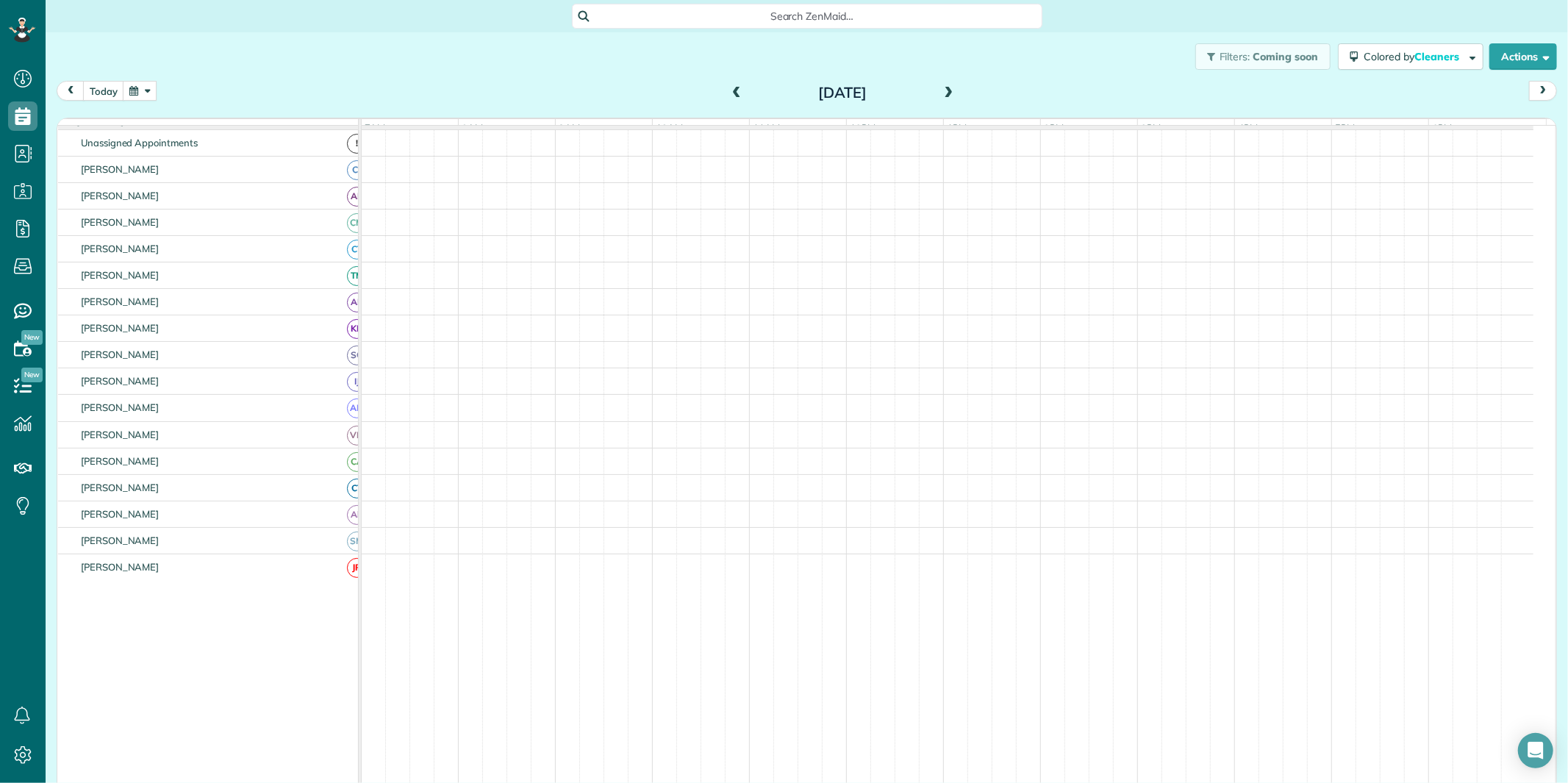 scroll, scrollTop: 54, scrollLeft: 0, axis: vertical 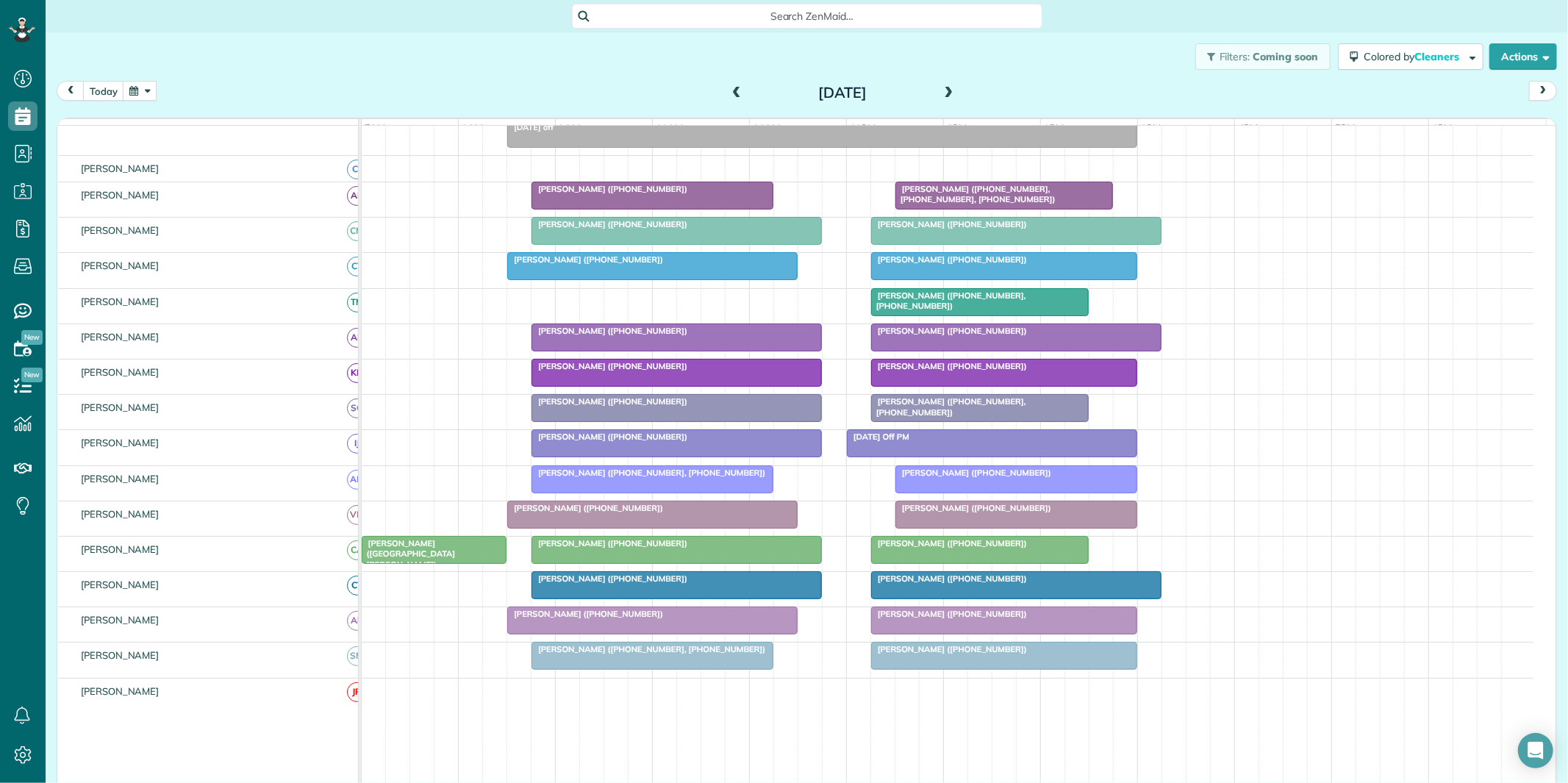 click at bounding box center [949, 93] 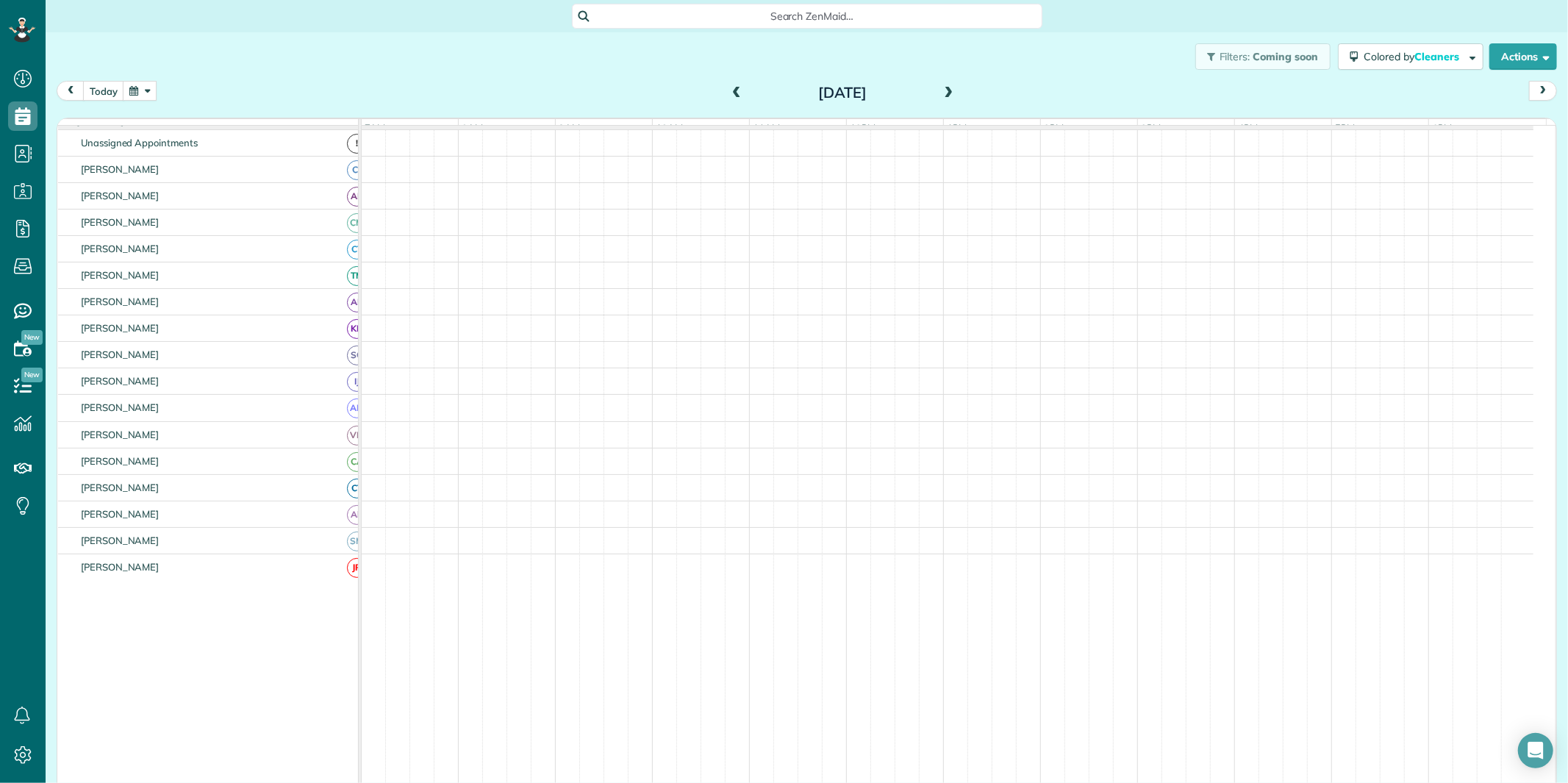 scroll, scrollTop: 54, scrollLeft: 0, axis: vertical 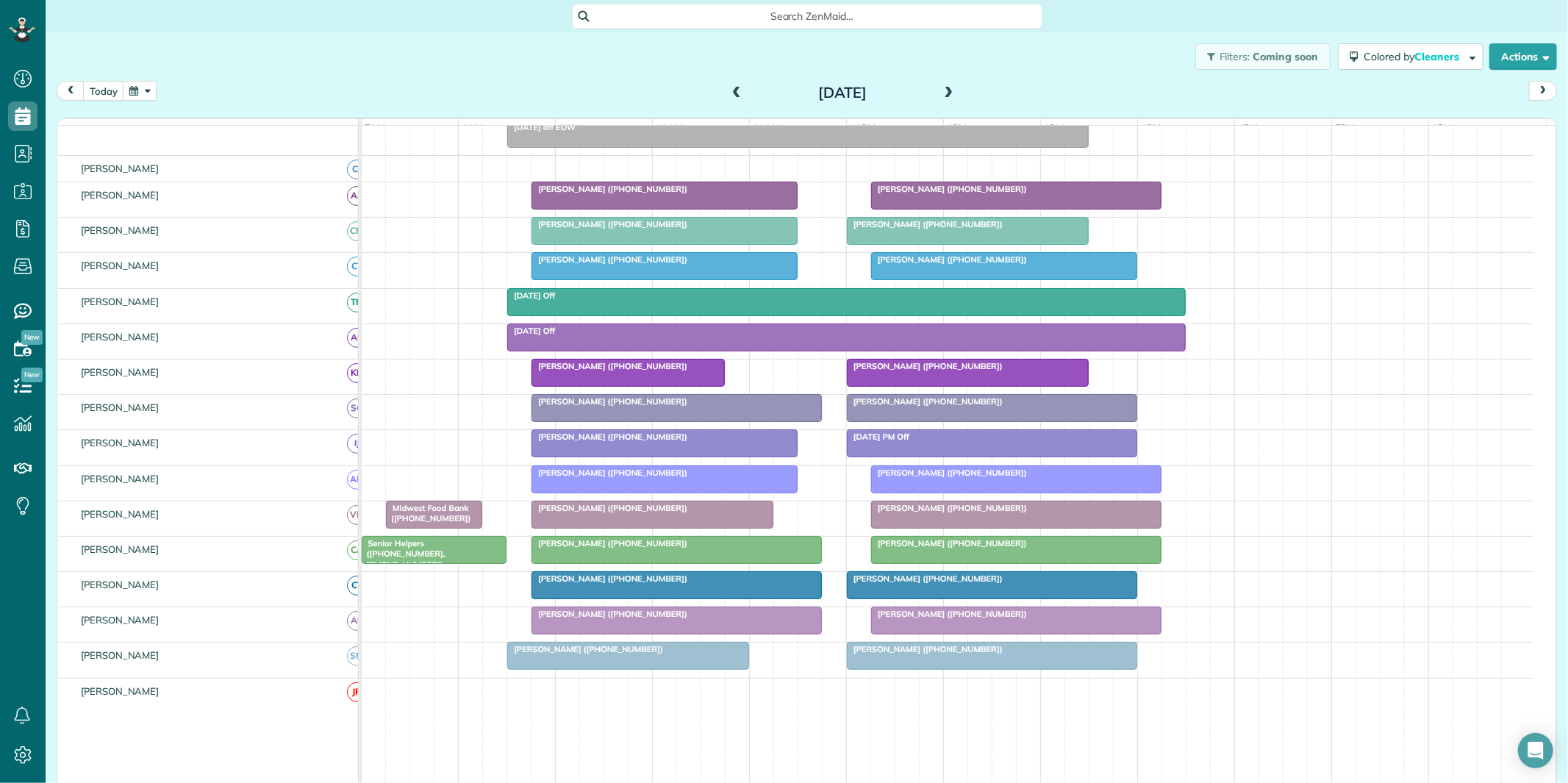 click at bounding box center (140, 90) 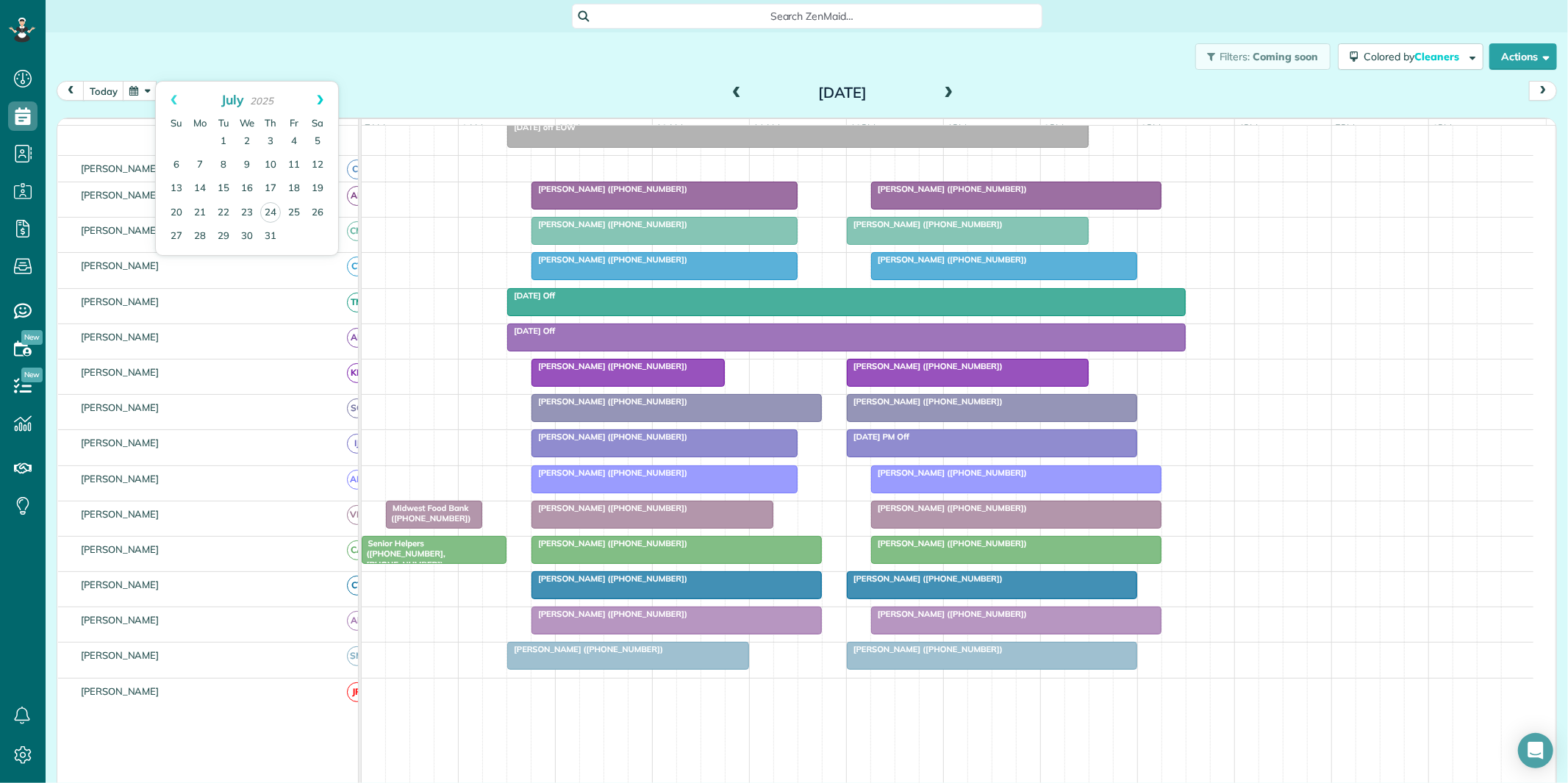 click on "Next" at bounding box center [320, 100] 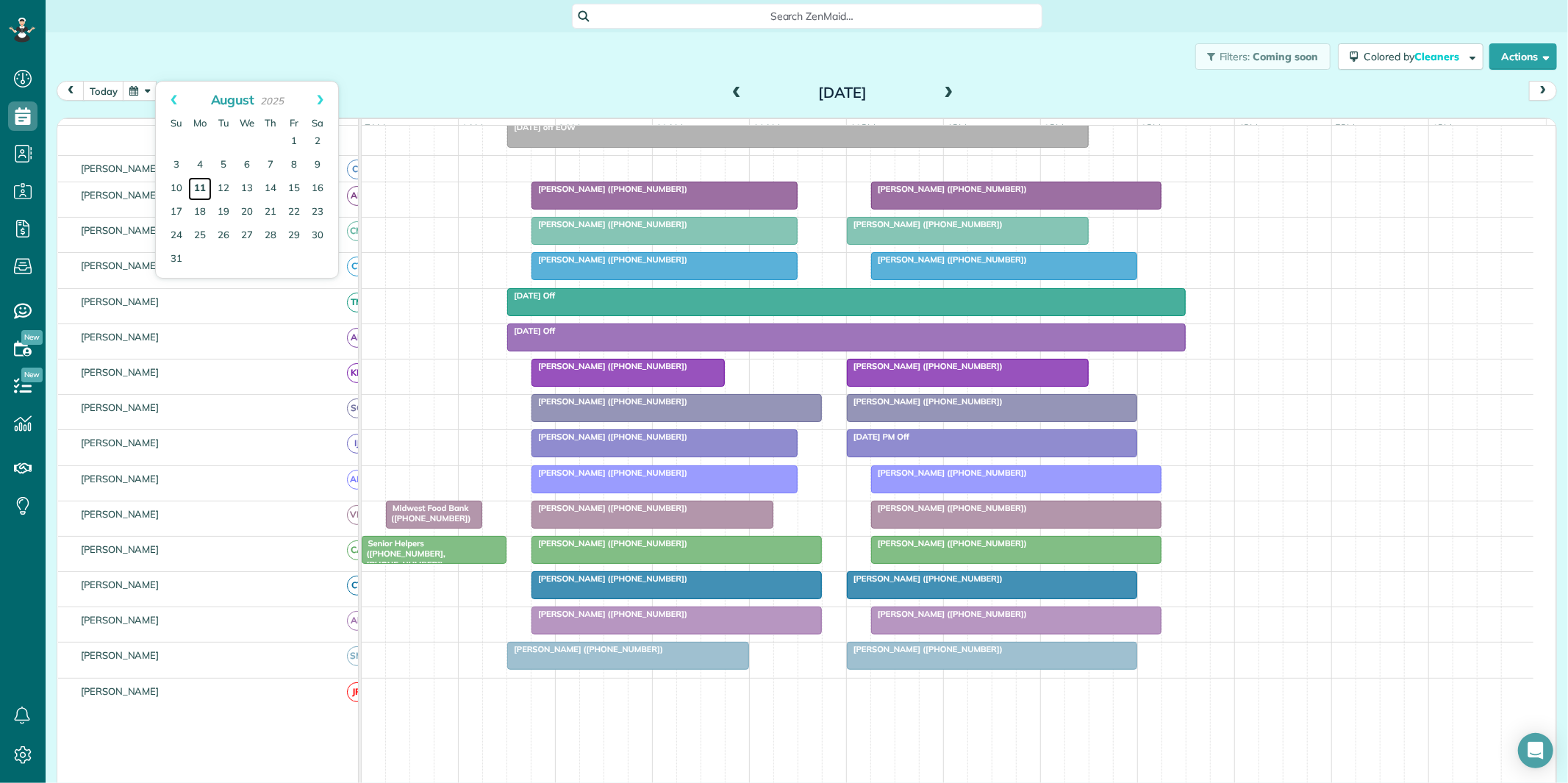 click on "11" at bounding box center [200, 189] 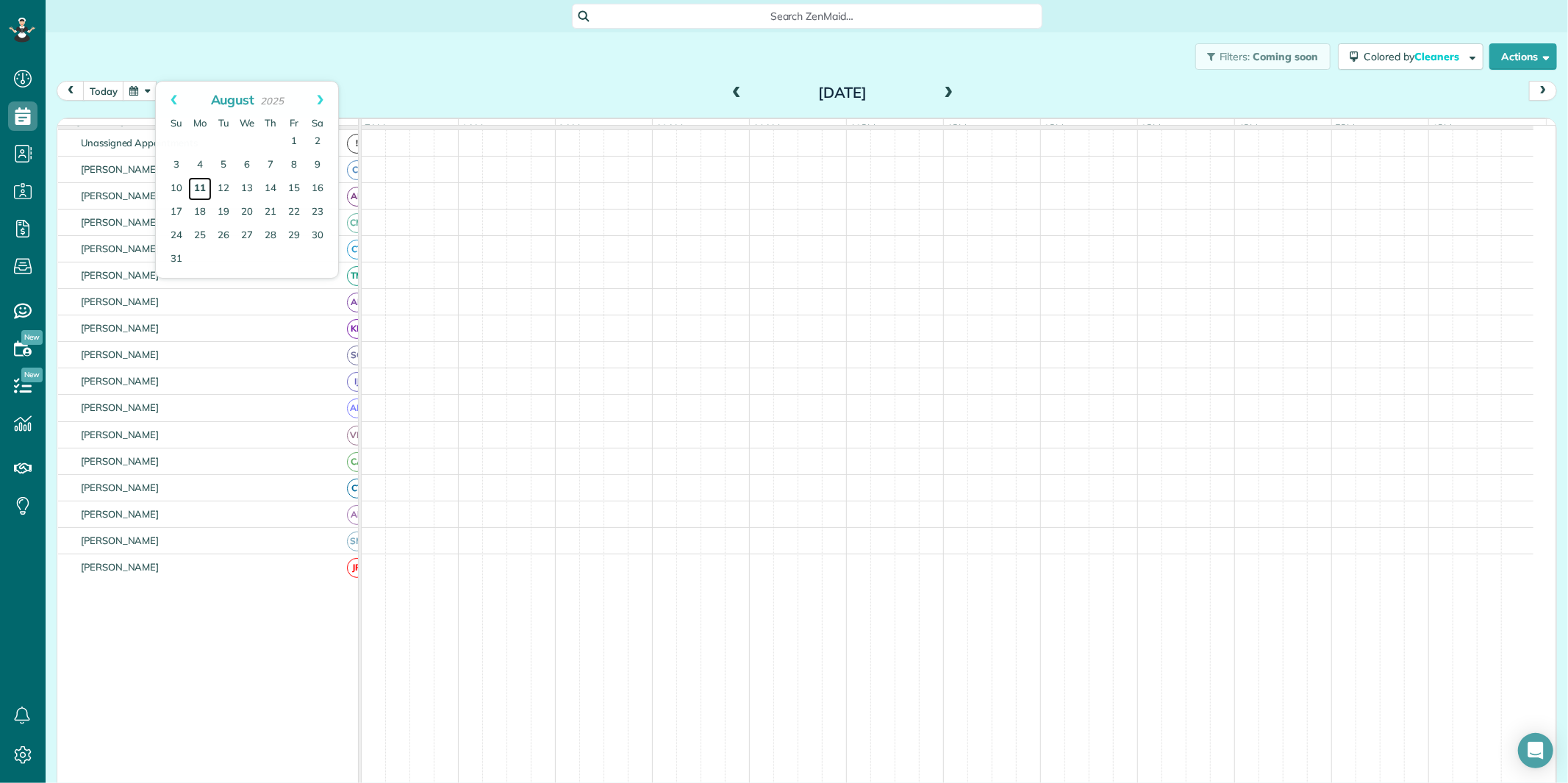 scroll, scrollTop: 54, scrollLeft: 0, axis: vertical 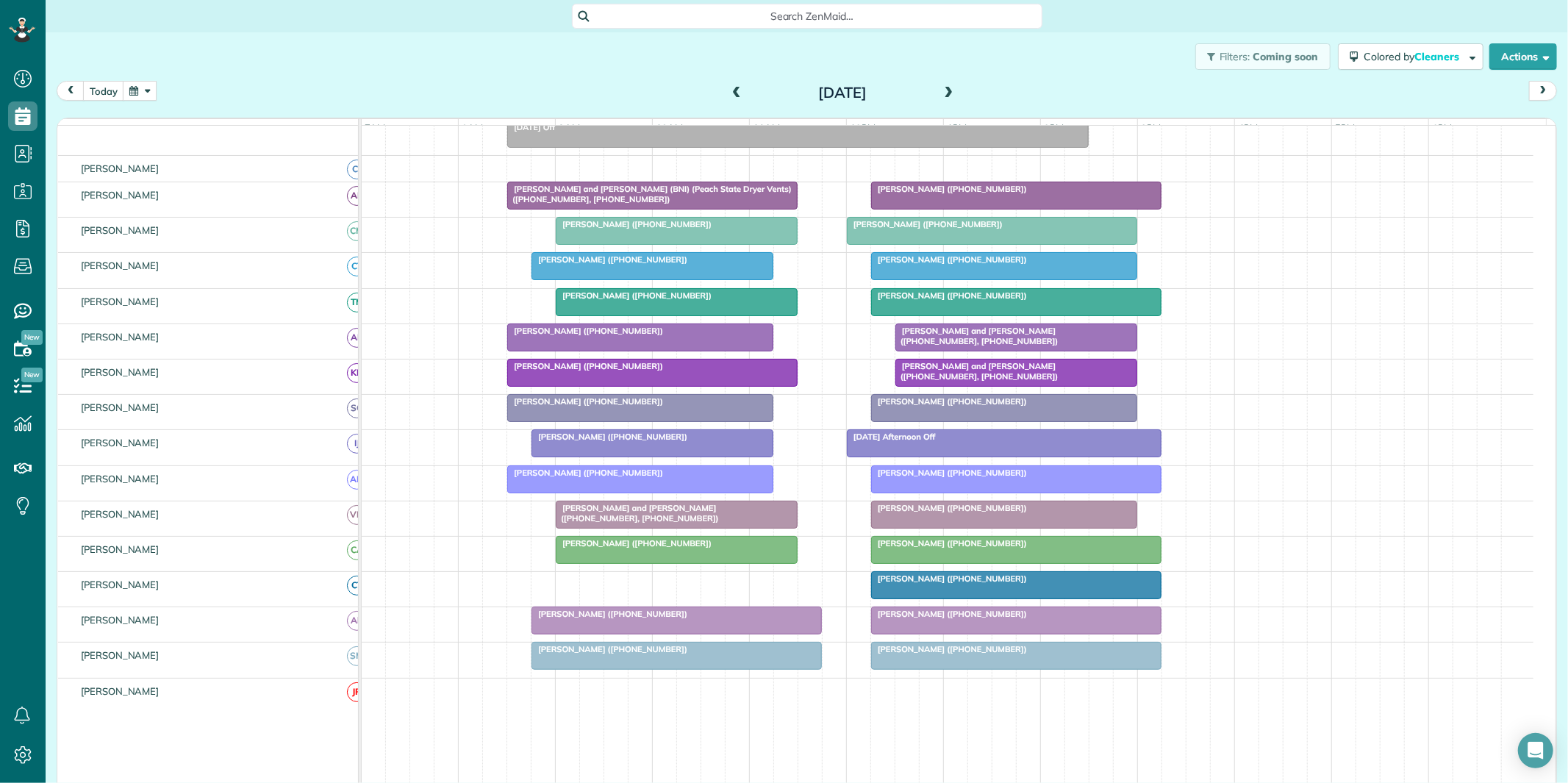click at bounding box center (949, 93) 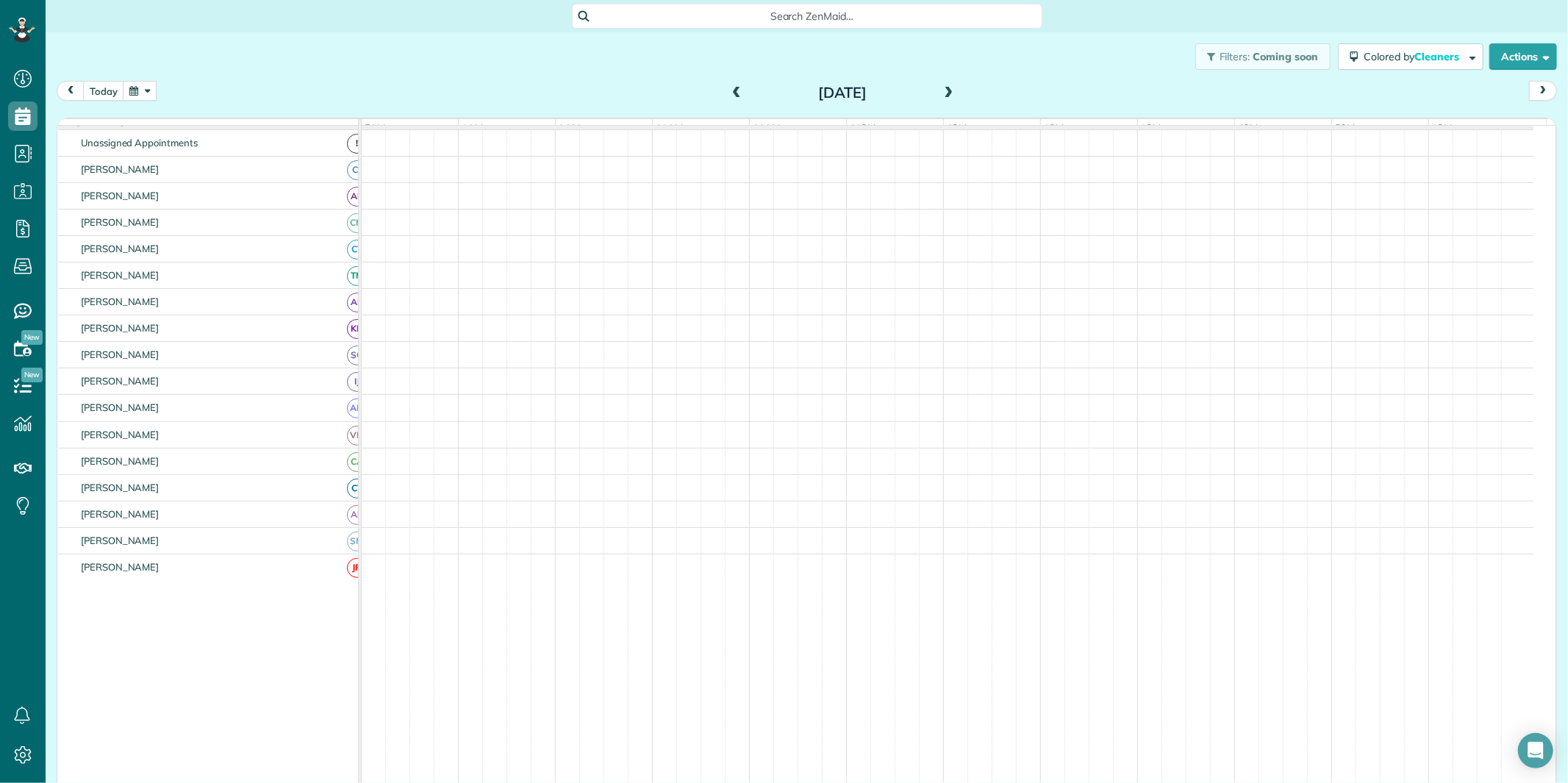 scroll, scrollTop: 54, scrollLeft: 0, axis: vertical 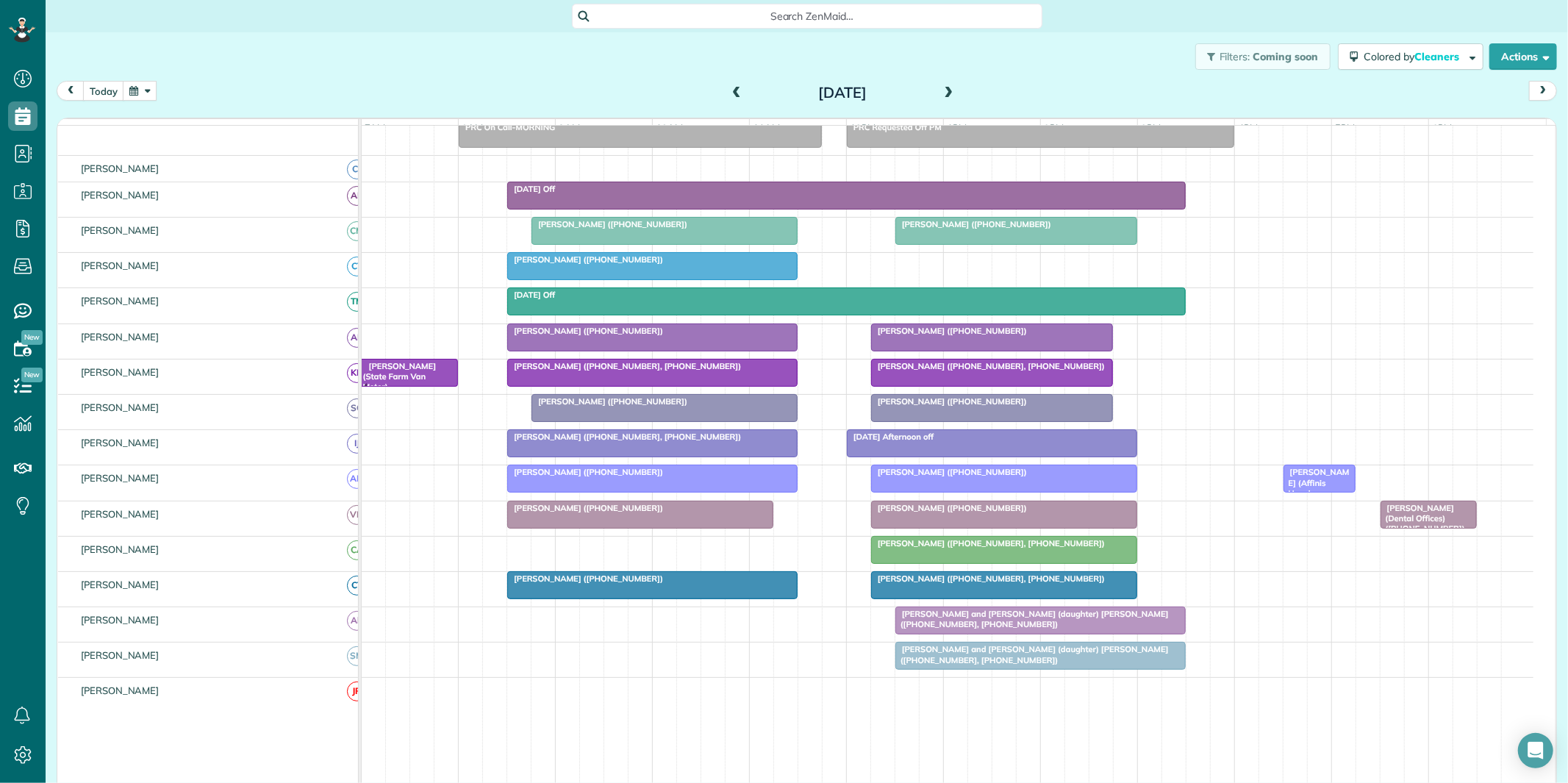 click at bounding box center [949, 93] 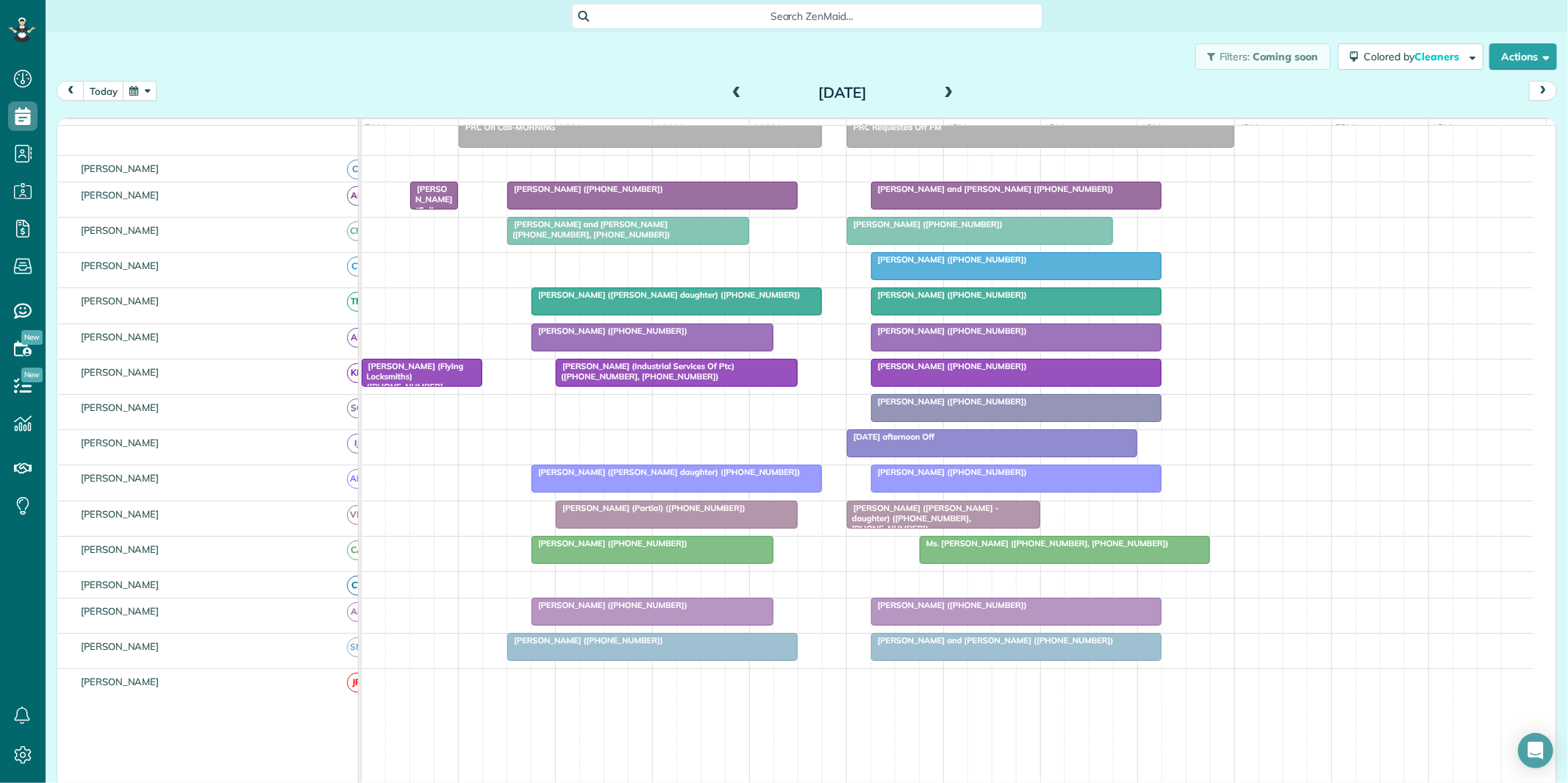 click at bounding box center [140, 90] 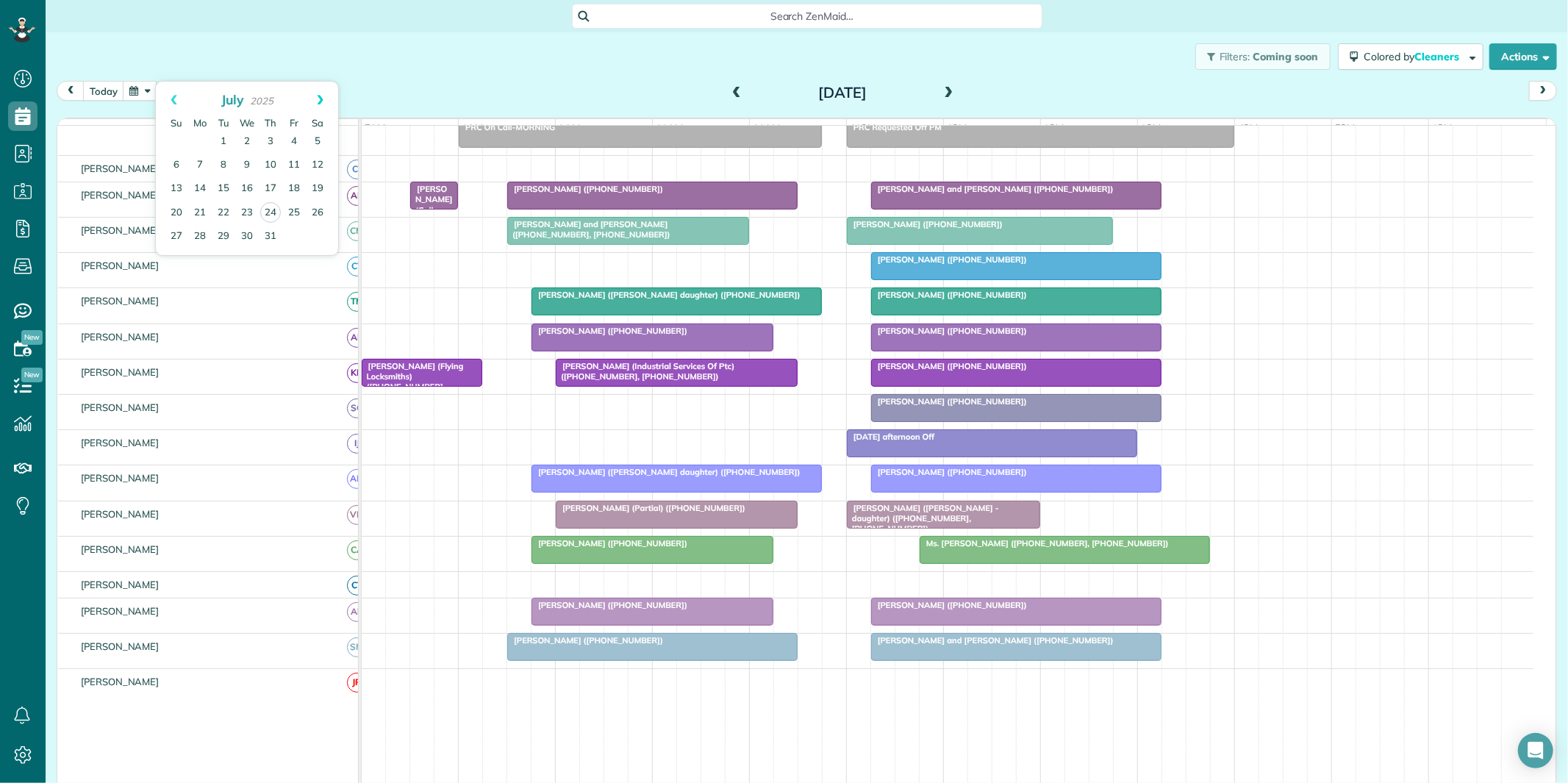 click on "Next" at bounding box center (320, 100) 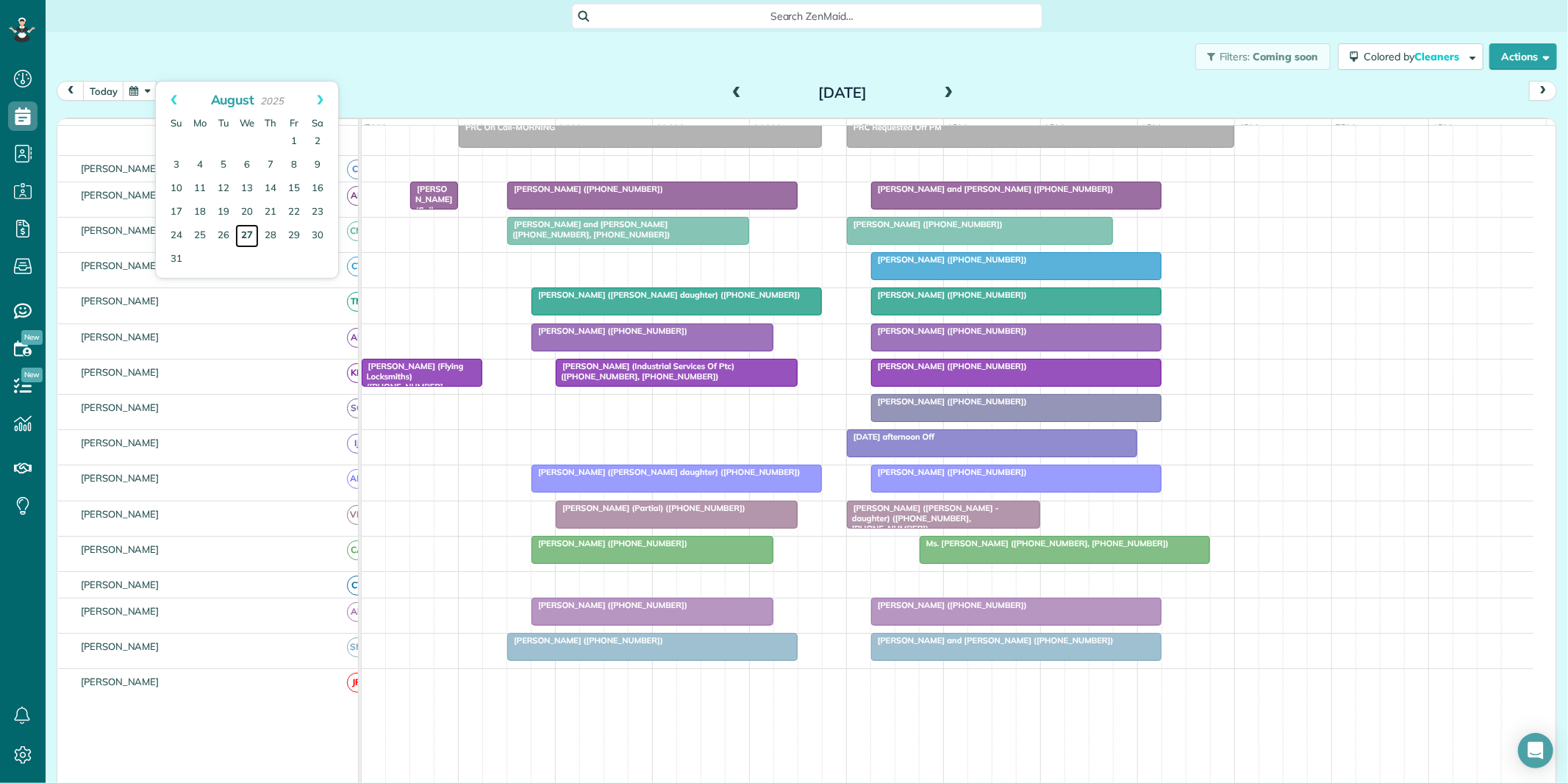 click on "27" at bounding box center (247, 236) 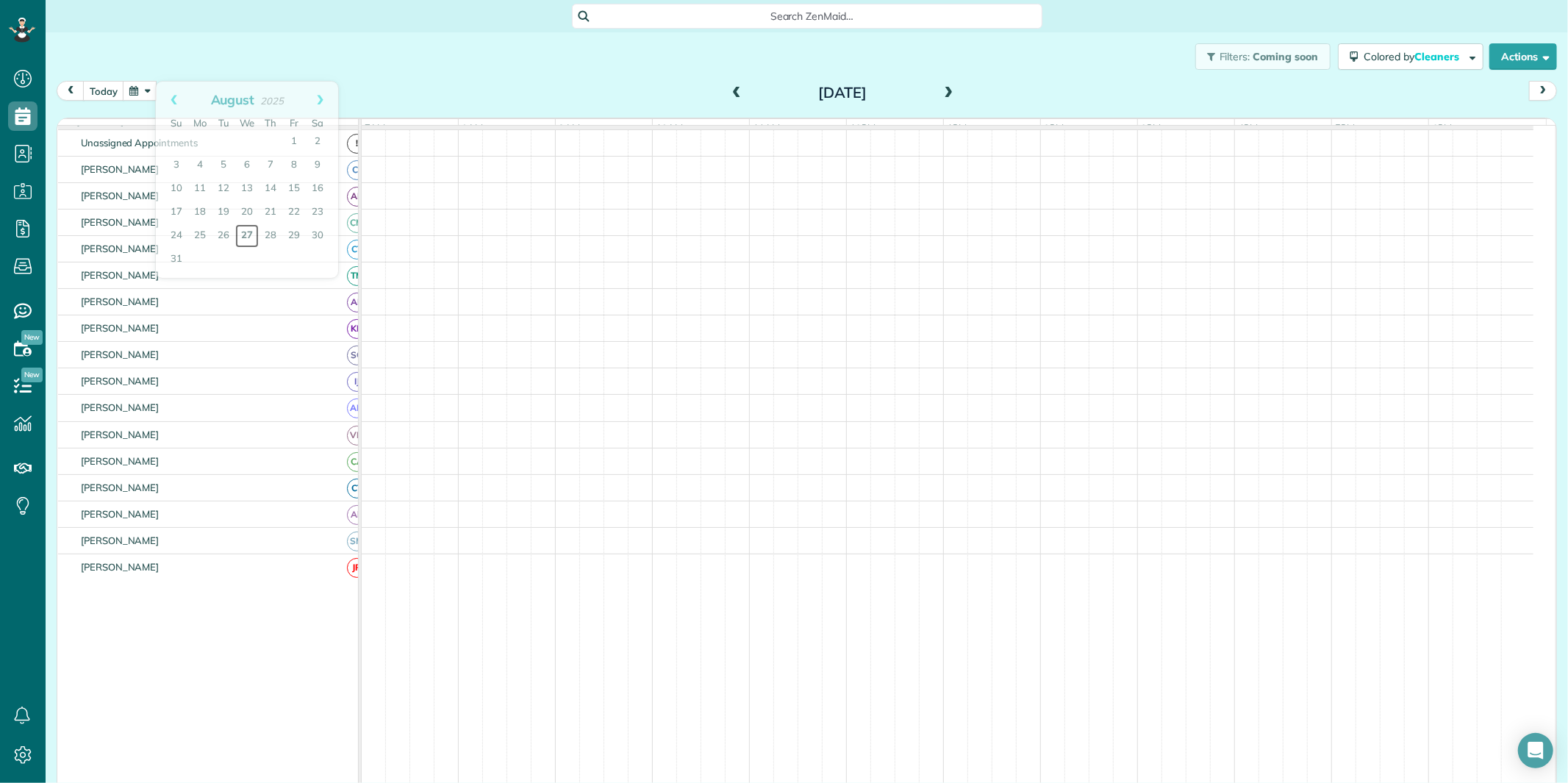 scroll, scrollTop: 54, scrollLeft: 0, axis: vertical 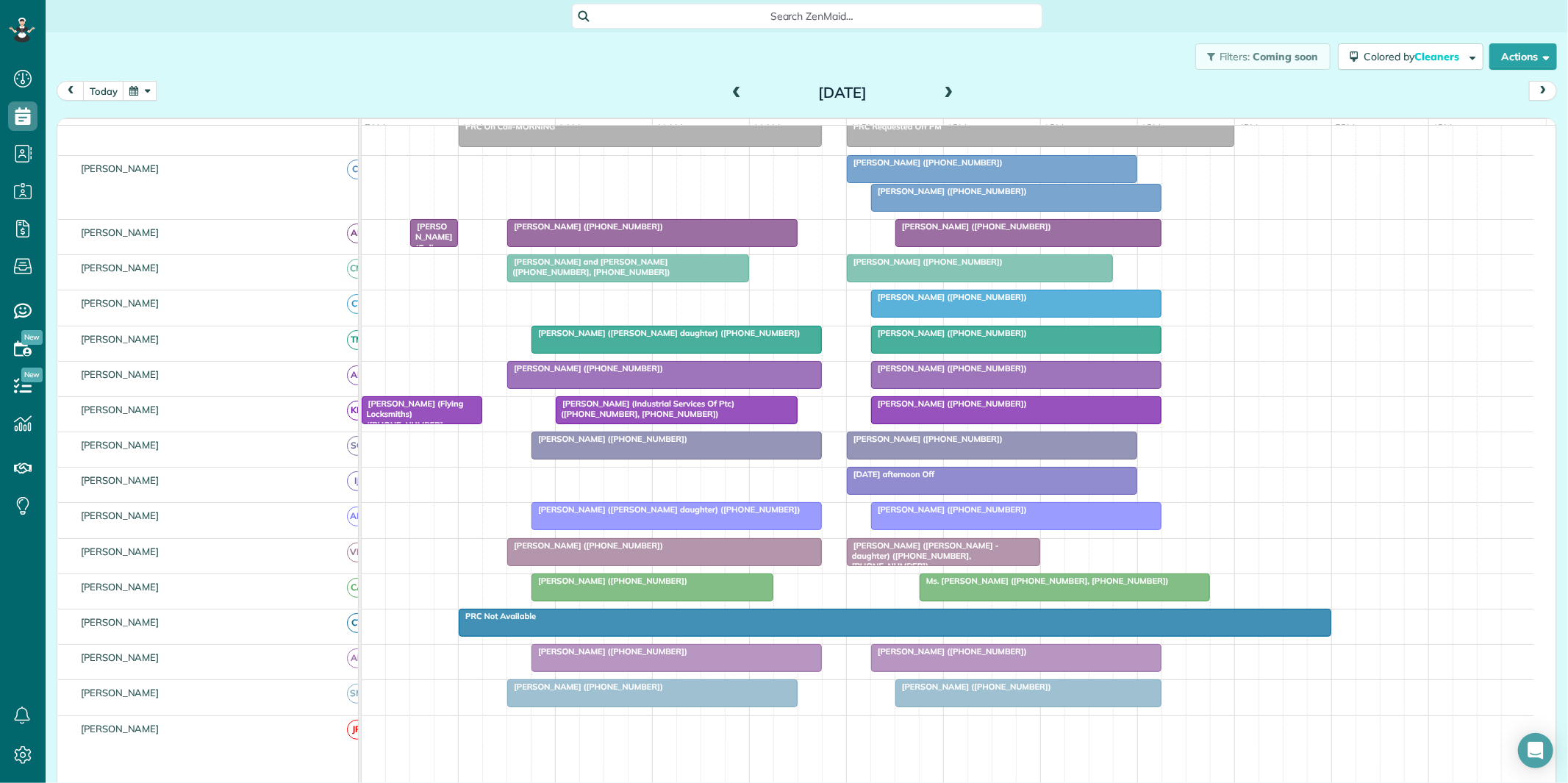 click at bounding box center [140, 90] 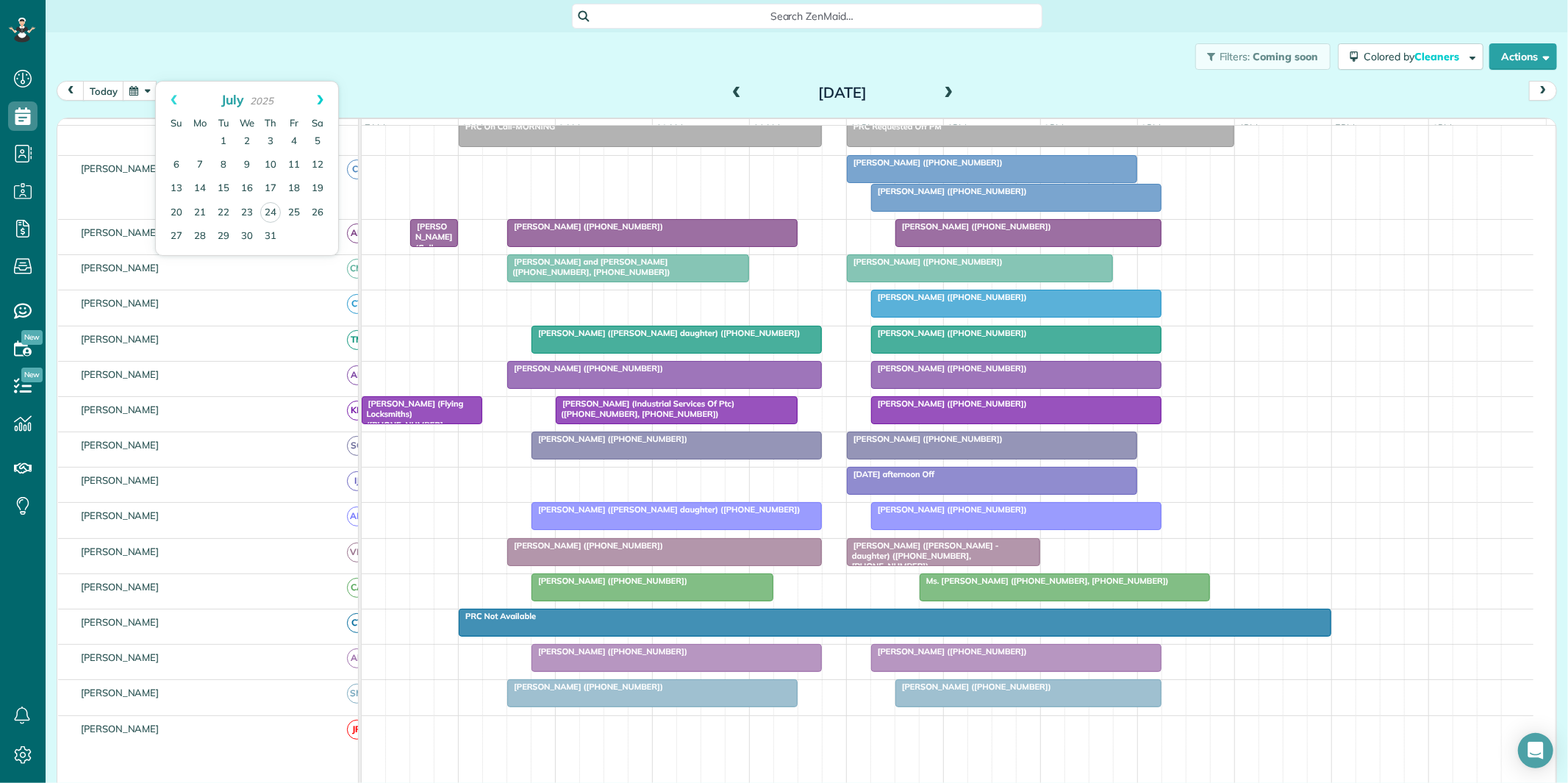 click on "Next" at bounding box center (320, 100) 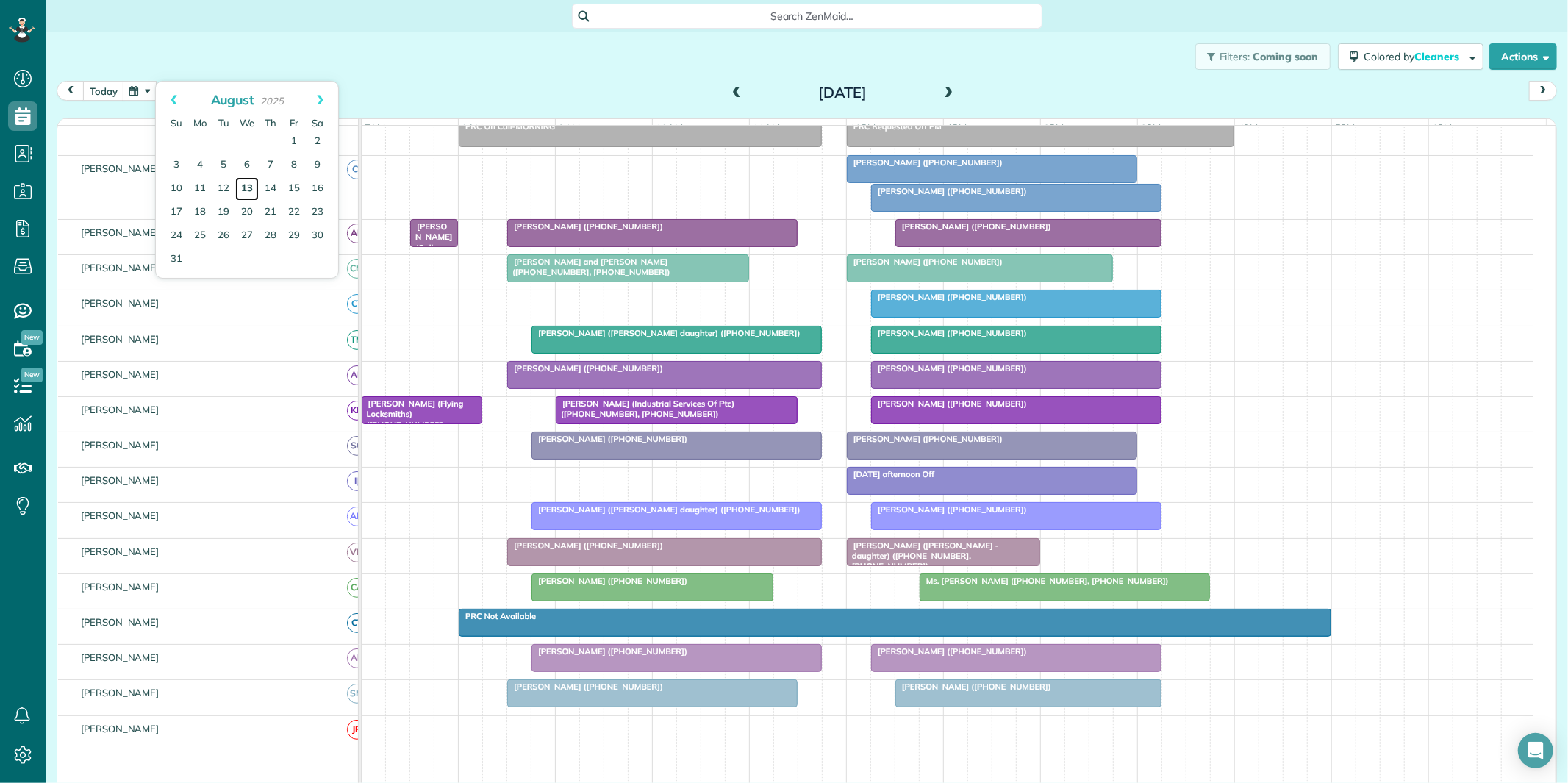 click on "13" at bounding box center (247, 189) 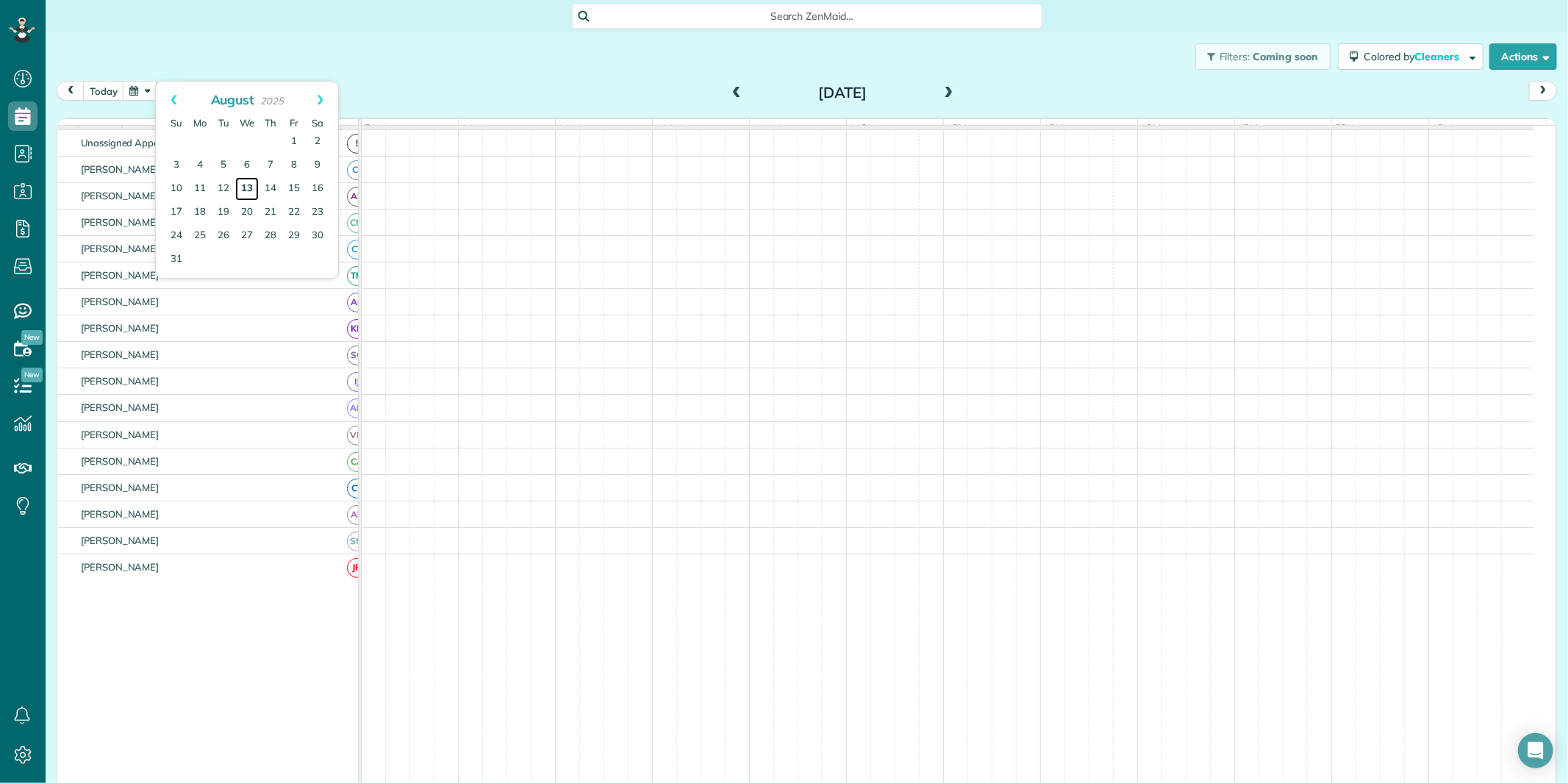 scroll, scrollTop: 54, scrollLeft: 0, axis: vertical 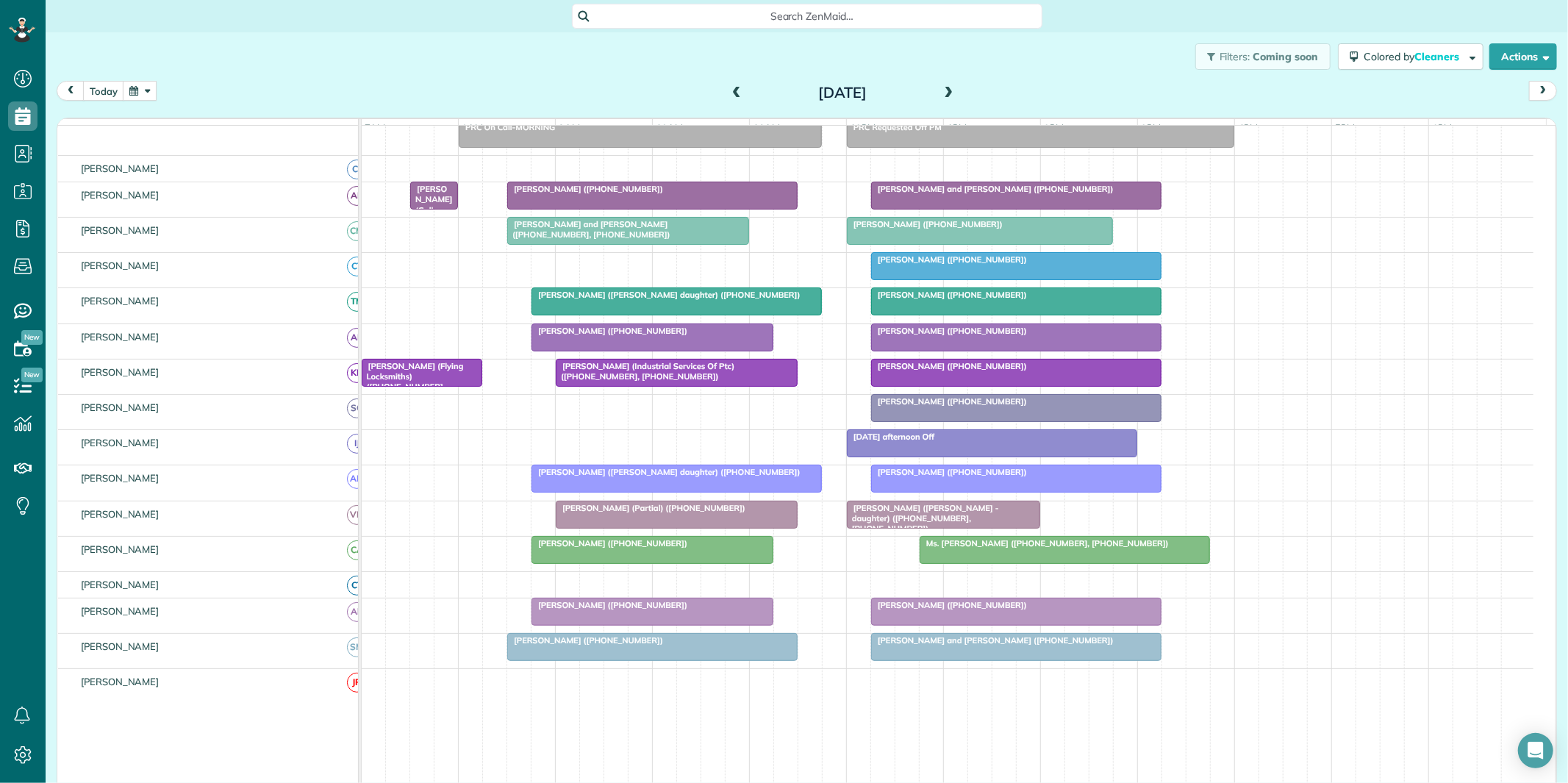 click at bounding box center (140, 90) 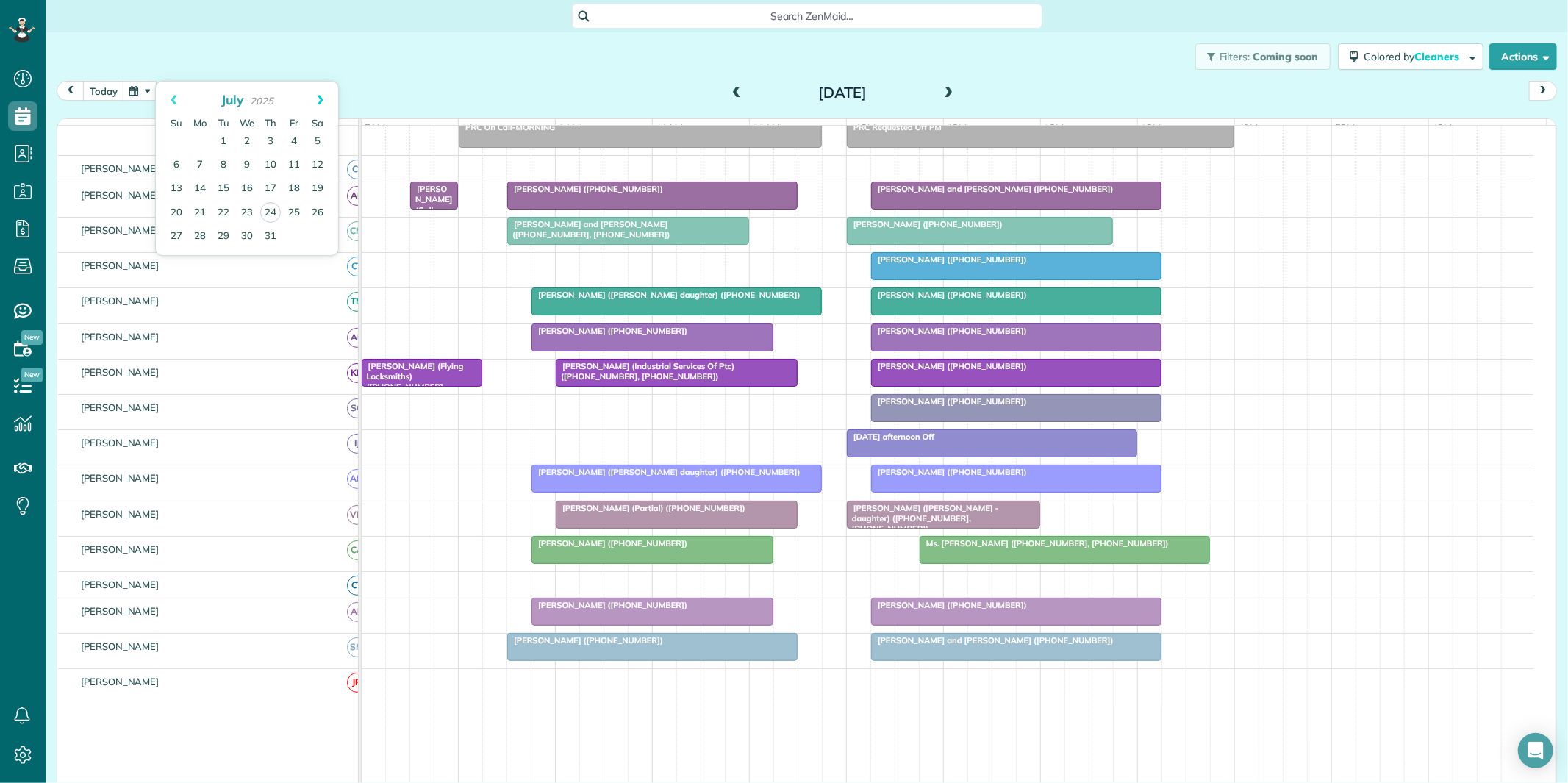 click on "Next" at bounding box center [320, 100] 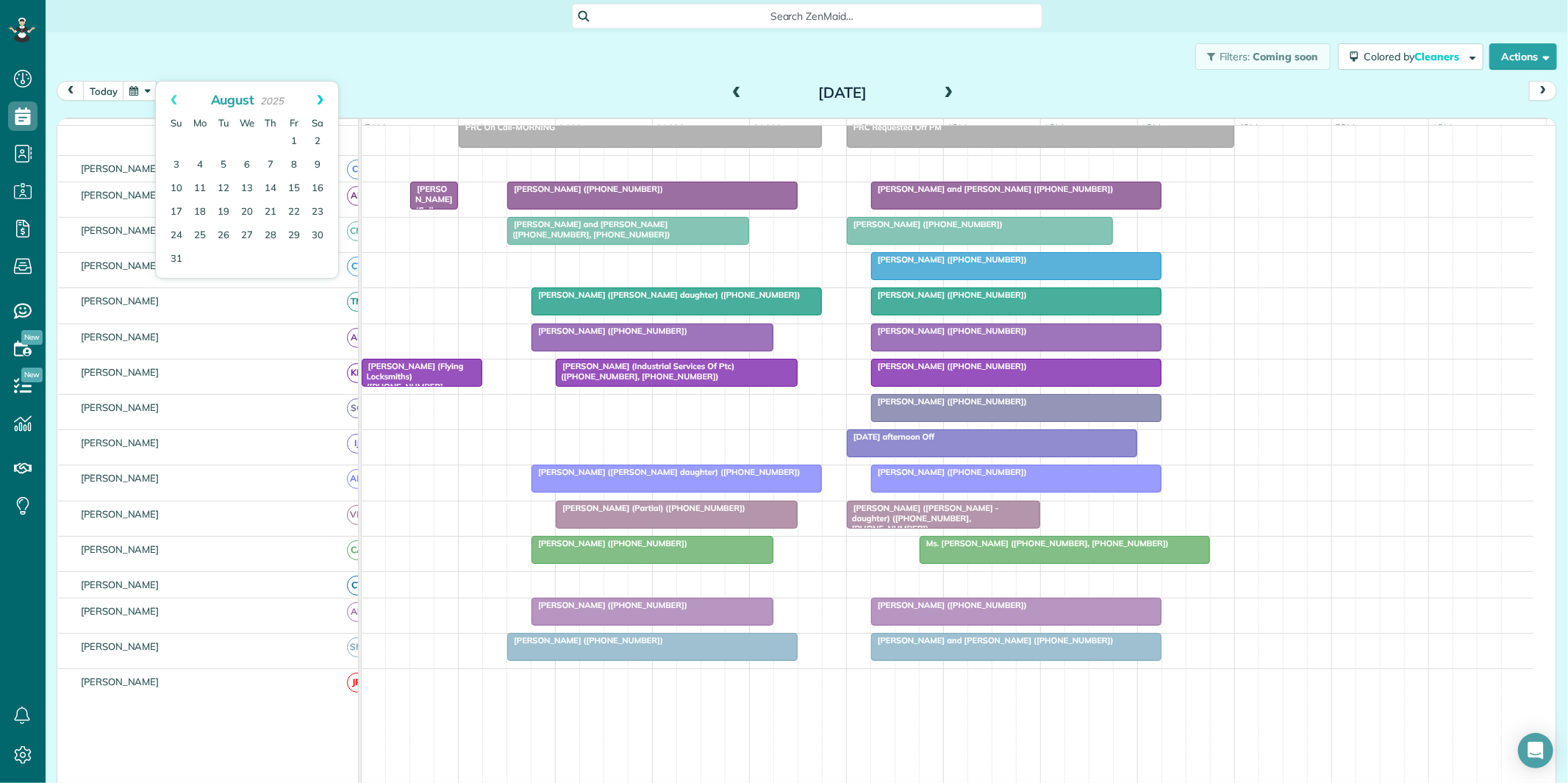 click on "Next" at bounding box center (320, 100) 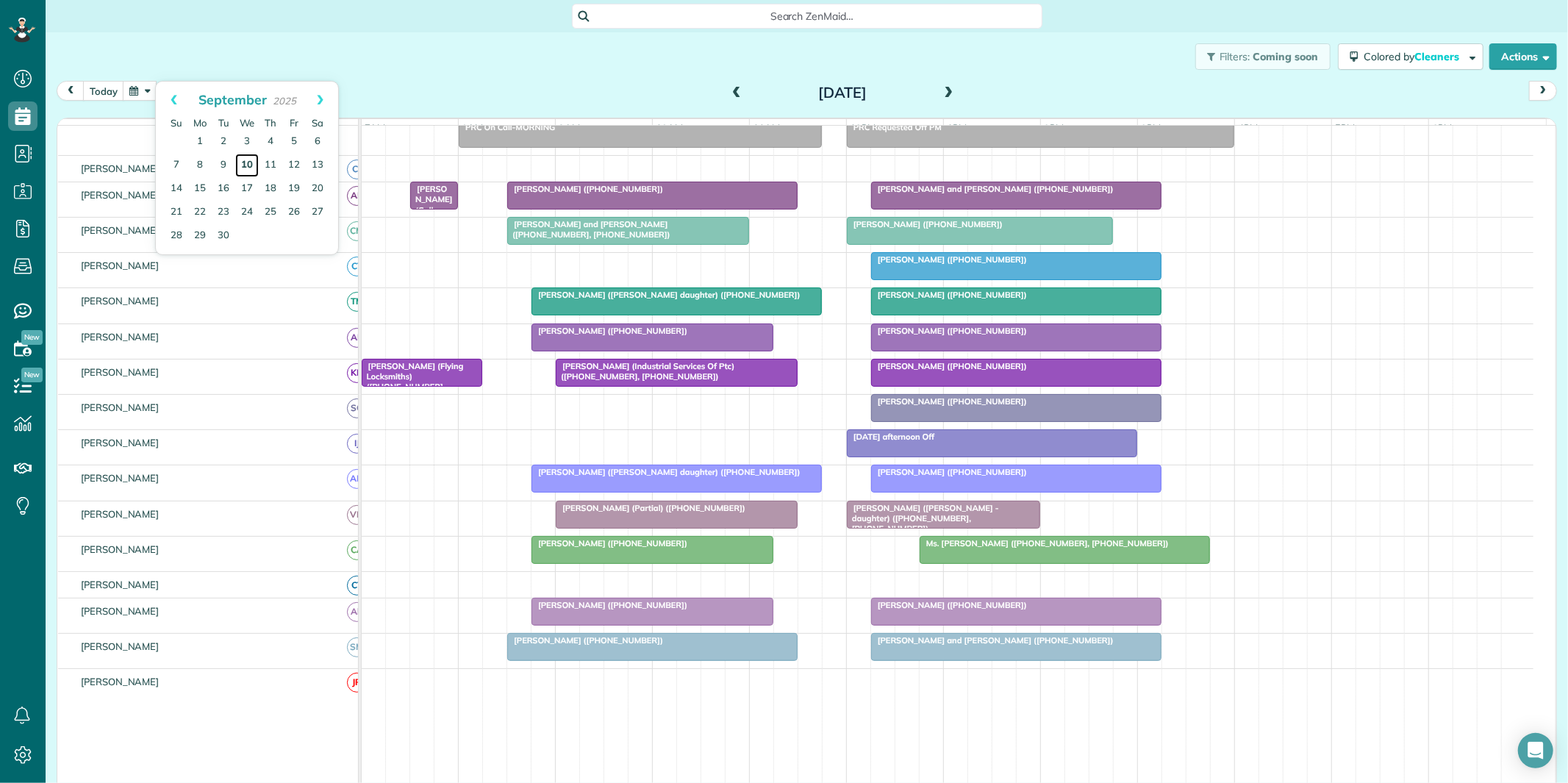 click on "10" at bounding box center [247, 165] 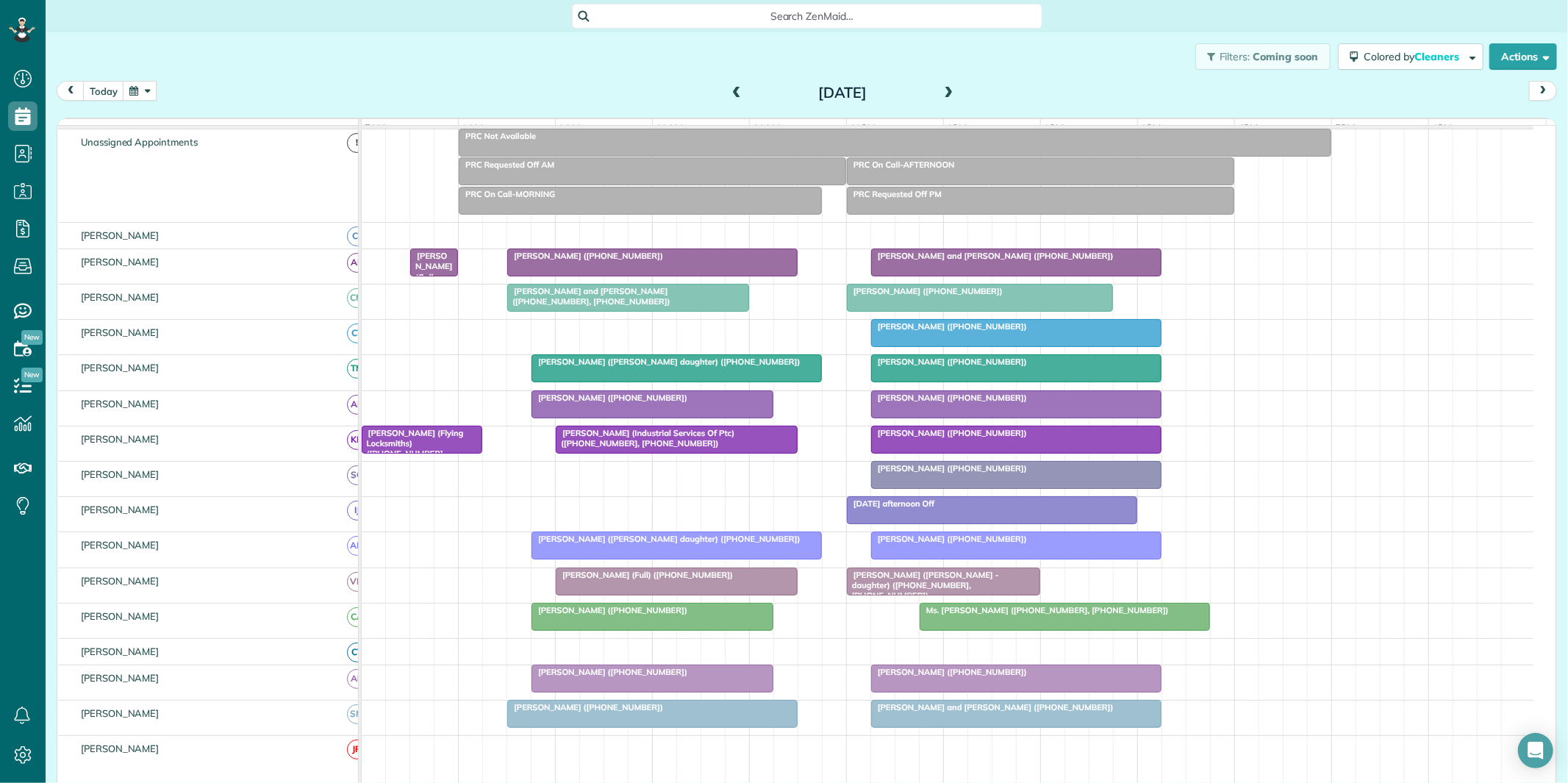 scroll, scrollTop: 121, scrollLeft: 0, axis: vertical 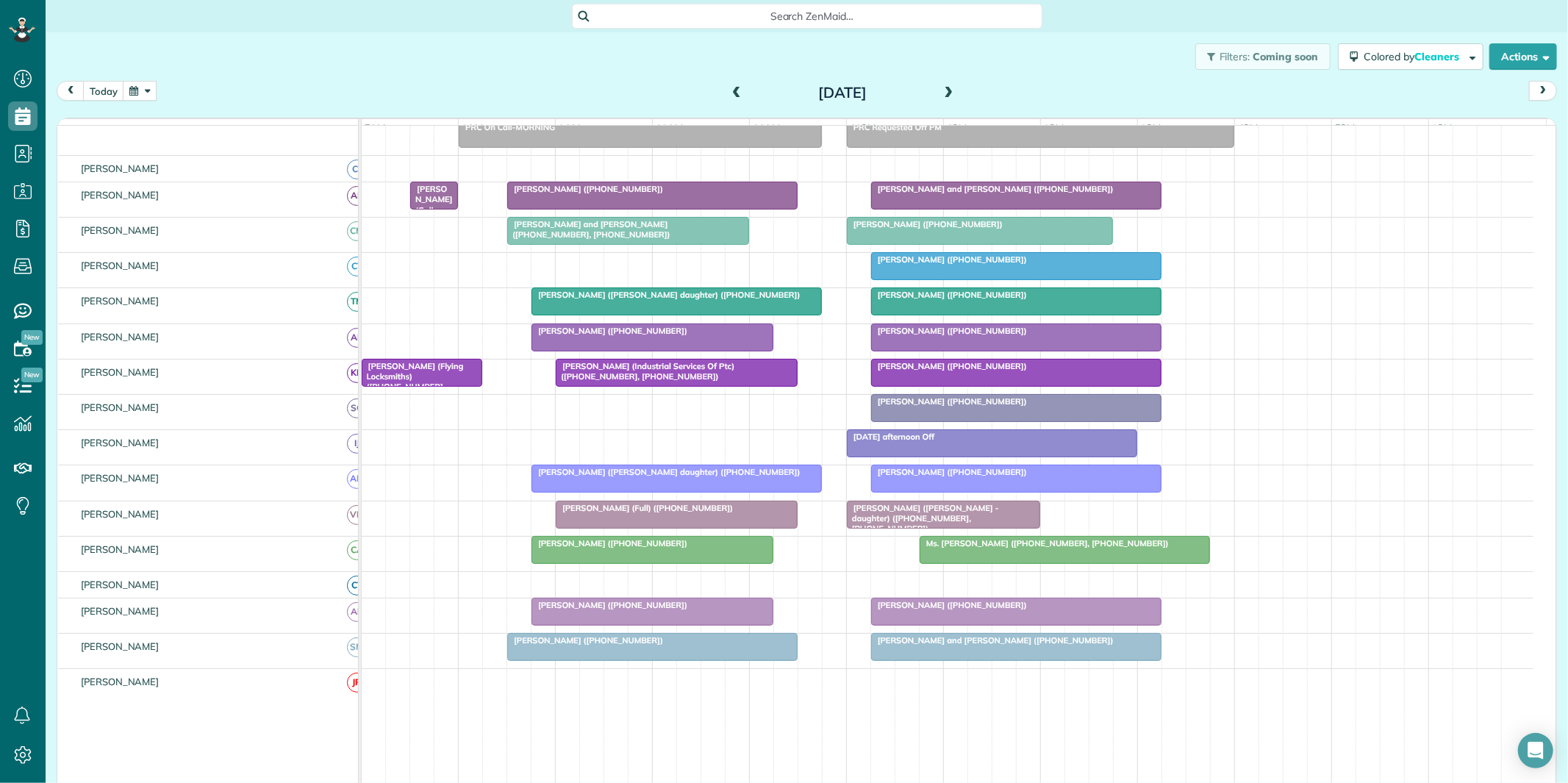 click at bounding box center [140, 90] 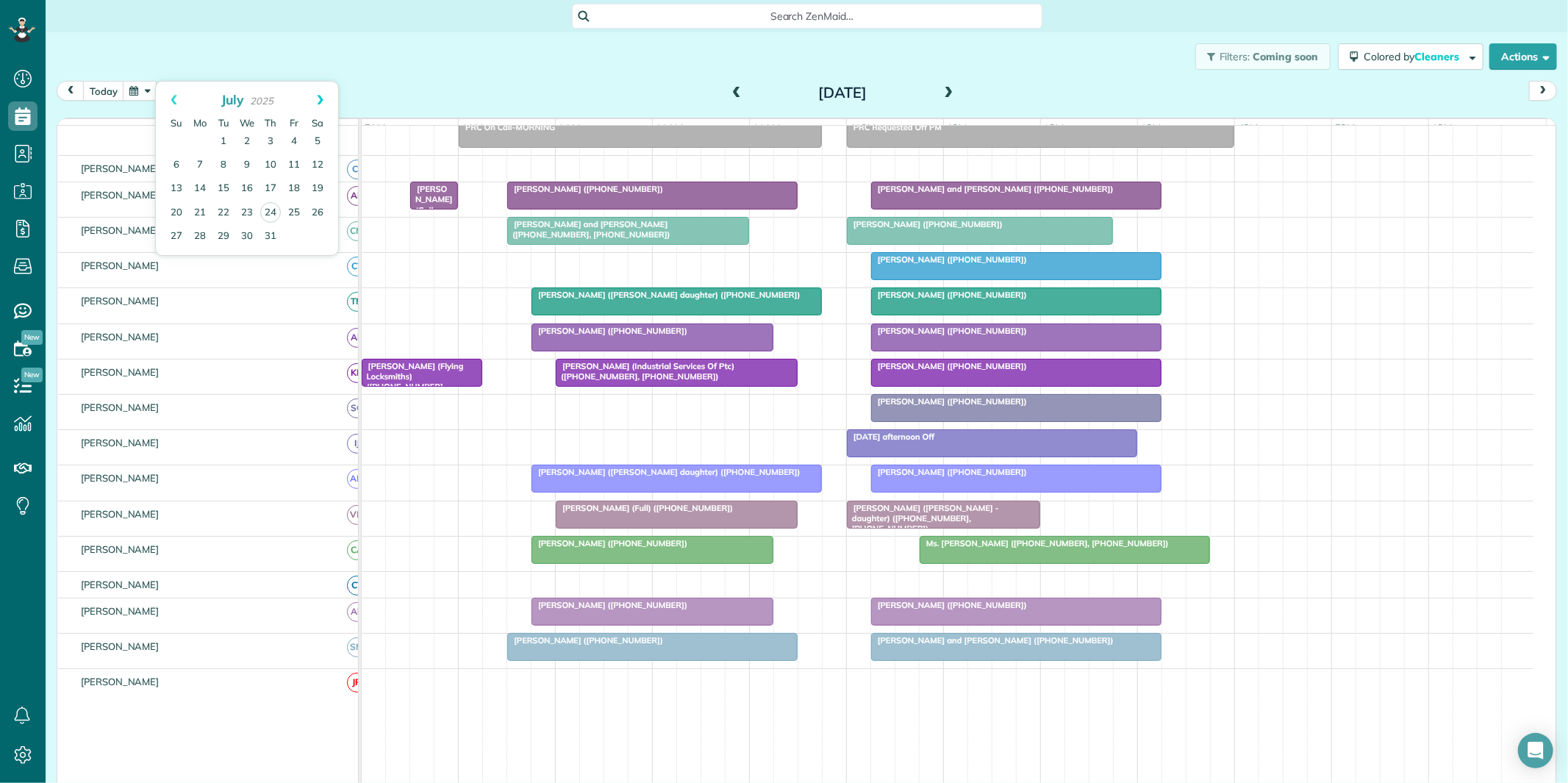 click on "Next" at bounding box center (320, 100) 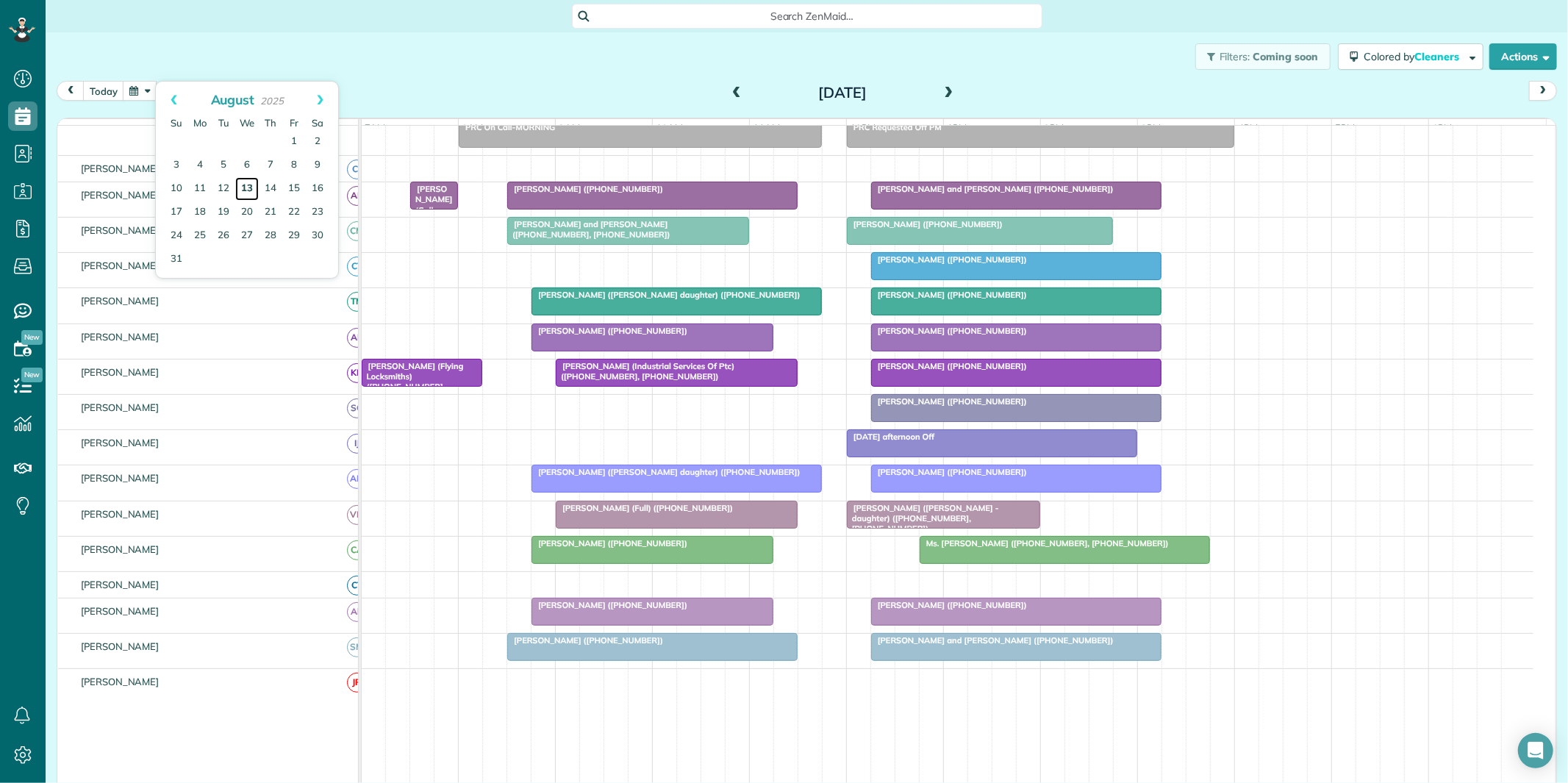 click on "13" at bounding box center [247, 189] 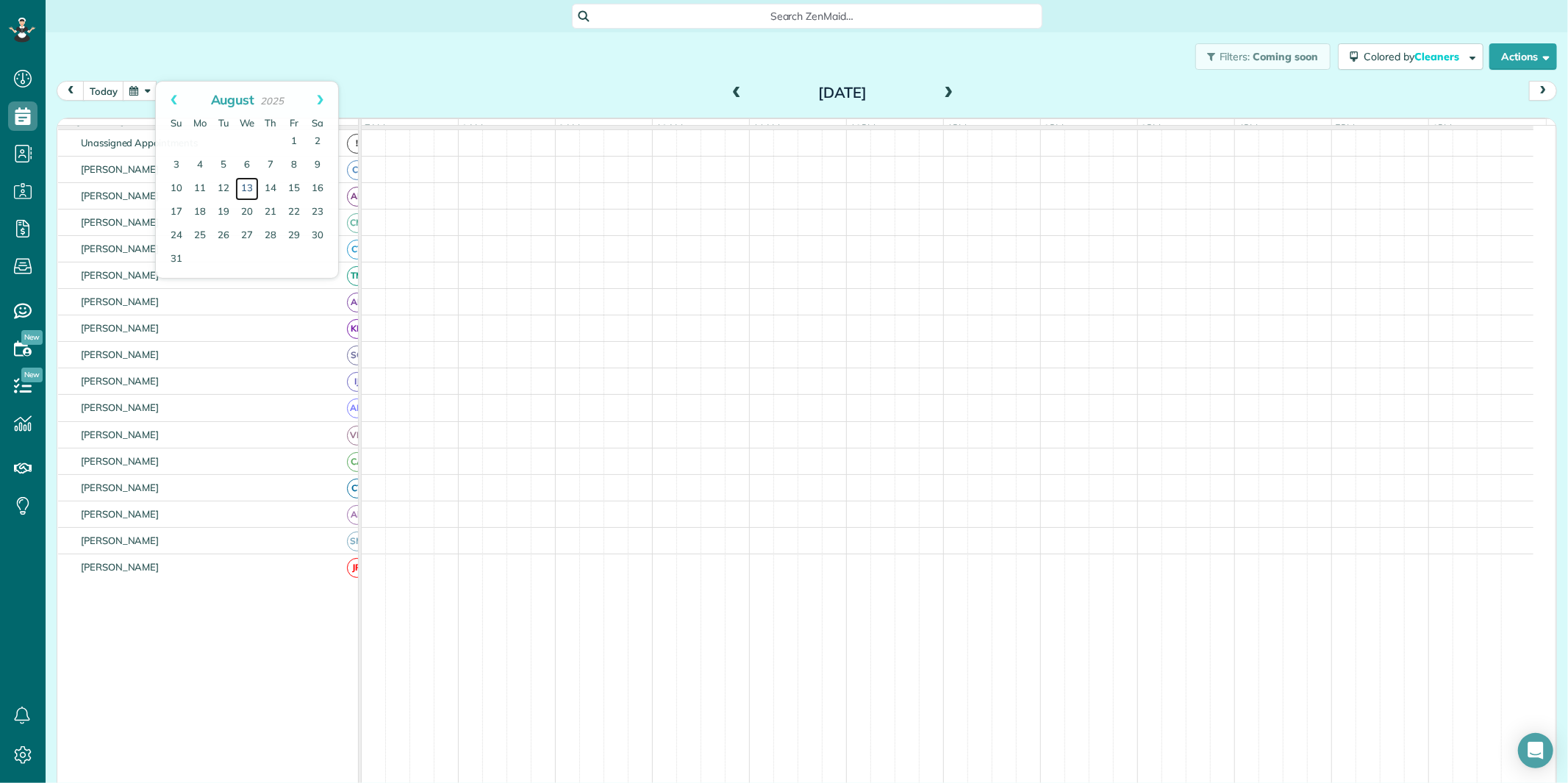 scroll, scrollTop: 54, scrollLeft: 0, axis: vertical 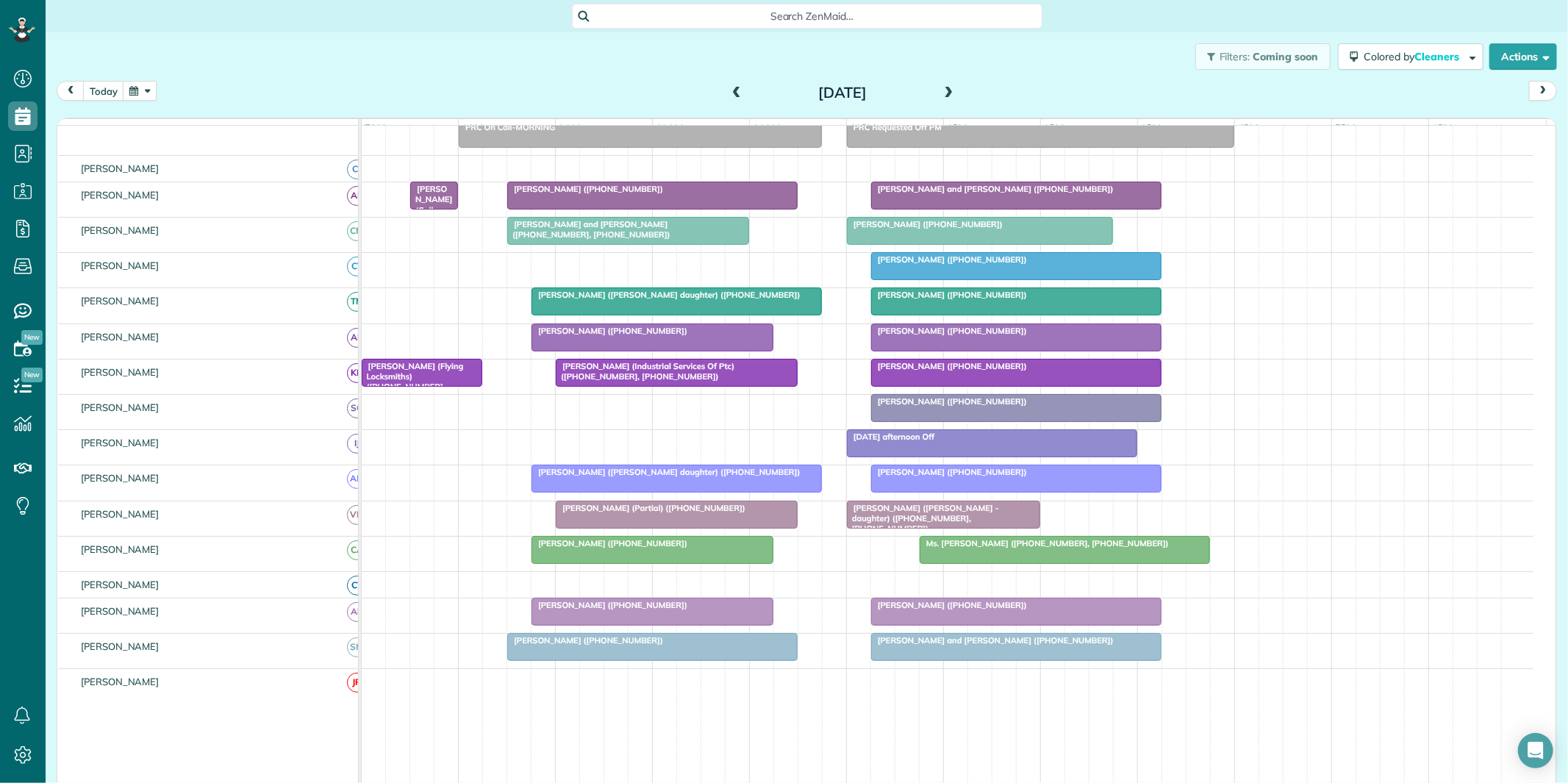 click at bounding box center [737, 93] 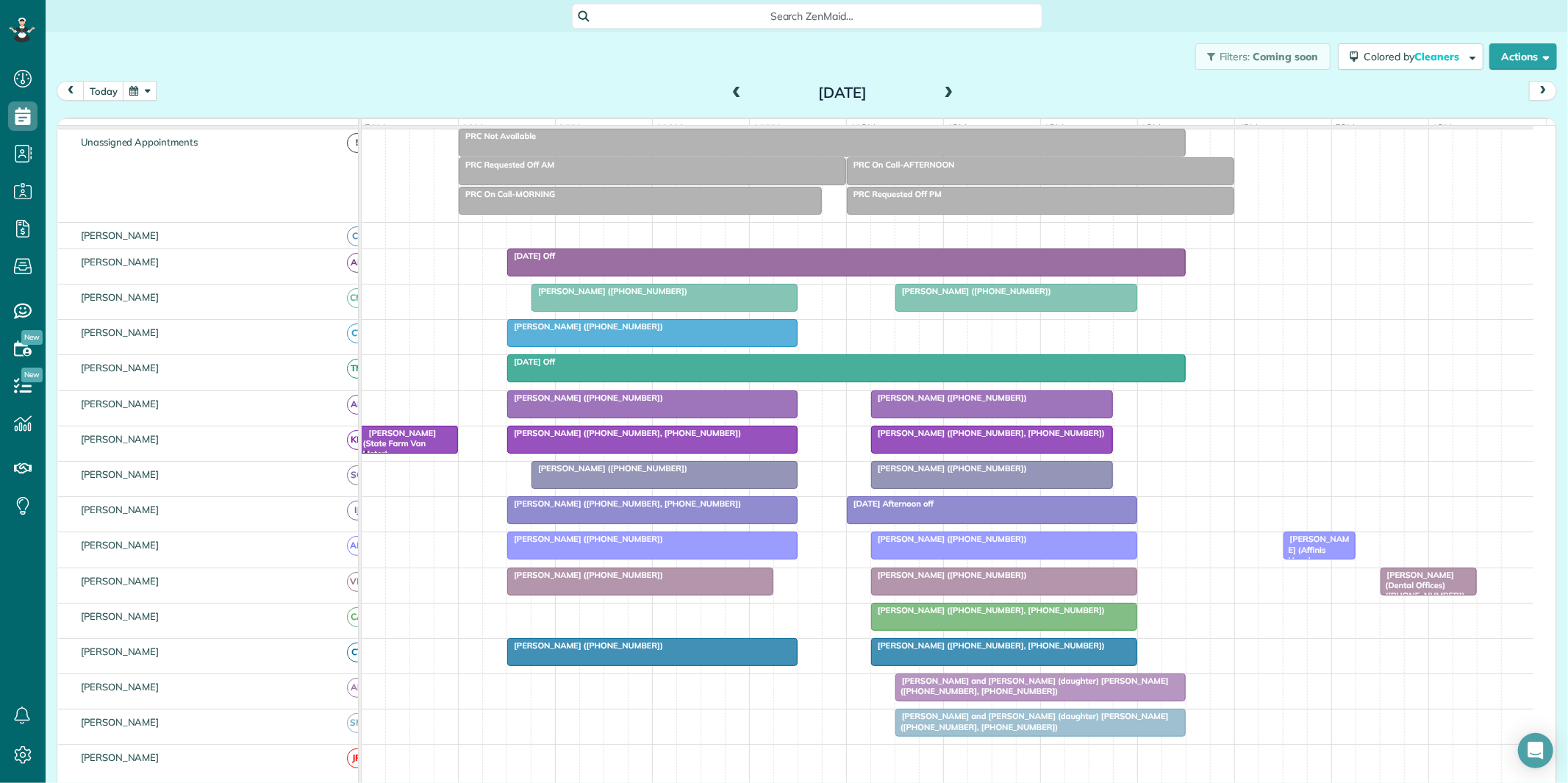 scroll, scrollTop: 121, scrollLeft: 0, axis: vertical 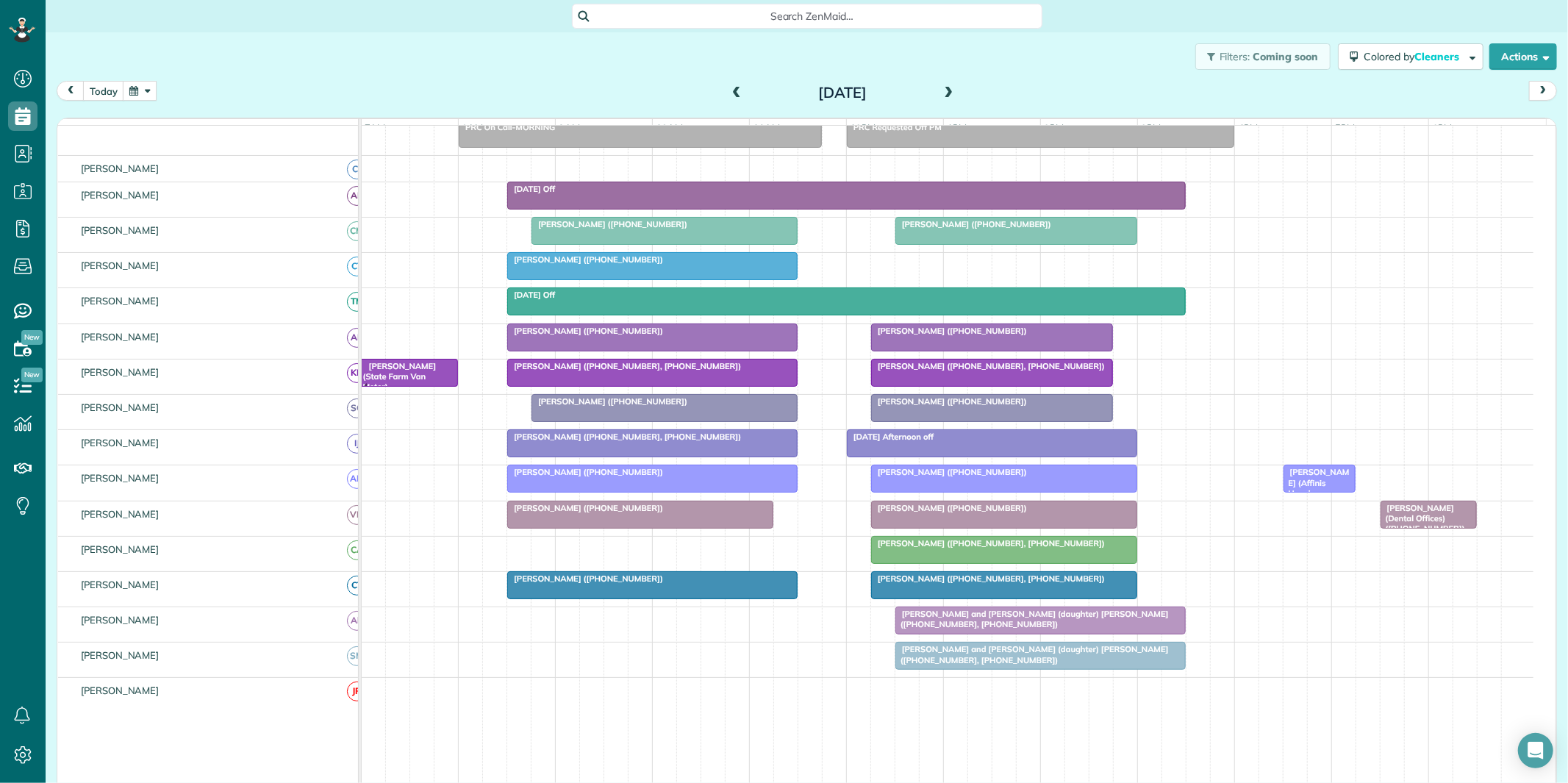 click at bounding box center [949, 93] 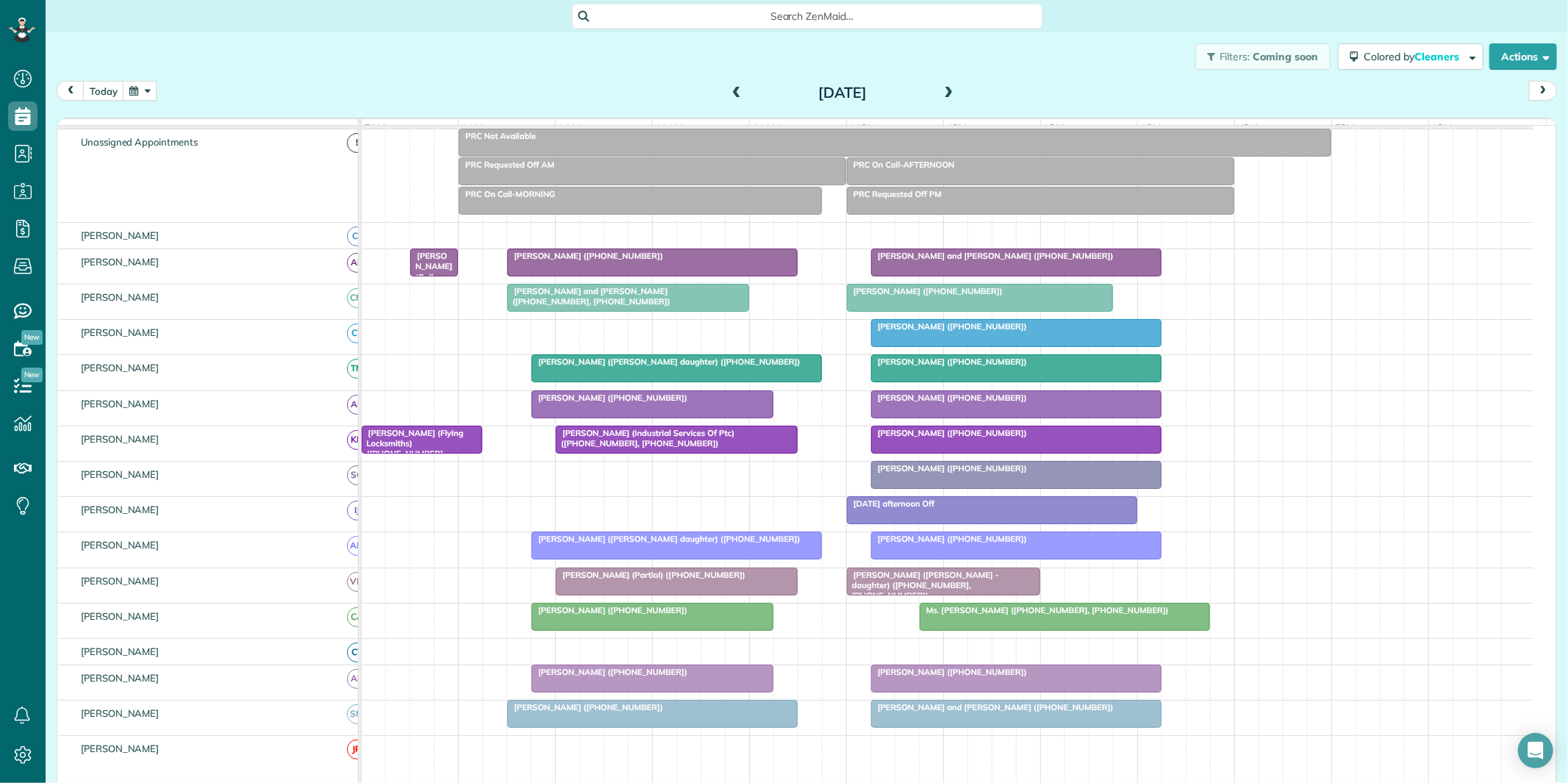 scroll, scrollTop: 121, scrollLeft: 0, axis: vertical 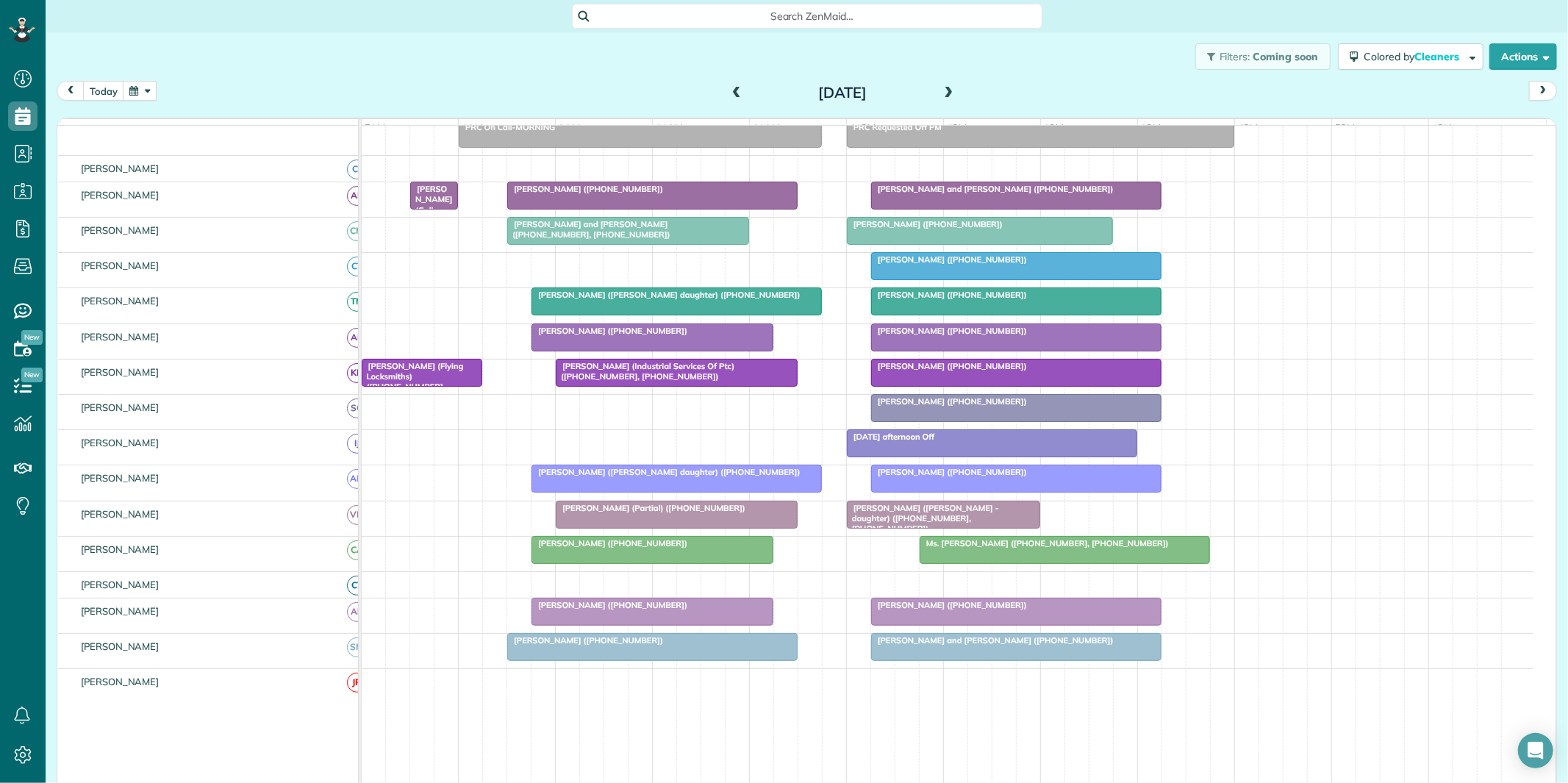 click at bounding box center [949, 93] 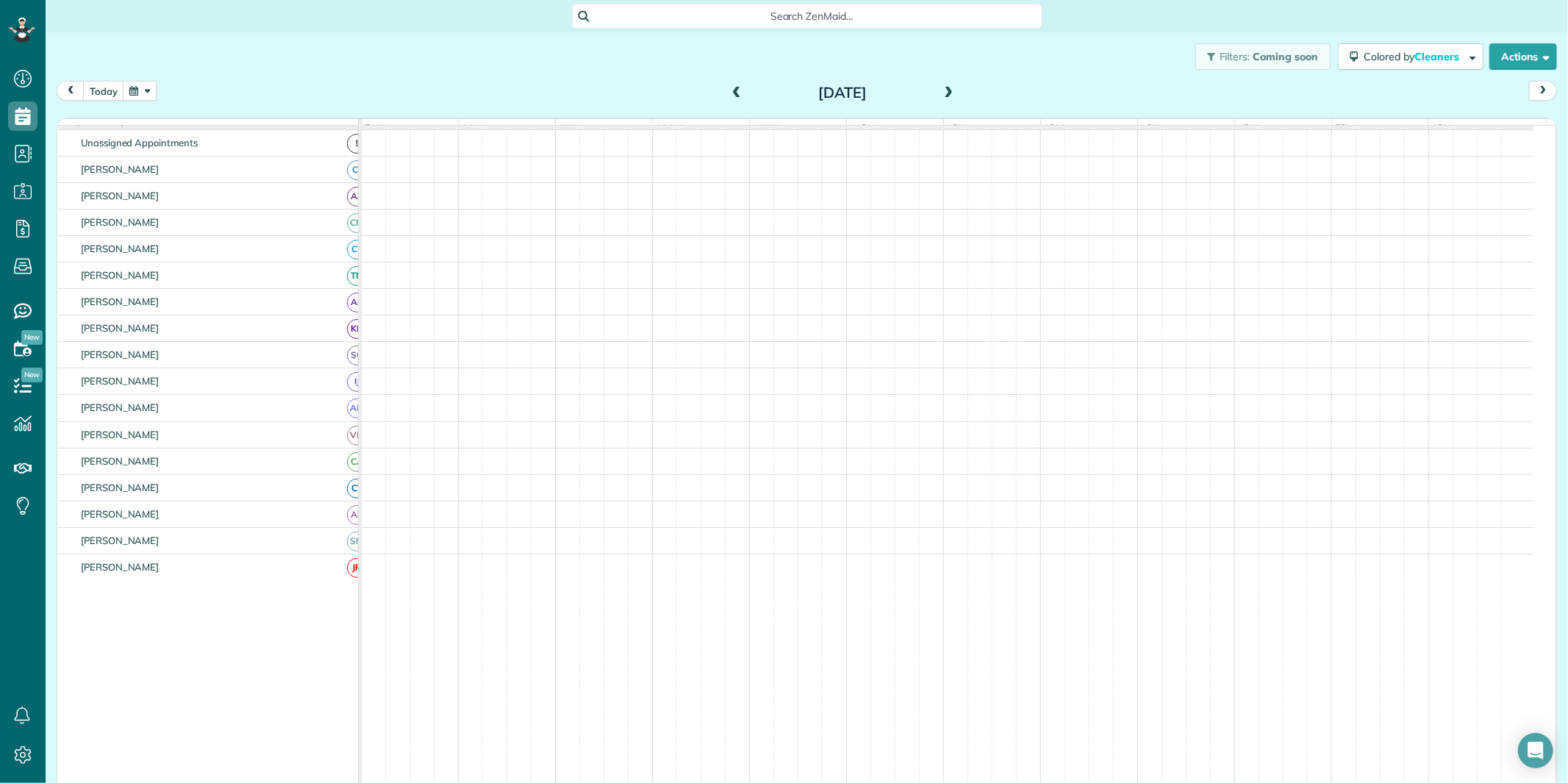 scroll, scrollTop: 54, scrollLeft: 0, axis: vertical 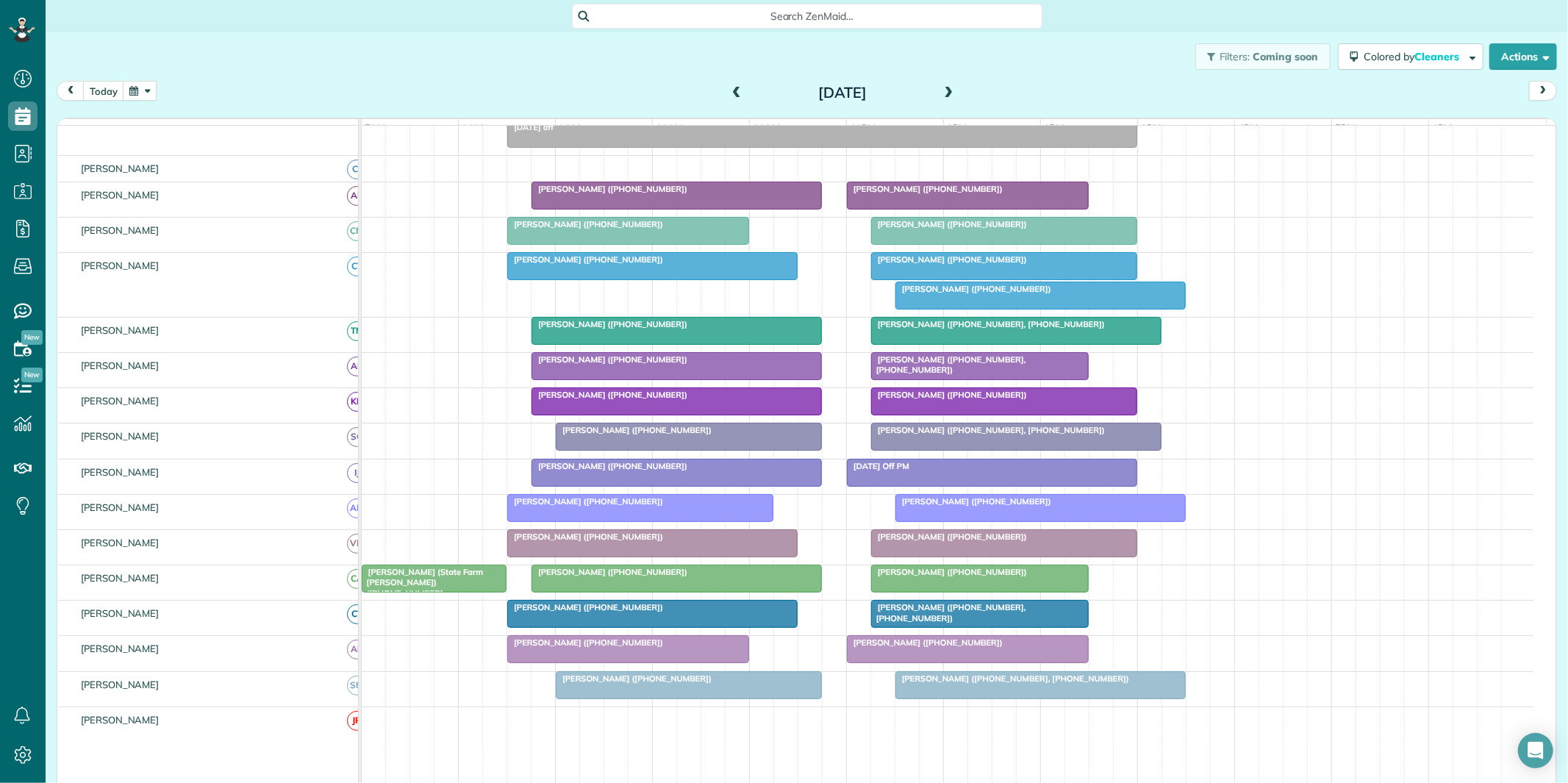 click at bounding box center (949, 93) 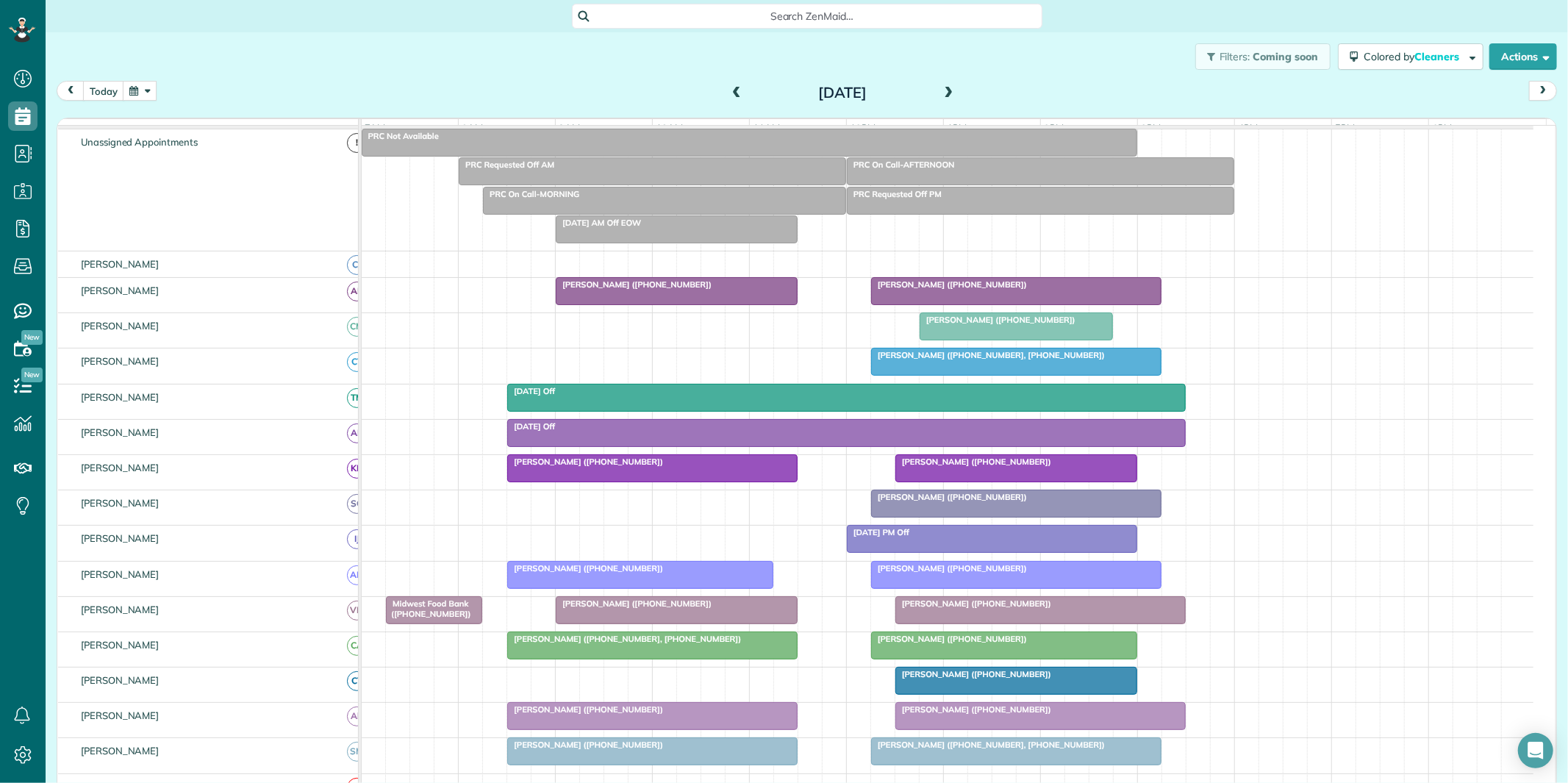 scroll, scrollTop: 149, scrollLeft: 0, axis: vertical 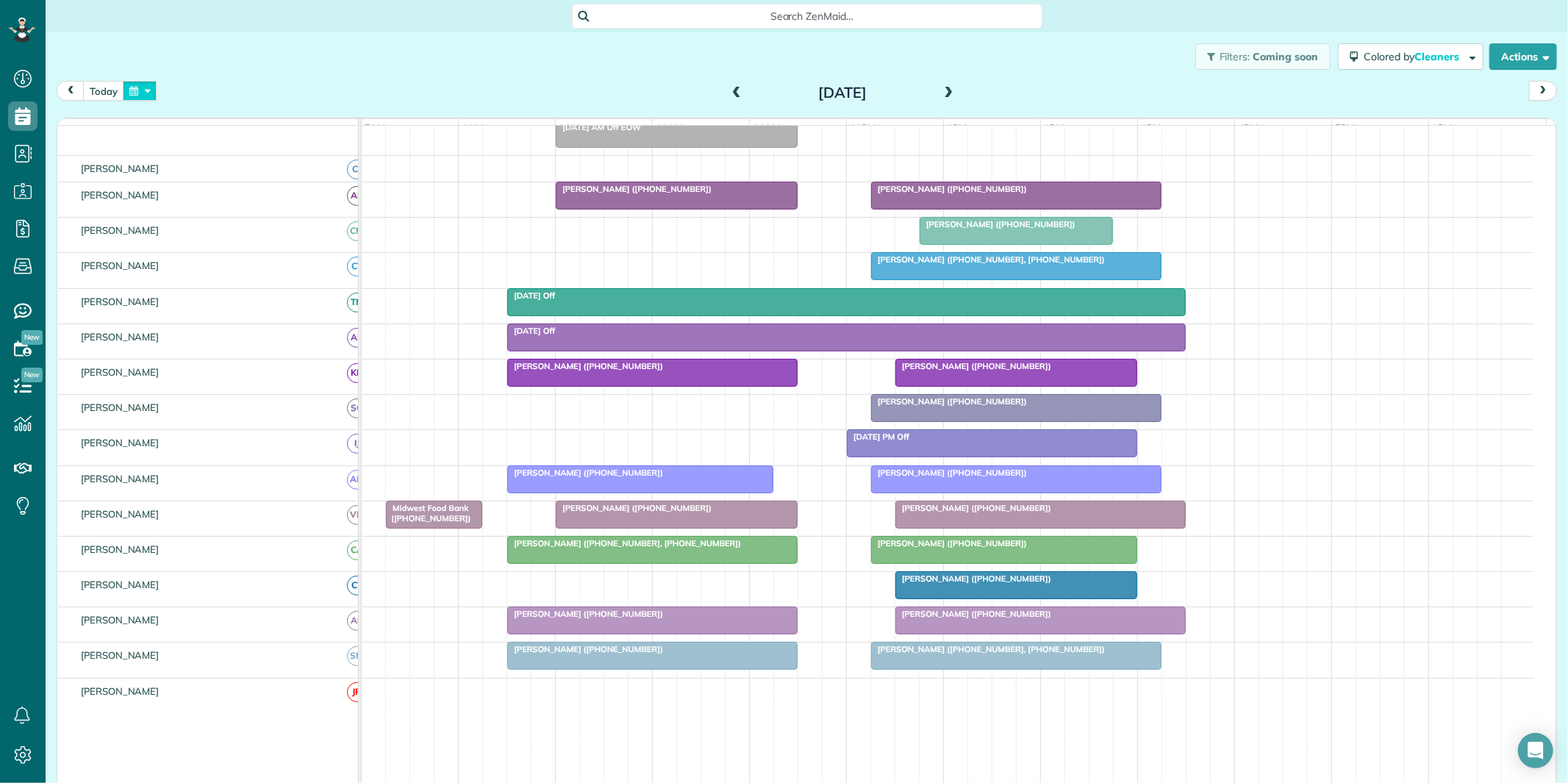 click at bounding box center [140, 90] 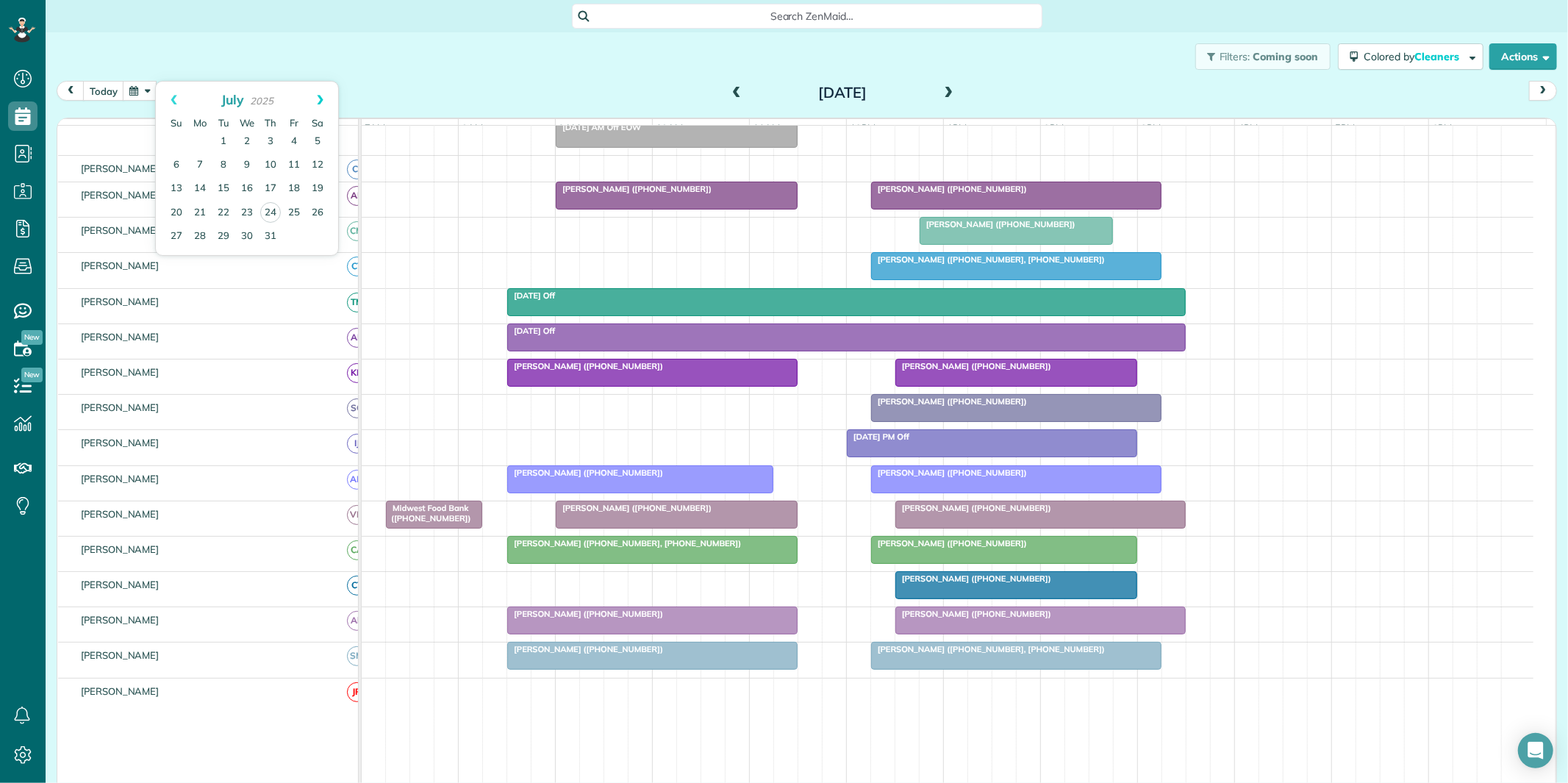 click on "Next" at bounding box center (320, 100) 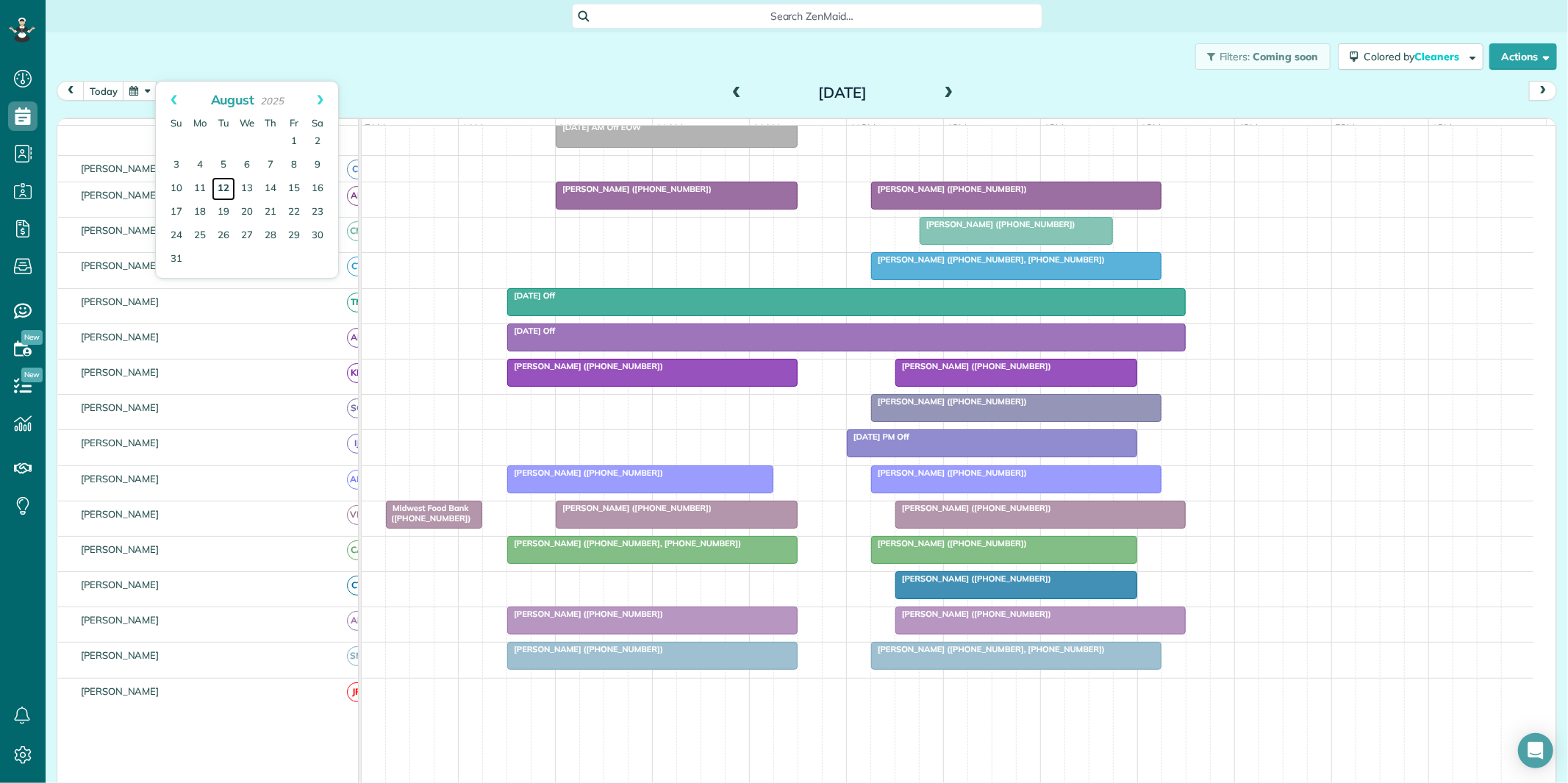 click on "12" at bounding box center [223, 189] 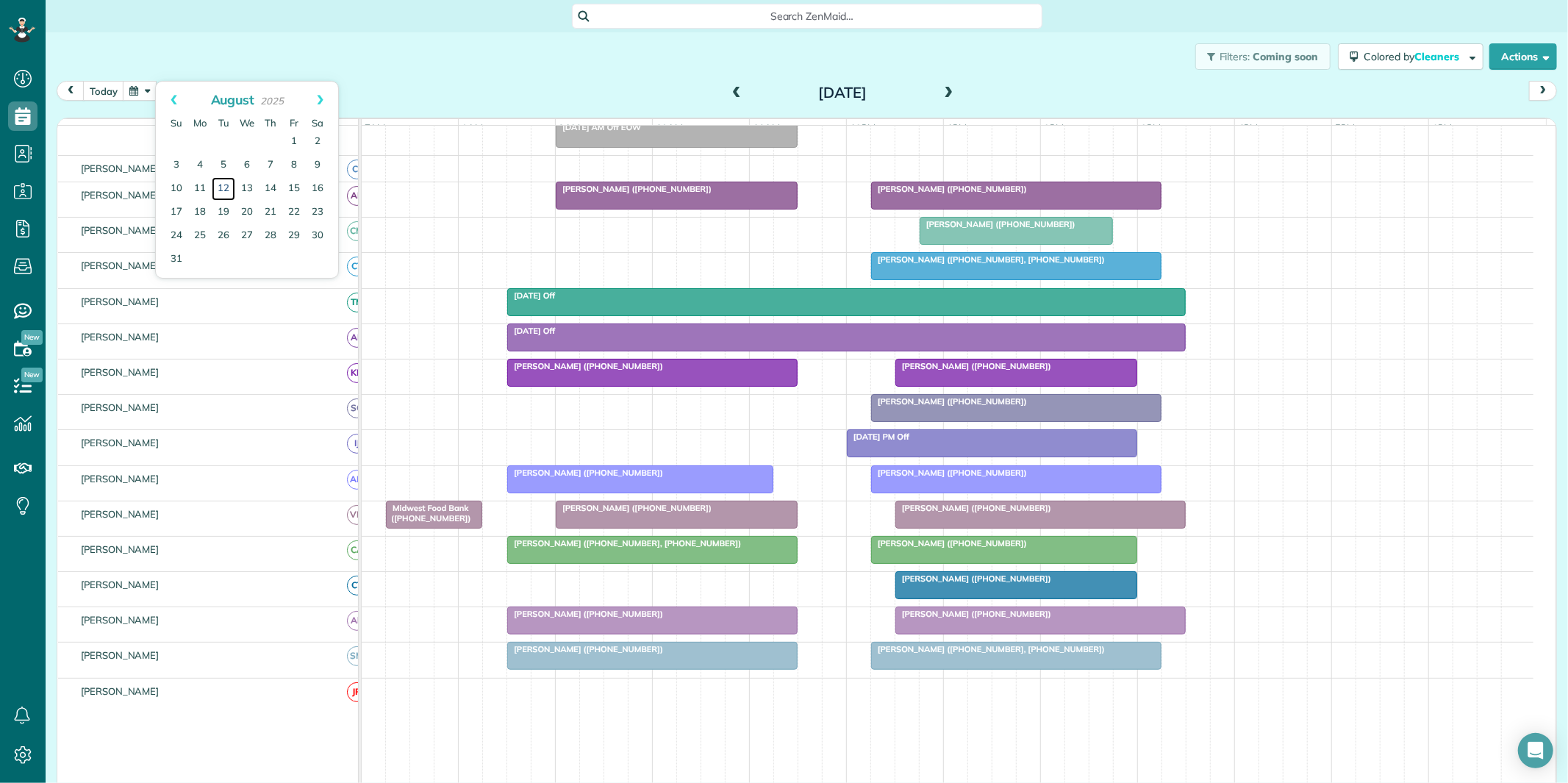 scroll, scrollTop: 54, scrollLeft: 0, axis: vertical 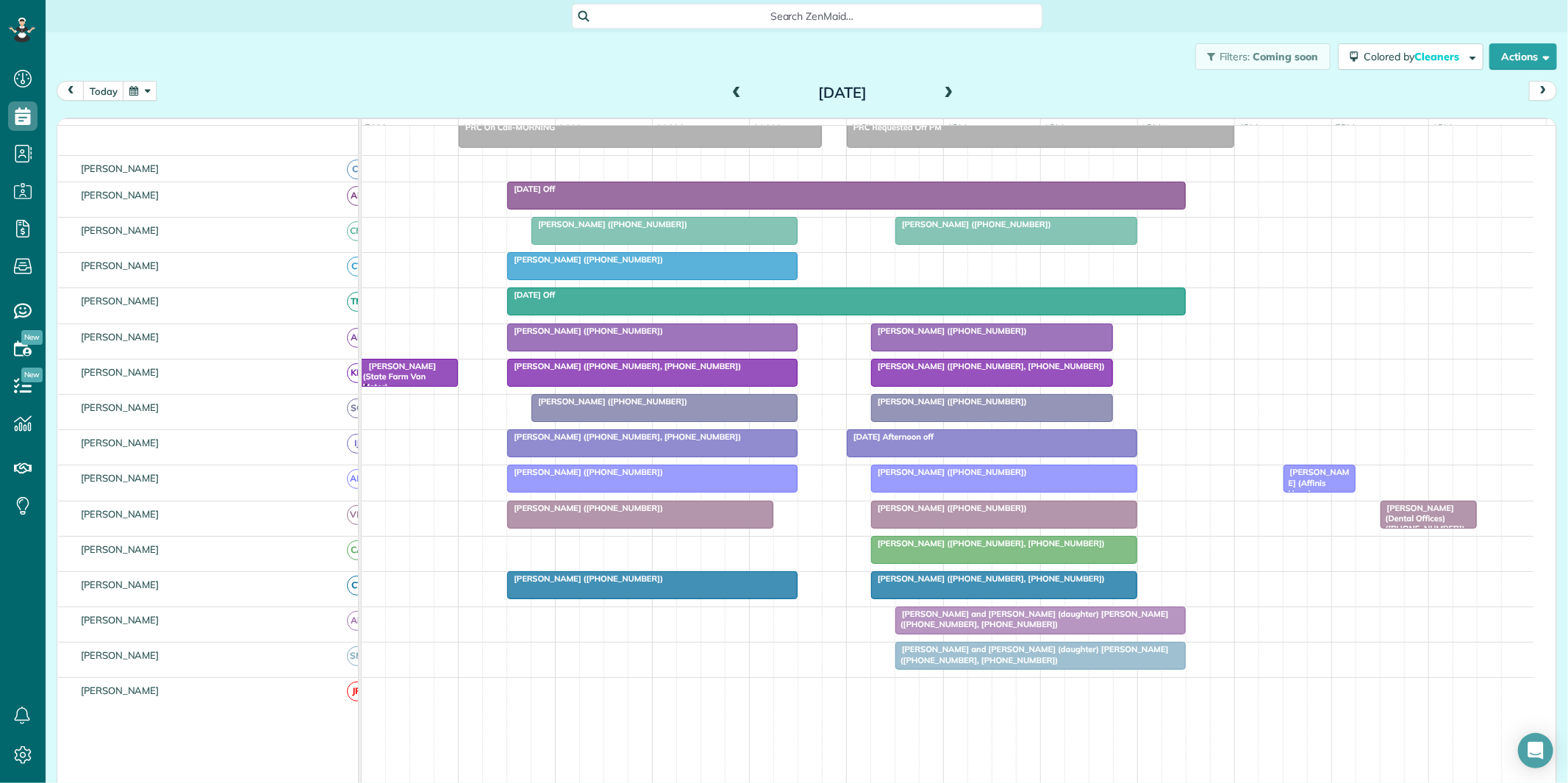click at bounding box center (140, 90) 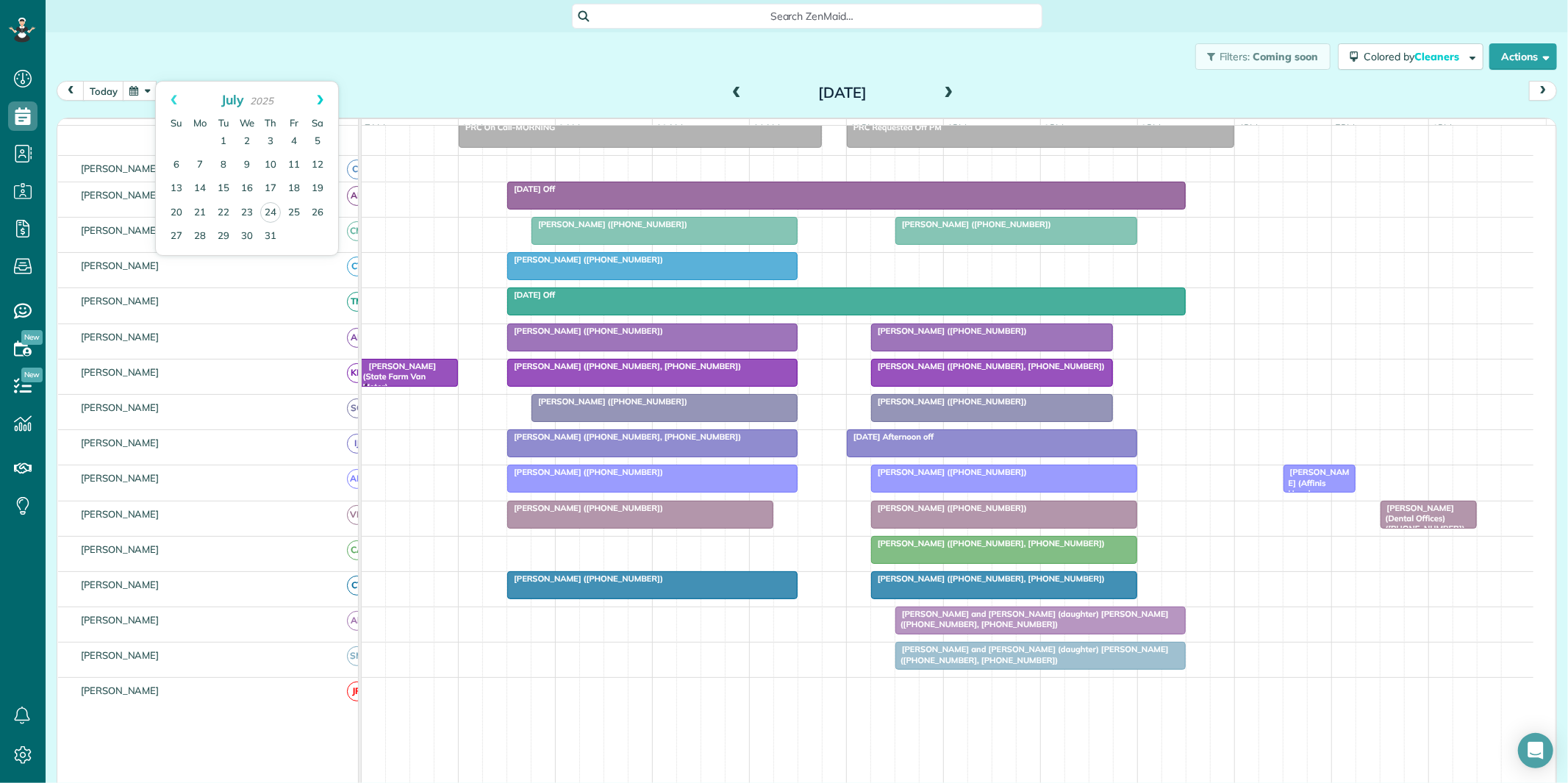click on "Next" at bounding box center [320, 100] 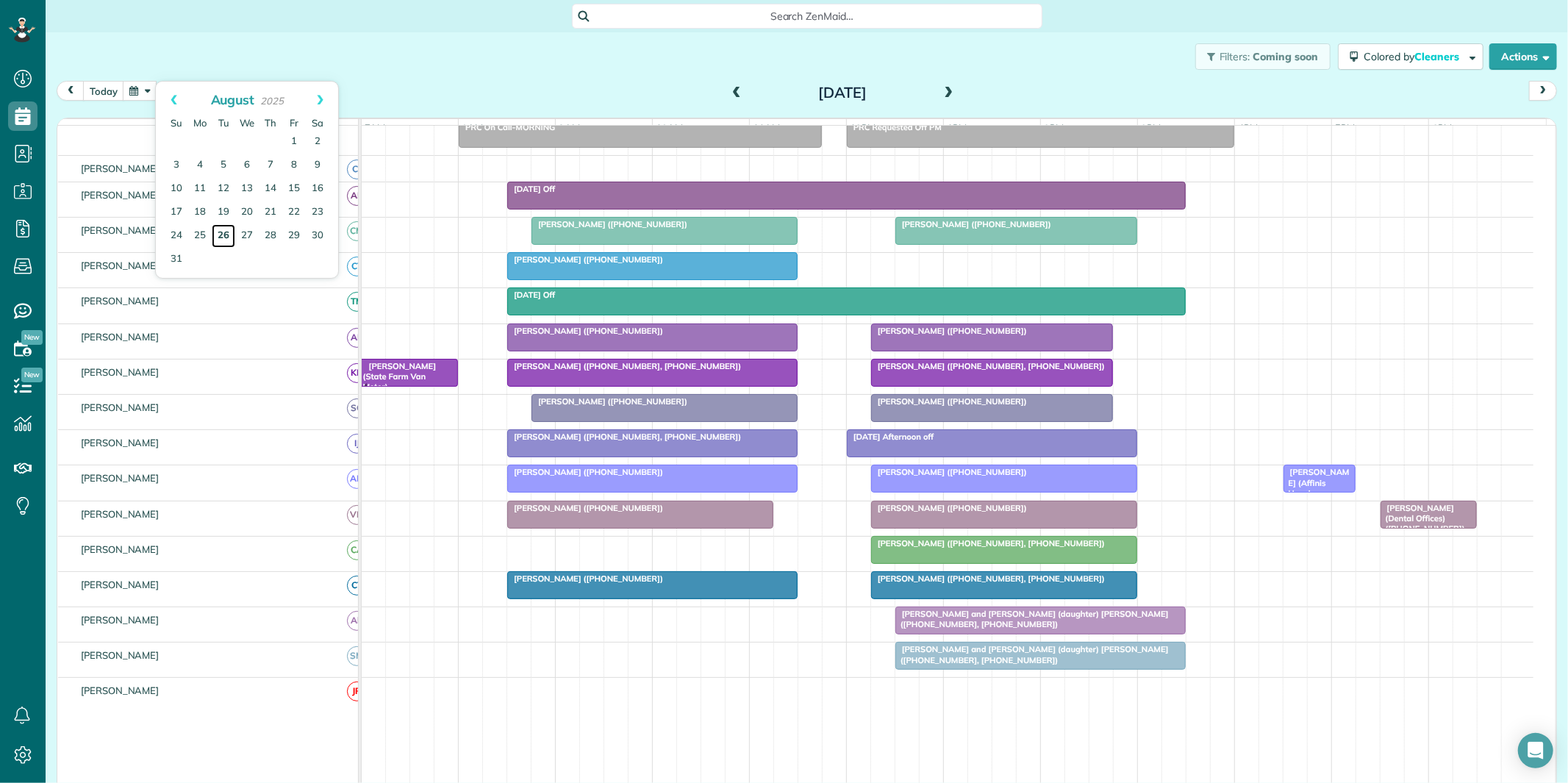 click on "26" at bounding box center (223, 236) 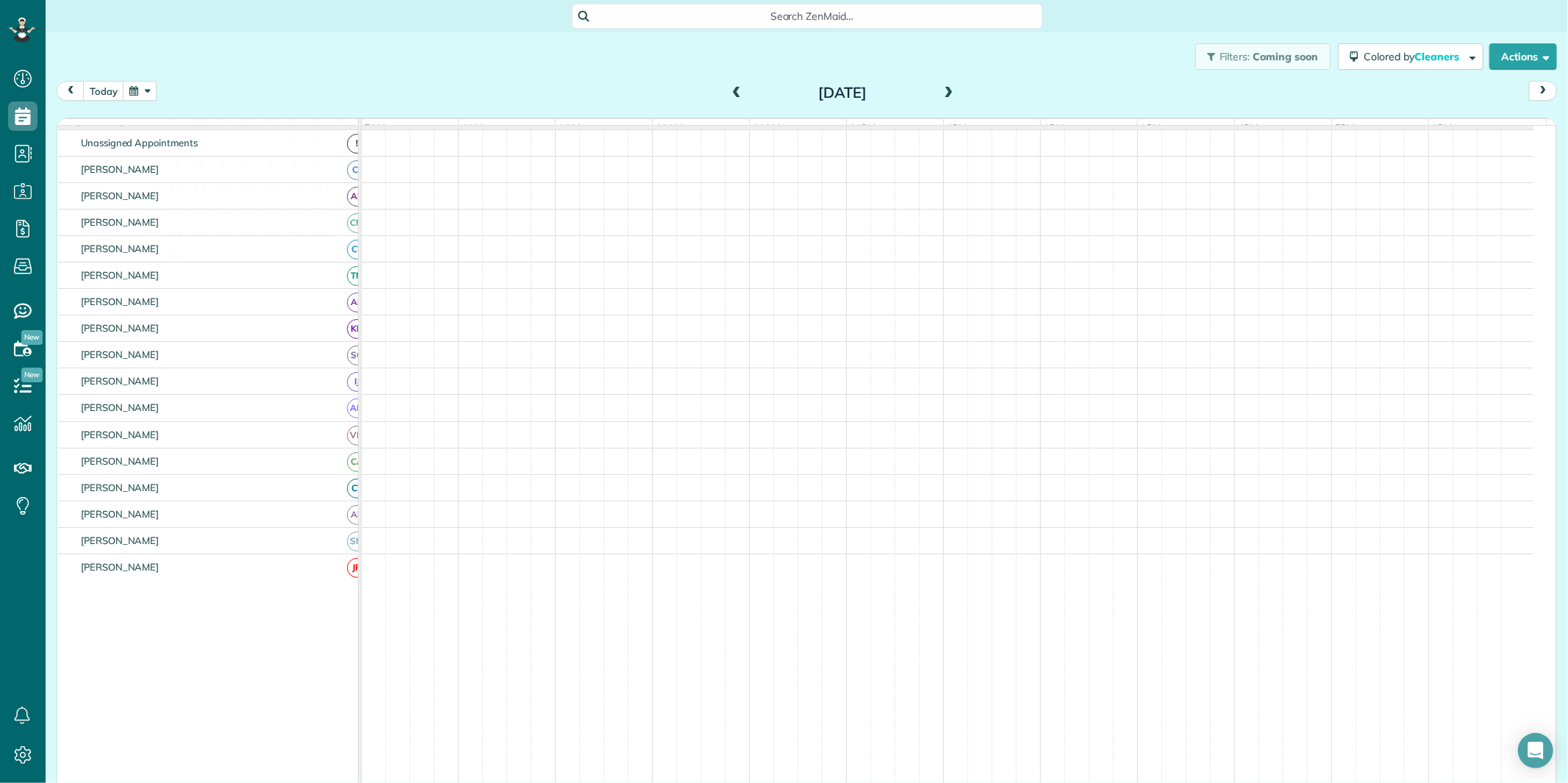 scroll, scrollTop: 121, scrollLeft: 0, axis: vertical 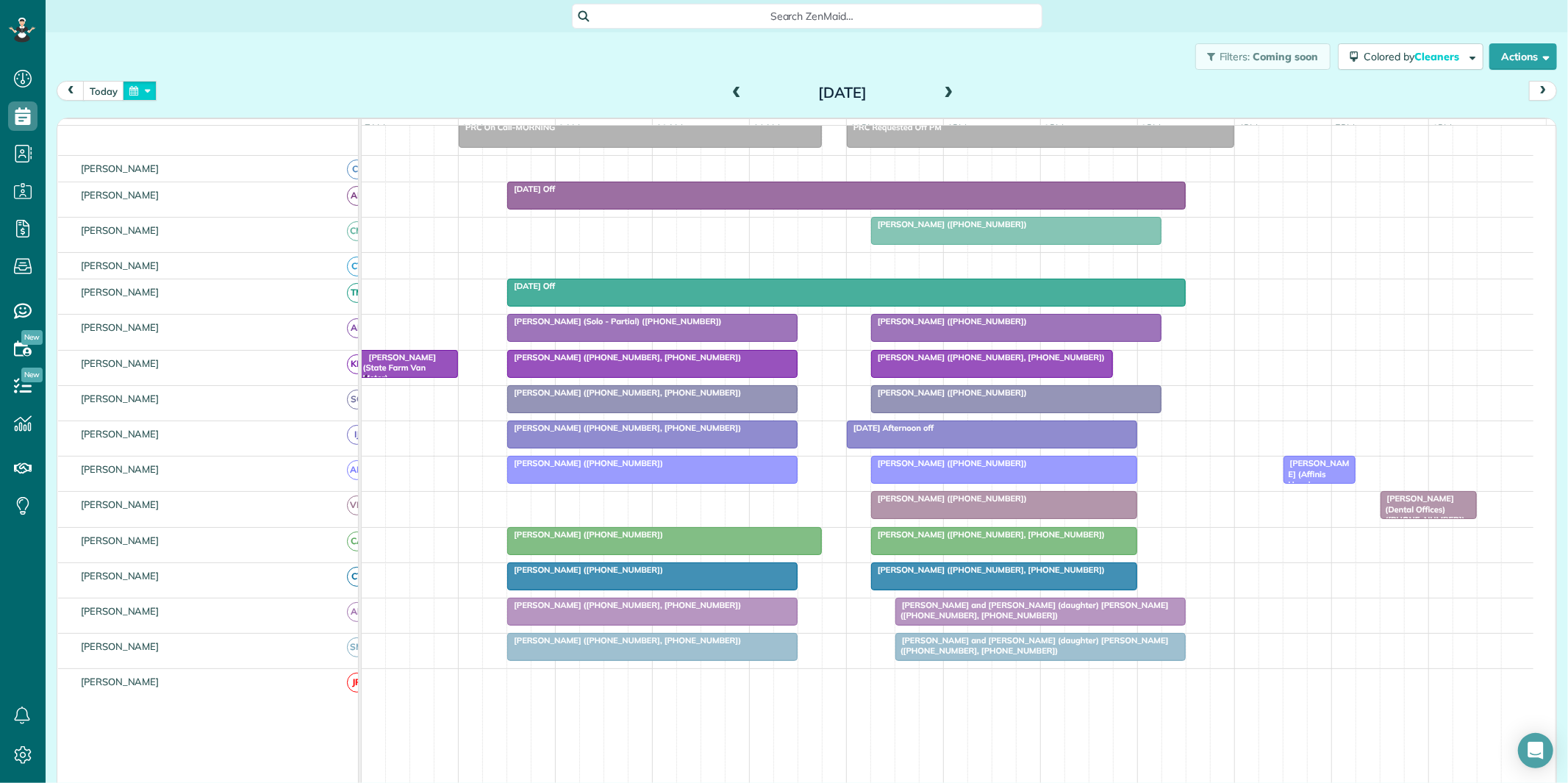 click at bounding box center [140, 90] 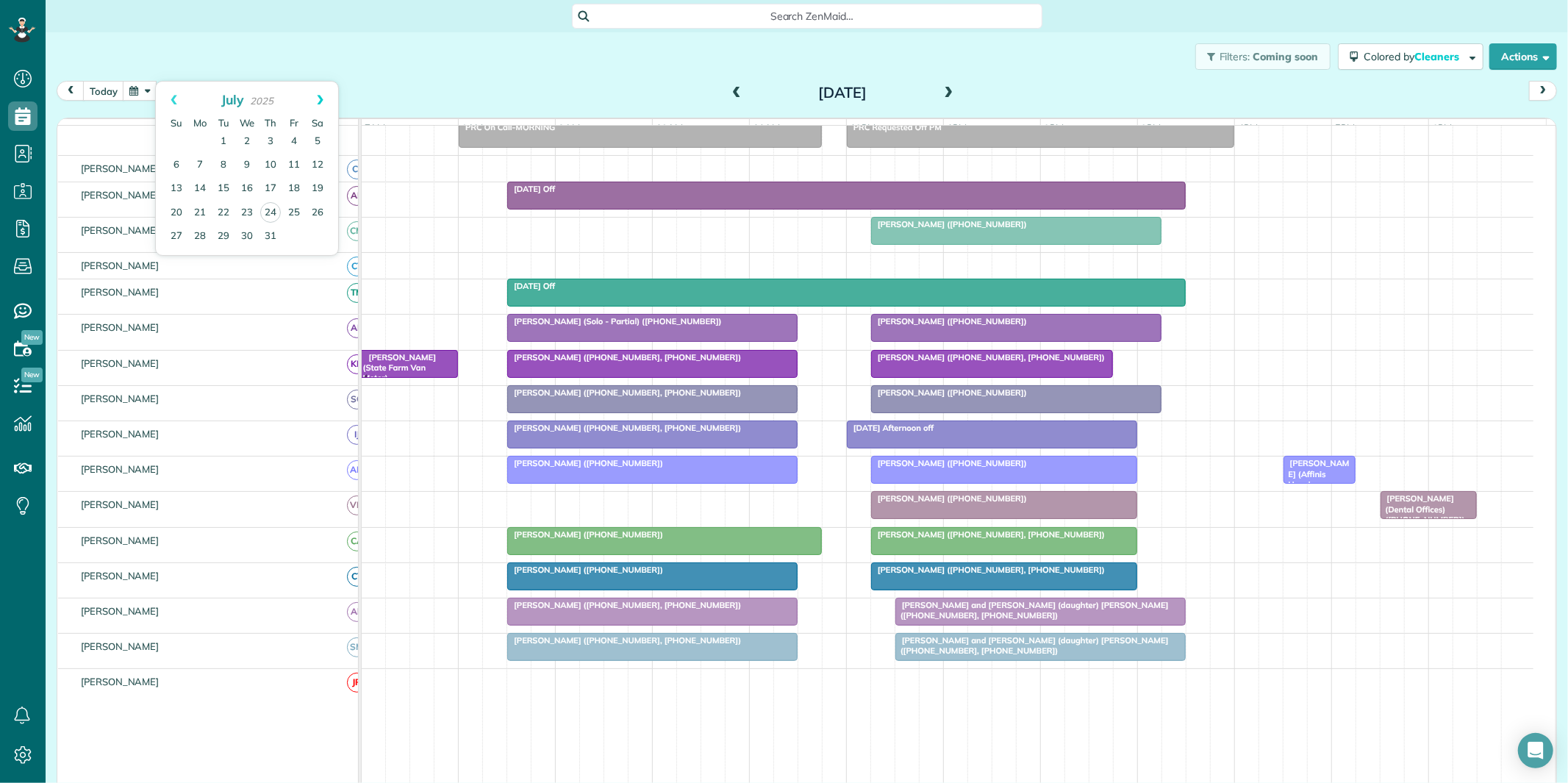 click on "Next" at bounding box center (320, 100) 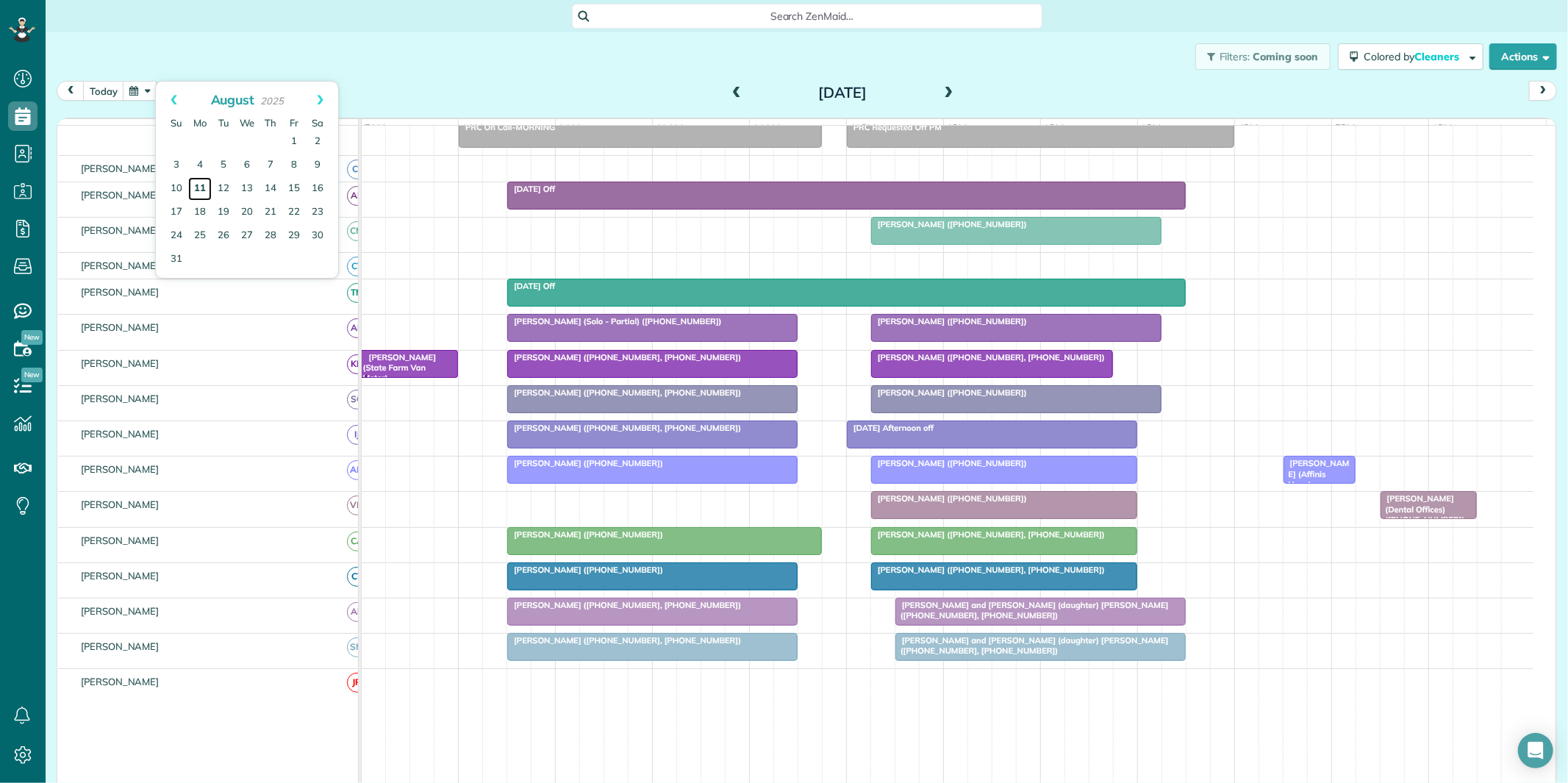drag, startPoint x: 197, startPoint y: 184, endPoint x: 207, endPoint y: 185, distance: 10.049876 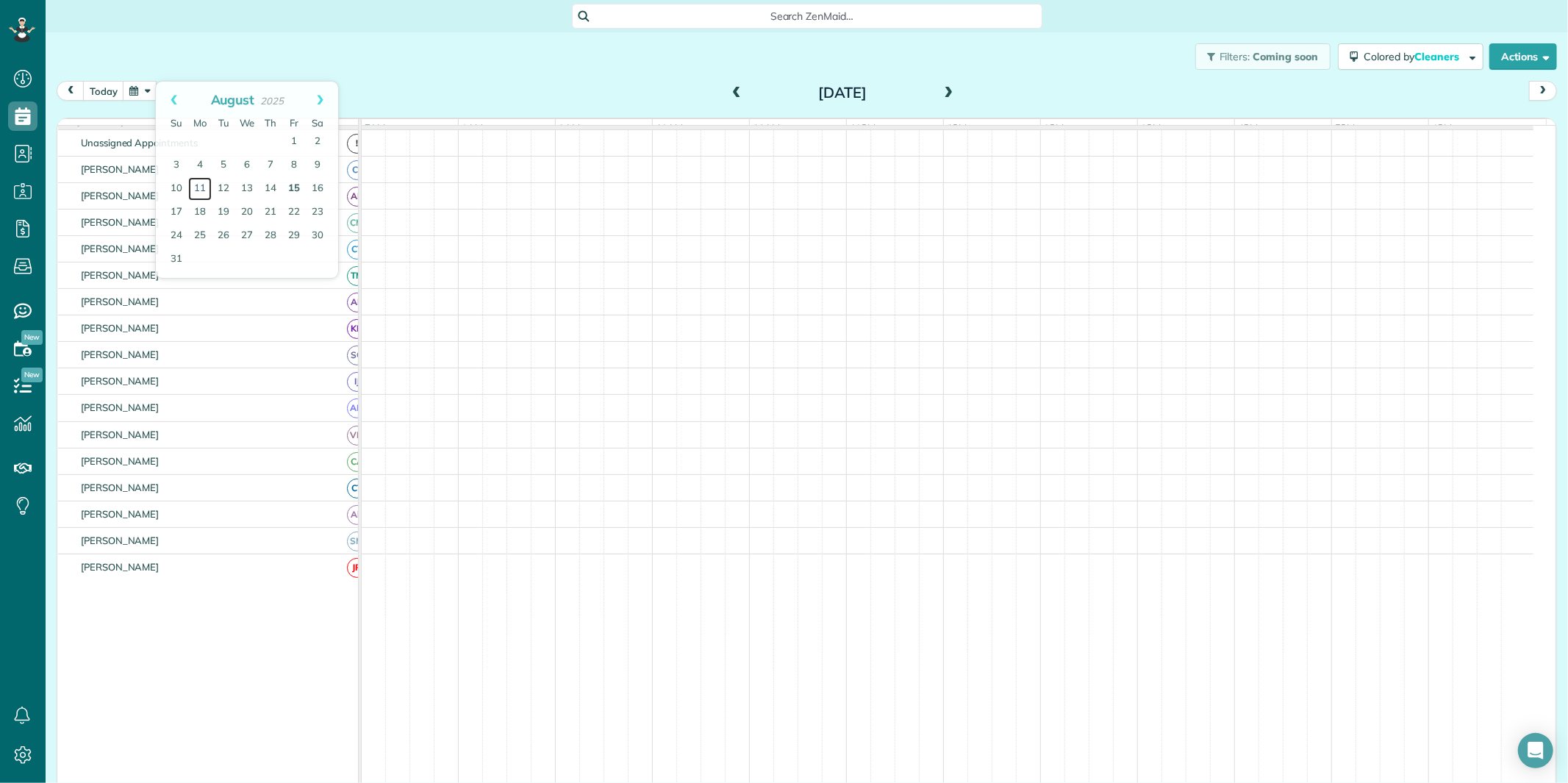 scroll, scrollTop: 54, scrollLeft: 0, axis: vertical 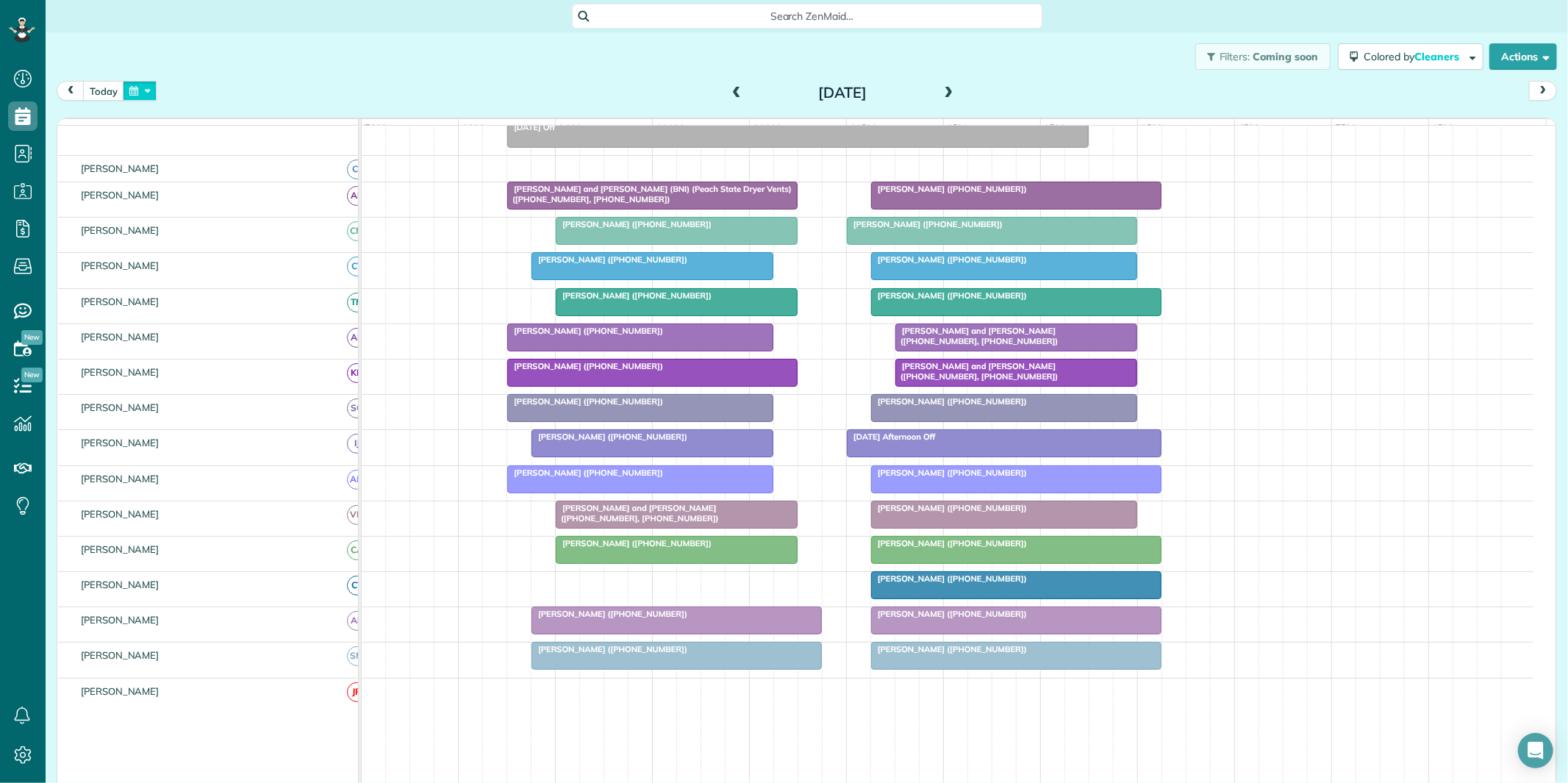 click at bounding box center [140, 90] 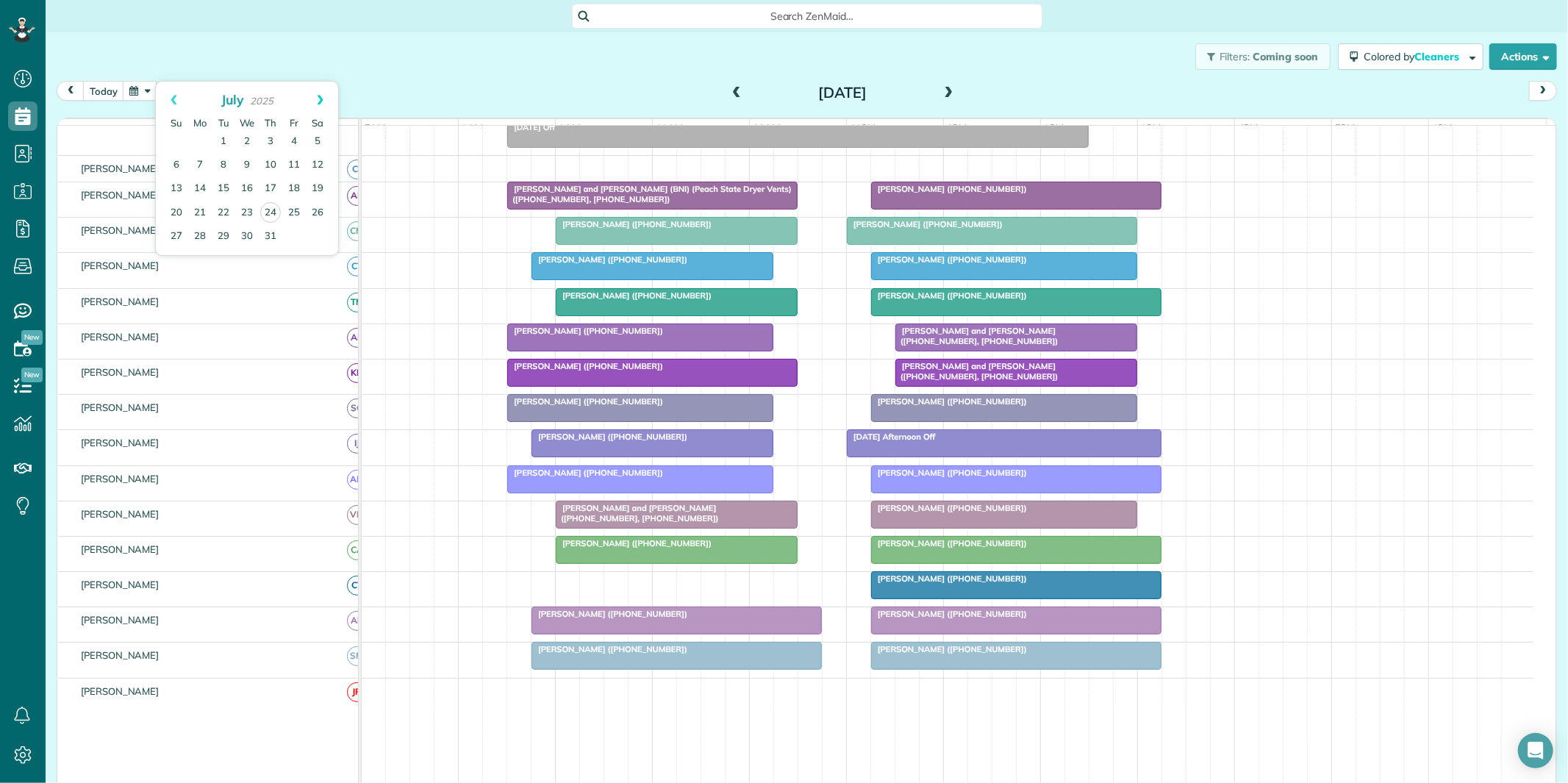 click on "Next" at bounding box center [320, 100] 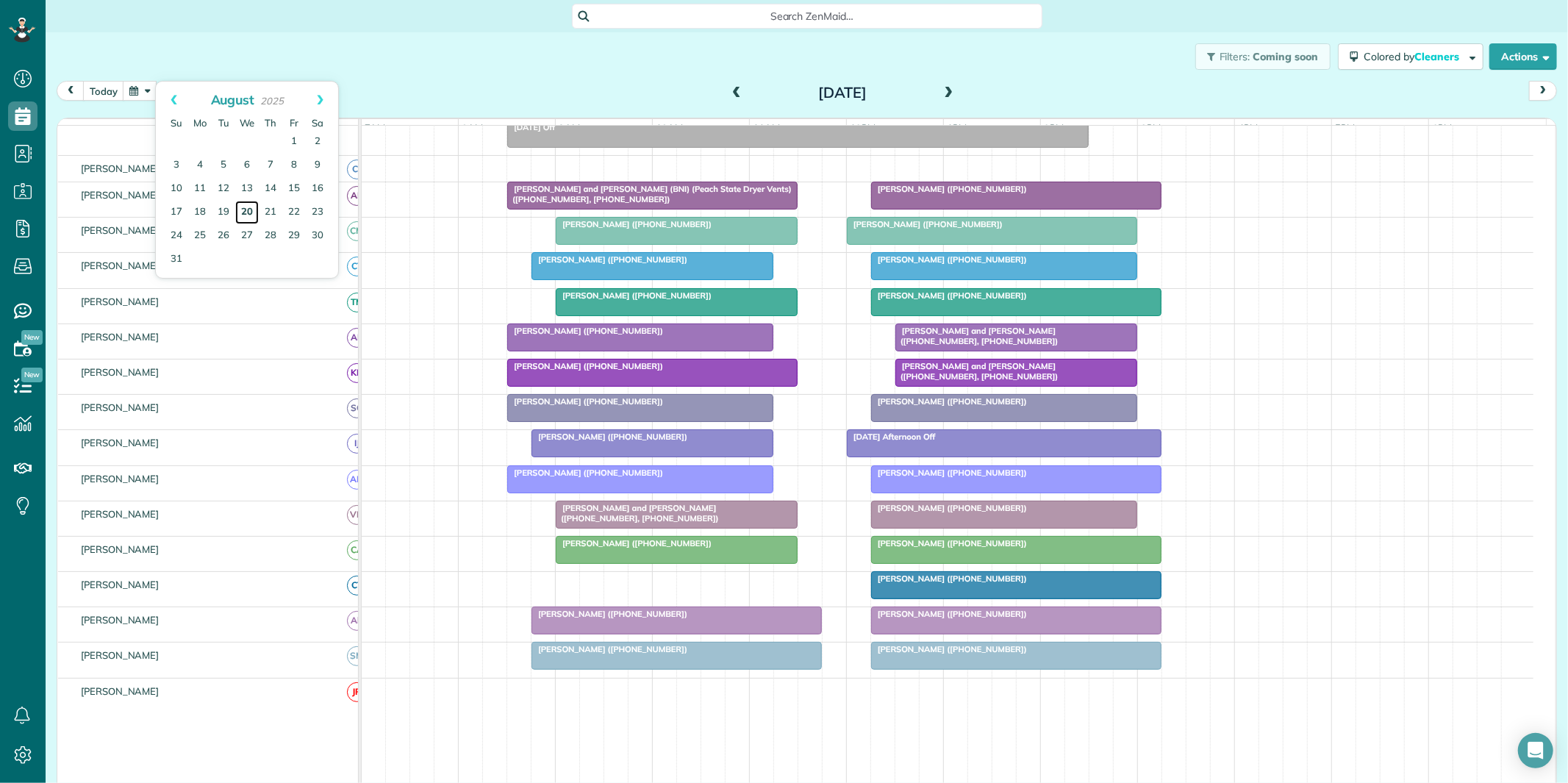 click on "20" at bounding box center [247, 212] 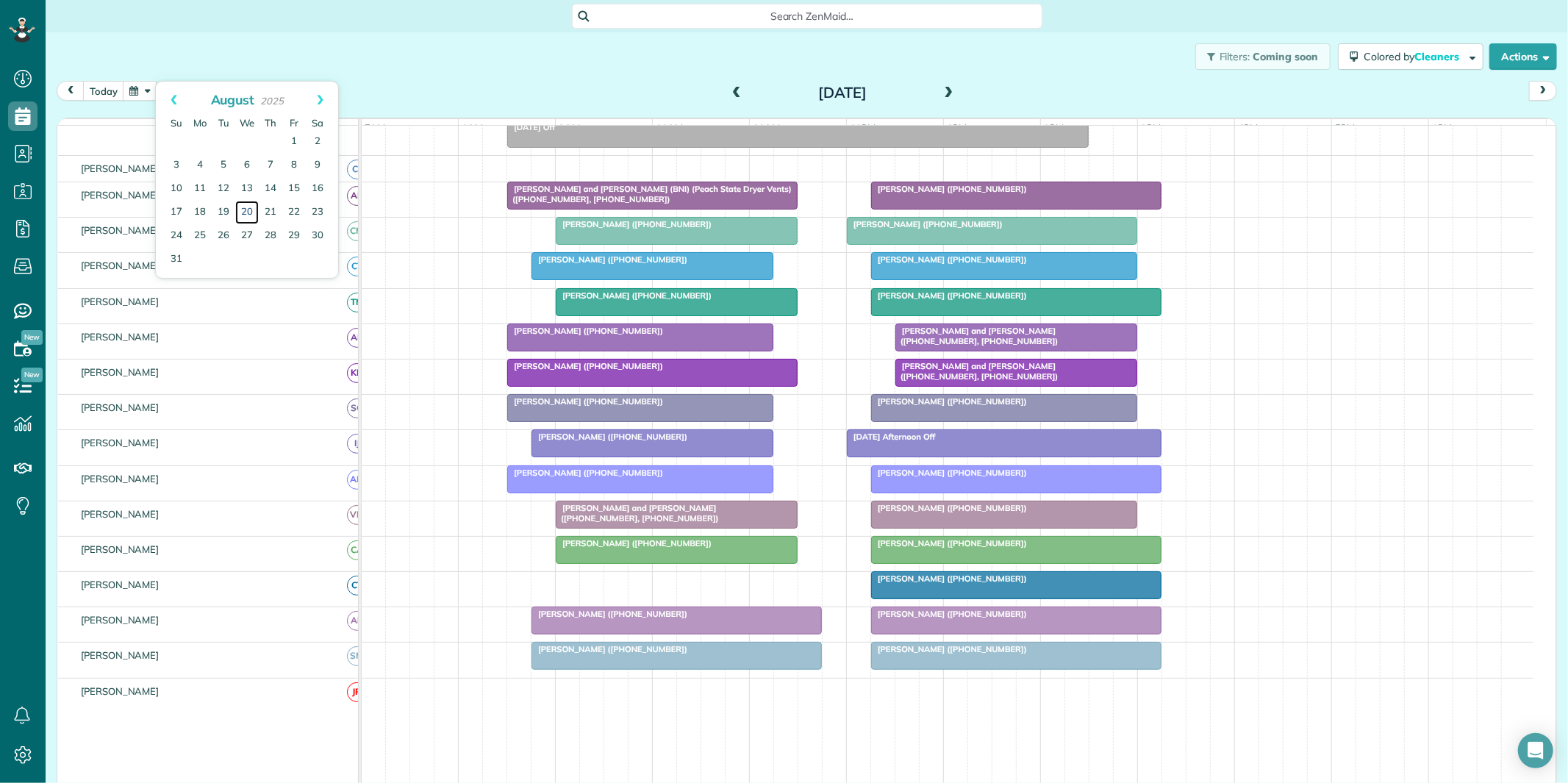 scroll, scrollTop: 54, scrollLeft: 0, axis: vertical 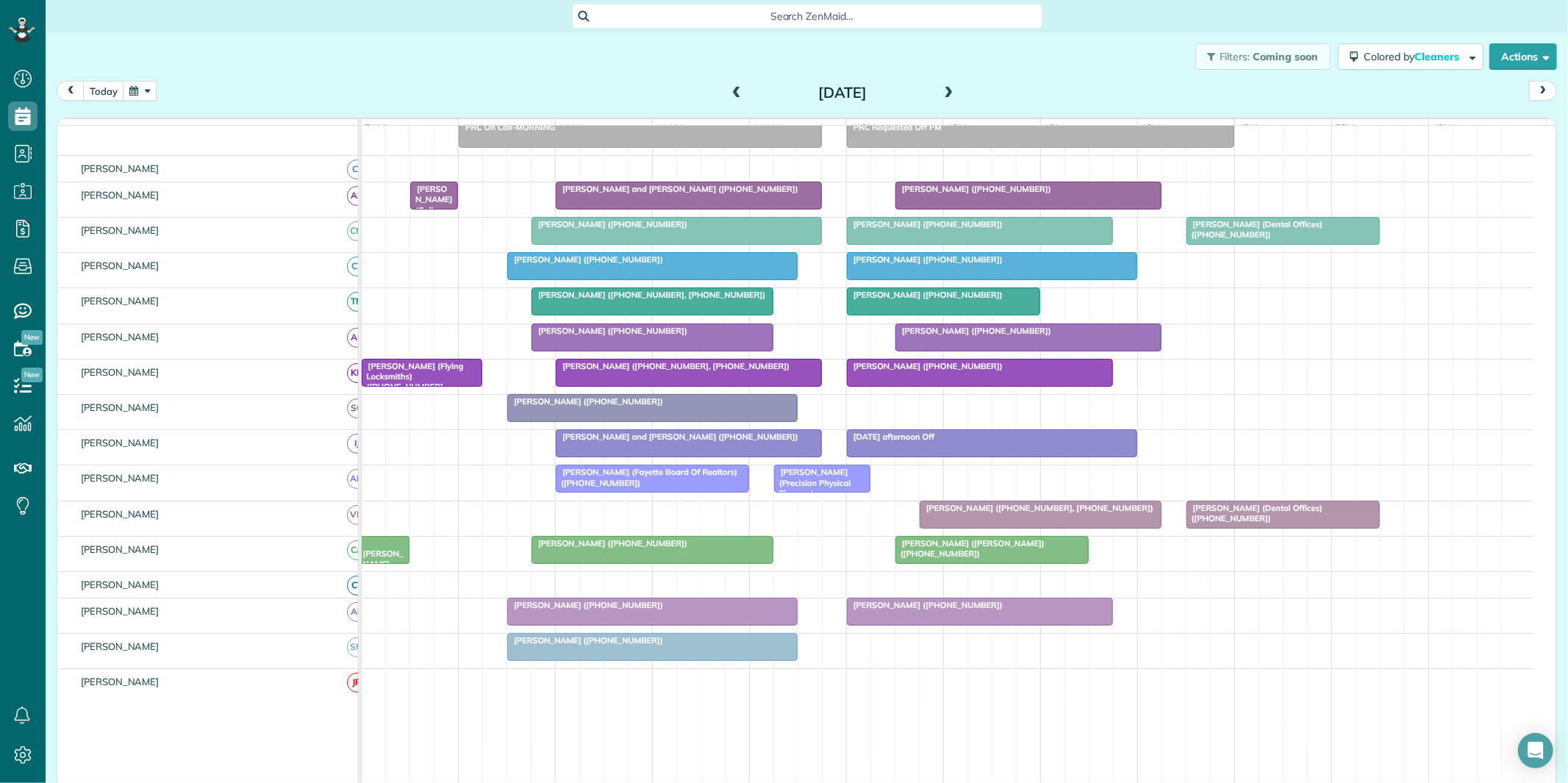 click at bounding box center [737, 93] 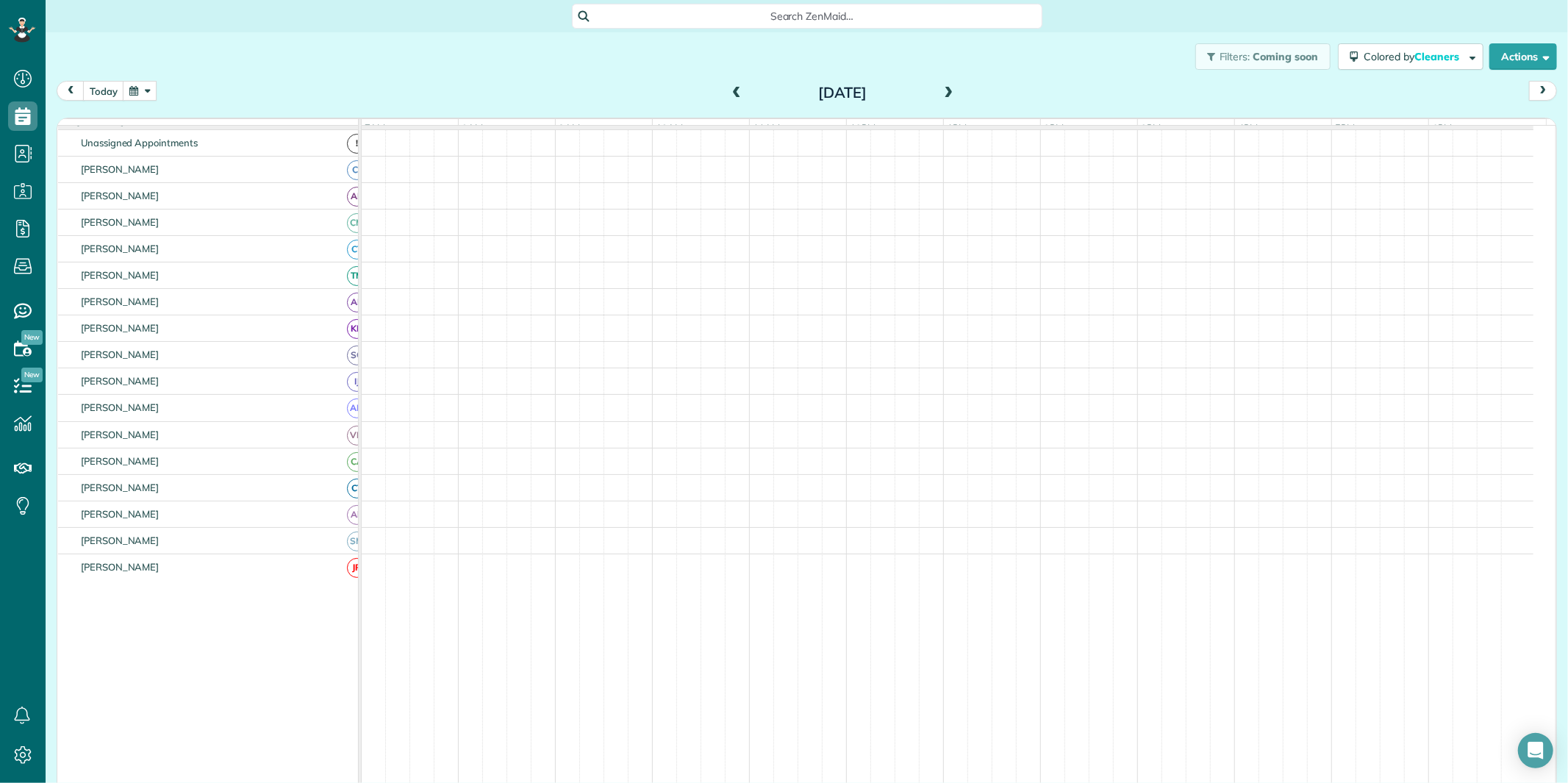 scroll, scrollTop: 54, scrollLeft: 0, axis: vertical 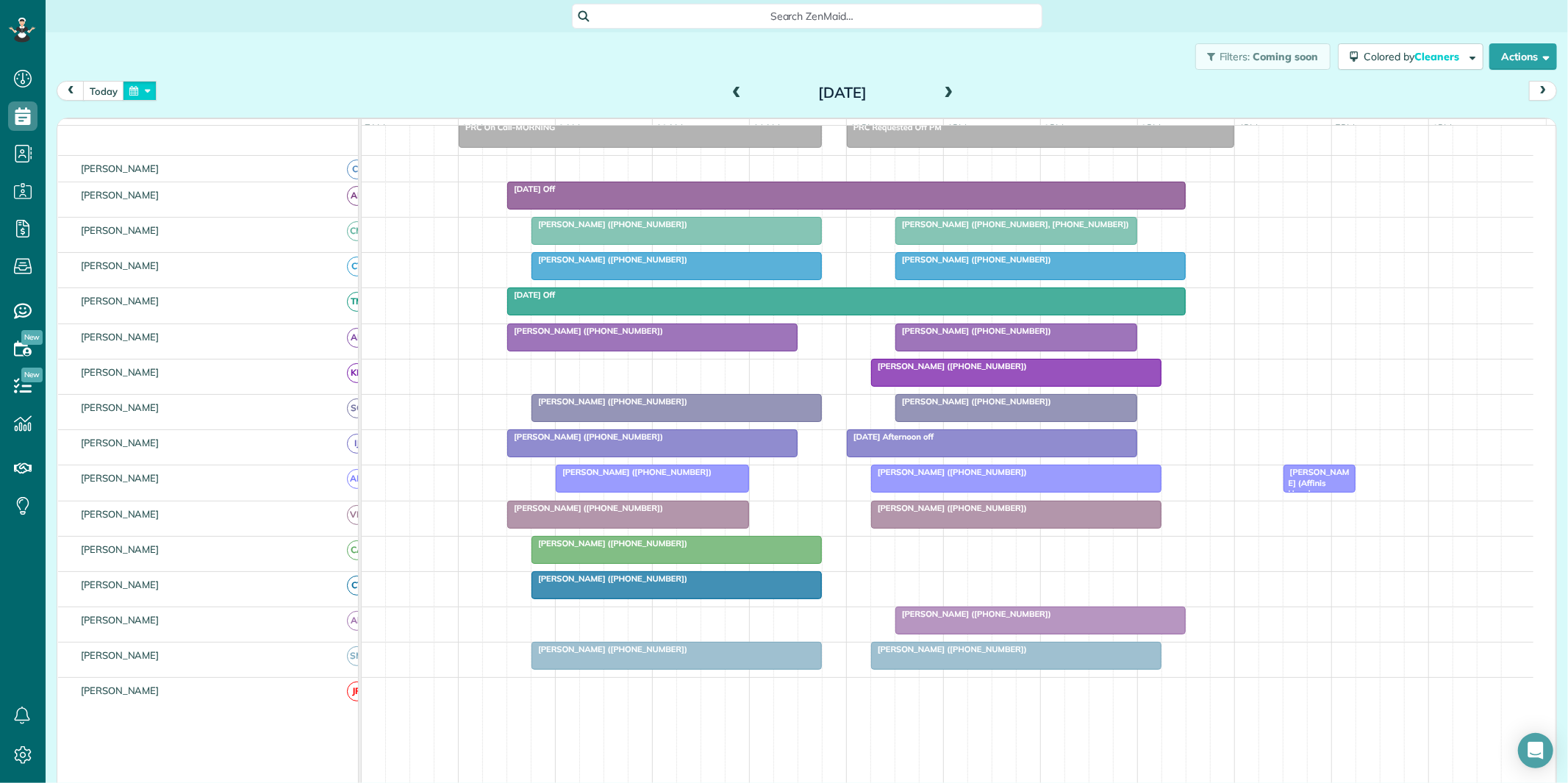 click at bounding box center [140, 90] 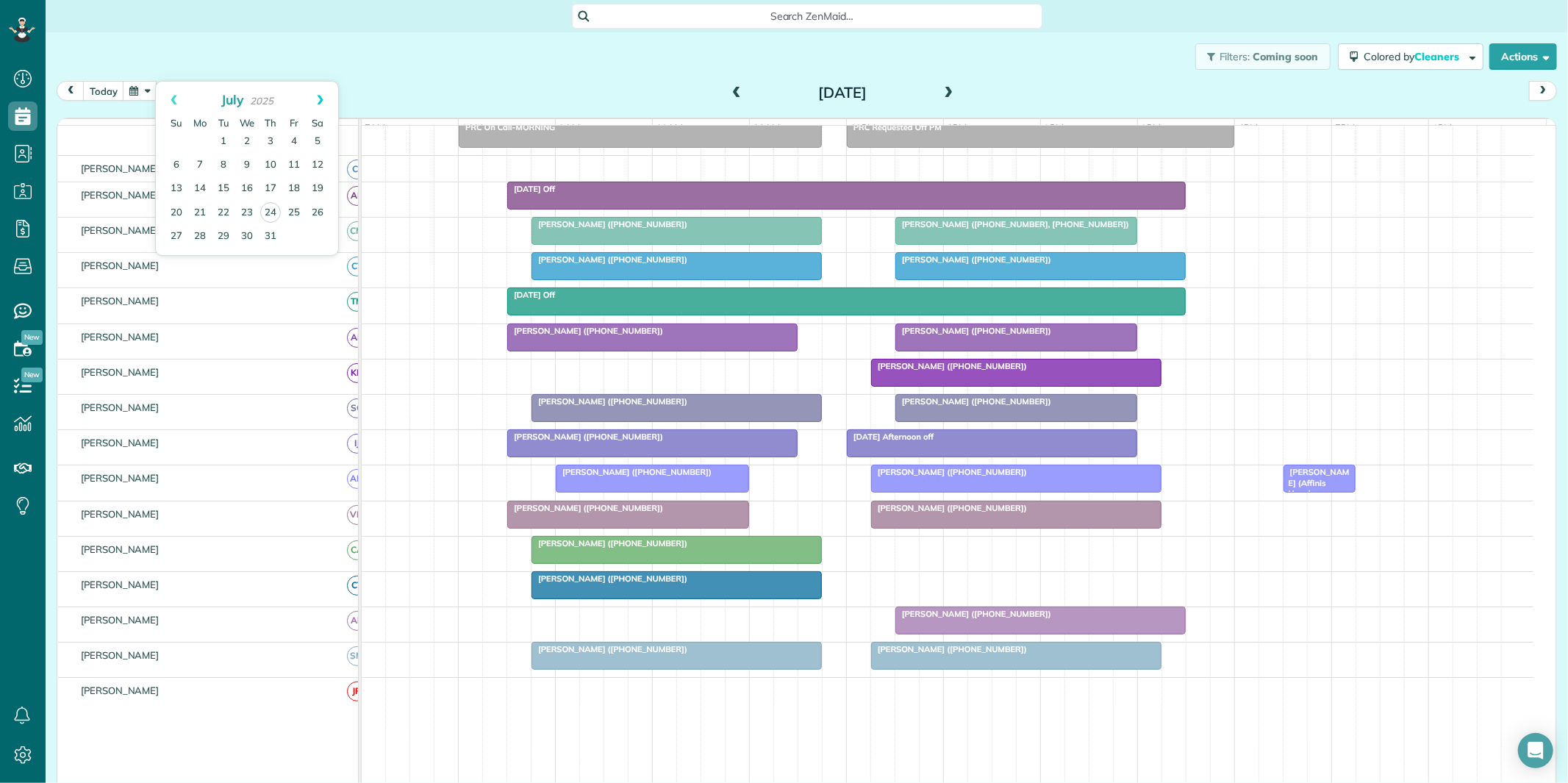 click on "Next" at bounding box center (320, 100) 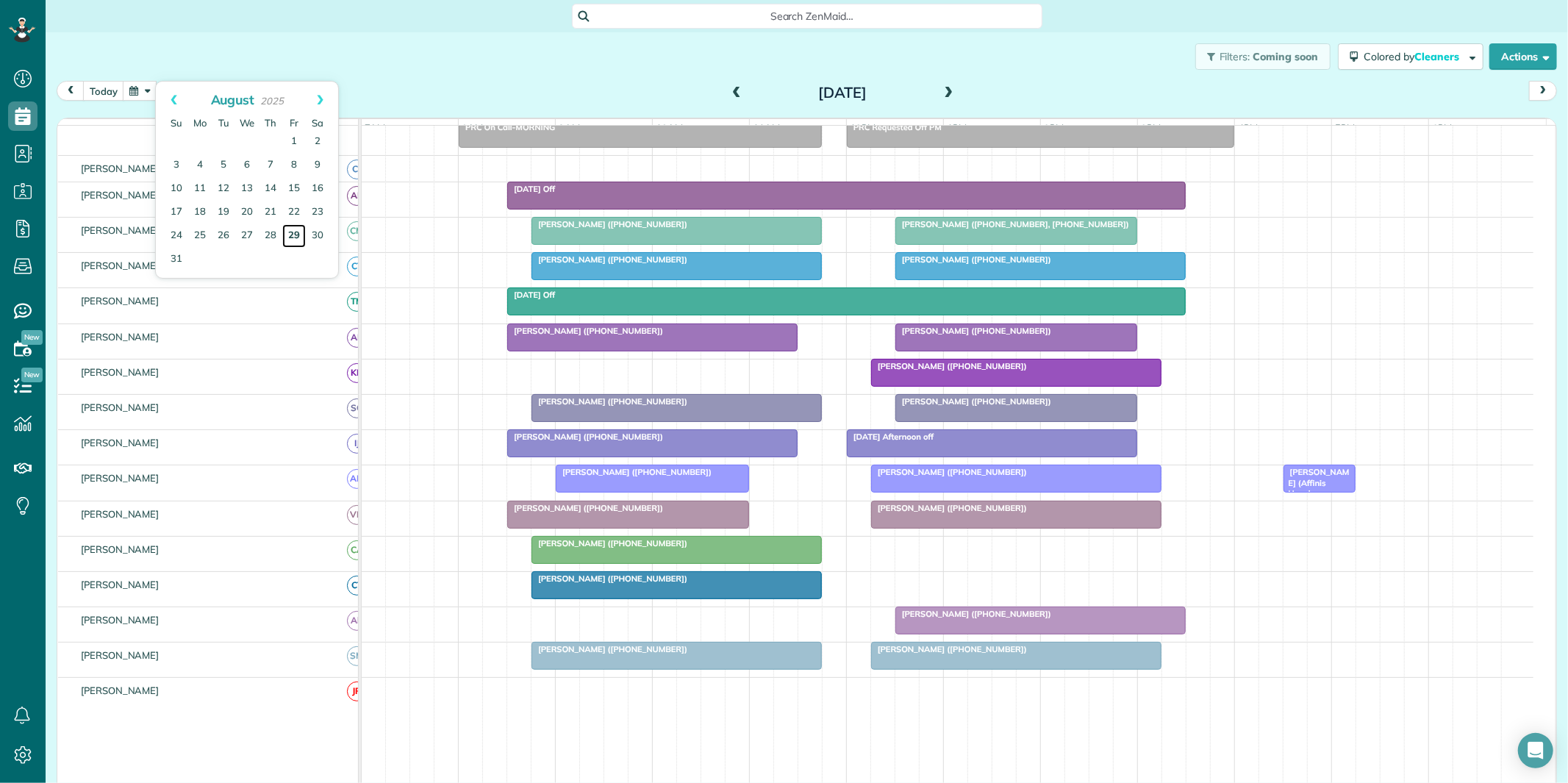 click on "29" at bounding box center (294, 236) 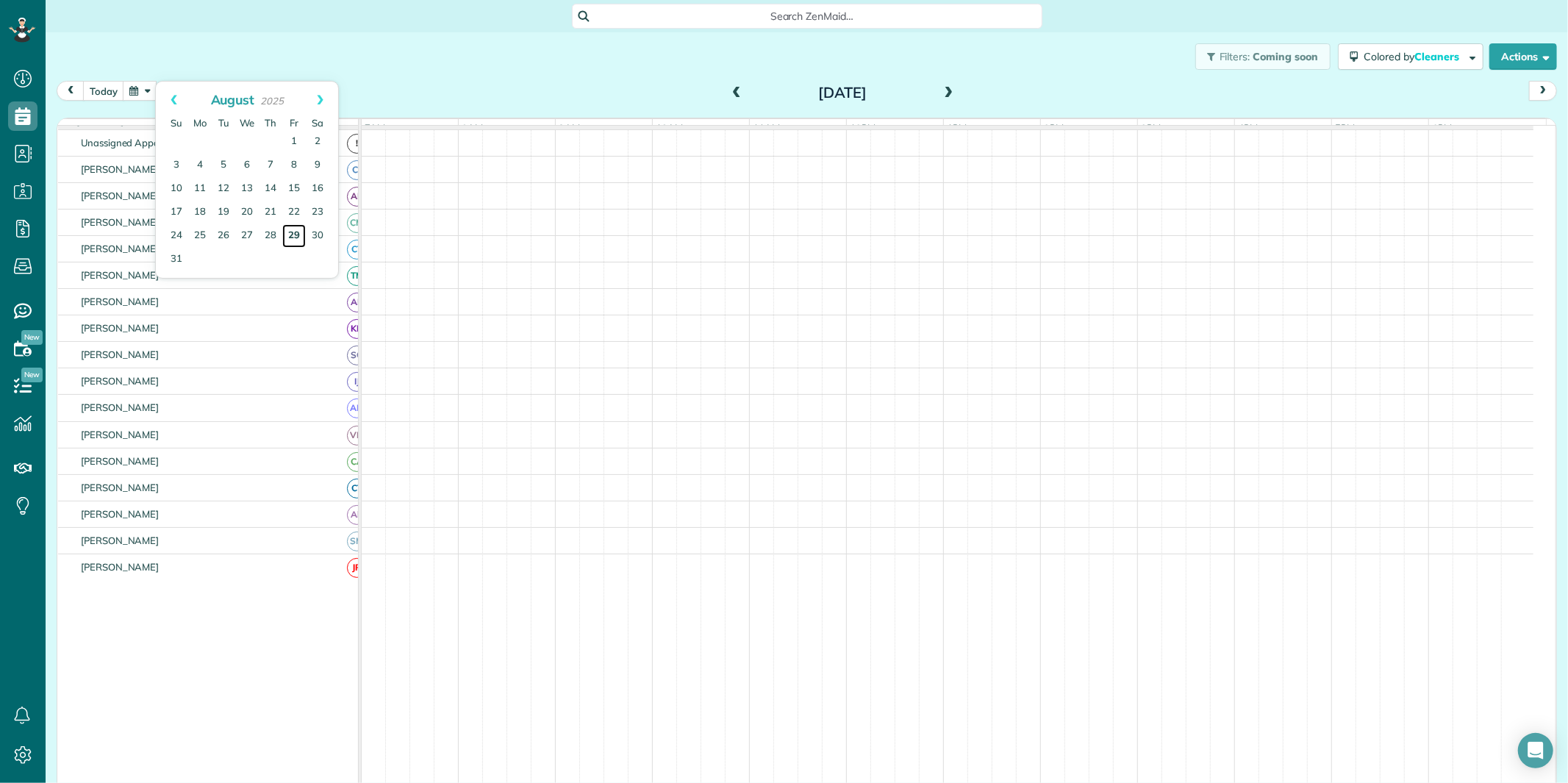 scroll, scrollTop: 54, scrollLeft: 0, axis: vertical 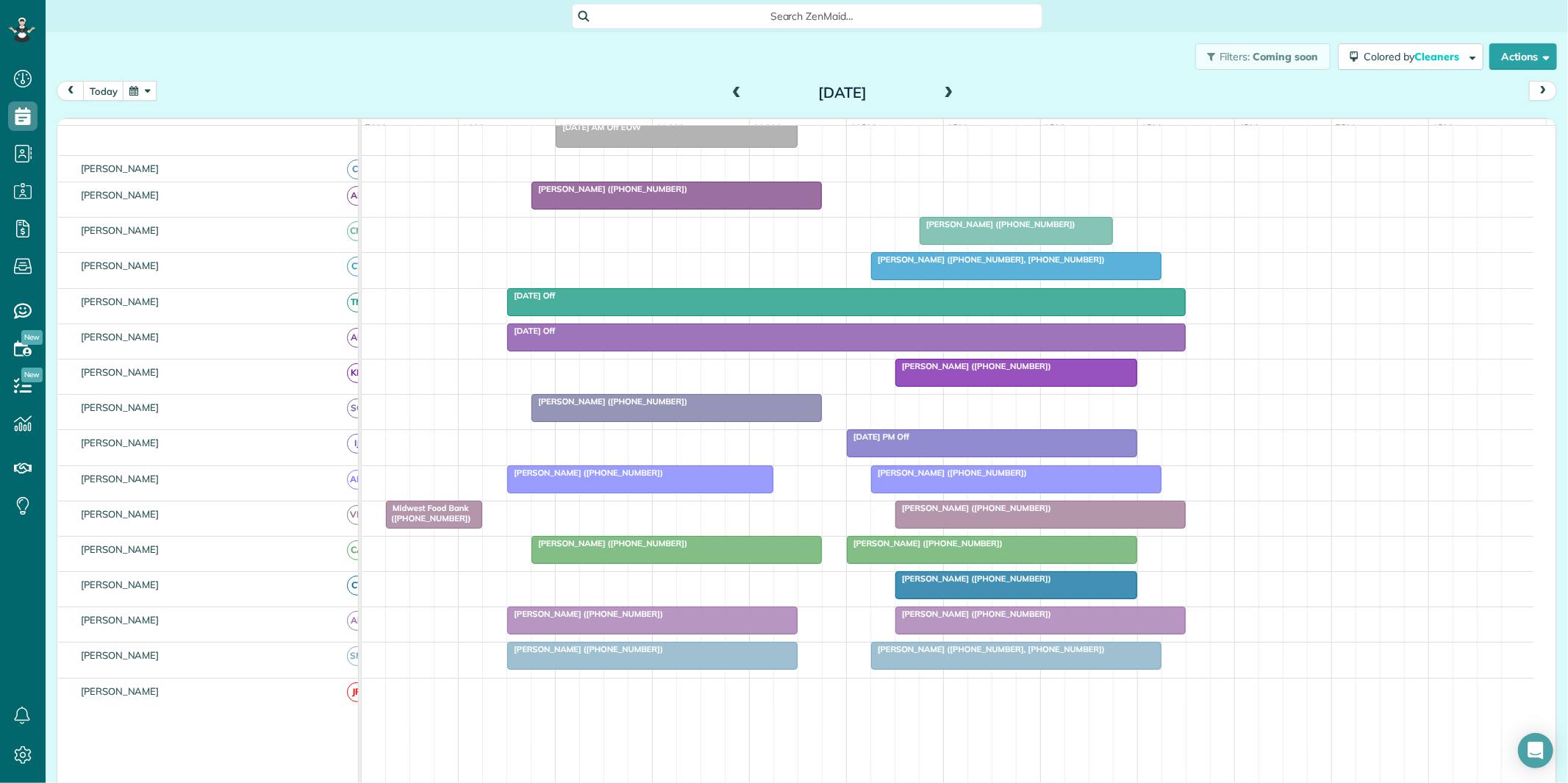 click at bounding box center [140, 90] 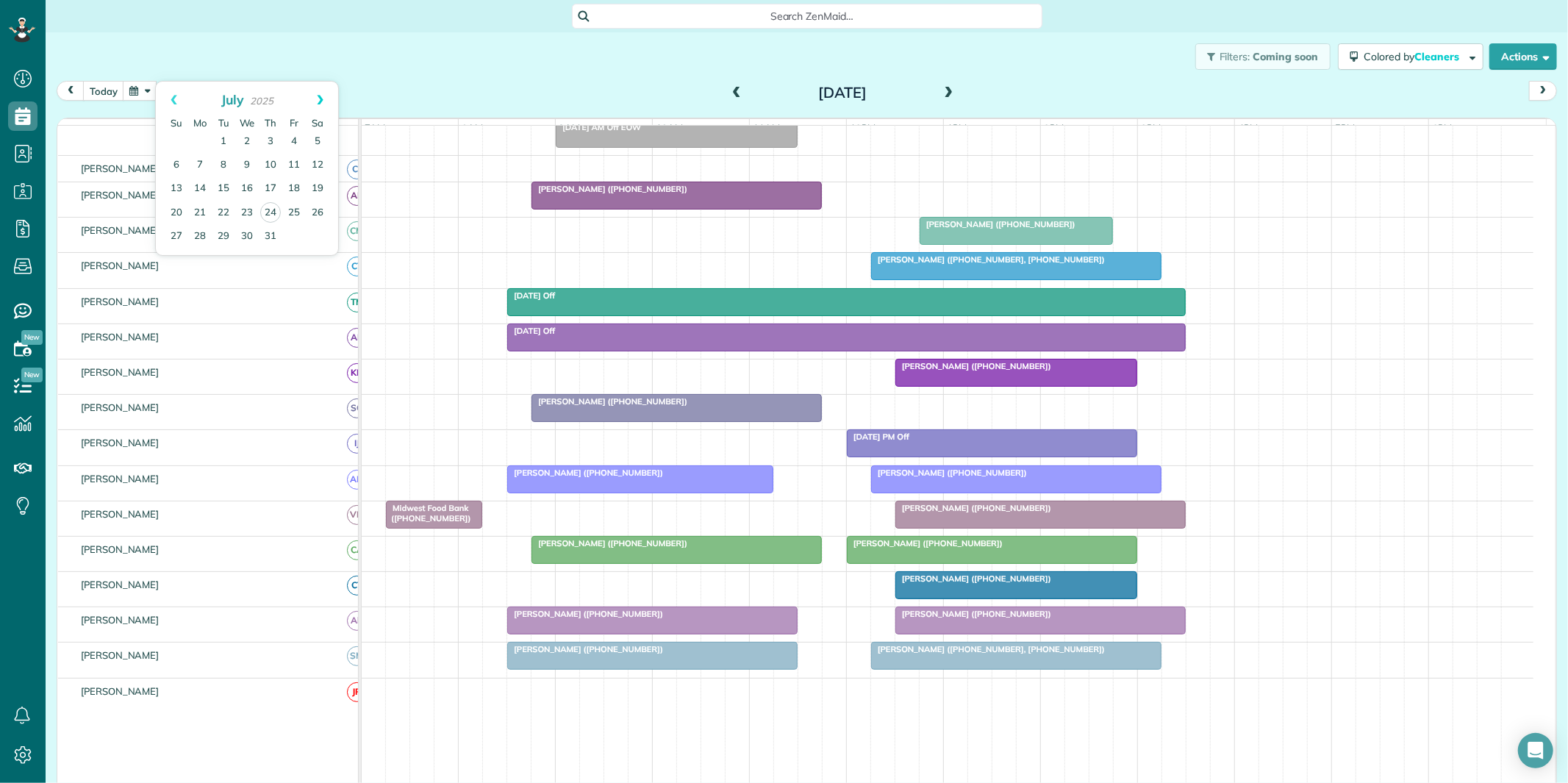 click on "Next" at bounding box center [320, 100] 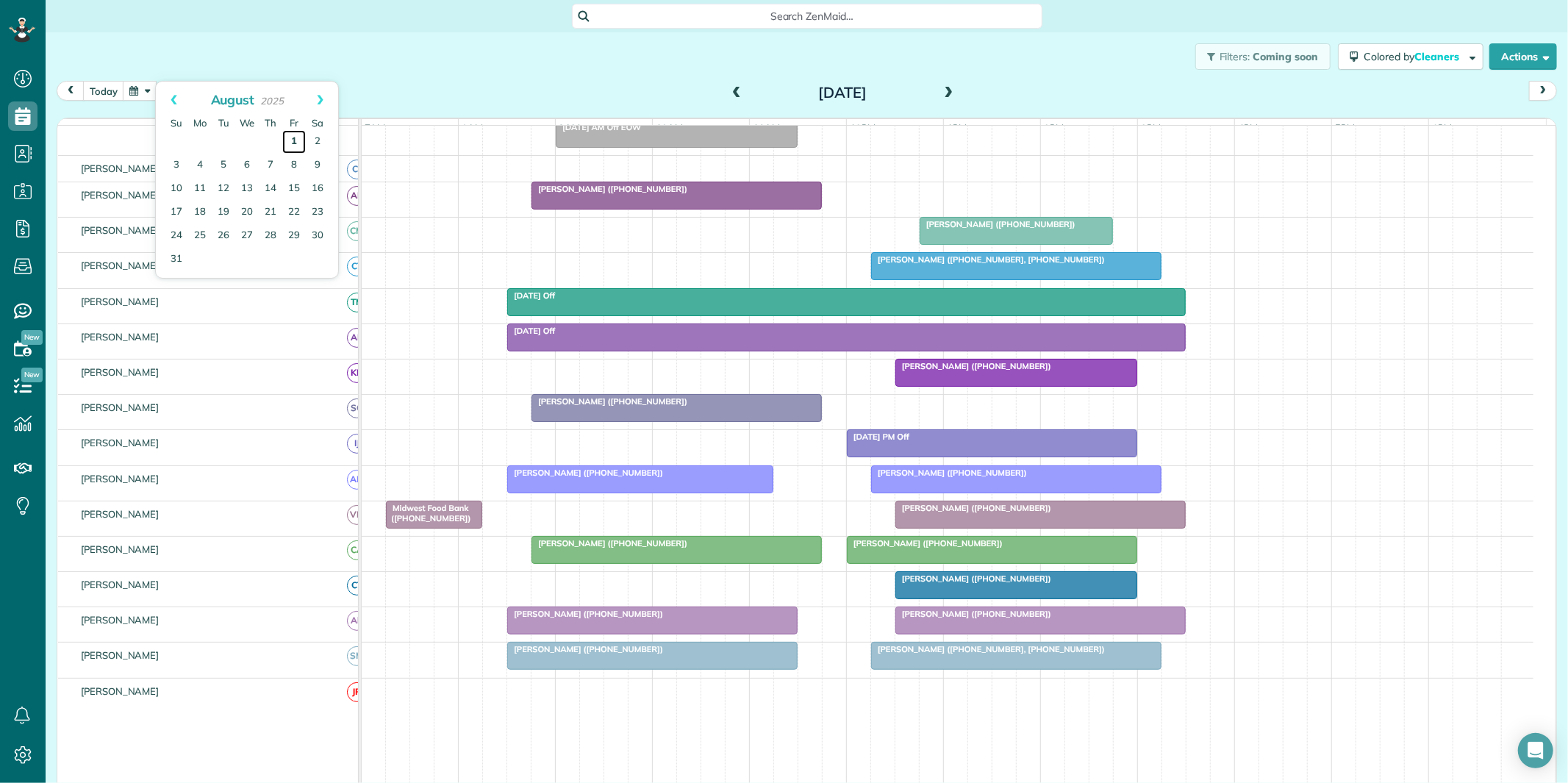 click on "1" at bounding box center (294, 142) 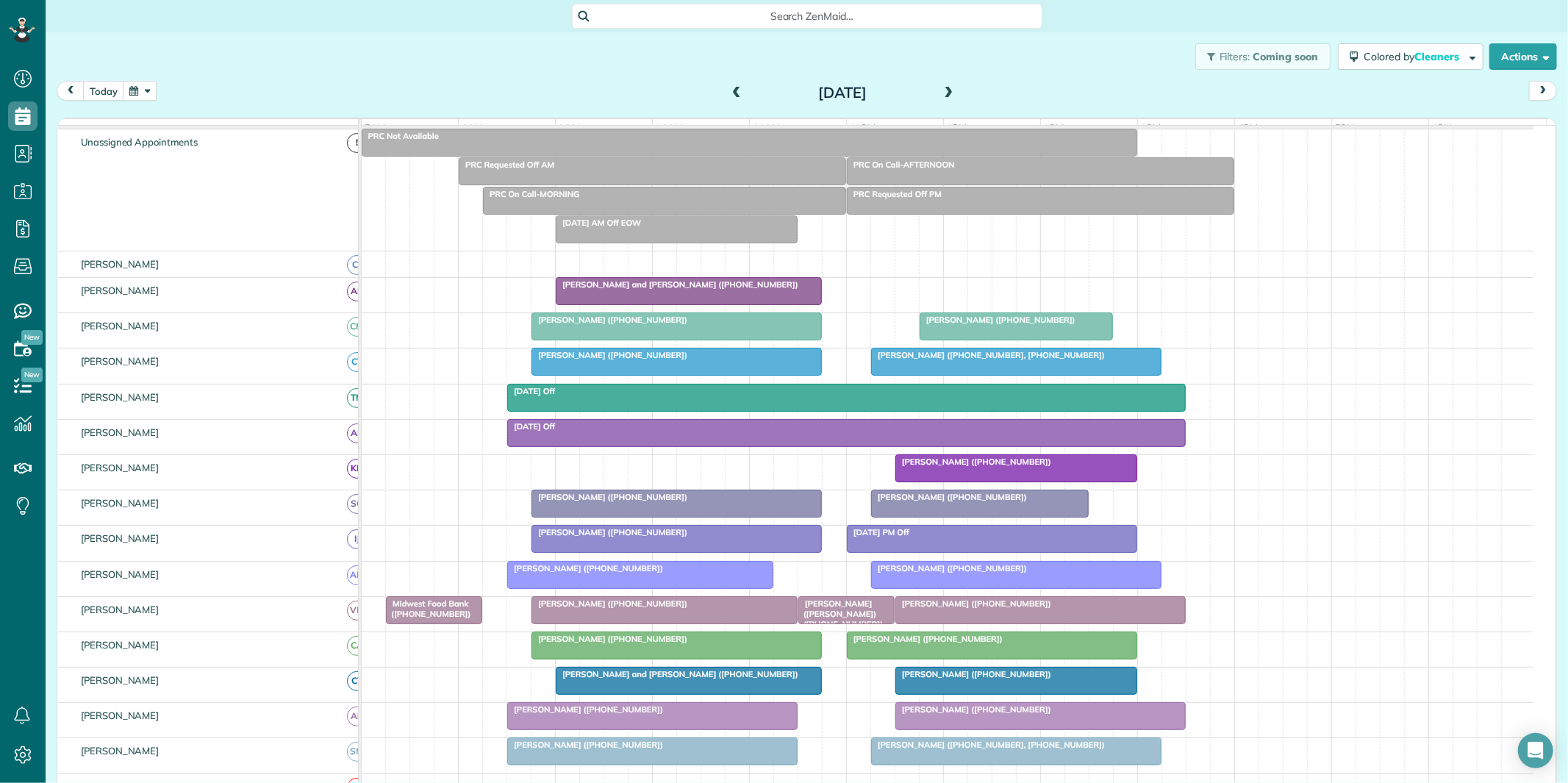 scroll, scrollTop: 149, scrollLeft: 0, axis: vertical 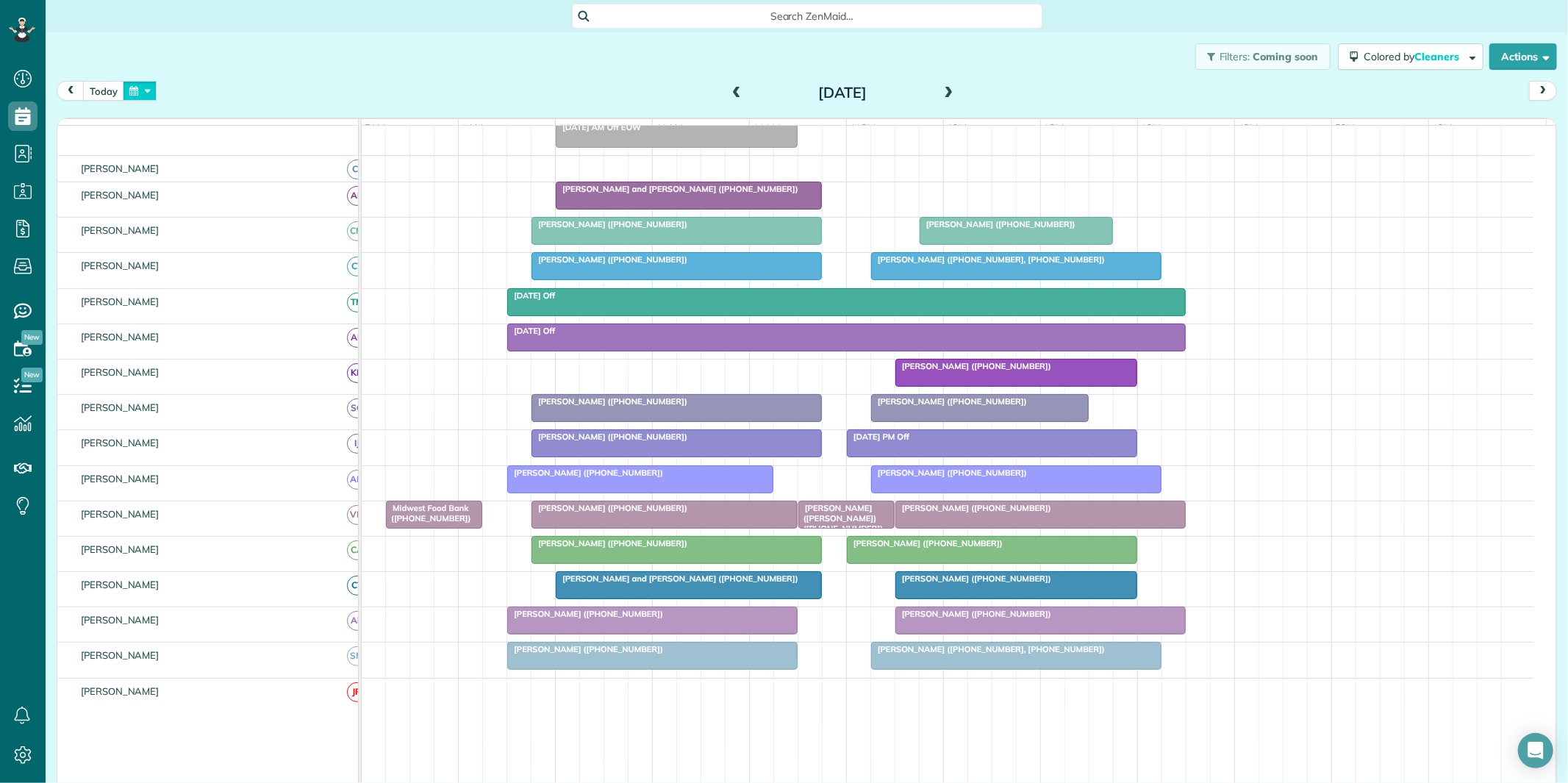 click at bounding box center [140, 90] 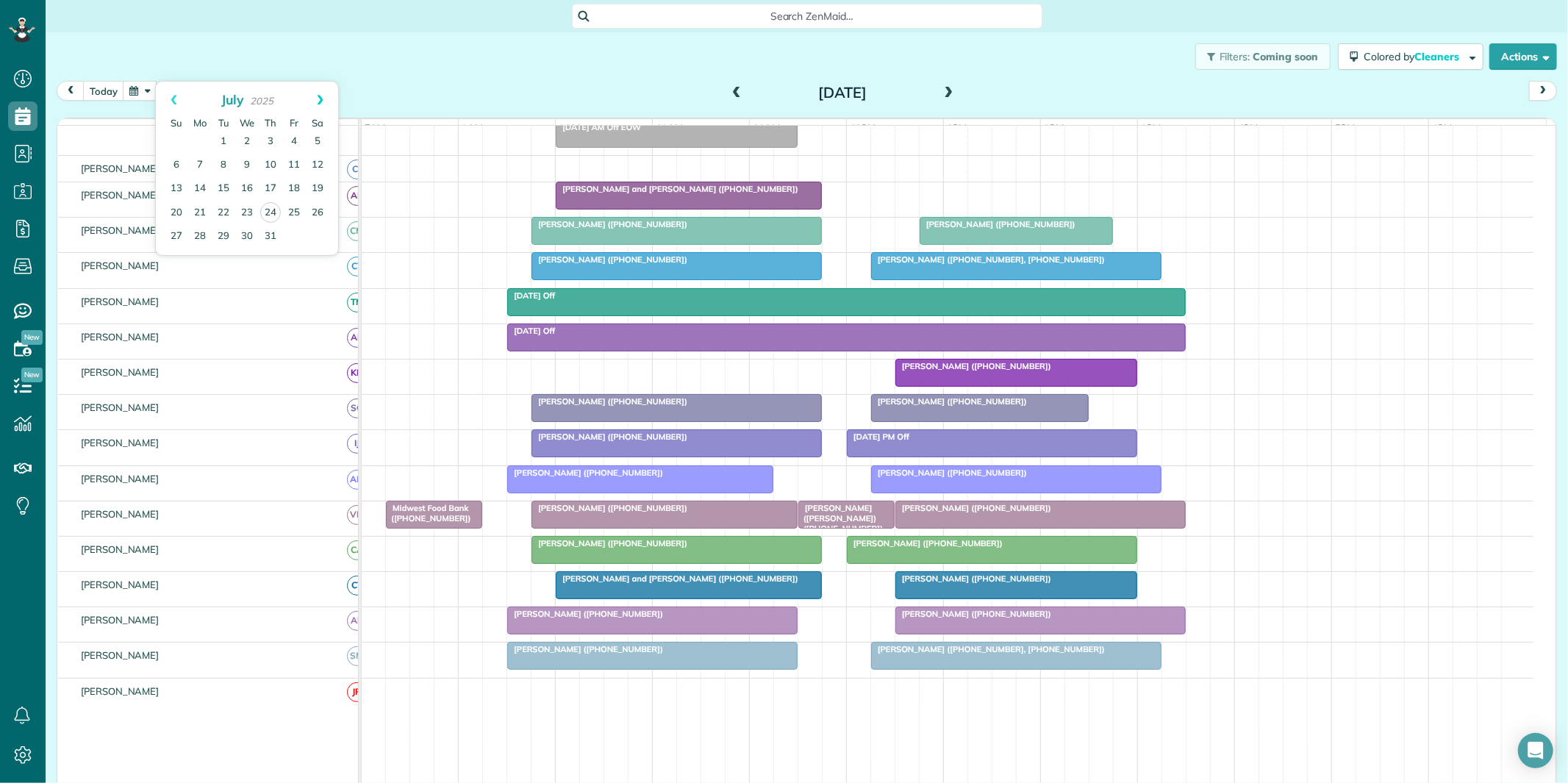 click on "Next" at bounding box center (320, 100) 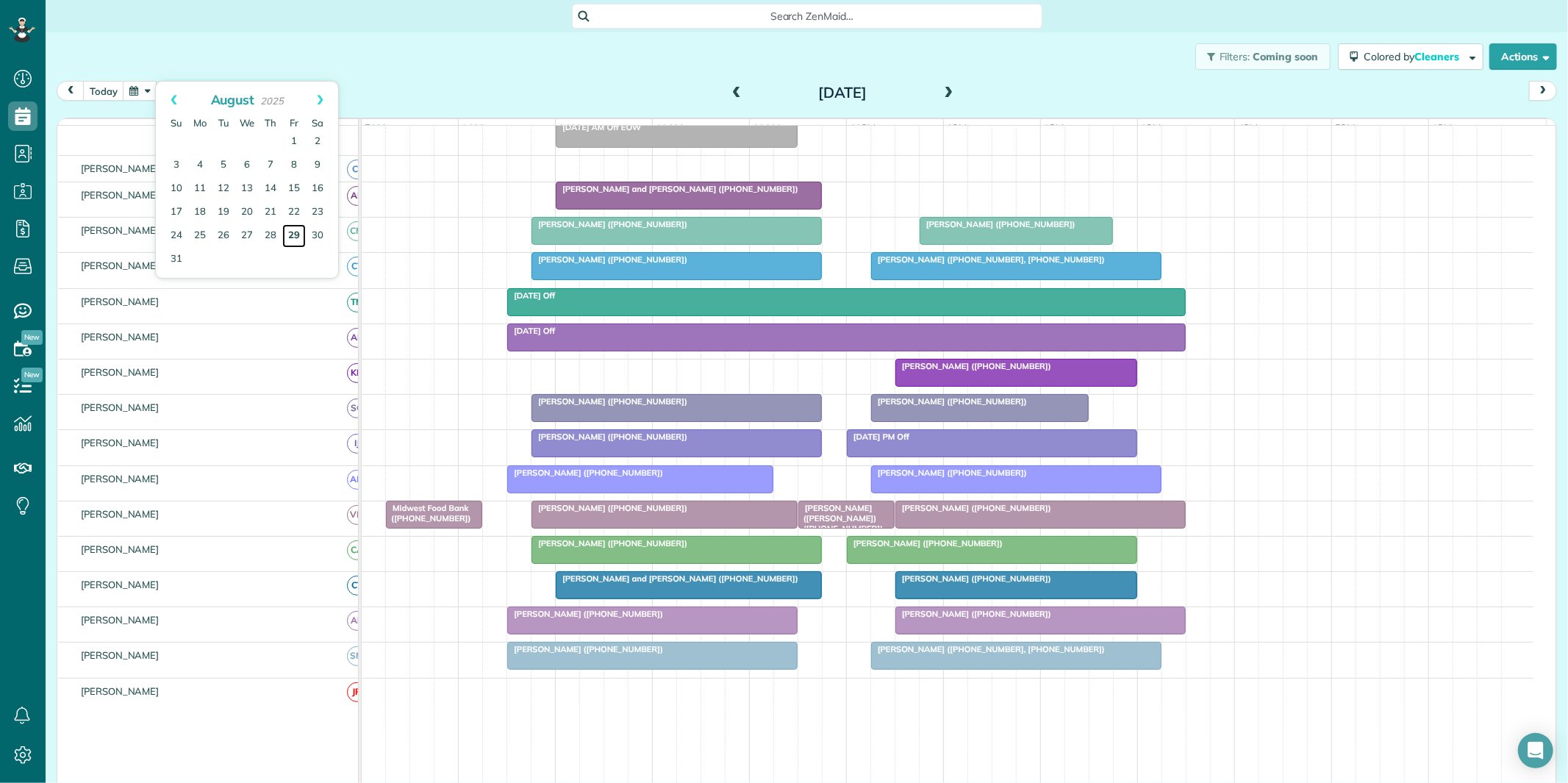 click on "29" at bounding box center [294, 236] 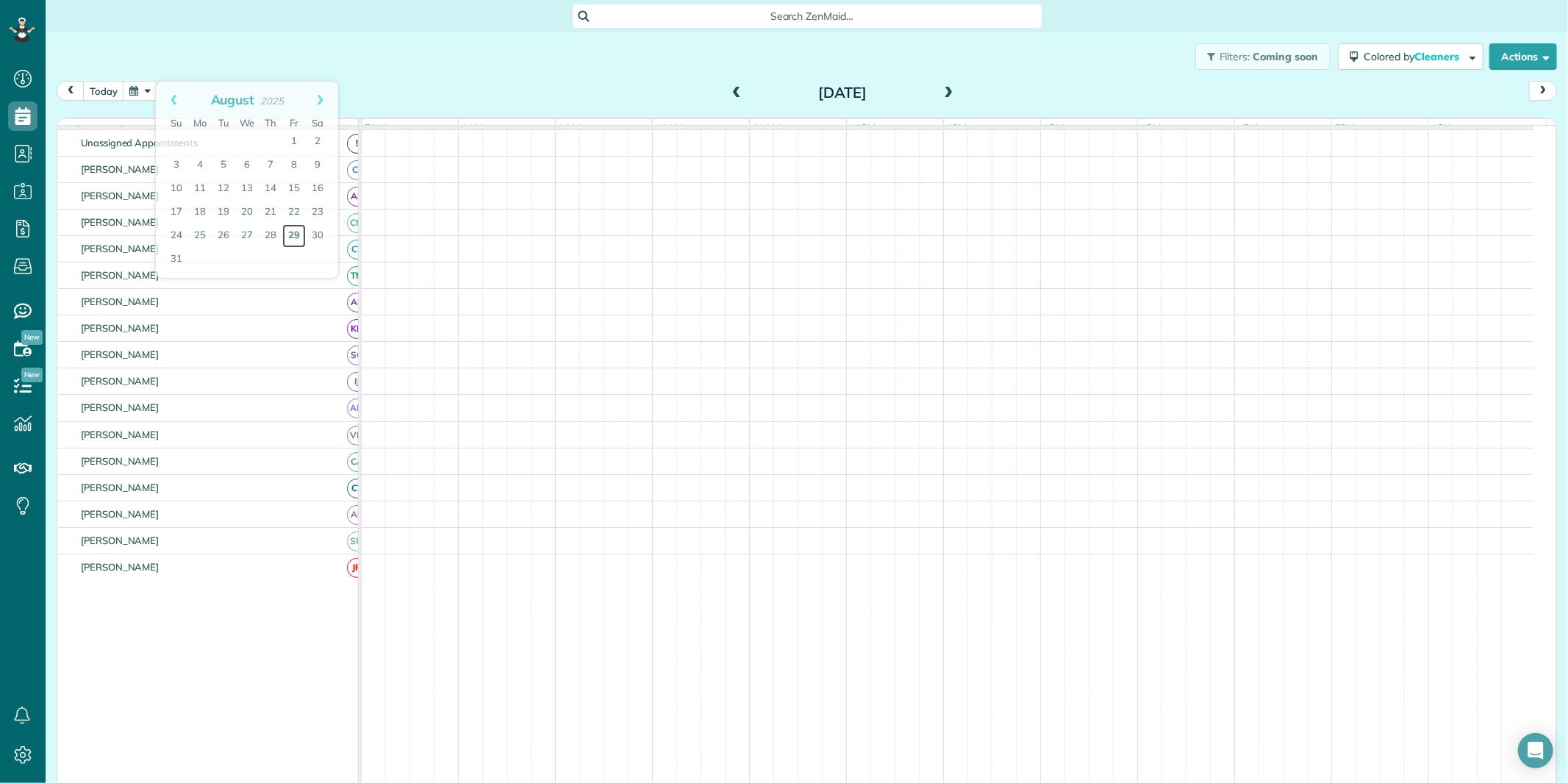 scroll, scrollTop: 54, scrollLeft: 0, axis: vertical 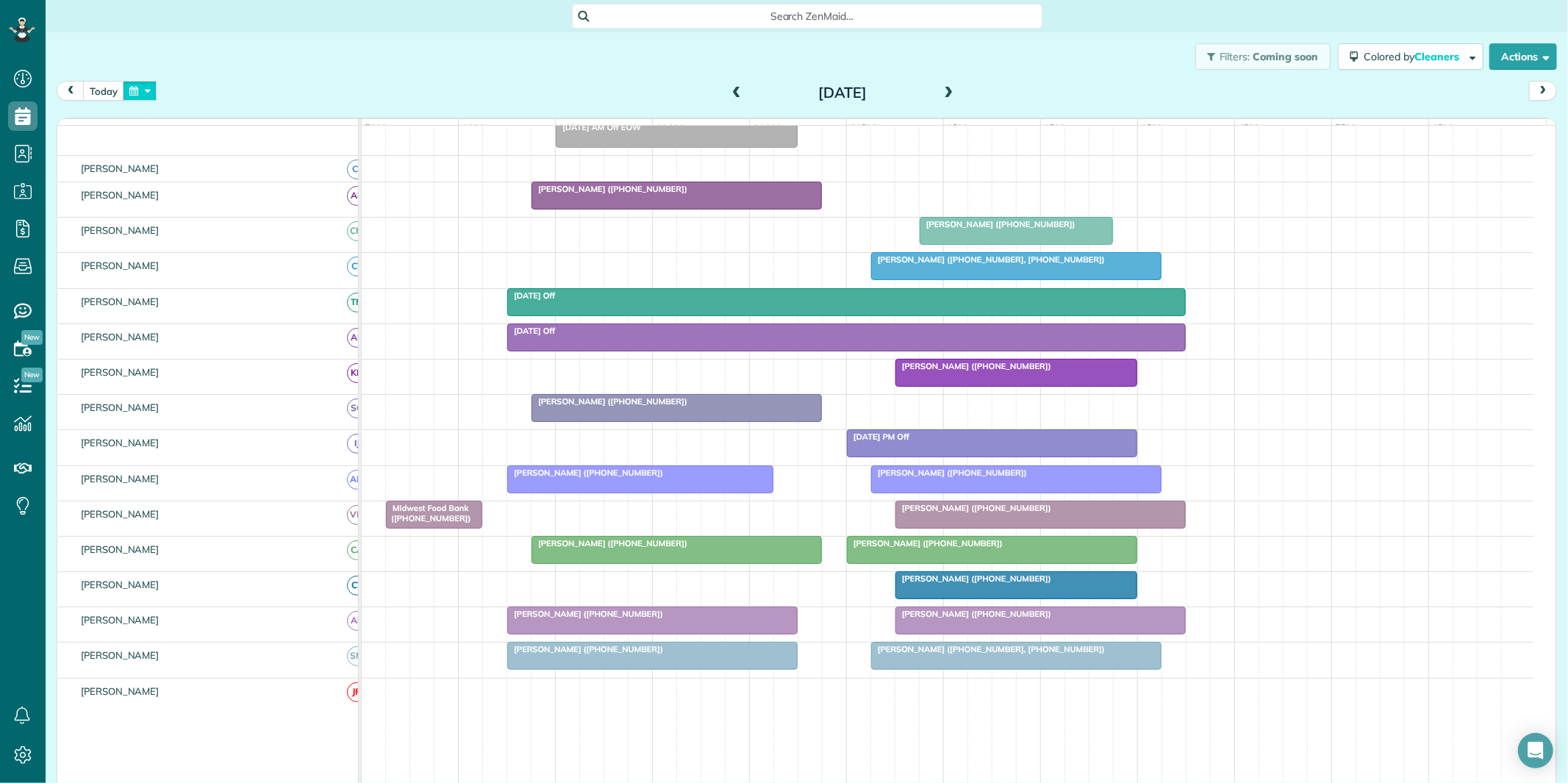 click at bounding box center (140, 90) 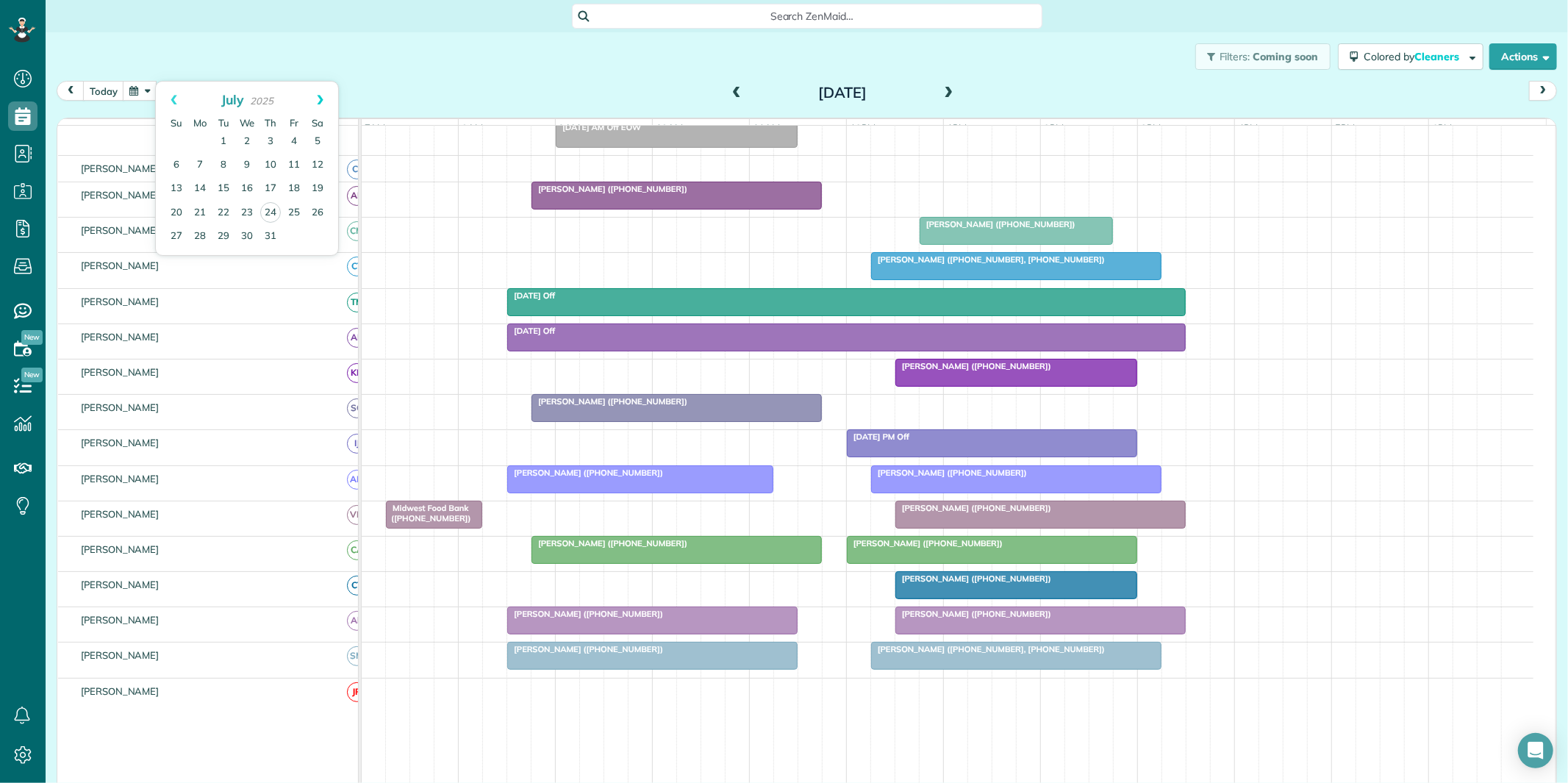 click on "Next" at bounding box center (320, 100) 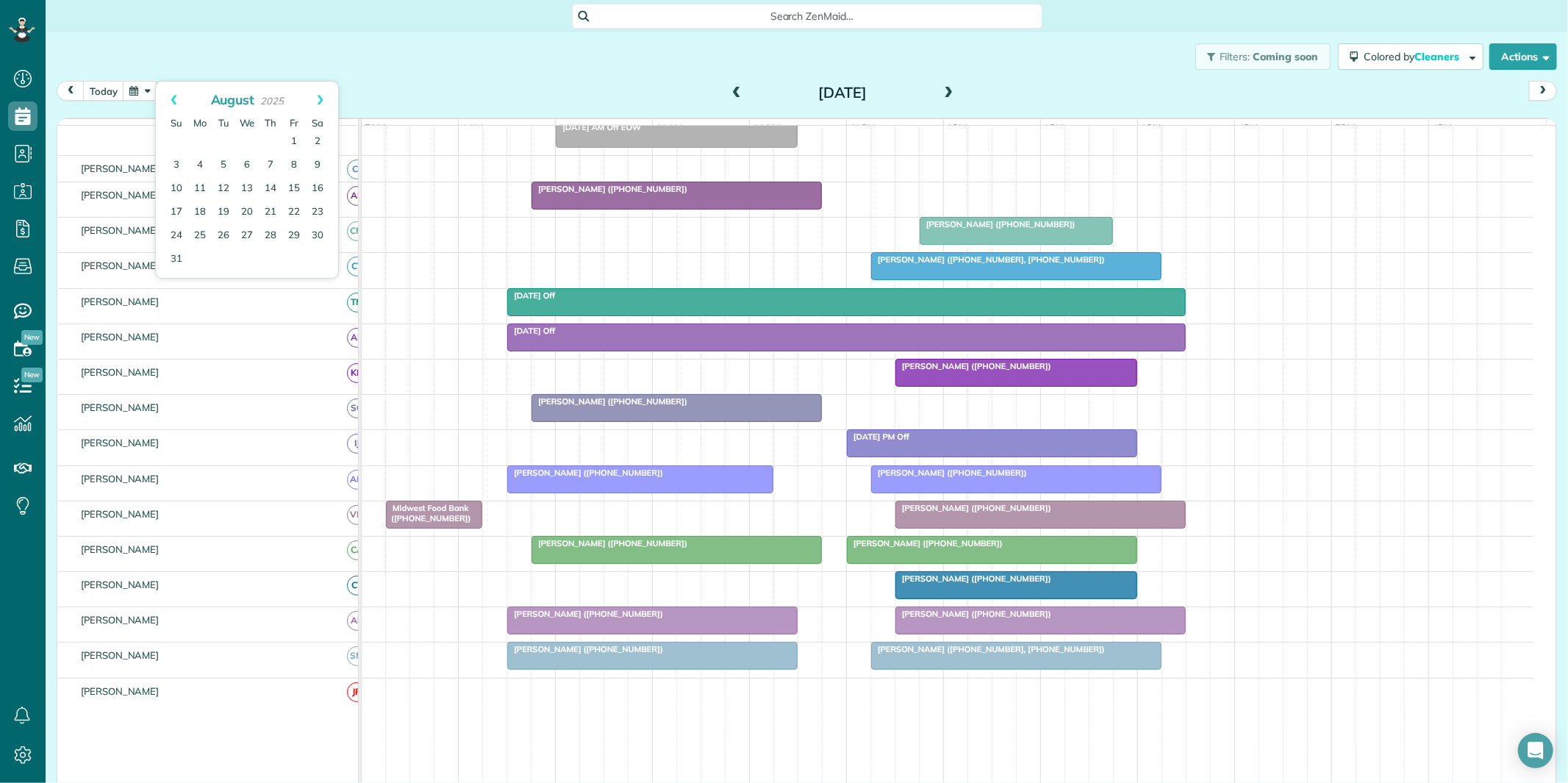 click on "Next" at bounding box center [320, 100] 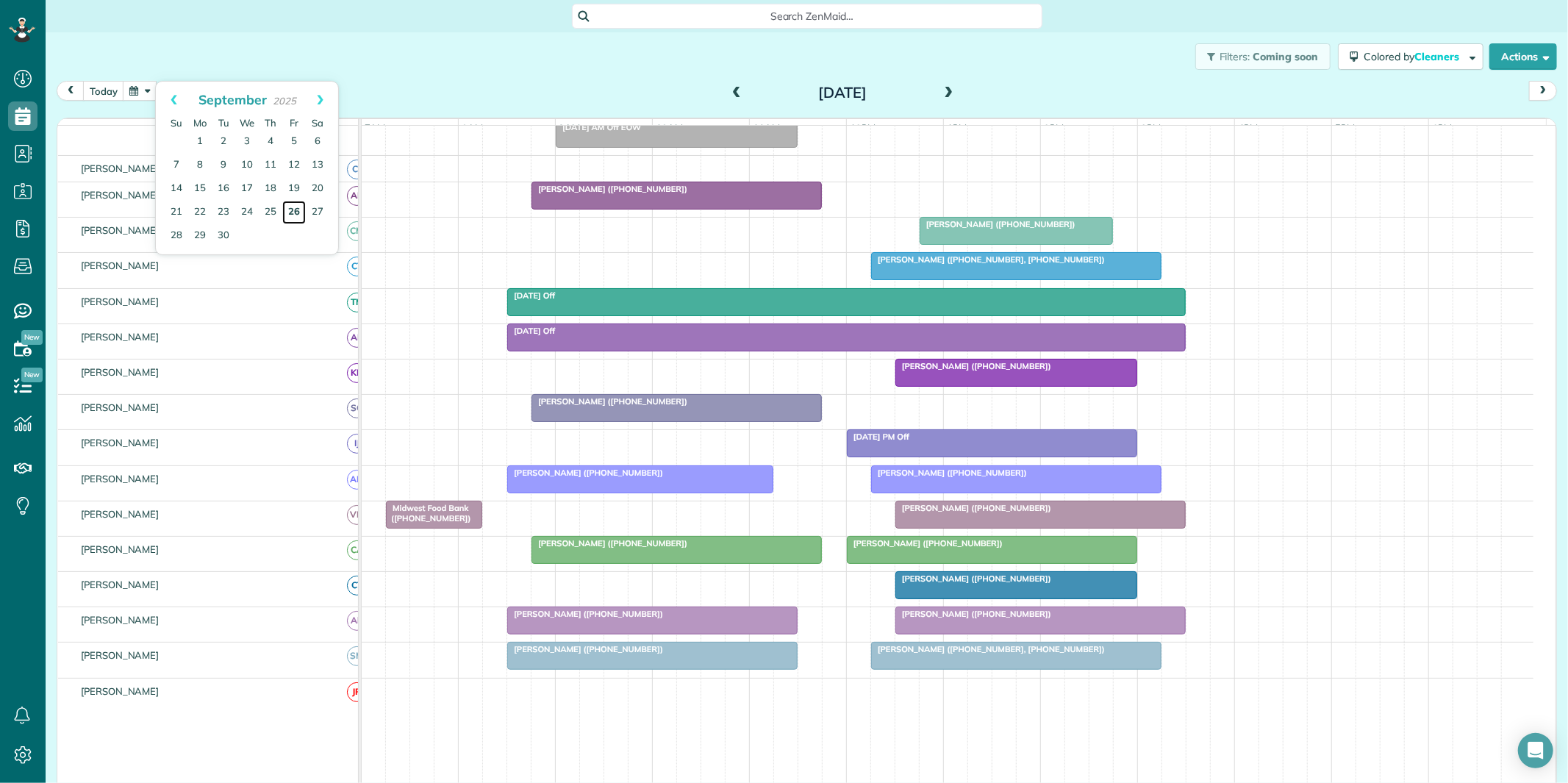 click on "26" at bounding box center [294, 212] 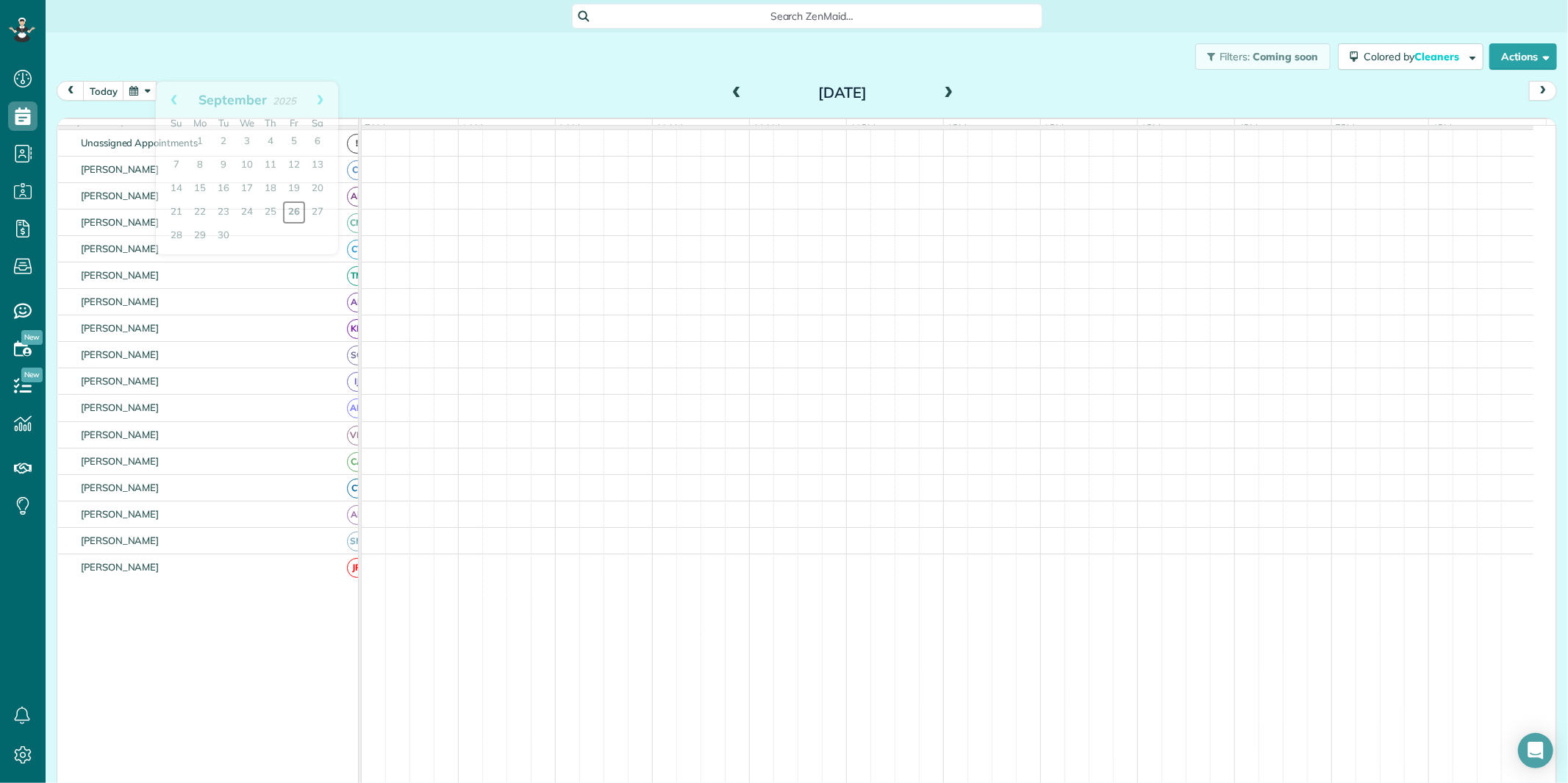 scroll, scrollTop: 54, scrollLeft: 0, axis: vertical 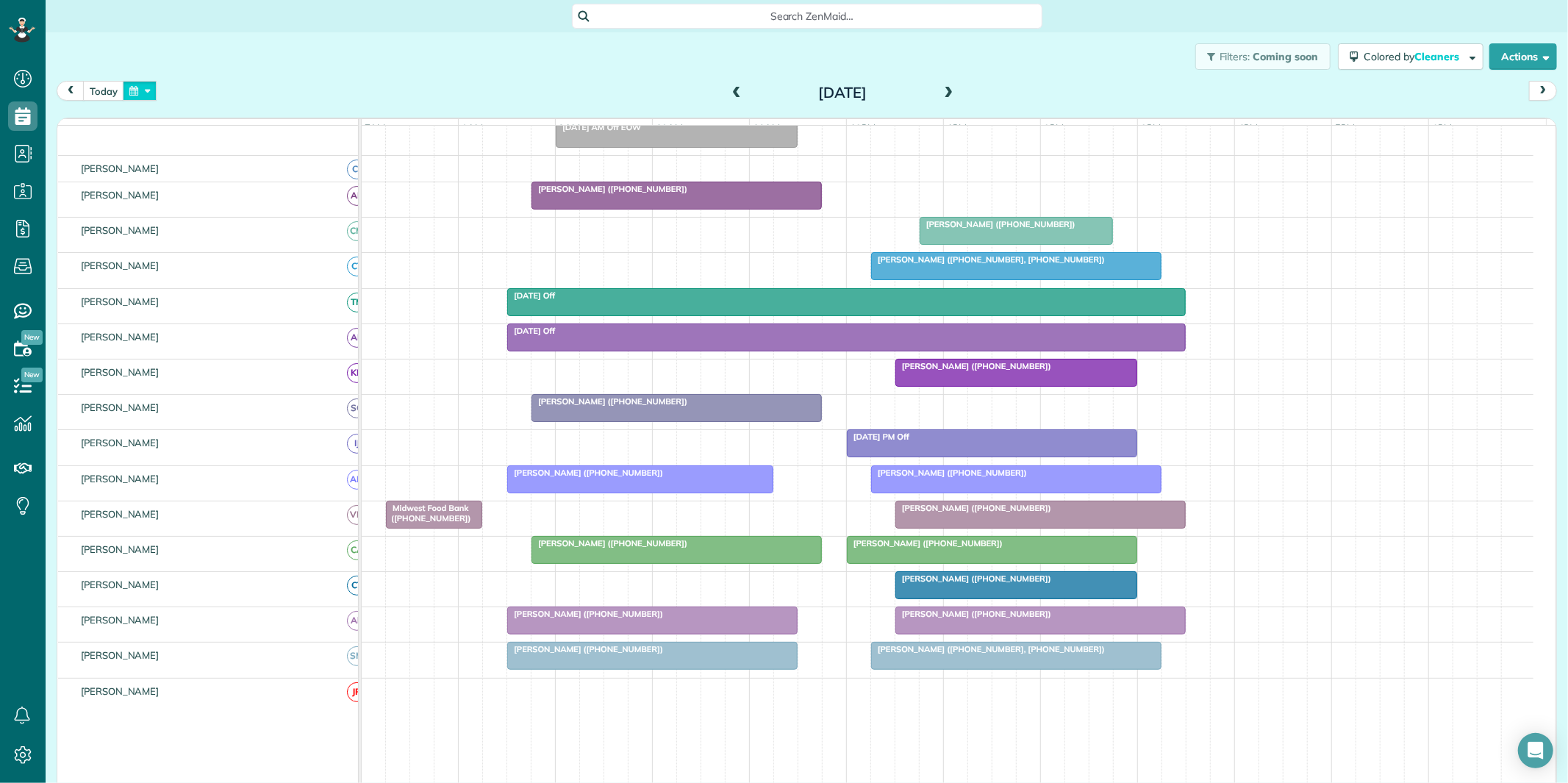 click at bounding box center (140, 90) 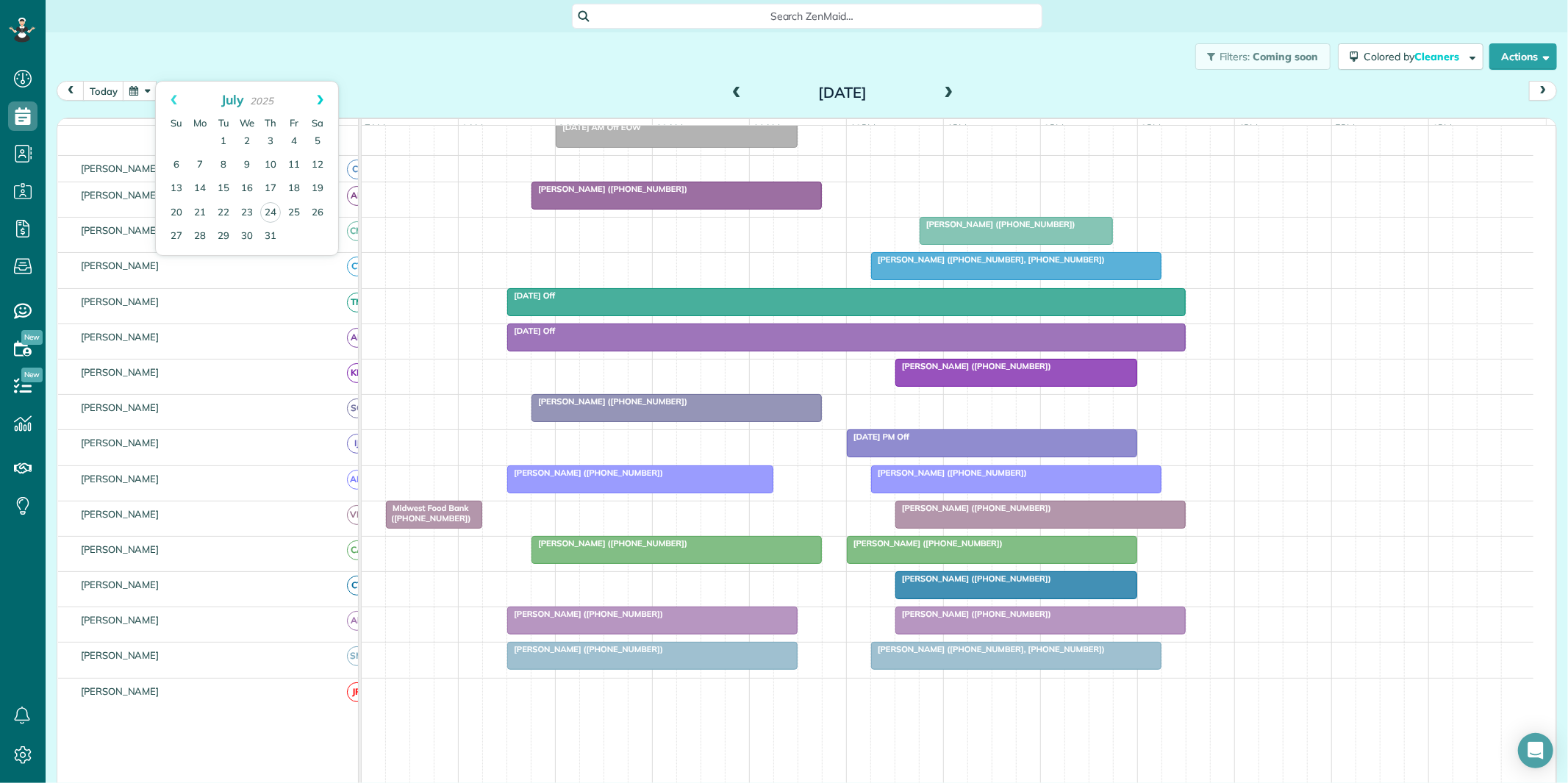 click on "Next" at bounding box center (320, 100) 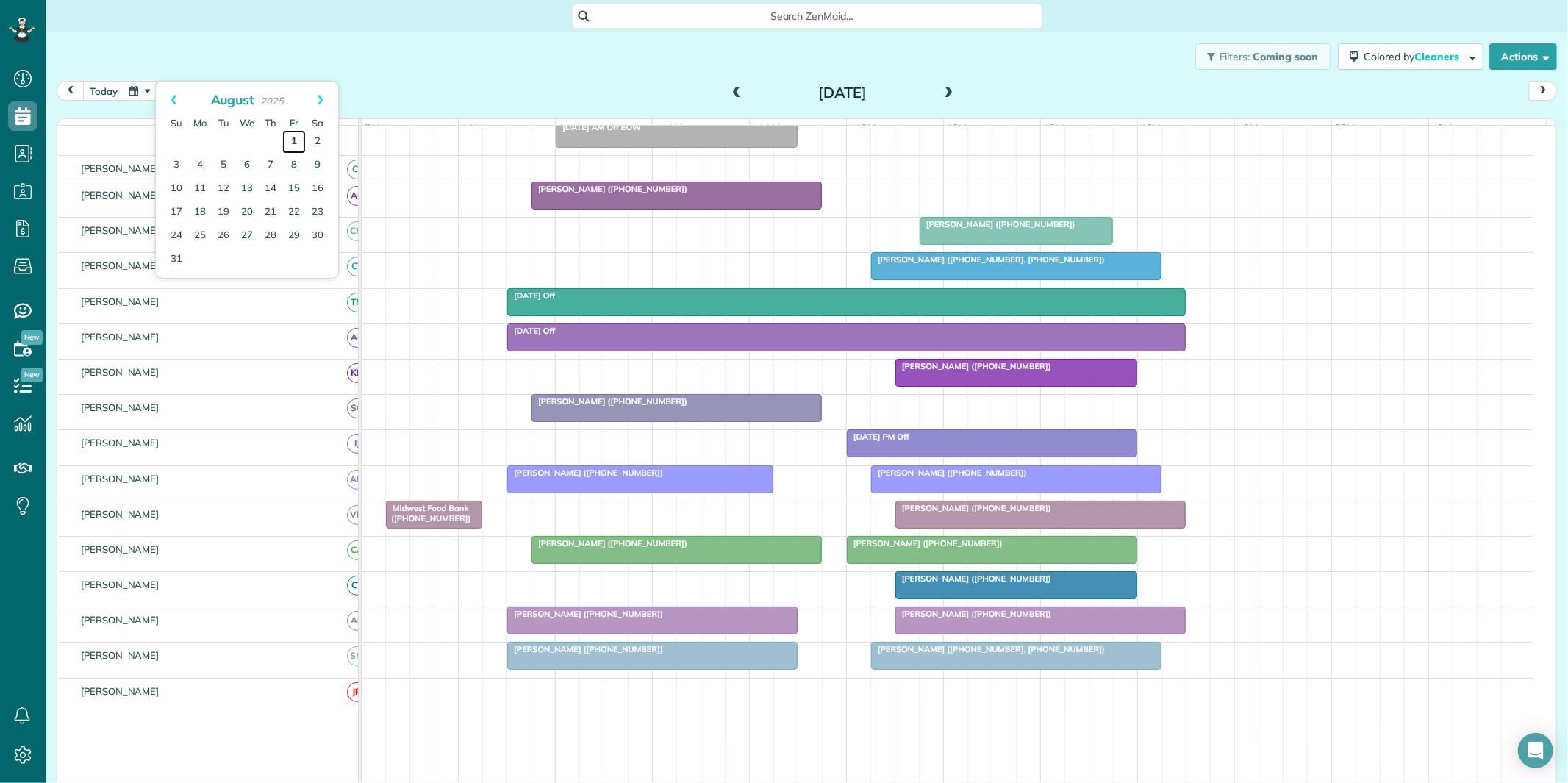 click on "1" at bounding box center [294, 142] 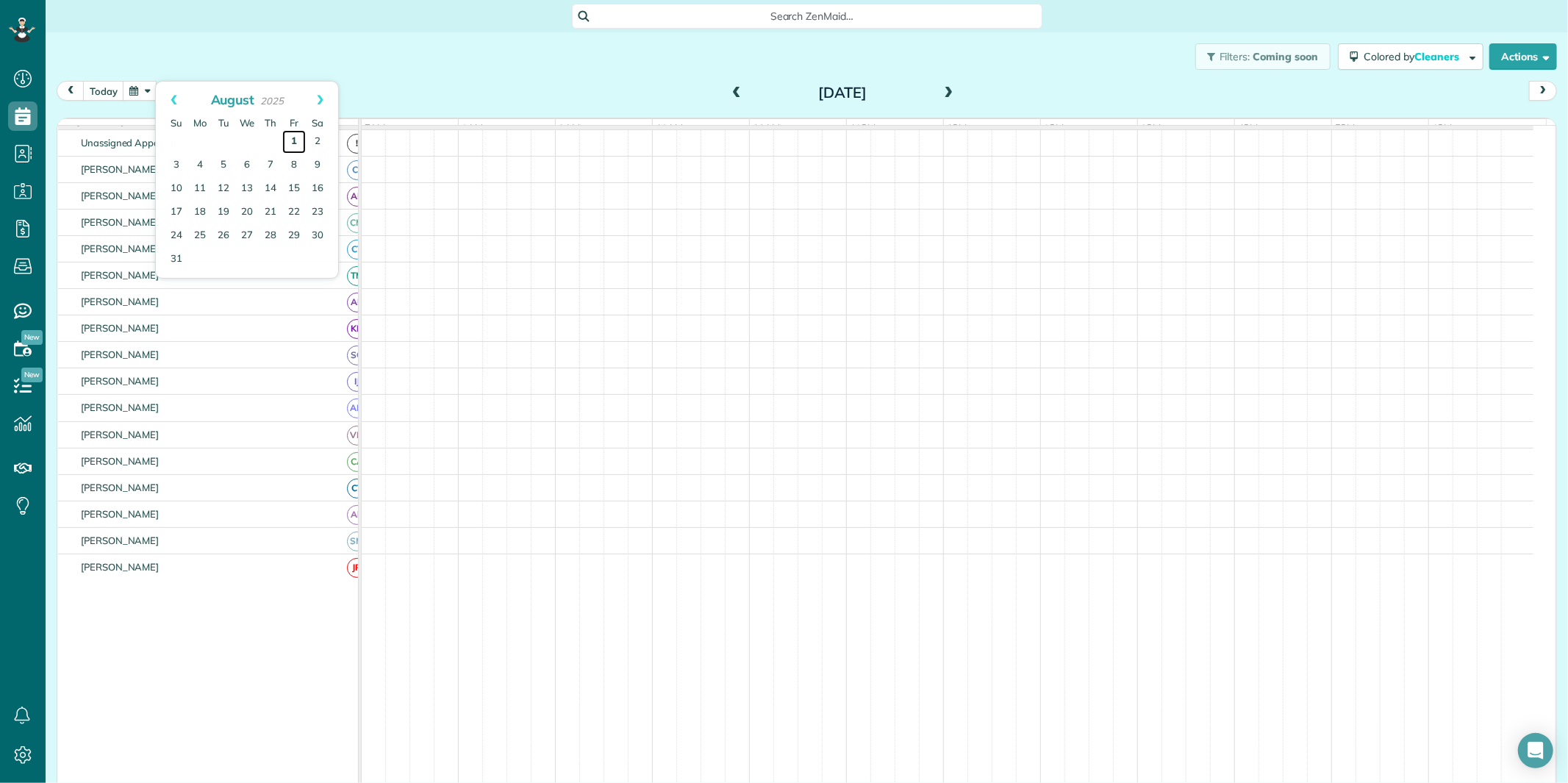 scroll, scrollTop: 54, scrollLeft: 0, axis: vertical 